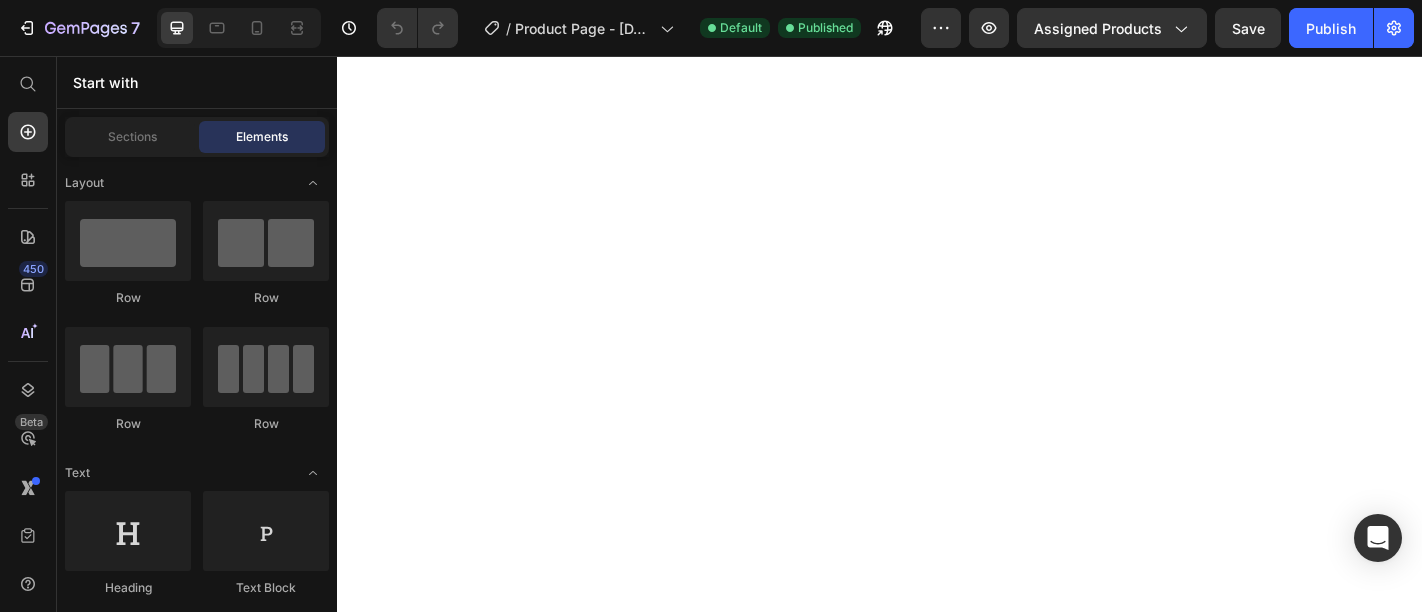 scroll, scrollTop: 0, scrollLeft: 0, axis: both 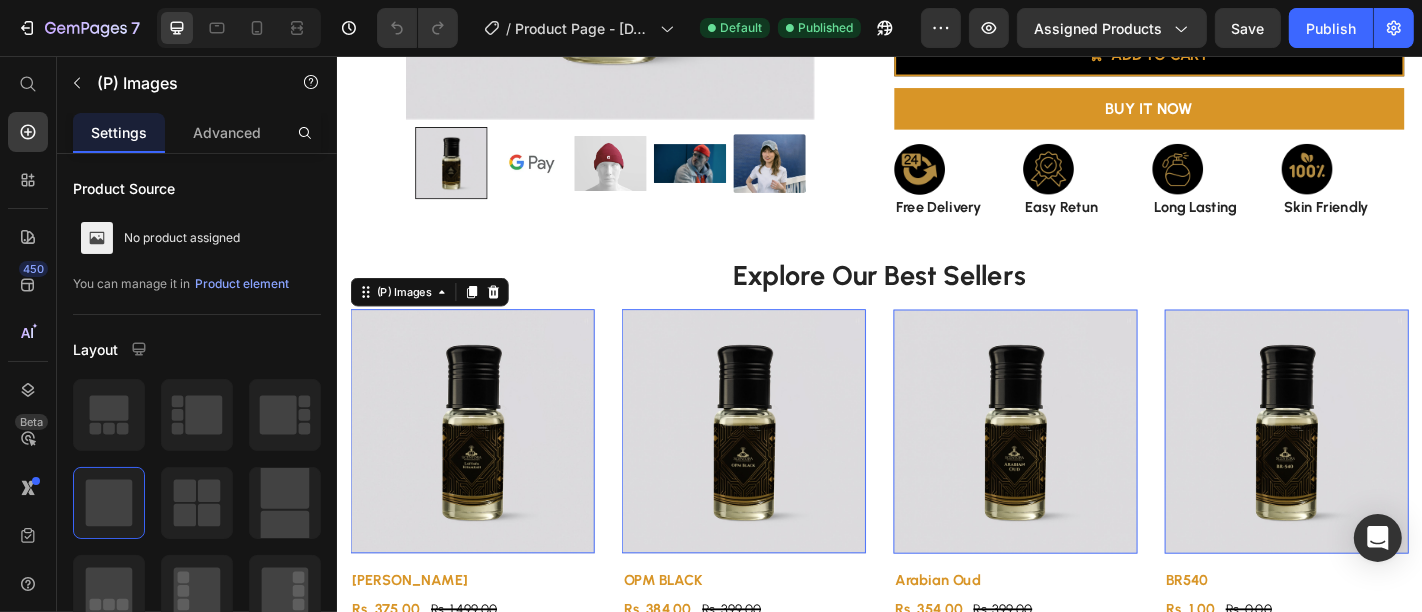 click at bounding box center [486, 471] 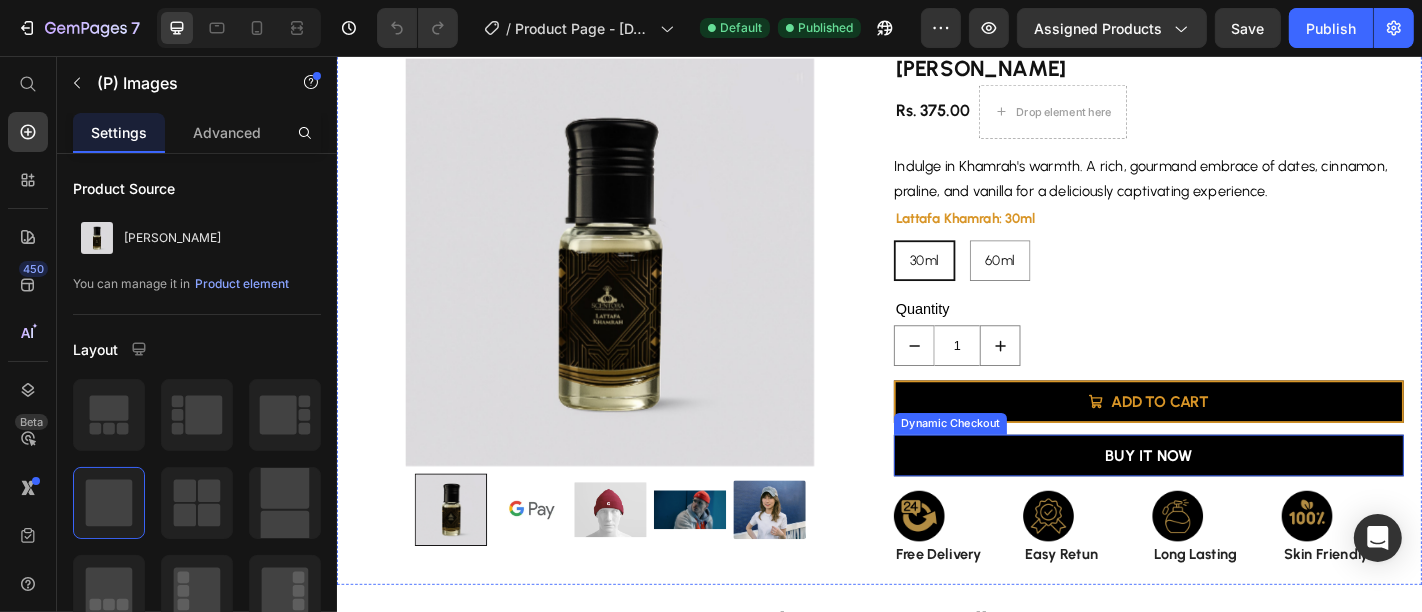 scroll, scrollTop: 195, scrollLeft: 0, axis: vertical 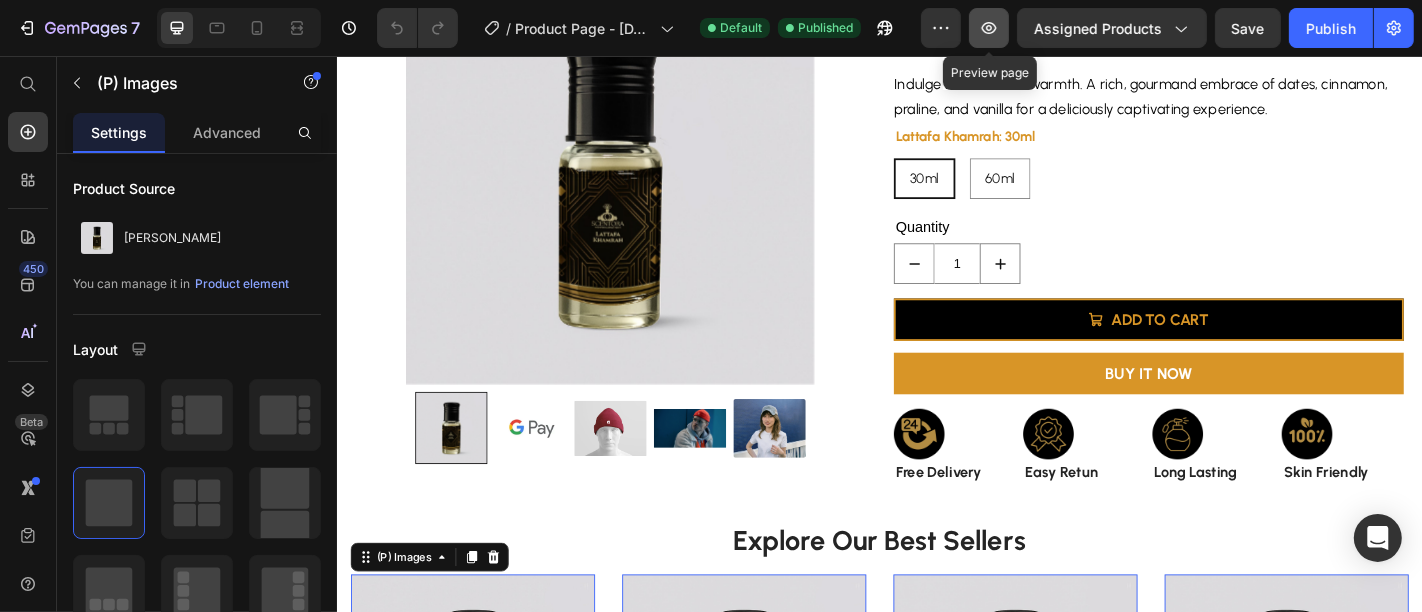 click 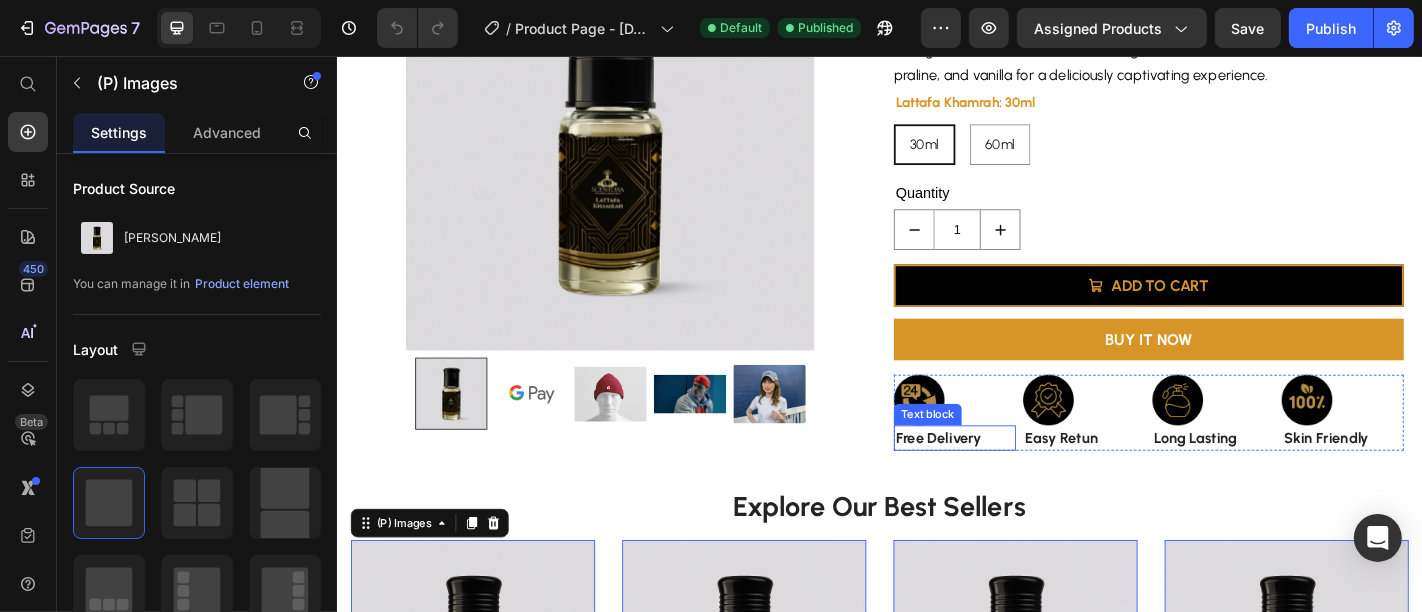 scroll, scrollTop: 232, scrollLeft: 0, axis: vertical 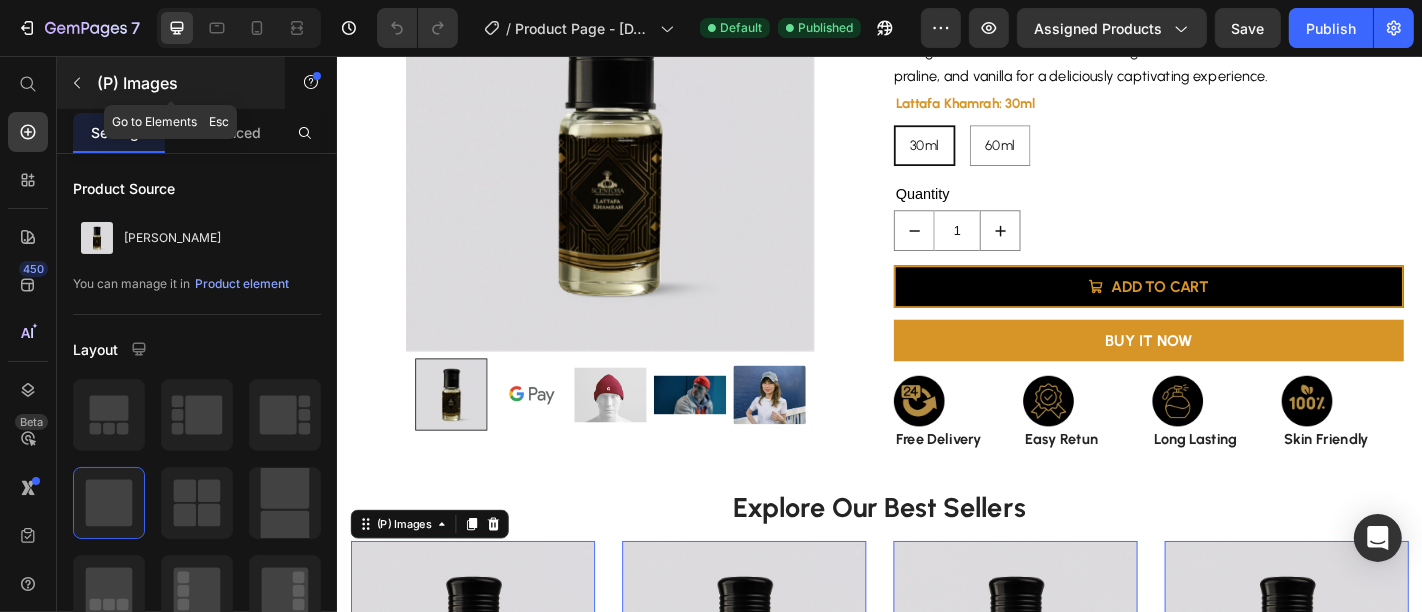 click 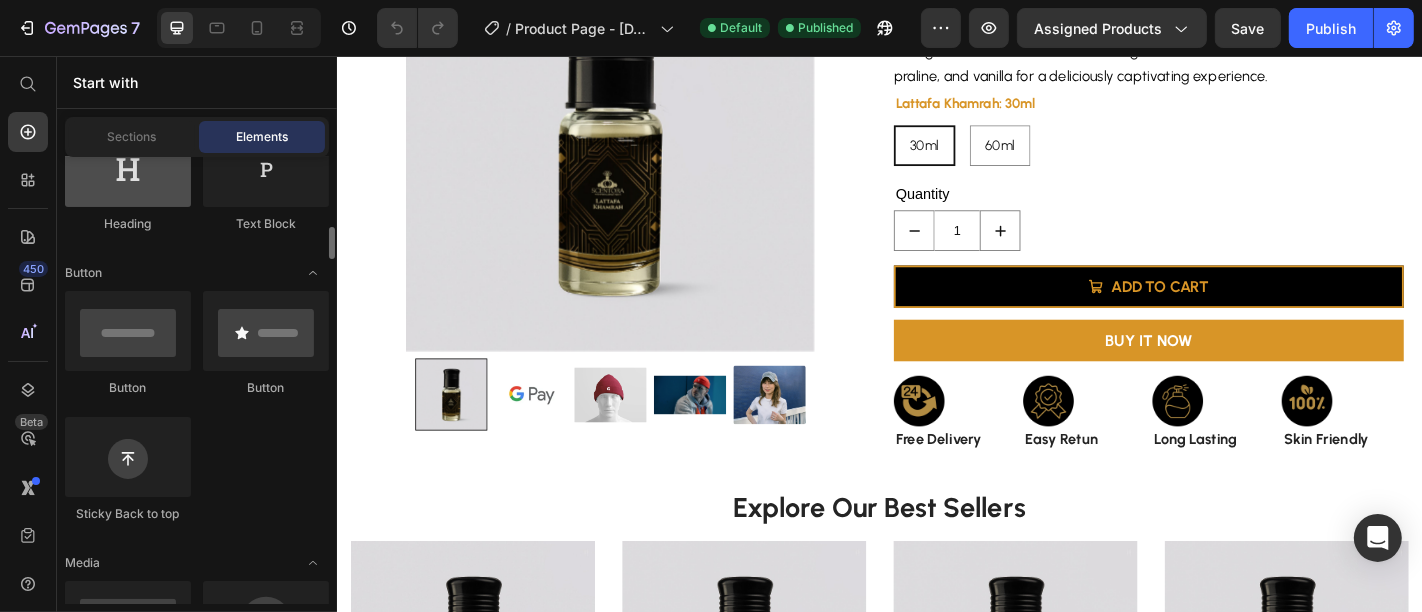 scroll, scrollTop: 417, scrollLeft: 0, axis: vertical 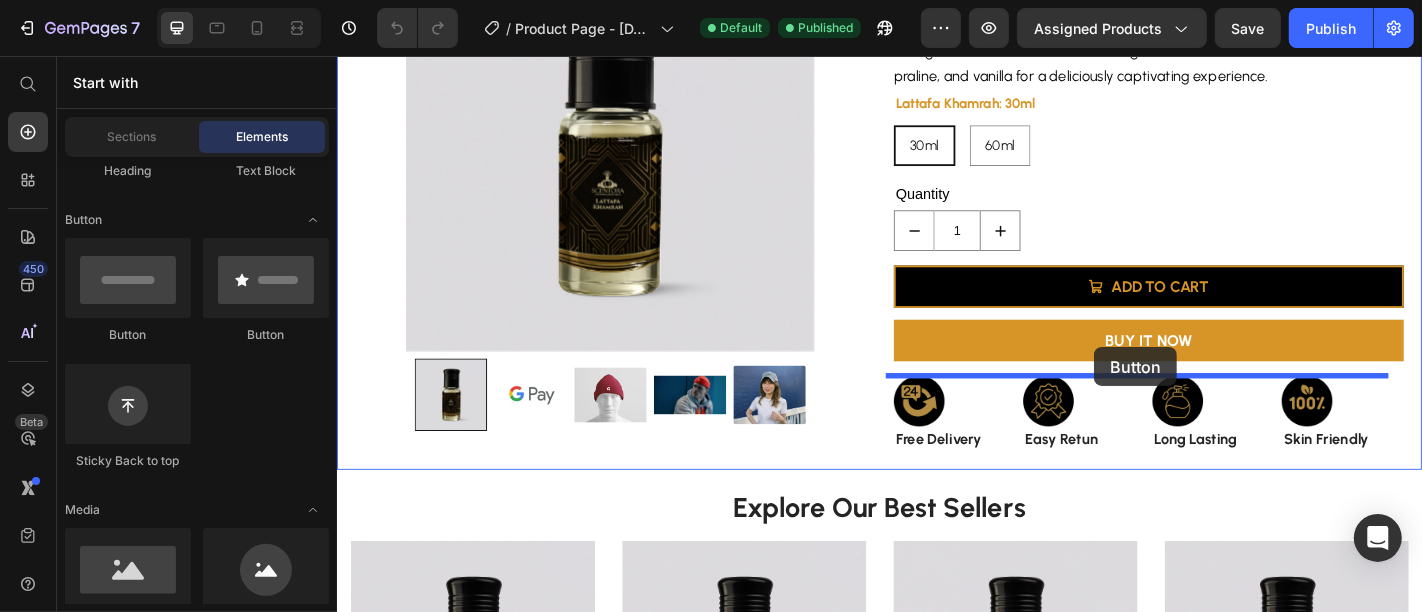 drag, startPoint x: 599, startPoint y: 346, endPoint x: 1173, endPoint y: 377, distance: 574.8365 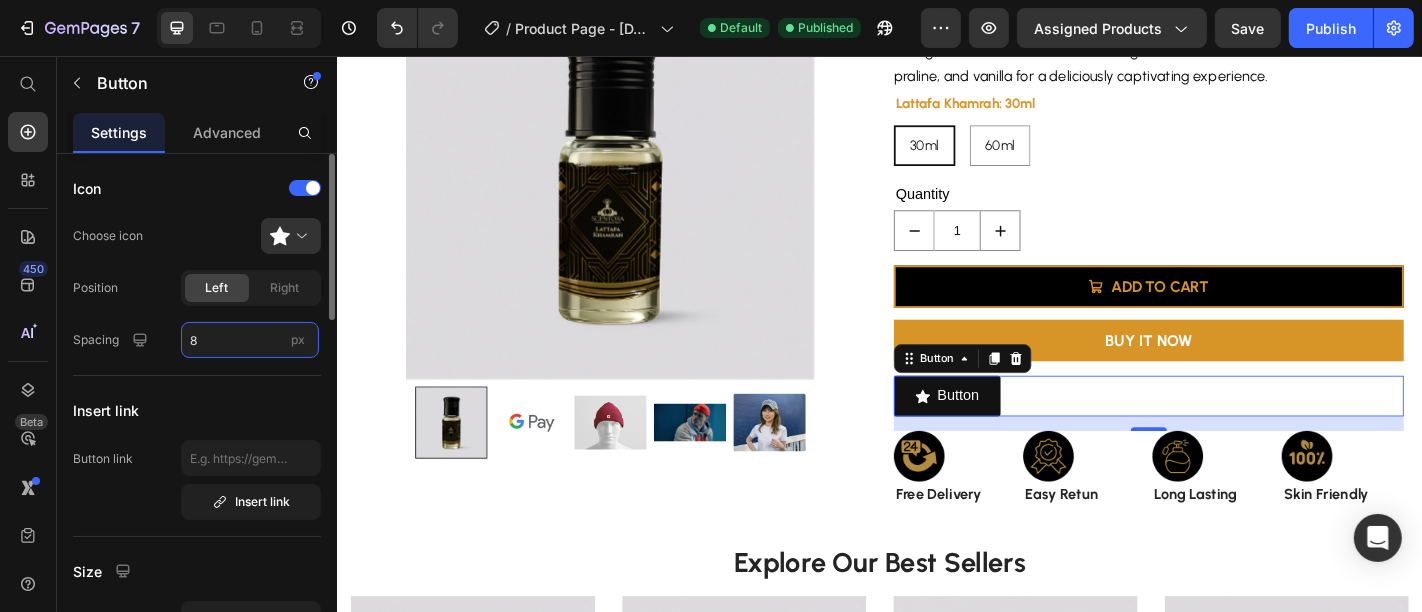 click on "8" at bounding box center [250, 340] 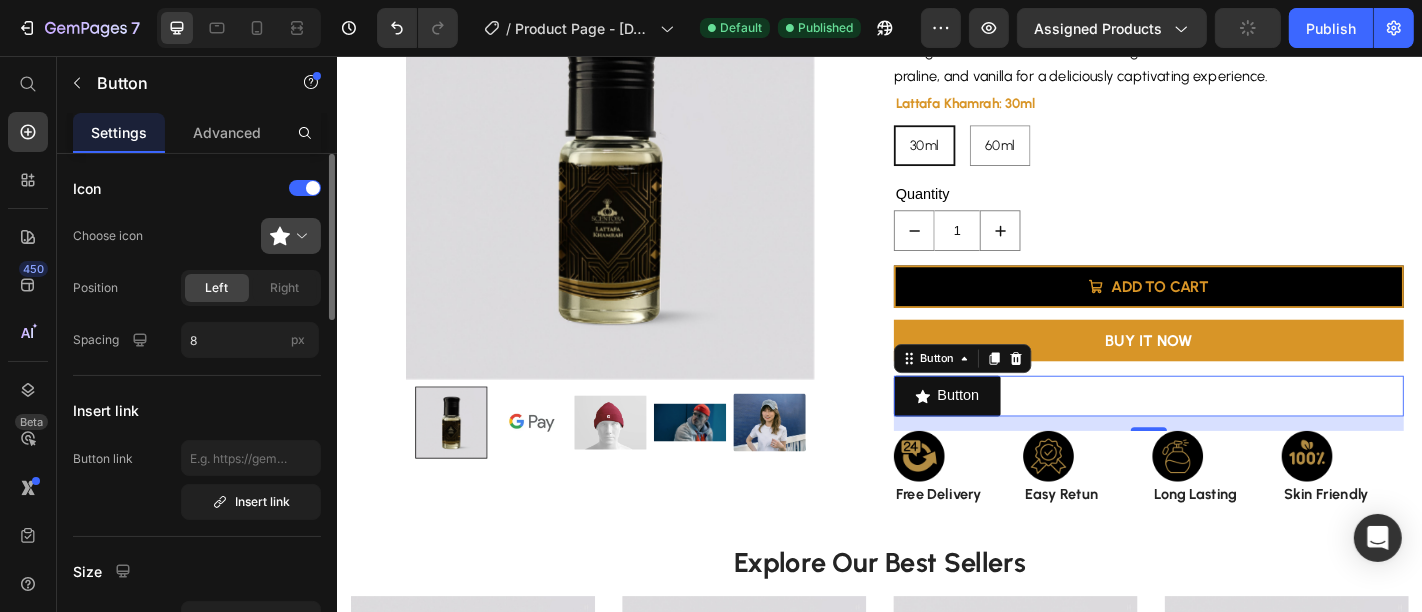 click at bounding box center [299, 236] 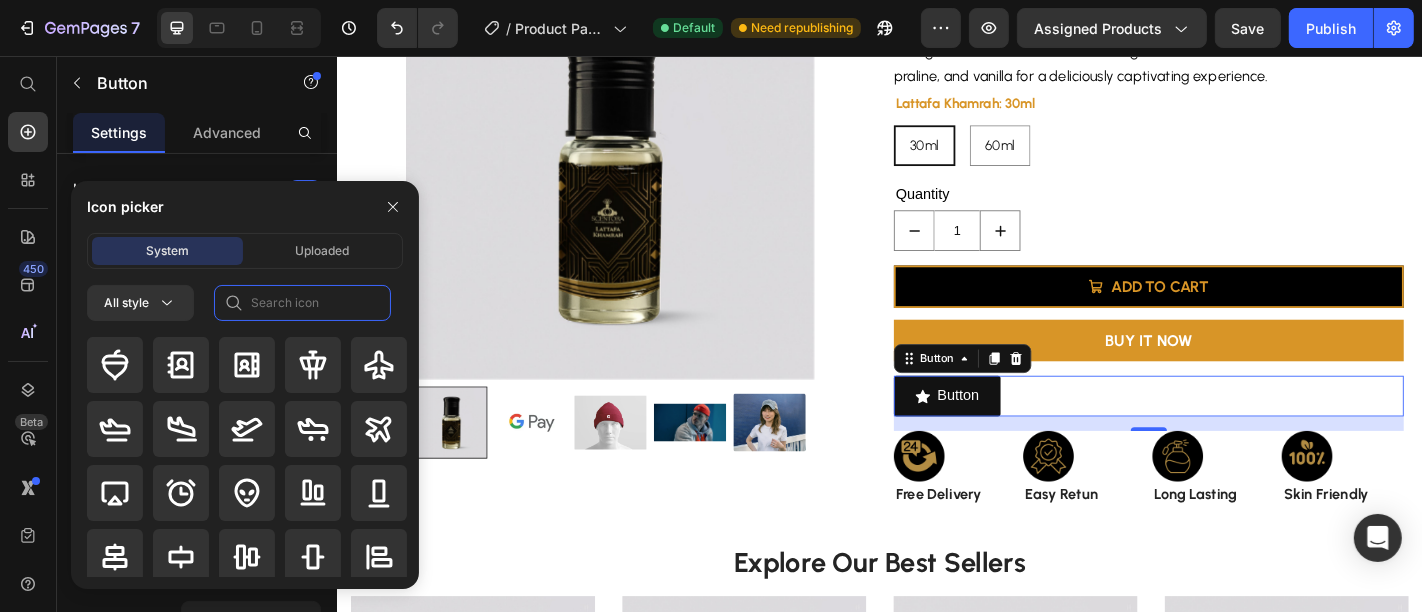 click 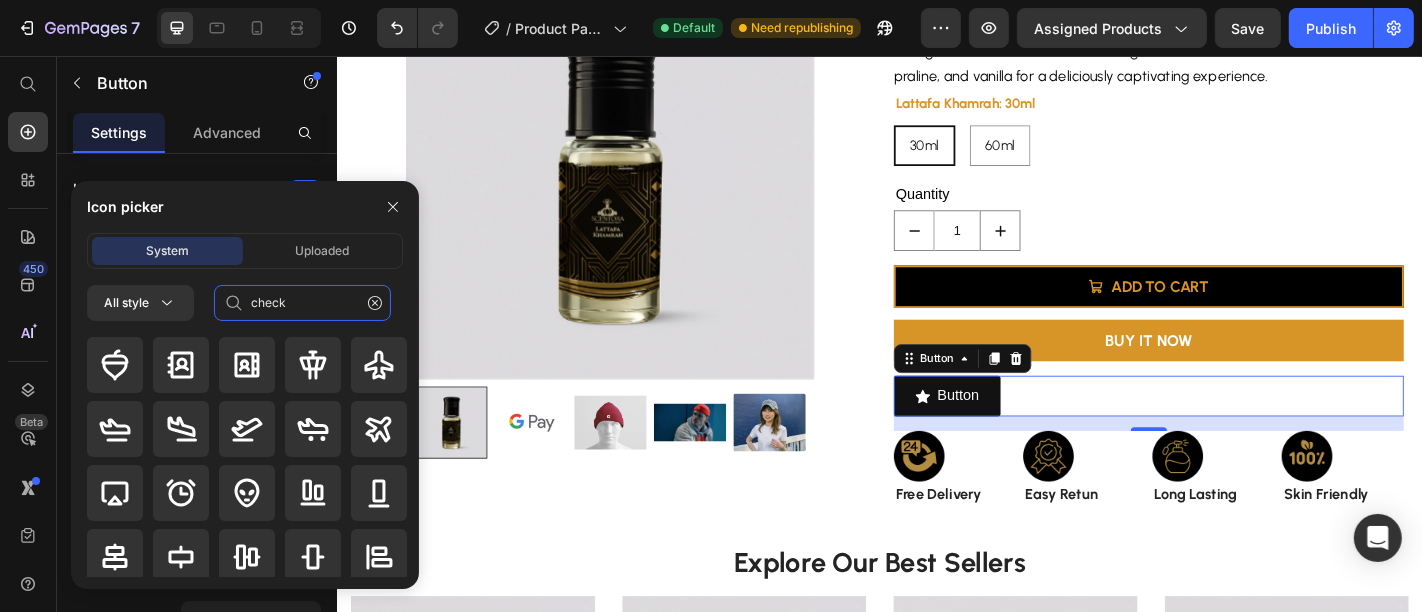 type on "check" 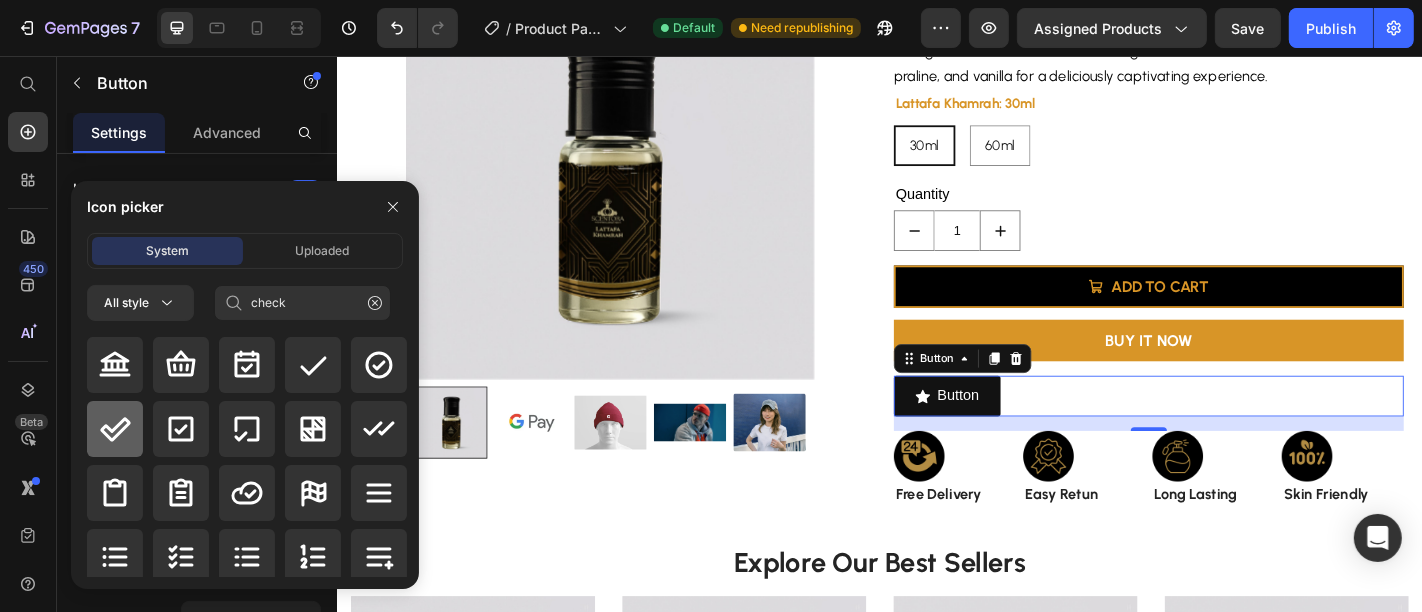 click 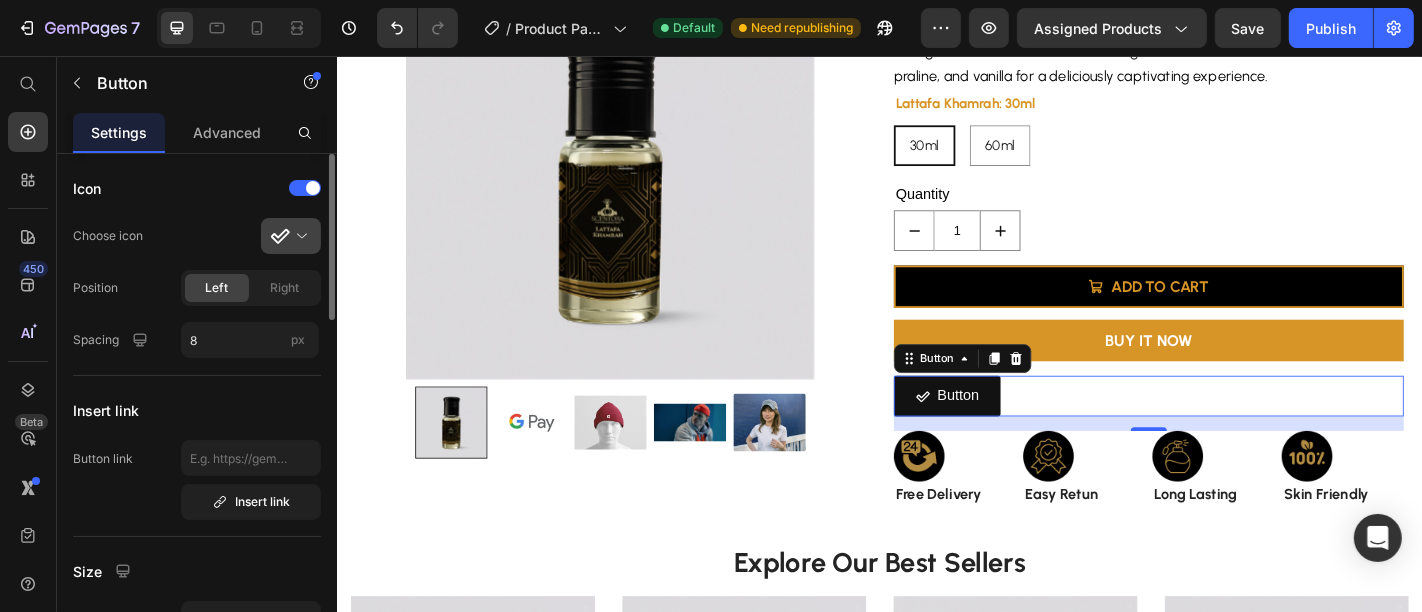 click 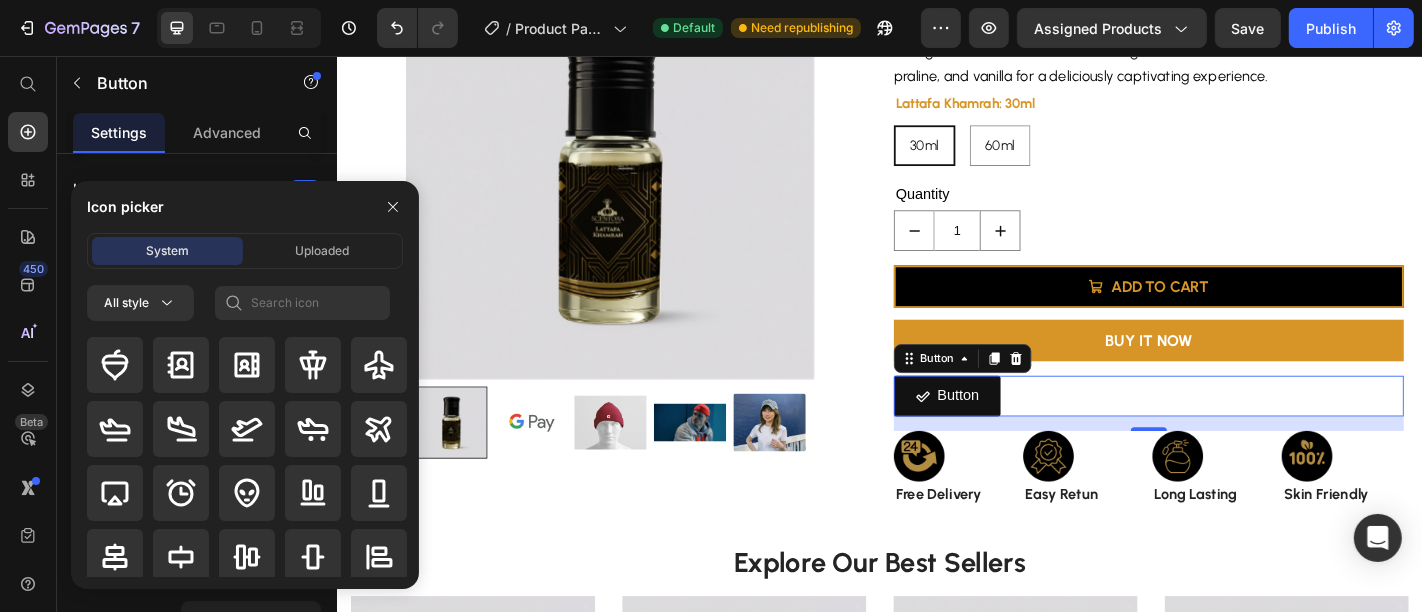 click on "System Uploaded" 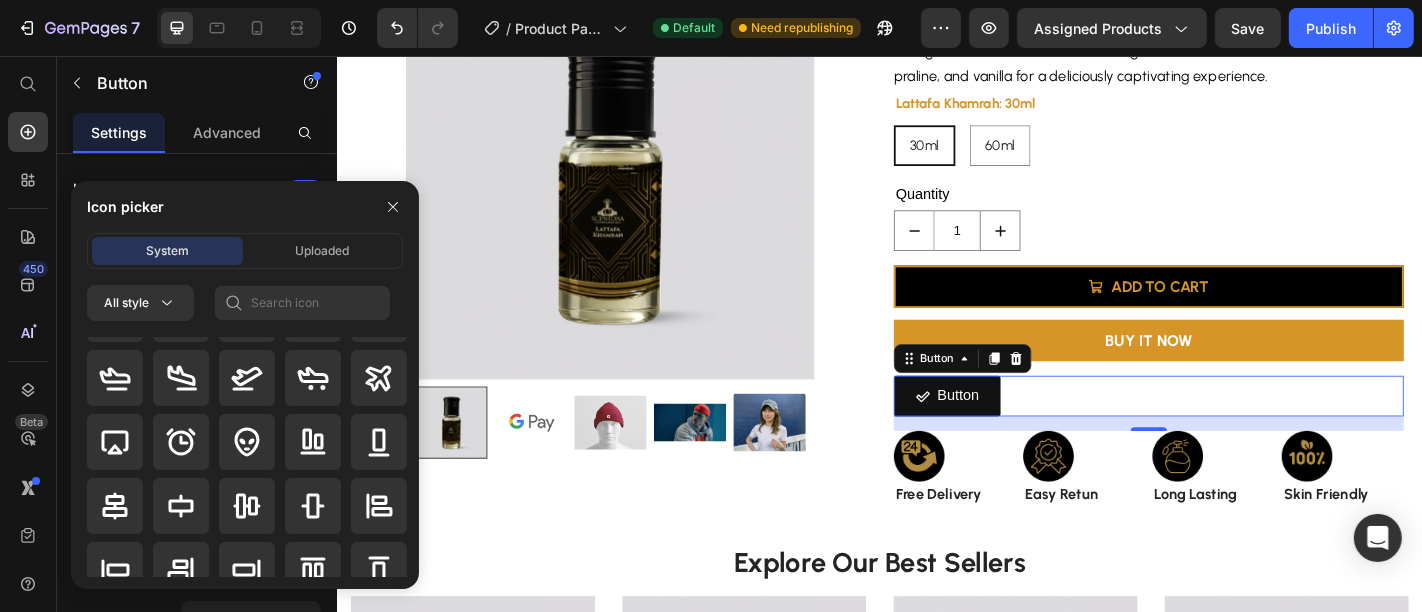 scroll, scrollTop: 52, scrollLeft: 0, axis: vertical 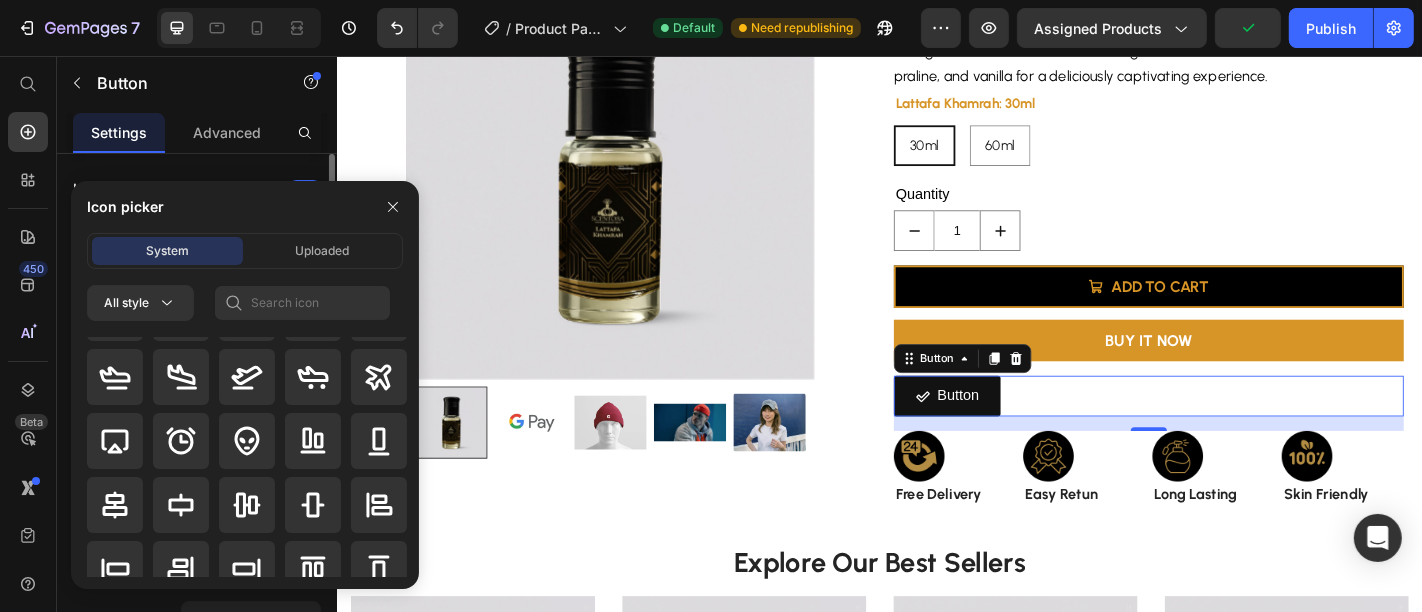 click on "Icon Choose icon
Position Left Right Spacing 8 px Insert link Button link  Insert link  Size Width Auto px % Height Auto px Show more States Normal Hover Background color Text color Border Corner 3 3 3 3 Shadow Text Styles Paragraph 1 Font sans-serif Size 16 Show more Align  Delete element" at bounding box center [197, 955] 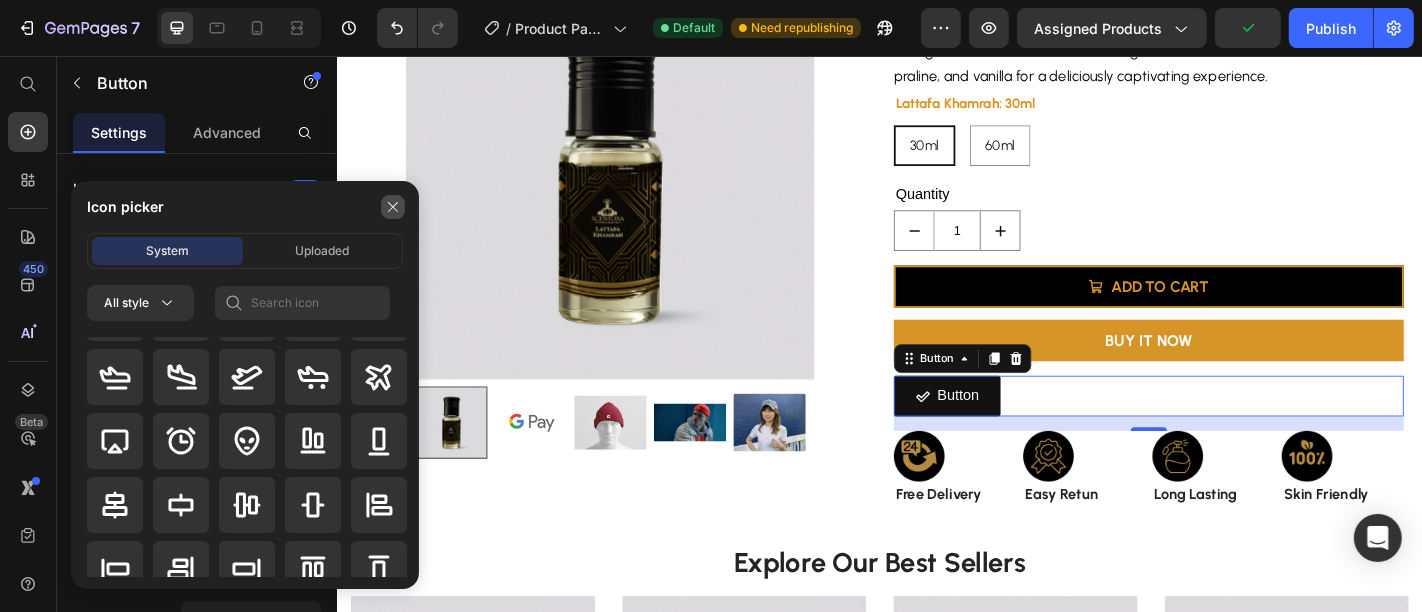 click at bounding box center (393, 207) 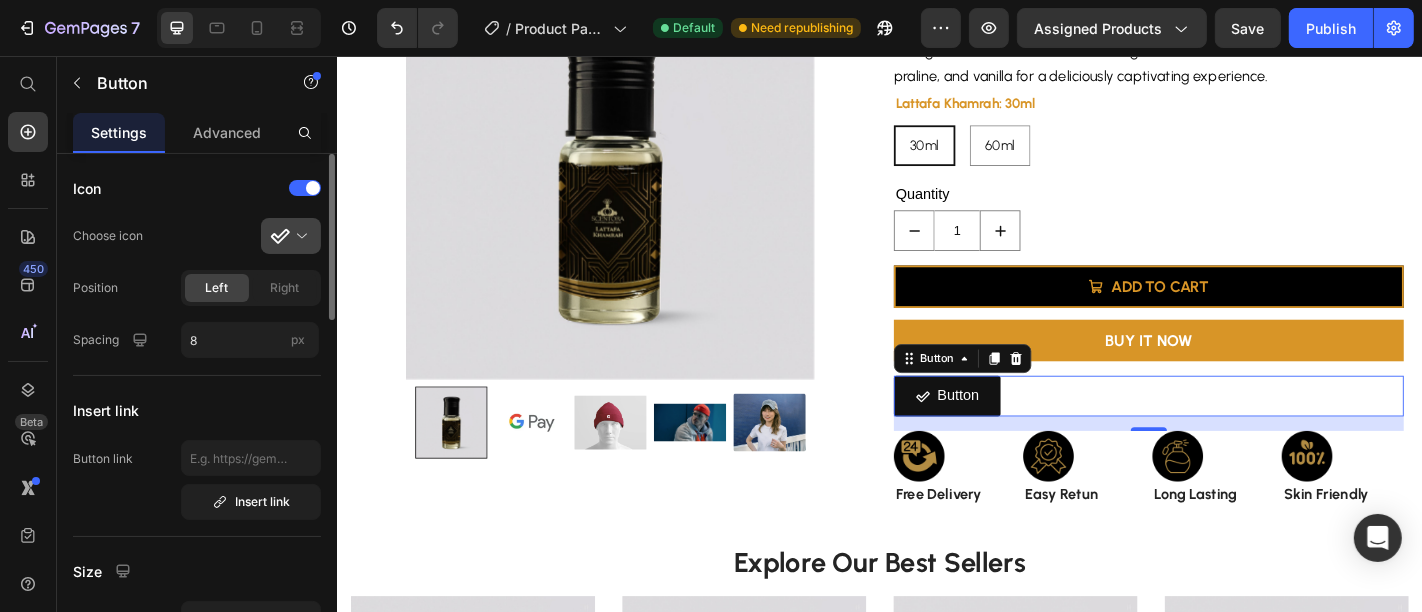 click at bounding box center [299, 236] 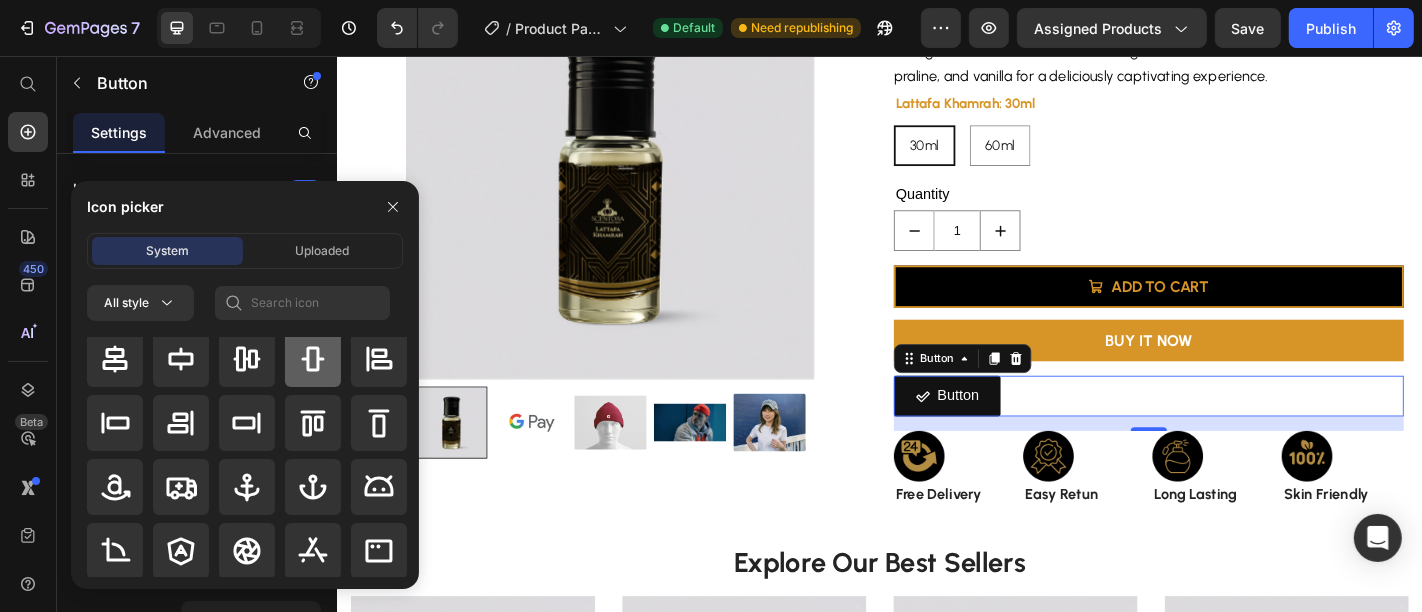 scroll, scrollTop: 199, scrollLeft: 0, axis: vertical 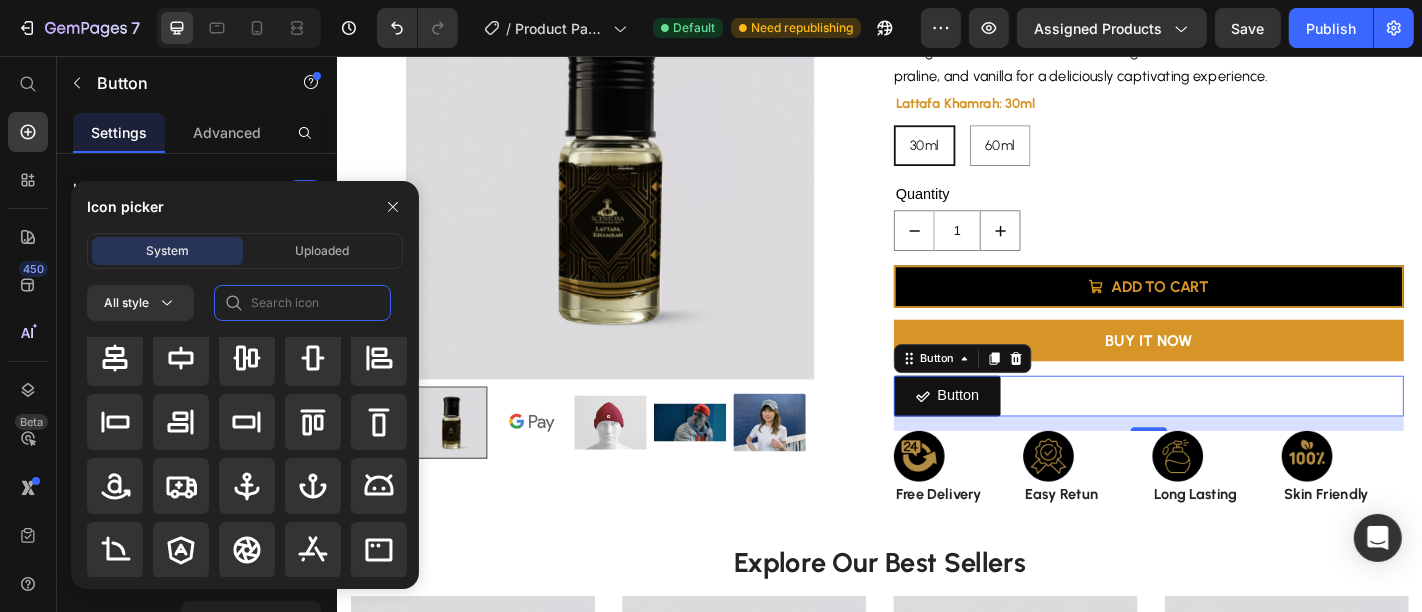 click 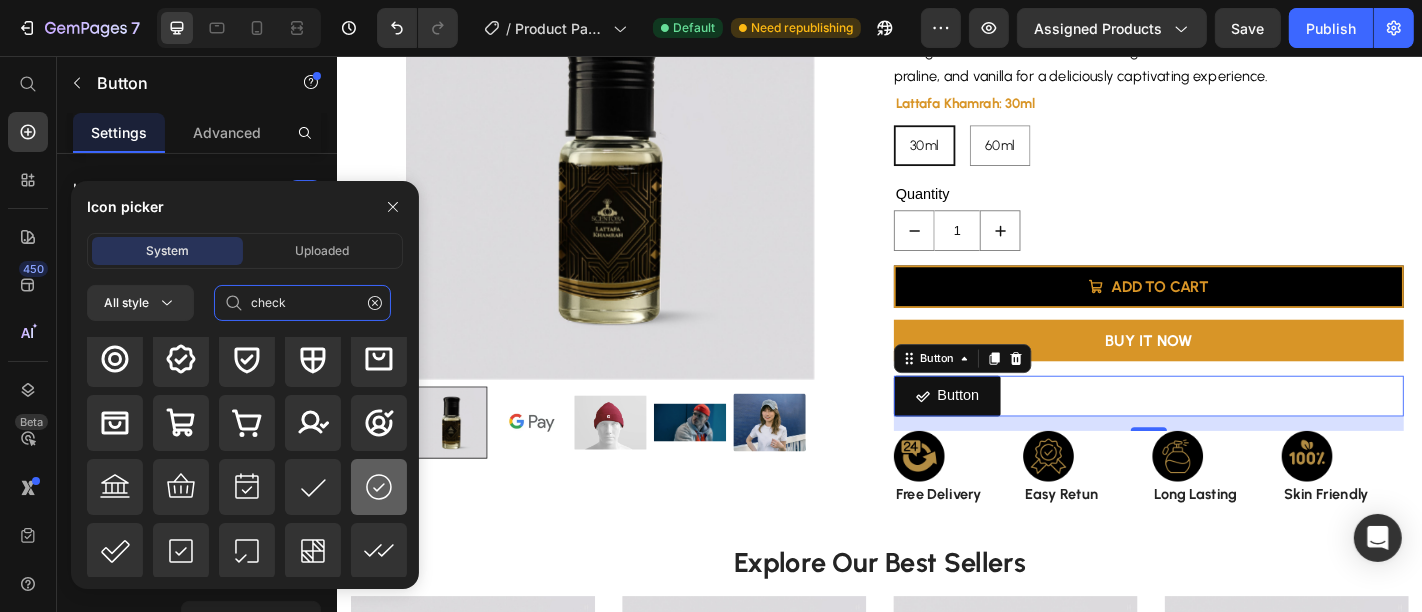 scroll, scrollTop: 255, scrollLeft: 0, axis: vertical 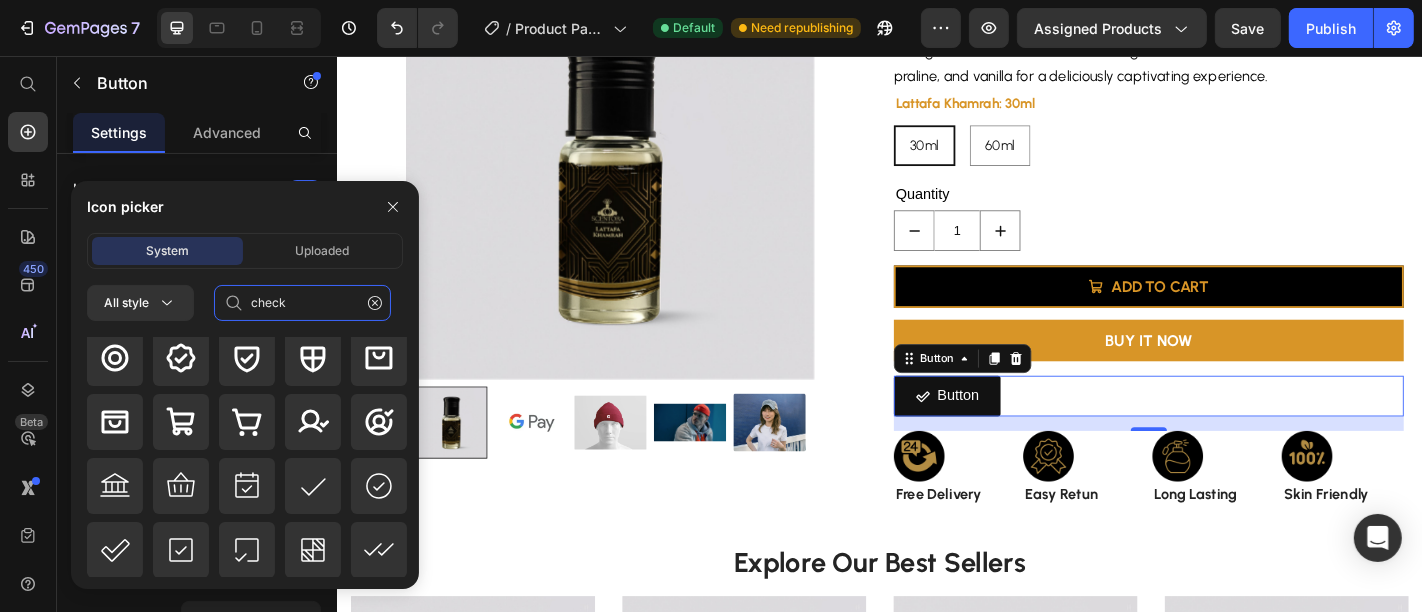 type on "check" 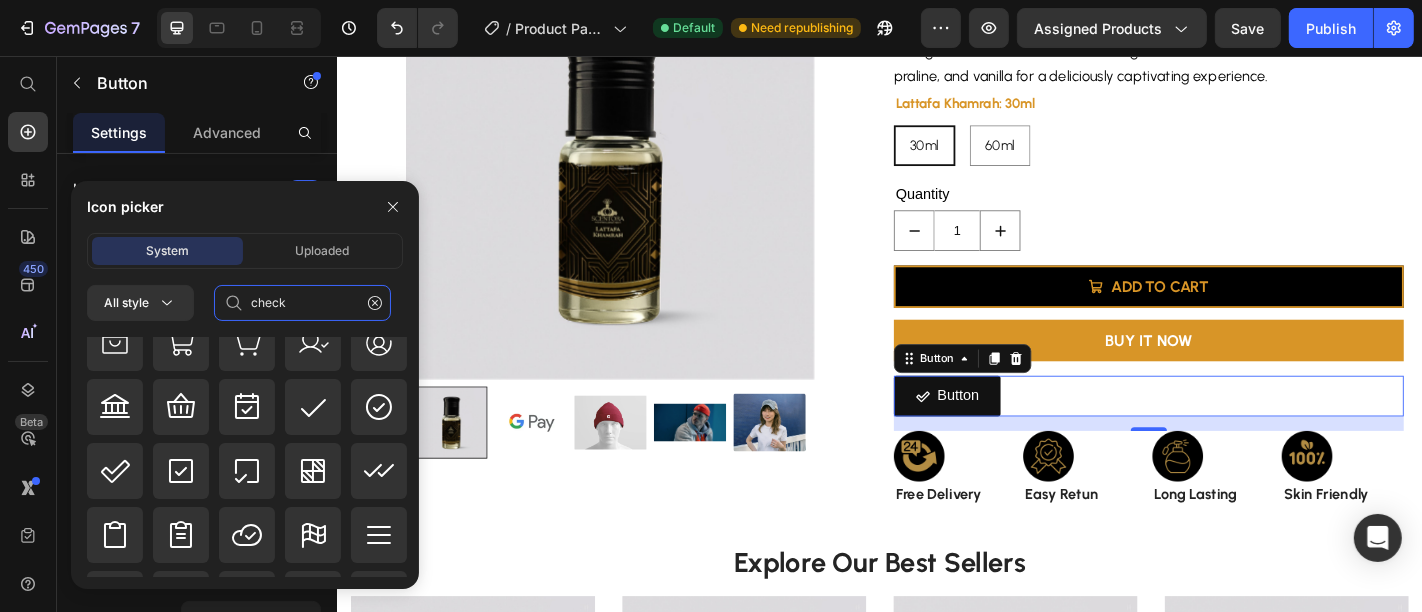 scroll, scrollTop: 663, scrollLeft: 0, axis: vertical 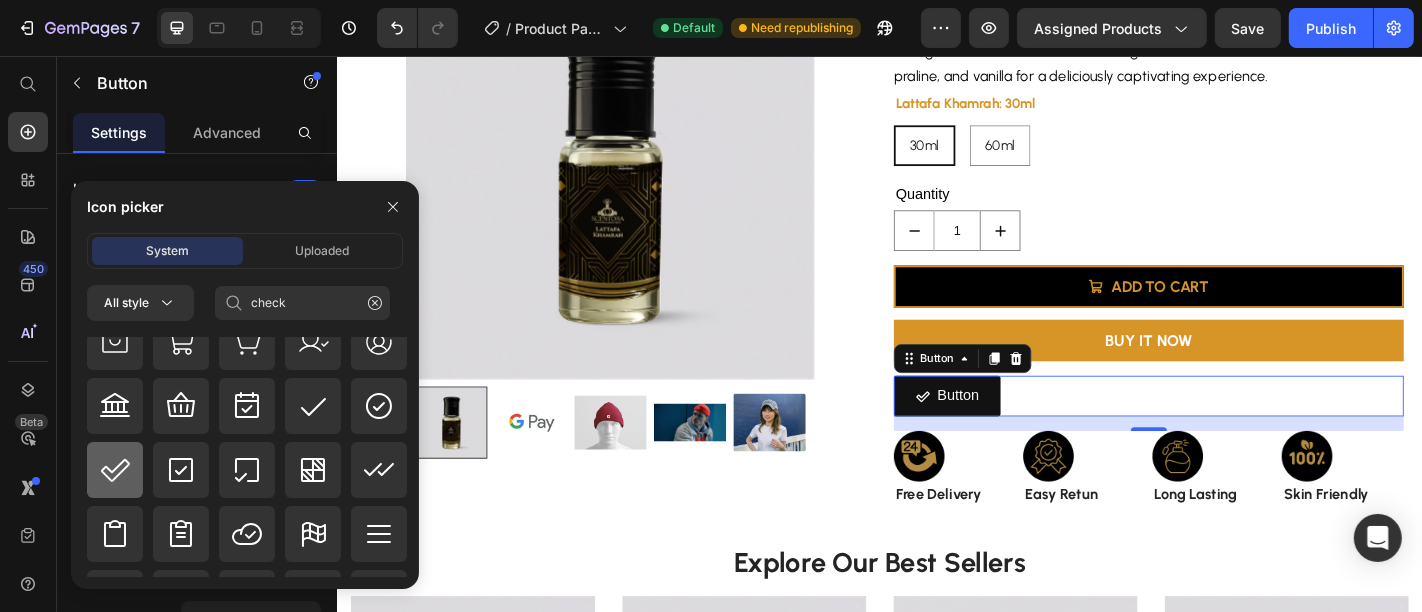 click 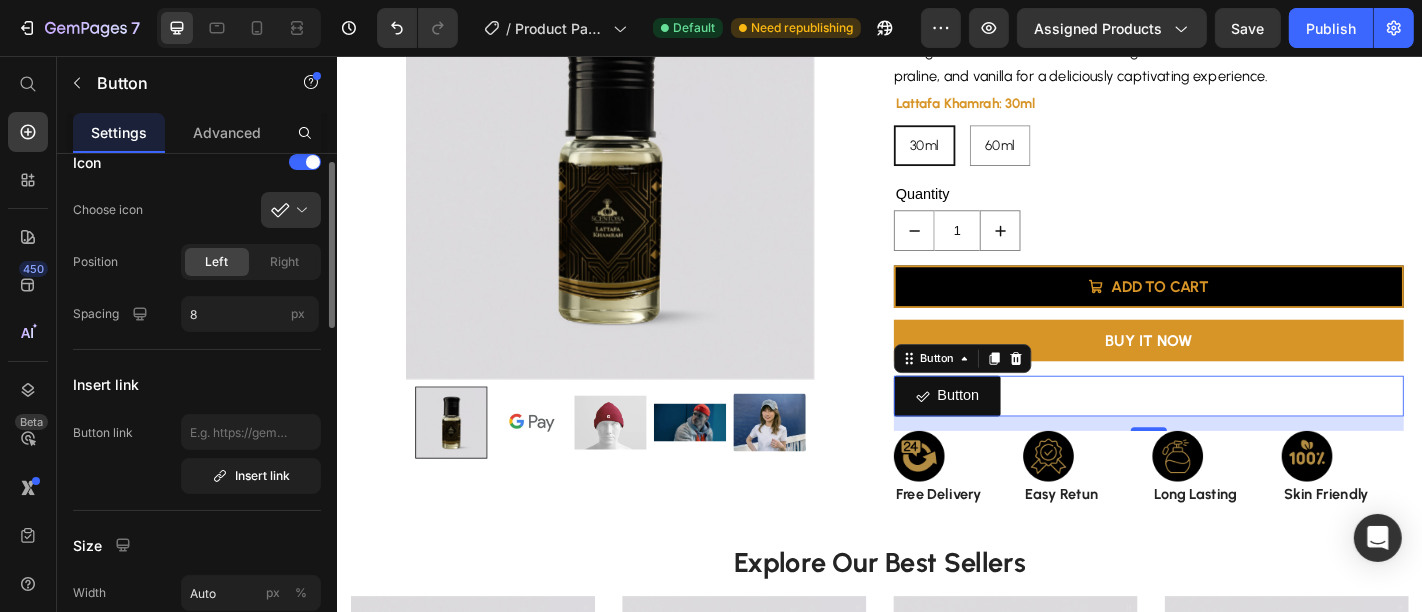 scroll, scrollTop: 31, scrollLeft: 0, axis: vertical 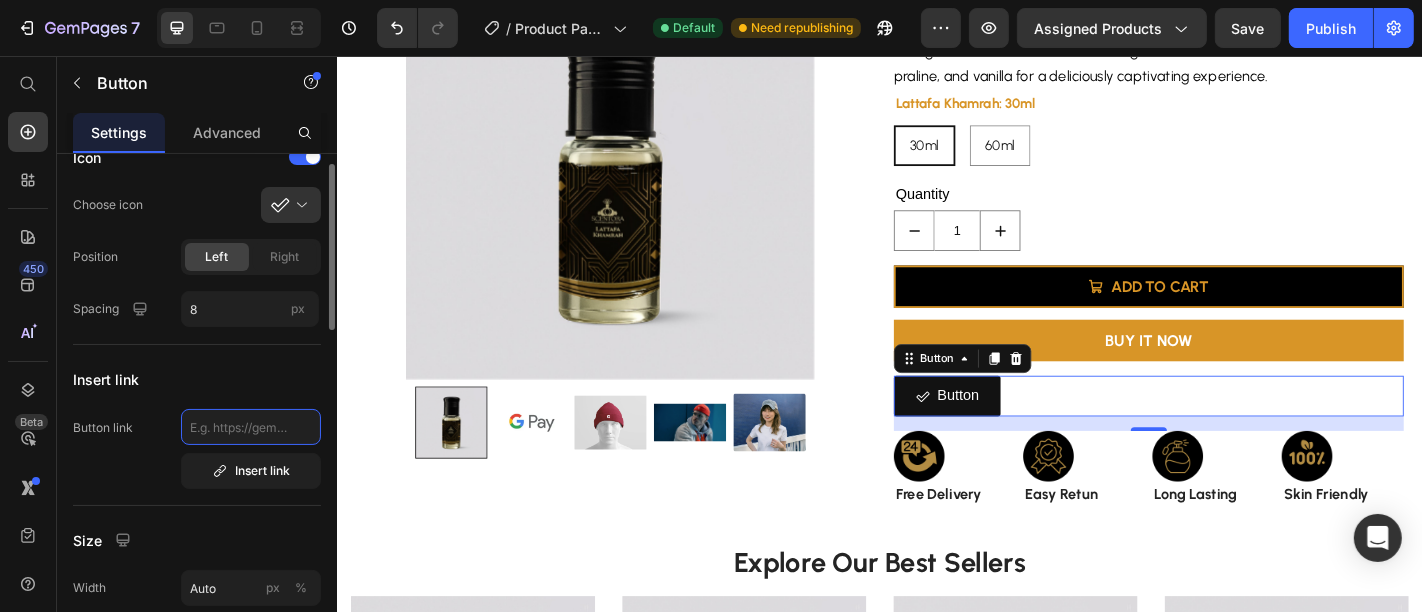 click 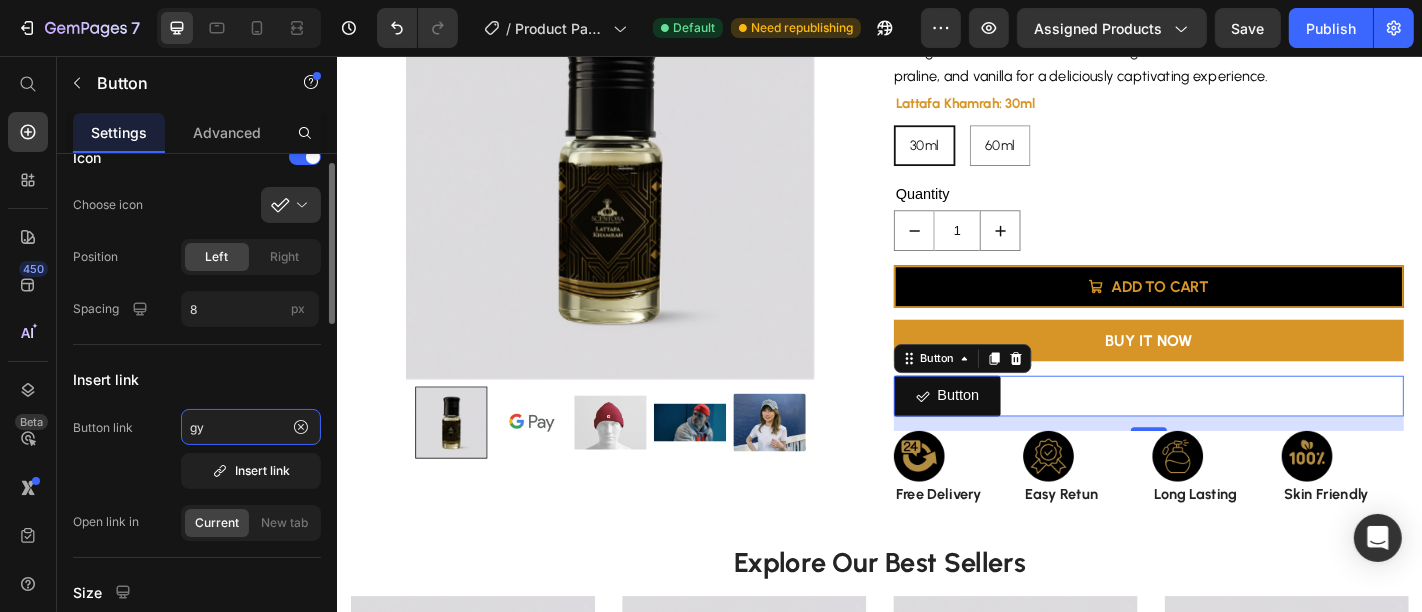 type on "g" 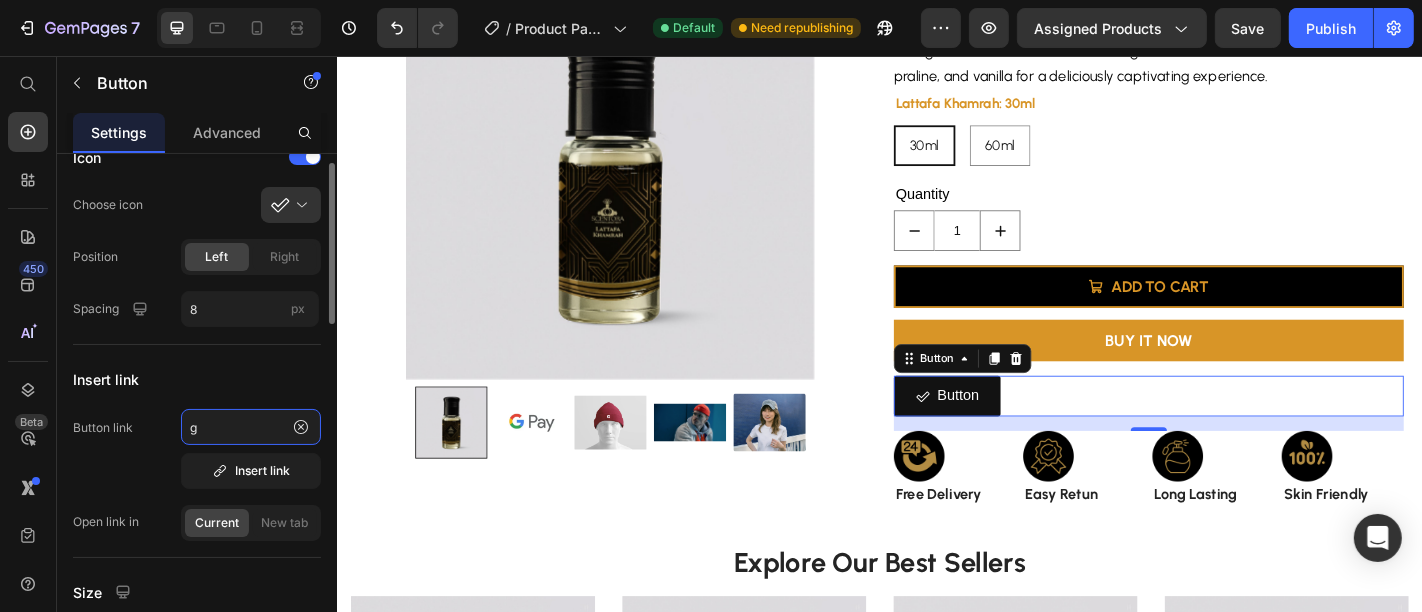 type 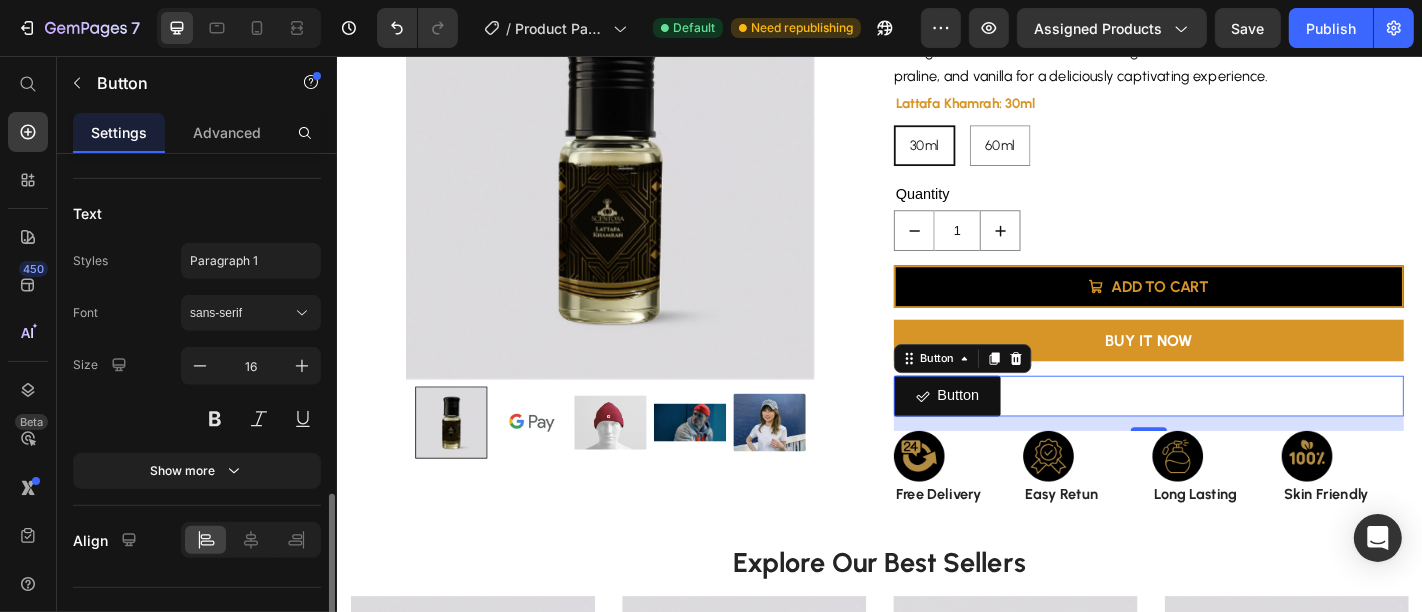 scroll, scrollTop: 1082, scrollLeft: 0, axis: vertical 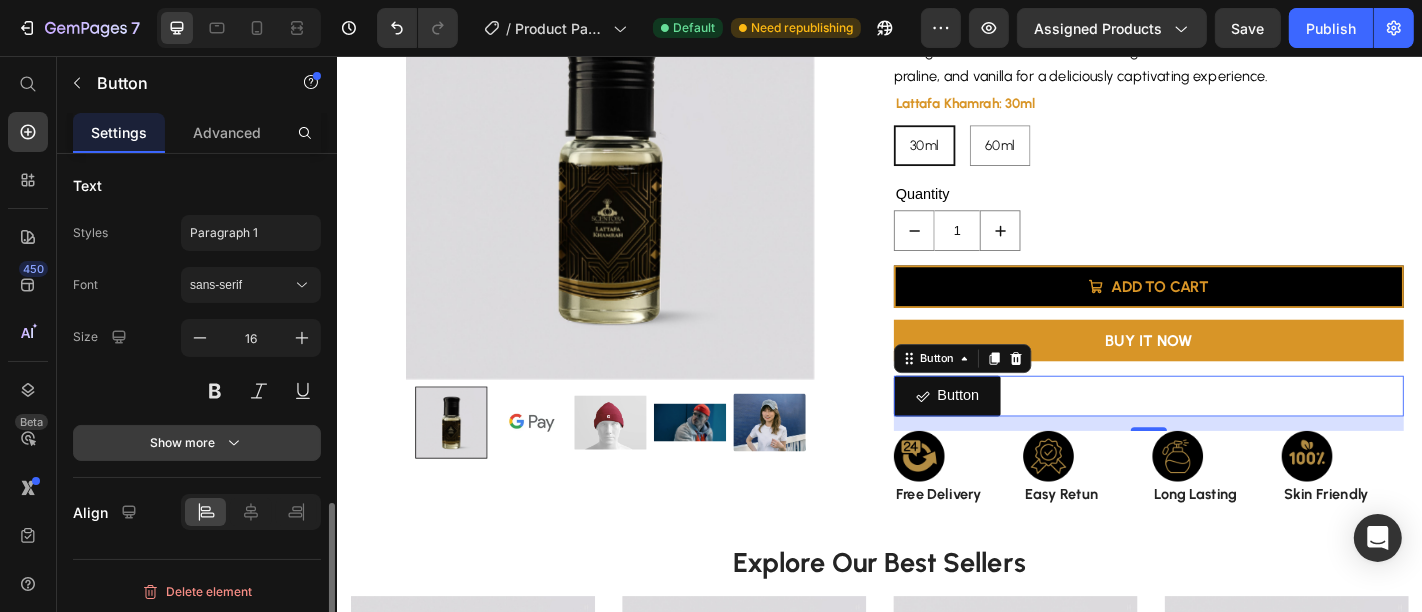 click on "Show more" at bounding box center (197, 443) 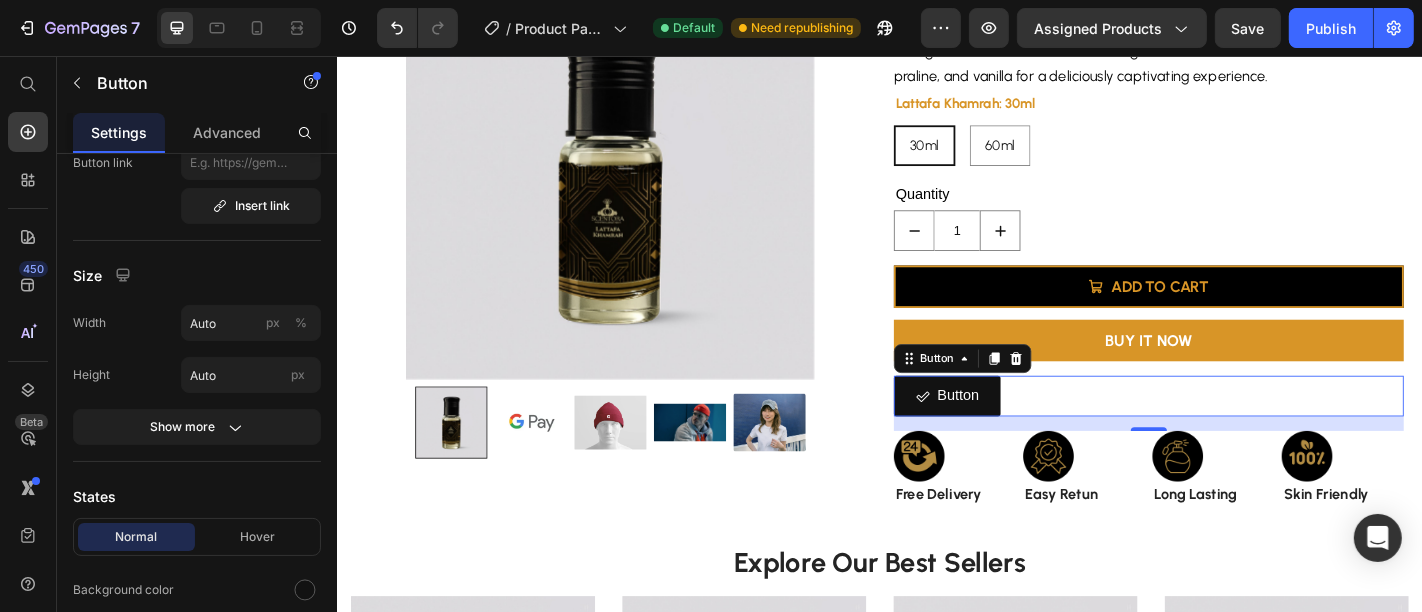 scroll, scrollTop: 0, scrollLeft: 0, axis: both 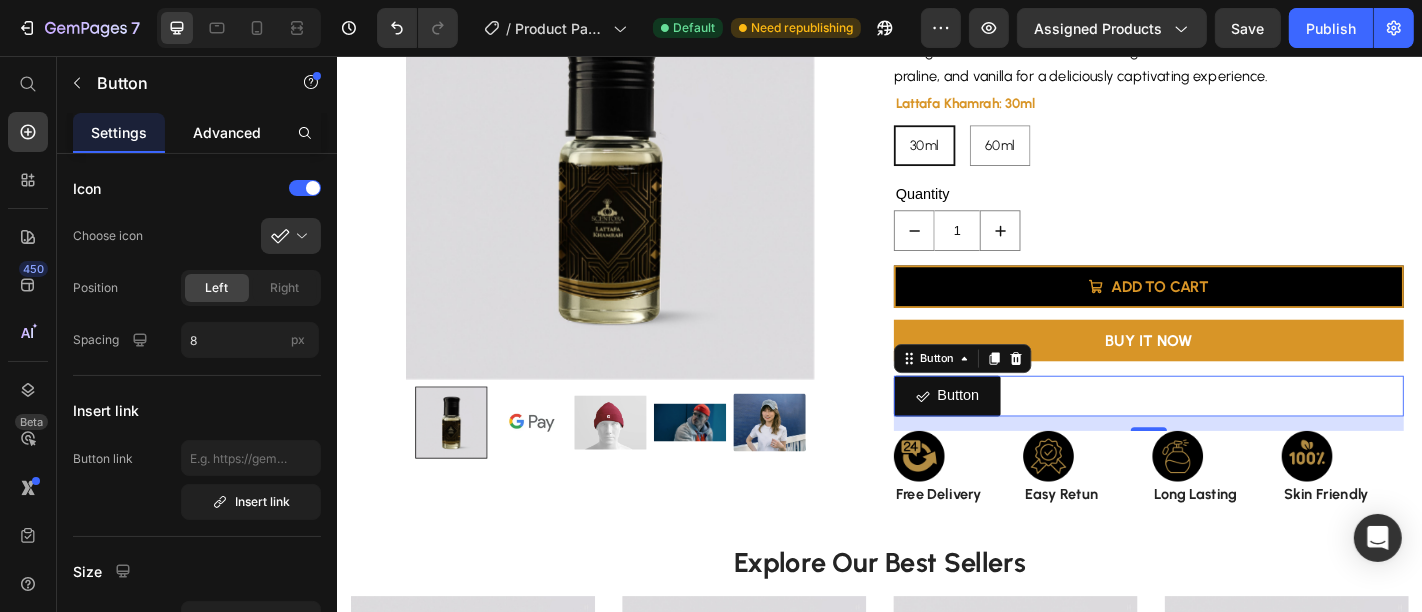 click on "Advanced" at bounding box center (227, 132) 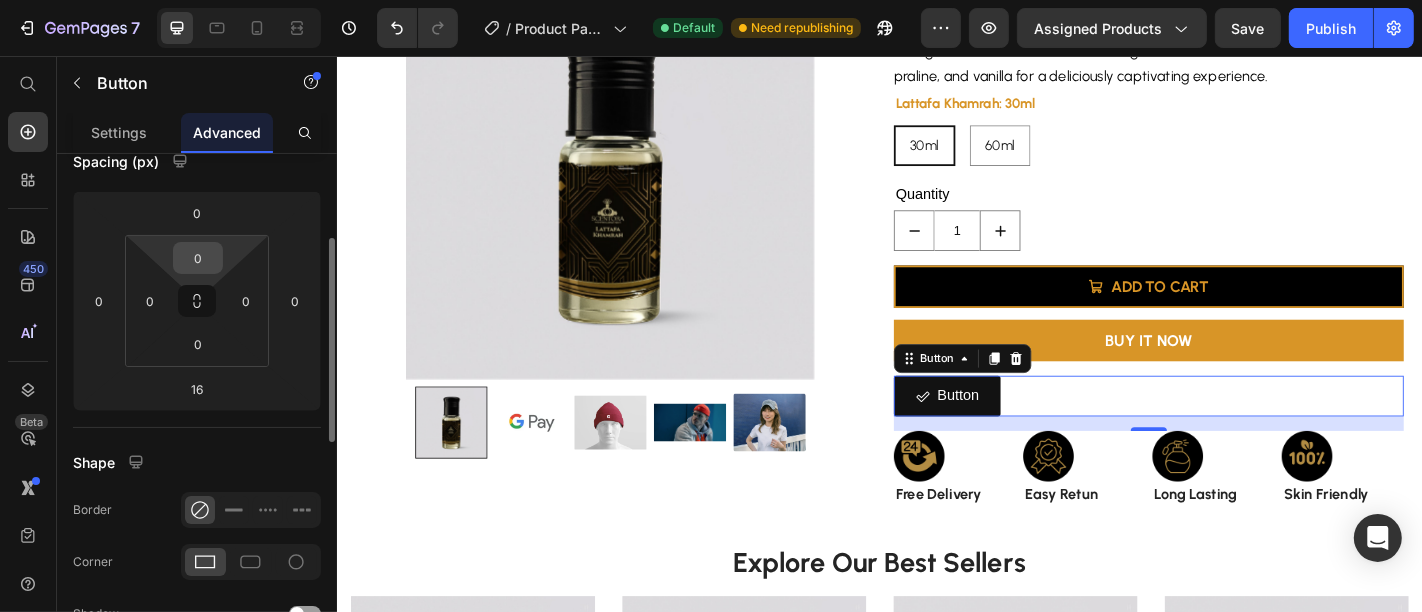 scroll, scrollTop: 0, scrollLeft: 0, axis: both 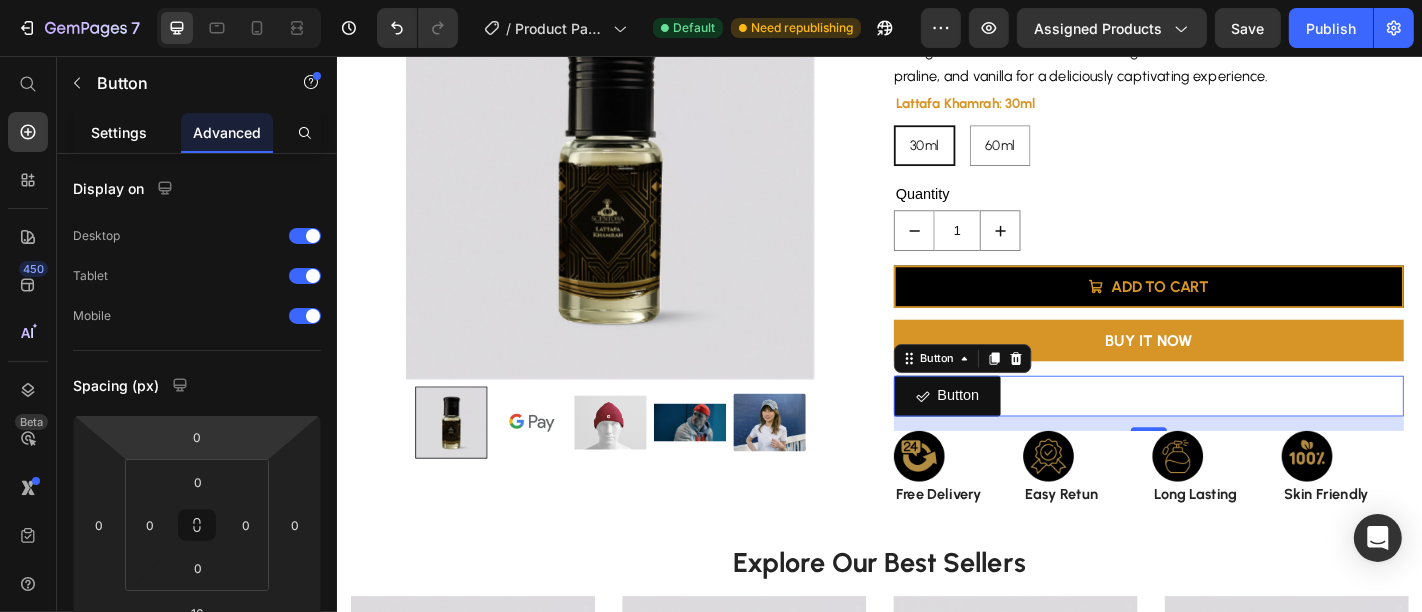 click on "Settings" at bounding box center [119, 132] 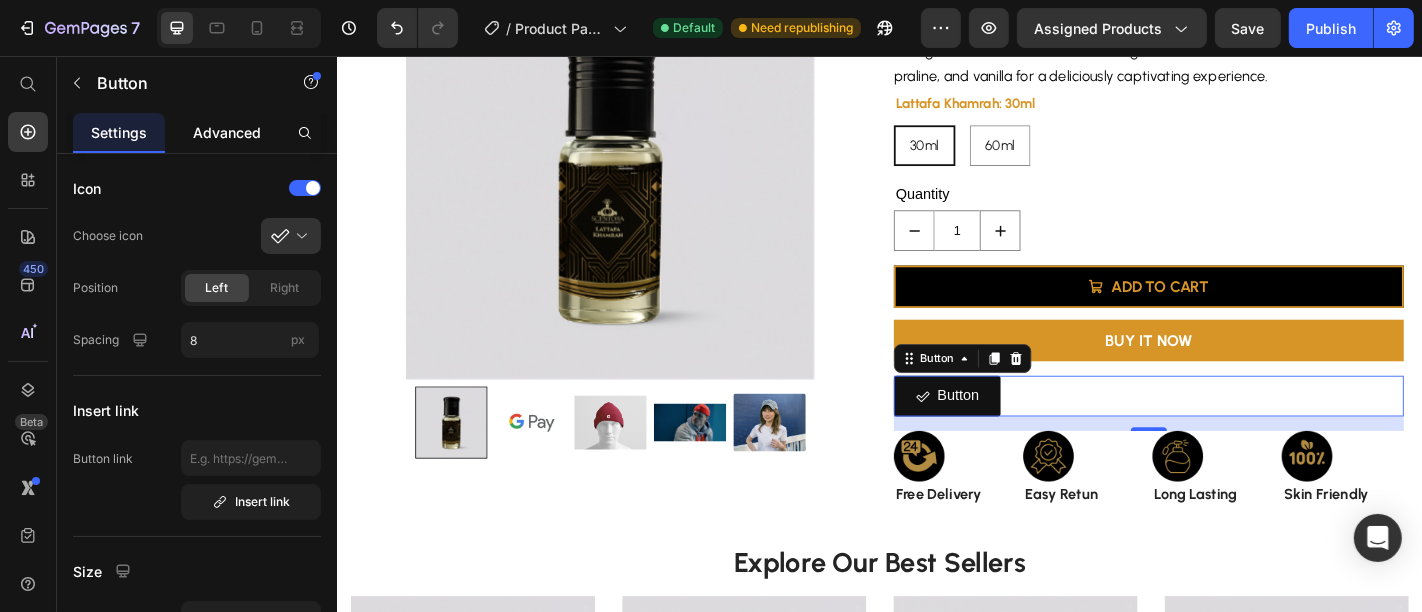 click on "Advanced" at bounding box center [227, 132] 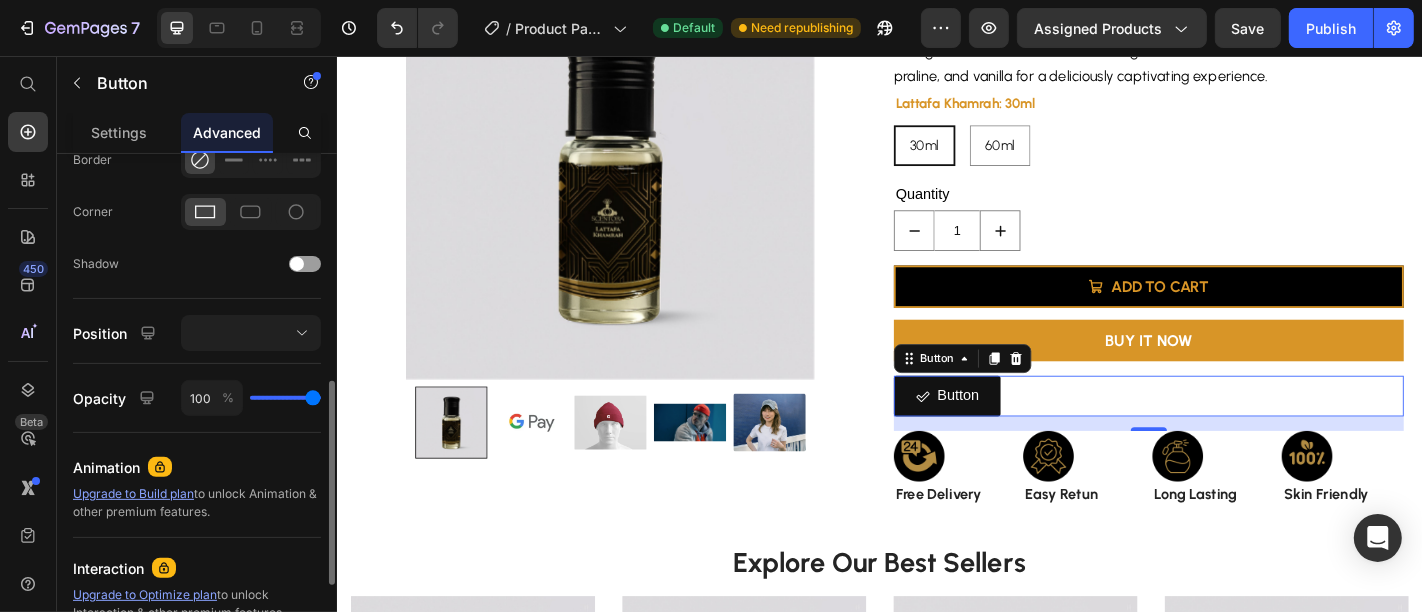 scroll, scrollTop: 574, scrollLeft: 0, axis: vertical 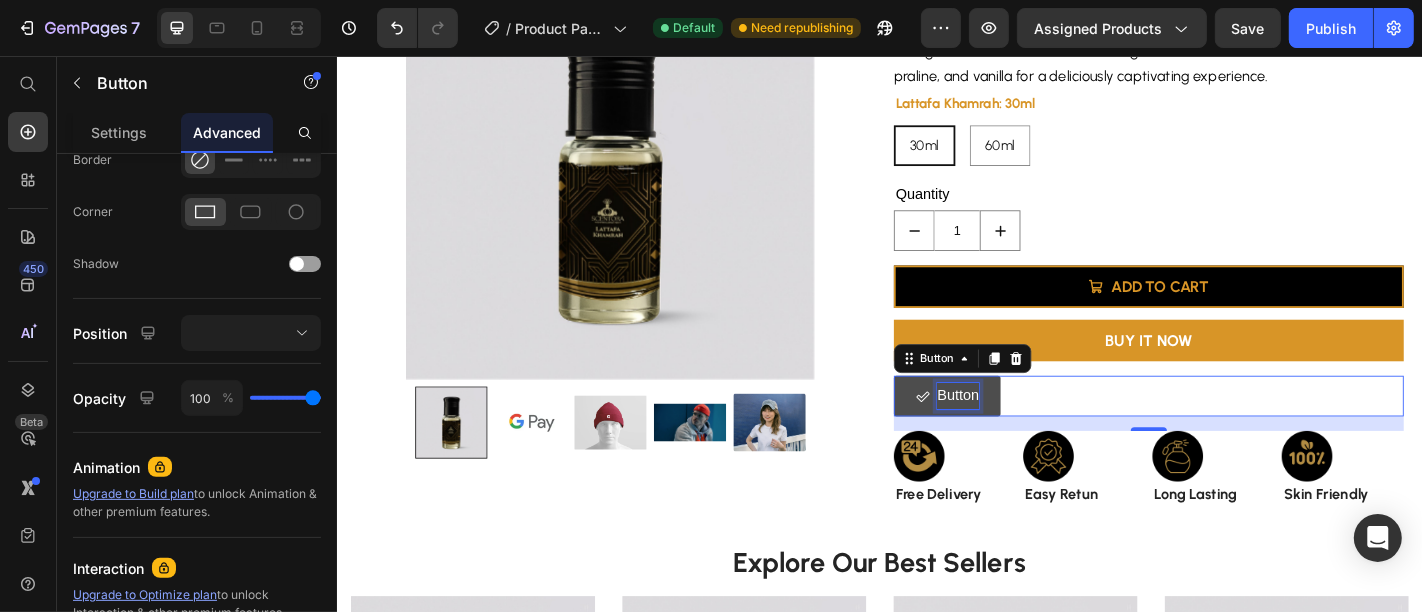 click on "Button" at bounding box center (1023, 431) 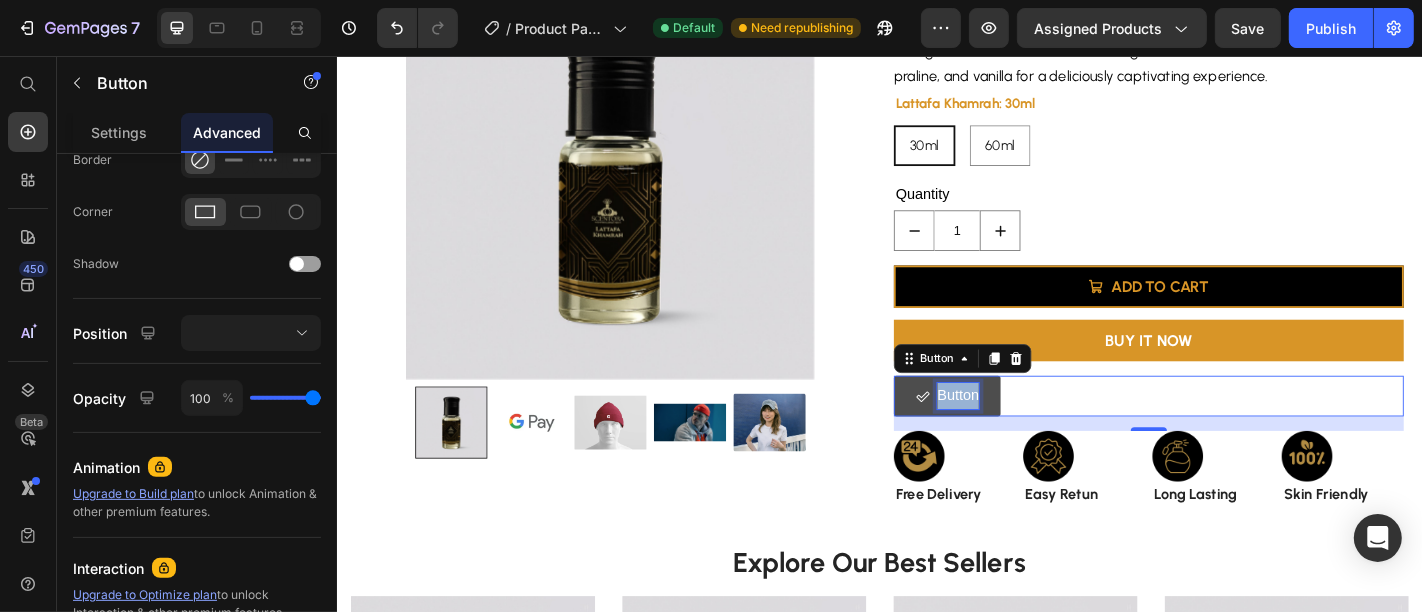 click on "Button" at bounding box center [1023, 431] 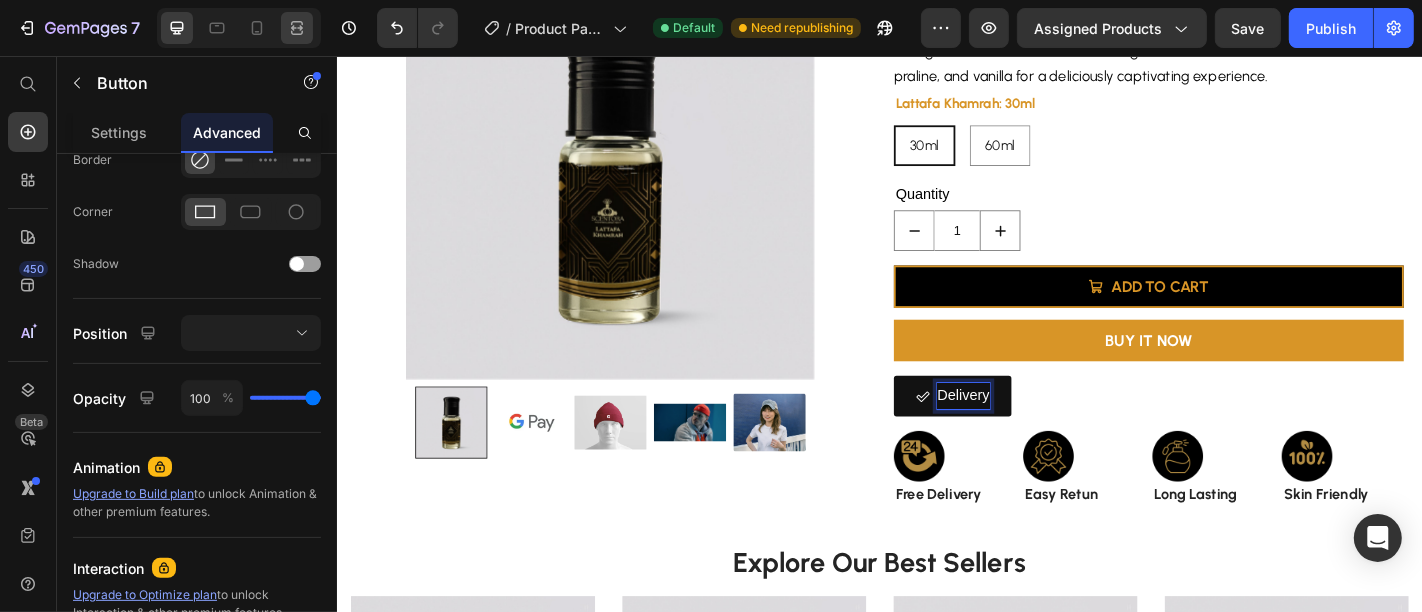 click on "Delivery" at bounding box center [1017, 431] 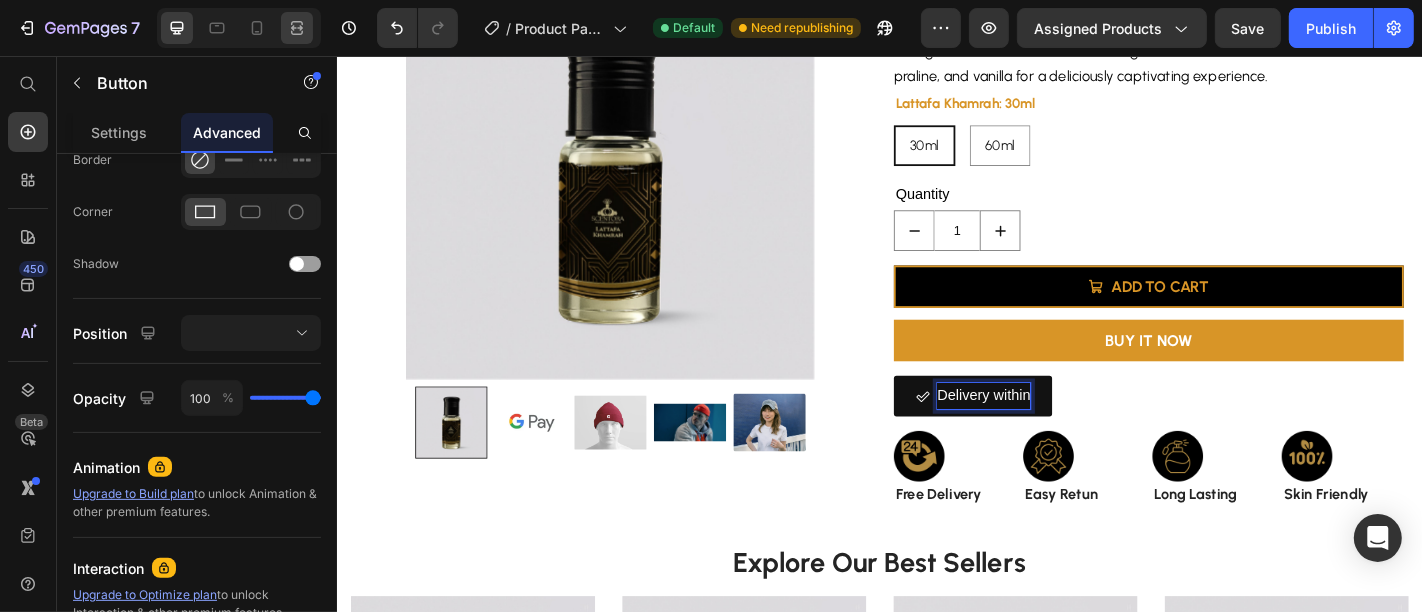 click on "Delivery within" at bounding box center [1039, 431] 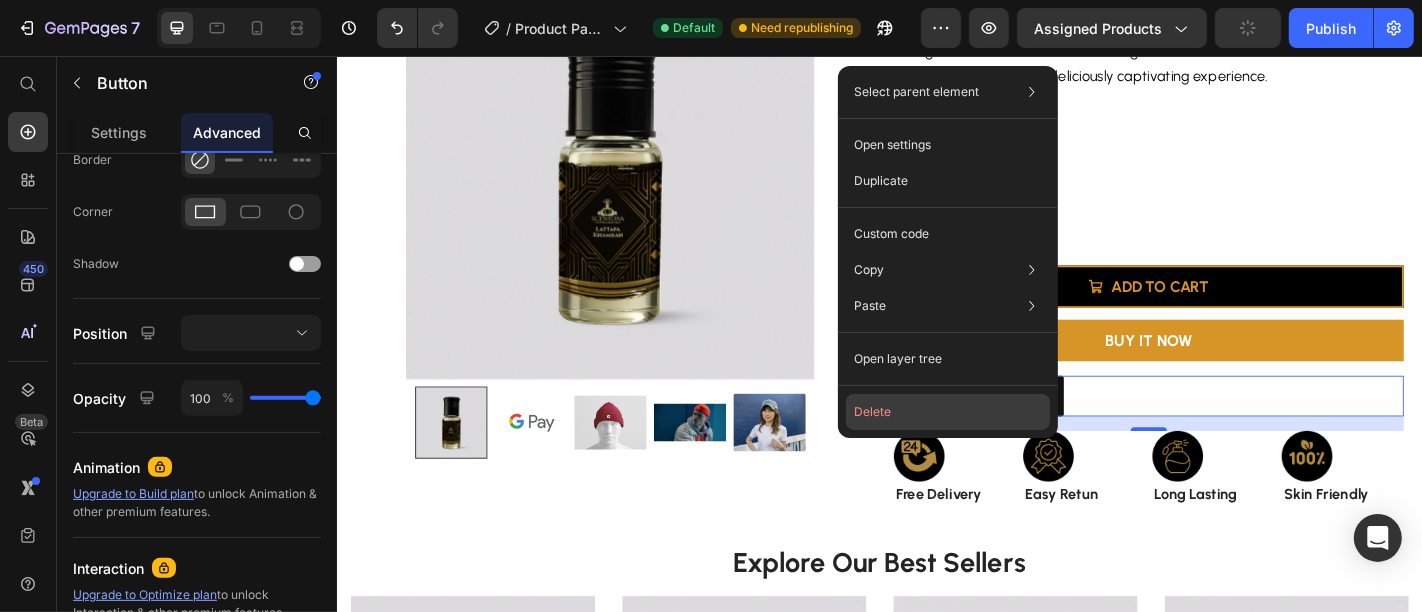 click on "Delete" 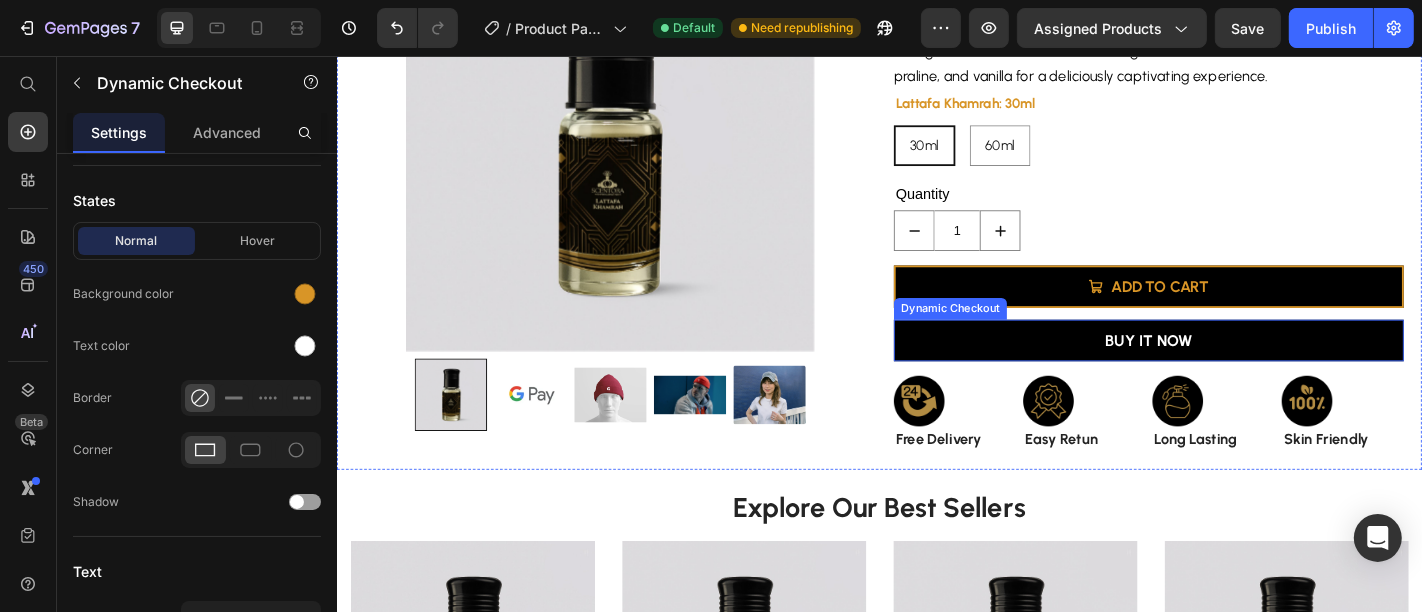 click on "BUY IT NOW" at bounding box center [1234, 370] 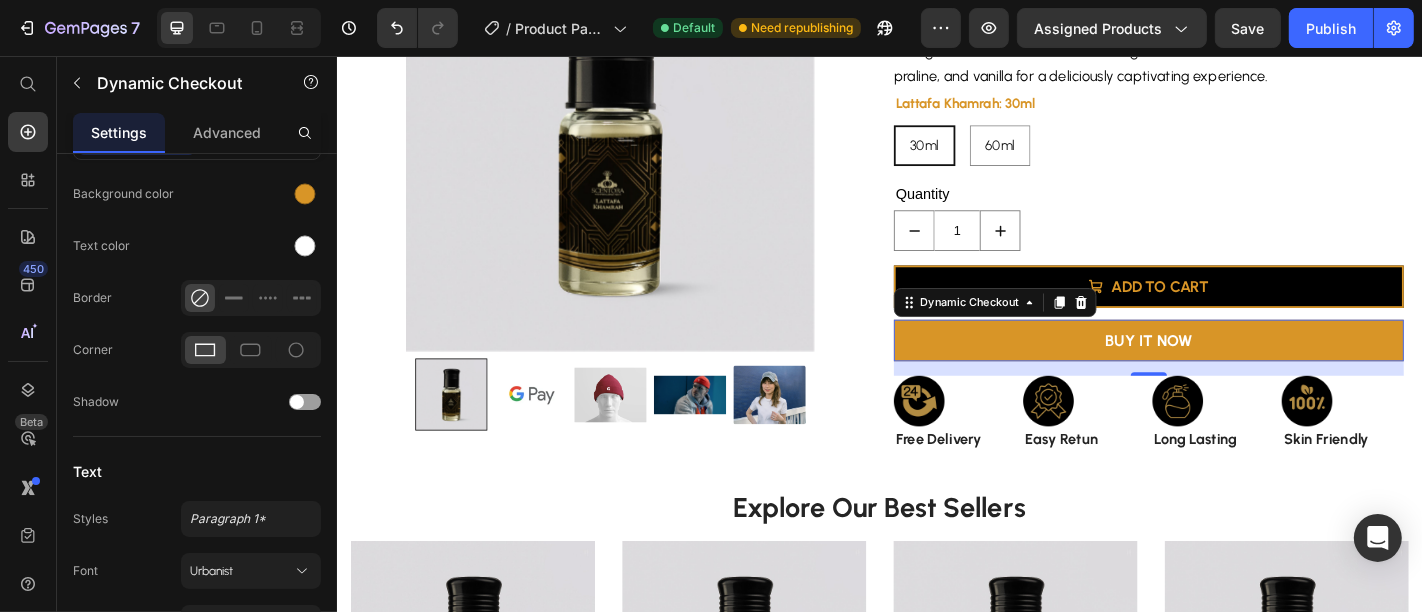 scroll, scrollTop: 673, scrollLeft: 0, axis: vertical 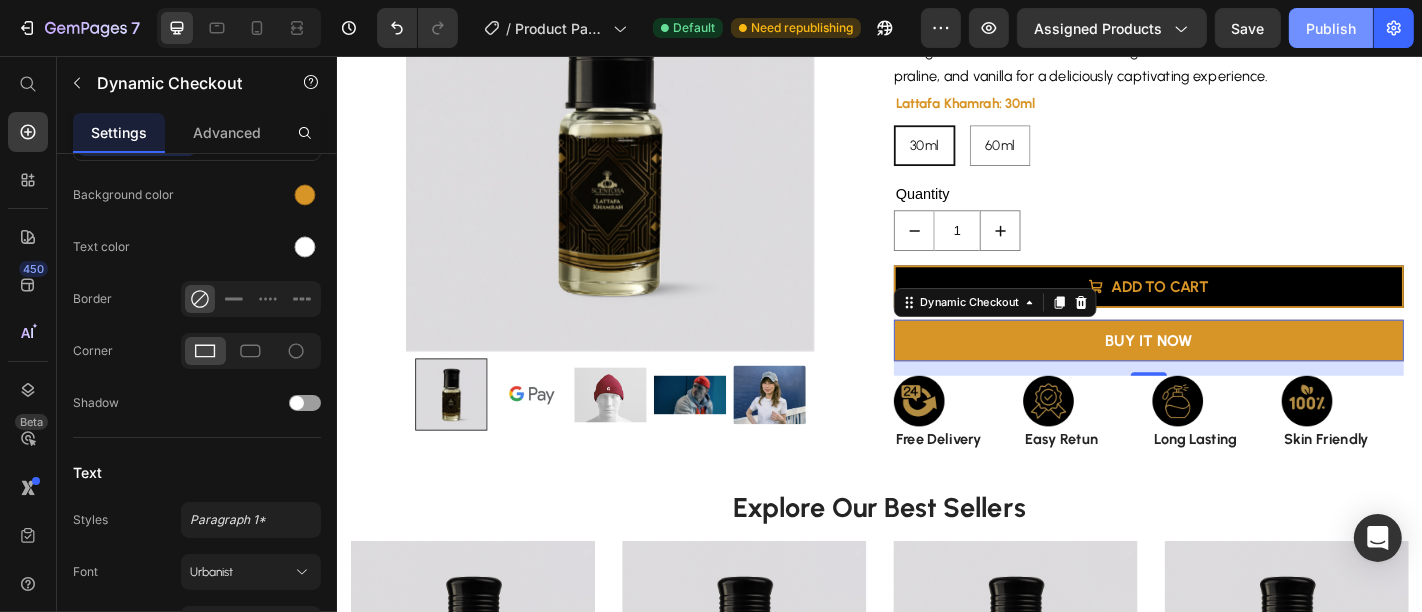 click on "Publish" 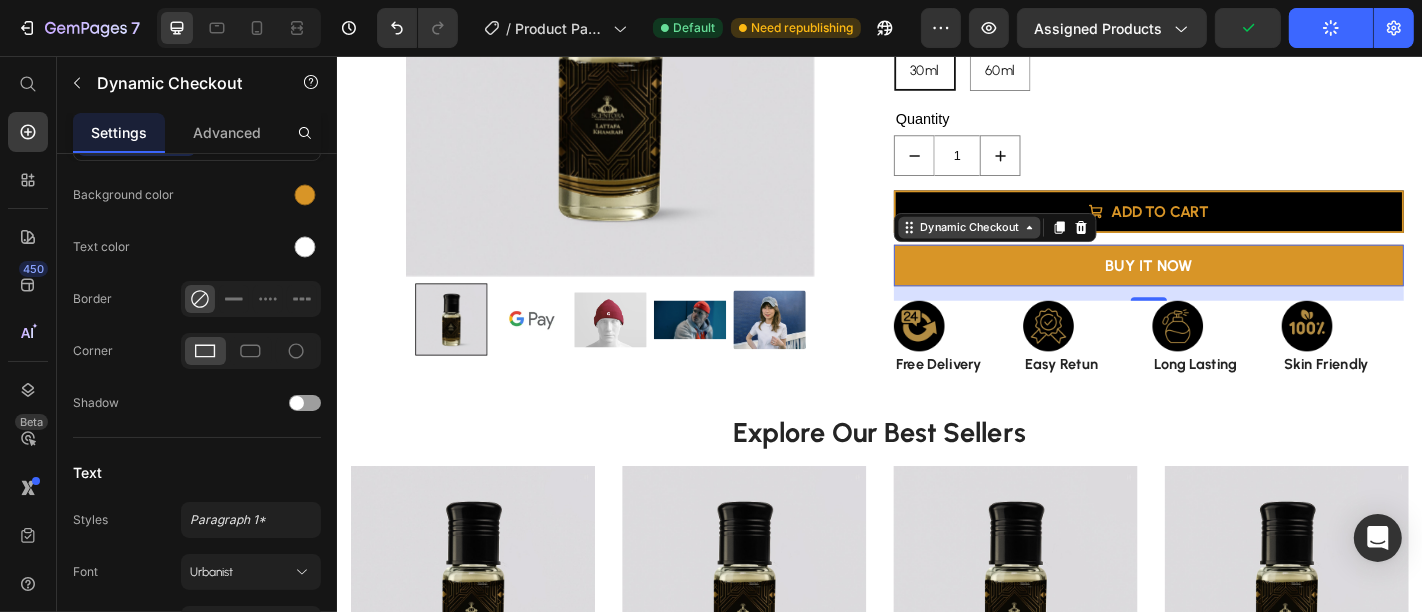 scroll, scrollTop: 319, scrollLeft: 0, axis: vertical 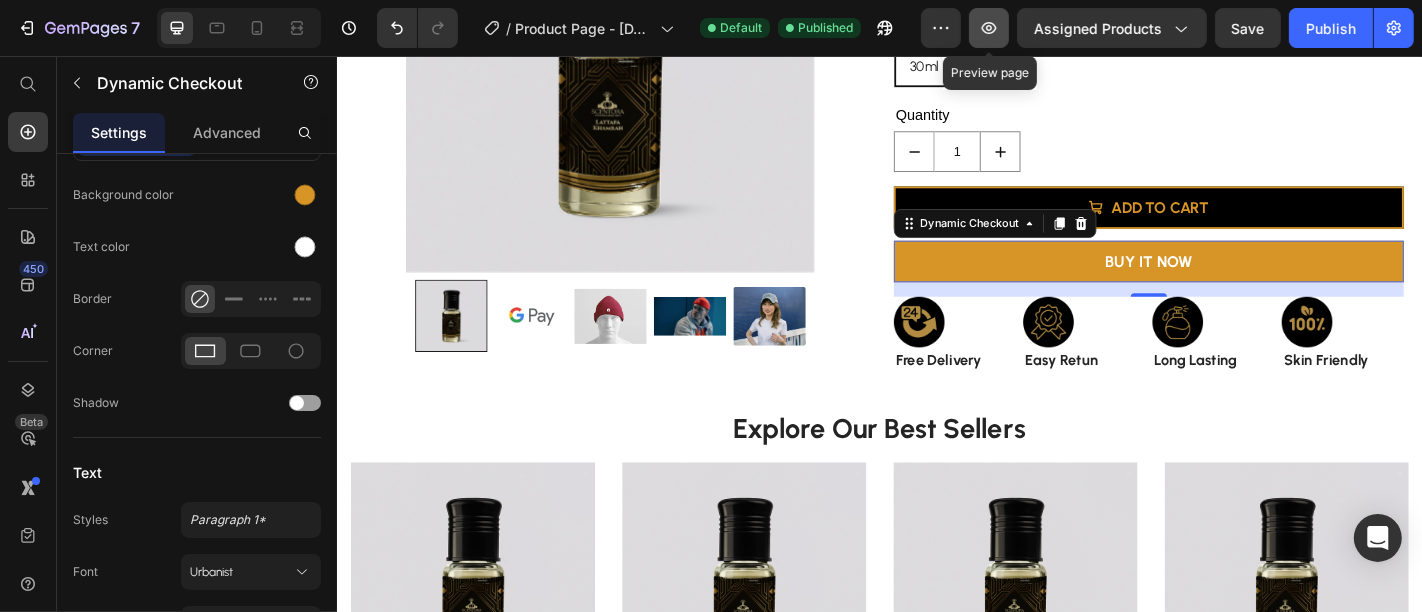 click 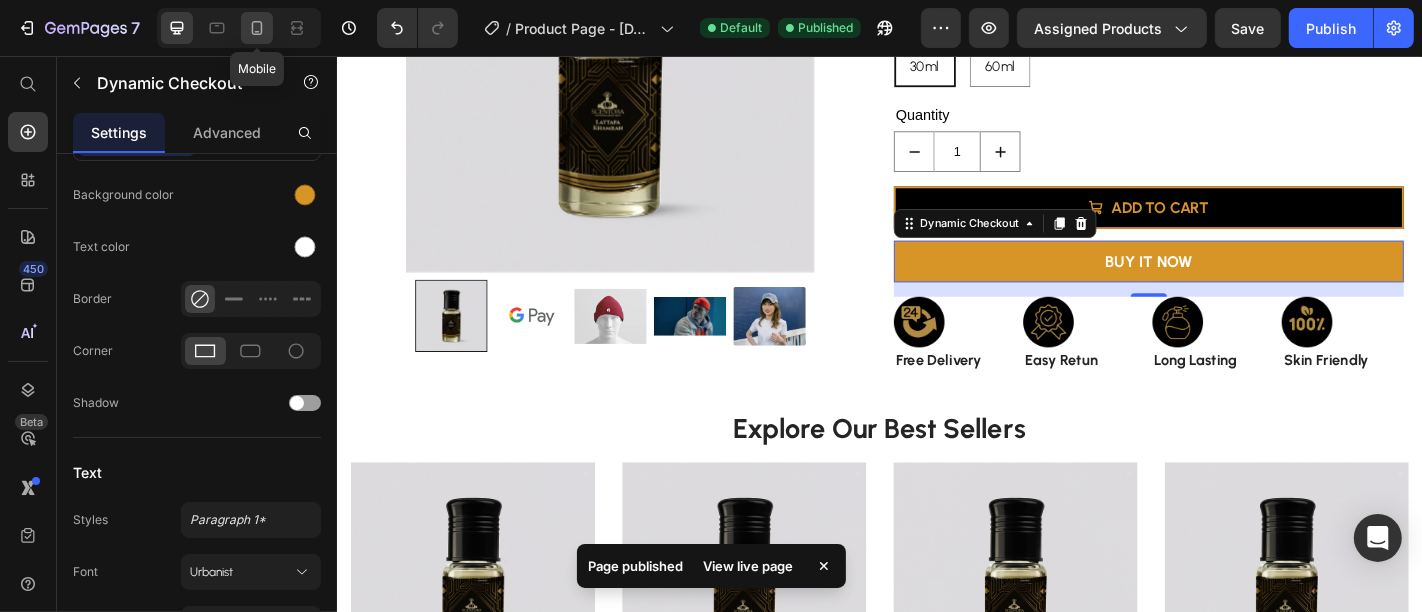 click 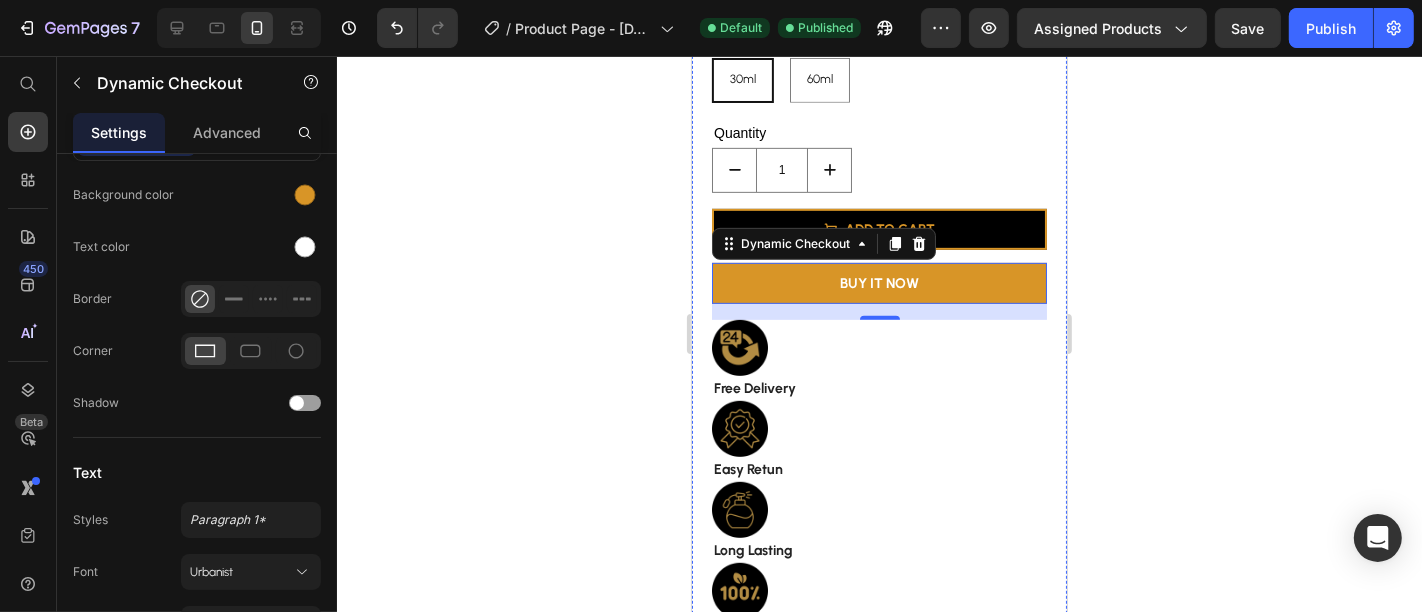 scroll, scrollTop: 364, scrollLeft: 0, axis: vertical 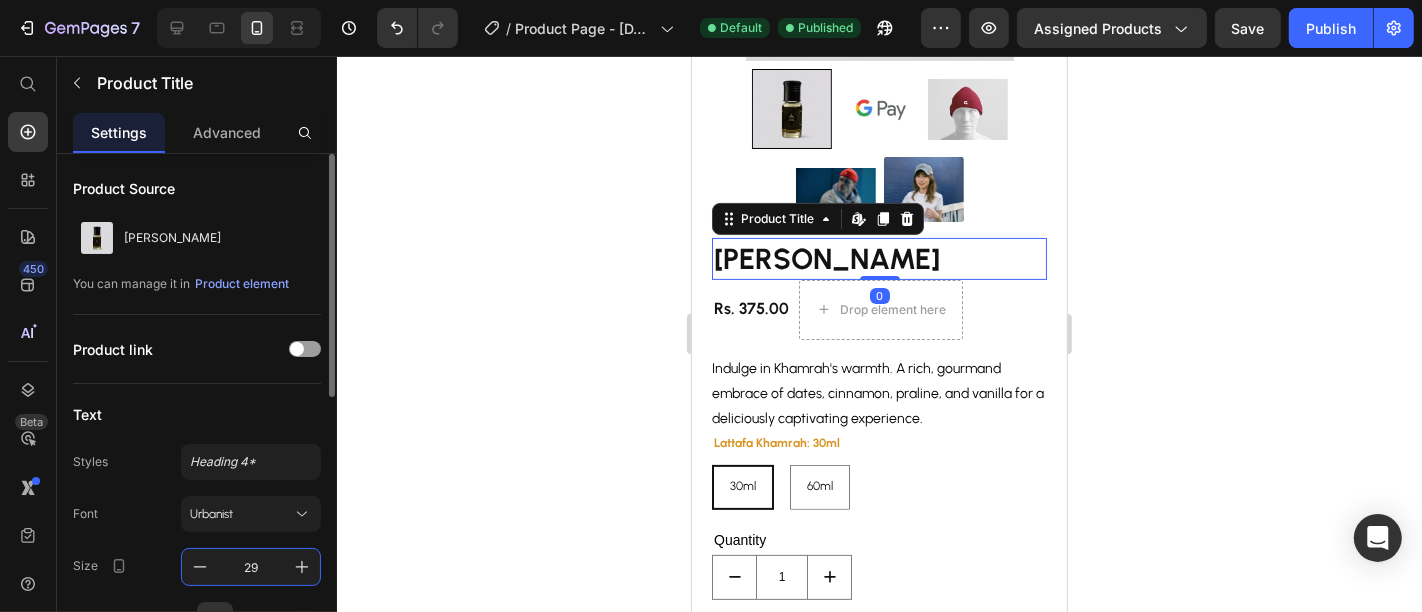click on "29" at bounding box center (251, 567) 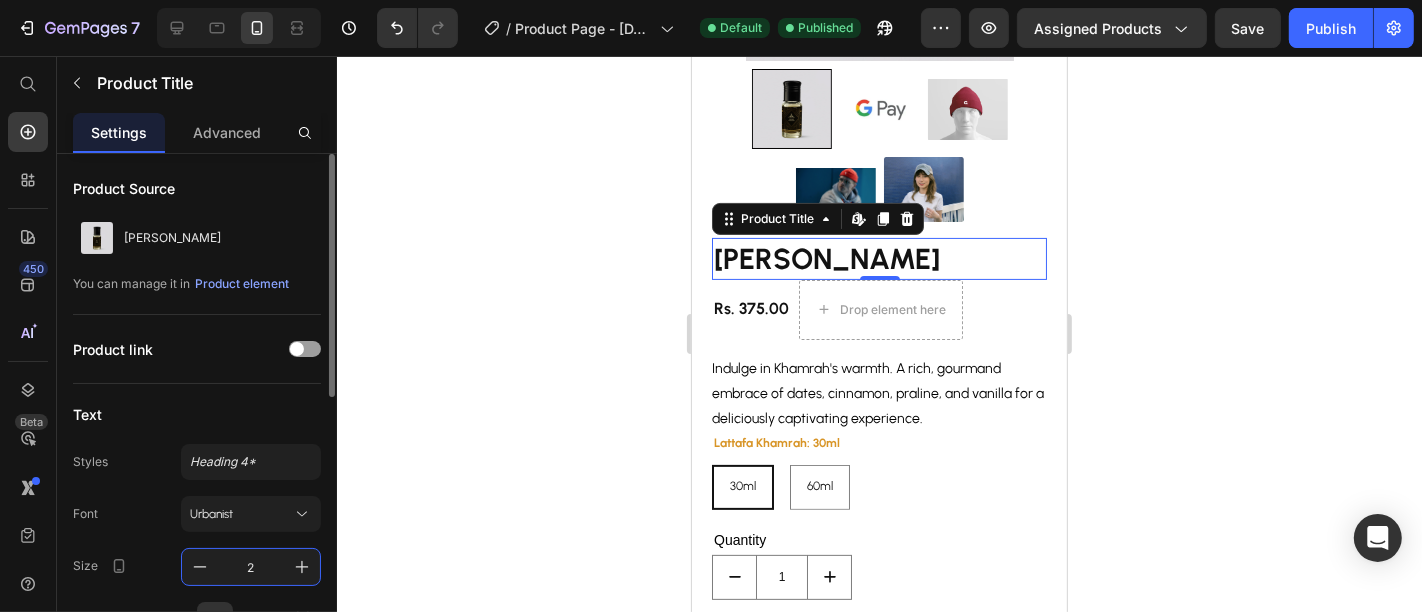 type on "20" 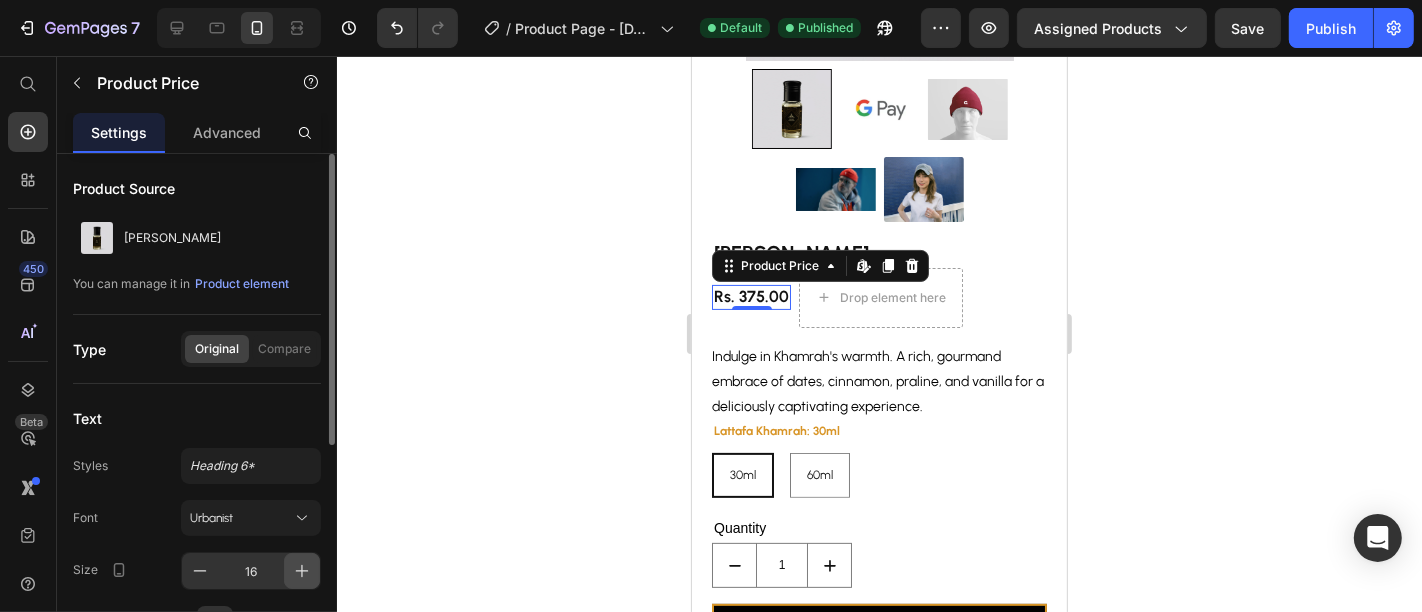 click at bounding box center [302, 571] 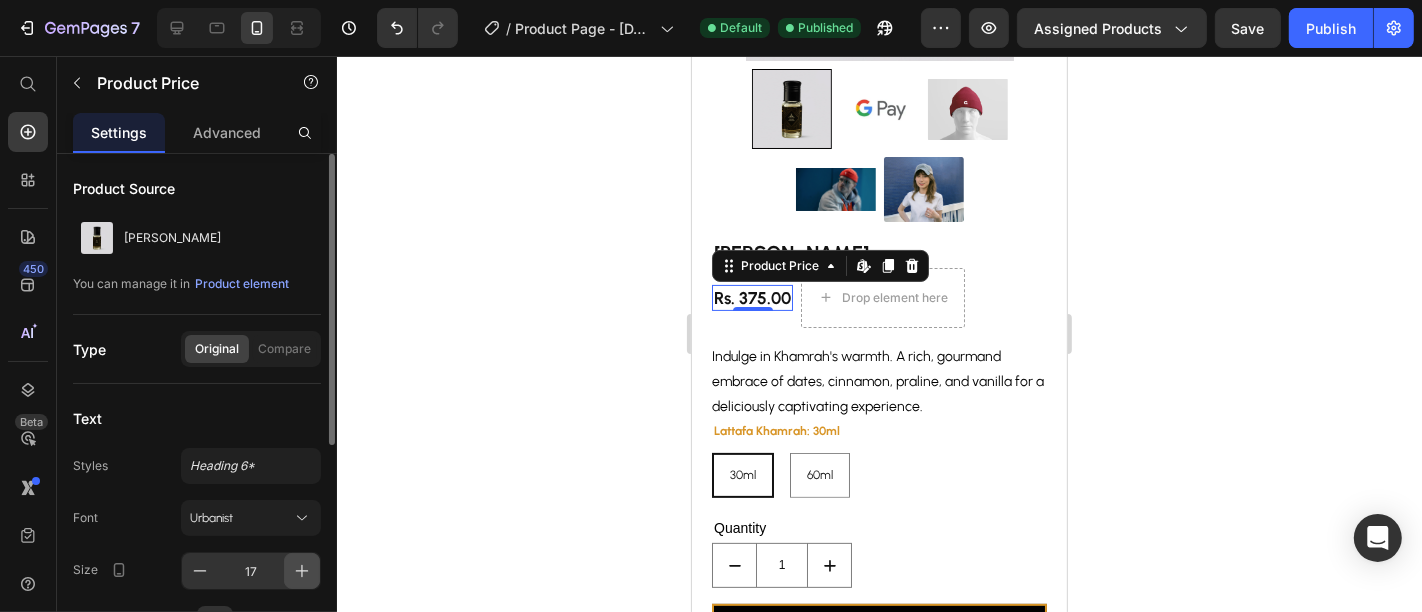 click at bounding box center (302, 571) 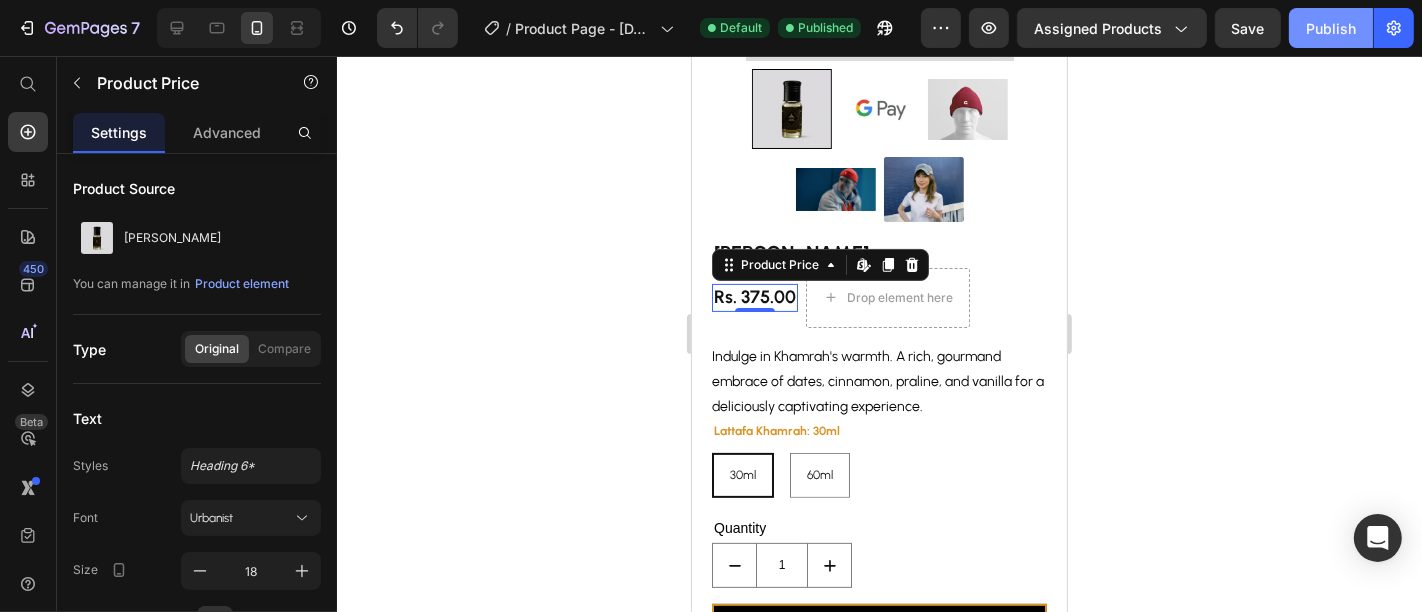 click on "Publish" 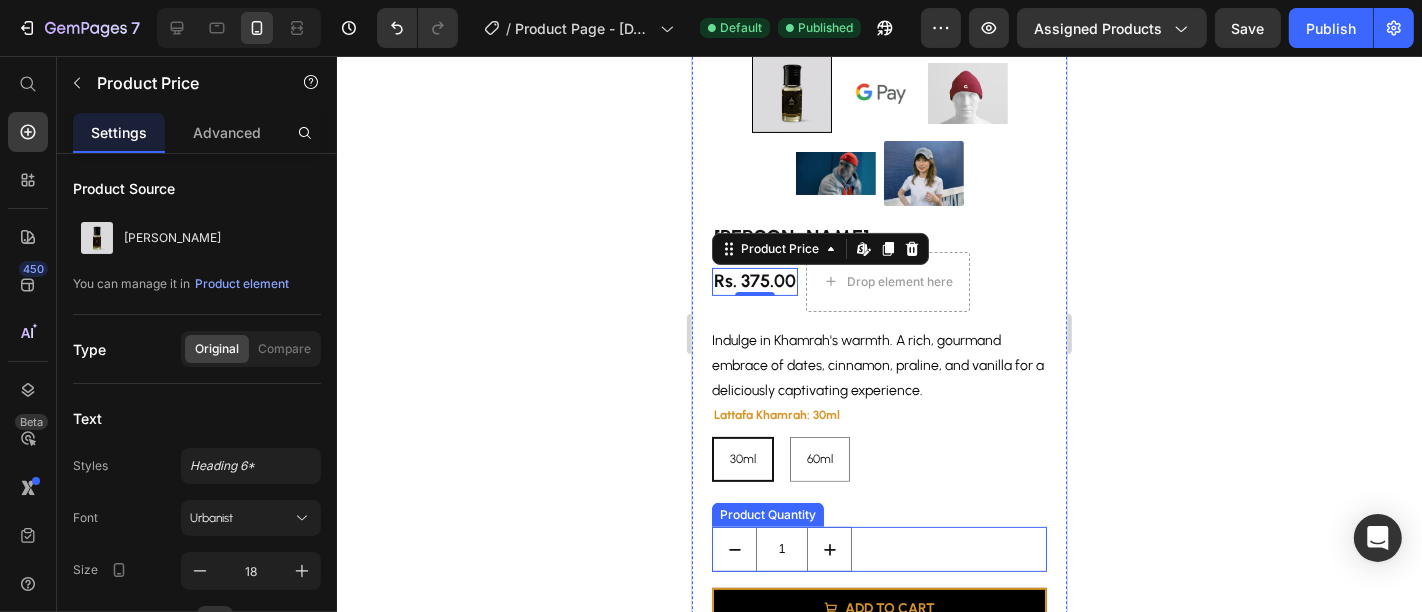scroll, scrollTop: 376, scrollLeft: 0, axis: vertical 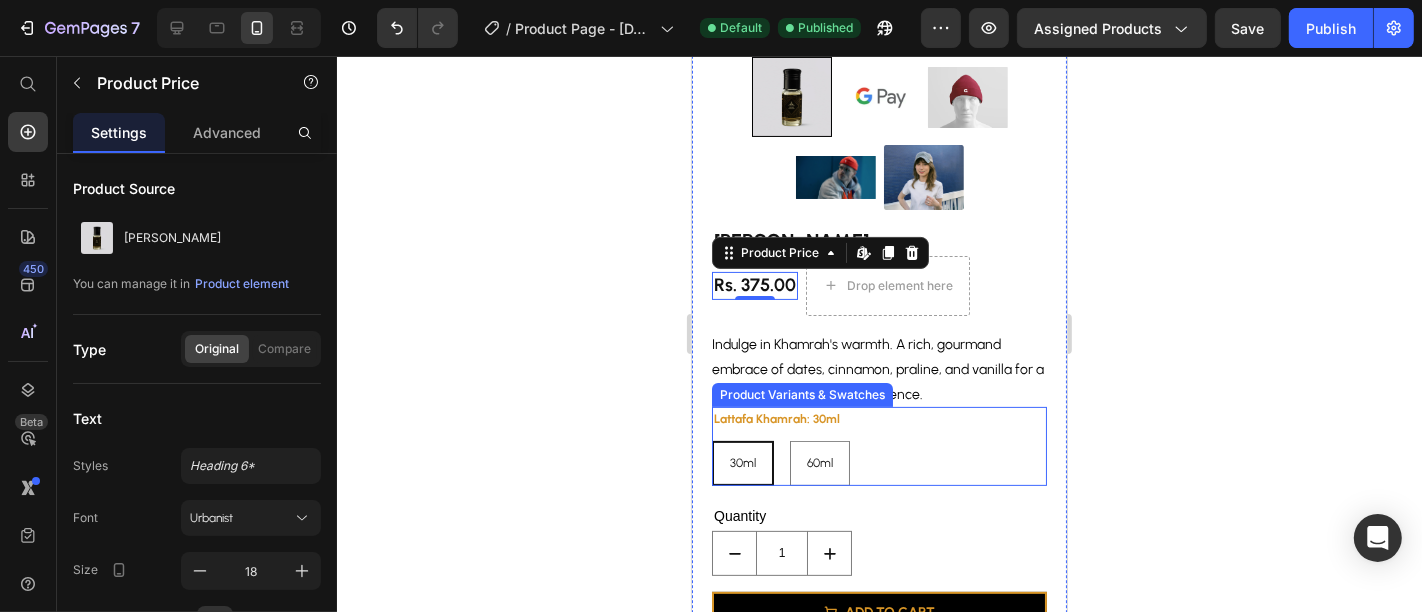 click on "Product Variants & Swatches" at bounding box center (801, 394) 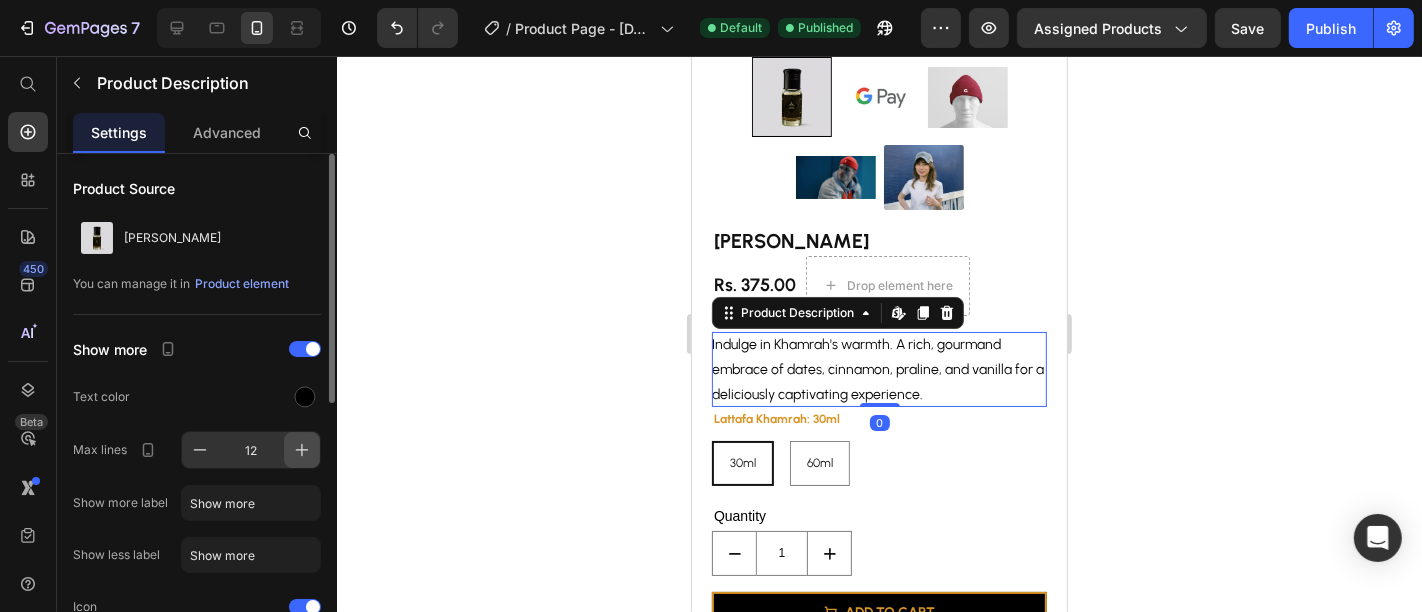 click 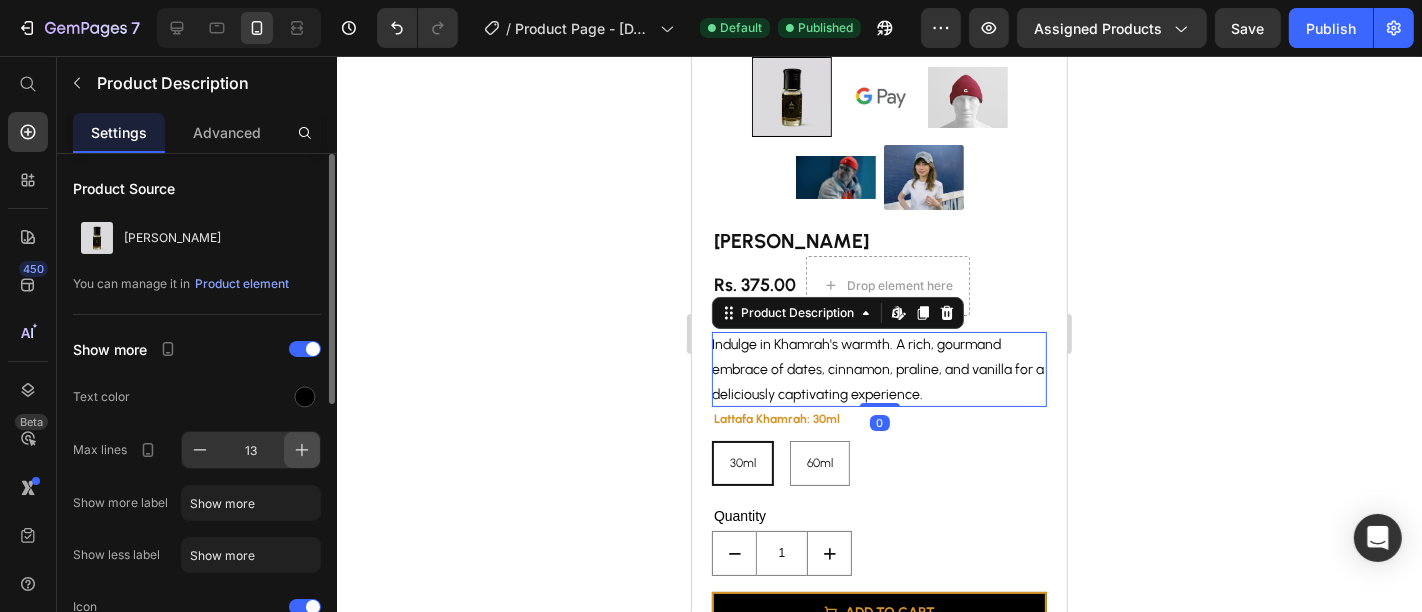 click 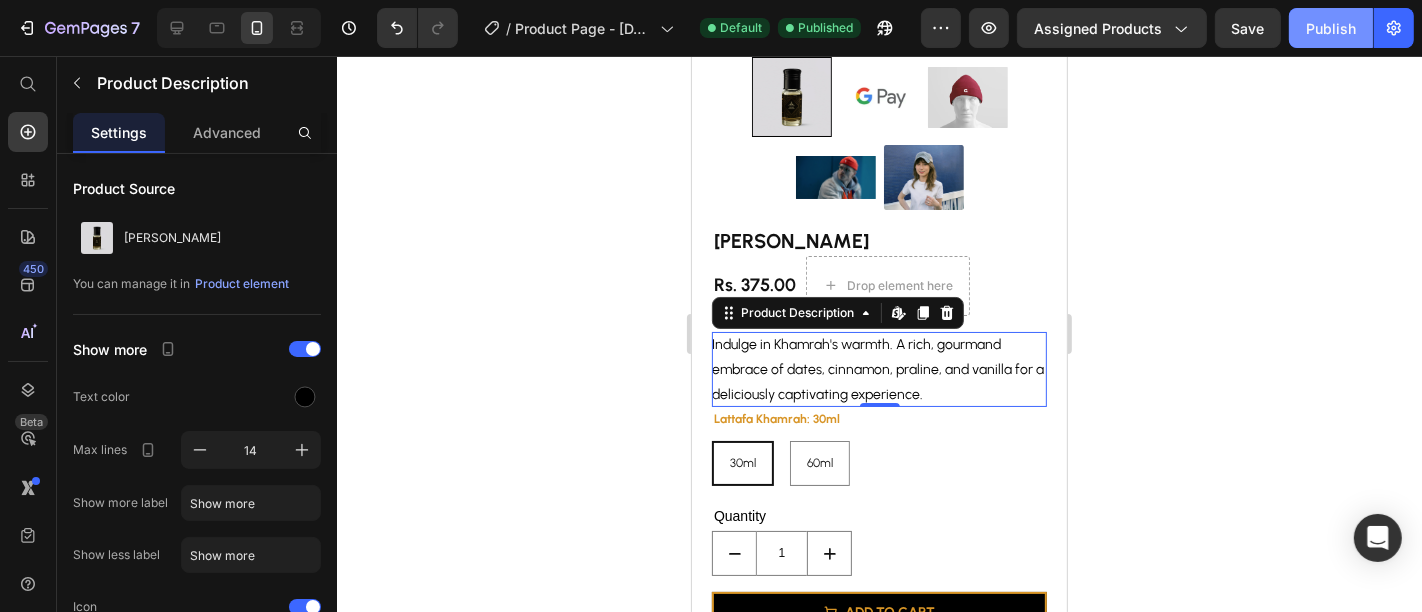 click on "Publish" 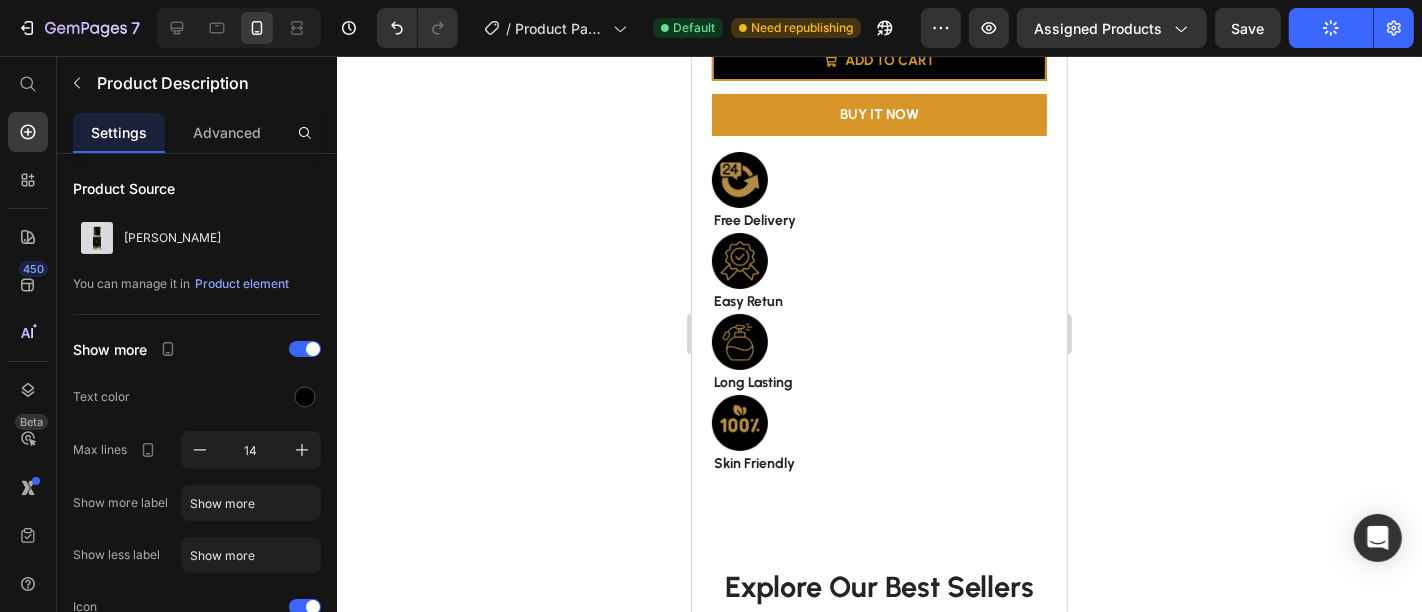 scroll, scrollTop: 929, scrollLeft: 0, axis: vertical 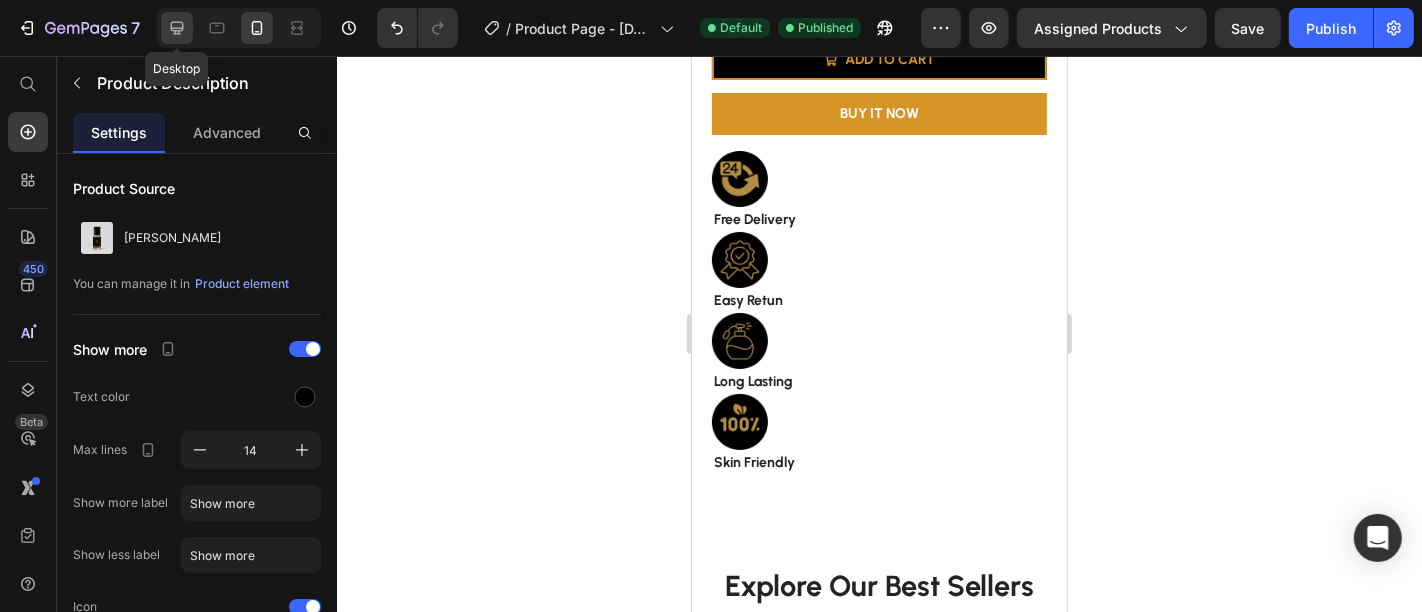 click 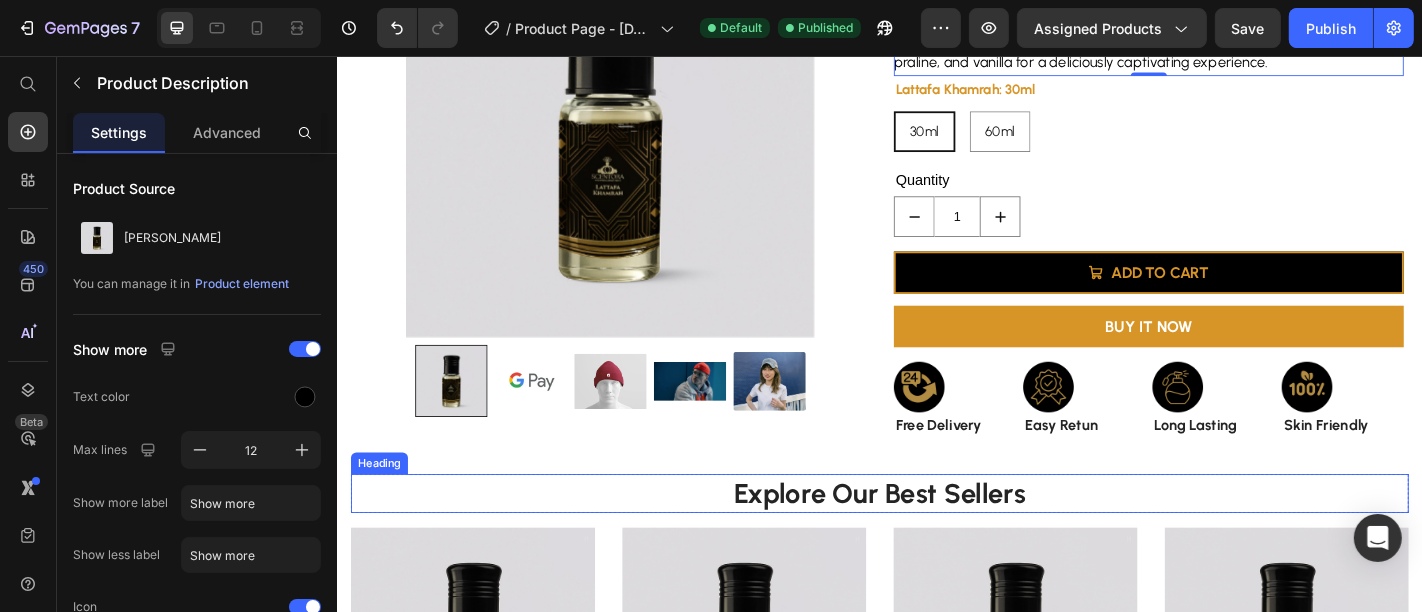 scroll, scrollTop: 142, scrollLeft: 0, axis: vertical 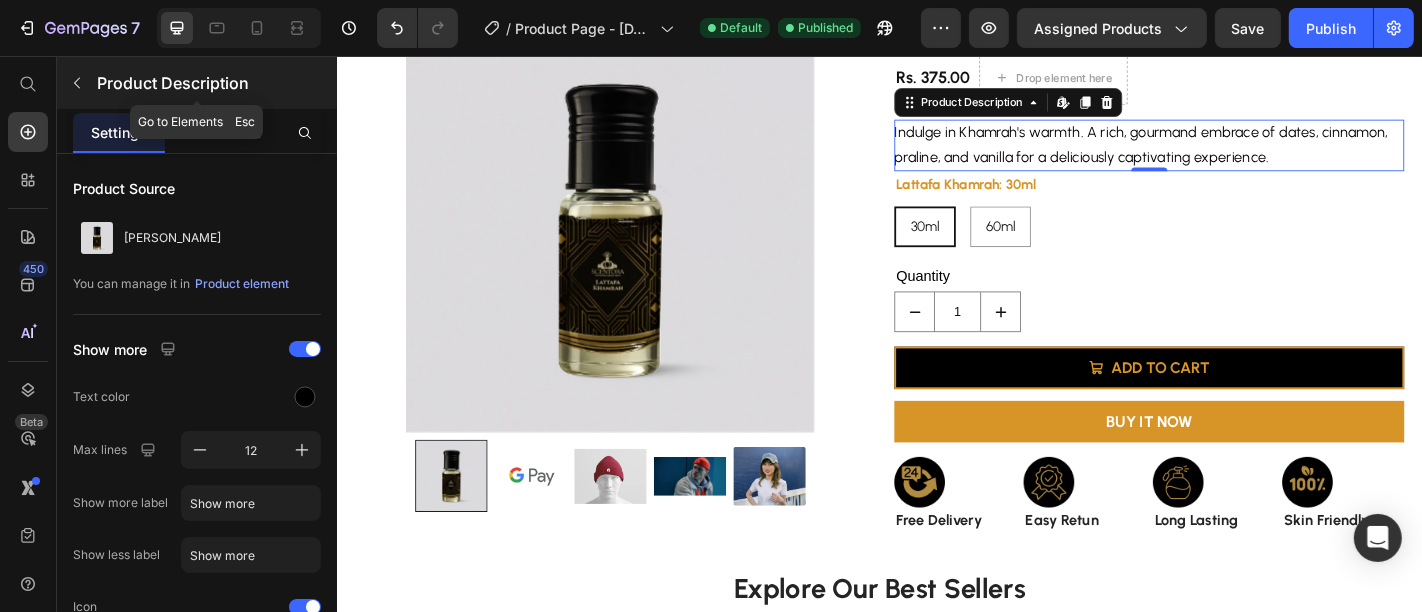 click on "Product Description" at bounding box center (215, 83) 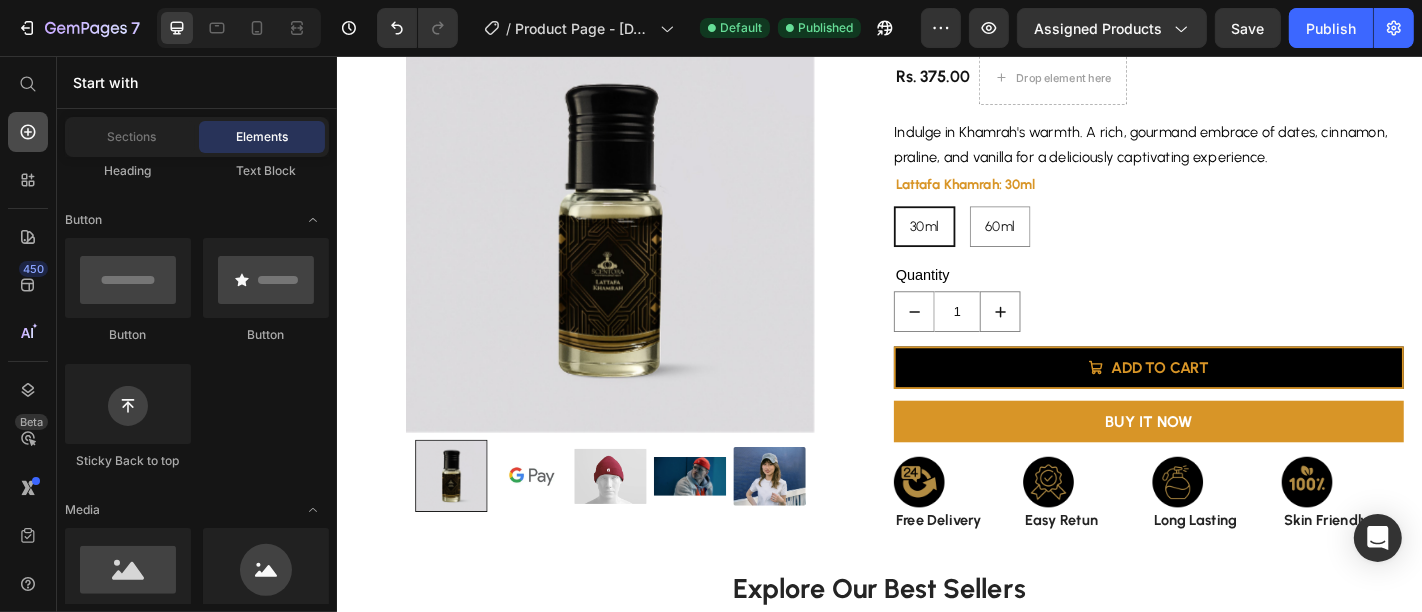 click 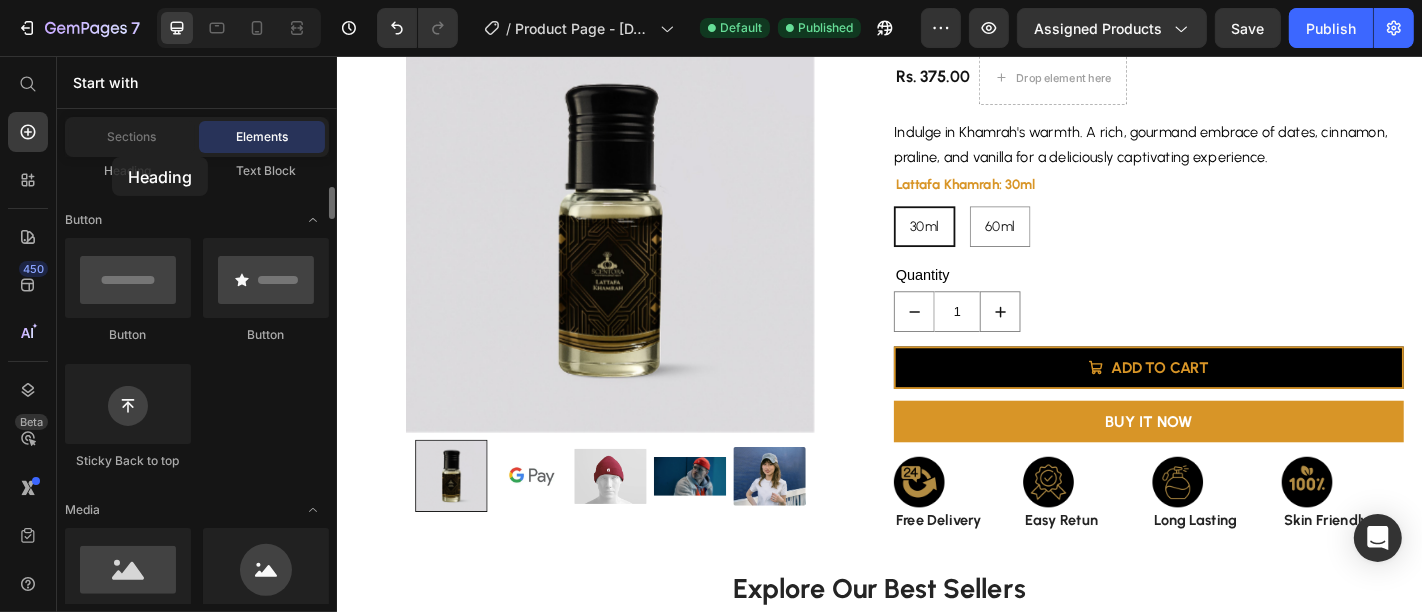 click on "Heading" 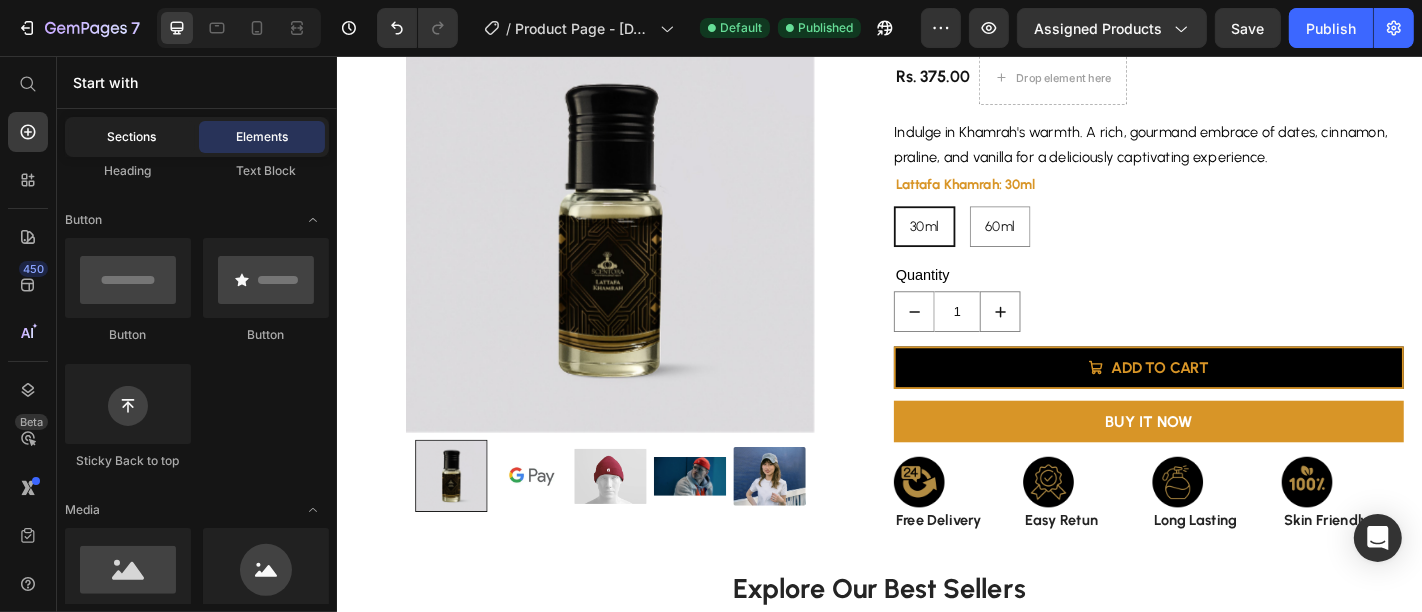 click on "Sections" at bounding box center [132, 137] 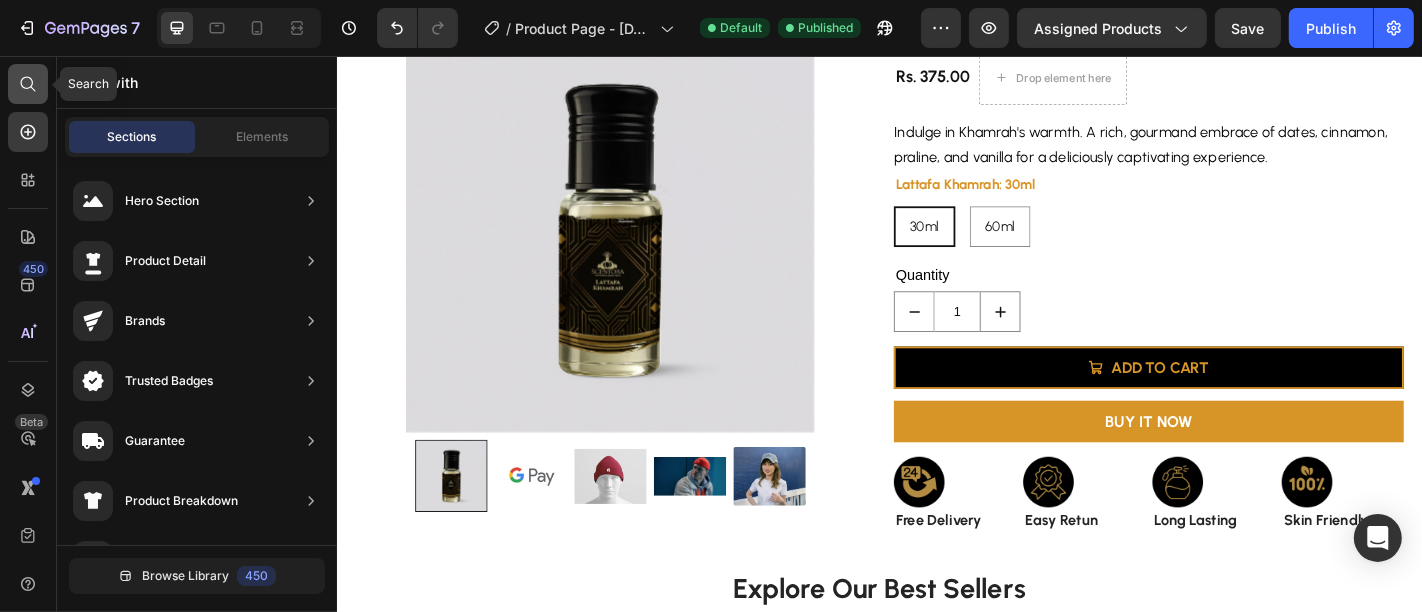 click 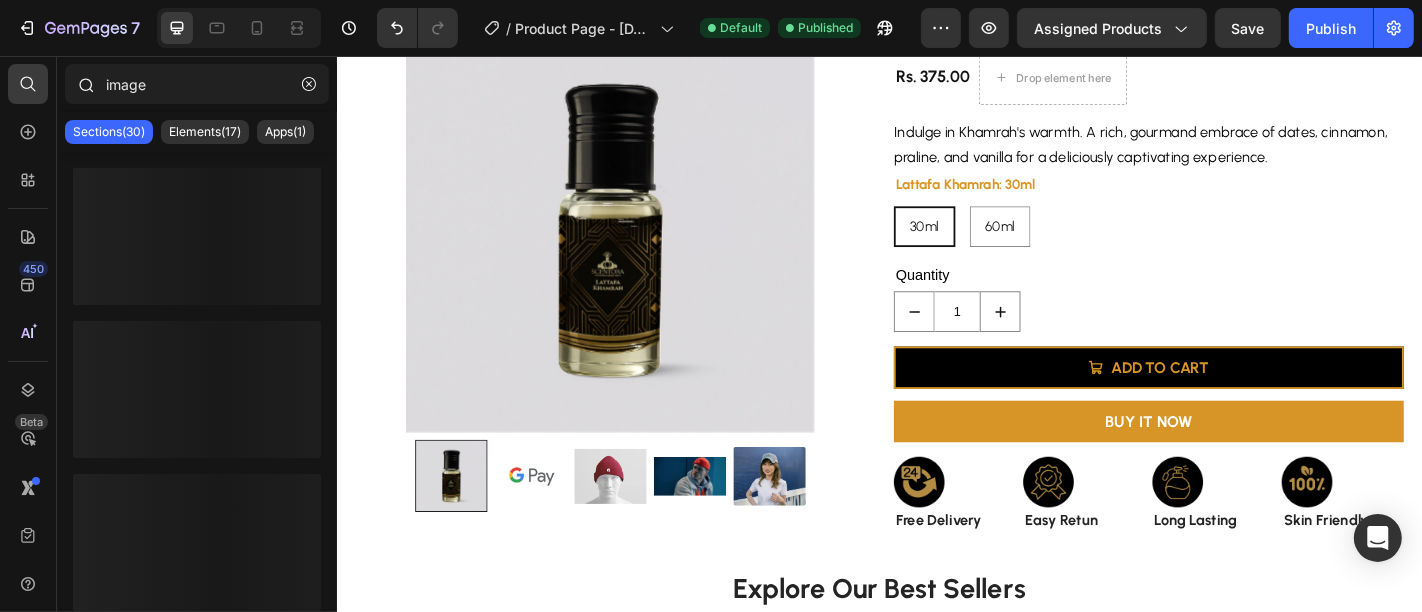 type on "image" 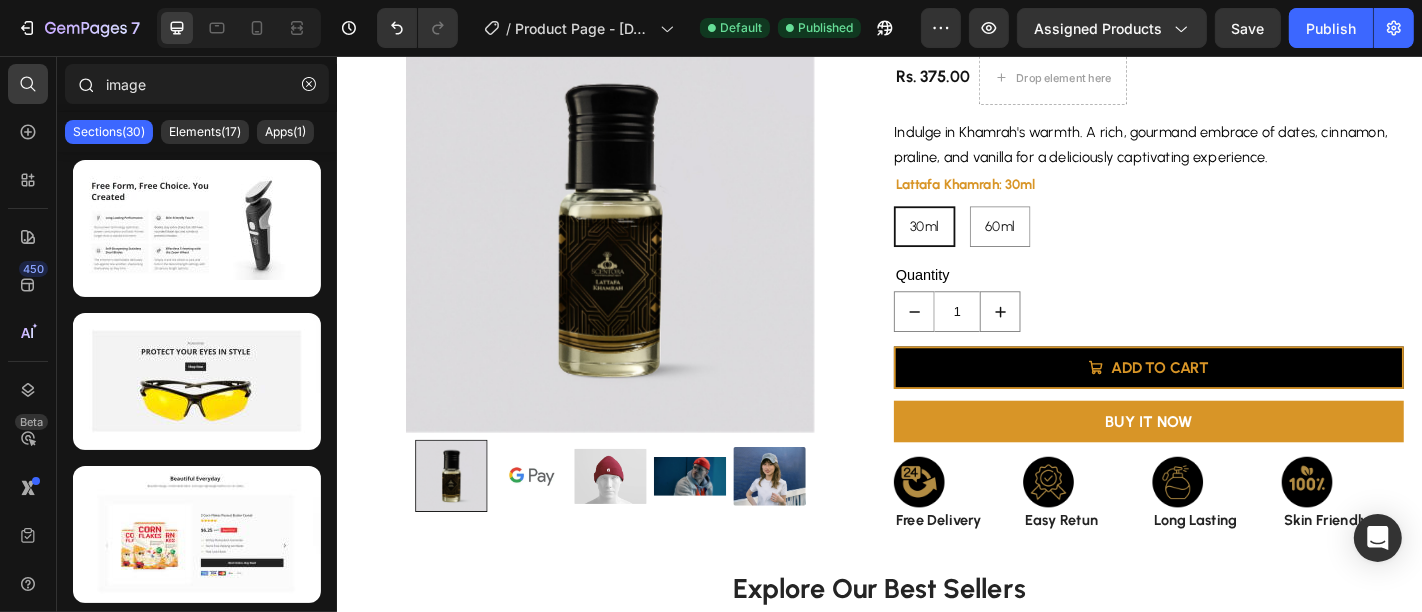 type 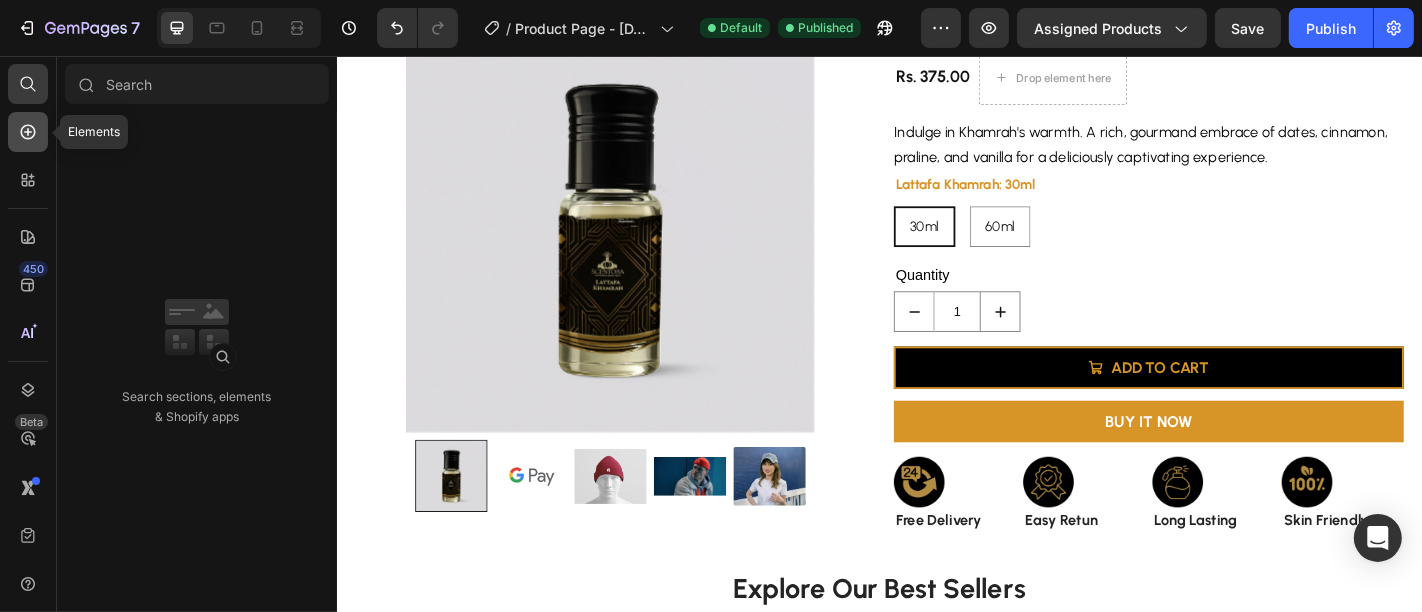 click 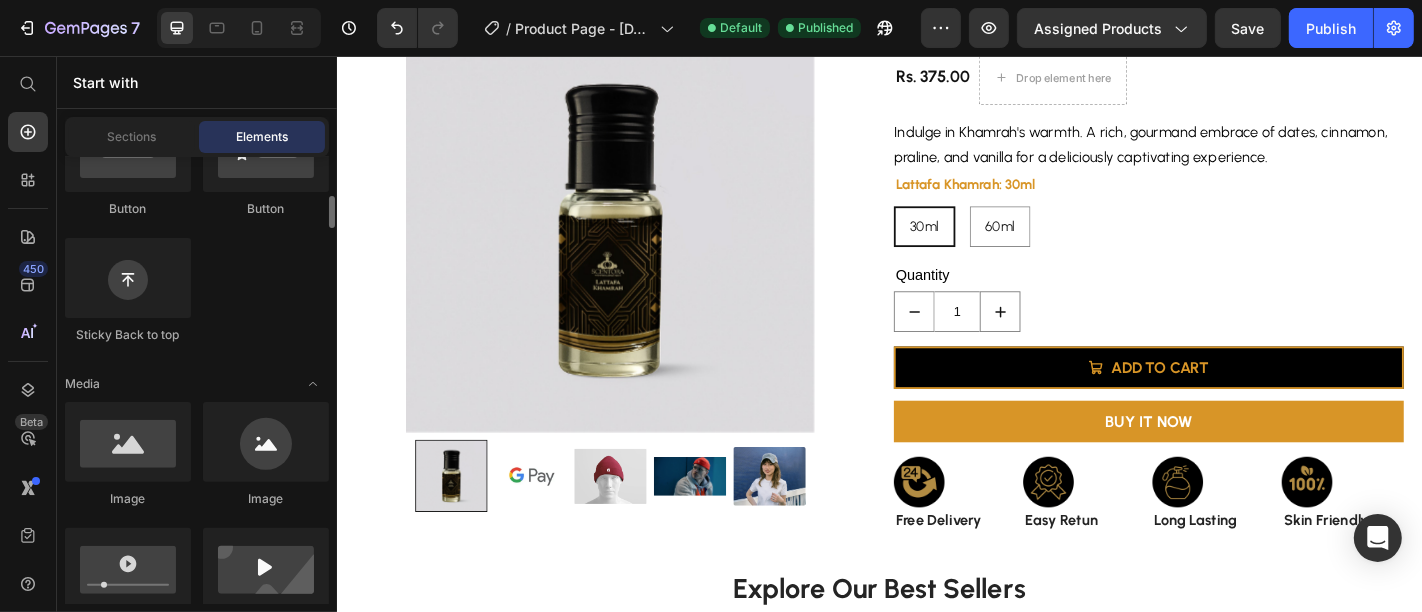 scroll, scrollTop: 475, scrollLeft: 0, axis: vertical 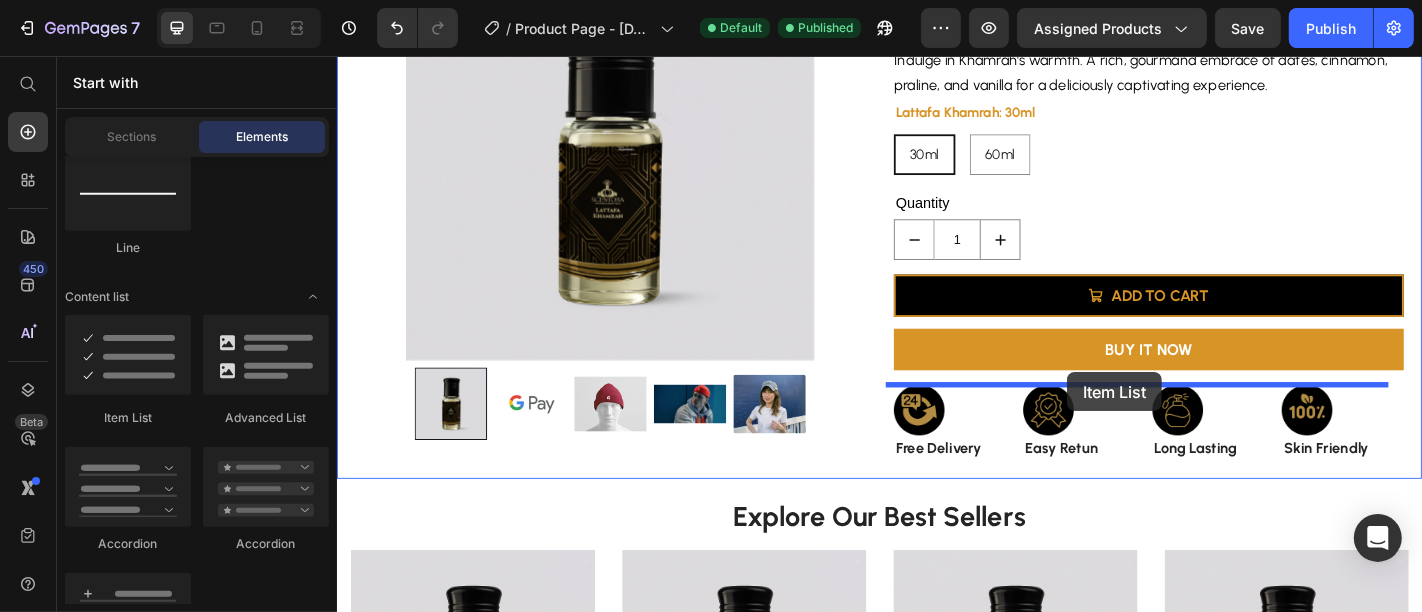 drag, startPoint x: 481, startPoint y: 434, endPoint x: 1143, endPoint y: 405, distance: 662.6349 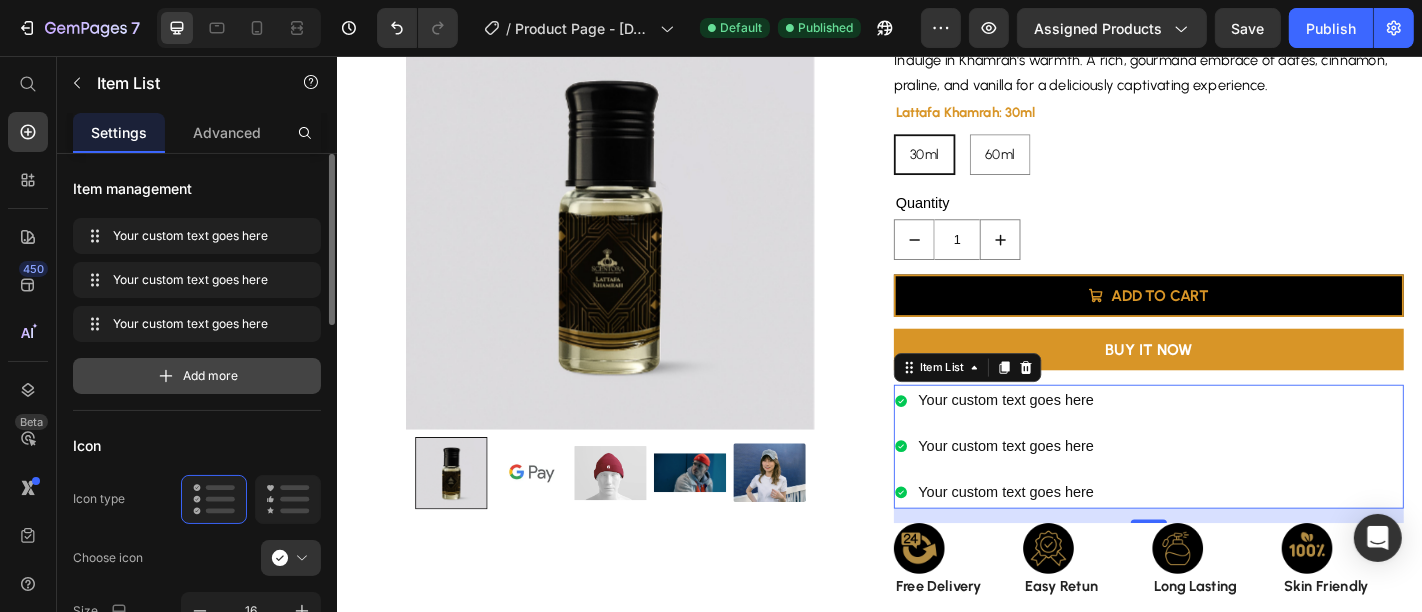 click on "Add more" at bounding box center (211, 376) 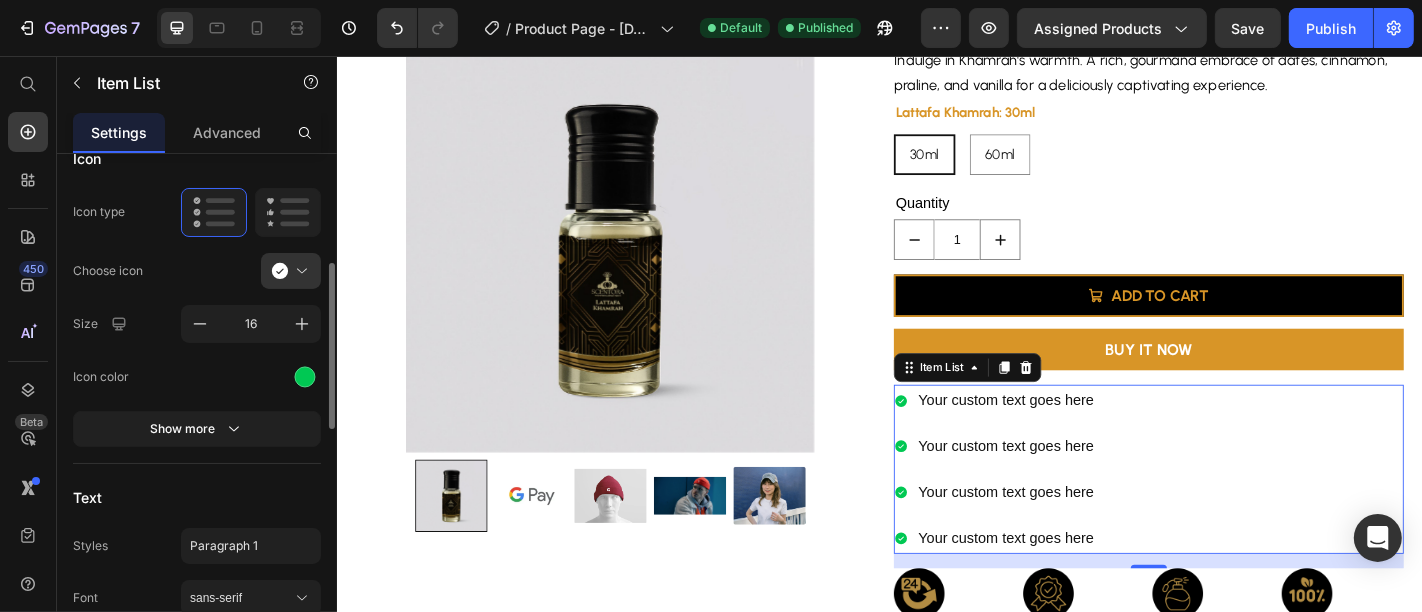 scroll, scrollTop: 333, scrollLeft: 0, axis: vertical 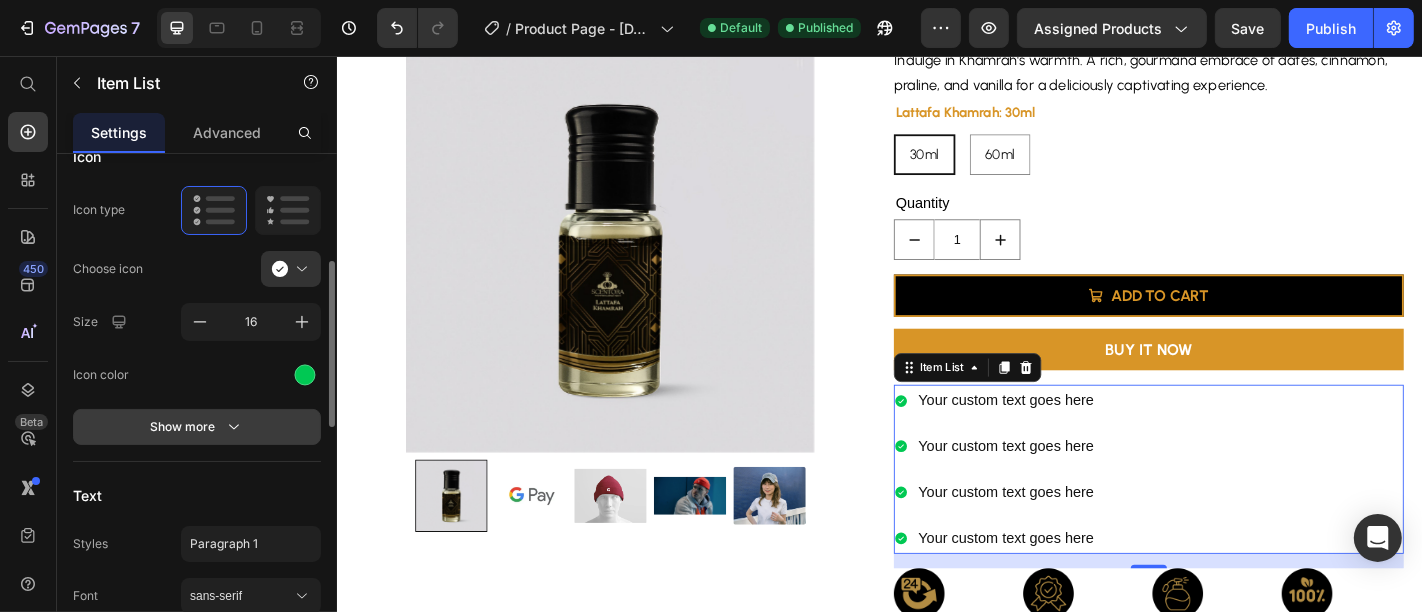 click 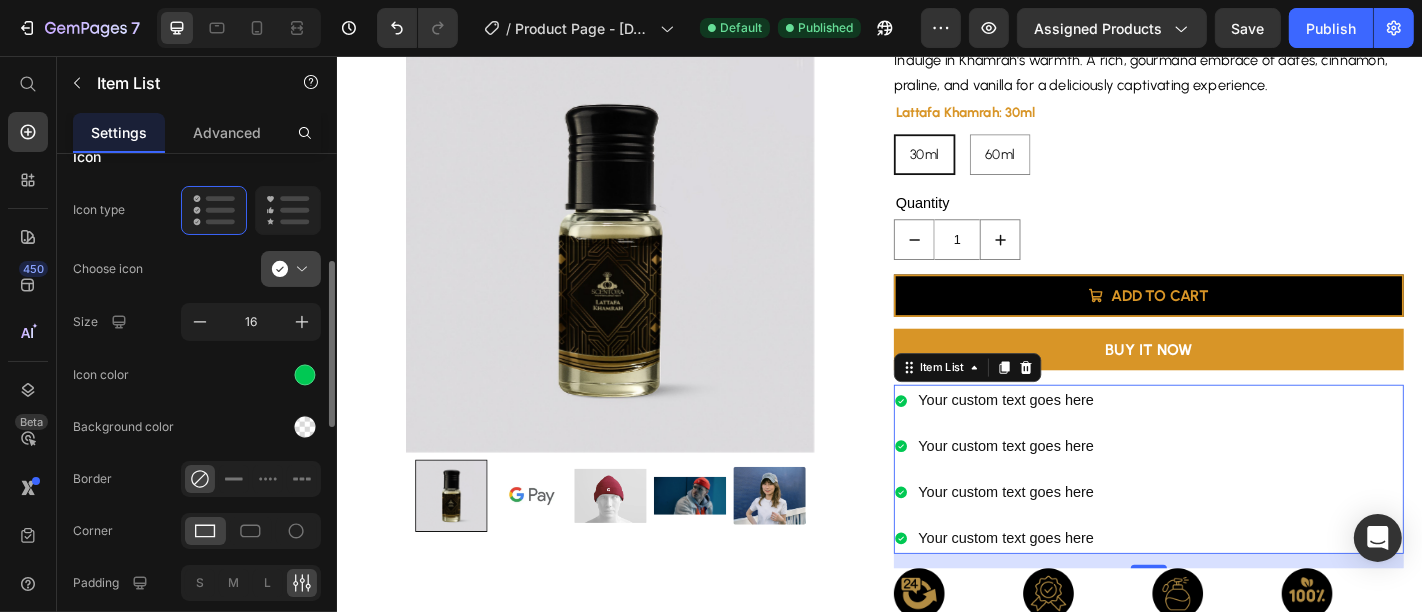 click at bounding box center (299, 269) 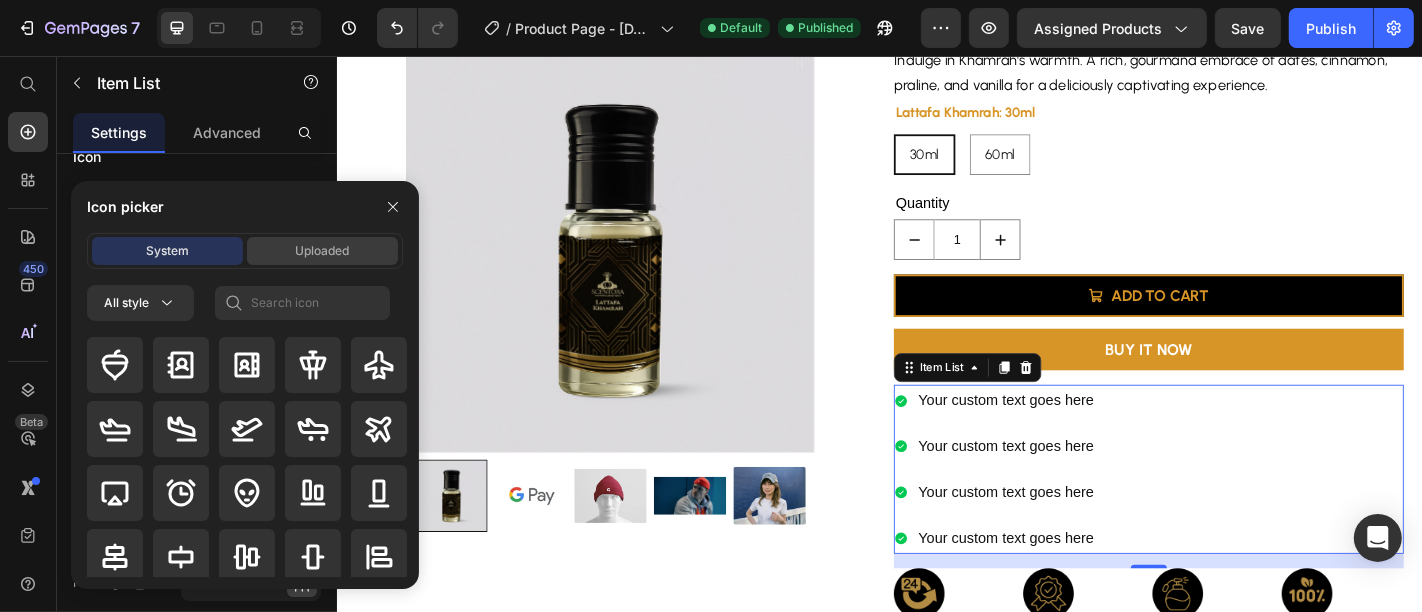 click on "Uploaded" at bounding box center [322, 251] 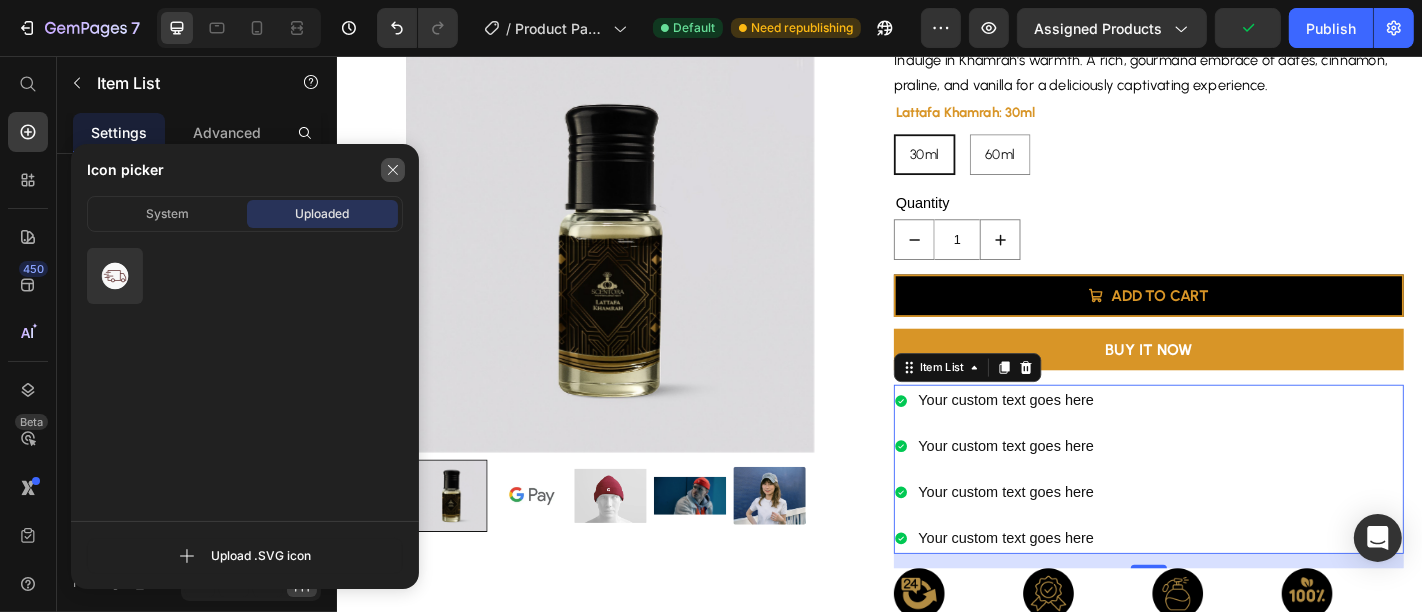 click 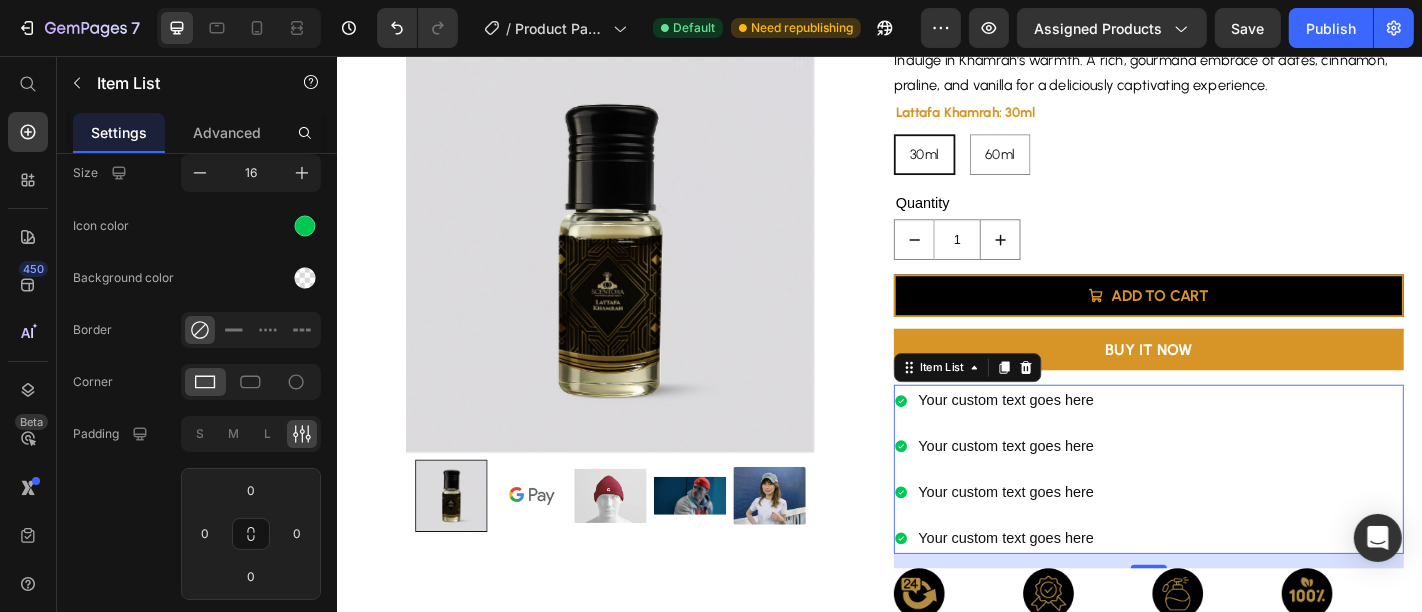 scroll, scrollTop: 0, scrollLeft: 0, axis: both 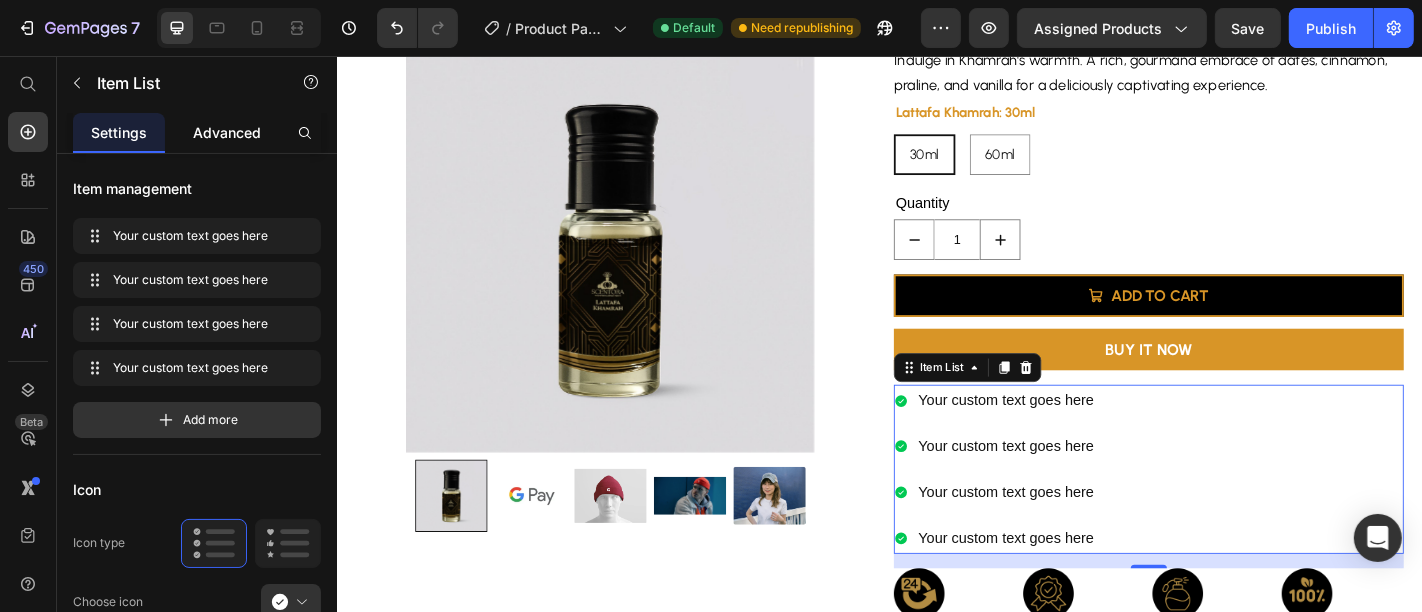 click on "Advanced" at bounding box center [227, 132] 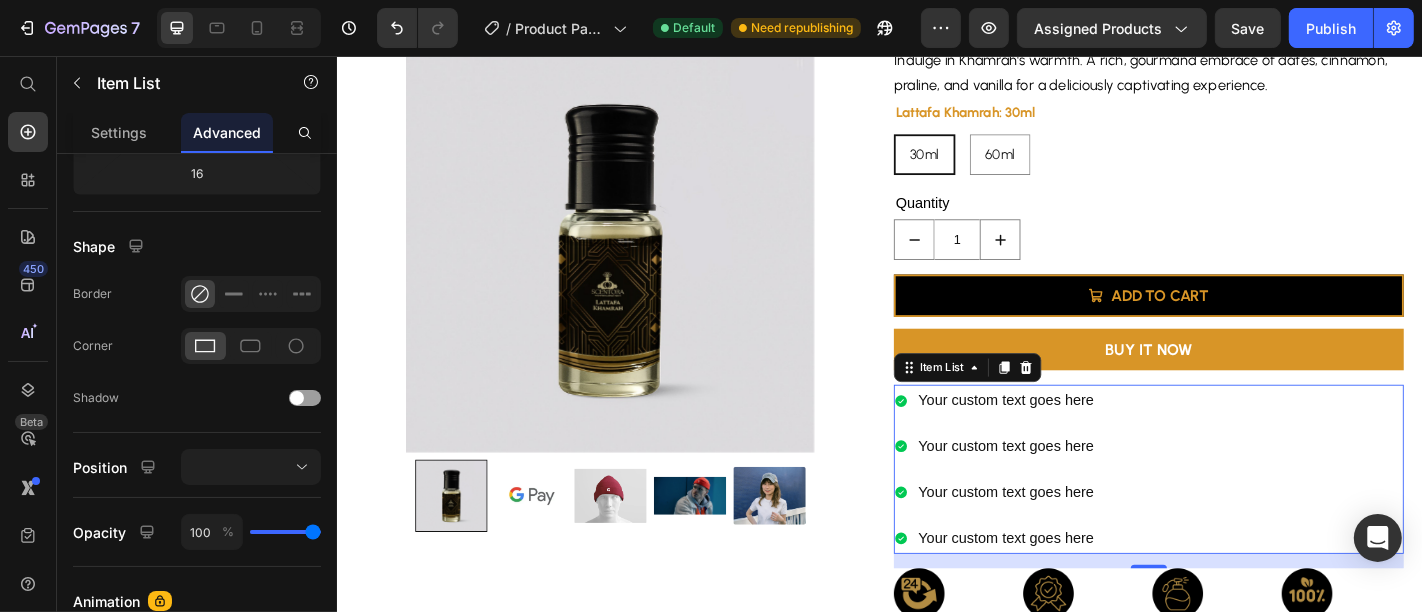 scroll, scrollTop: 0, scrollLeft: 0, axis: both 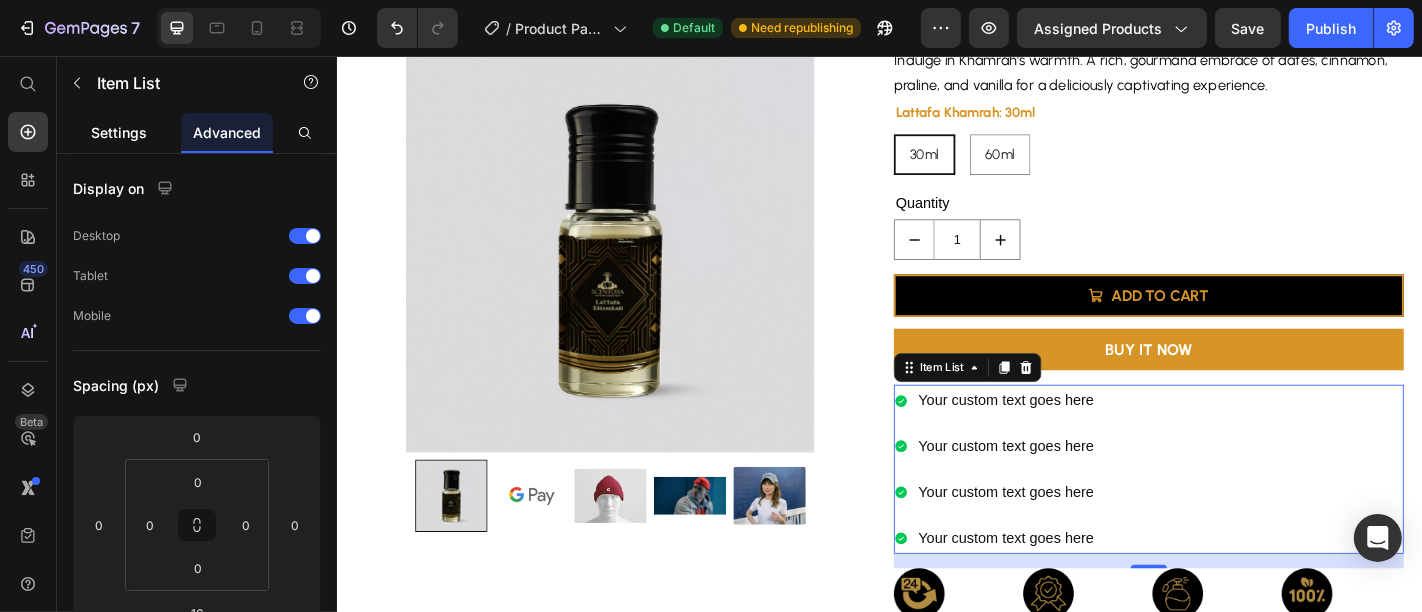 click on "Settings" 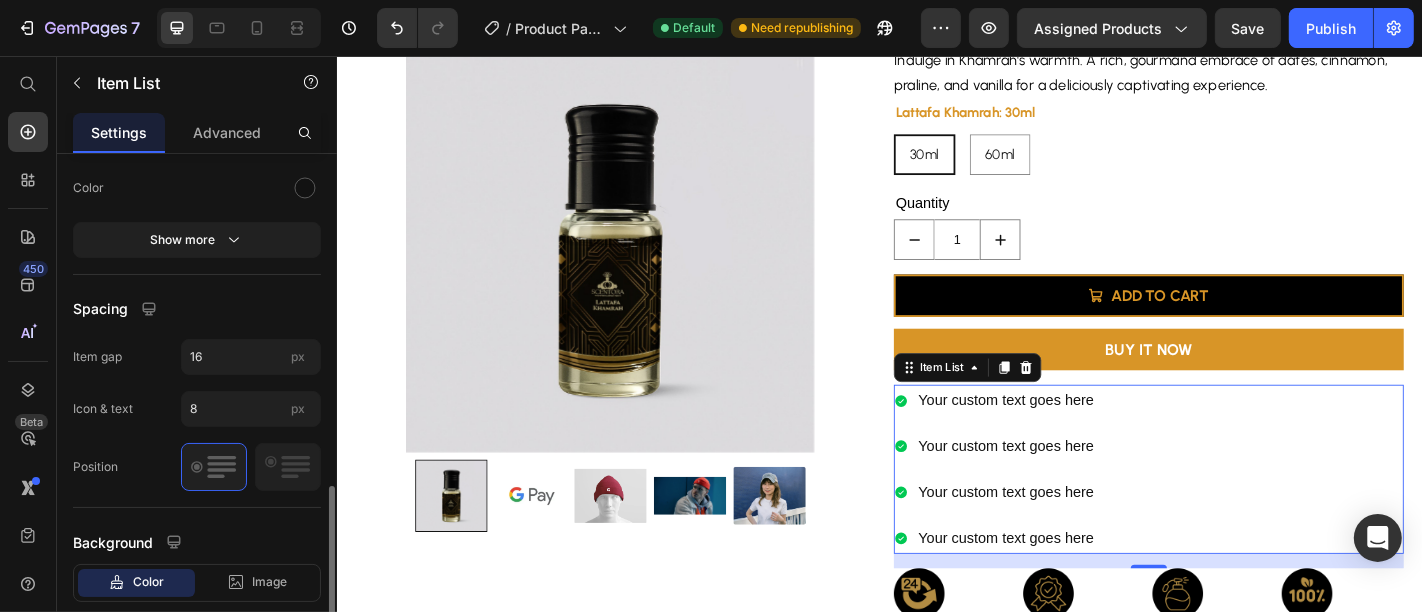 scroll, scrollTop: 1300, scrollLeft: 0, axis: vertical 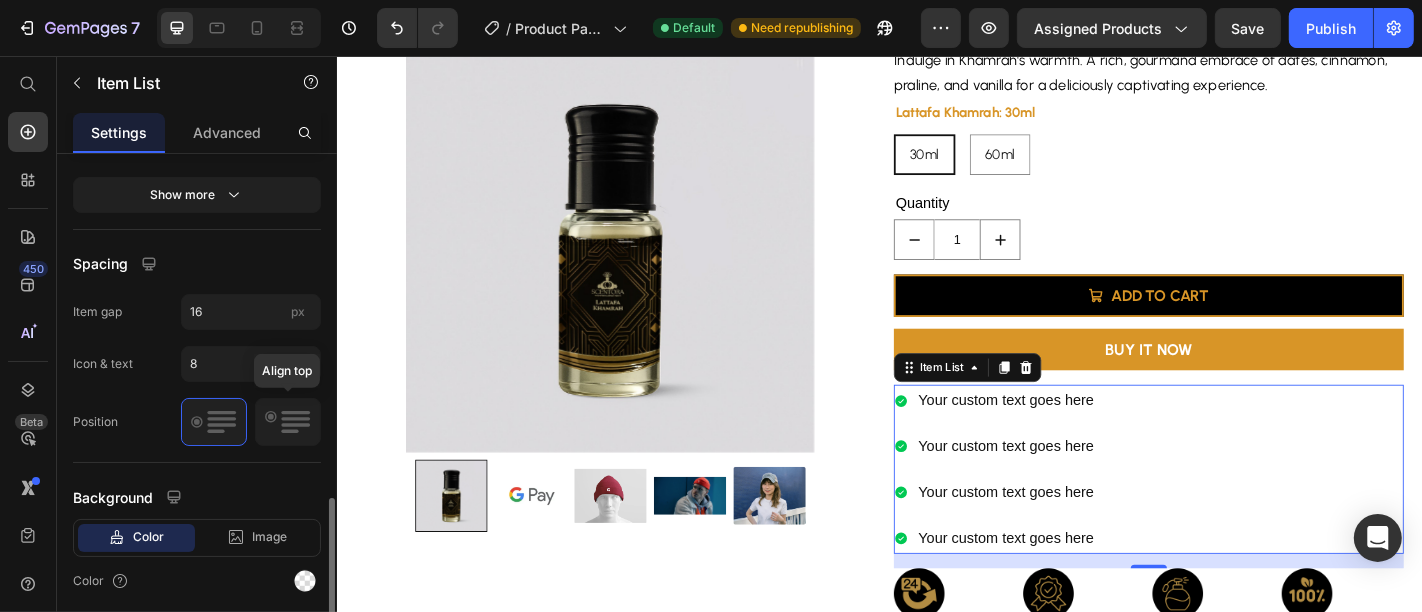 click 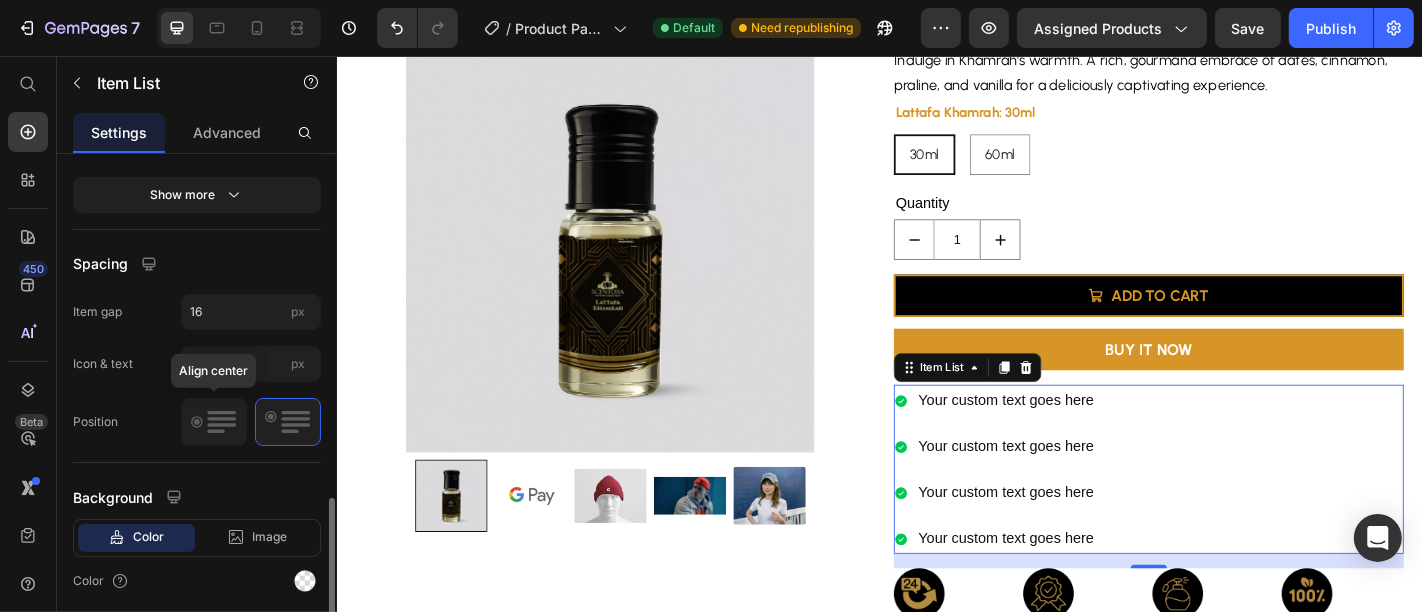 click 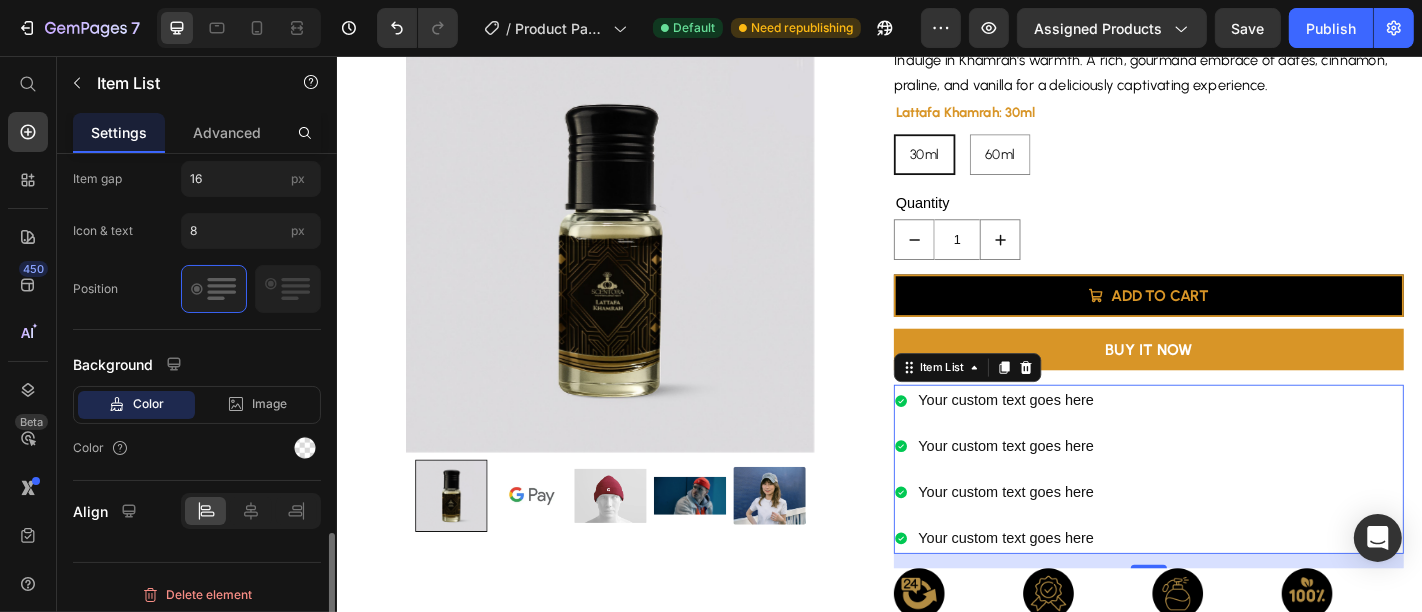 scroll, scrollTop: 1436, scrollLeft: 0, axis: vertical 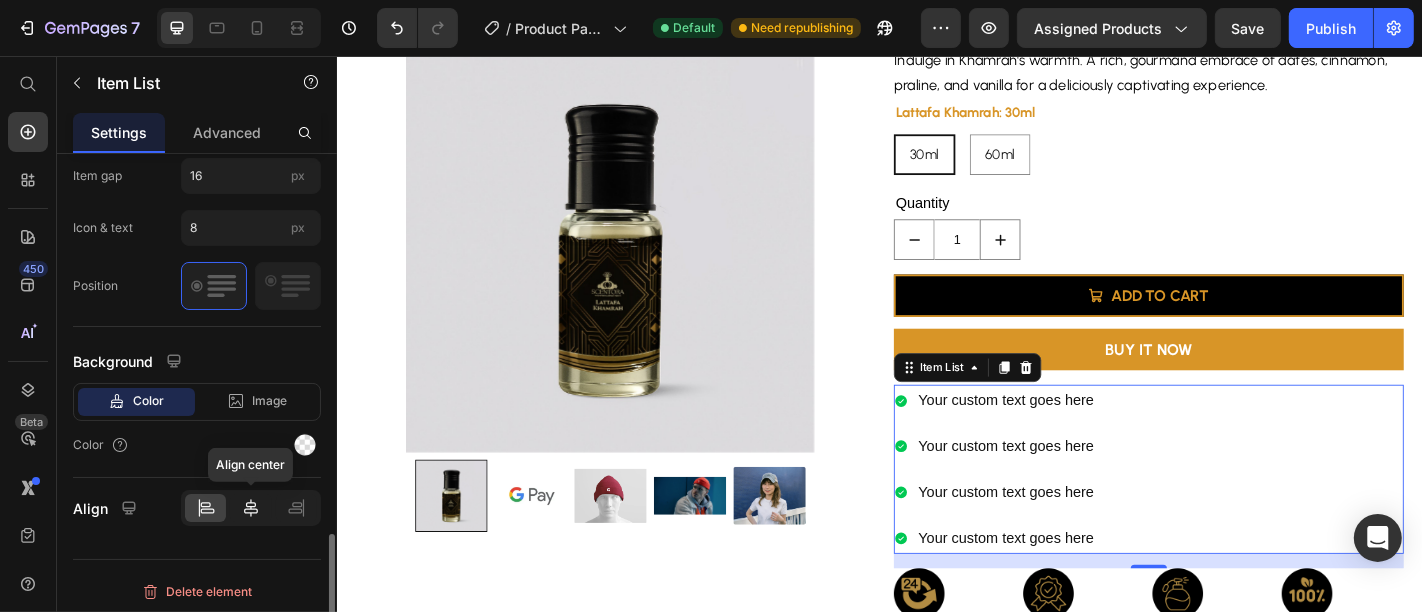 click 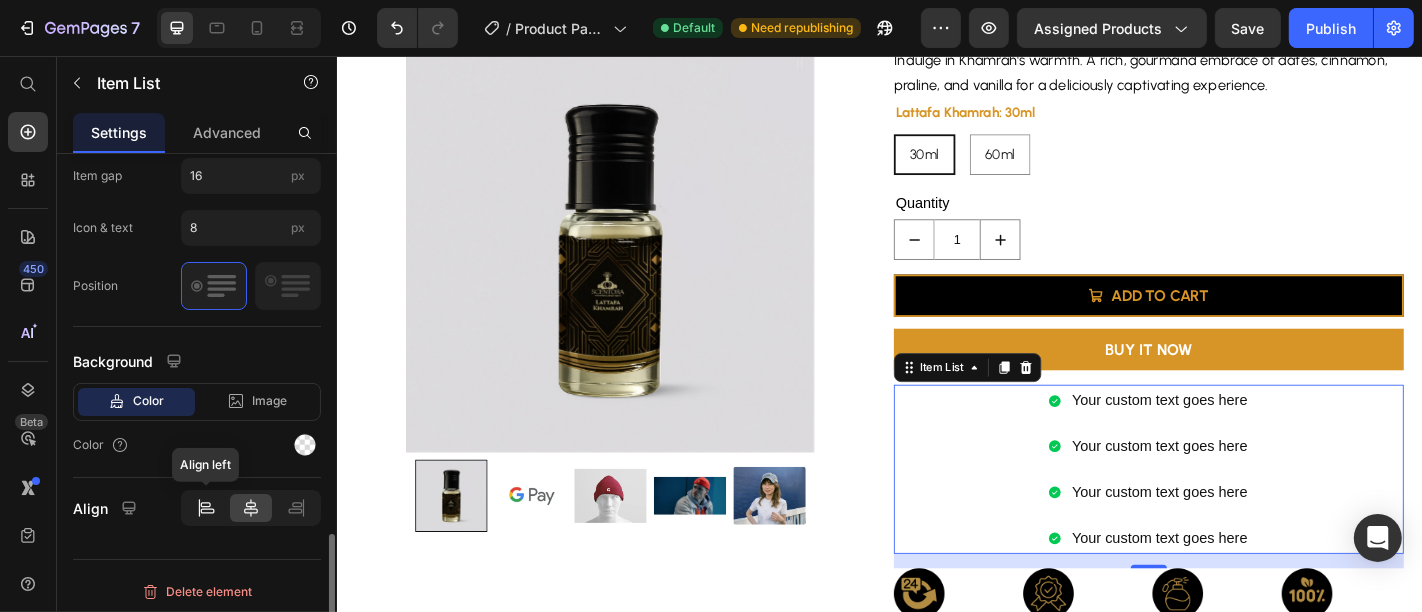 click 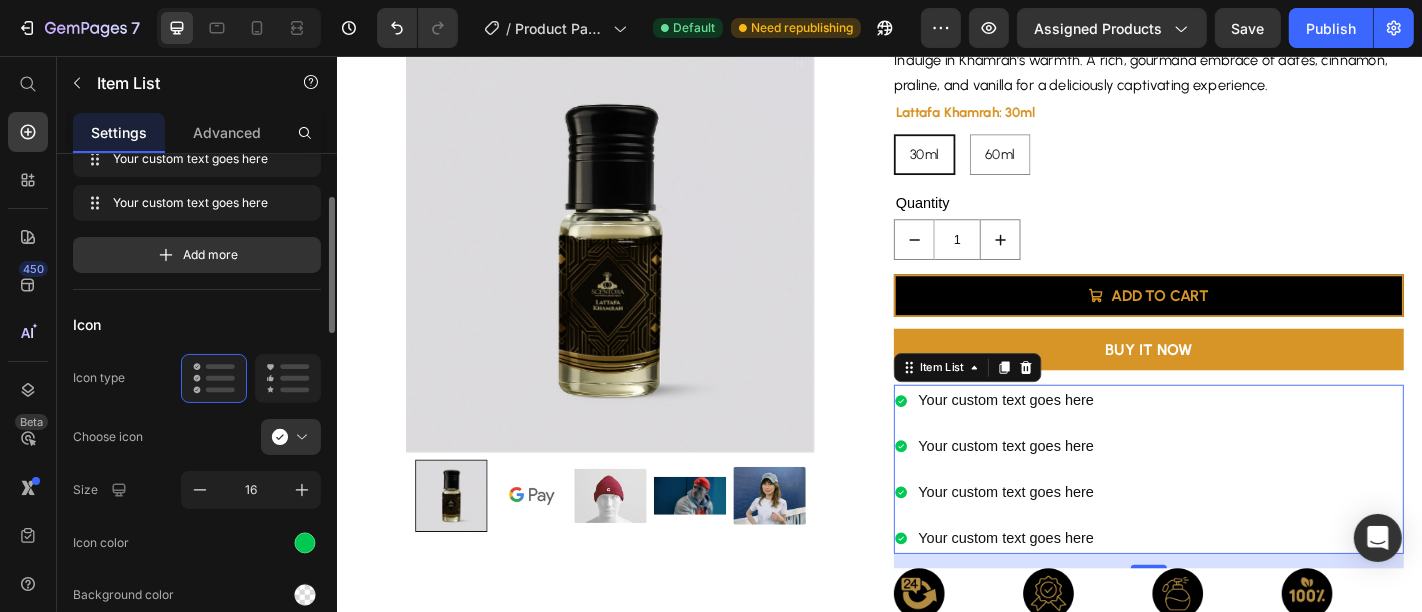 scroll, scrollTop: 0, scrollLeft: 0, axis: both 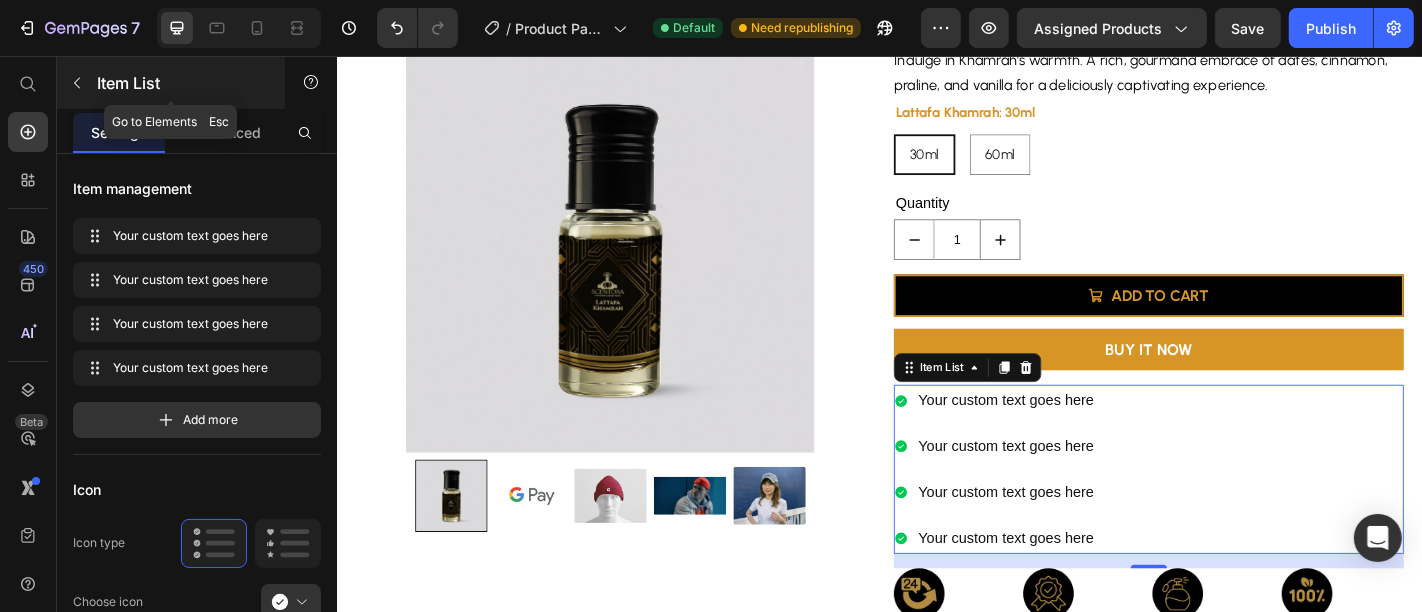click at bounding box center [77, 83] 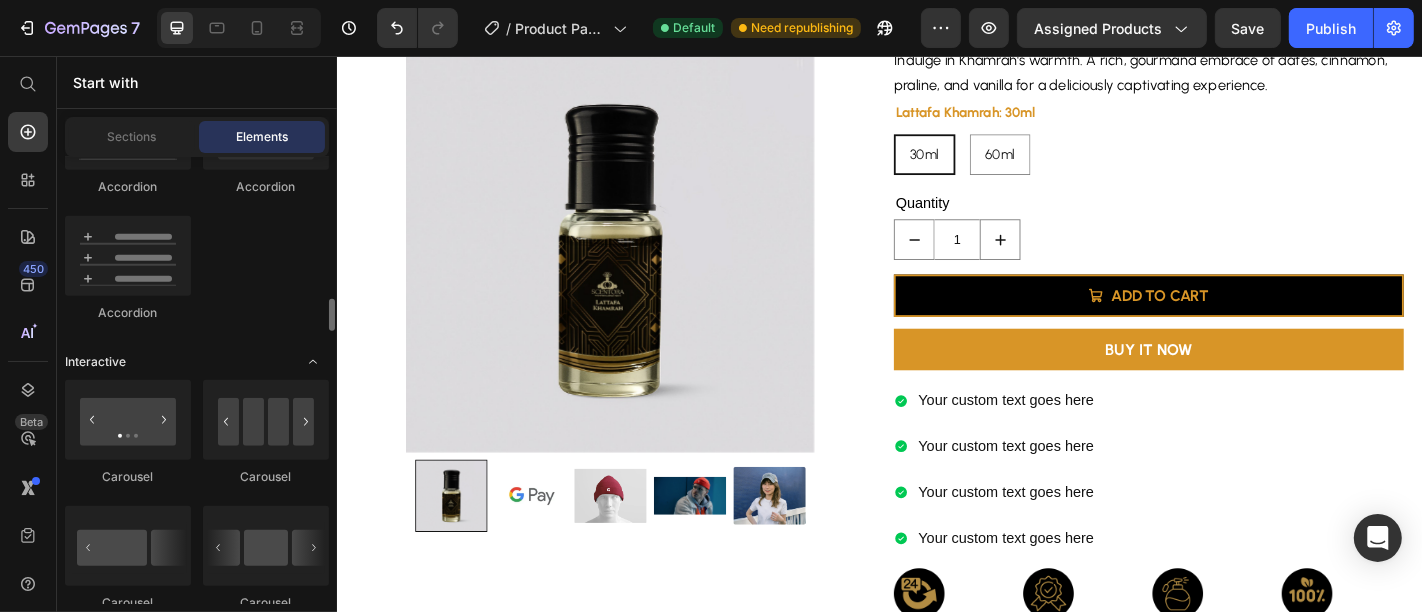 scroll, scrollTop: 1946, scrollLeft: 0, axis: vertical 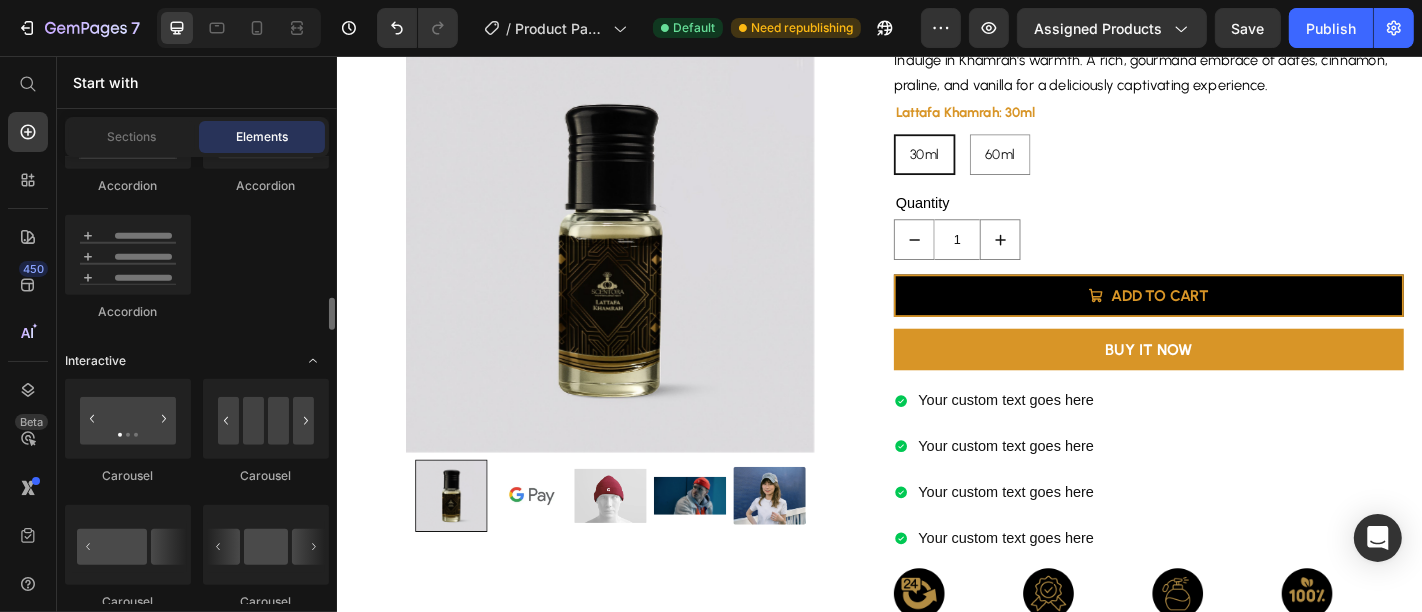 click 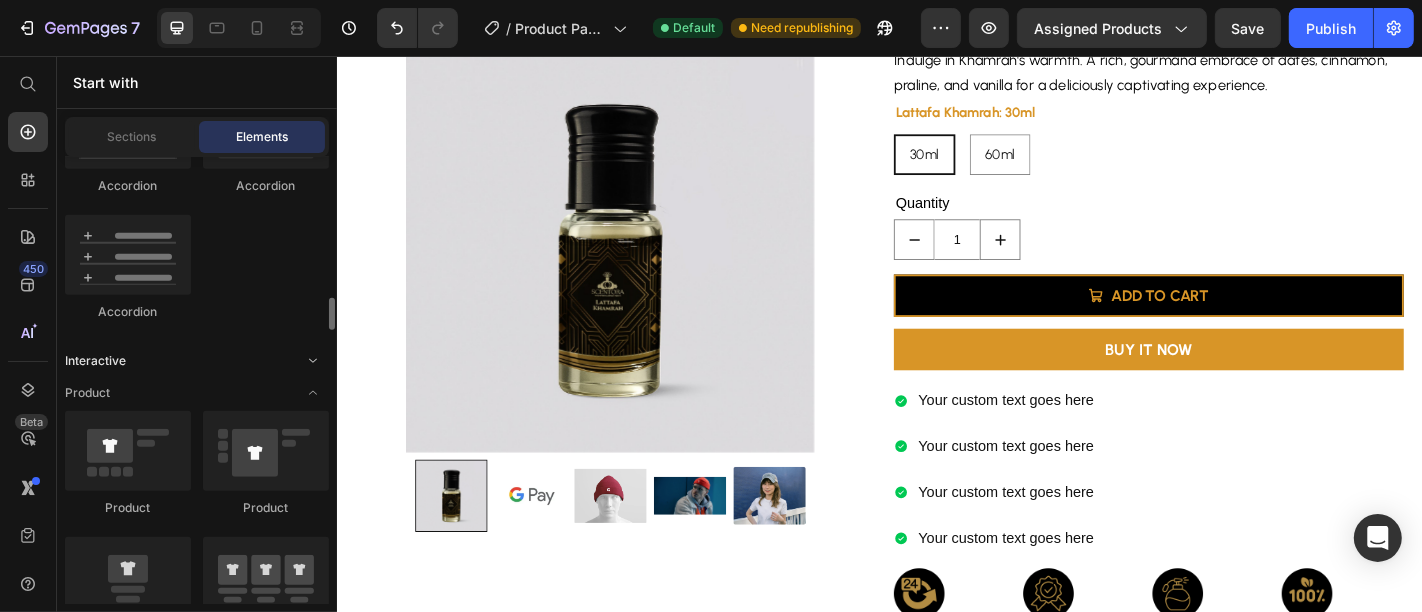 click 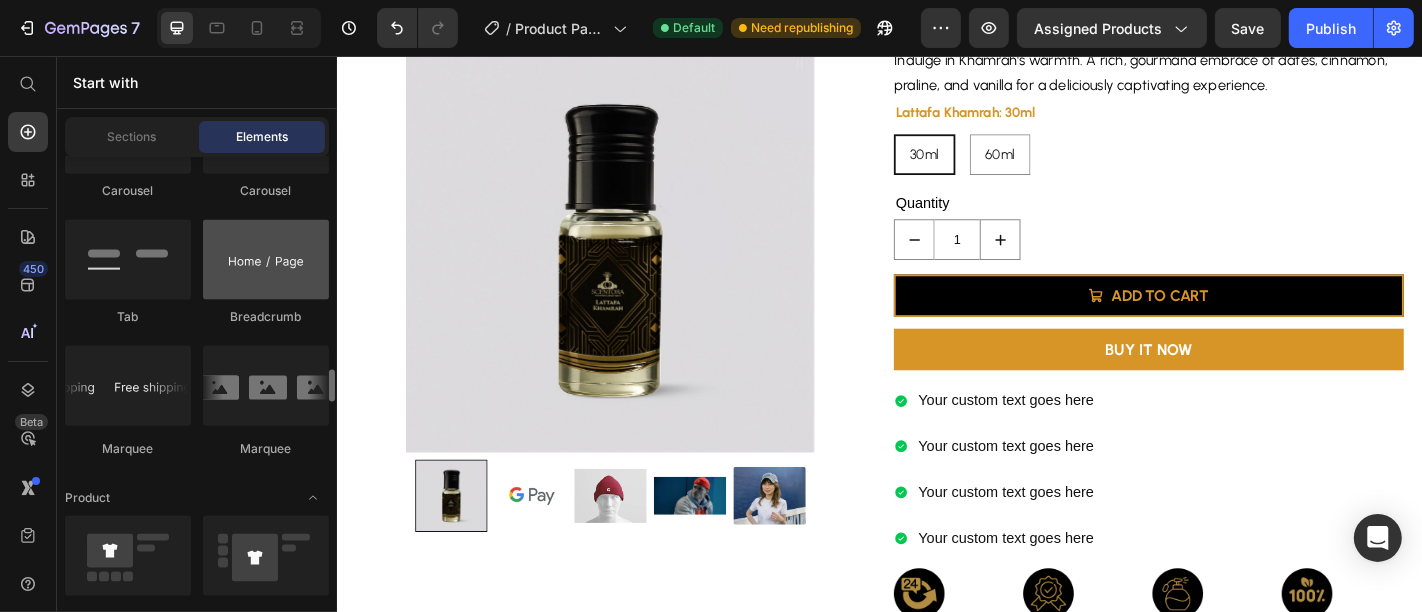 scroll, scrollTop: 2459, scrollLeft: 0, axis: vertical 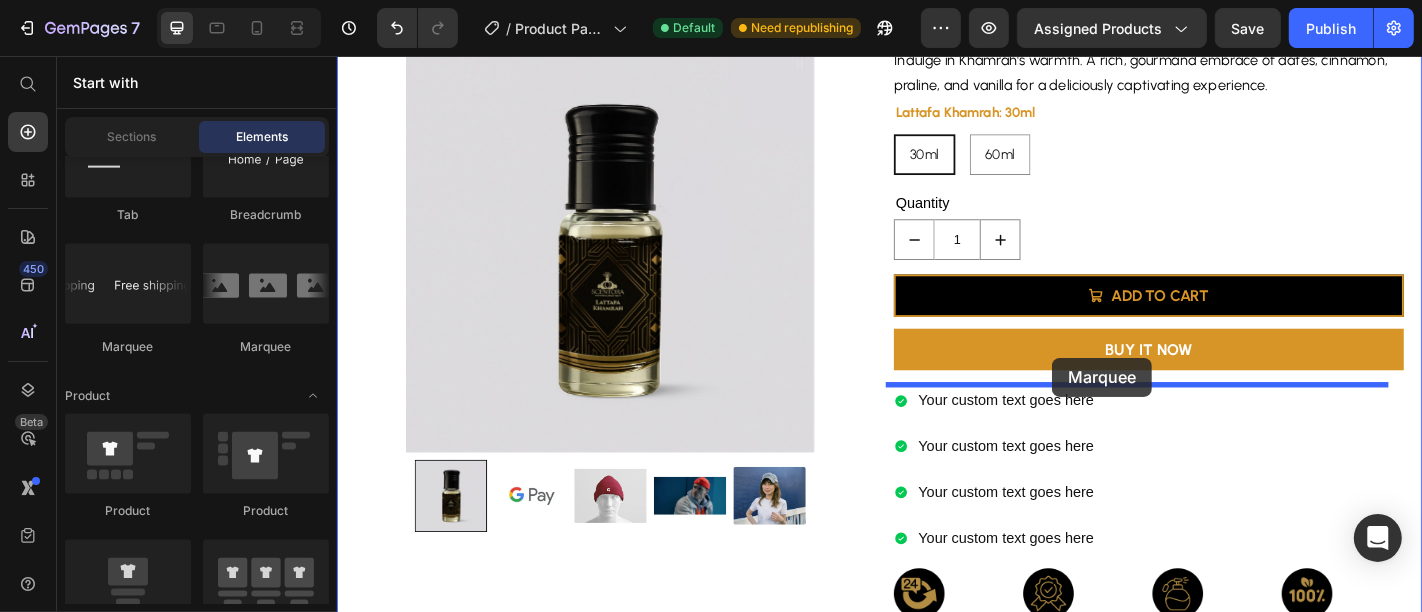 drag, startPoint x: 455, startPoint y: 357, endPoint x: 1127, endPoint y: 389, distance: 672.7615 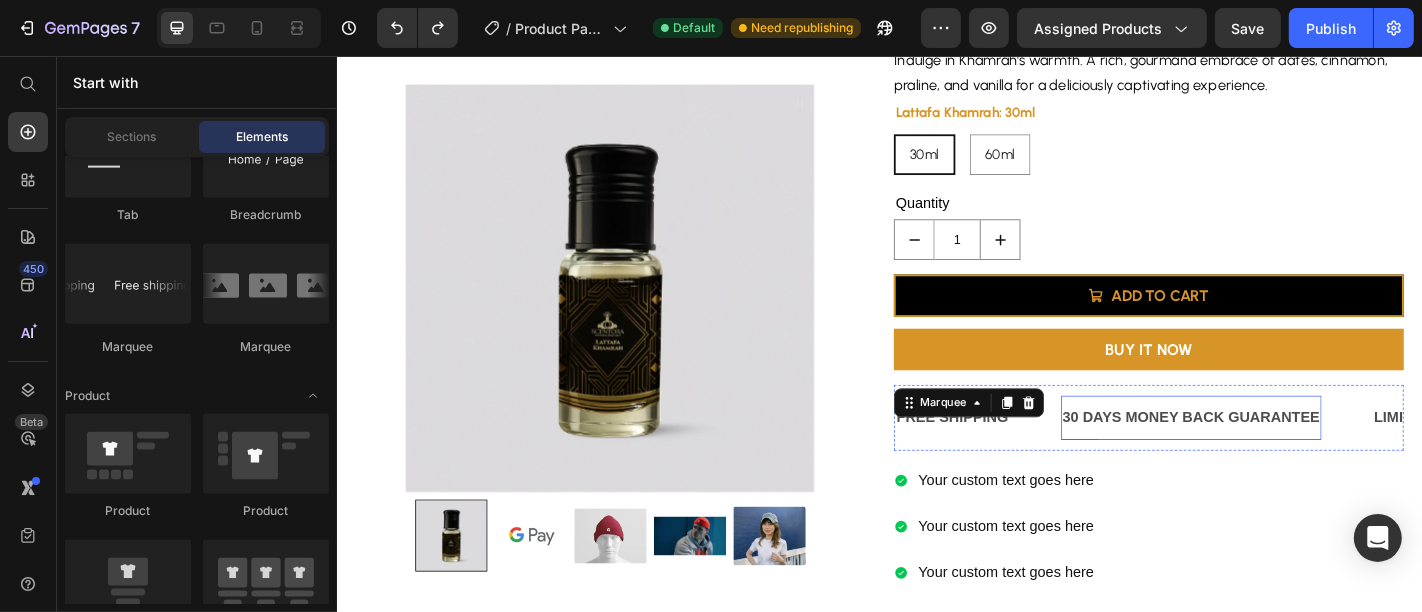 scroll, scrollTop: 177, scrollLeft: 0, axis: vertical 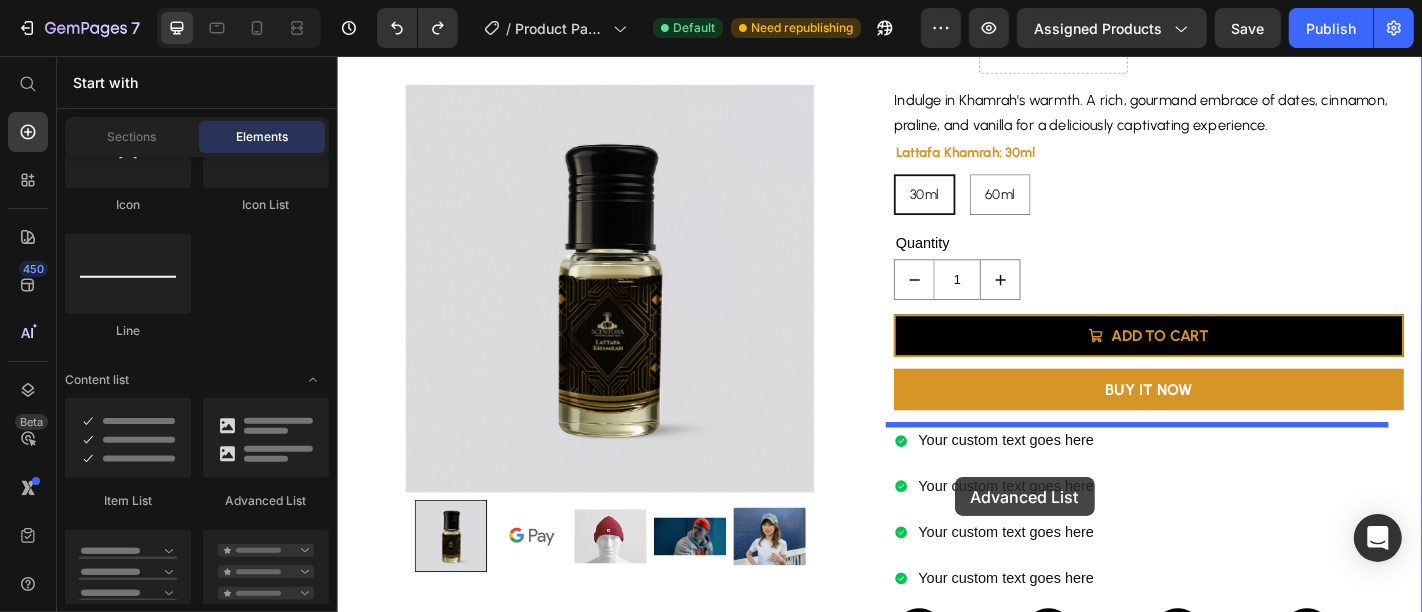 drag, startPoint x: 571, startPoint y: 489, endPoint x: 1019, endPoint y: 521, distance: 449.1414 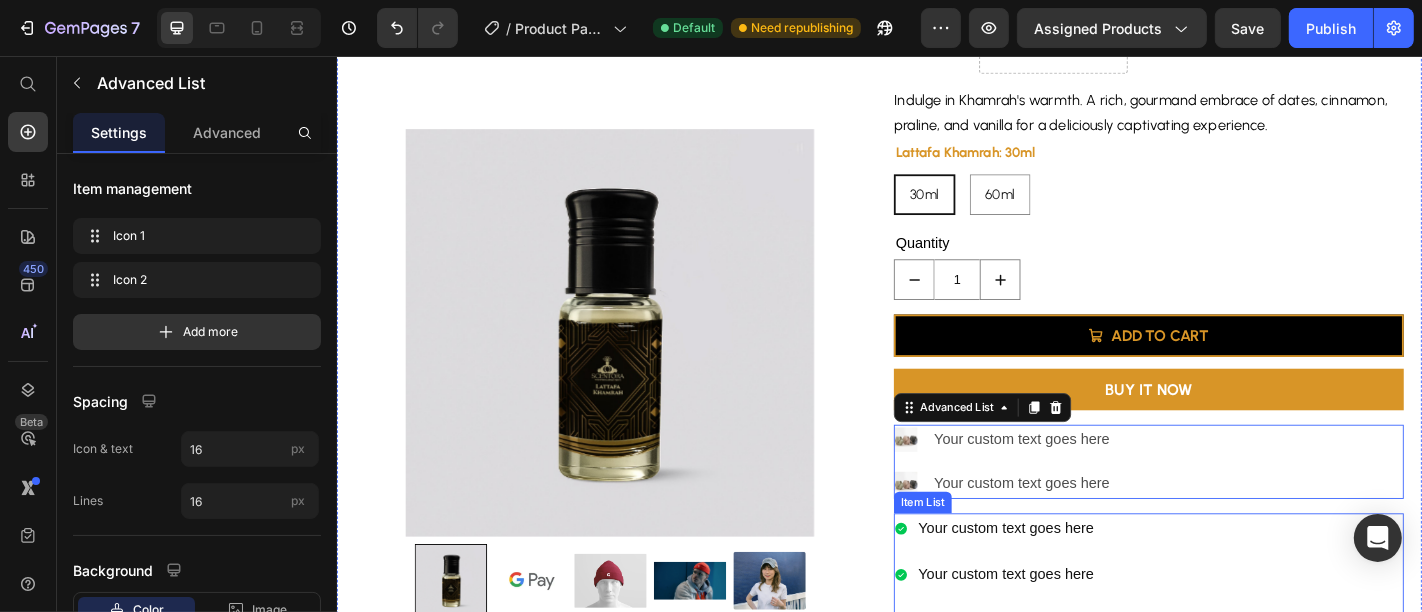 scroll, scrollTop: 226, scrollLeft: 0, axis: vertical 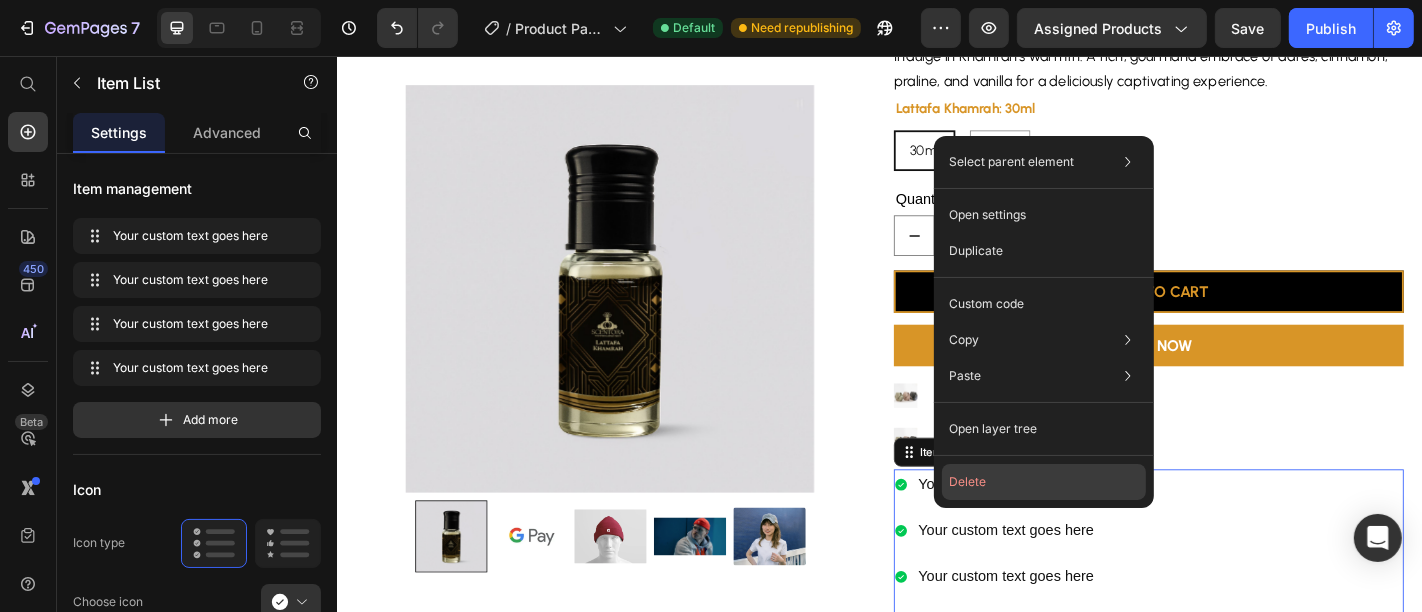click on "Delete" 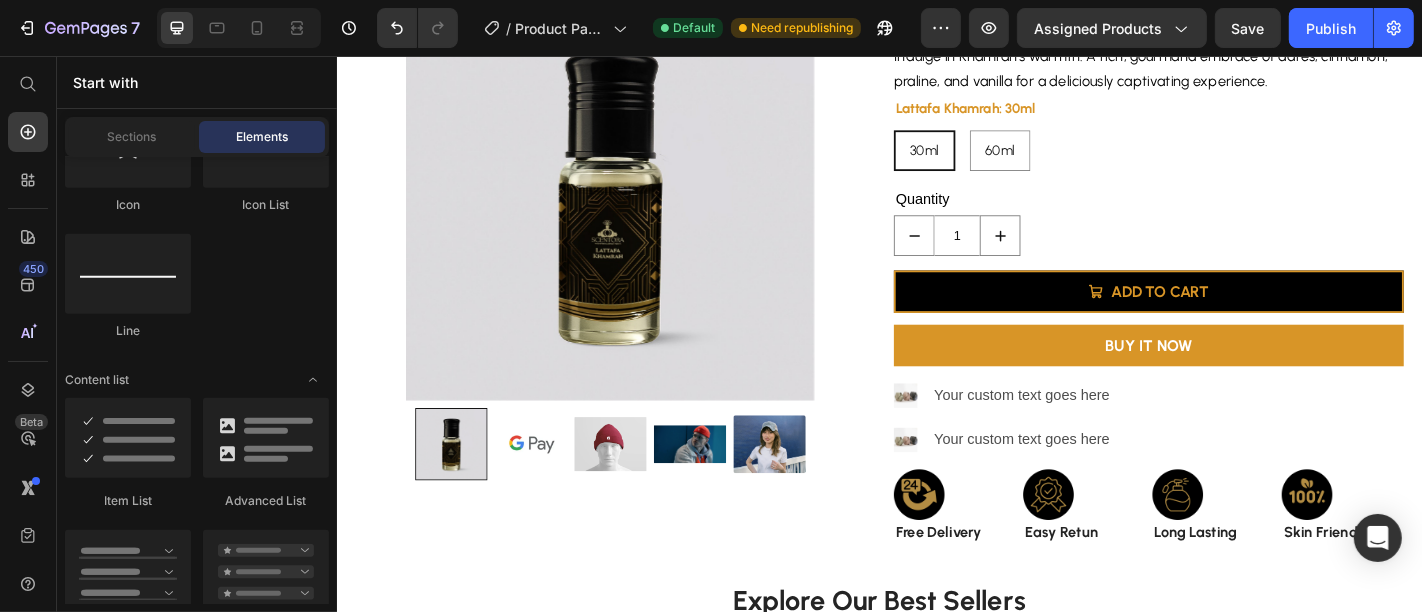 scroll, scrollTop: 125, scrollLeft: 0, axis: vertical 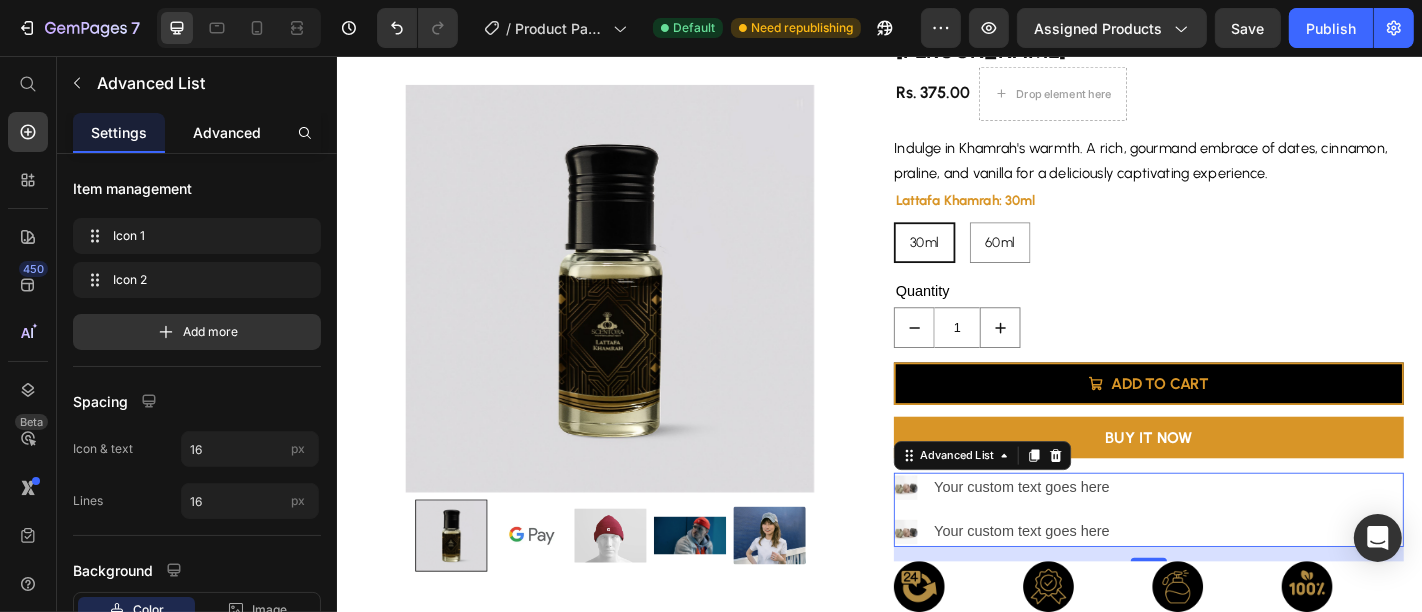 click on "Advanced" at bounding box center (227, 132) 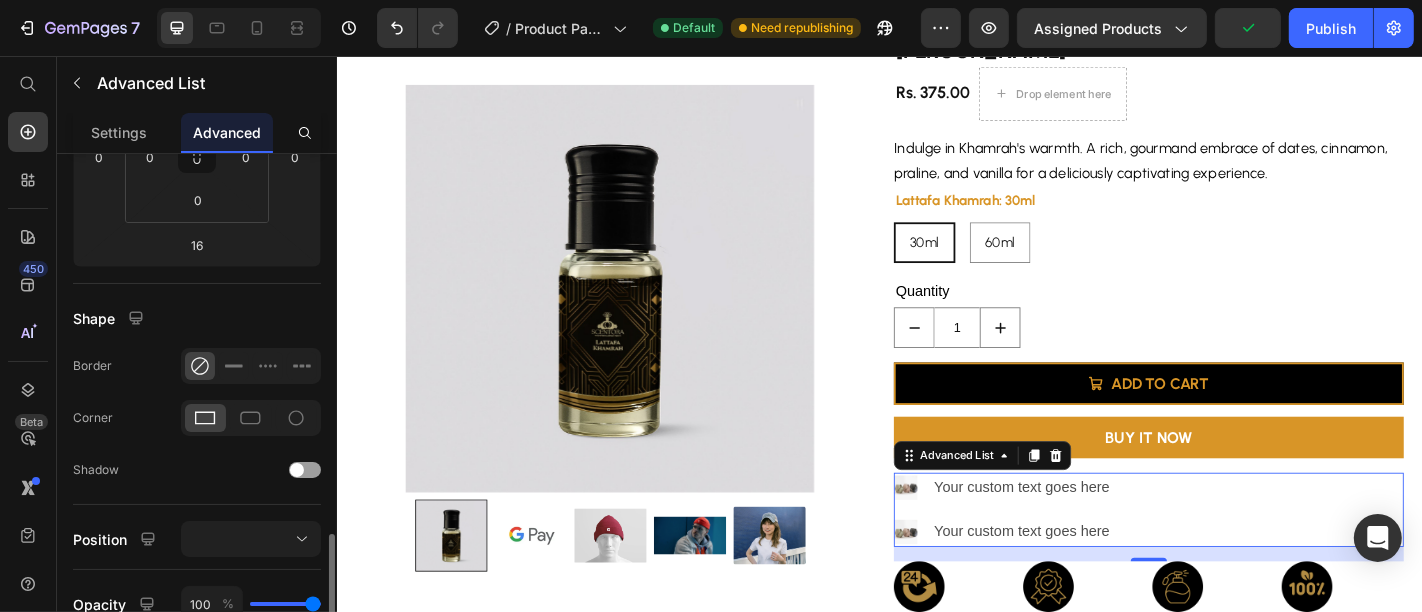 scroll, scrollTop: 538, scrollLeft: 0, axis: vertical 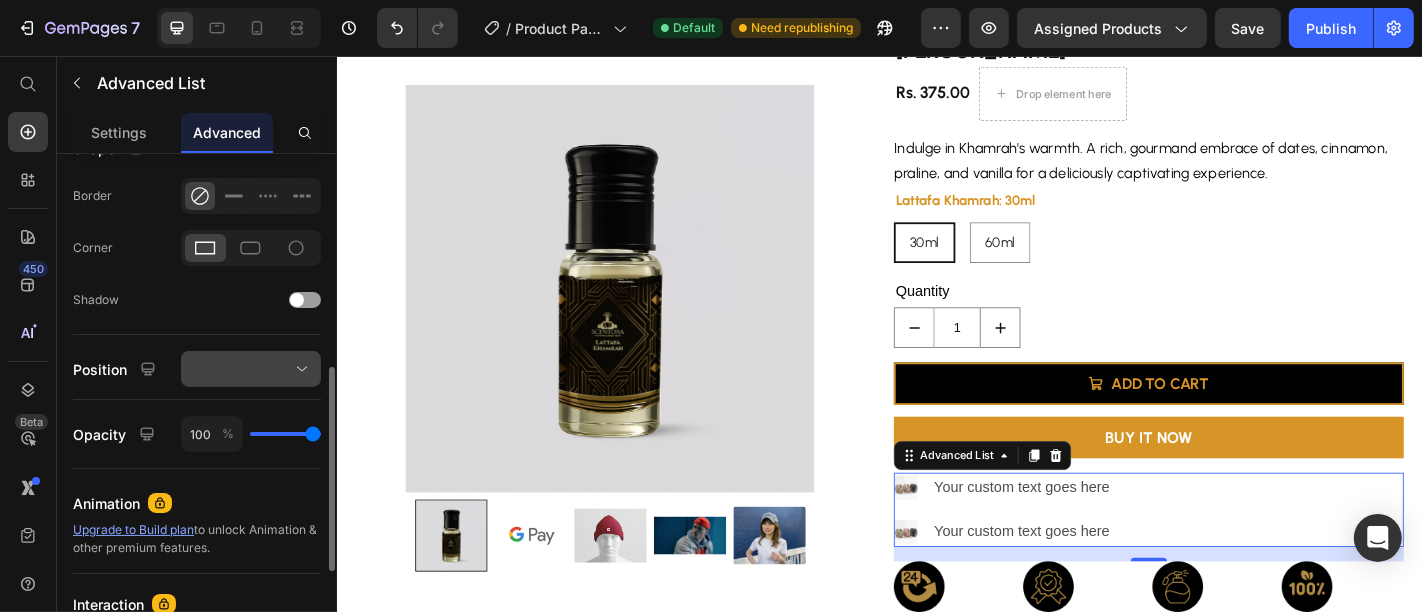 click at bounding box center [251, 369] 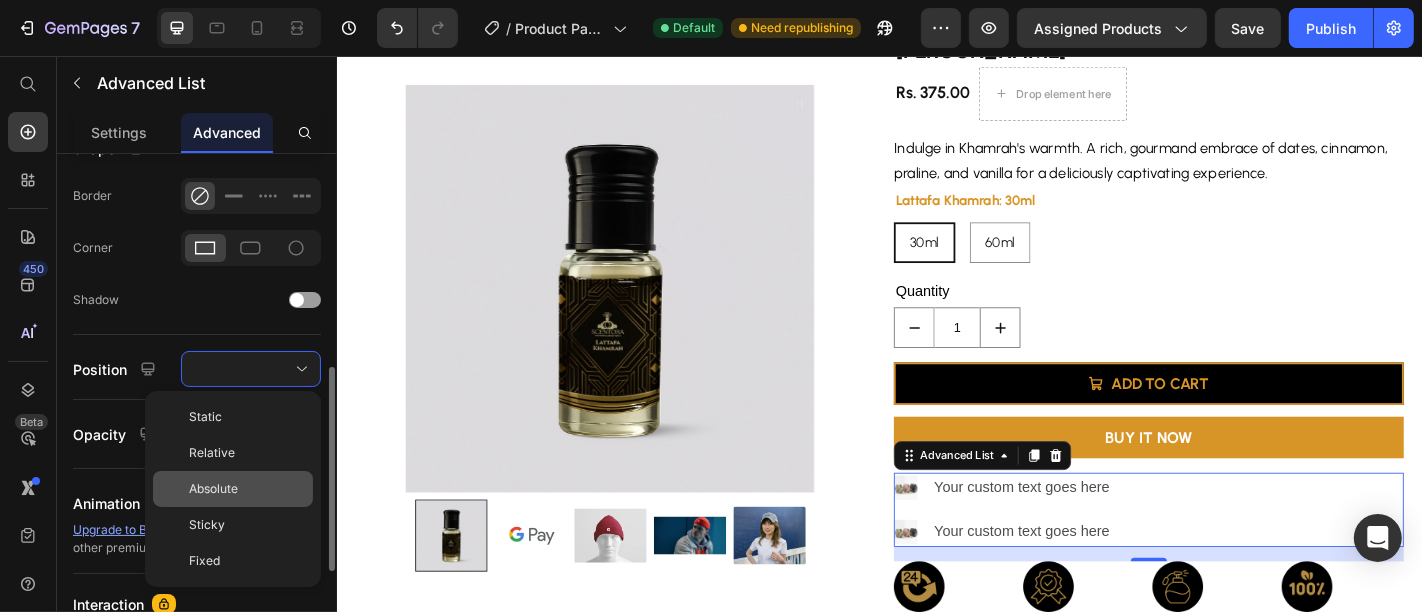 click on "Absolute" at bounding box center [213, 489] 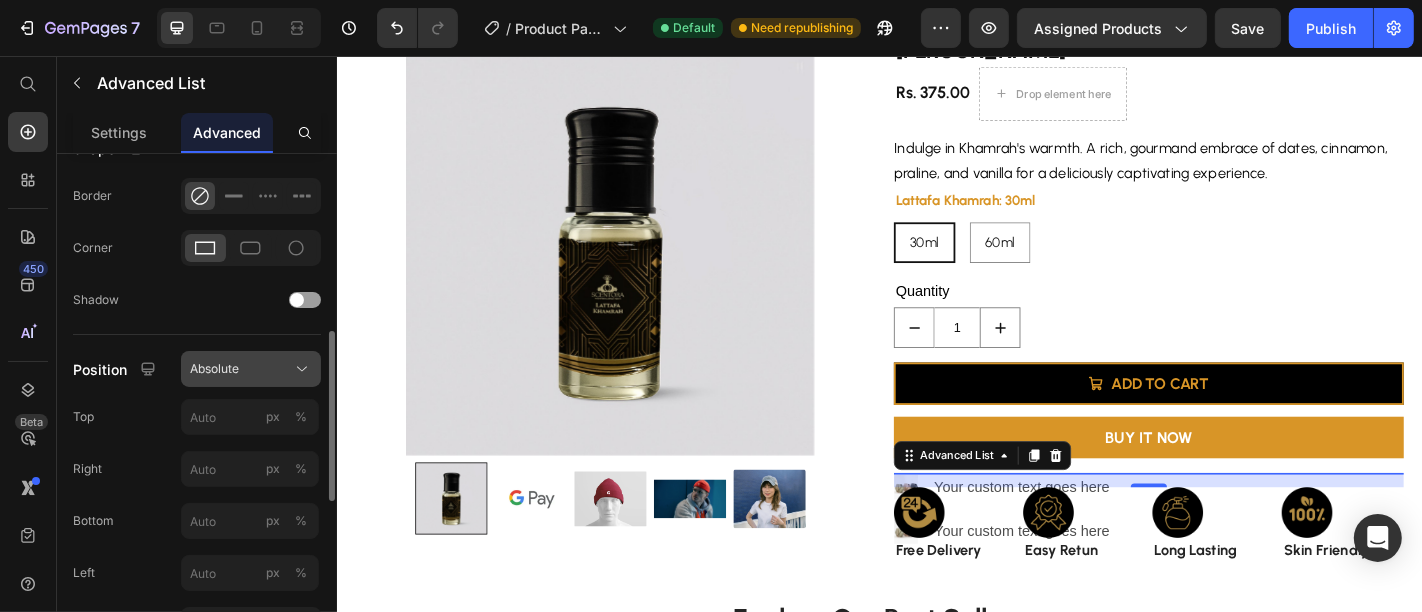 click on "Absolute" at bounding box center (251, 369) 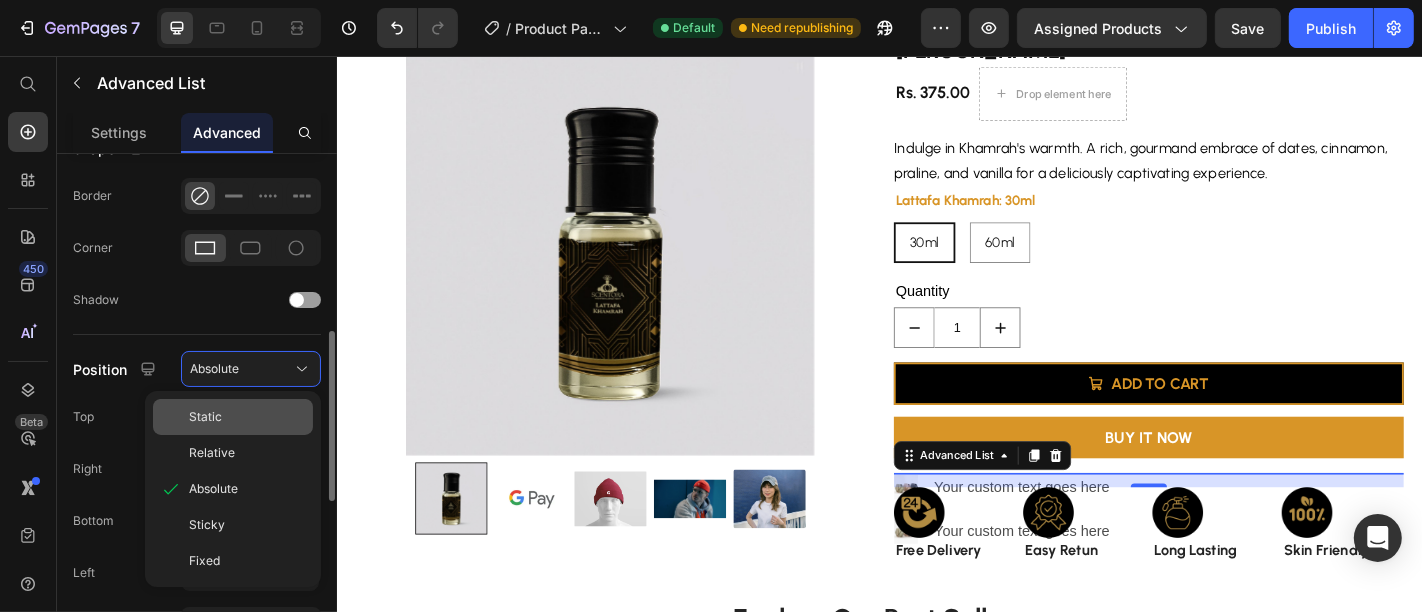 click on "Static" at bounding box center (247, 417) 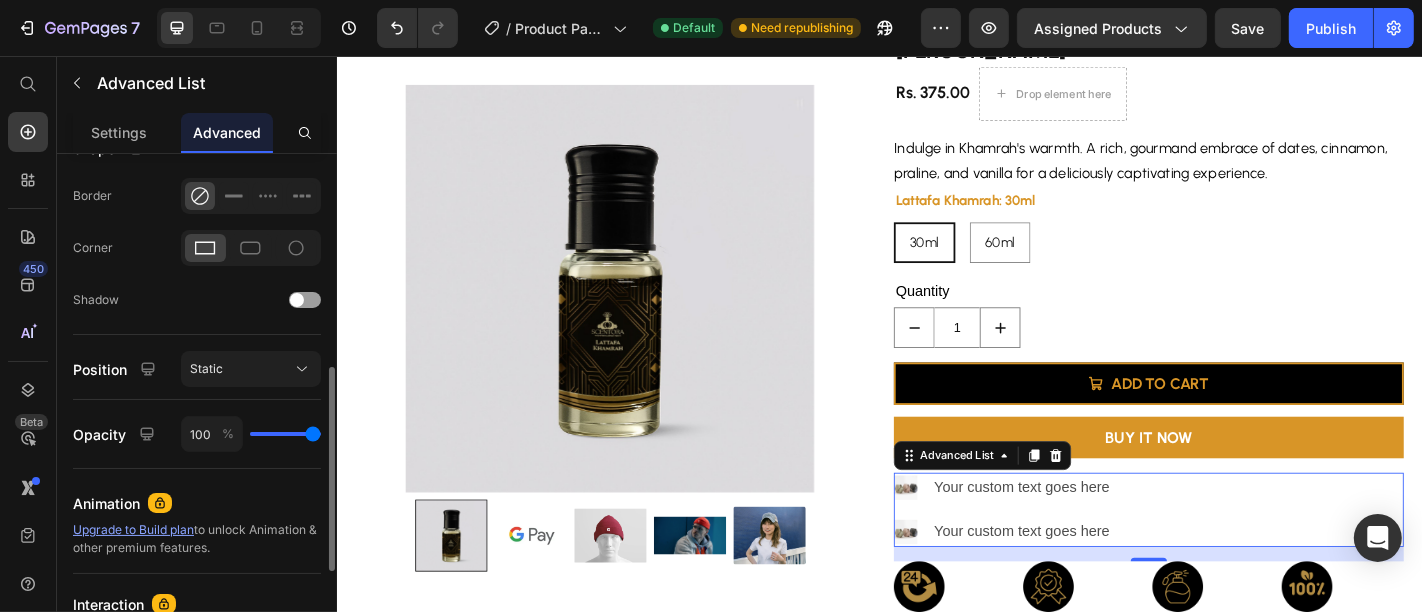 drag, startPoint x: 280, startPoint y: 369, endPoint x: 247, endPoint y: 424, distance: 64.14047 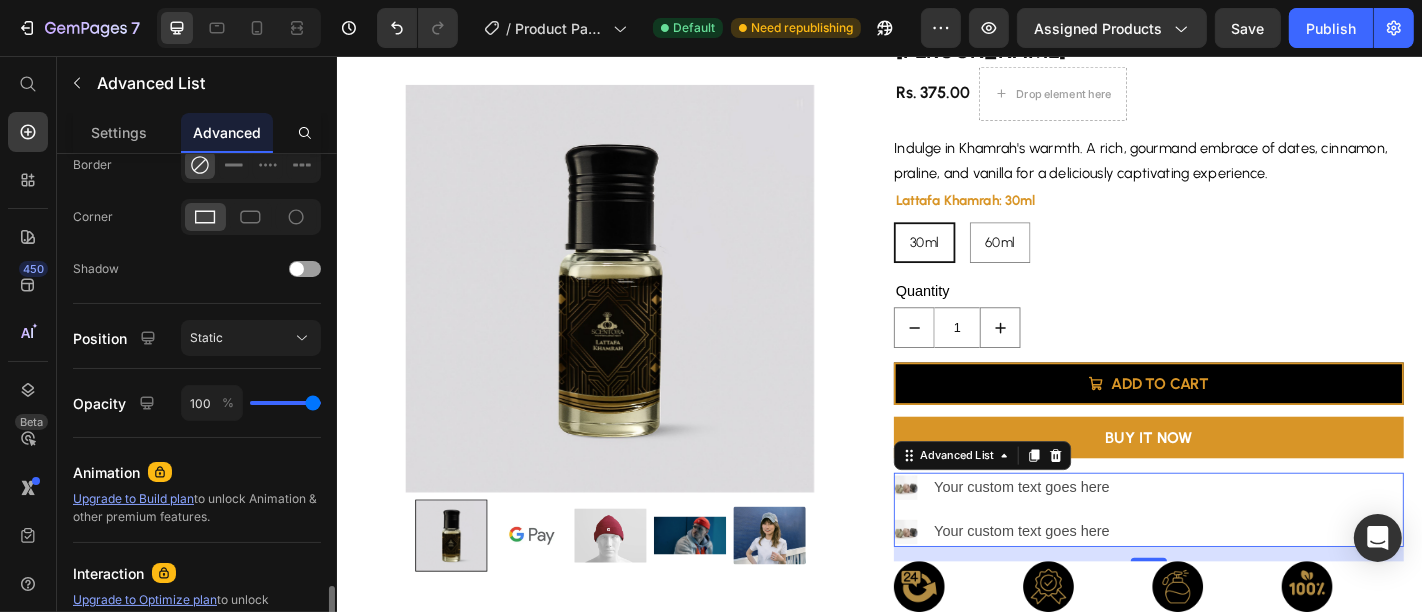 scroll, scrollTop: 410, scrollLeft: 0, axis: vertical 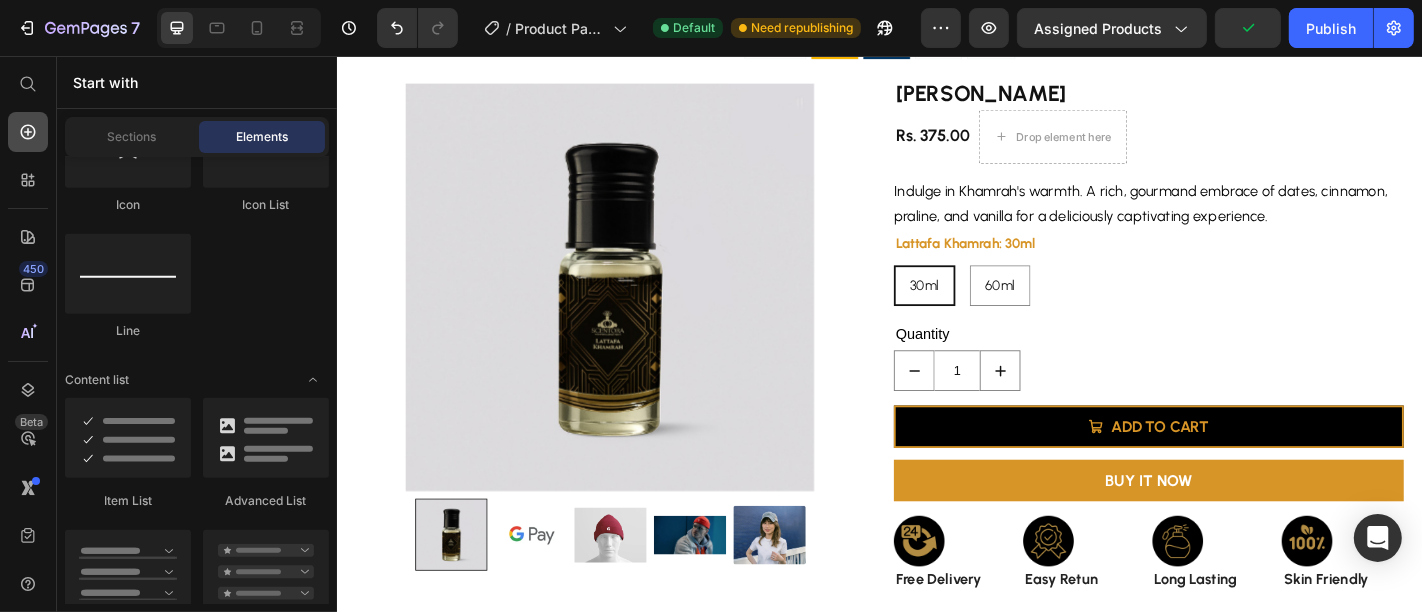 click 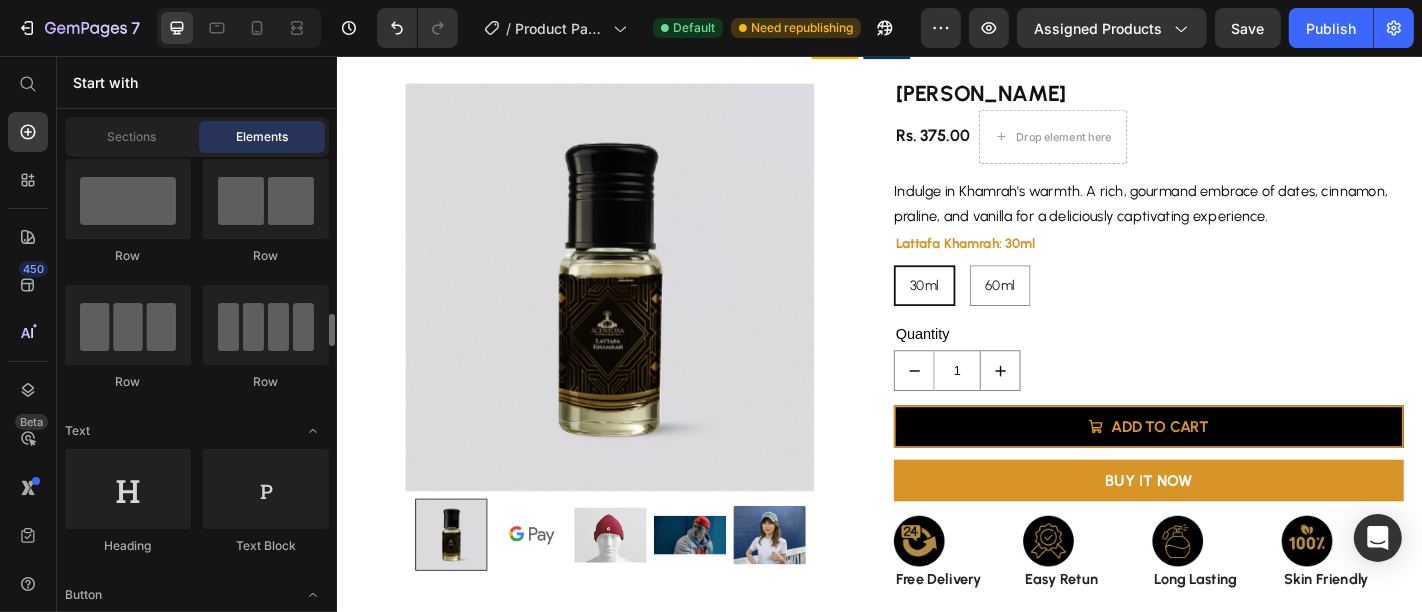 scroll, scrollTop: 0, scrollLeft: 0, axis: both 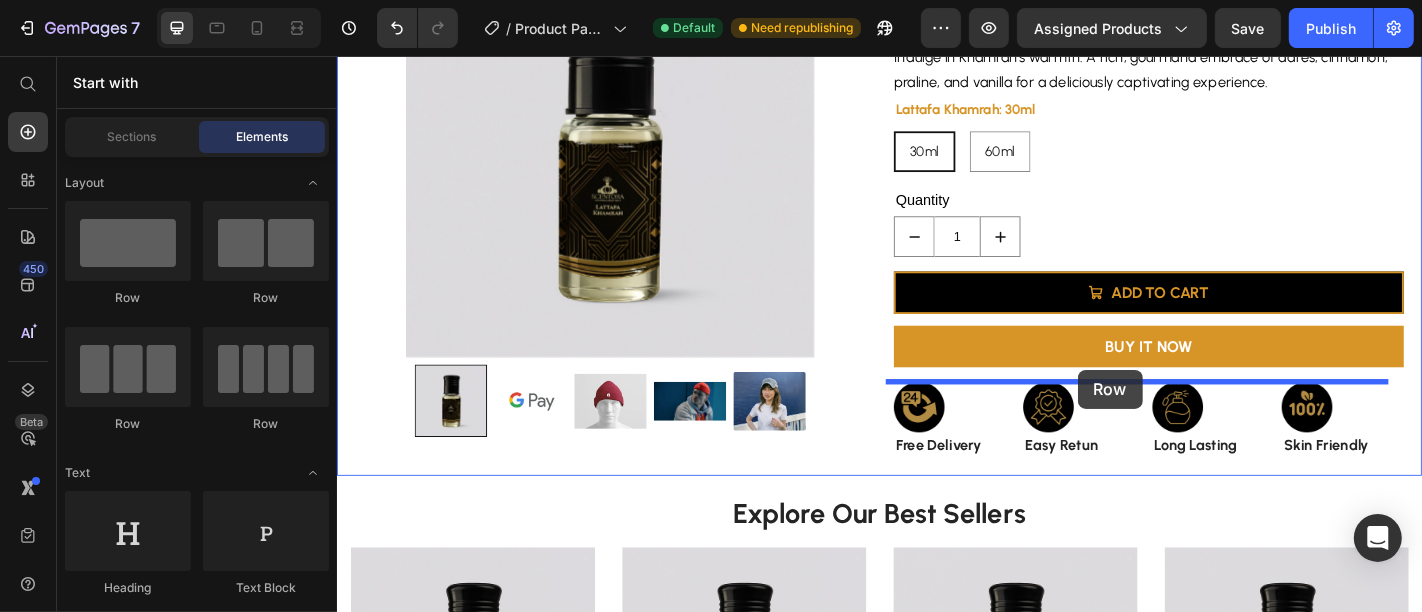 drag, startPoint x: 610, startPoint y: 408, endPoint x: 1155, endPoint y: 402, distance: 545.033 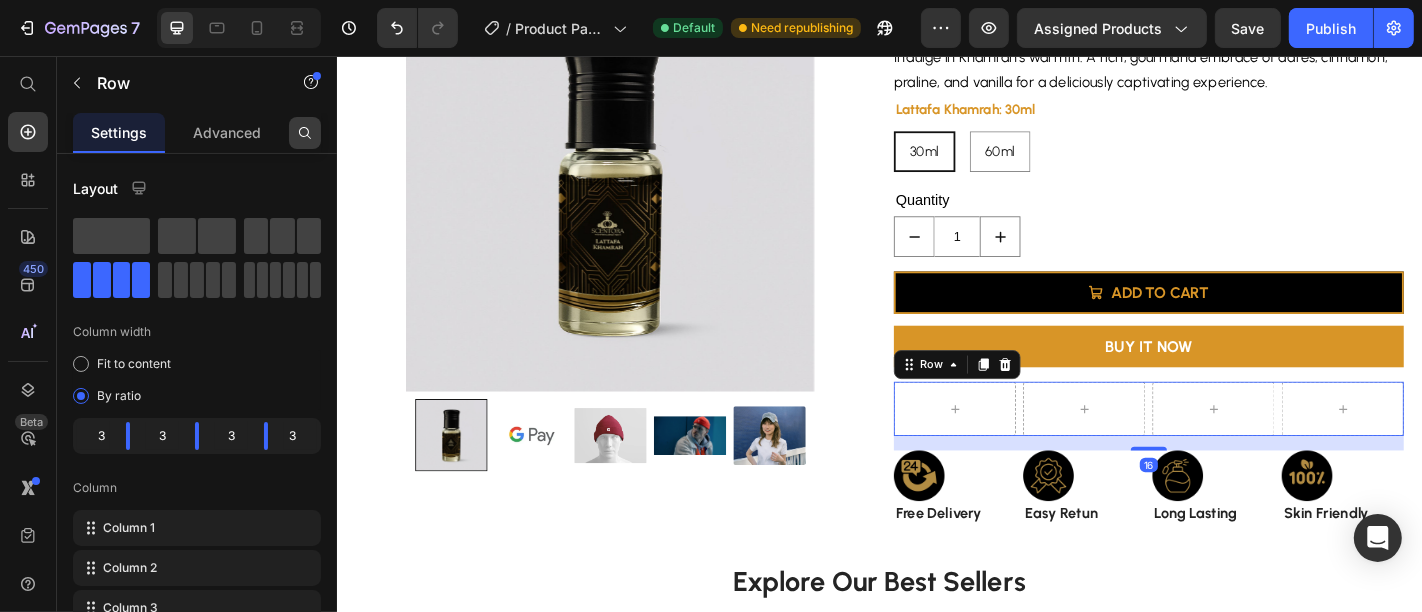 click 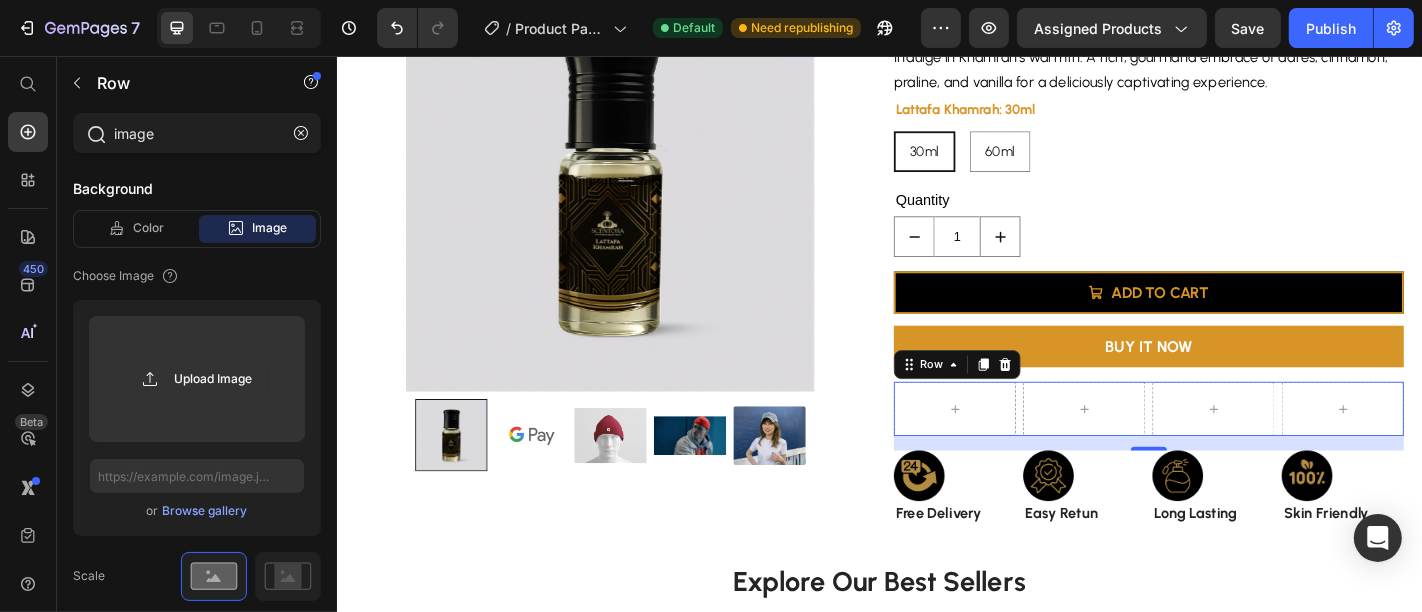 type on "image" 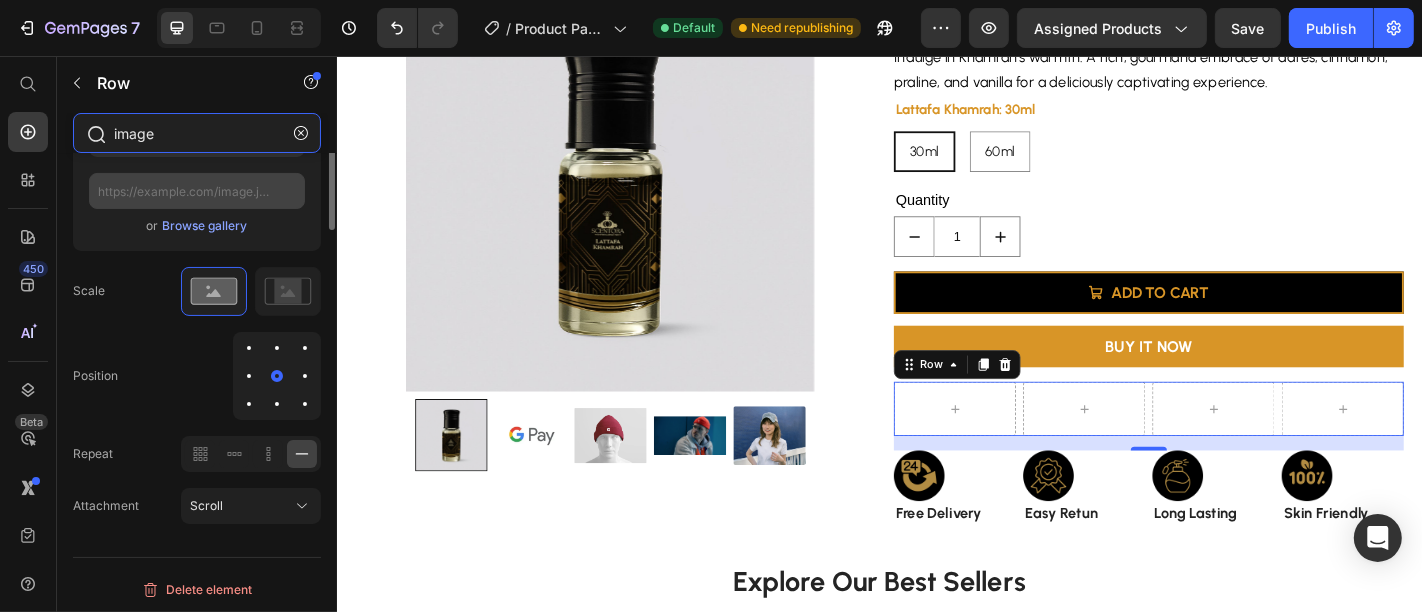 scroll, scrollTop: 0, scrollLeft: 0, axis: both 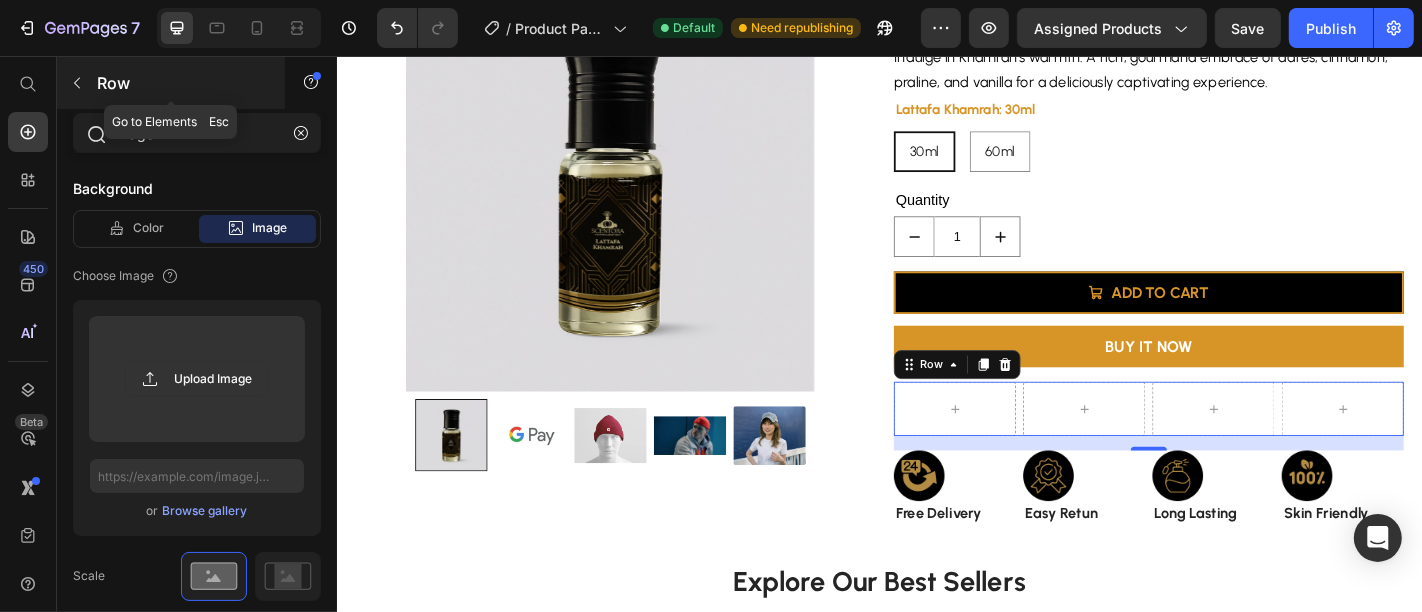 click 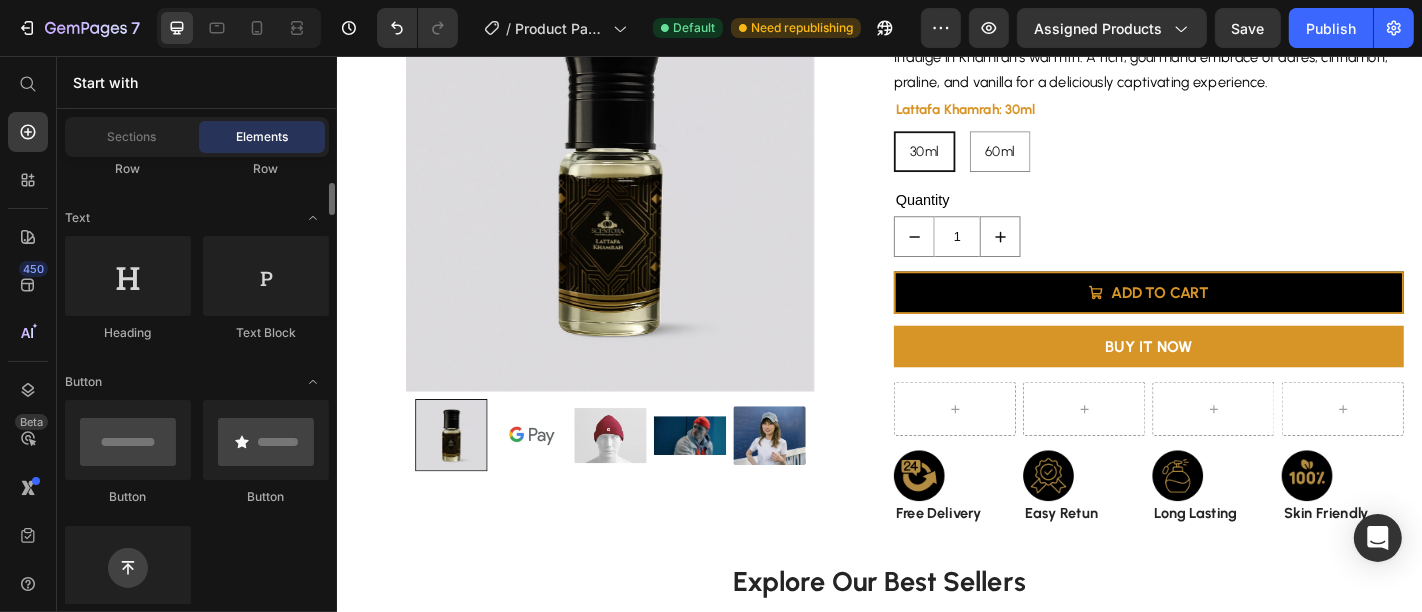 scroll, scrollTop: 262, scrollLeft: 0, axis: vertical 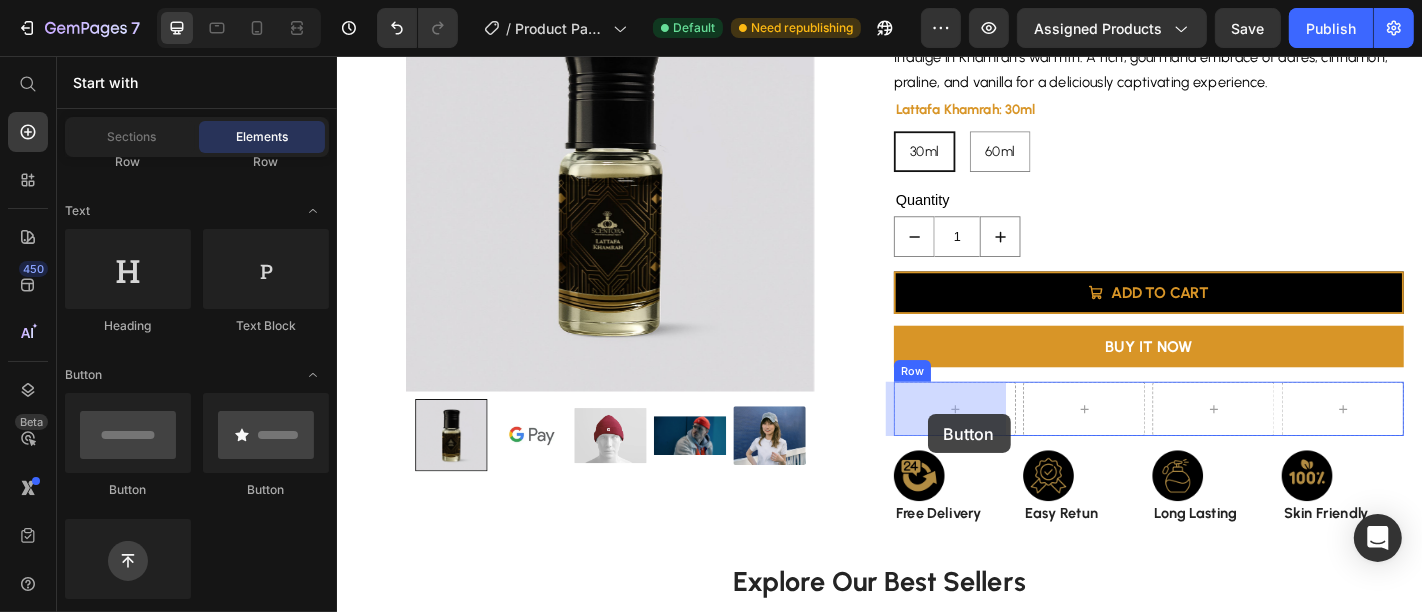 drag, startPoint x: 596, startPoint y: 499, endPoint x: 989, endPoint y: 451, distance: 395.92044 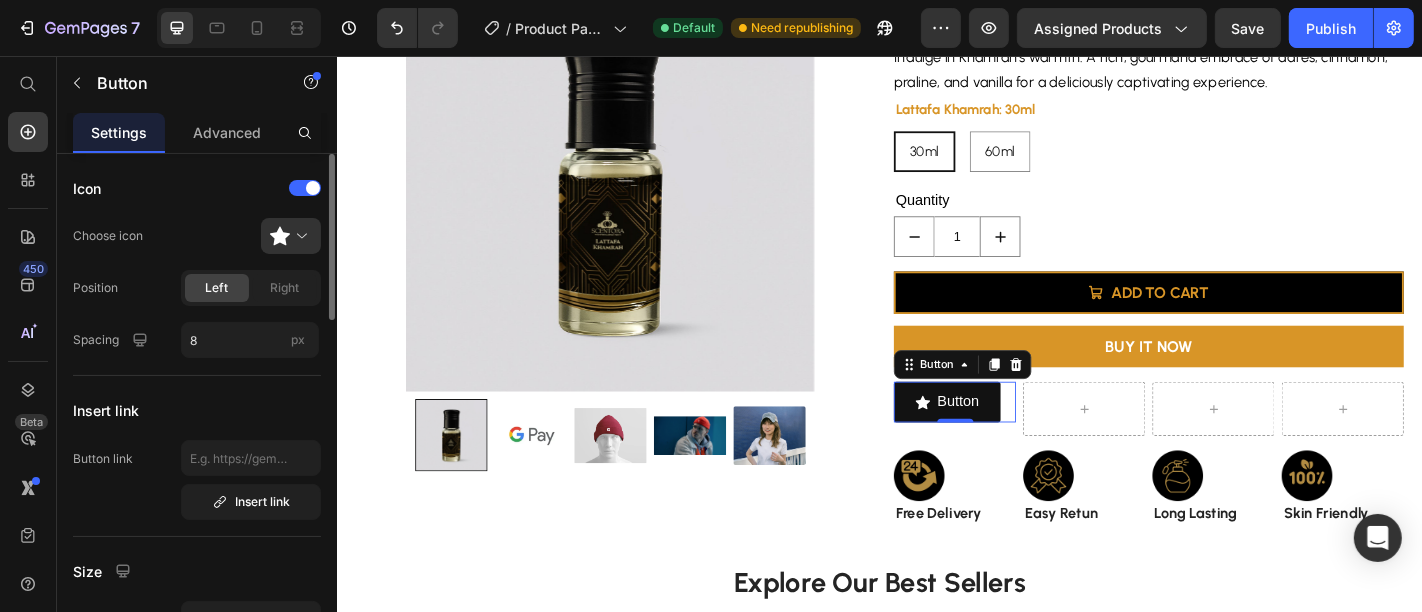 click on "Icon Choose icon   Position Left Right Spacing 8 px Insert link Button link  Insert link  Size Width Auto px % Height Auto px Show more States Normal Hover Background color Text color Border Corner 3 3 3 3 Shadow Text Styles Paragraph 1 Font sans-serif Size 16 Show more Align" at bounding box center [197, 905] 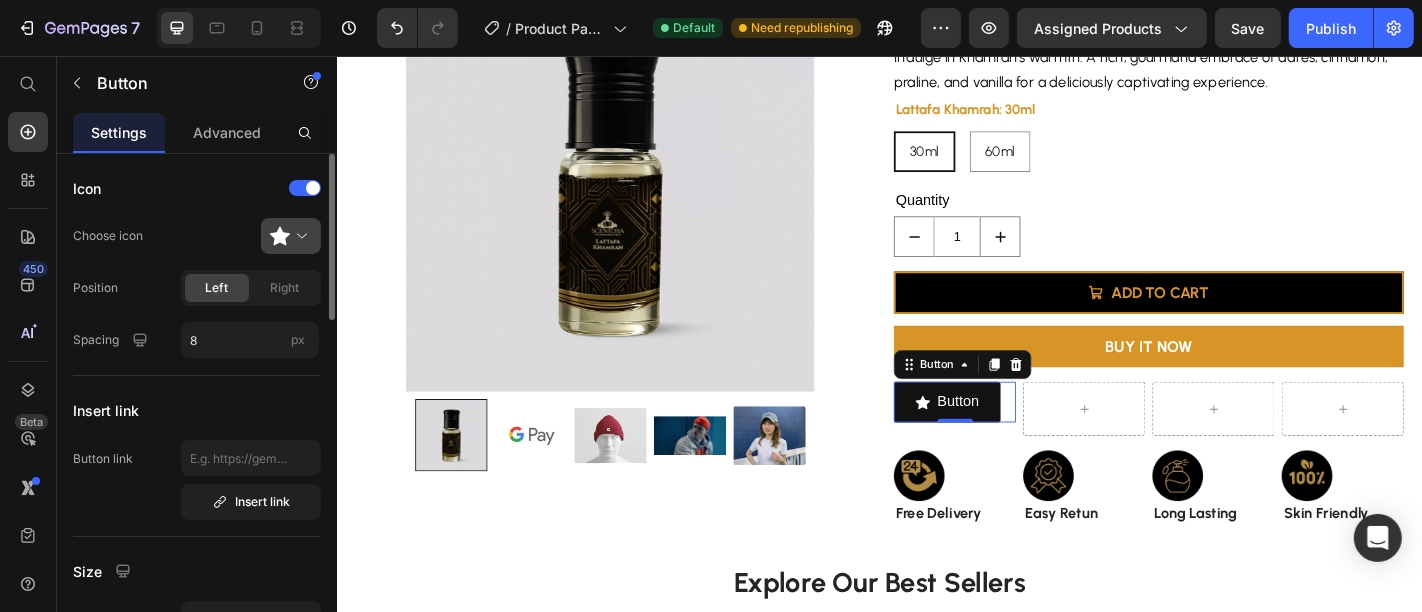 click at bounding box center [299, 236] 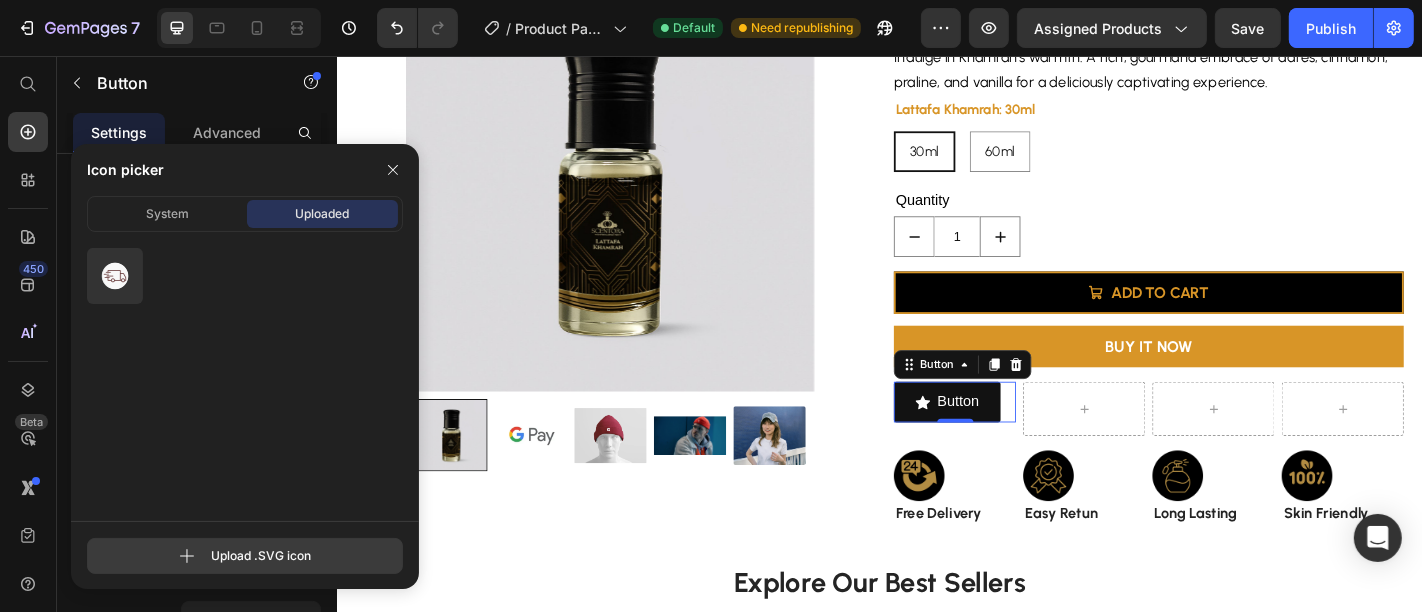 click 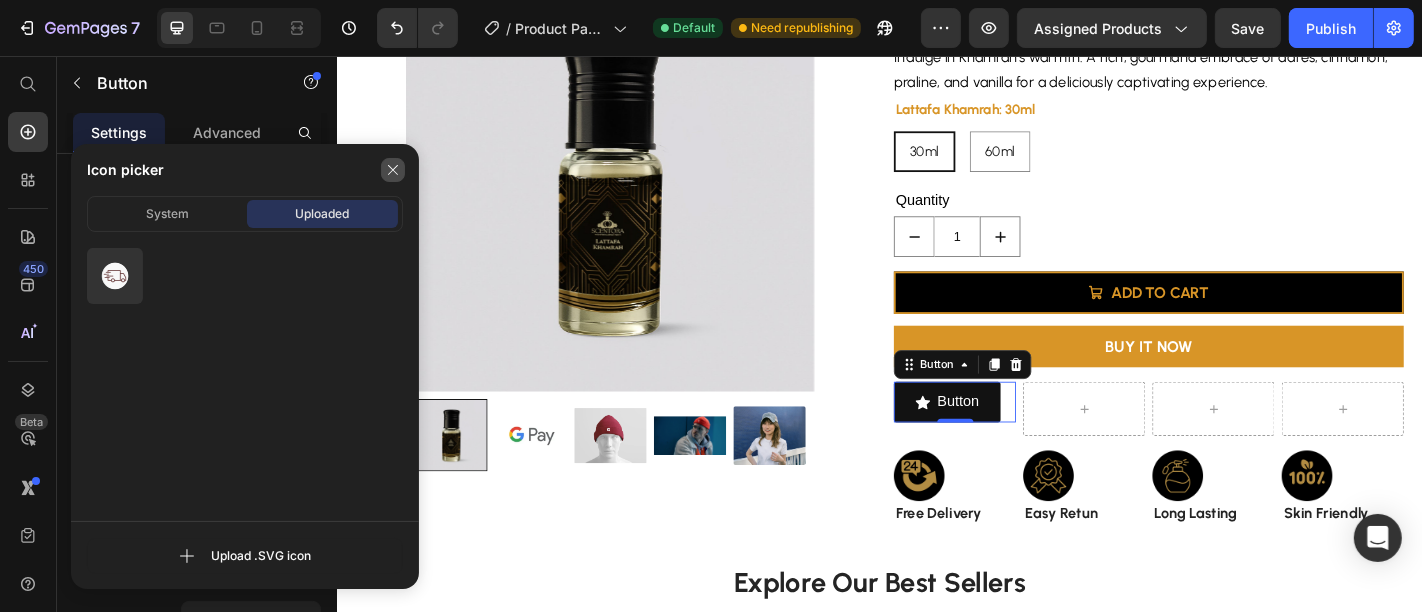 click 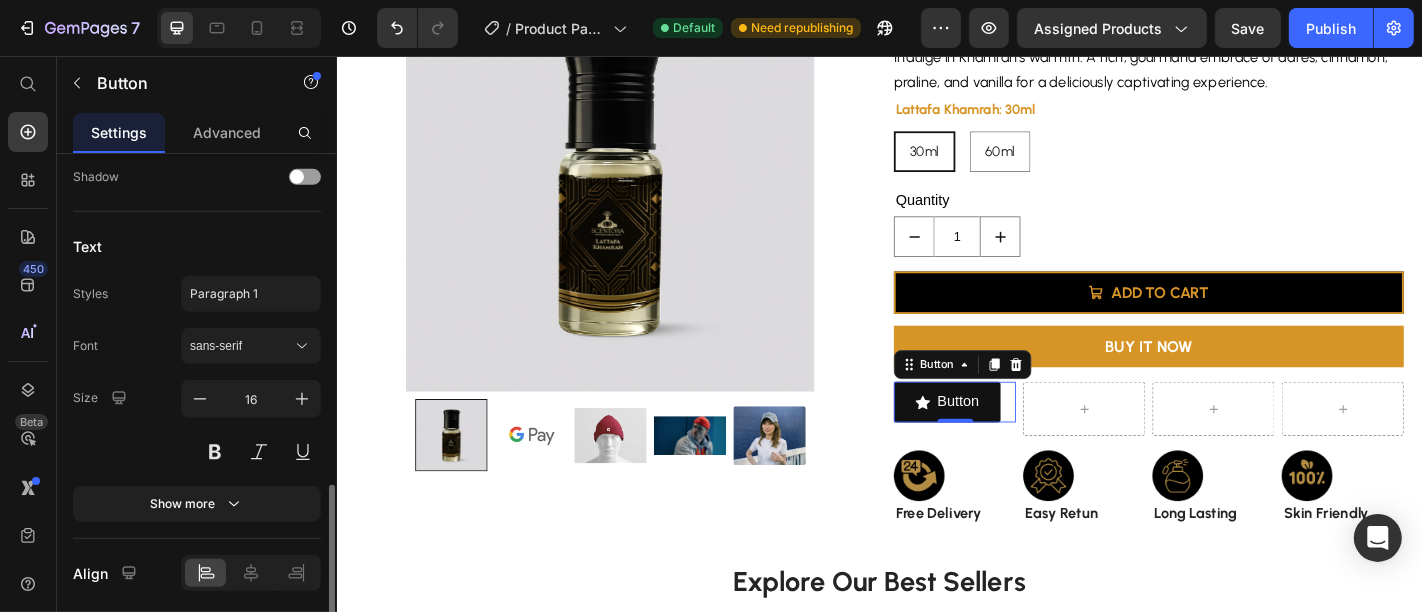 scroll, scrollTop: 1022, scrollLeft: 0, axis: vertical 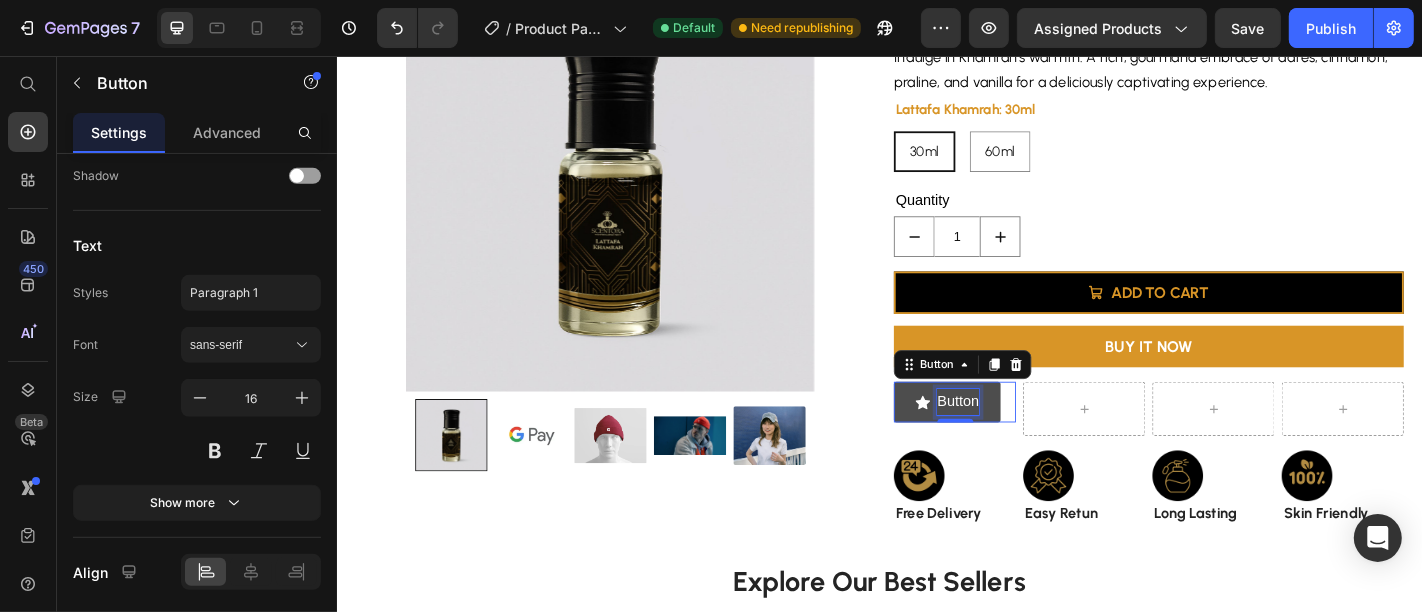 click on "Button" at bounding box center (1023, 438) 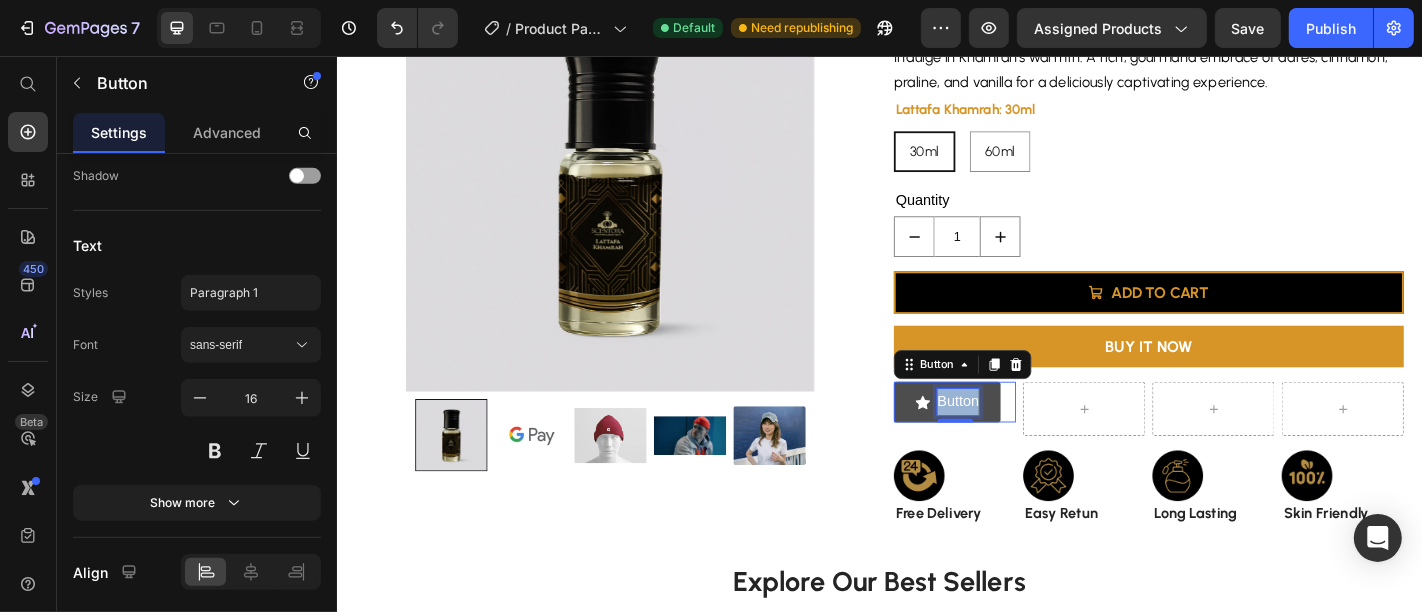 click on "Button" at bounding box center [1023, 438] 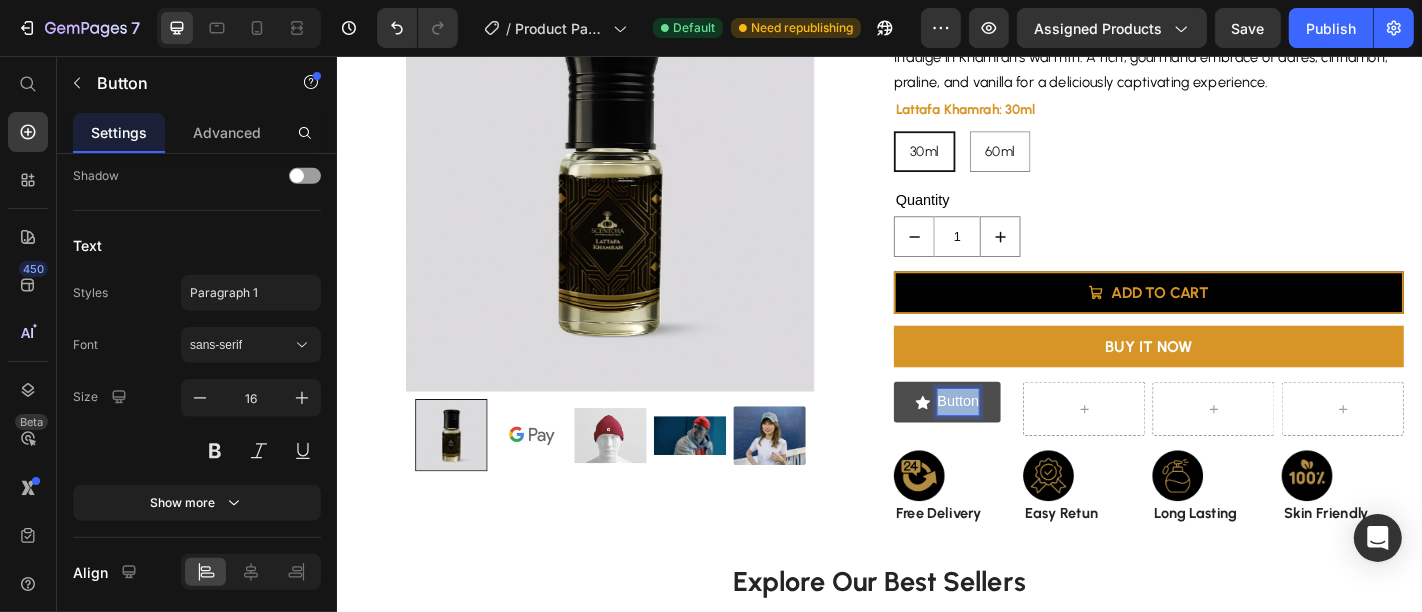 click on "Button" at bounding box center (1023, 438) 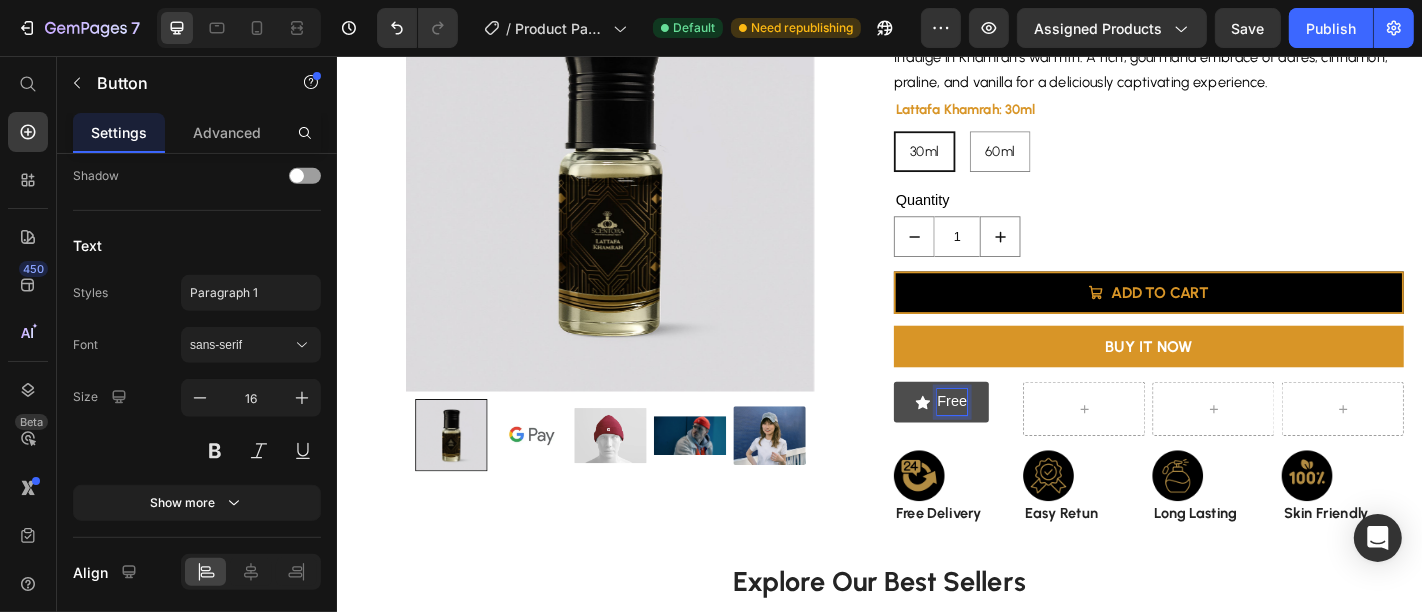 click on "Free" at bounding box center (1004, 438) 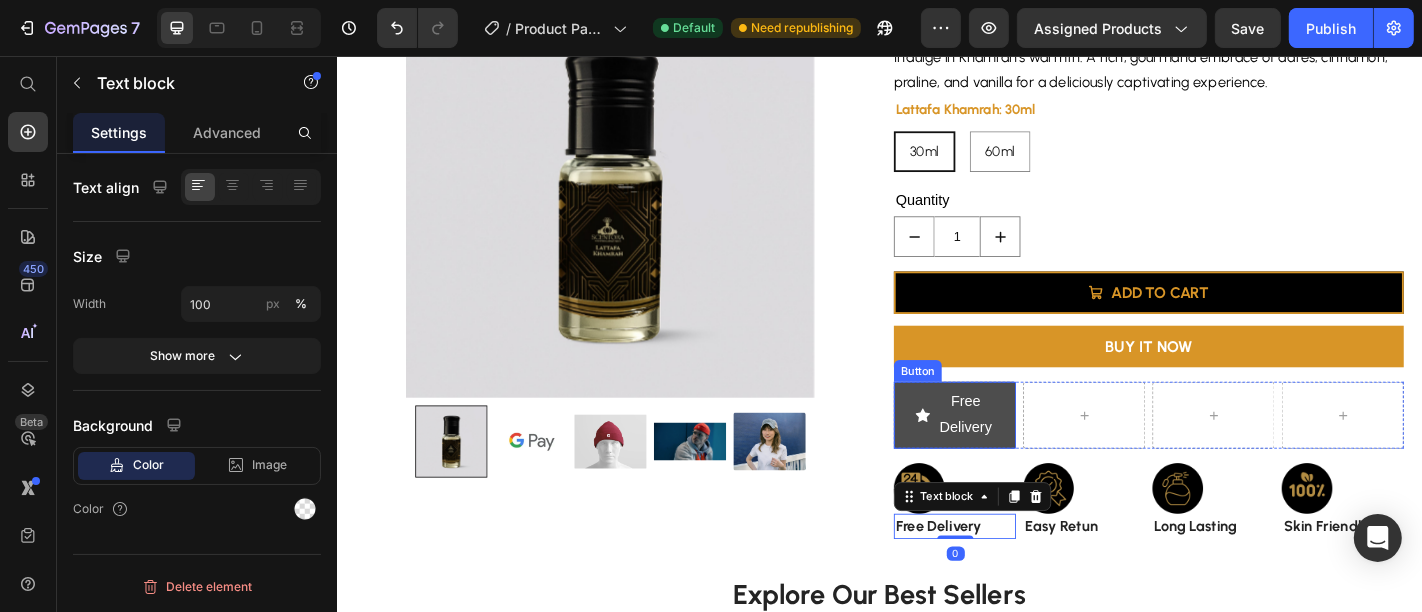 scroll, scrollTop: 0, scrollLeft: 0, axis: both 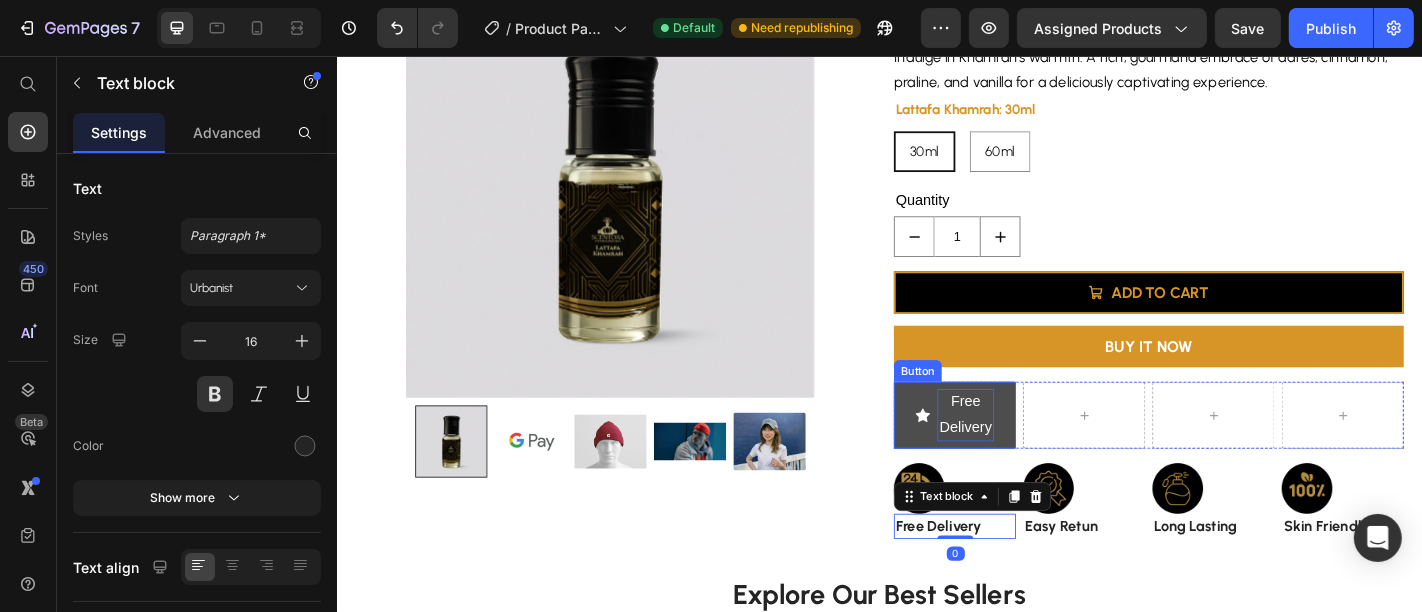 click on "Free Delivery" at bounding box center (1031, 453) 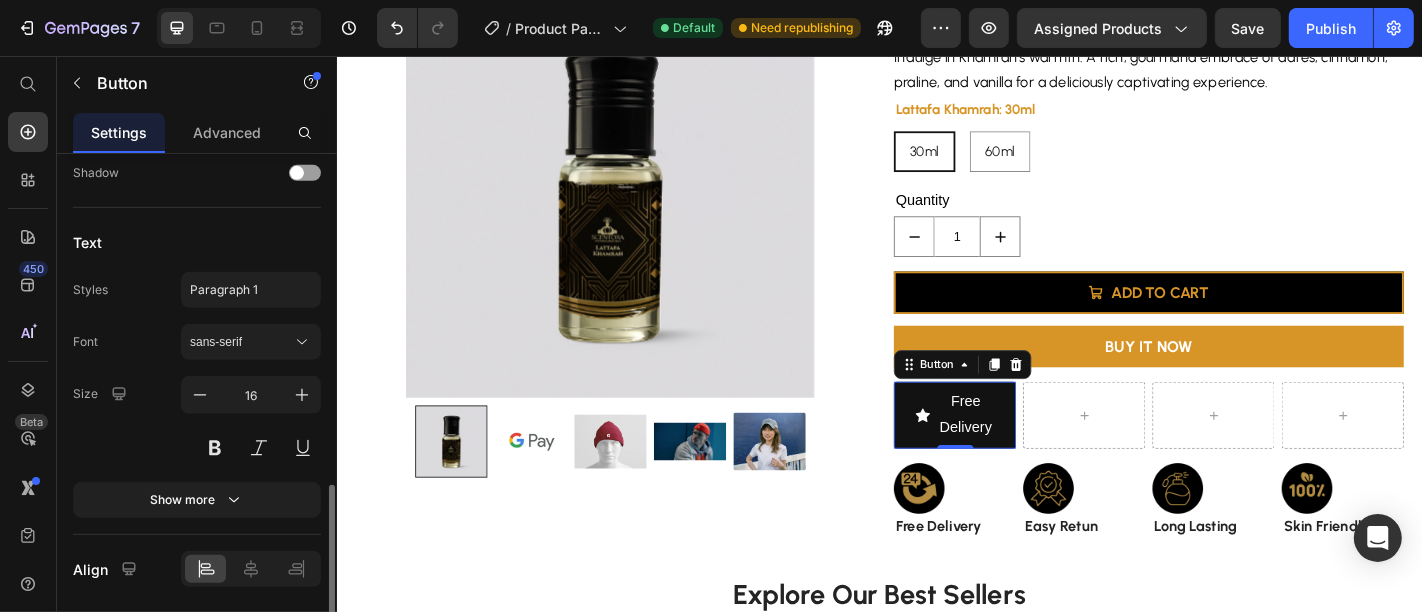 scroll, scrollTop: 1027, scrollLeft: 0, axis: vertical 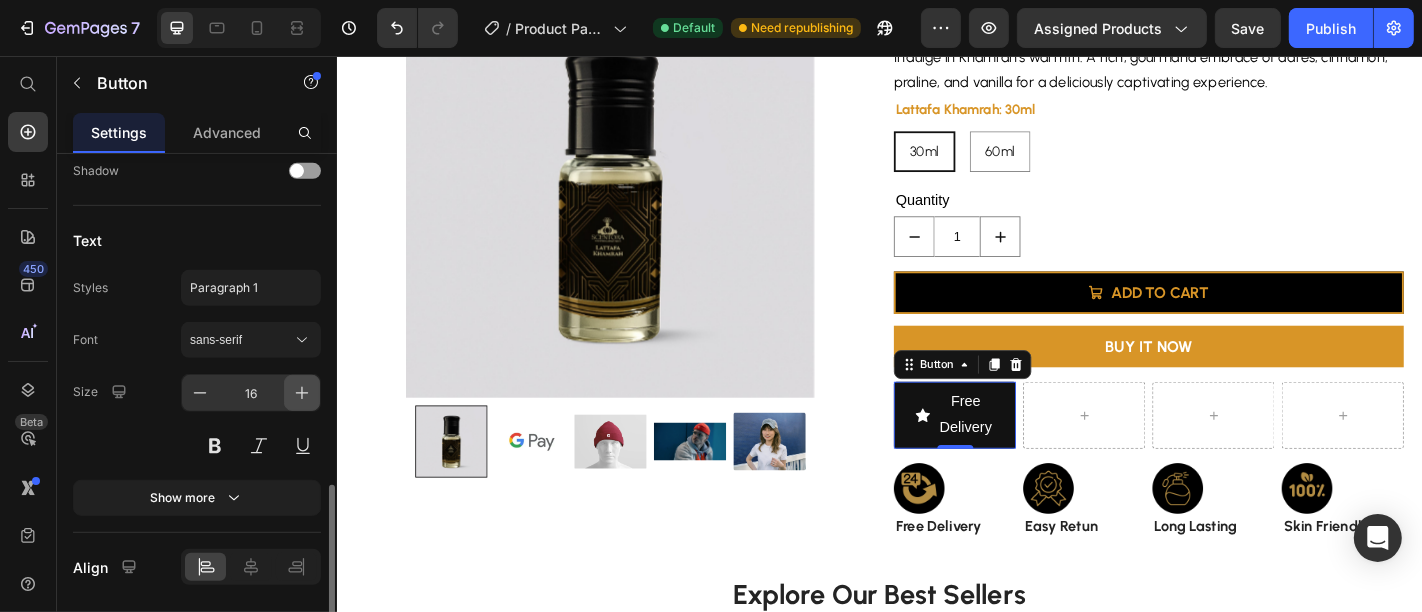 click 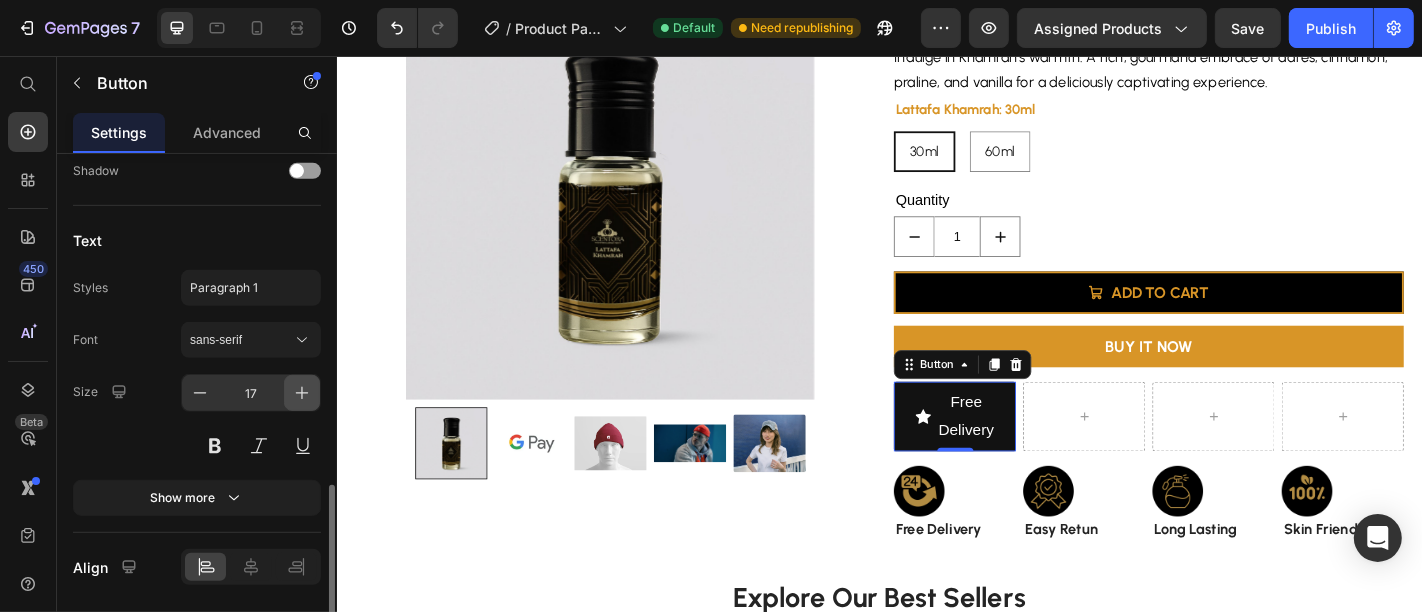 click 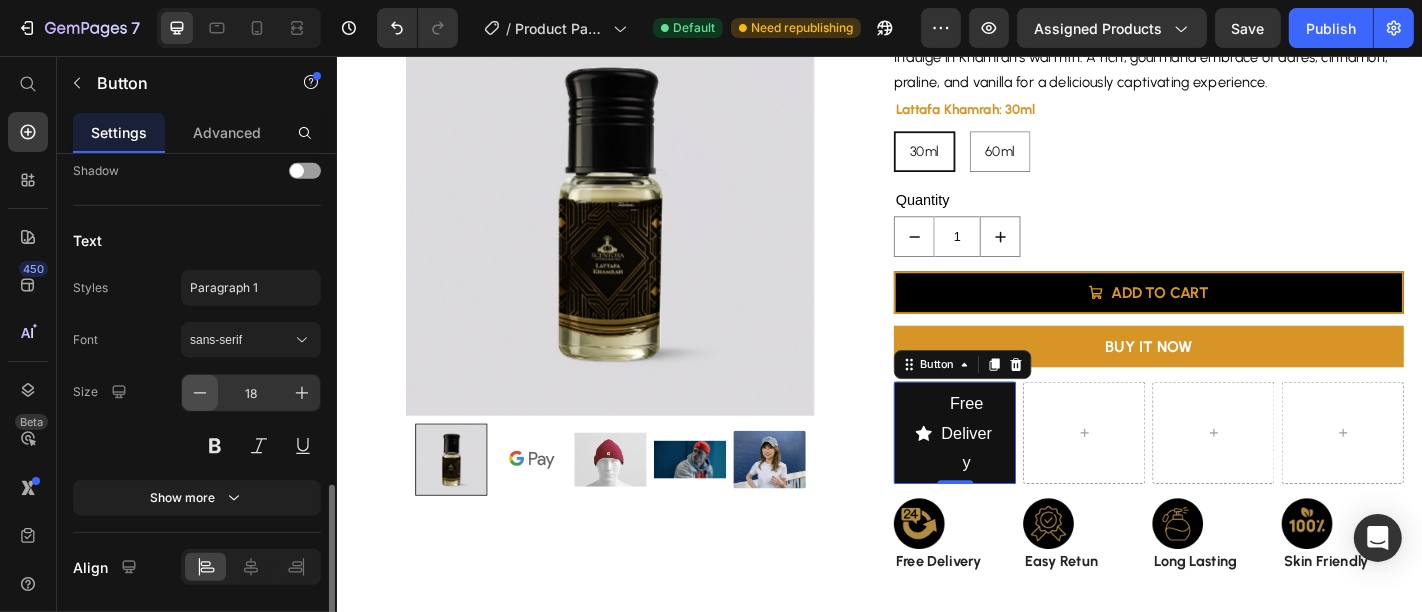 click 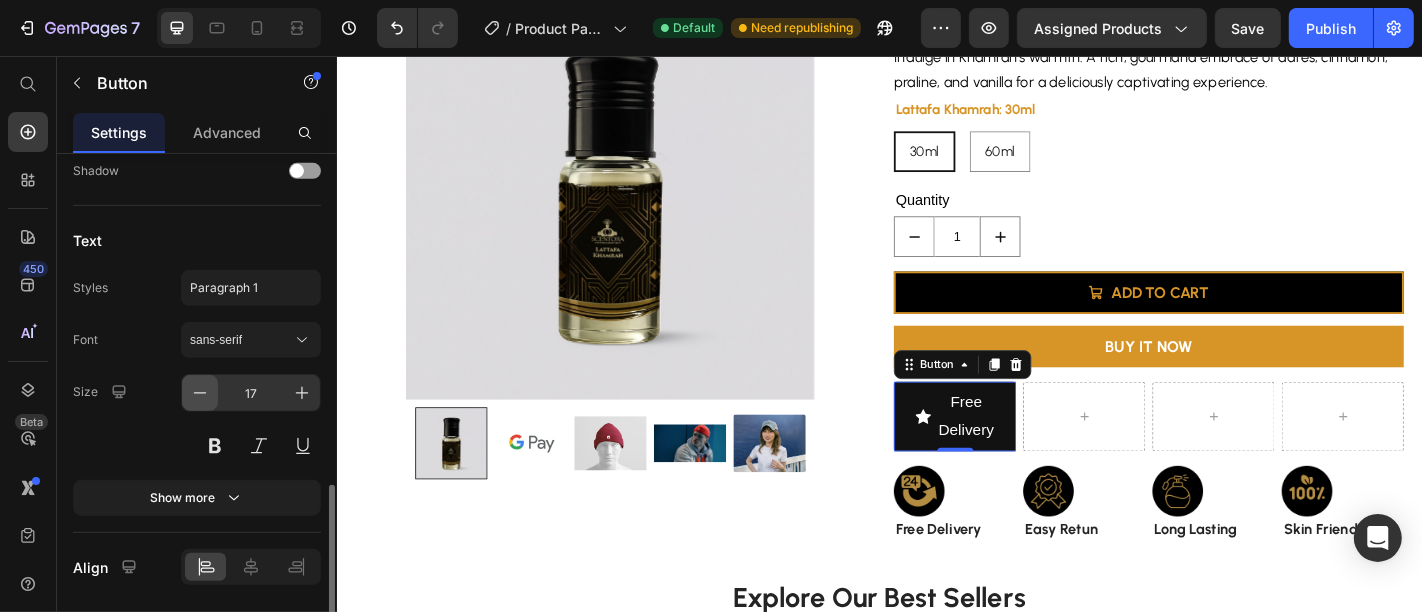 click 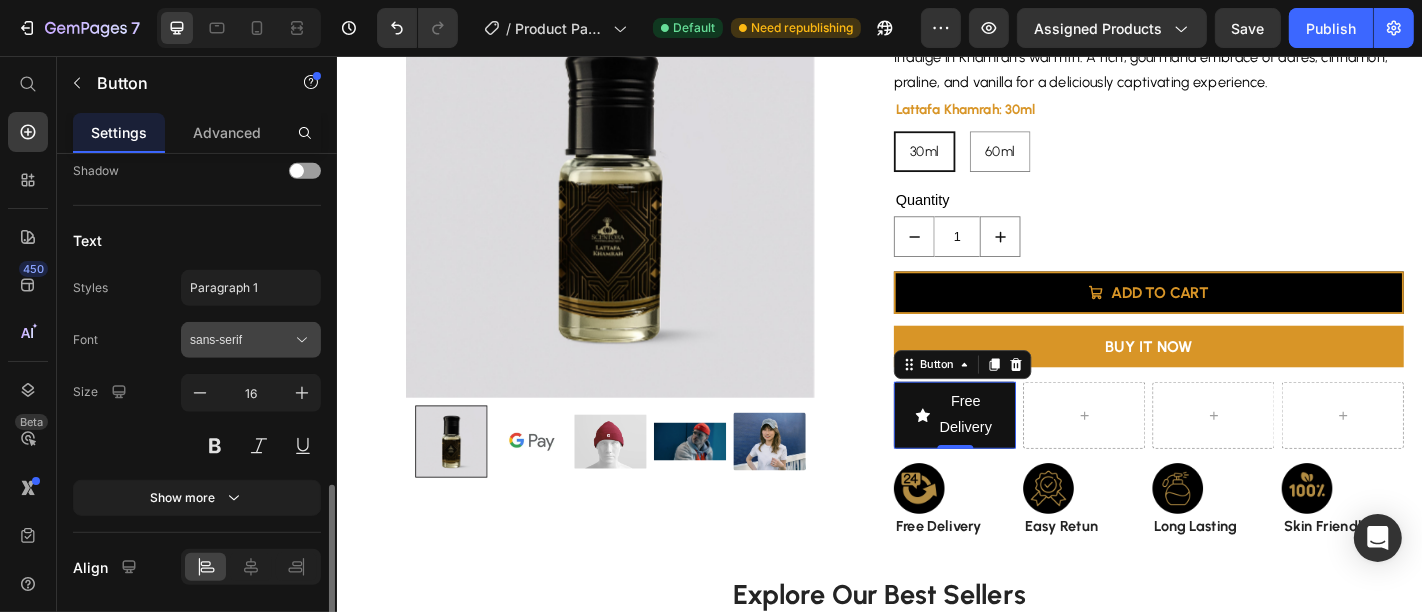click on "sans-serif" at bounding box center [241, 340] 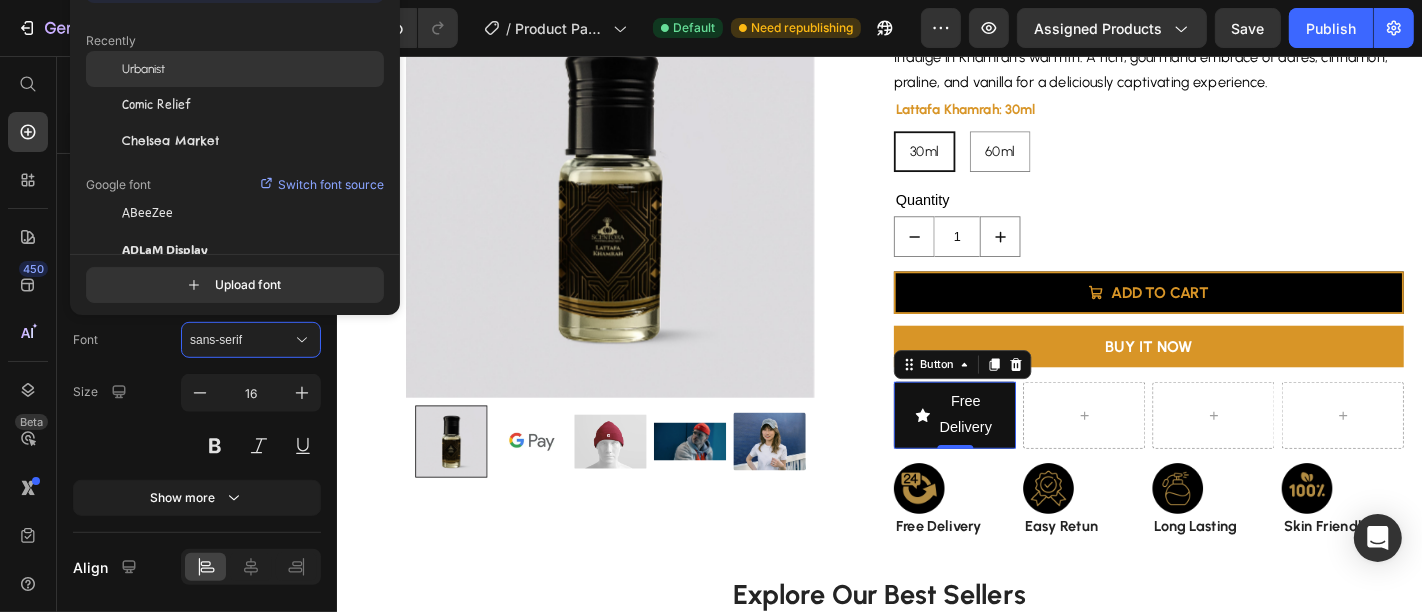 click on "Urbanist" 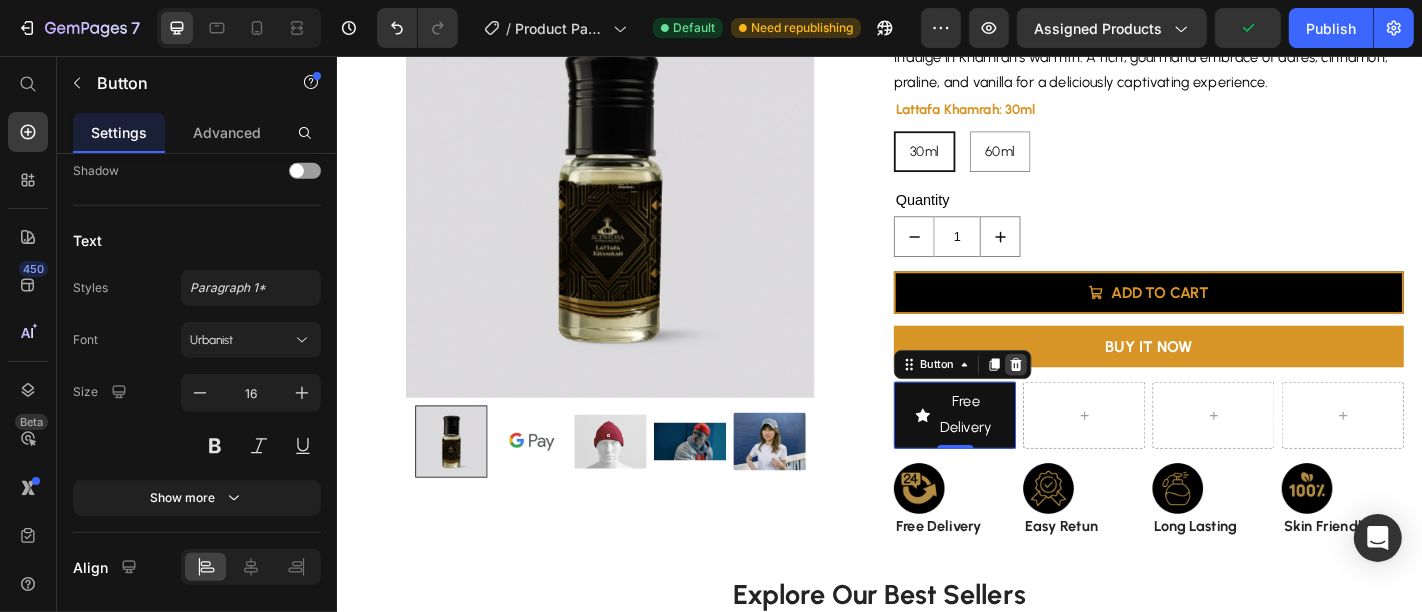 click 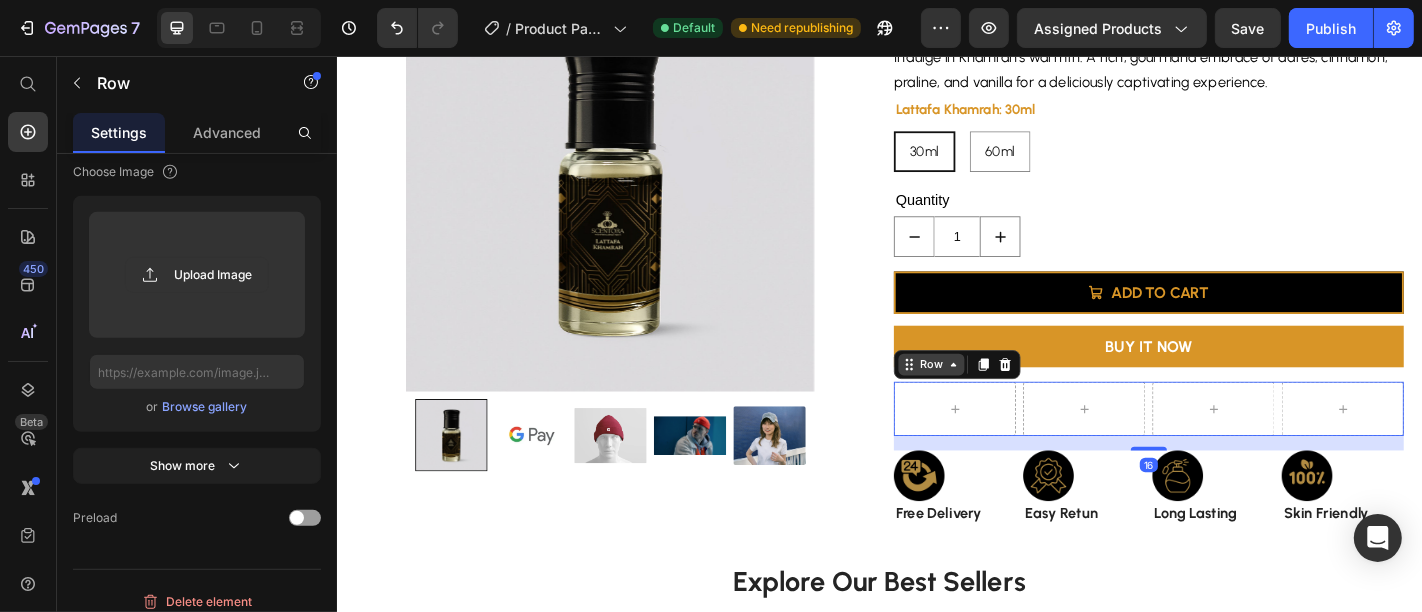 scroll, scrollTop: 0, scrollLeft: 0, axis: both 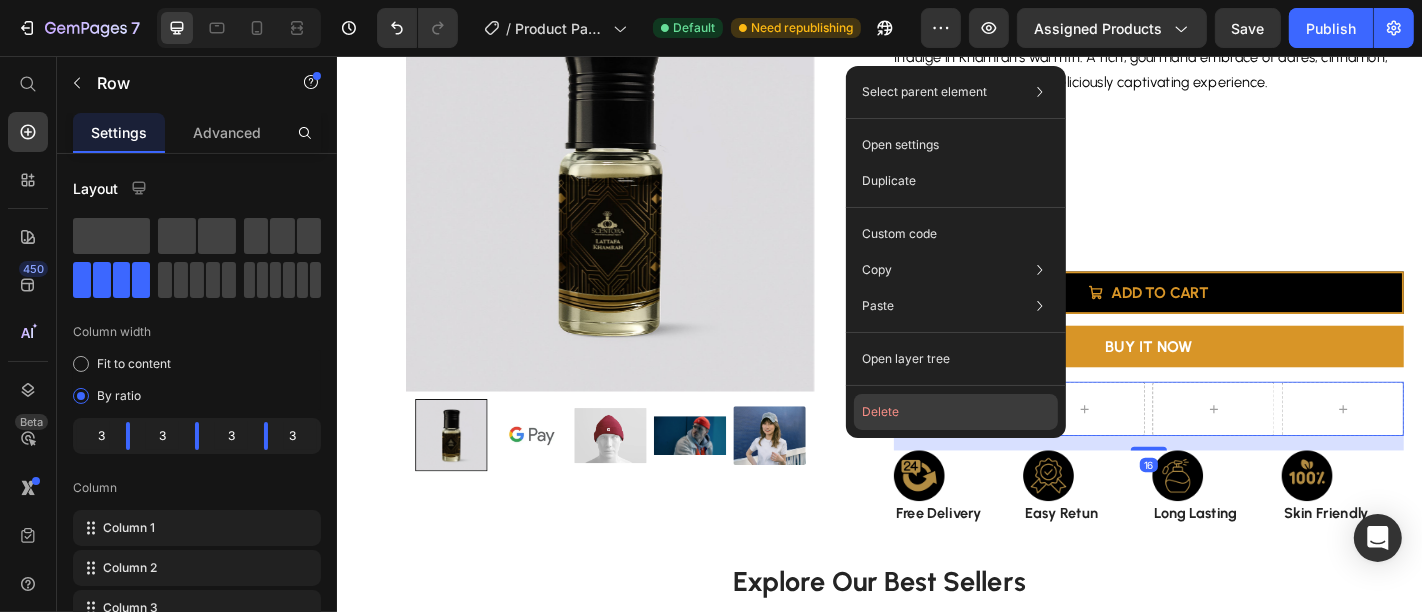 click on "Delete" 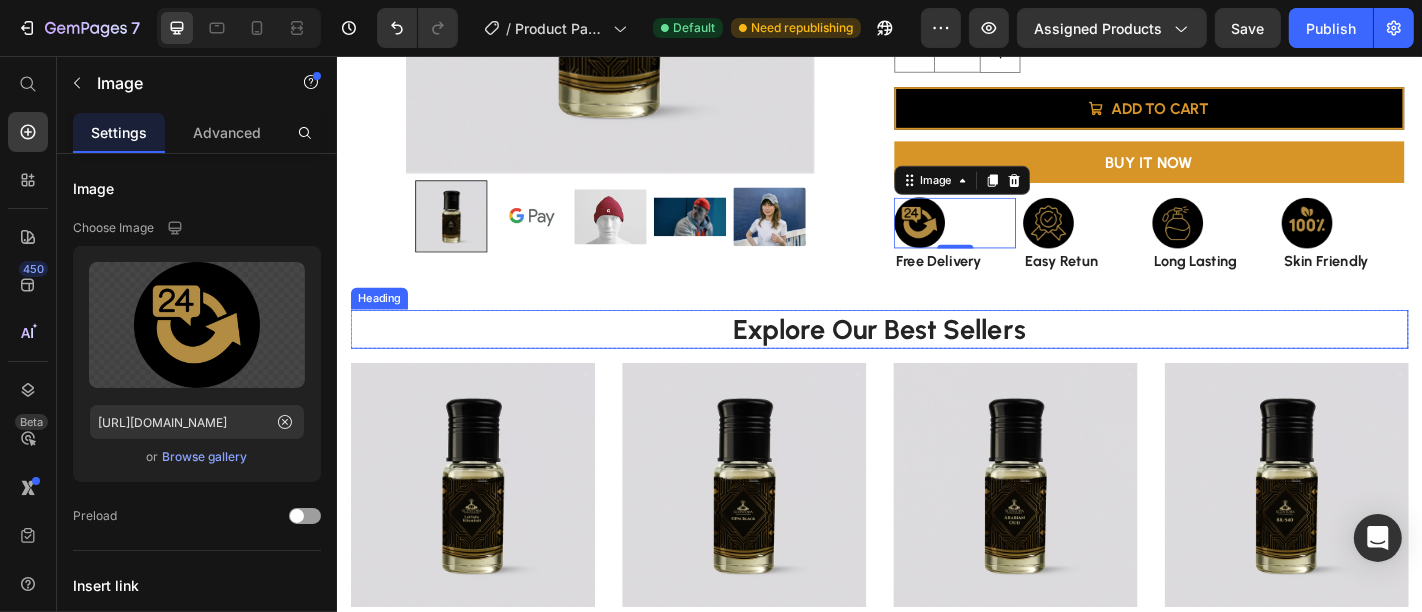 scroll, scrollTop: 430, scrollLeft: 0, axis: vertical 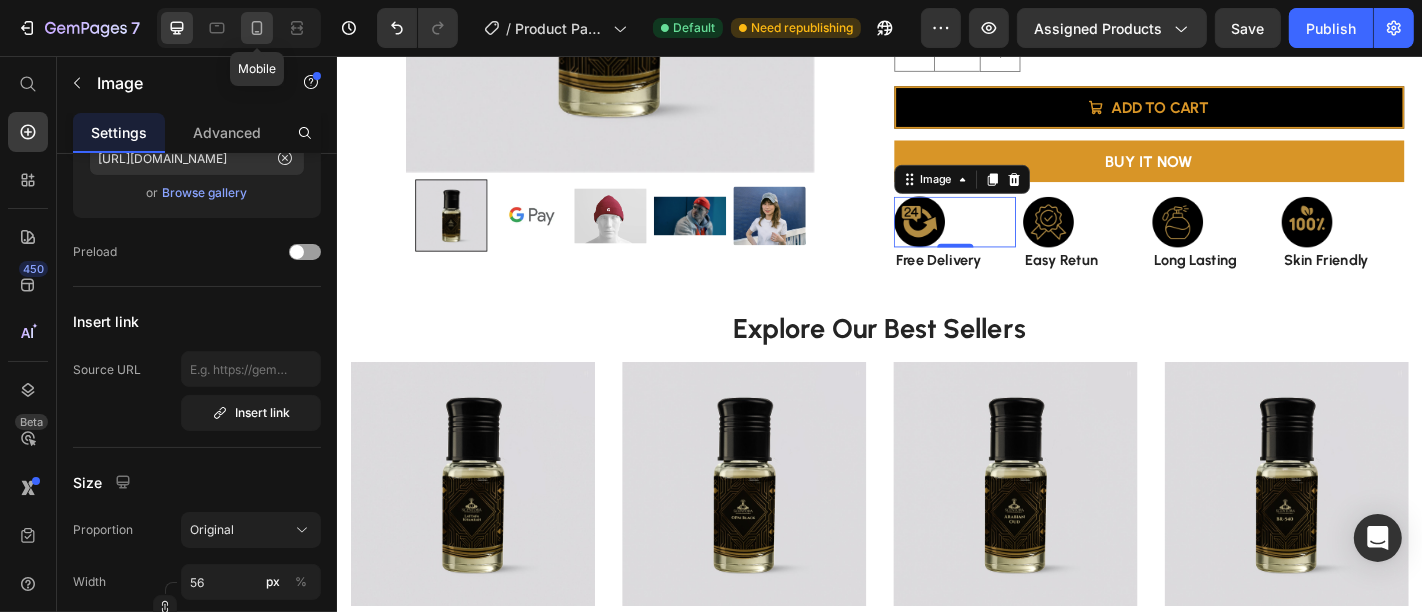 click 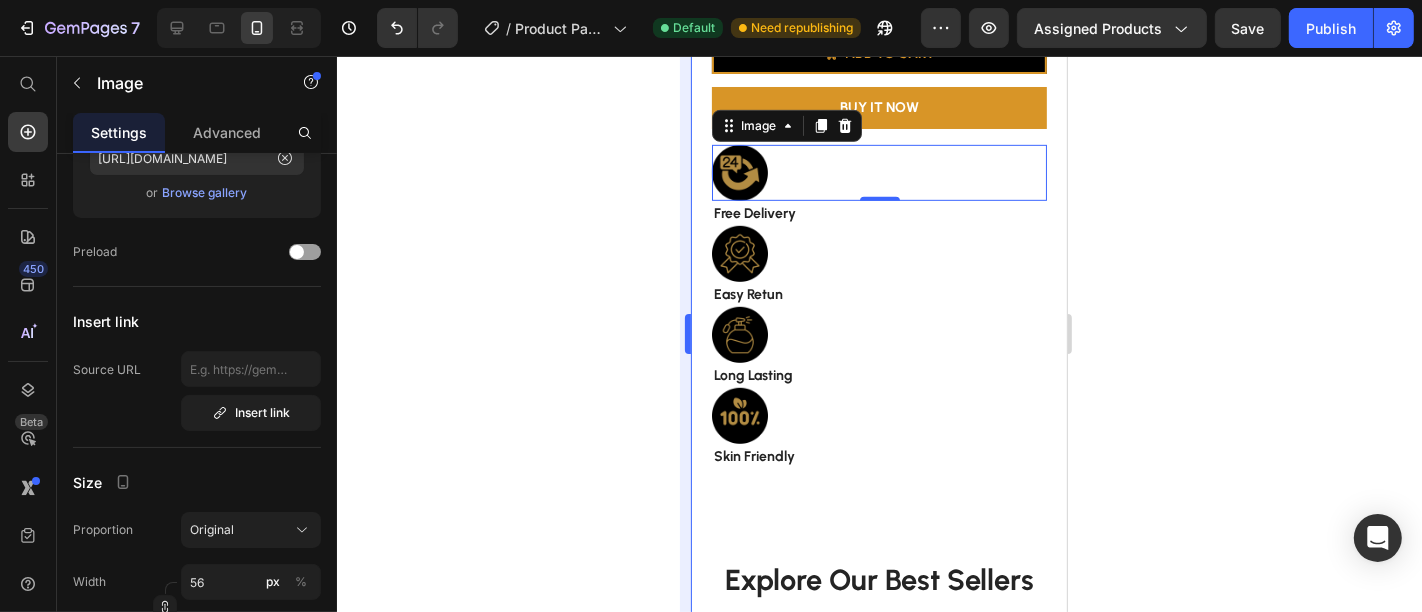 scroll, scrollTop: 939, scrollLeft: 0, axis: vertical 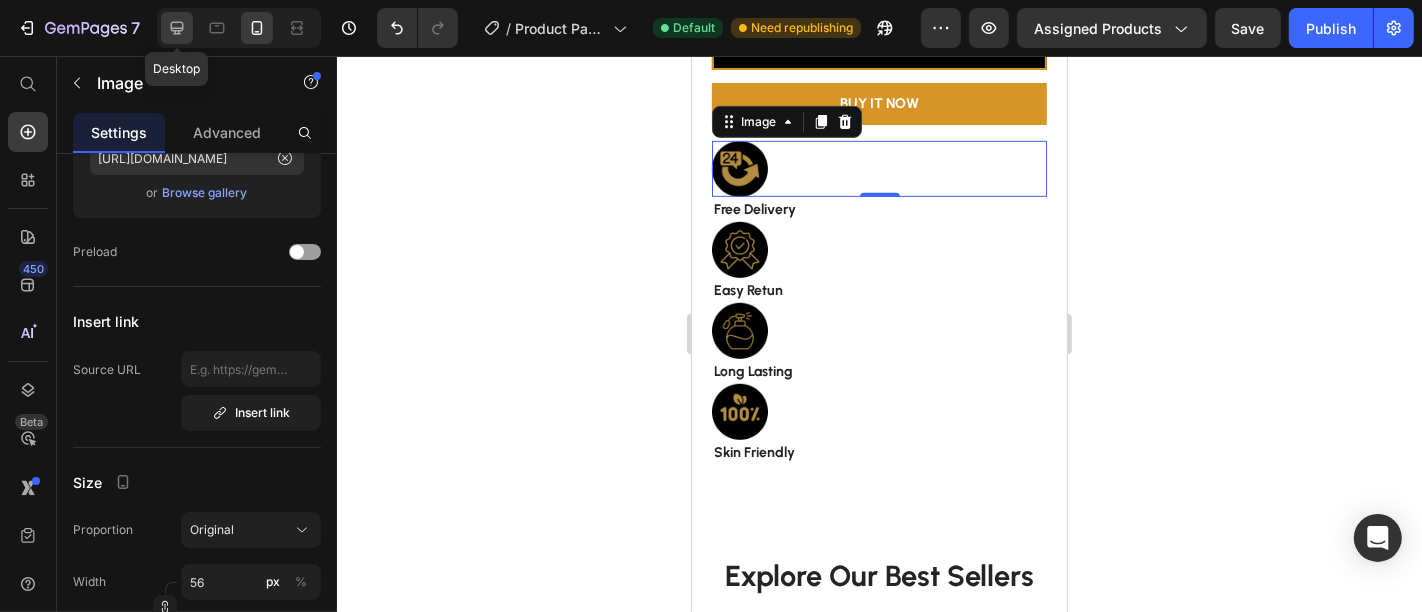 click 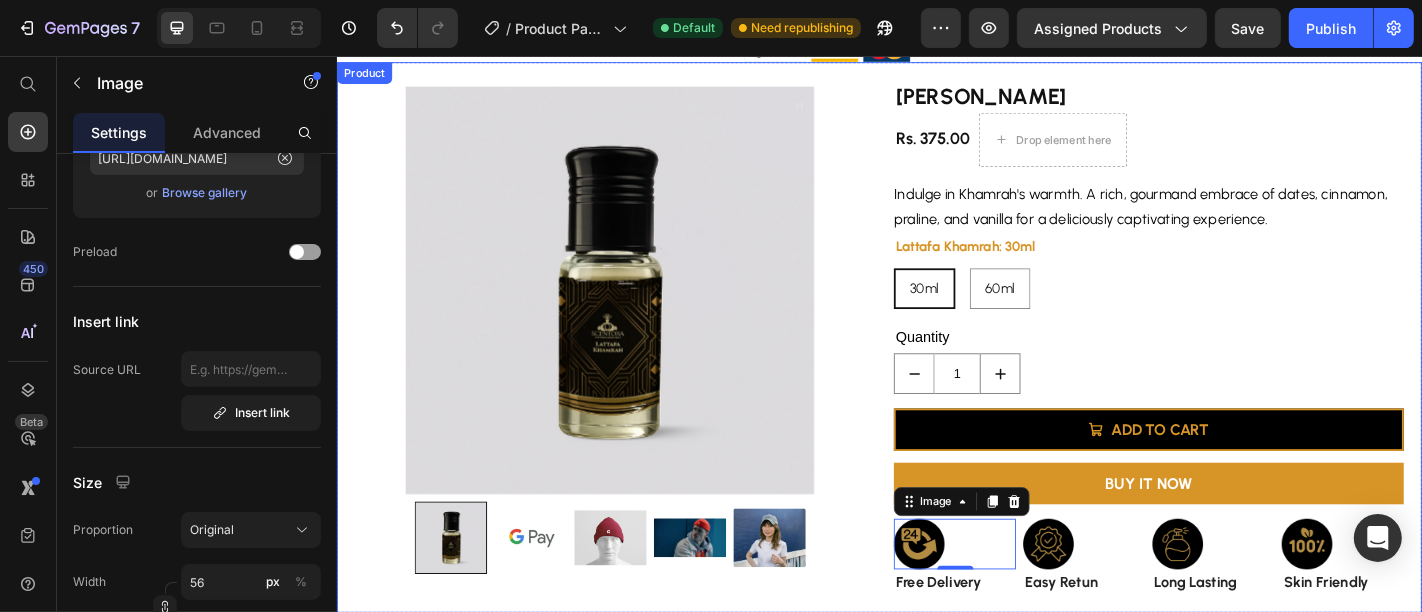 scroll, scrollTop: 0, scrollLeft: 0, axis: both 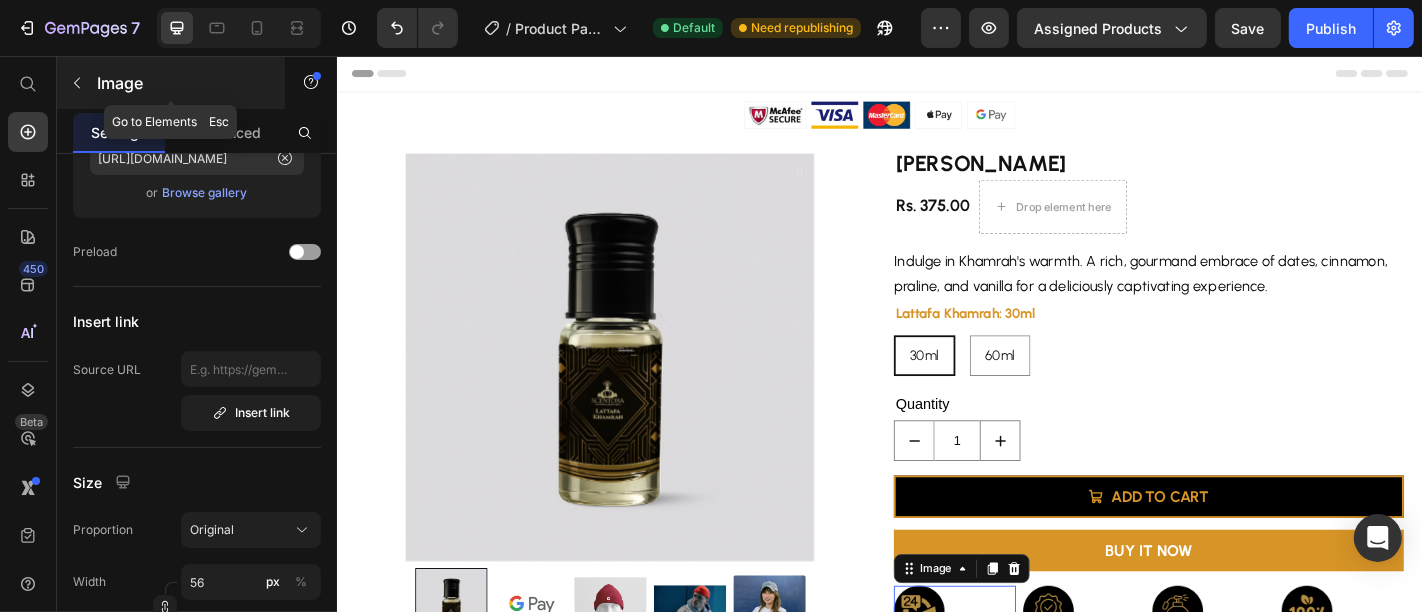 click at bounding box center [77, 83] 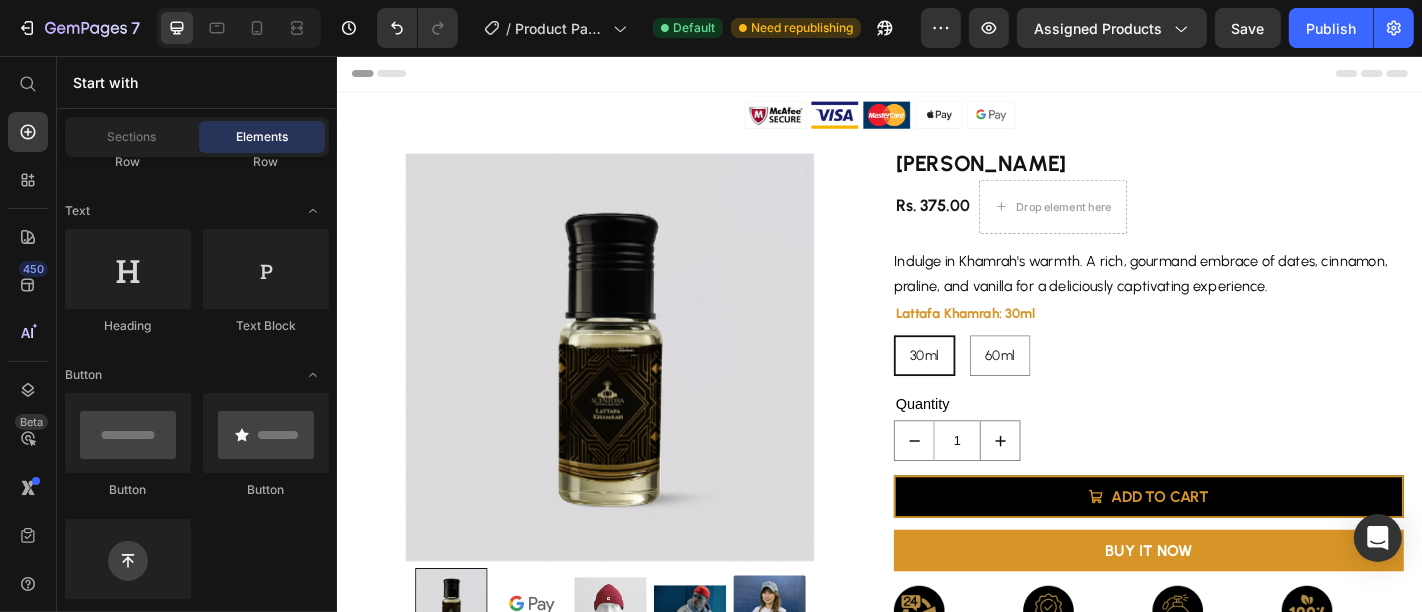 scroll, scrollTop: 0, scrollLeft: 0, axis: both 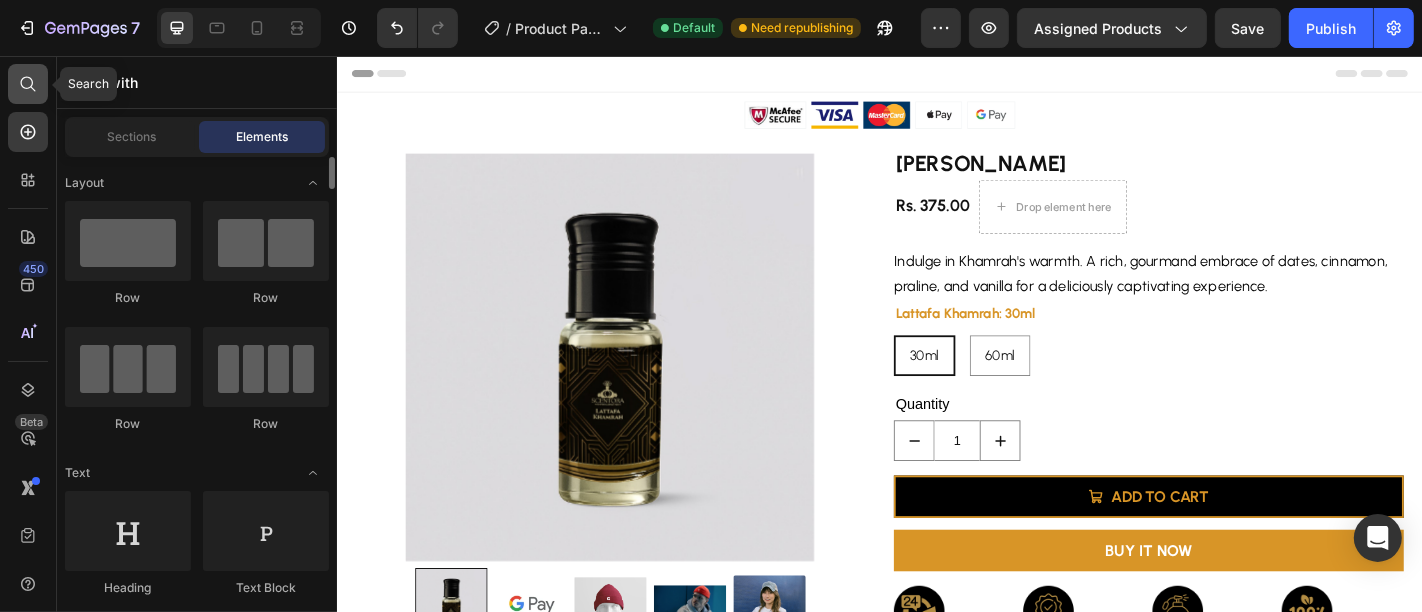 click 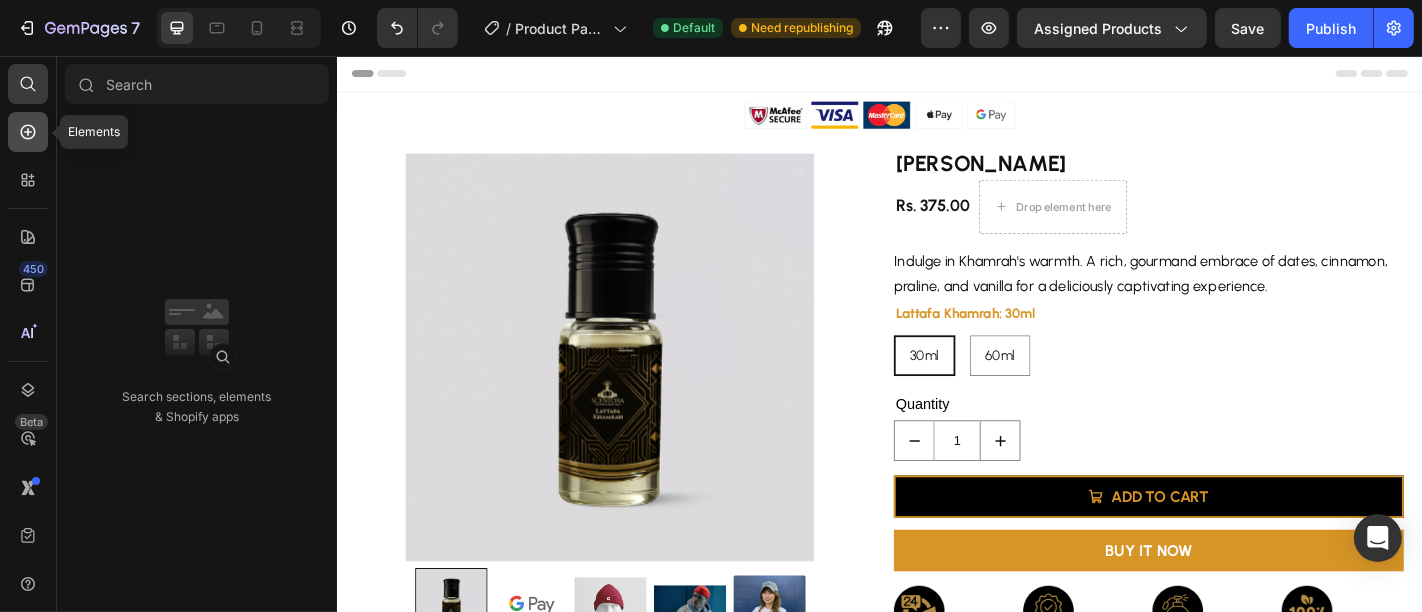 click 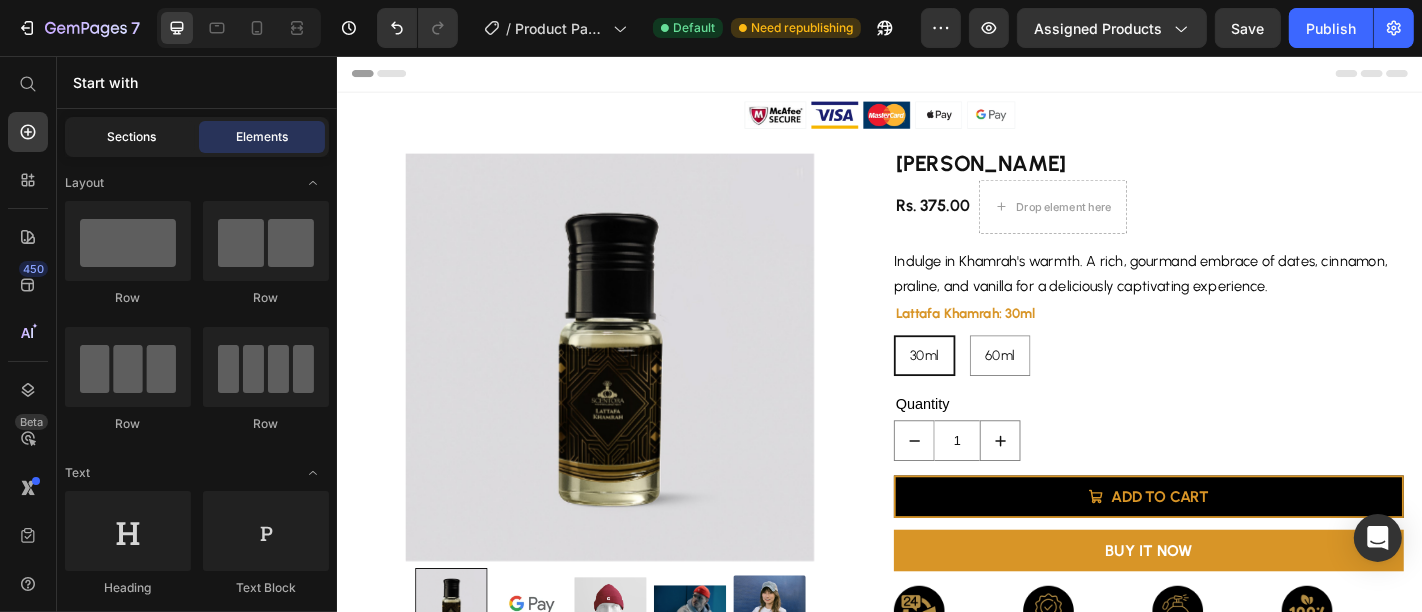 click on "Sections" 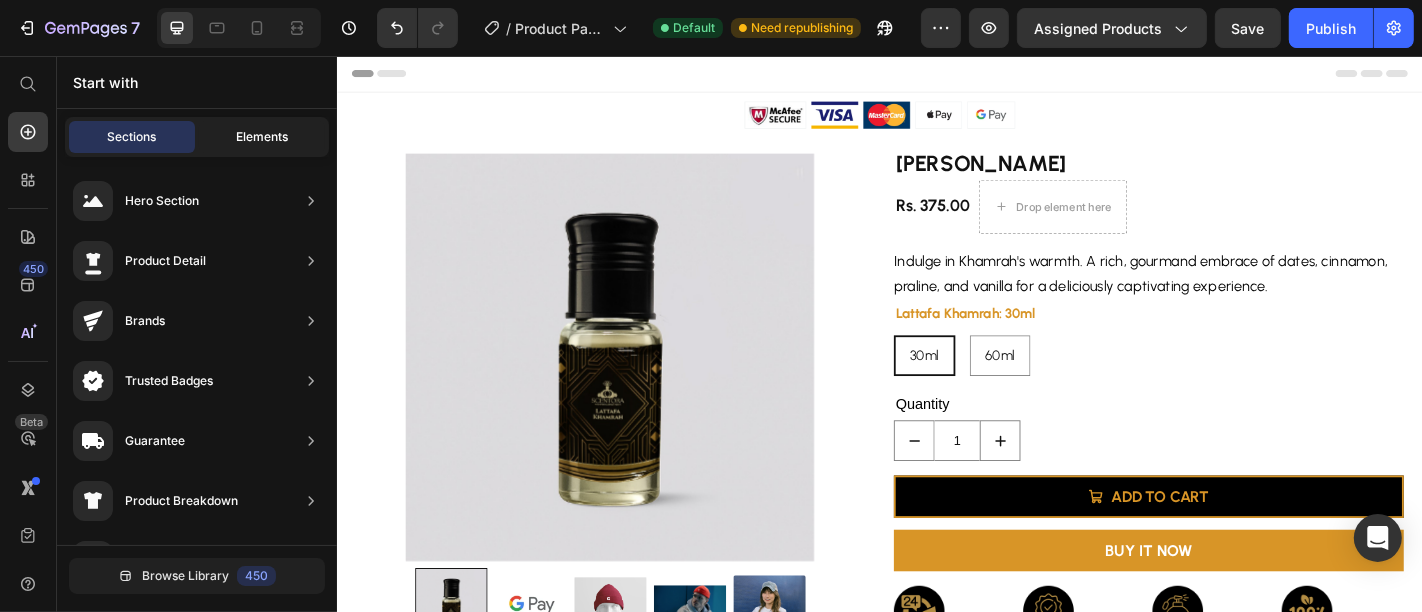 click on "Elements" 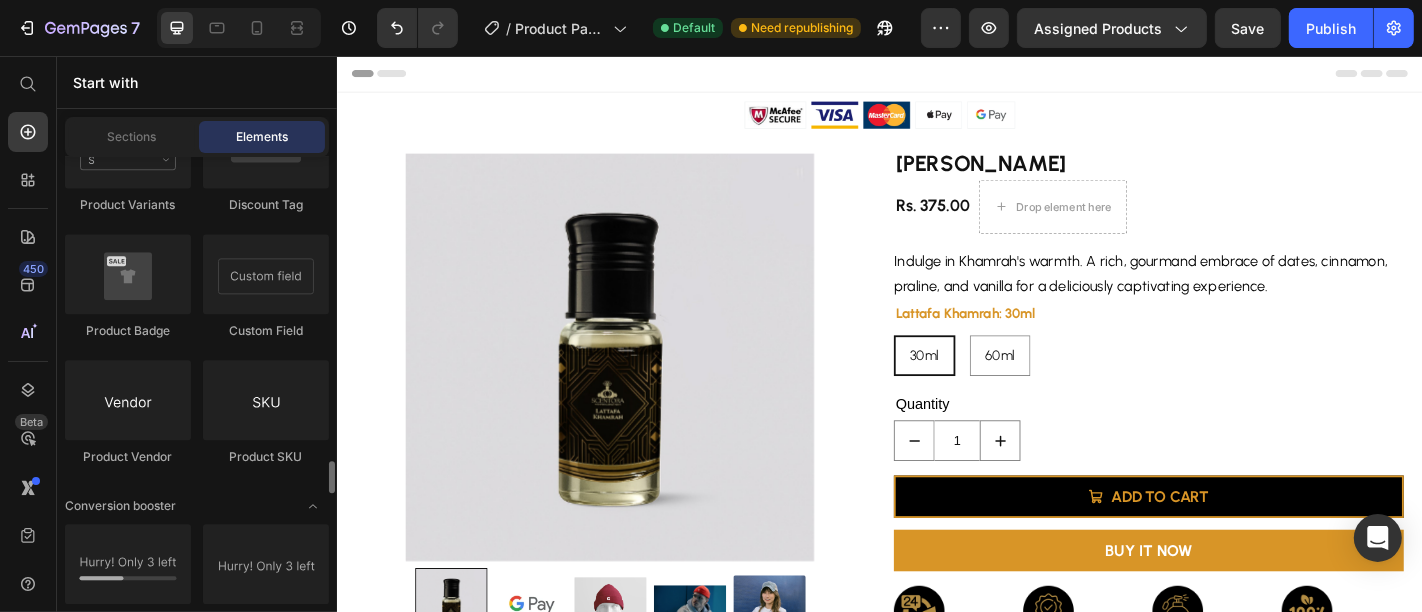 scroll, scrollTop: 3937, scrollLeft: 0, axis: vertical 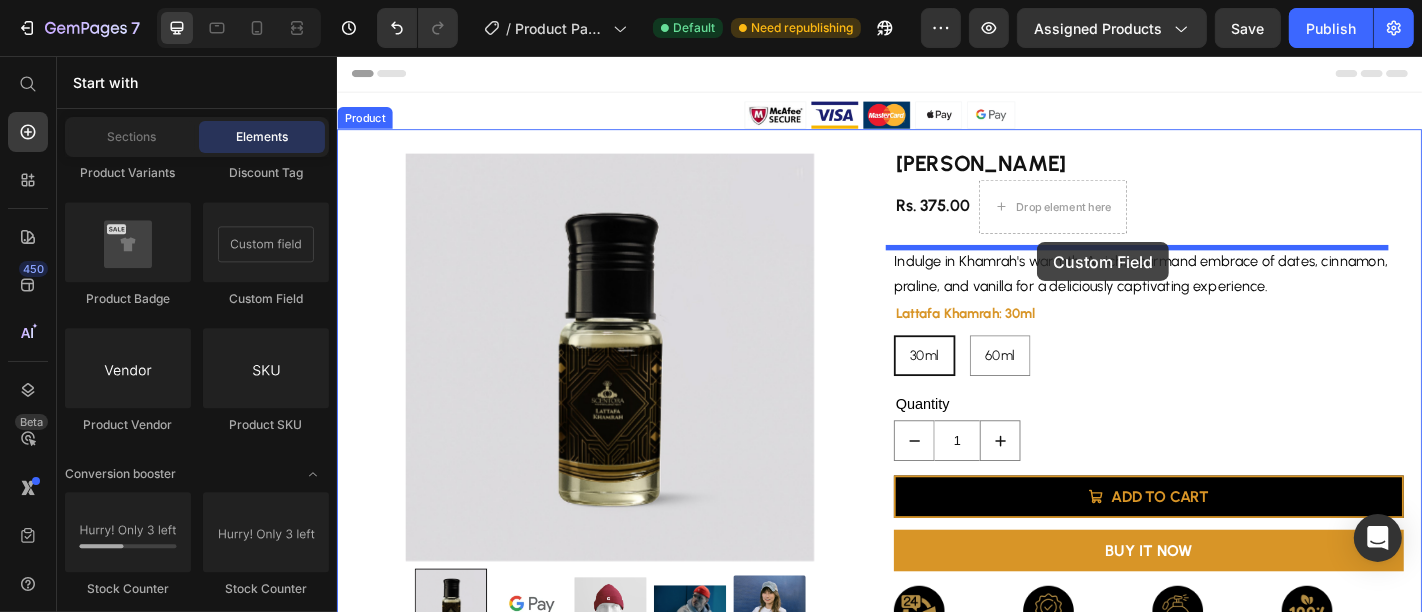 drag, startPoint x: 627, startPoint y: 312, endPoint x: 1110, endPoint y: 261, distance: 485.6851 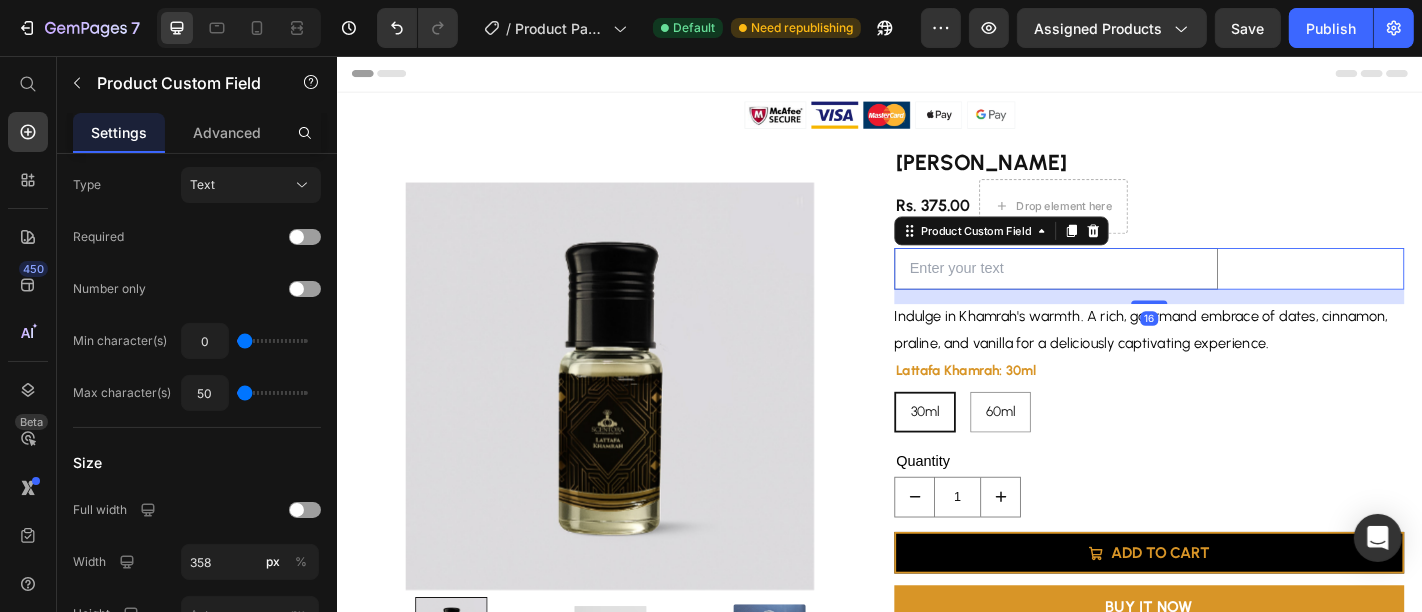 scroll, scrollTop: 0, scrollLeft: 0, axis: both 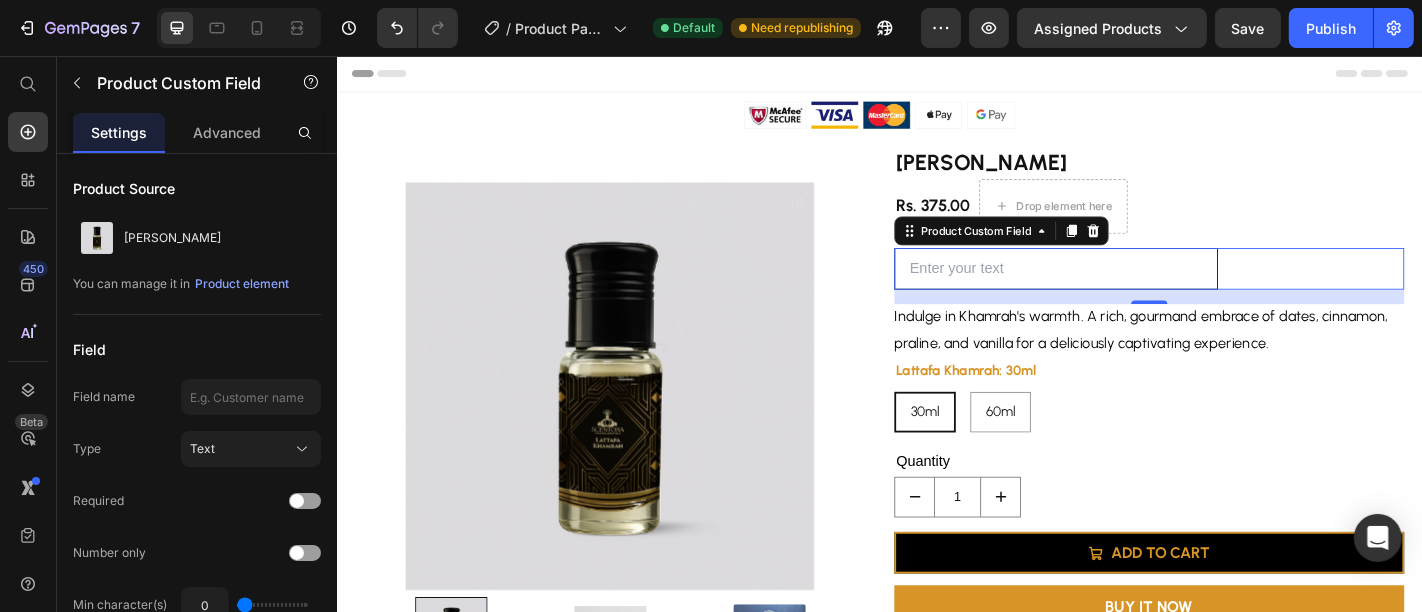 click at bounding box center [1131, 291] 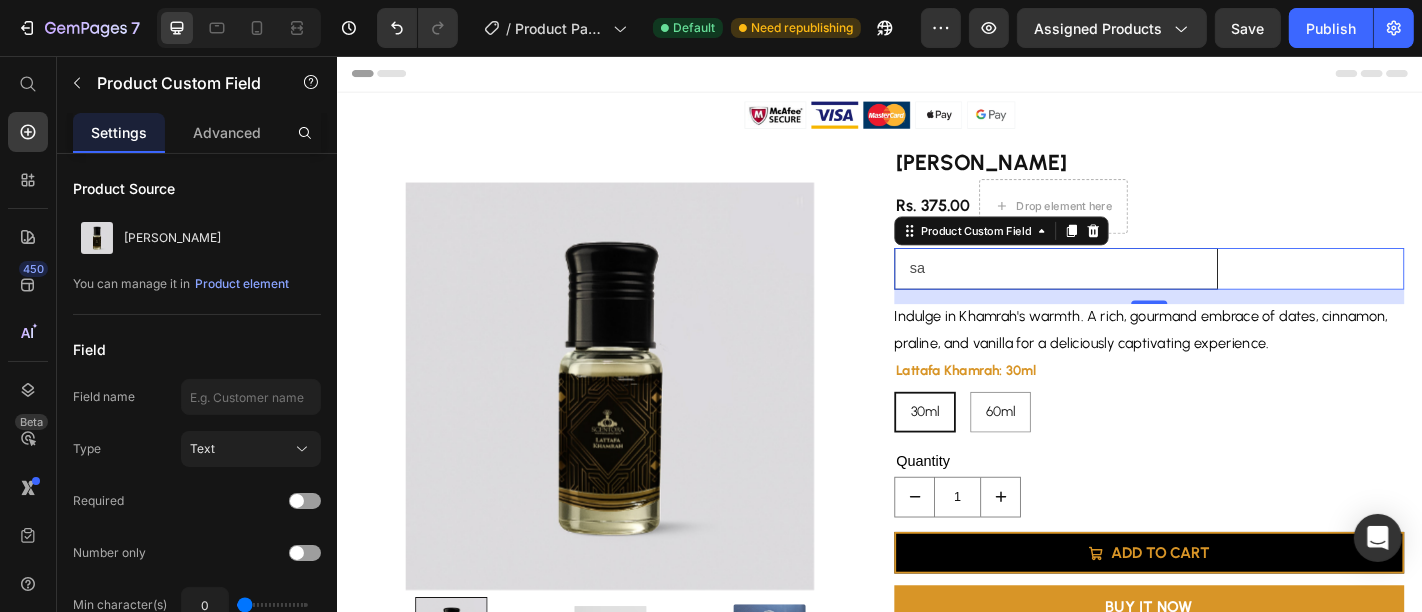 click on "sa" at bounding box center [1131, 291] 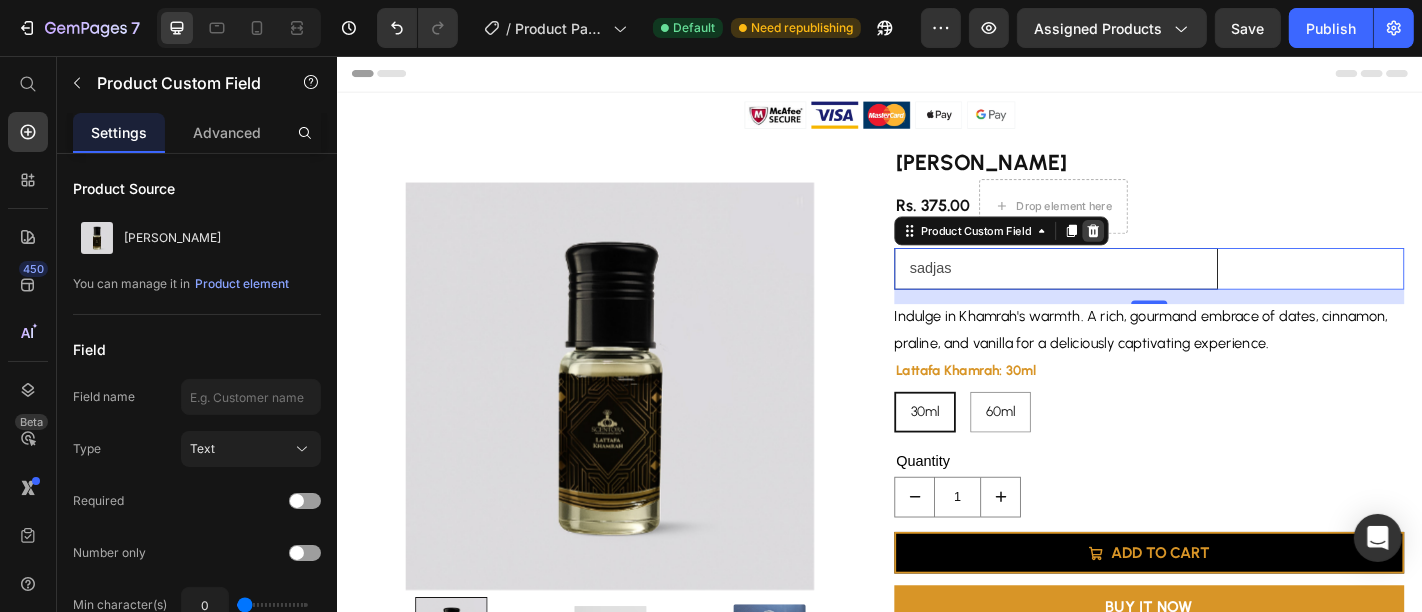 type on "sadjas" 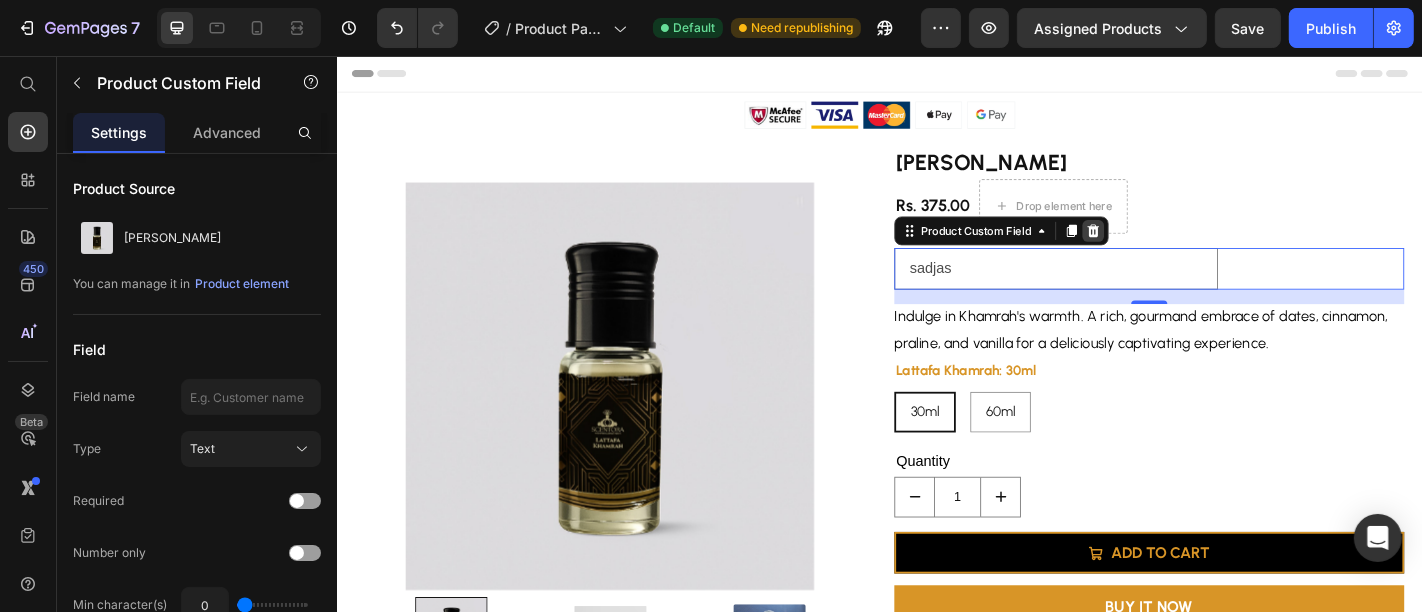 click at bounding box center (1172, 249) 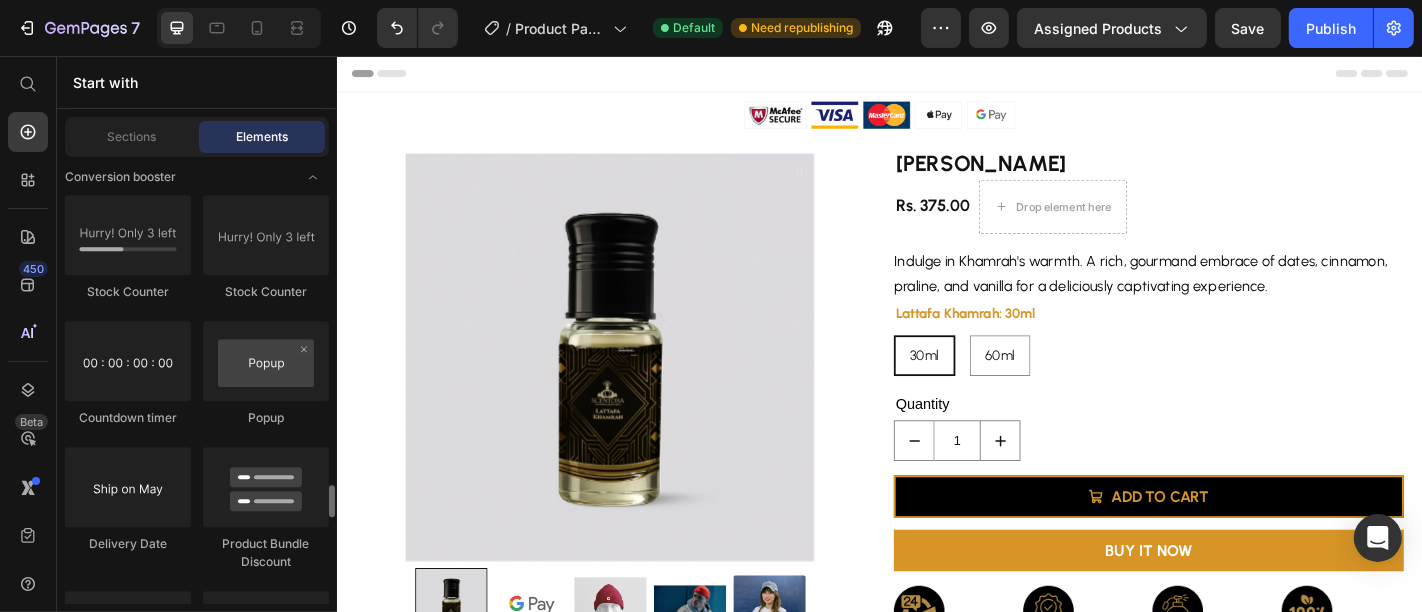 scroll, scrollTop: 4254, scrollLeft: 0, axis: vertical 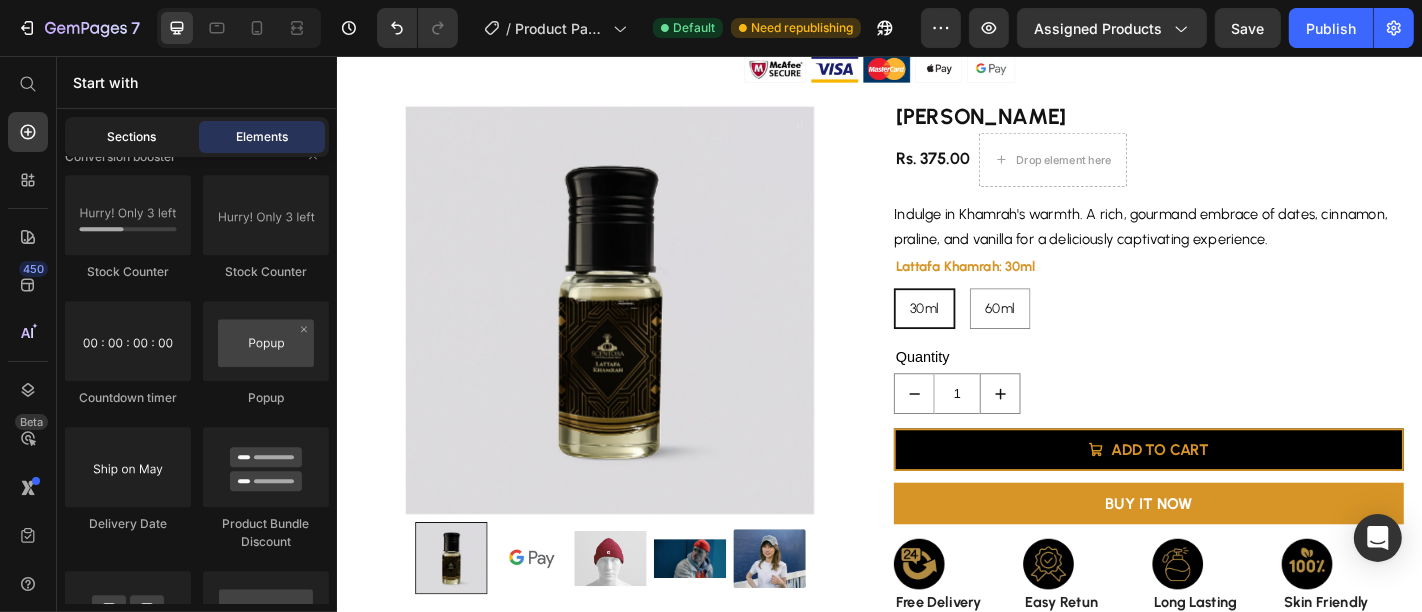 click on "Sections" at bounding box center (132, 137) 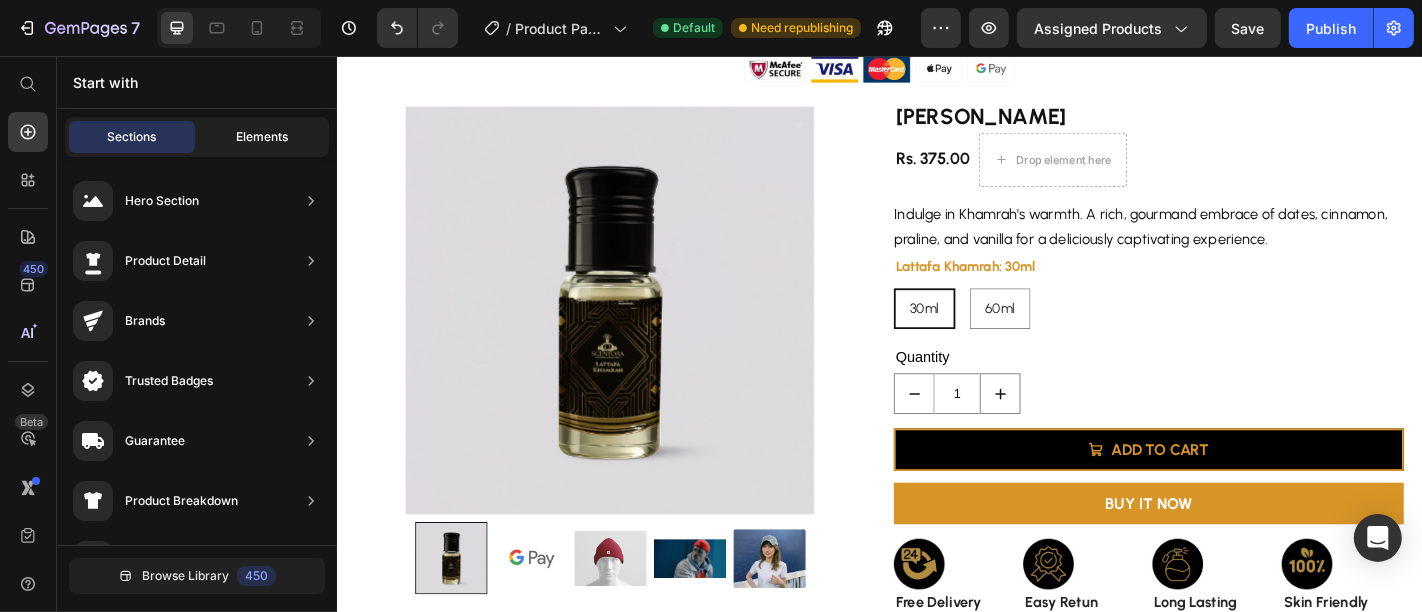click on "Elements" at bounding box center [262, 137] 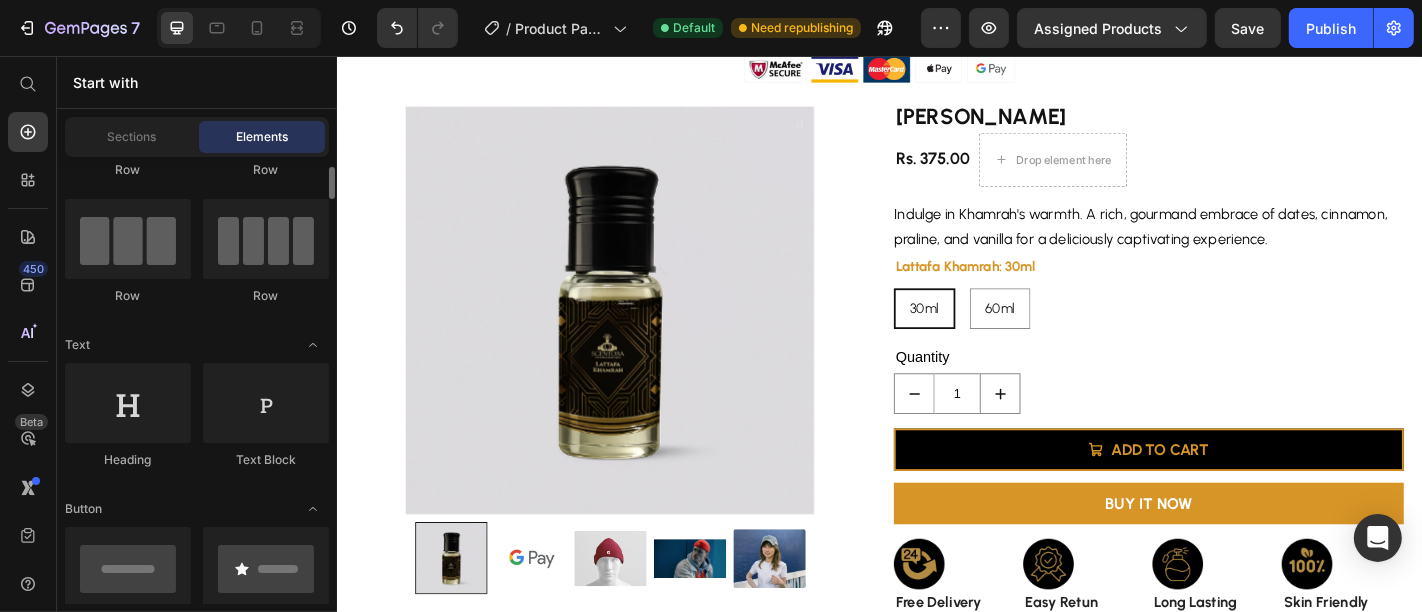 scroll, scrollTop: 129, scrollLeft: 0, axis: vertical 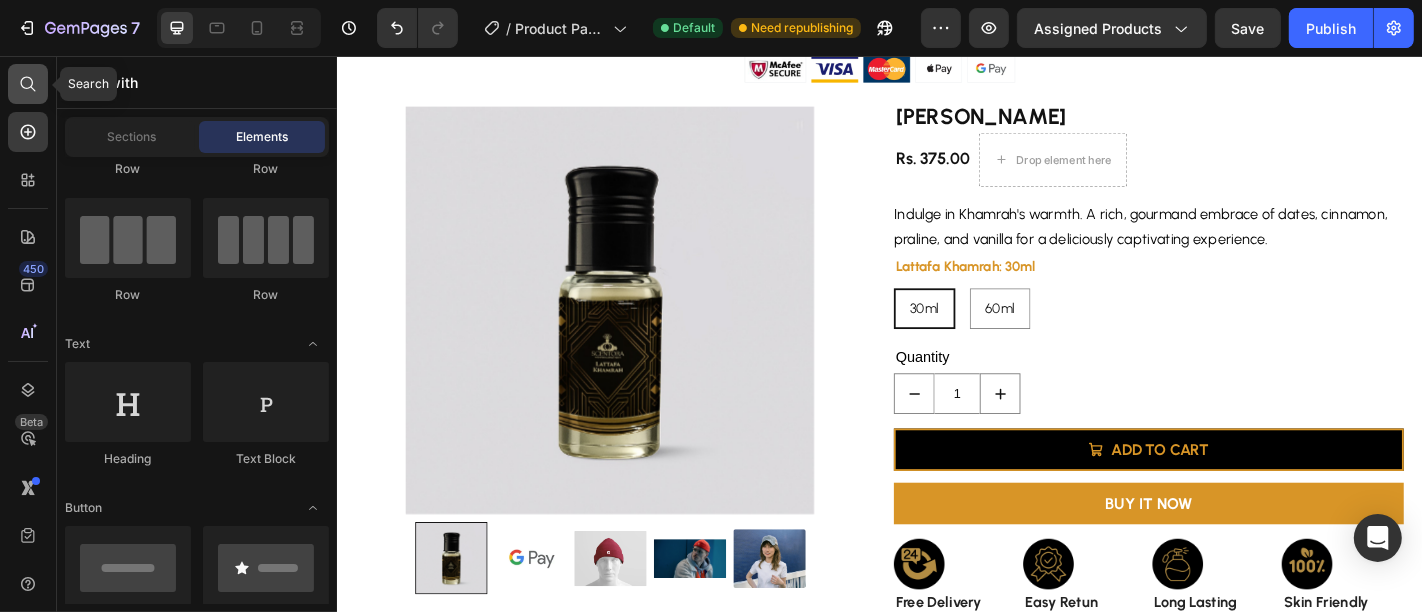 click 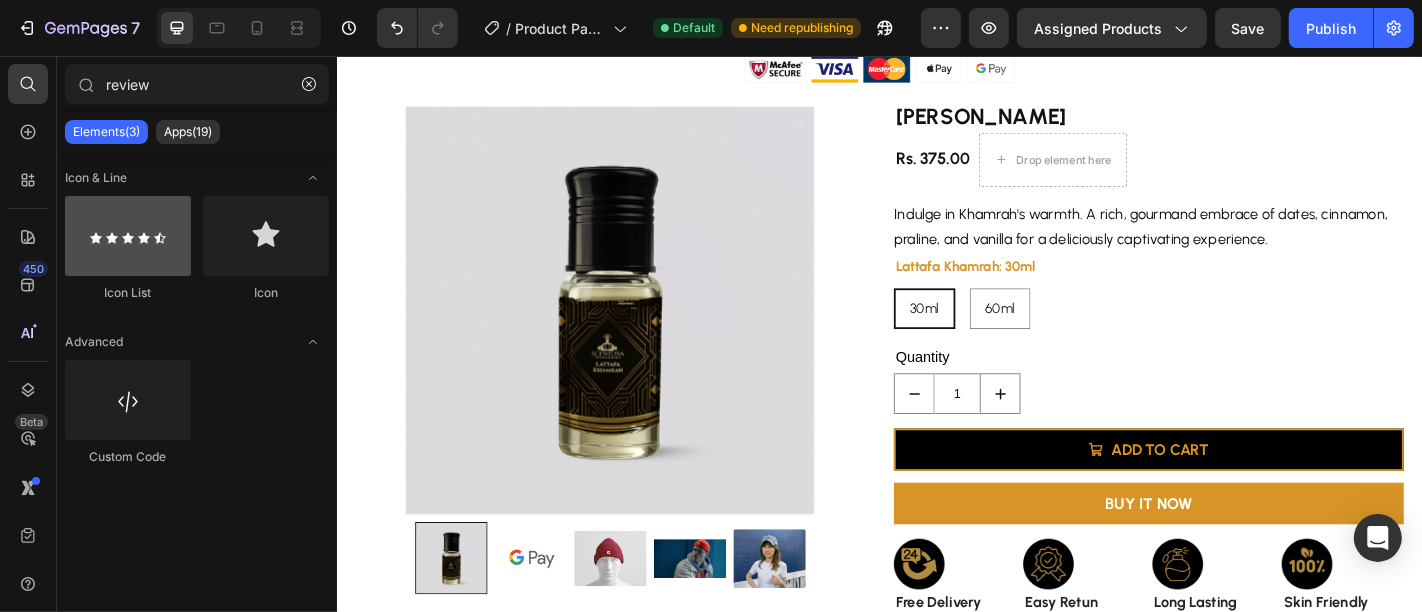 type on "review" 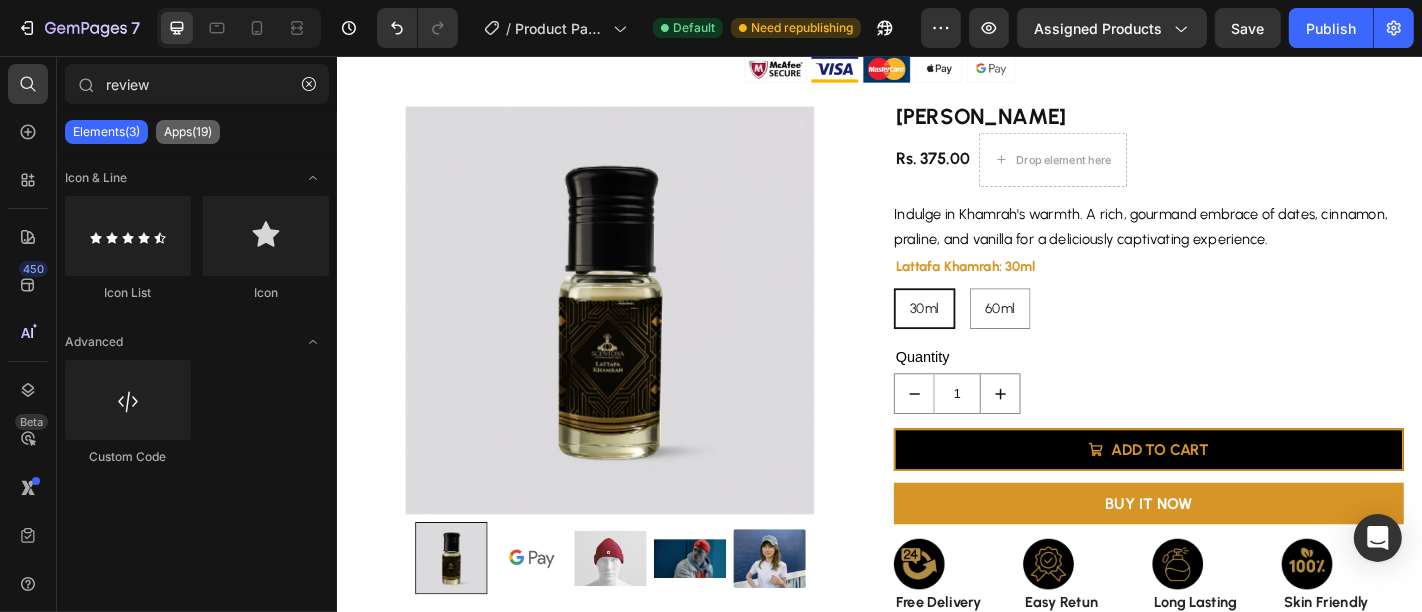 click on "Apps(19)" at bounding box center [188, 132] 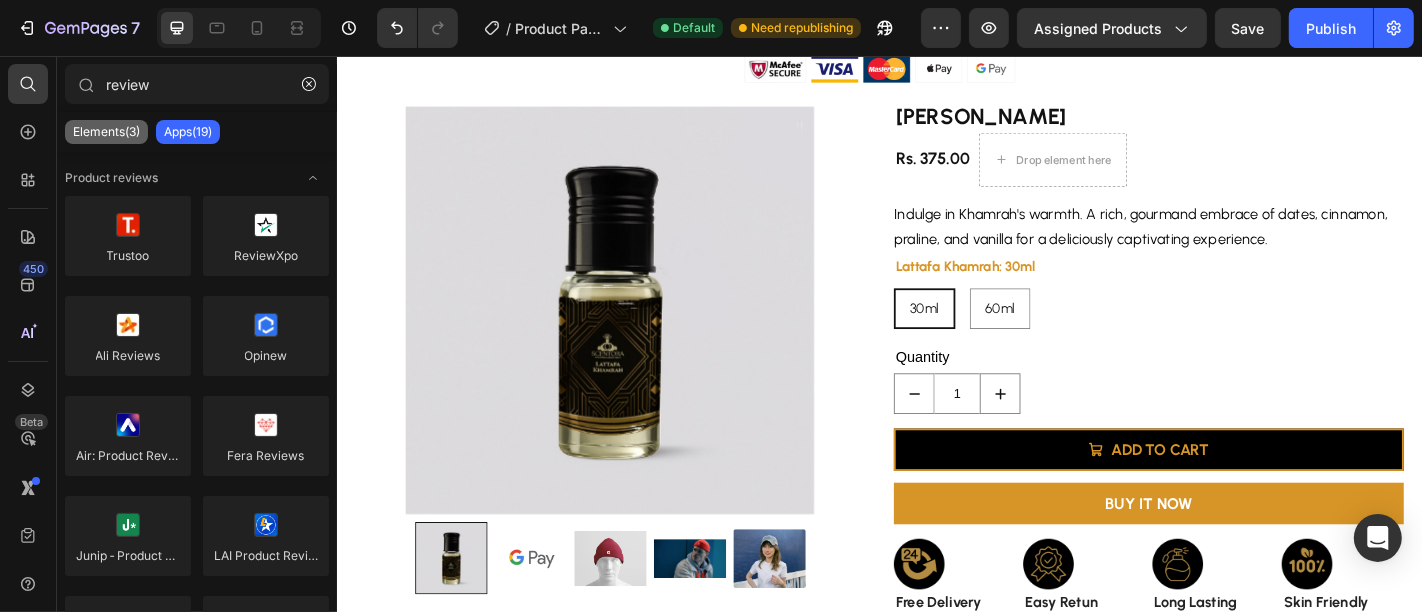 click on "Elements(3)" at bounding box center [106, 132] 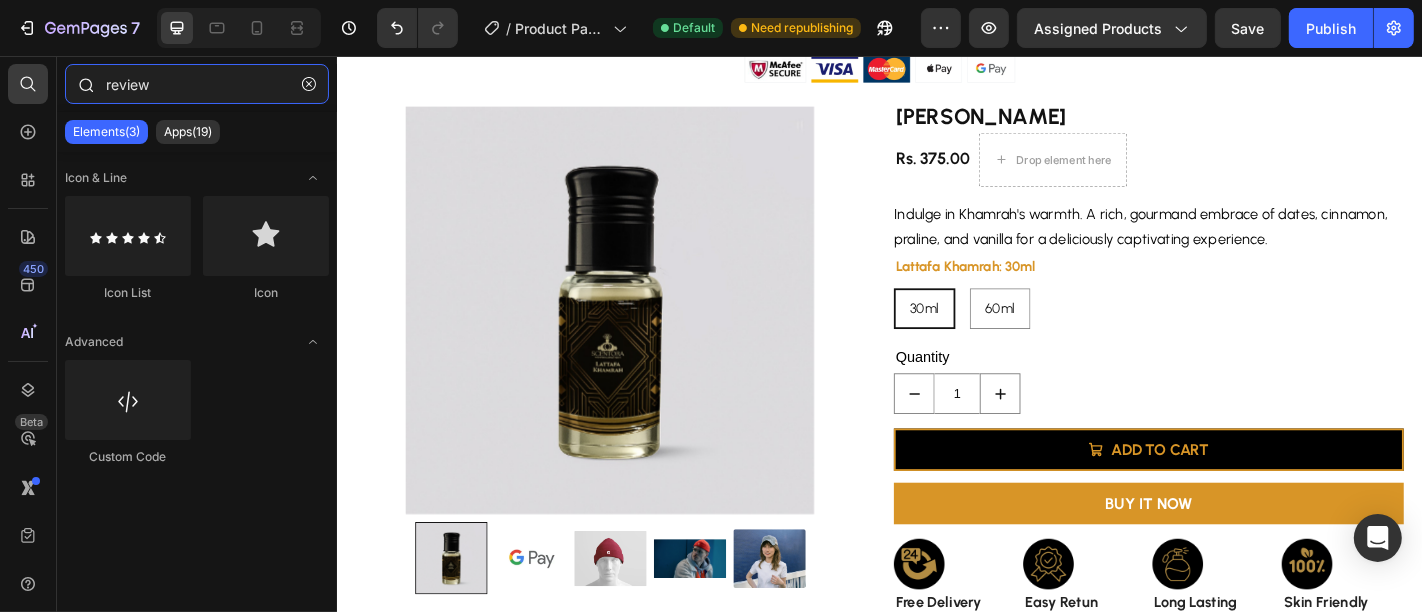 click on "review" at bounding box center (197, 84) 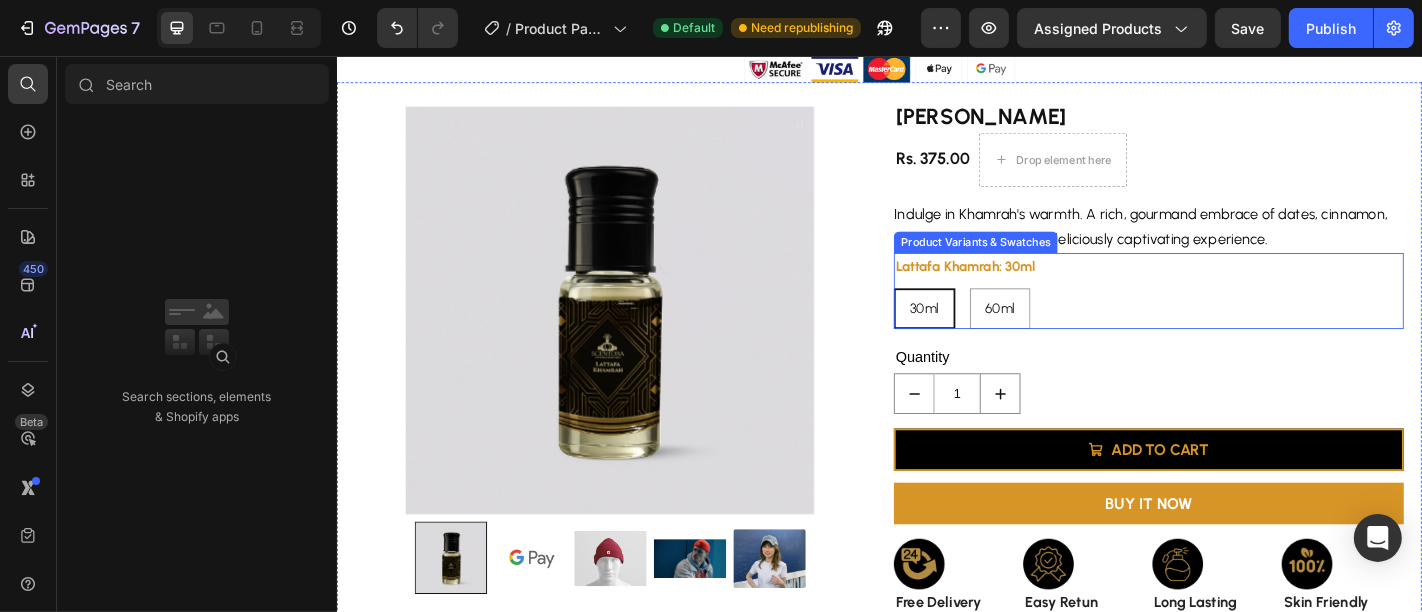 click on "30ml 30ml 30ml 60ml 60ml 60ml" at bounding box center [1234, 335] 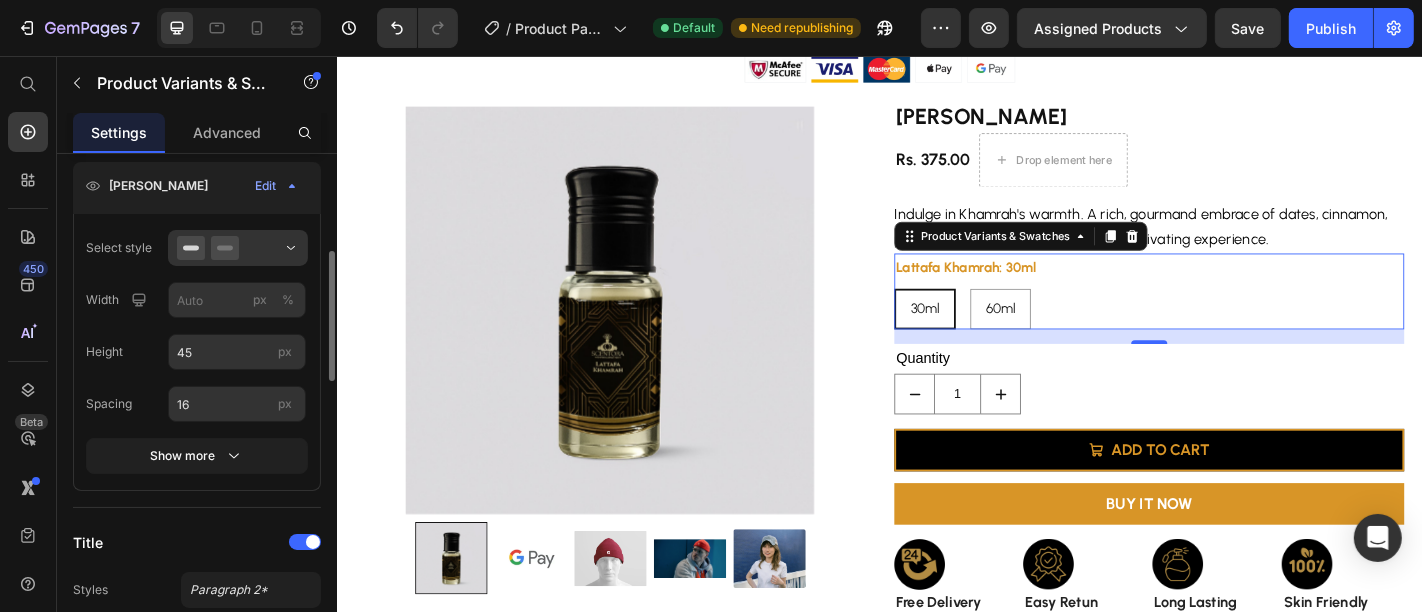 scroll, scrollTop: 388, scrollLeft: 0, axis: vertical 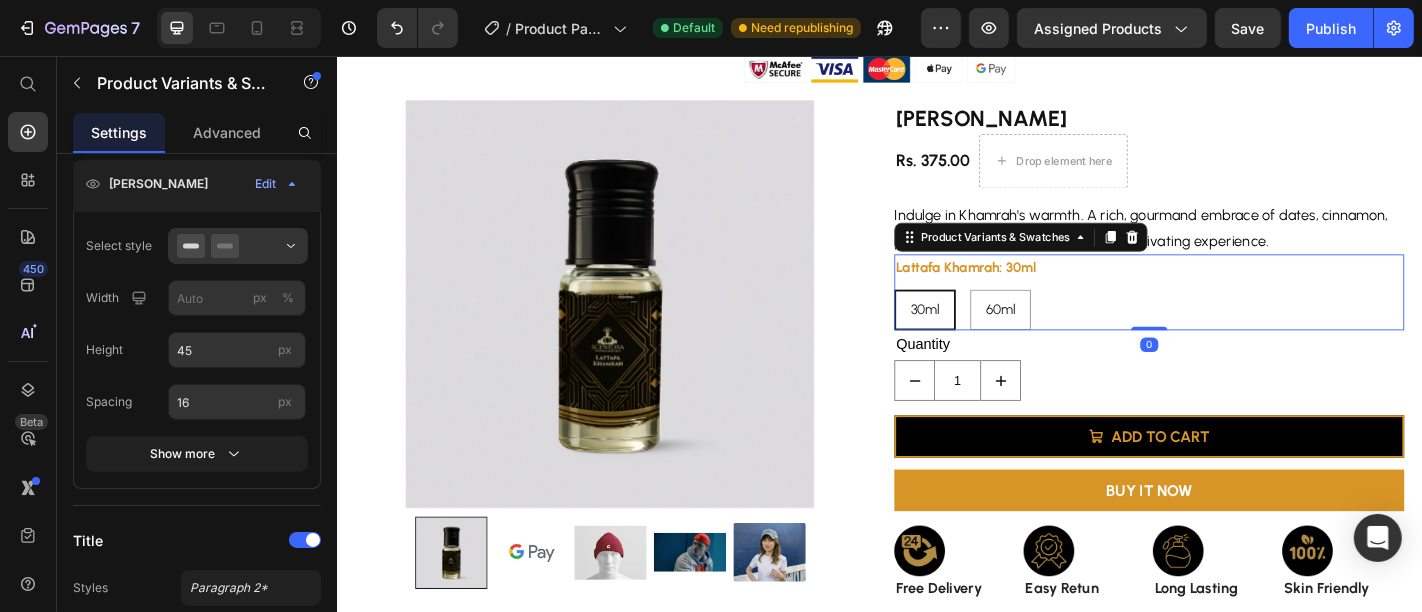 drag, startPoint x: 1228, startPoint y: 368, endPoint x: 1222, endPoint y: 335, distance: 33.54102 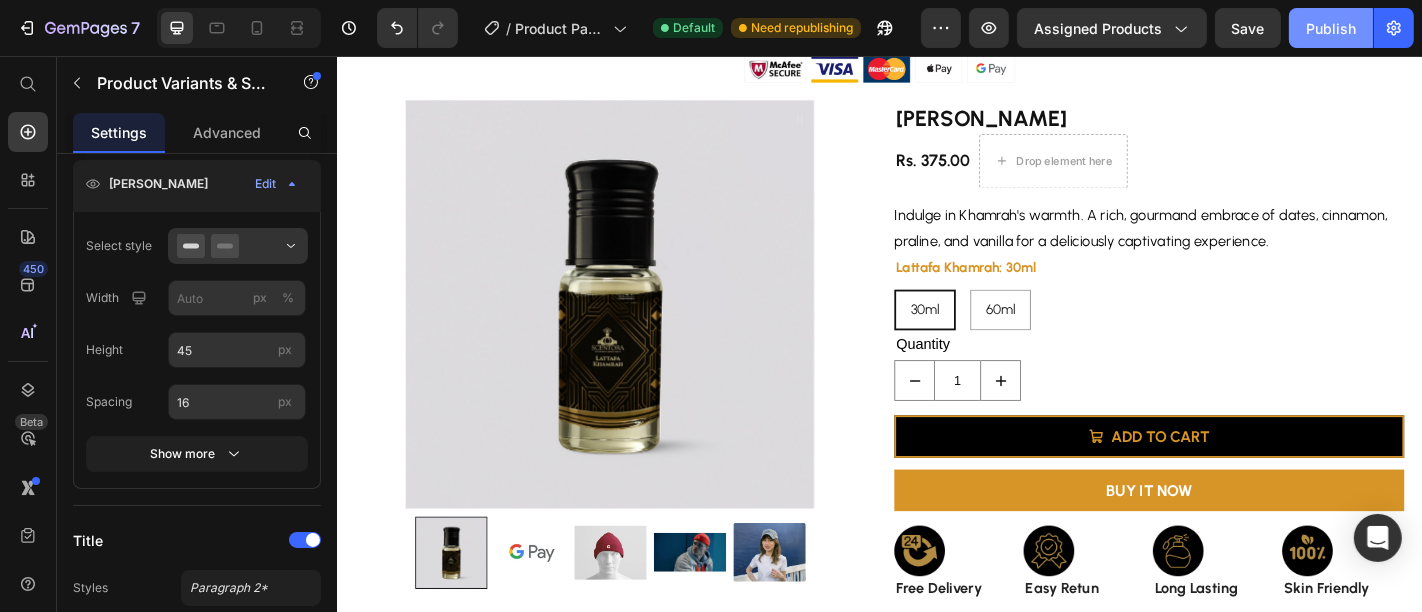 click on "Publish" 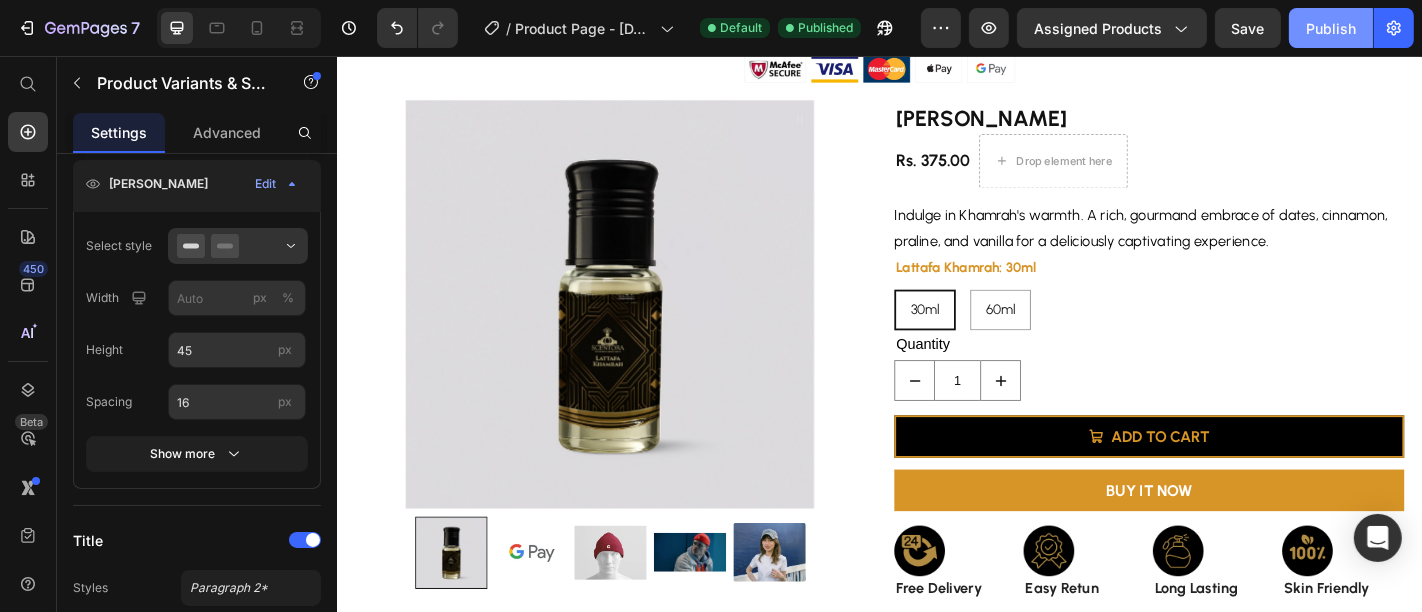 click on "Publish" at bounding box center (1331, 28) 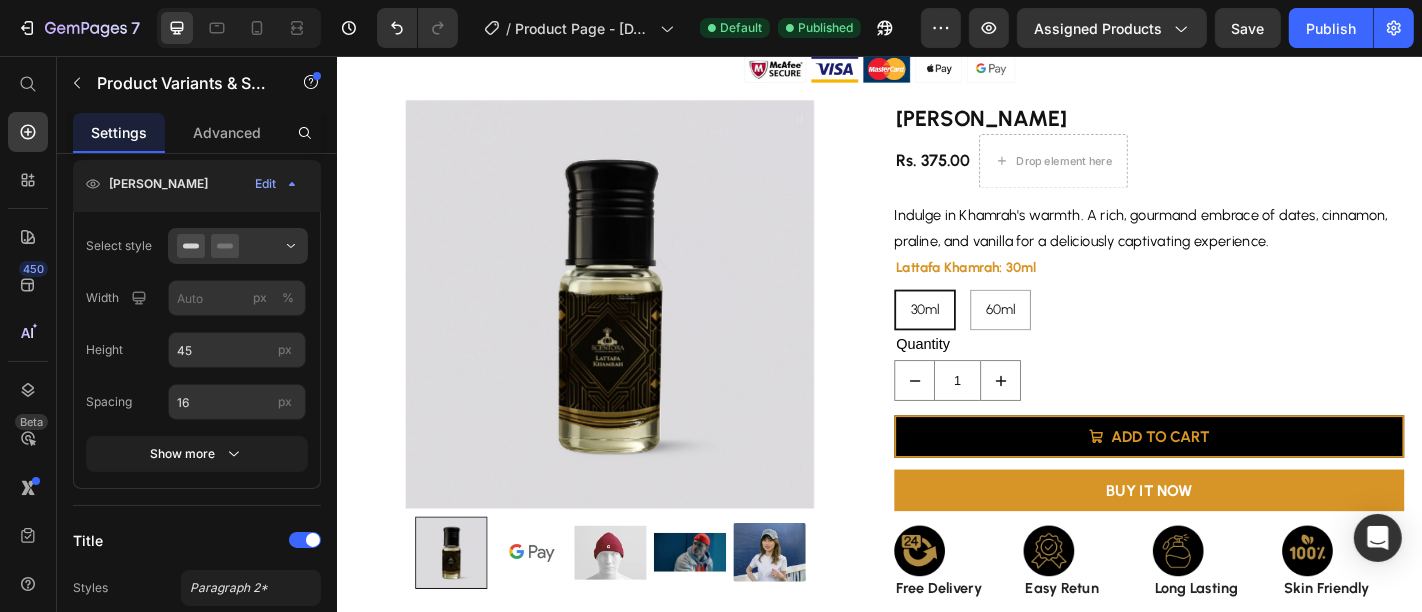 scroll, scrollTop: 184, scrollLeft: 0, axis: vertical 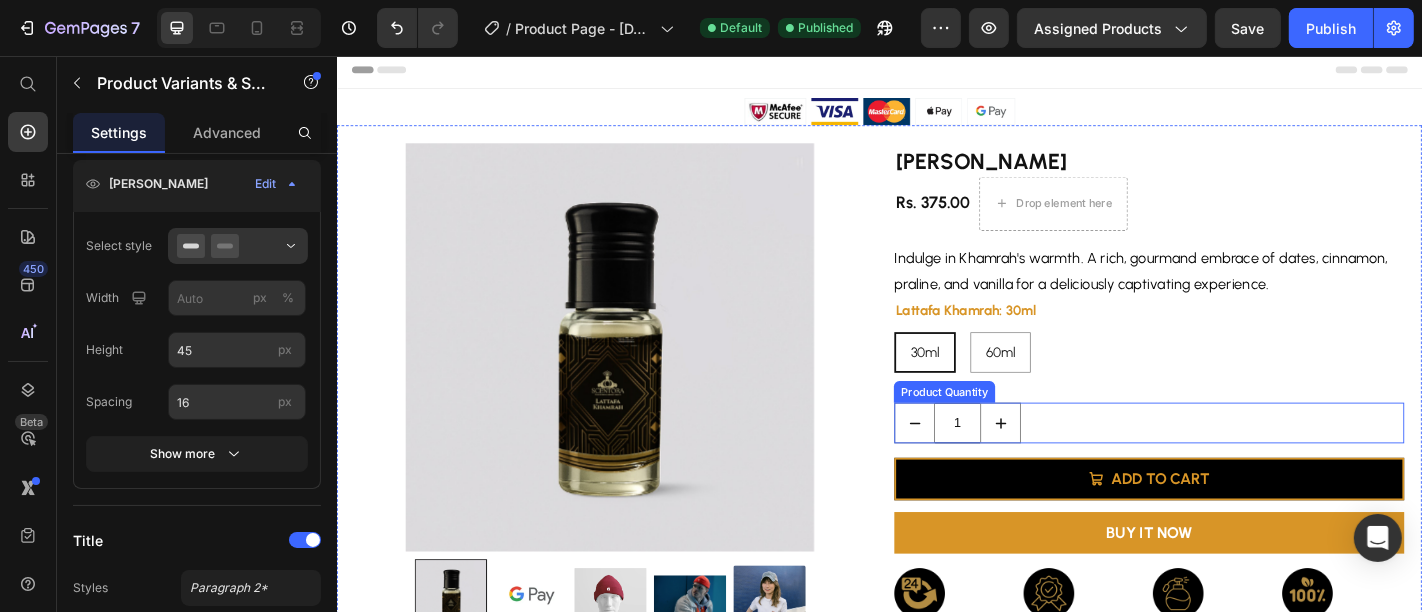 click on "1" at bounding box center [1022, 461] 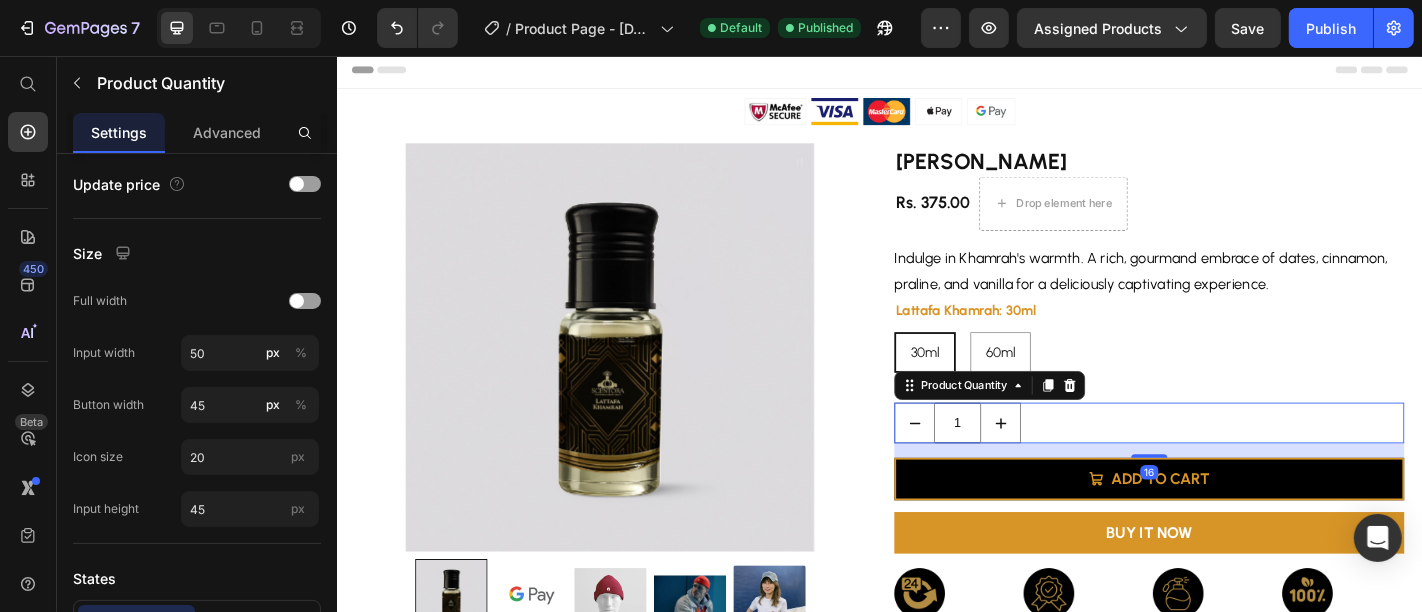 scroll, scrollTop: 0, scrollLeft: 0, axis: both 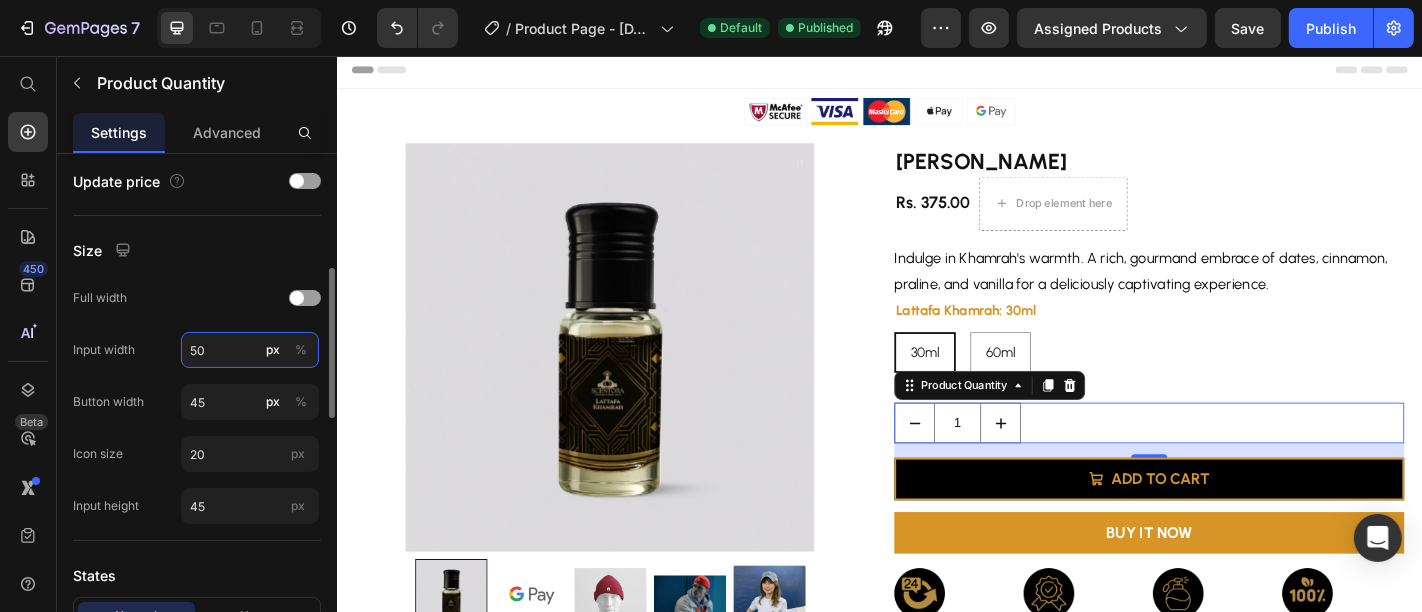 click on "50" at bounding box center (250, 350) 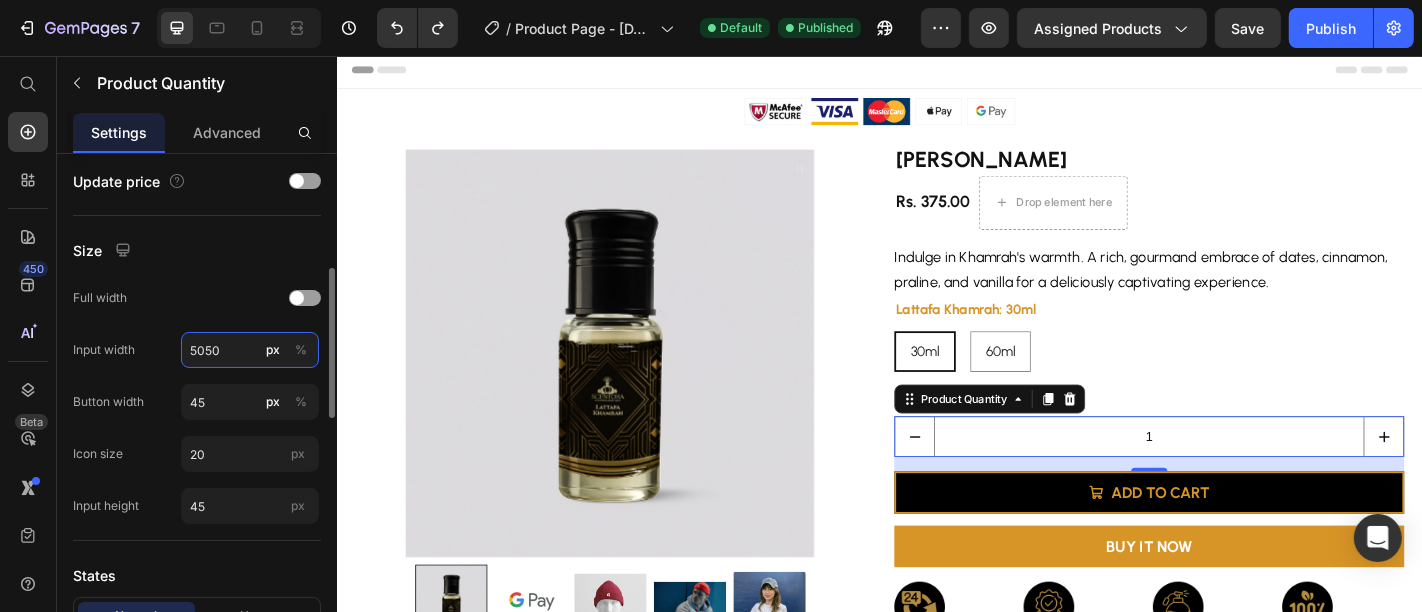 type on "50" 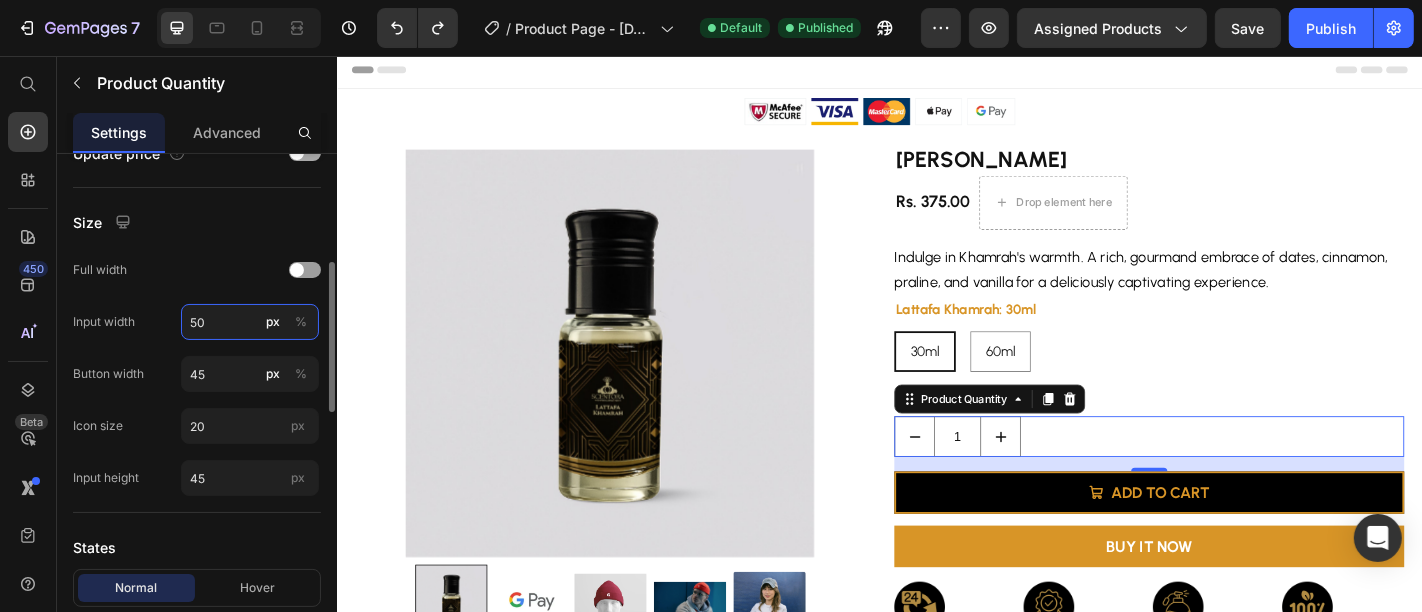 scroll, scrollTop: 422, scrollLeft: 0, axis: vertical 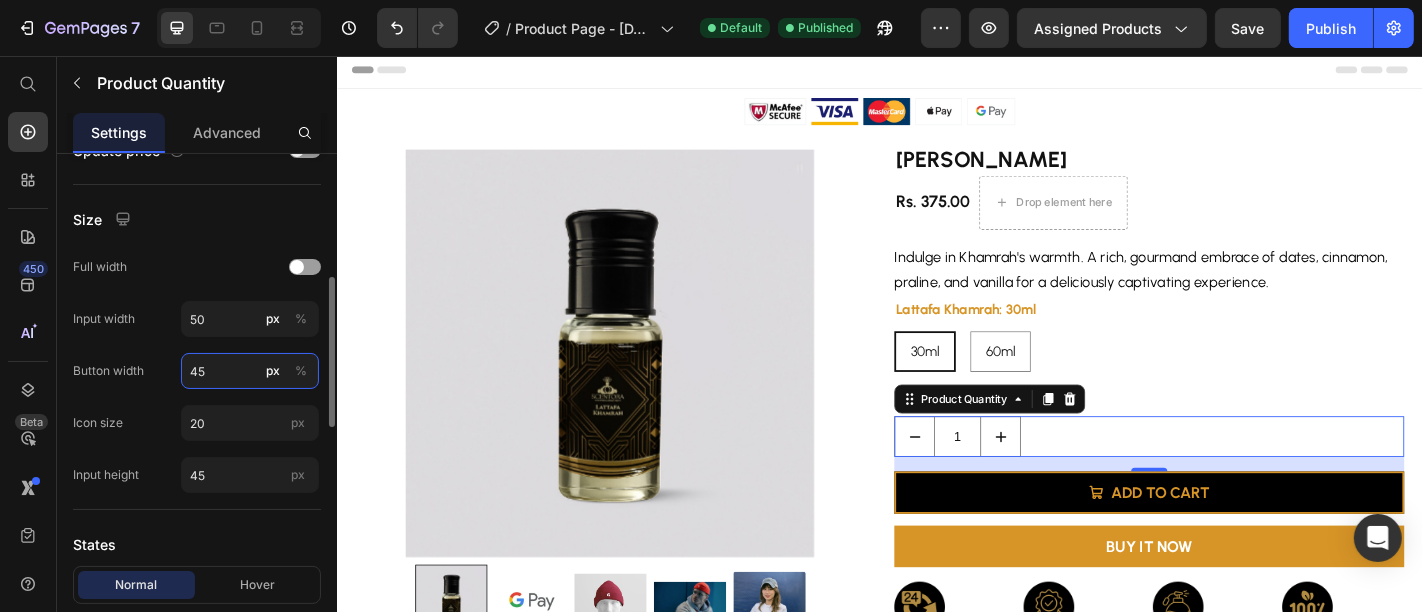 click on "45" at bounding box center [250, 371] 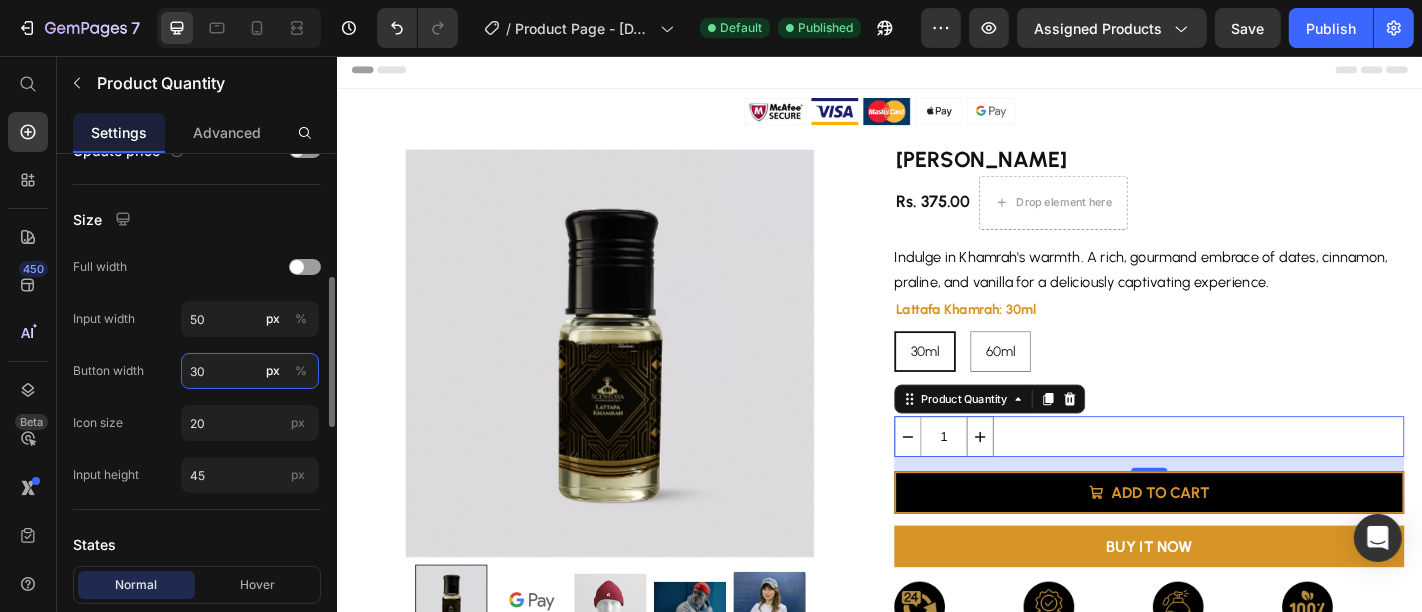 type on "3" 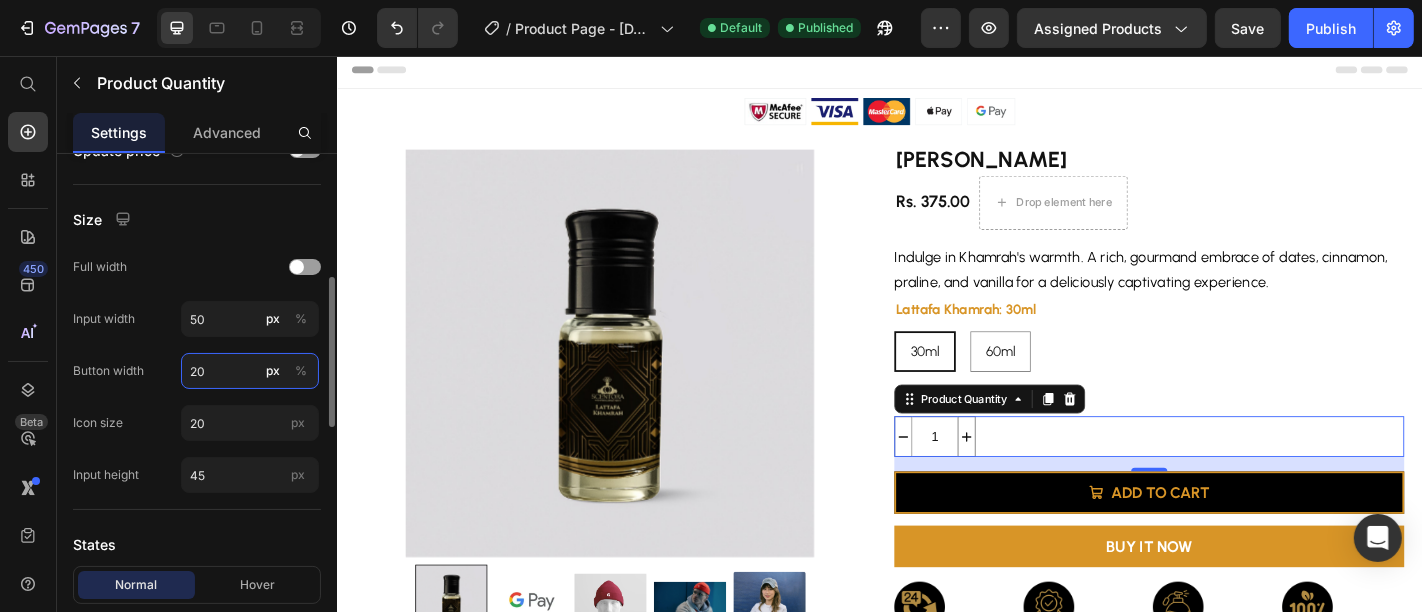type on "2" 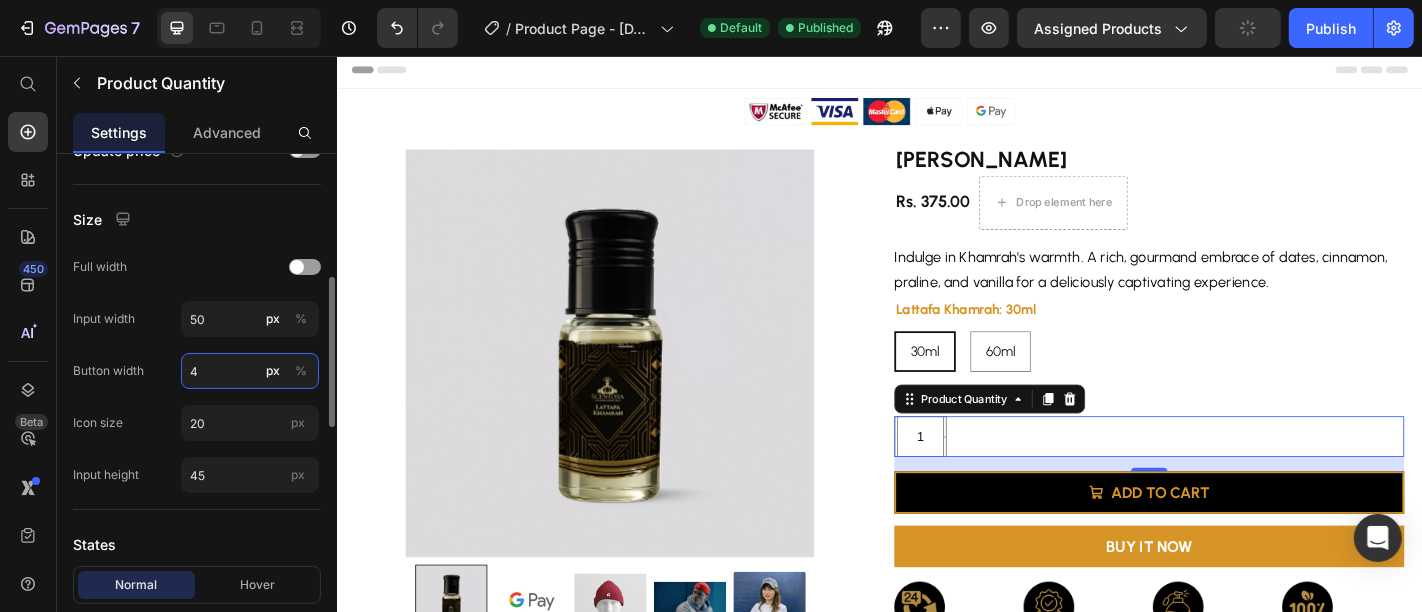 type on "45" 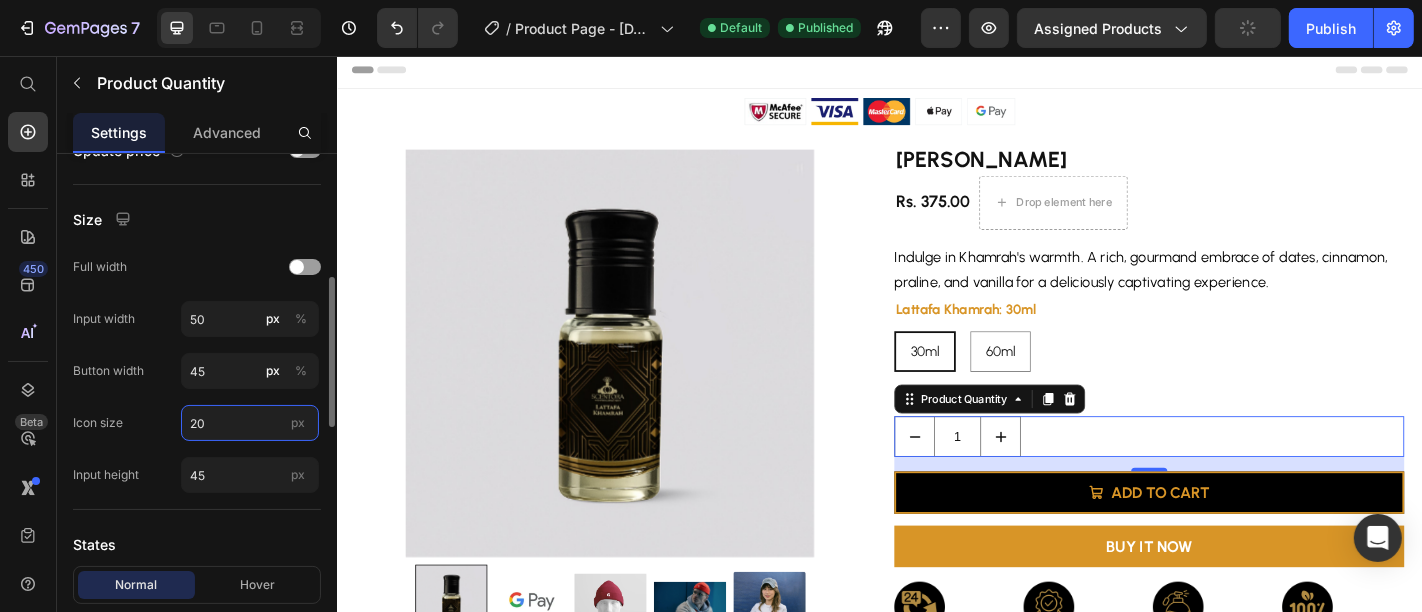click on "20" at bounding box center (250, 423) 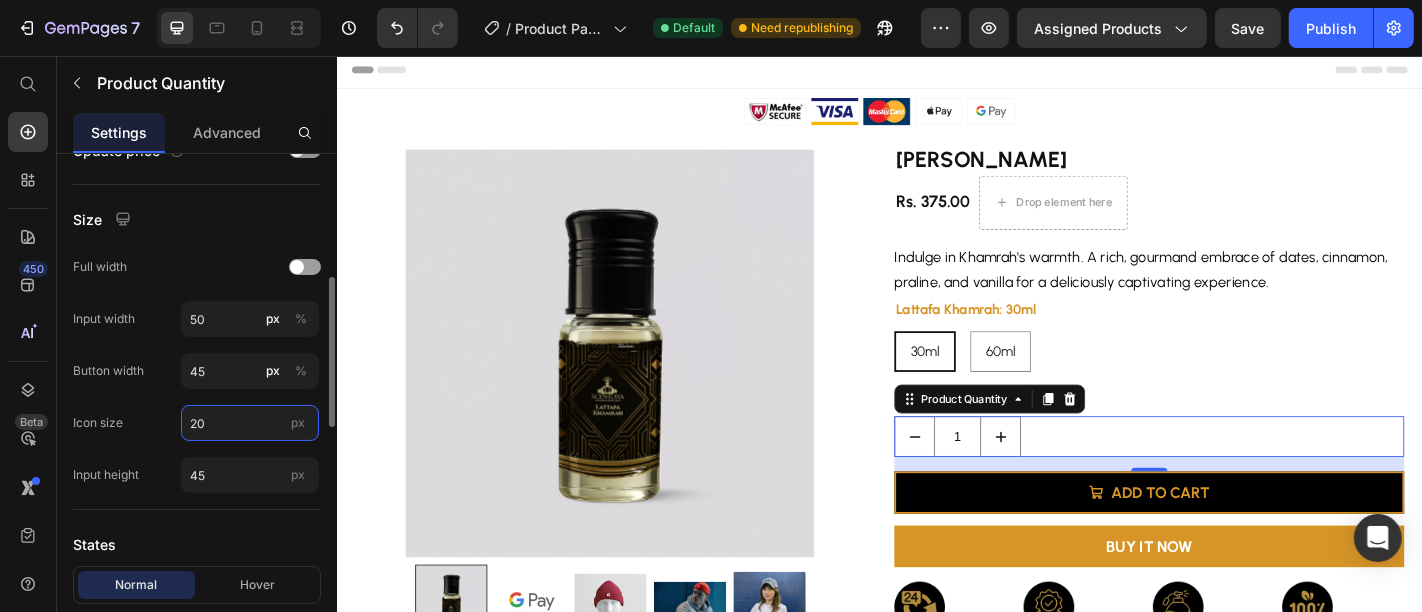 type on "2" 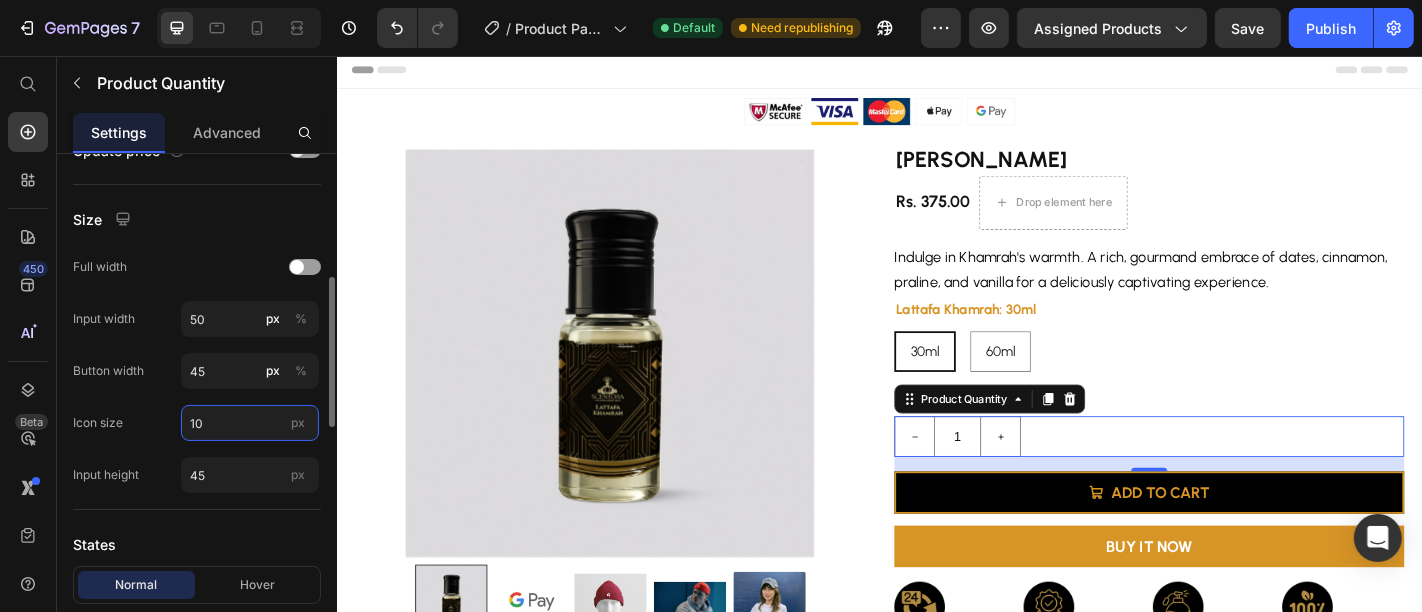 type on "1" 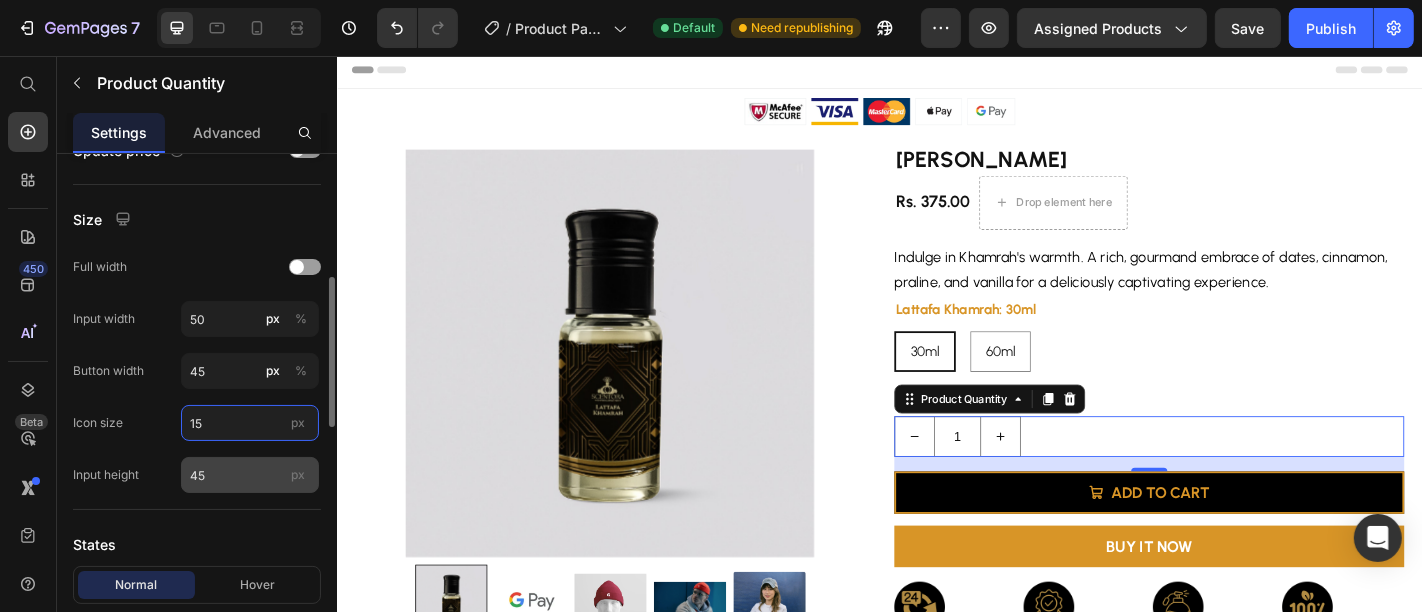 type on "15" 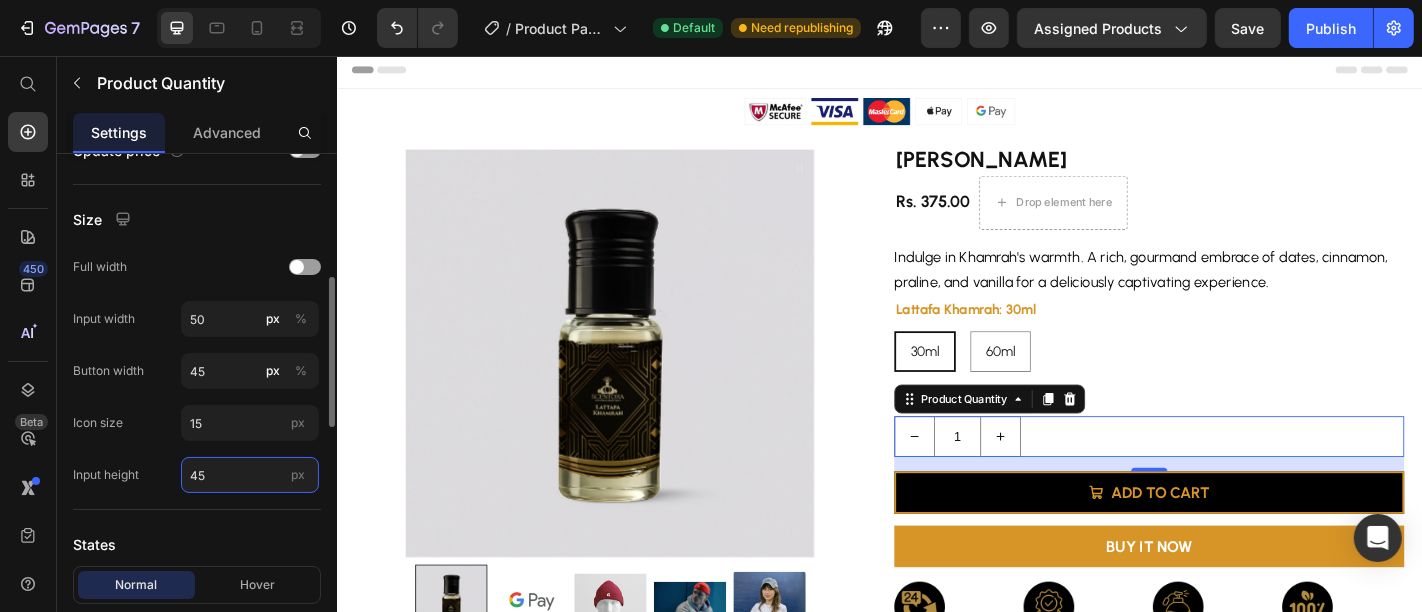 click on "45" at bounding box center (250, 475) 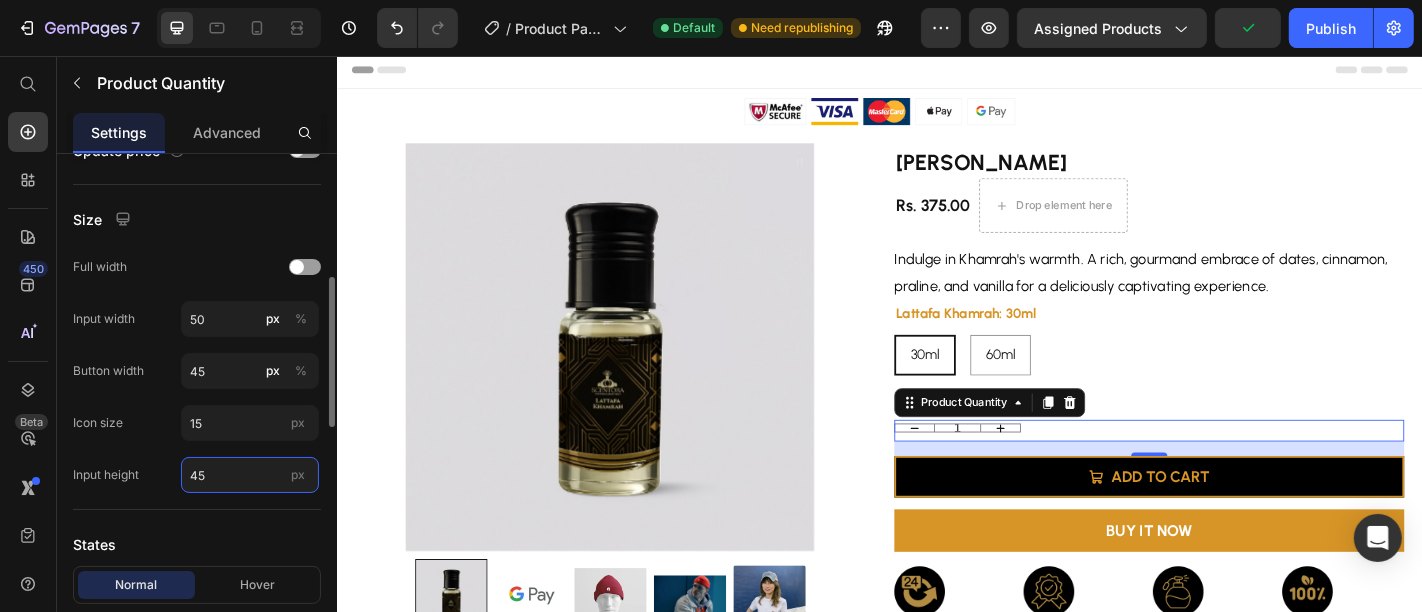 type on "4" 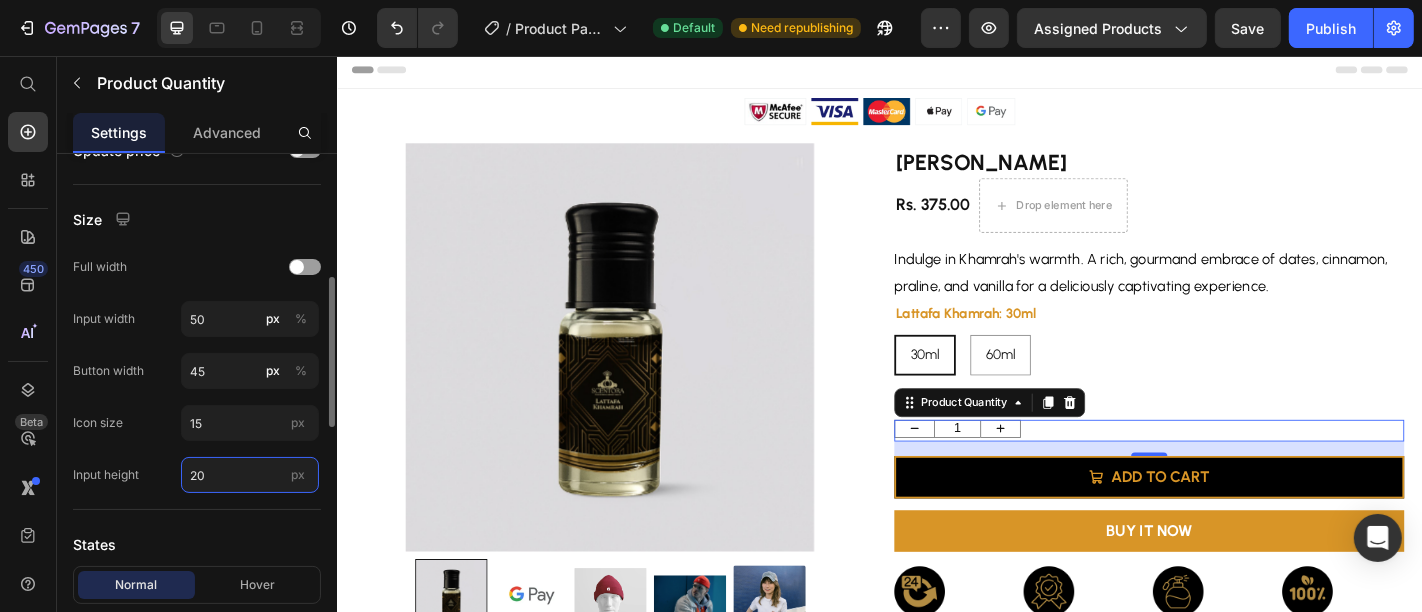 type on "2" 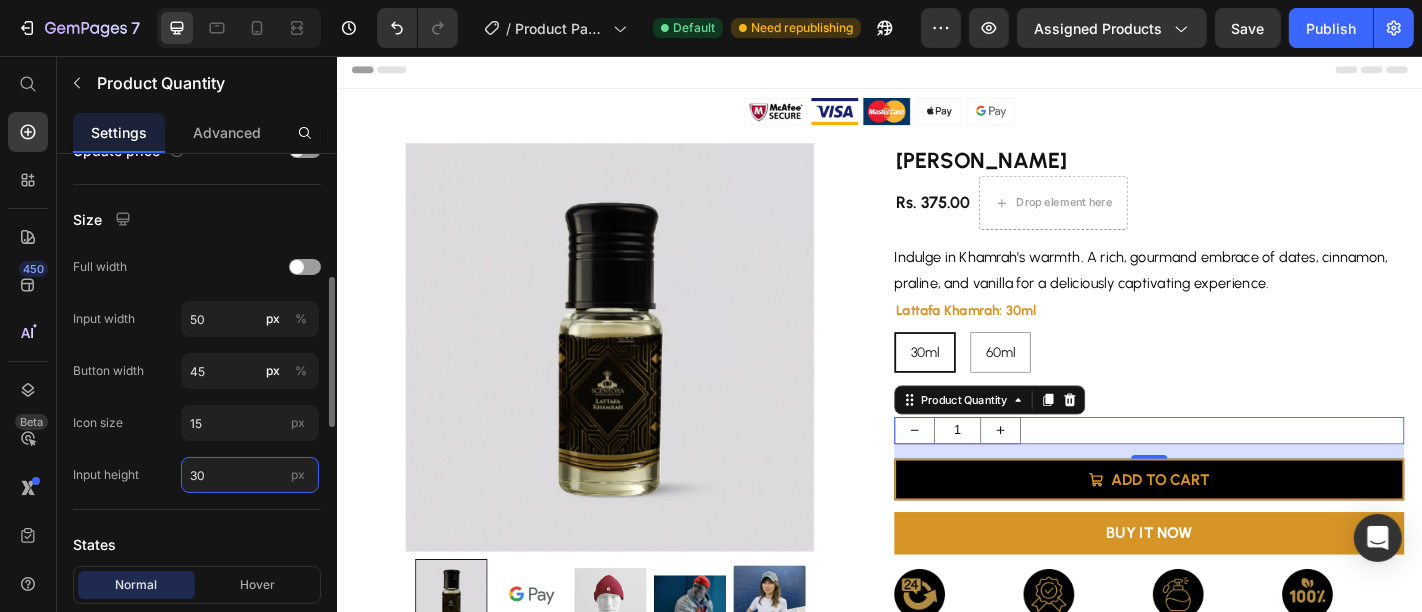 type on "3" 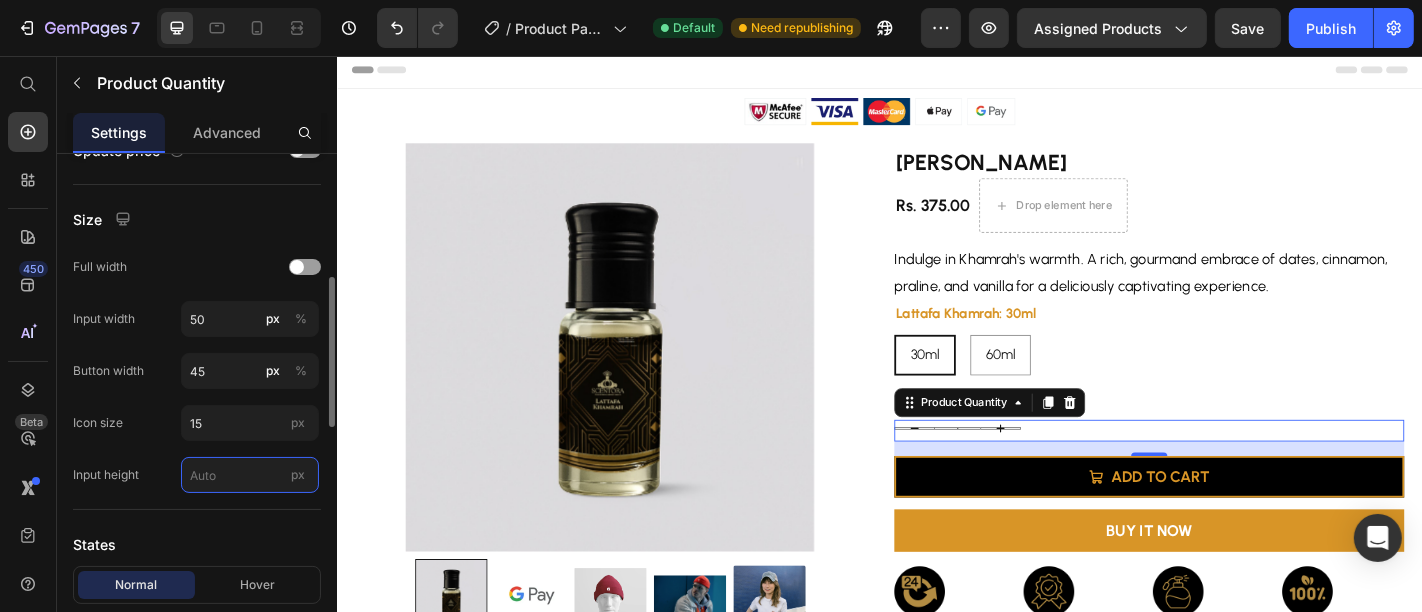 type on "4" 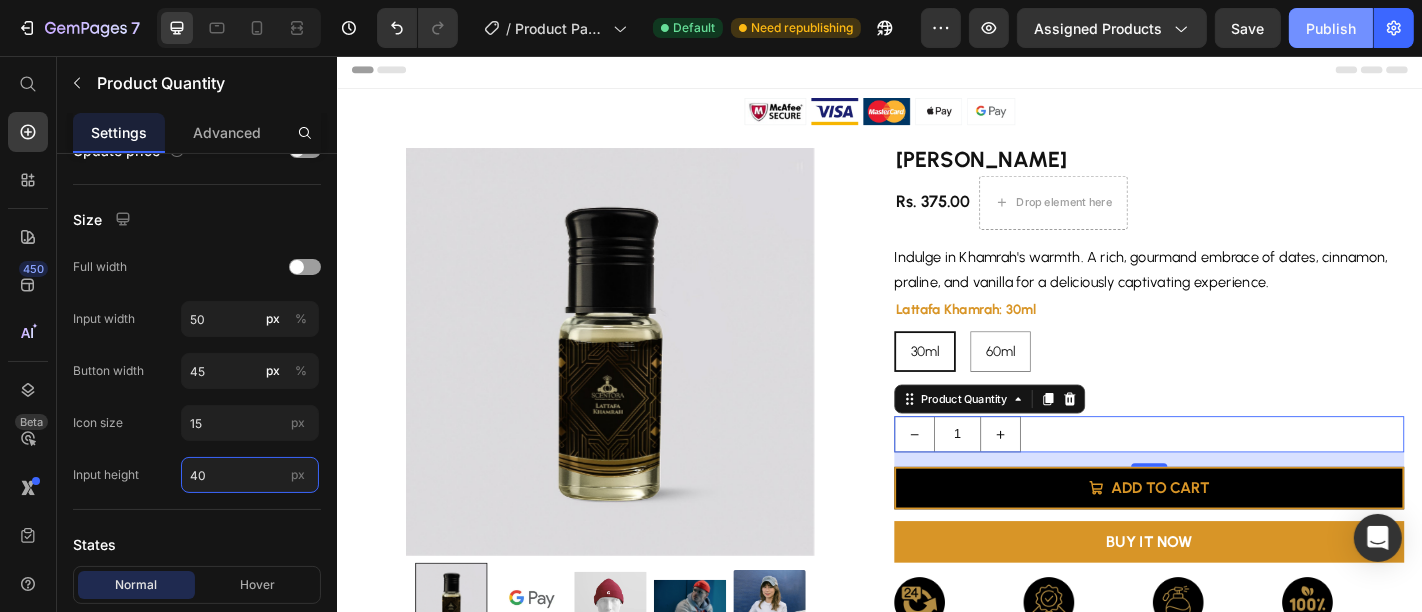 type on "40" 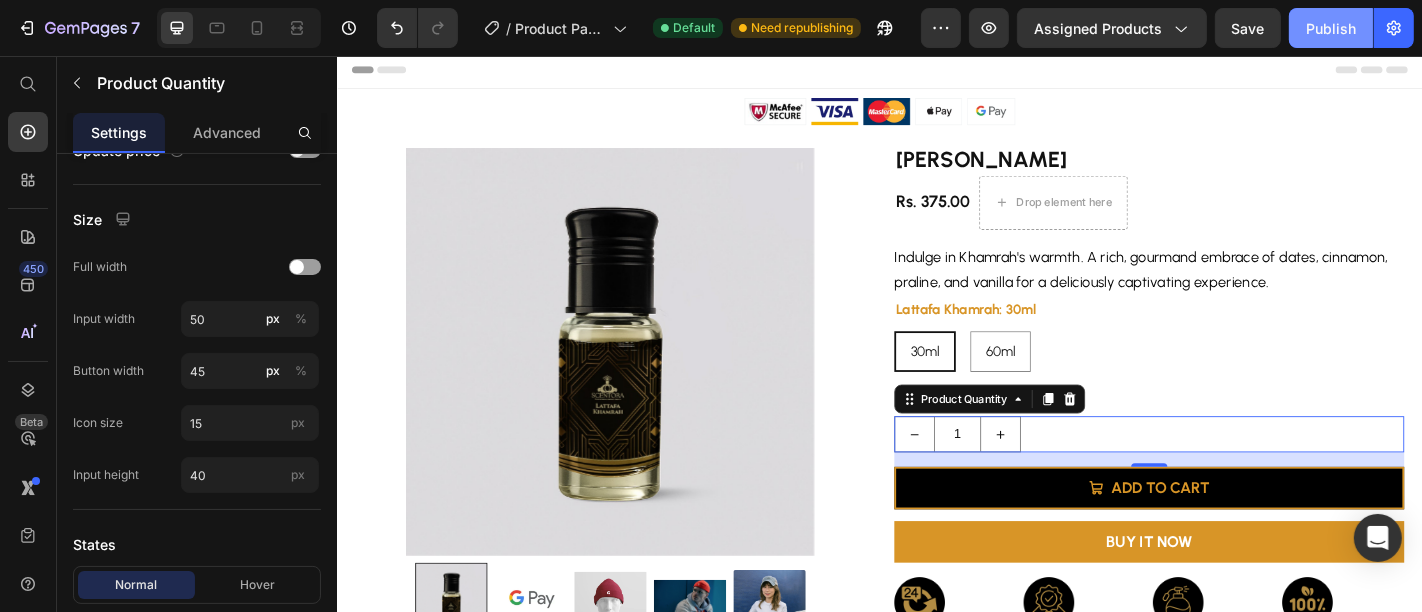 click on "Publish" at bounding box center [1331, 28] 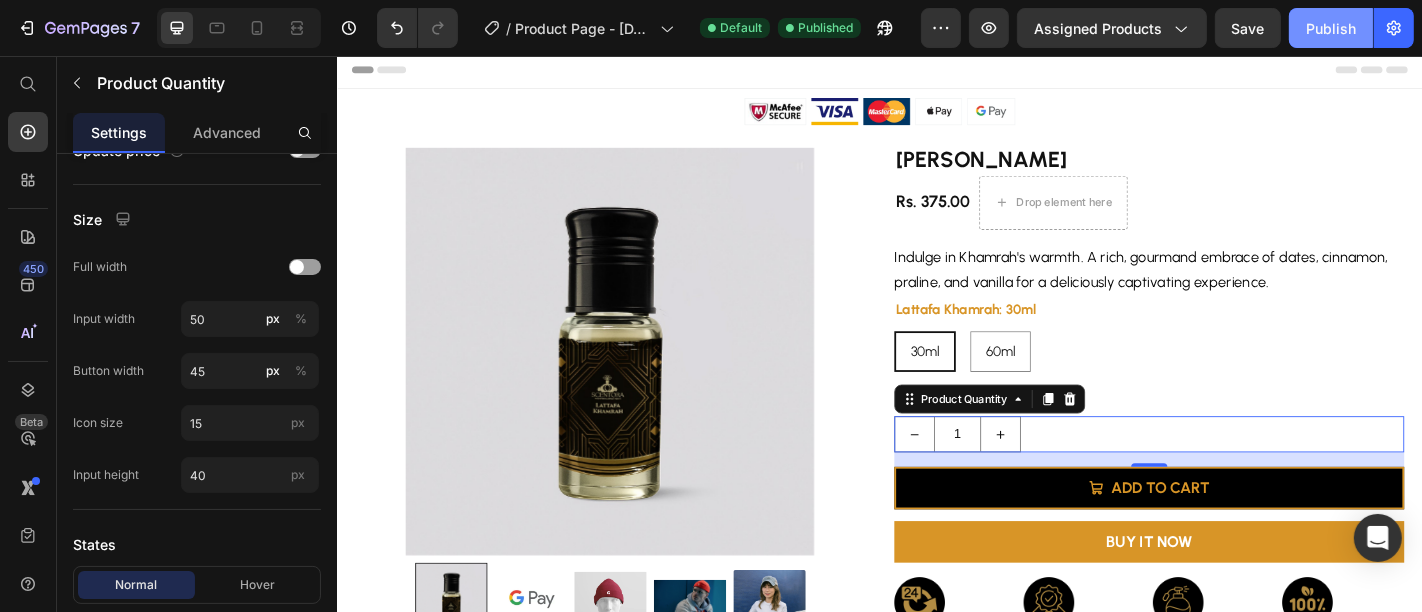 click on "Publish" at bounding box center (1331, 28) 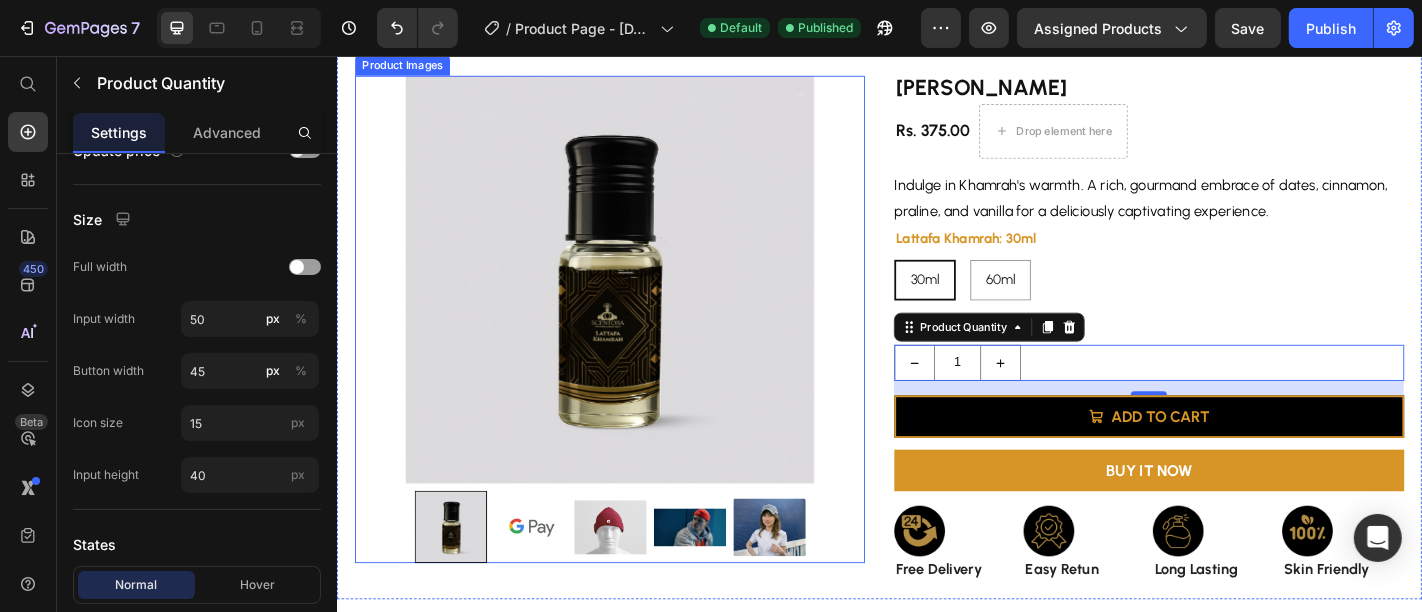 scroll, scrollTop: 86, scrollLeft: 0, axis: vertical 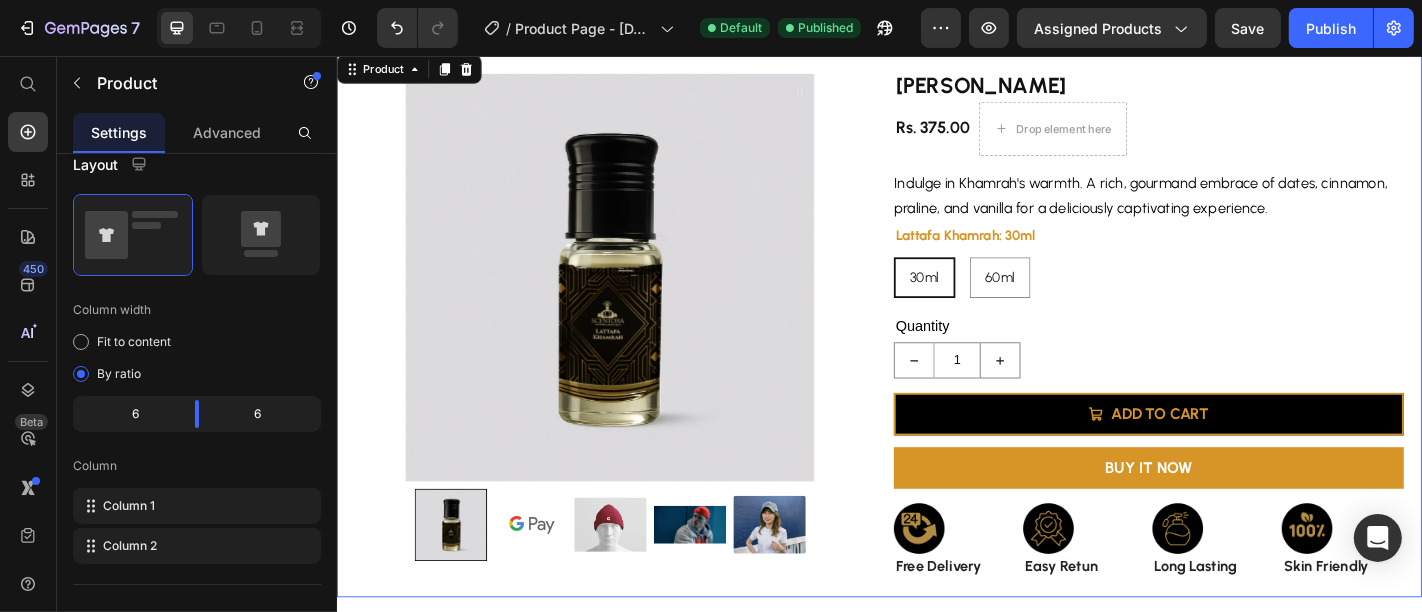click on "Product Images Lattafa Khamrah Product Title Rs. 375.00 Product Price
Drop element here Row Indulge in [GEOGRAPHIC_DATA]'s warmth. A rich, gourmand embrace of dates, cinnamon, praline, and vanilla for a deliciously captivating experience. Product Description Lattafa Khamrah: 30ml 30ml 30ml 30ml 60ml 60ml 60ml Product Variants & Swatches Quantity Text Block 1 Product Quantity
ADD TO CART Add to Cart BUY IT NOW Dynamic Checkout Image Free Delivery Text block Image Easy Retun Text block Image Long Lasting  Text block Image Skin Friendly Text block Row Product   0" at bounding box center [936, 352] 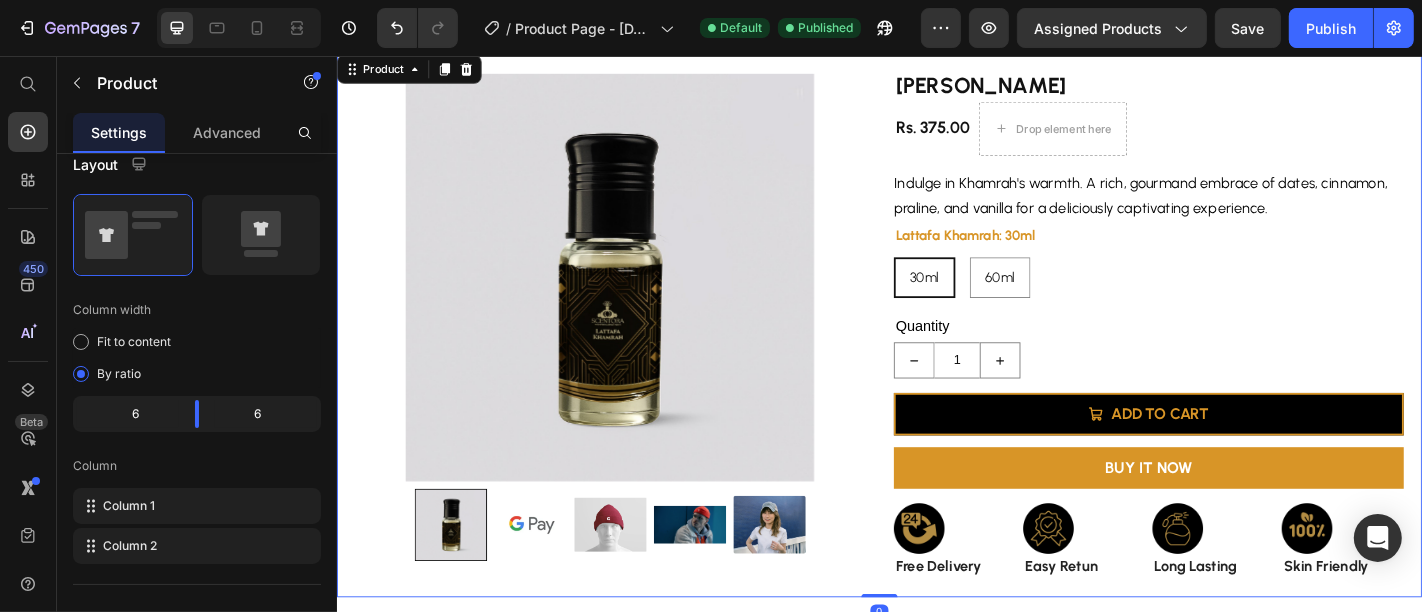 scroll, scrollTop: 0, scrollLeft: 0, axis: both 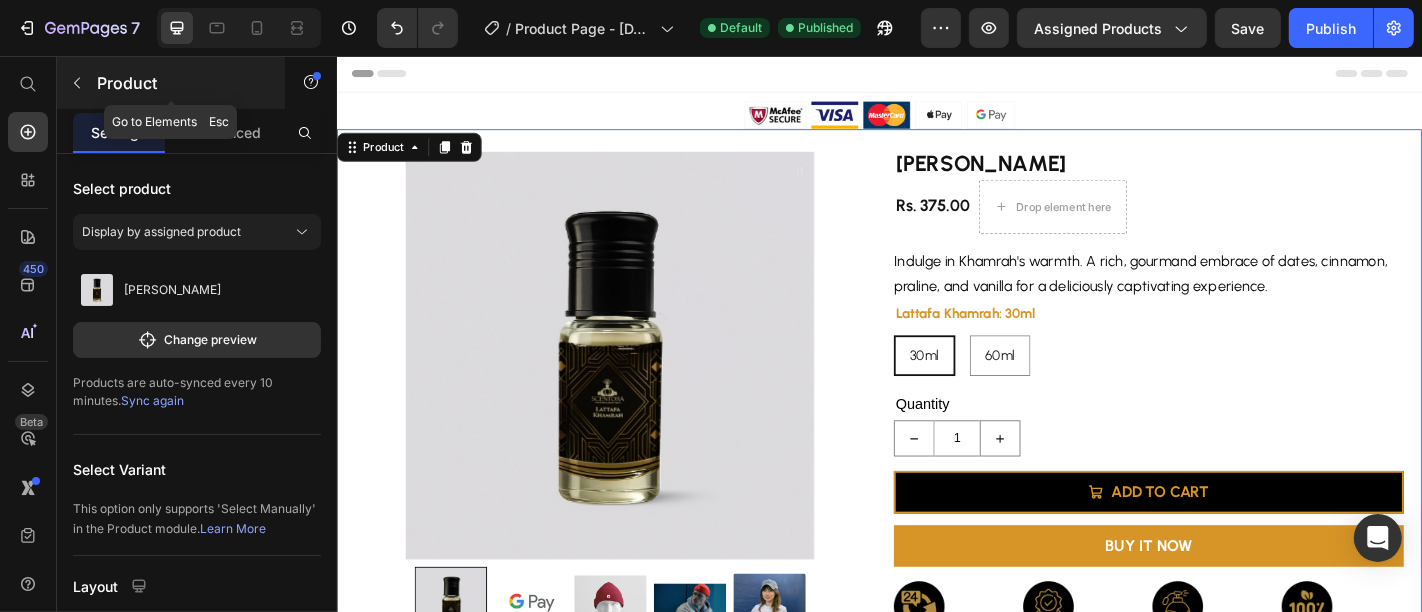 click at bounding box center [77, 83] 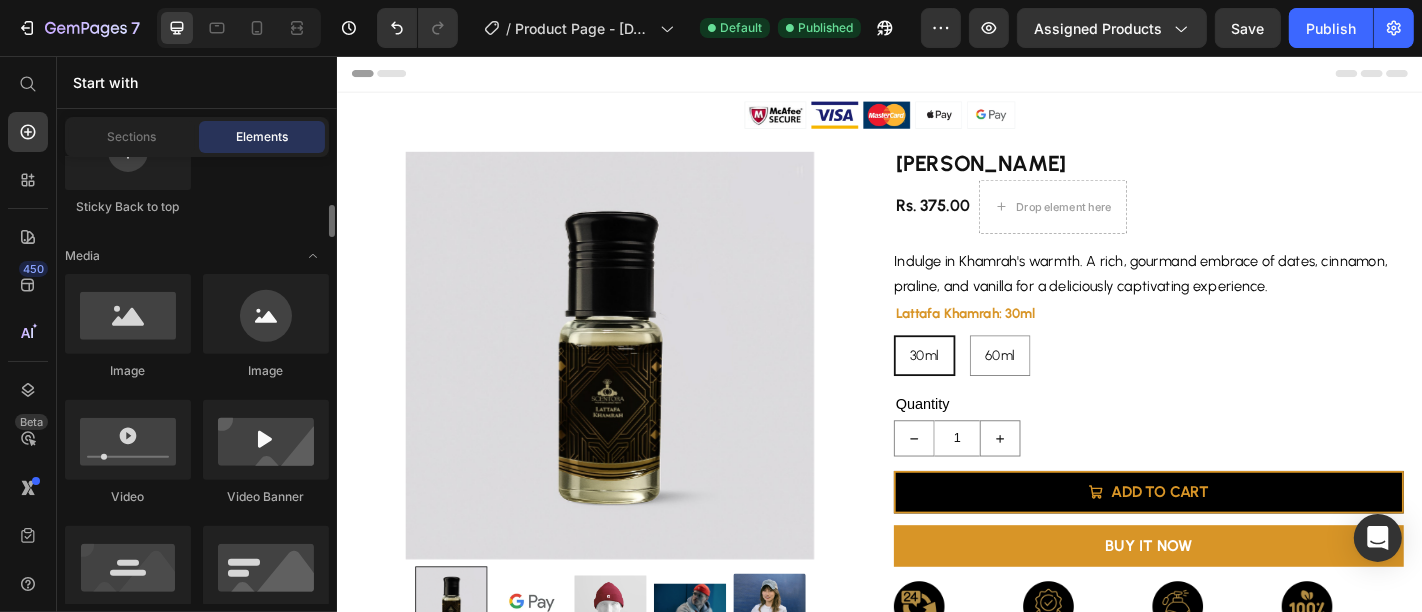 scroll, scrollTop: 0, scrollLeft: 0, axis: both 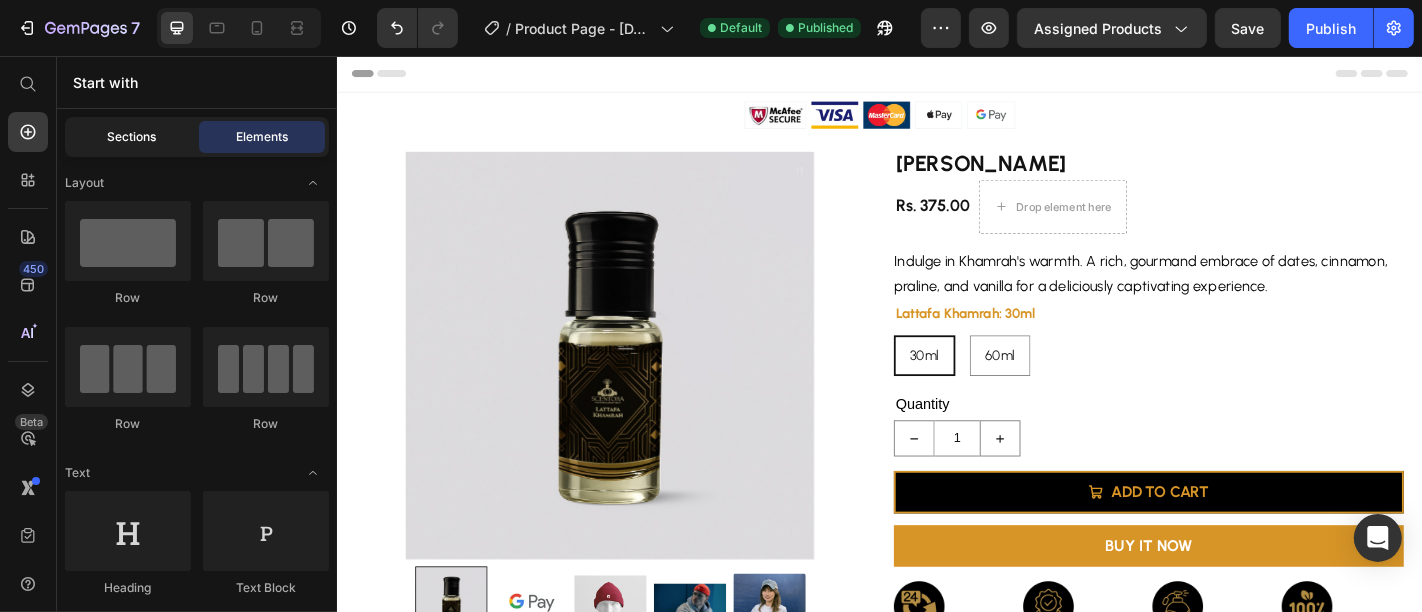 click on "Sections" at bounding box center (132, 137) 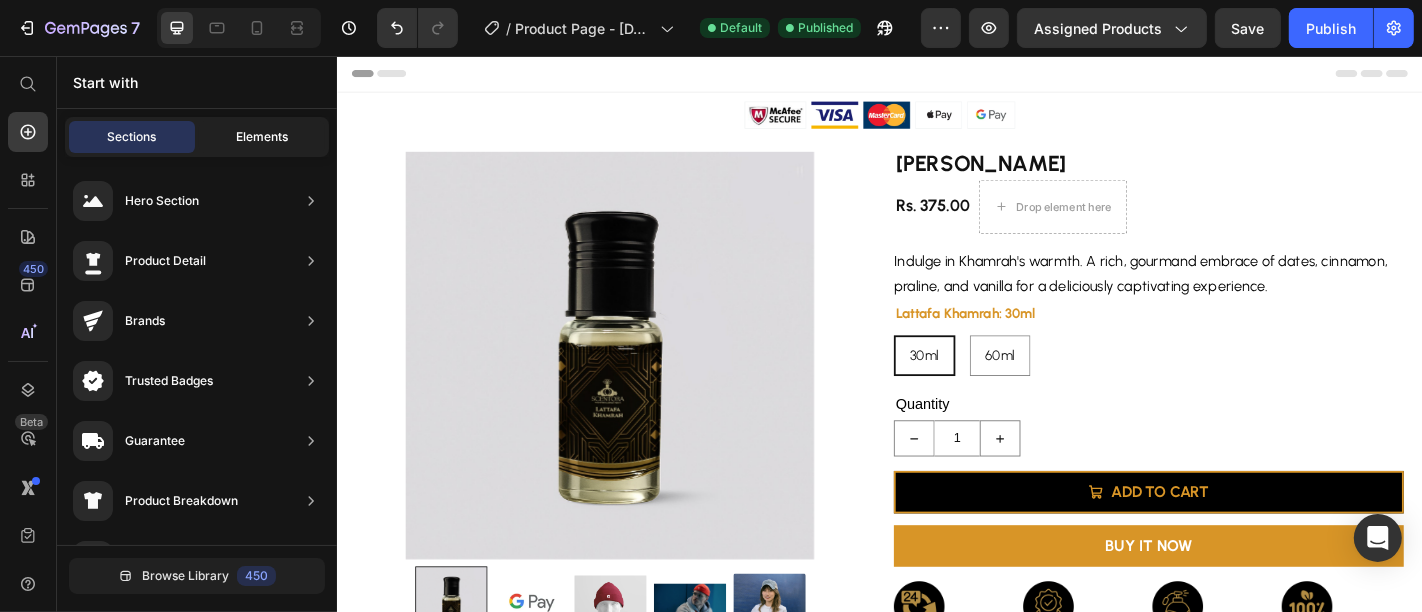 click on "Elements" at bounding box center [262, 137] 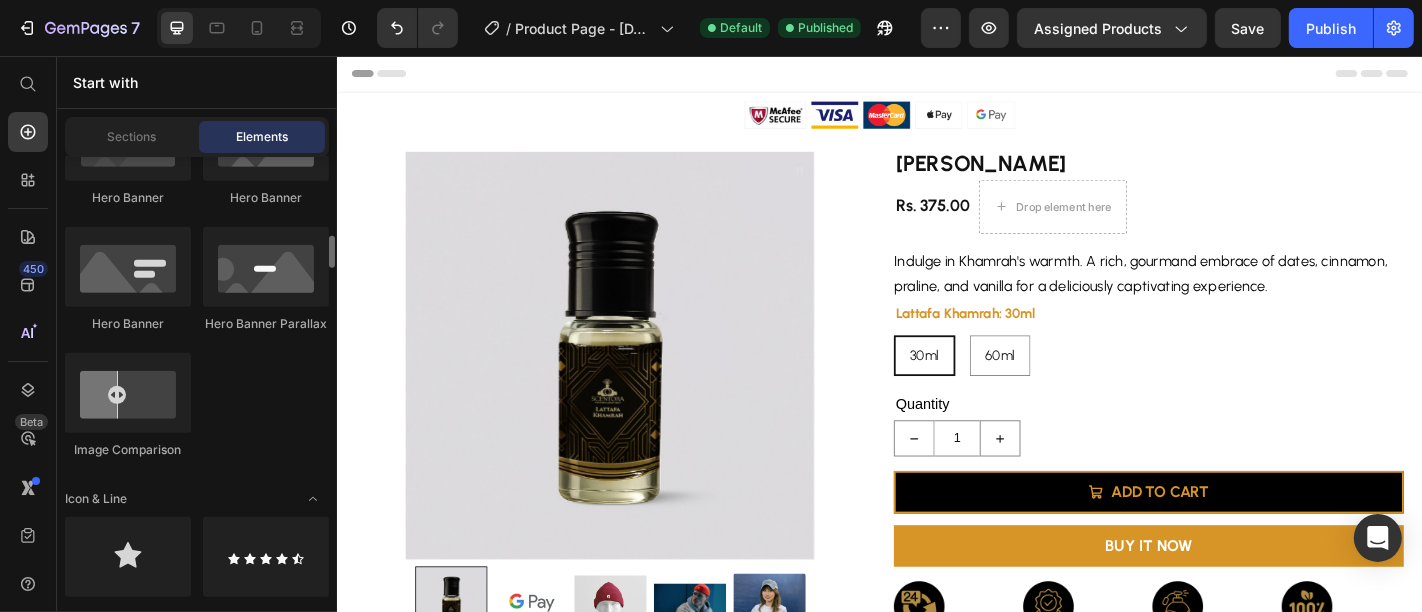 scroll, scrollTop: 1317, scrollLeft: 0, axis: vertical 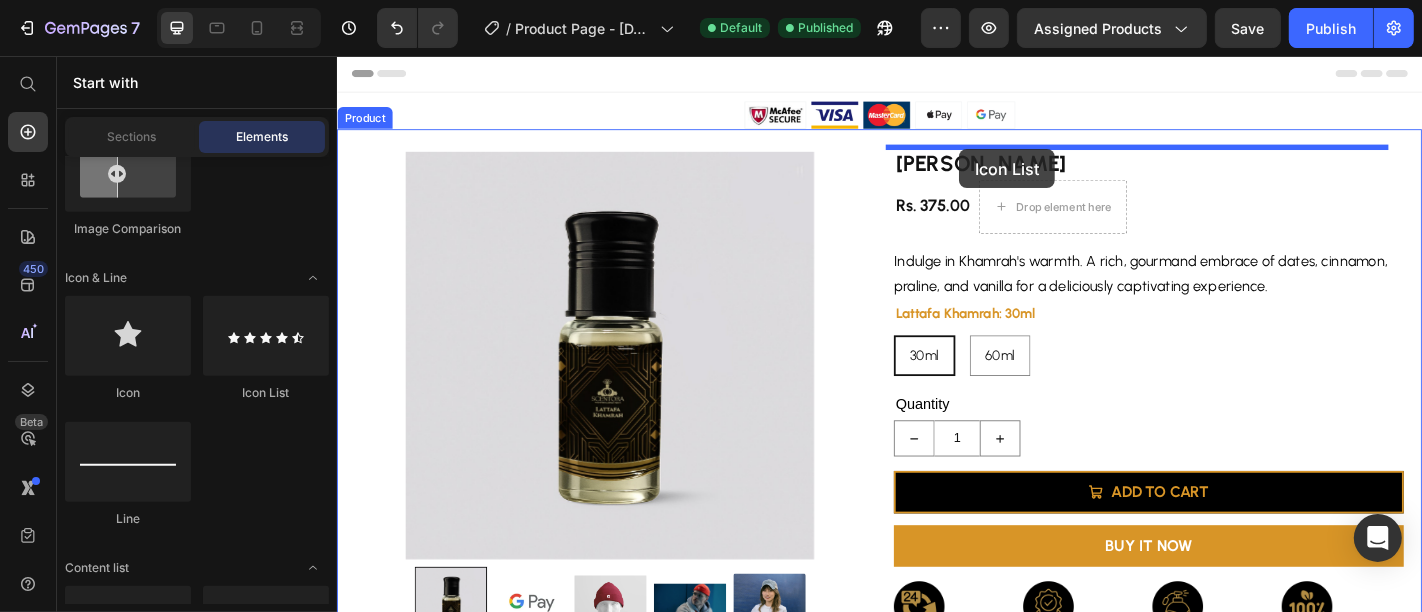 drag, startPoint x: 563, startPoint y: 400, endPoint x: 1024, endPoint y: 158, distance: 520.65826 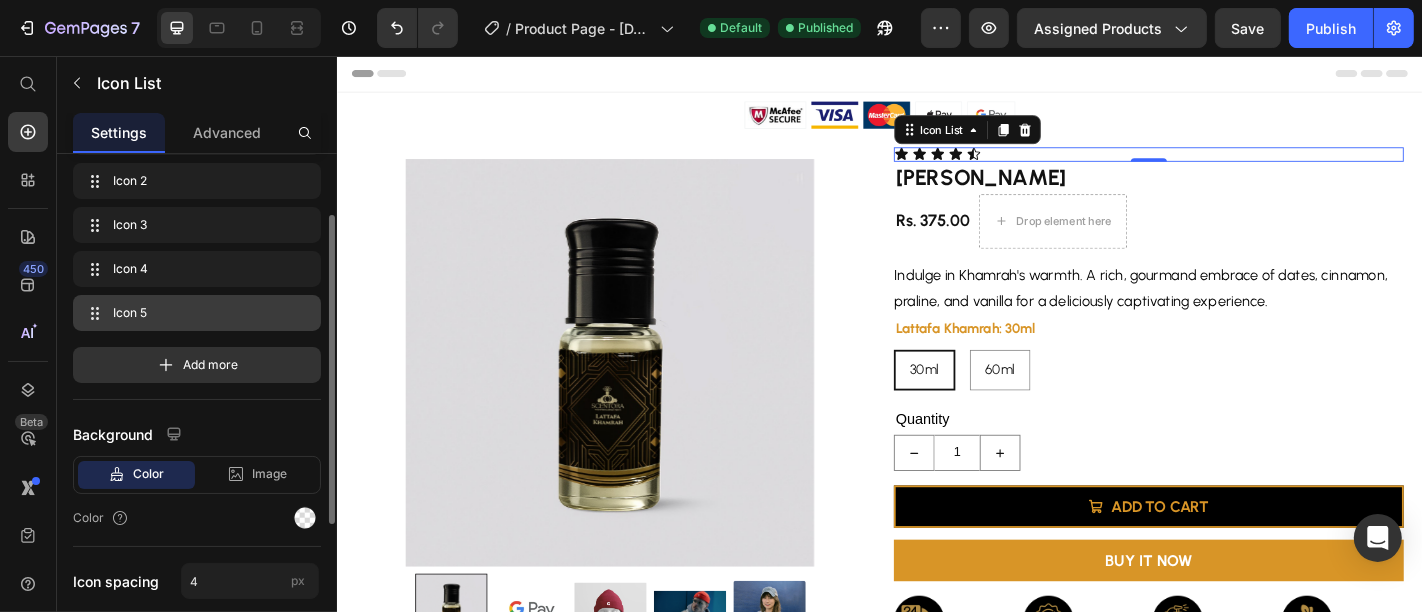scroll, scrollTop: 0, scrollLeft: 0, axis: both 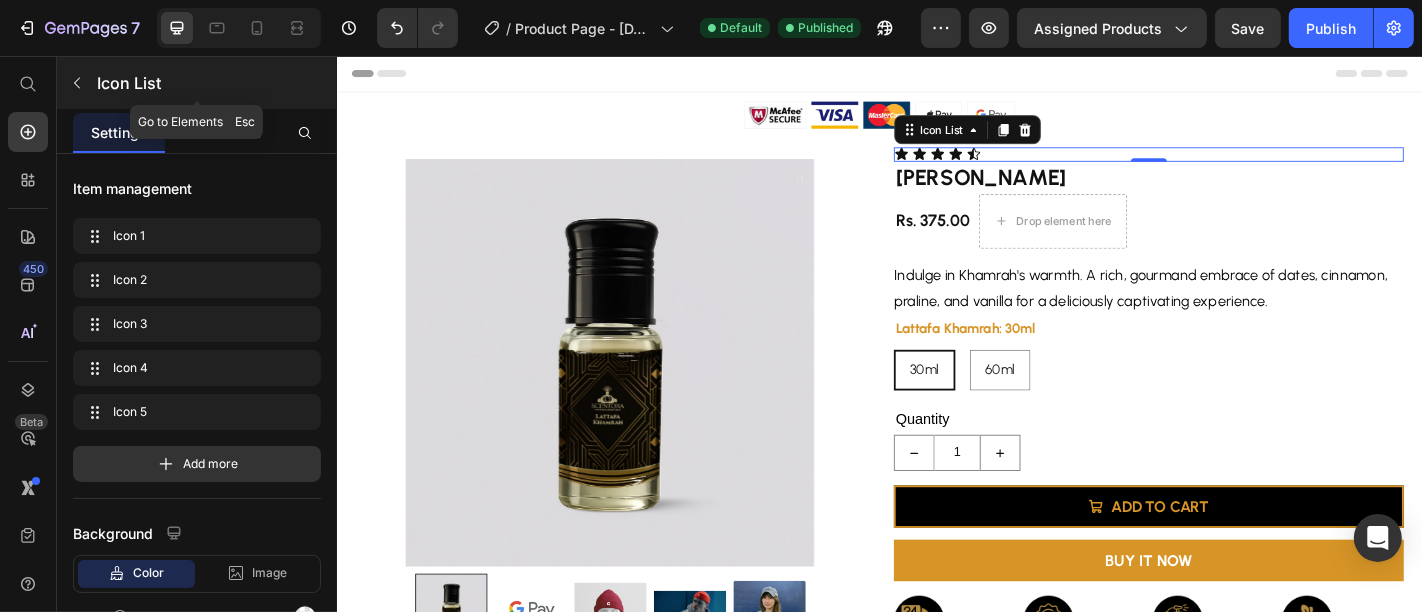 click at bounding box center (77, 83) 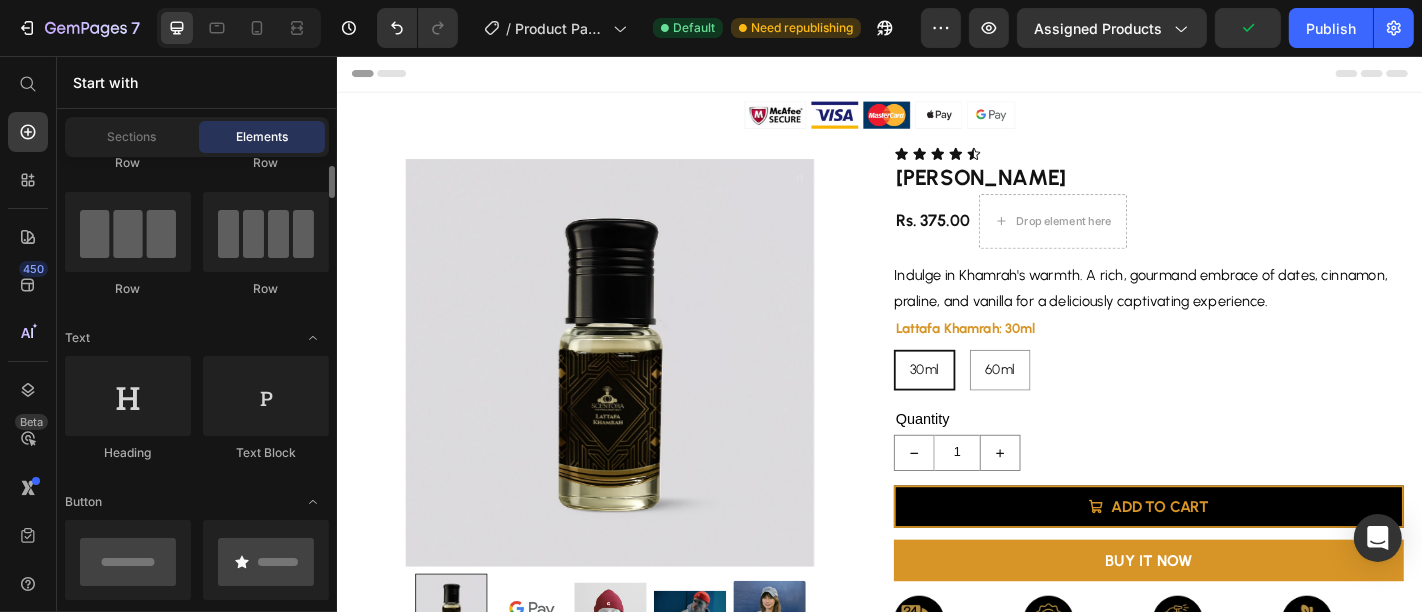 scroll, scrollTop: 0, scrollLeft: 0, axis: both 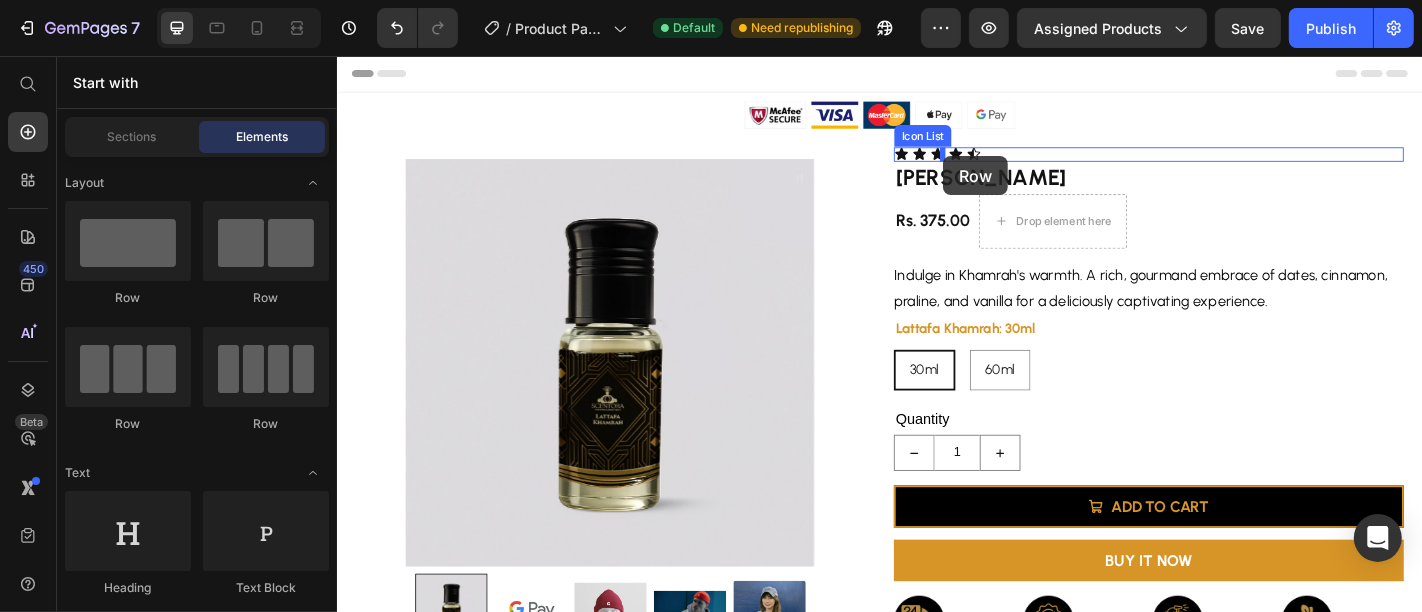 drag, startPoint x: 606, startPoint y: 284, endPoint x: 1006, endPoint y: 166, distance: 417.04196 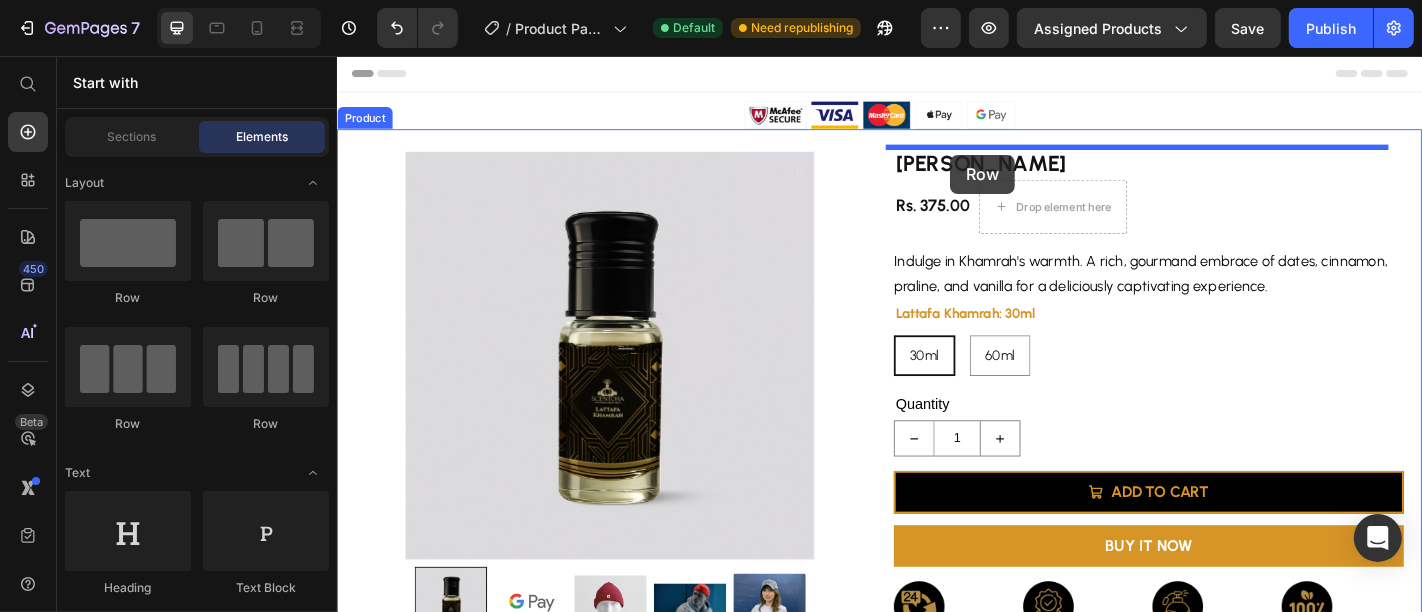 drag, startPoint x: 608, startPoint y: 304, endPoint x: 1014, endPoint y: 164, distance: 429.4601 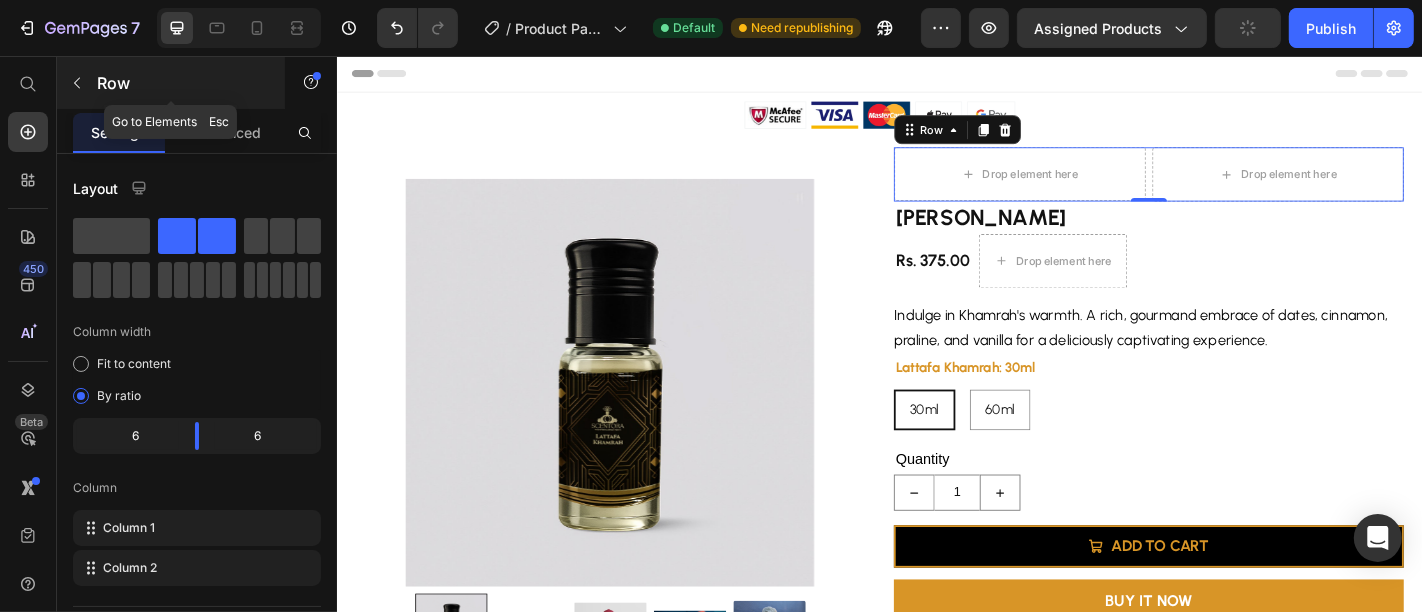 click at bounding box center [77, 83] 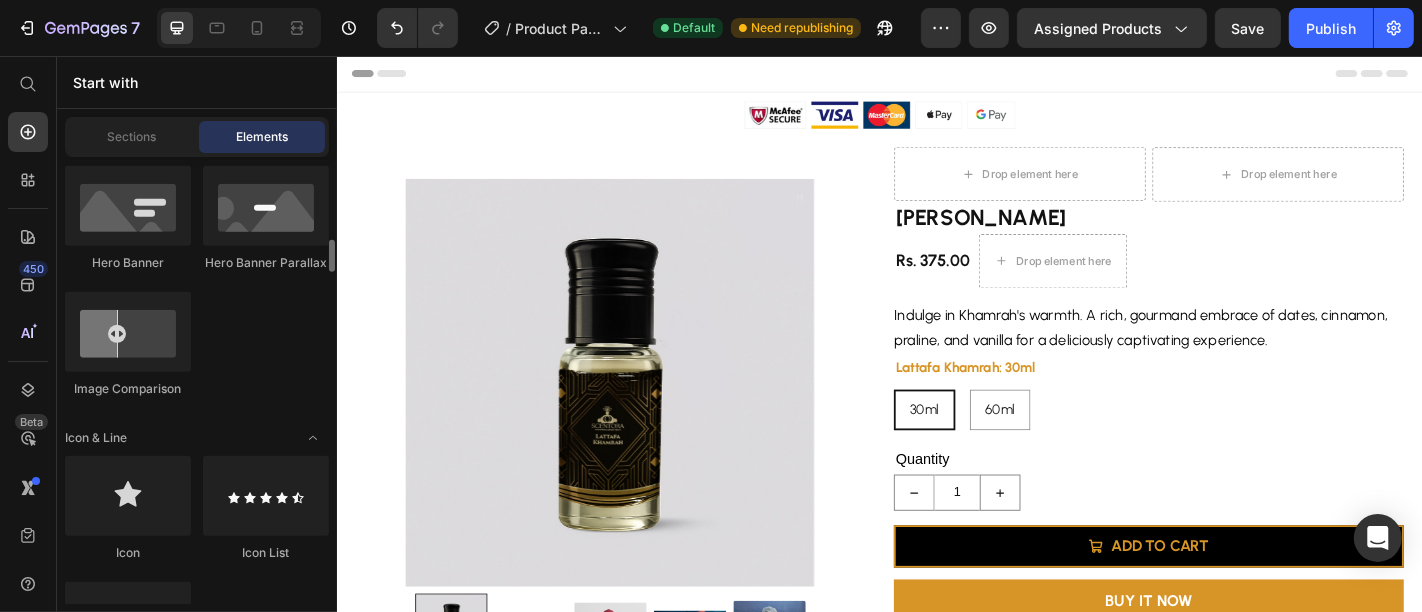 scroll, scrollTop: 1354, scrollLeft: 0, axis: vertical 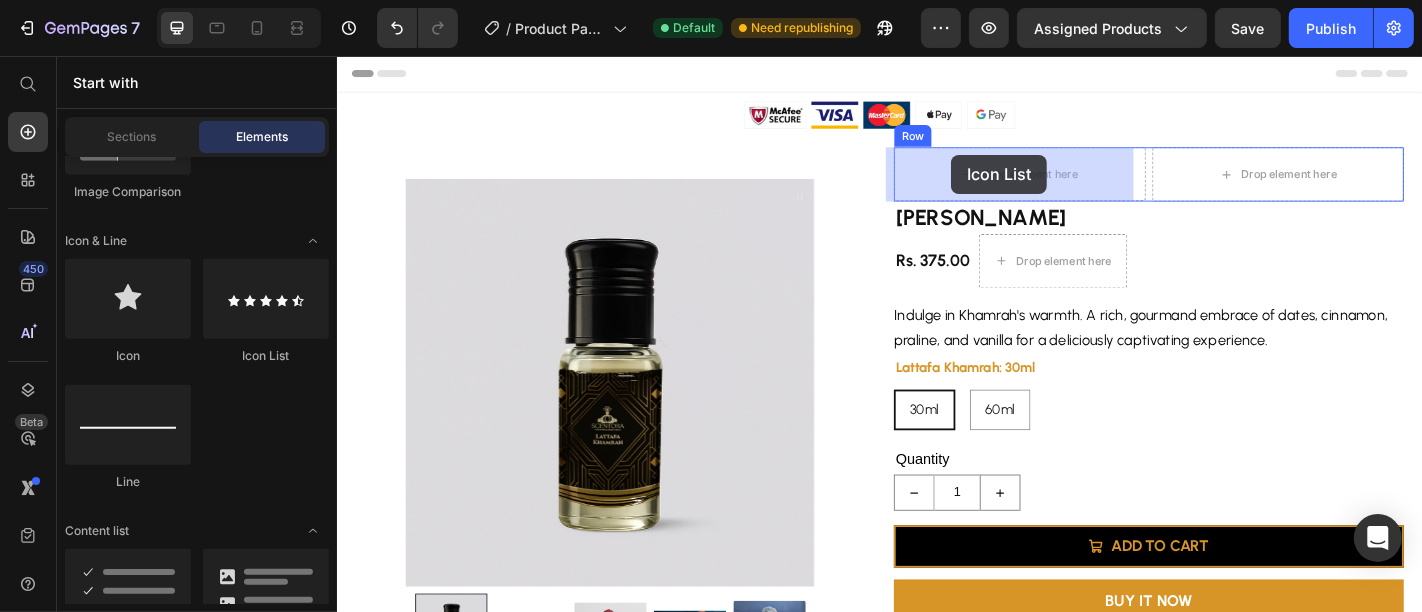 drag, startPoint x: 613, startPoint y: 347, endPoint x: 1015, endPoint y: 164, distance: 441.69333 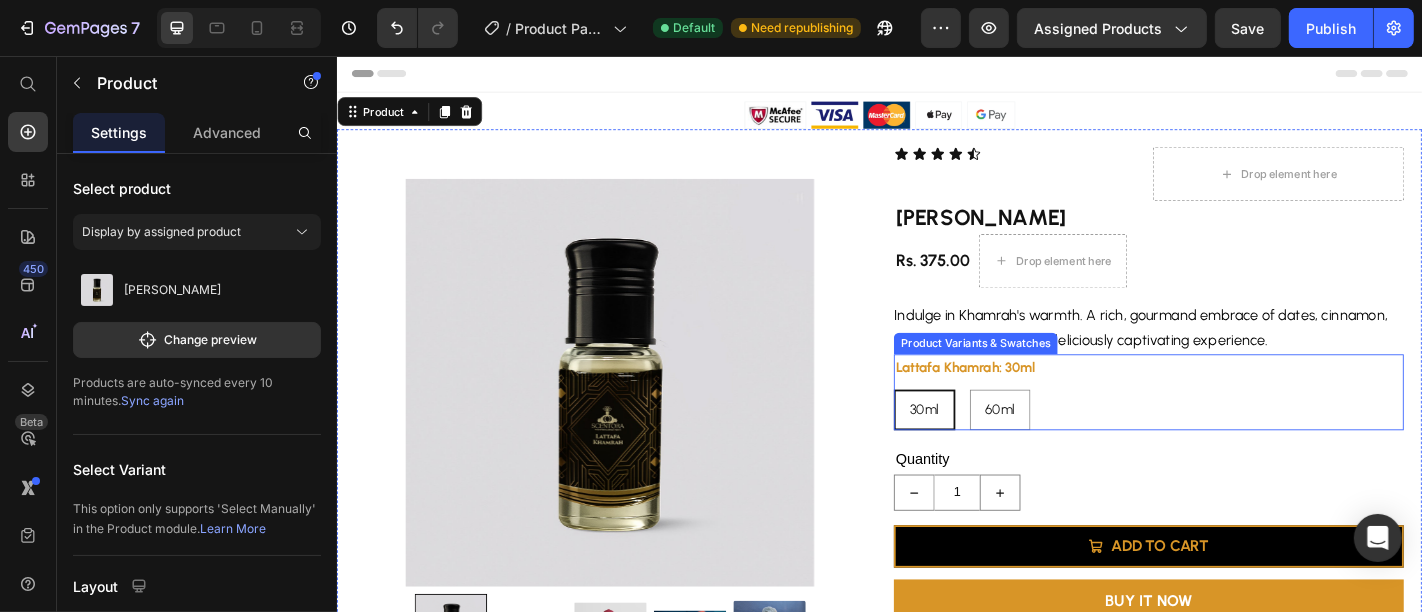 click on "30ml 30ml 30ml 60ml 60ml 60ml" at bounding box center (1234, 446) 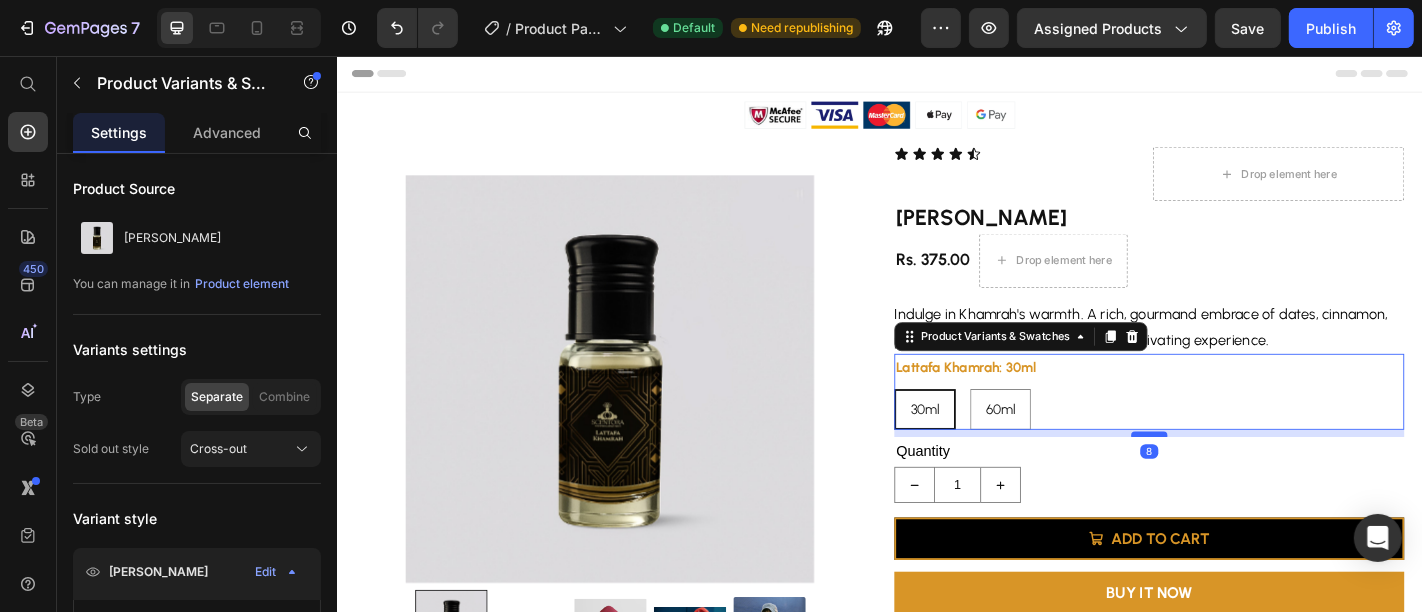 drag, startPoint x: 1225, startPoint y: 481, endPoint x: 1230, endPoint y: 472, distance: 10.29563 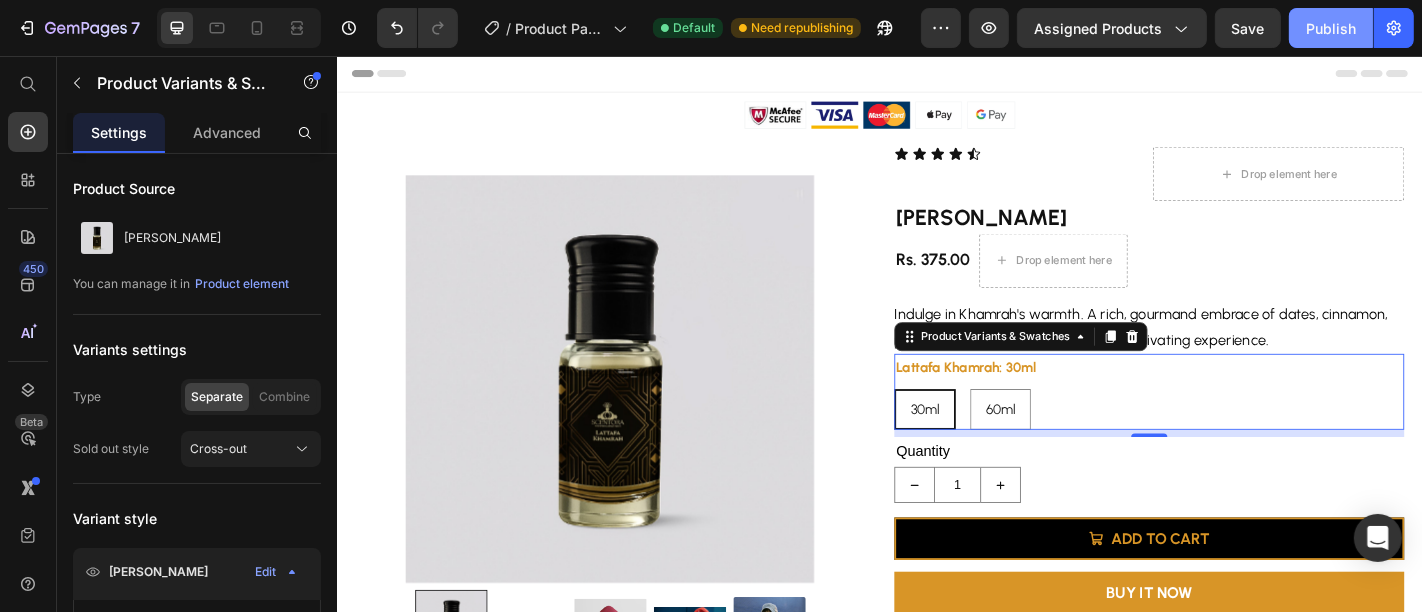 click on "Publish" 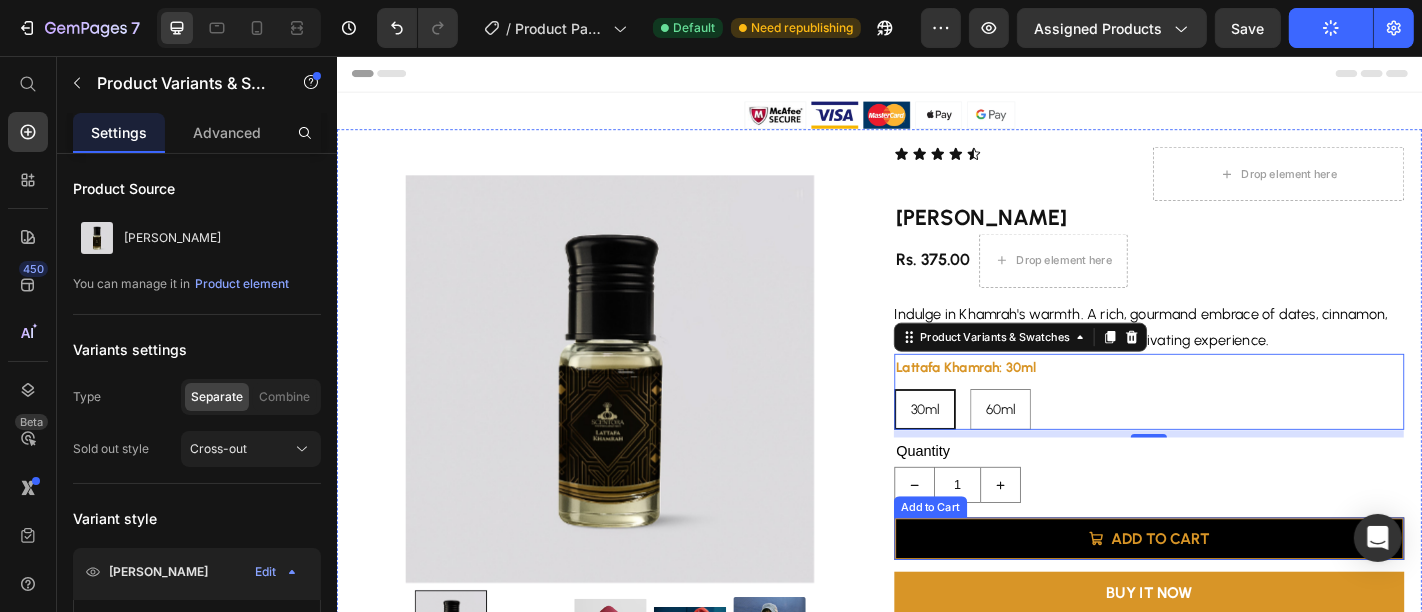 scroll, scrollTop: 255, scrollLeft: 0, axis: vertical 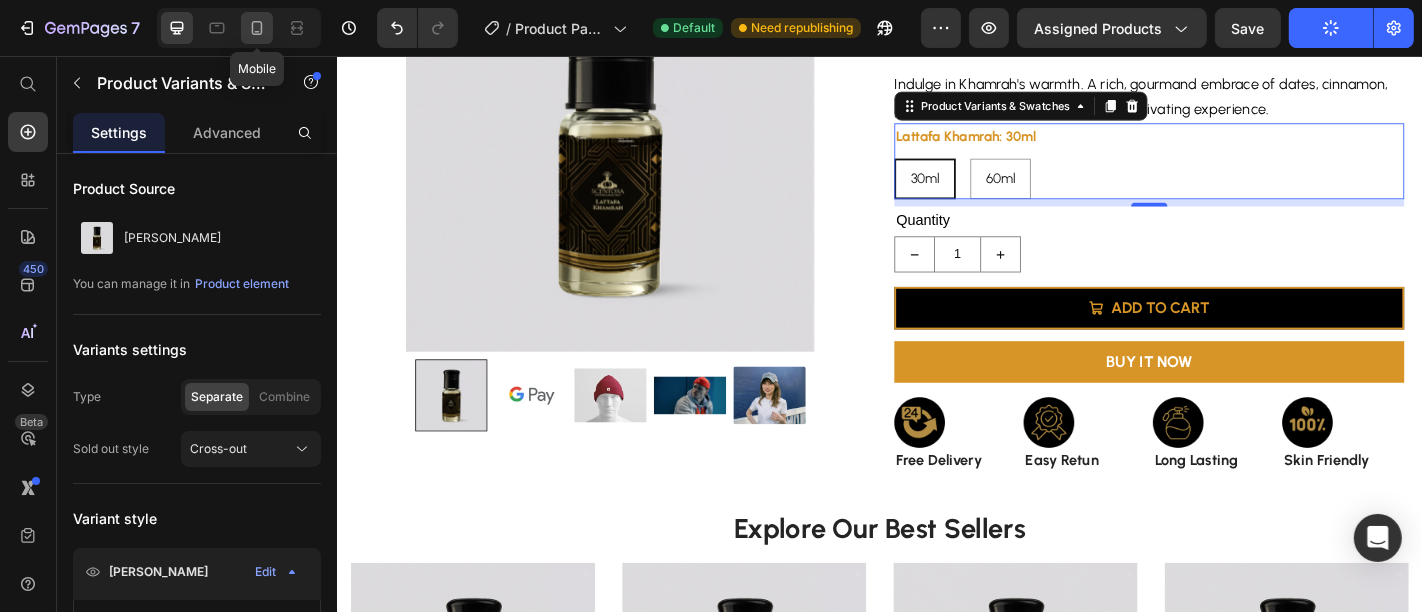 click 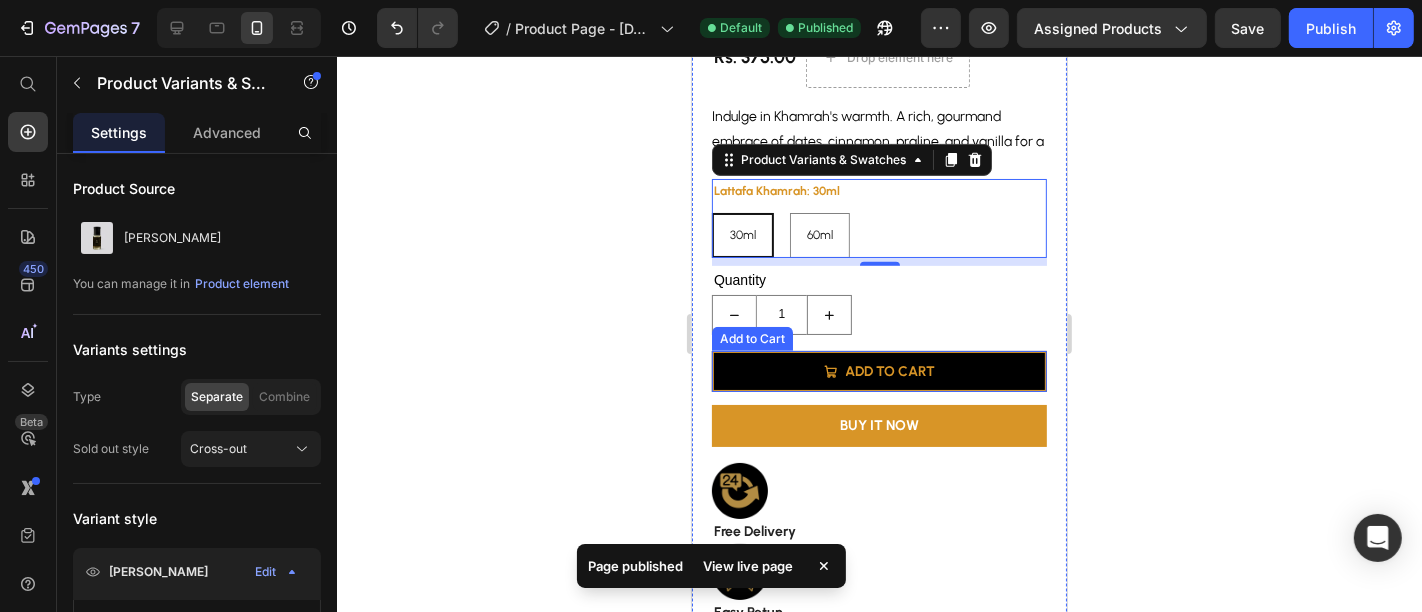 scroll, scrollTop: 677, scrollLeft: 0, axis: vertical 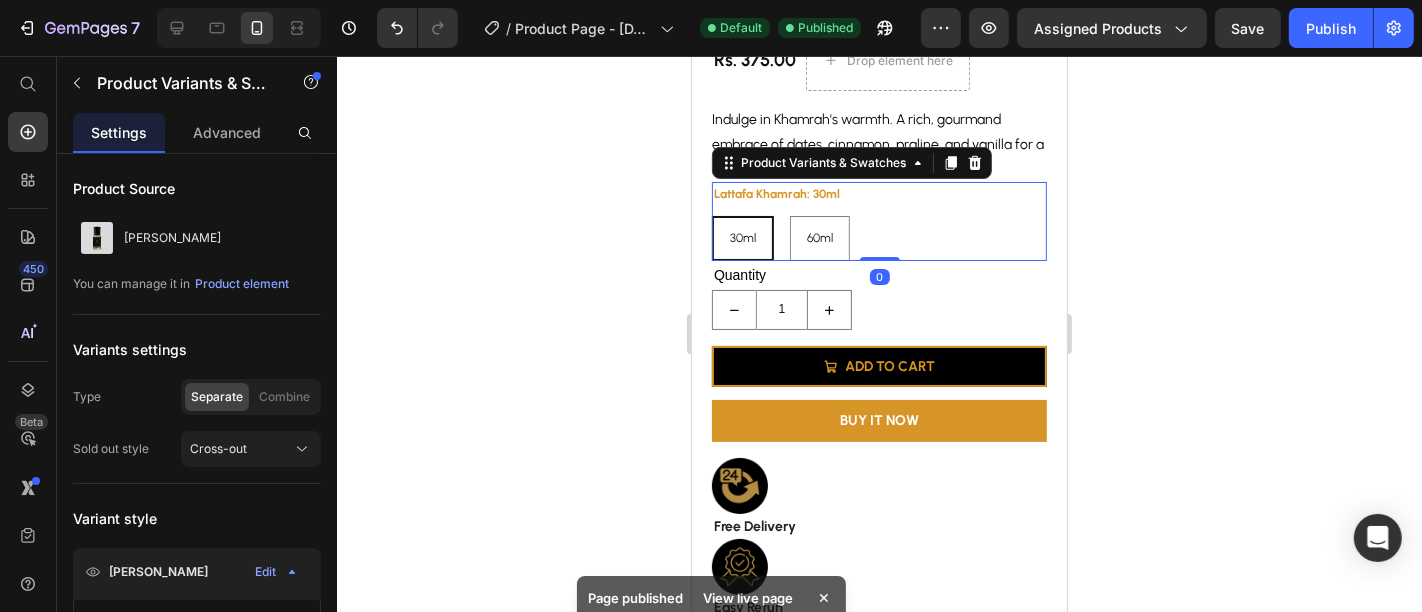 drag, startPoint x: 871, startPoint y: 253, endPoint x: 871, endPoint y: 234, distance: 19 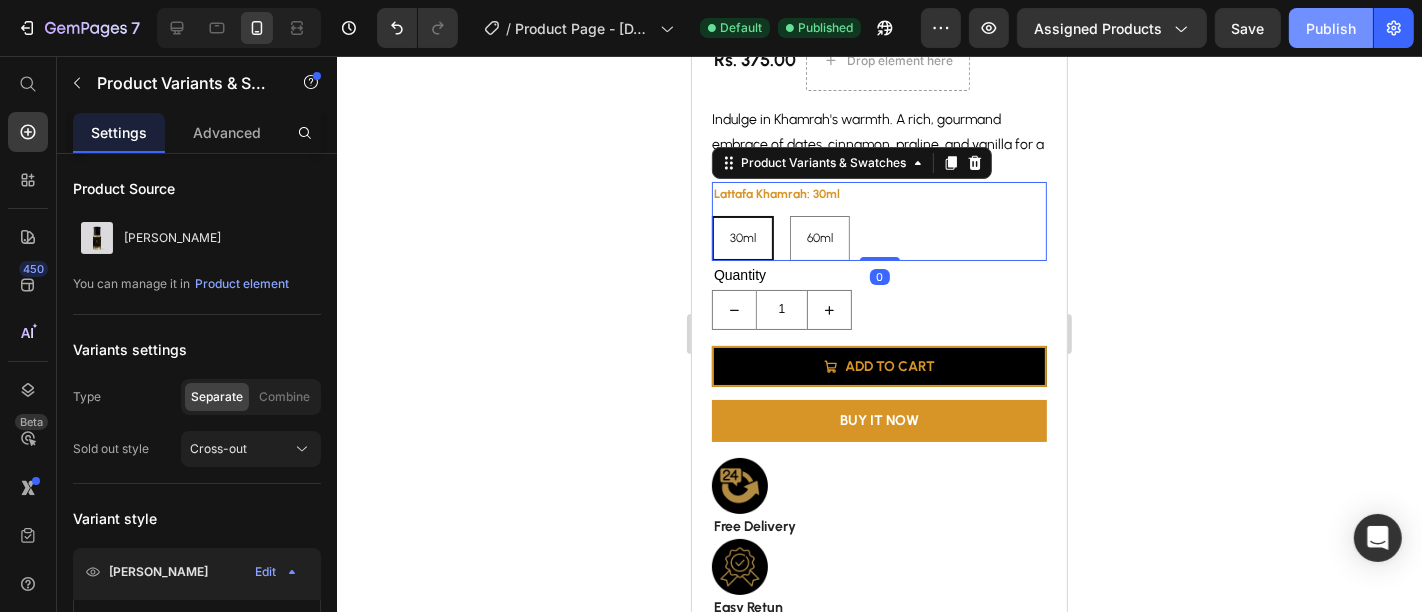 click on "Publish" 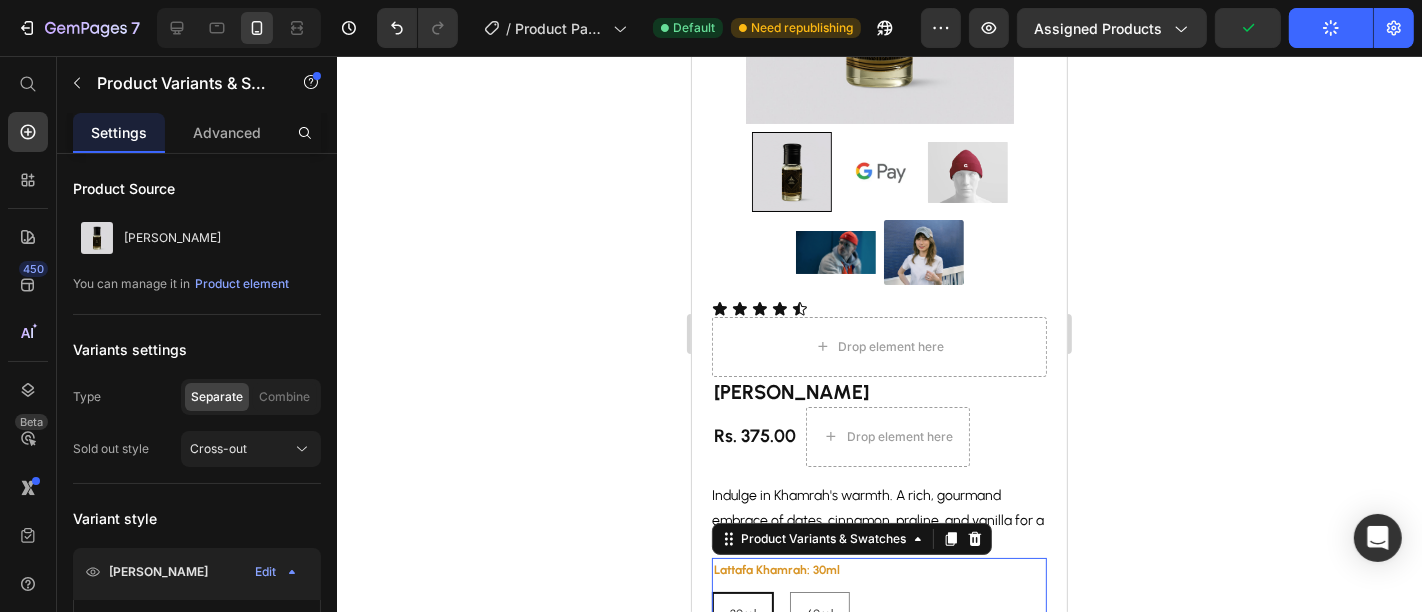 scroll, scrollTop: 348, scrollLeft: 0, axis: vertical 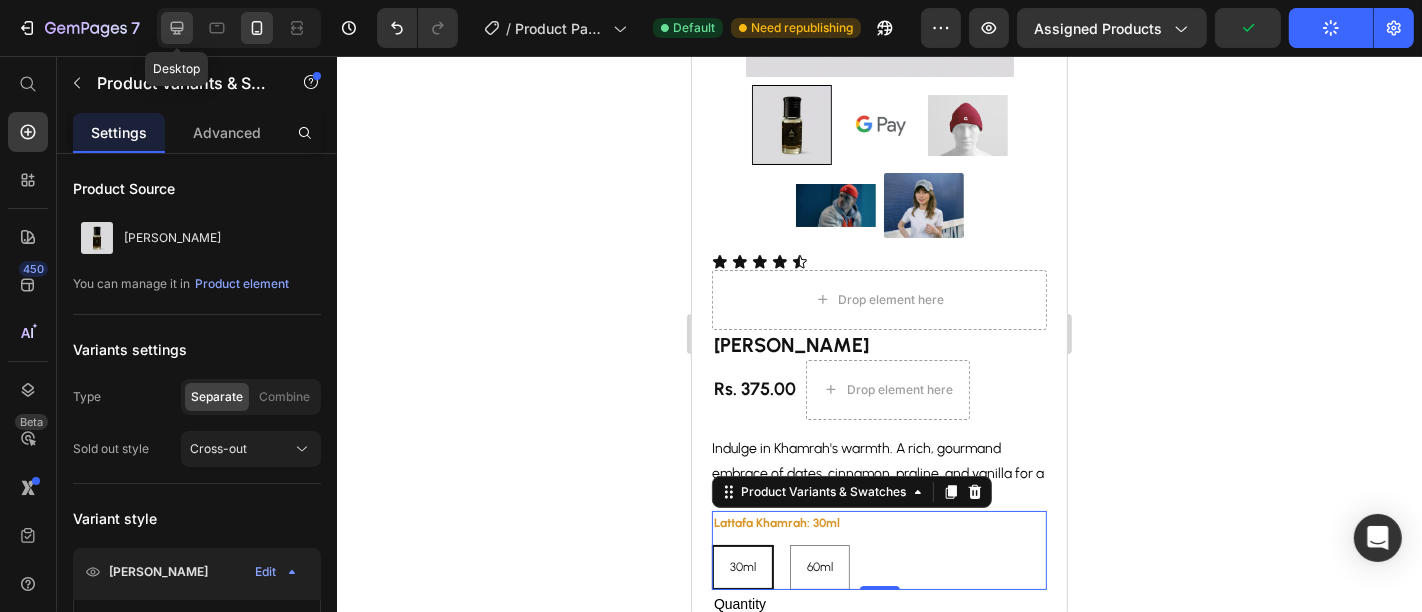 click 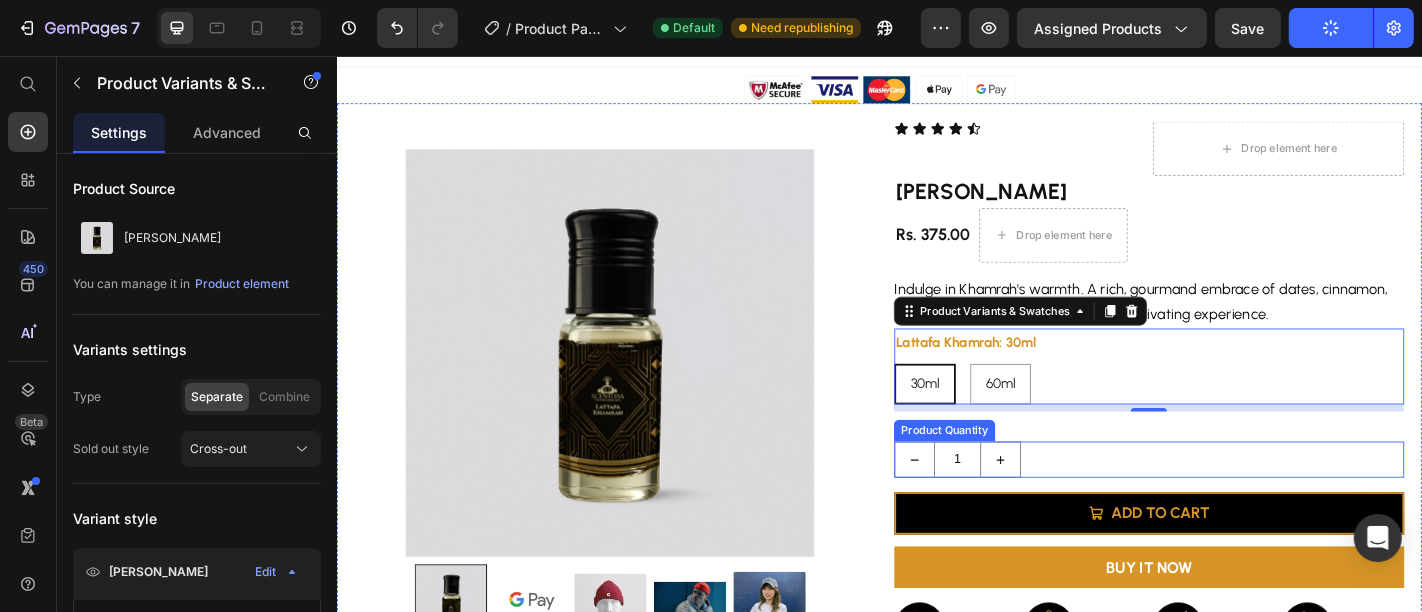 scroll, scrollTop: 23, scrollLeft: 0, axis: vertical 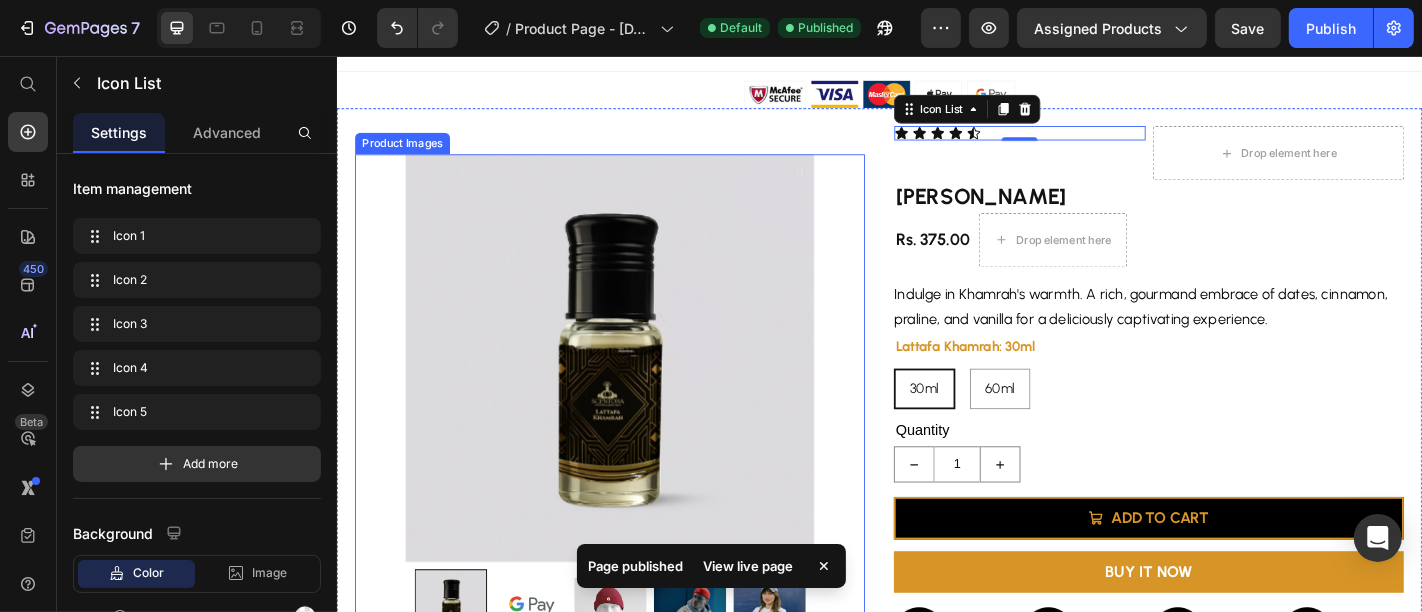 click at bounding box center [637, 389] 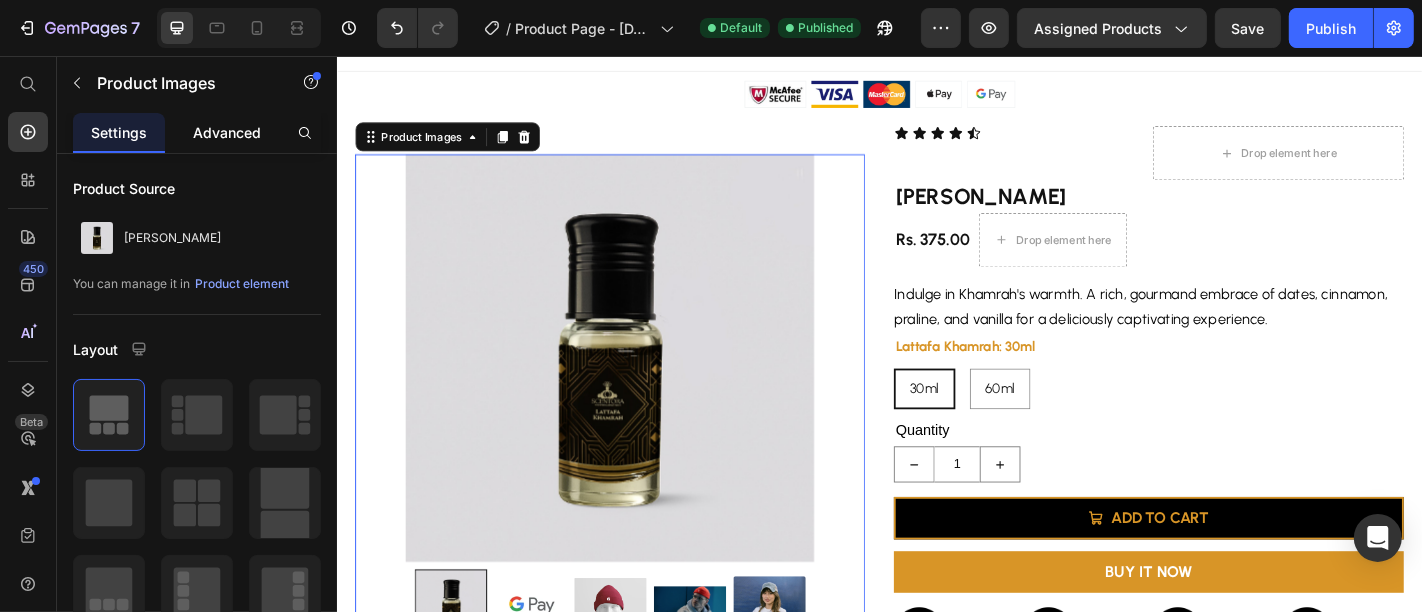 click on "Advanced" at bounding box center (227, 132) 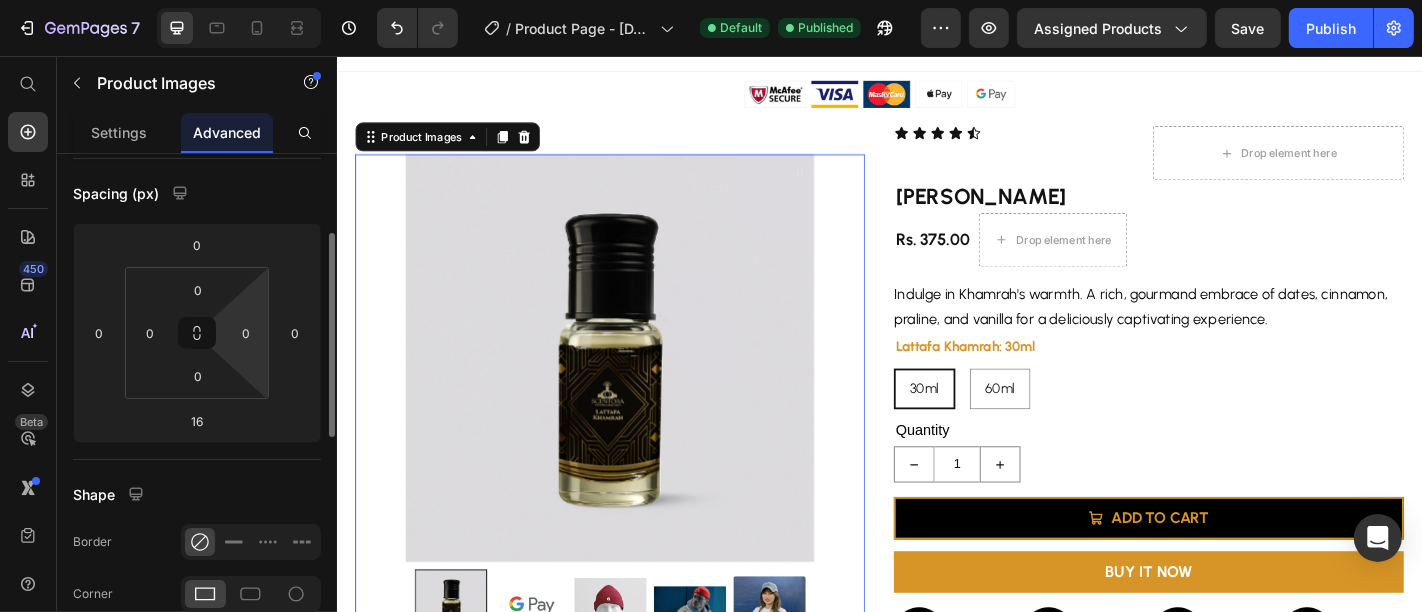 scroll, scrollTop: 194, scrollLeft: 0, axis: vertical 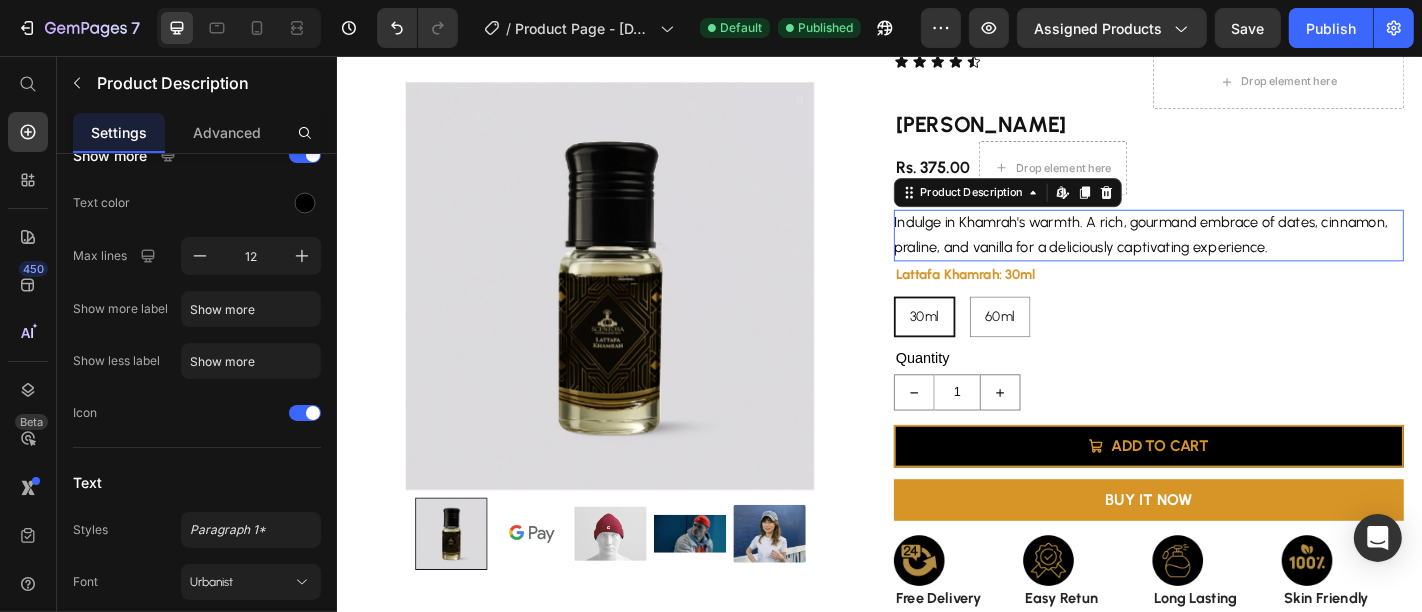 click on "Indulge in Khamrah's warmth. A rich, gourmand embrace of dates, cinnamon, praline, and vanilla for a deliciously captivating experience." at bounding box center [1225, 254] 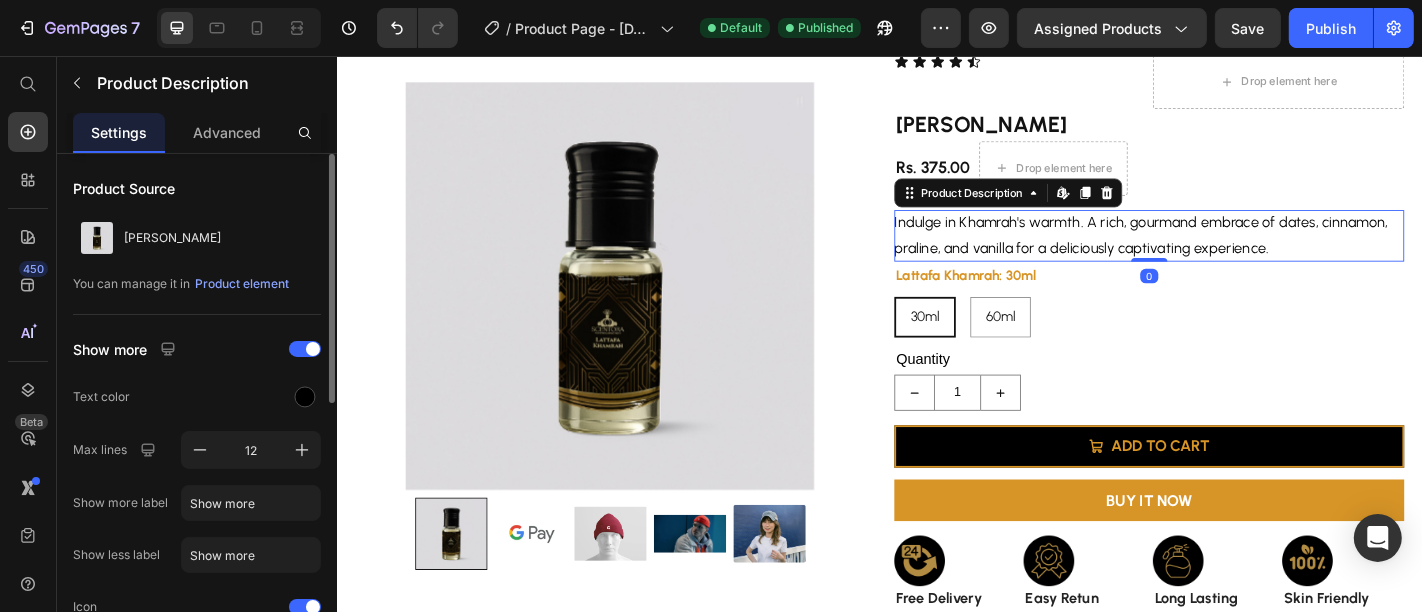 scroll, scrollTop: 240, scrollLeft: 0, axis: vertical 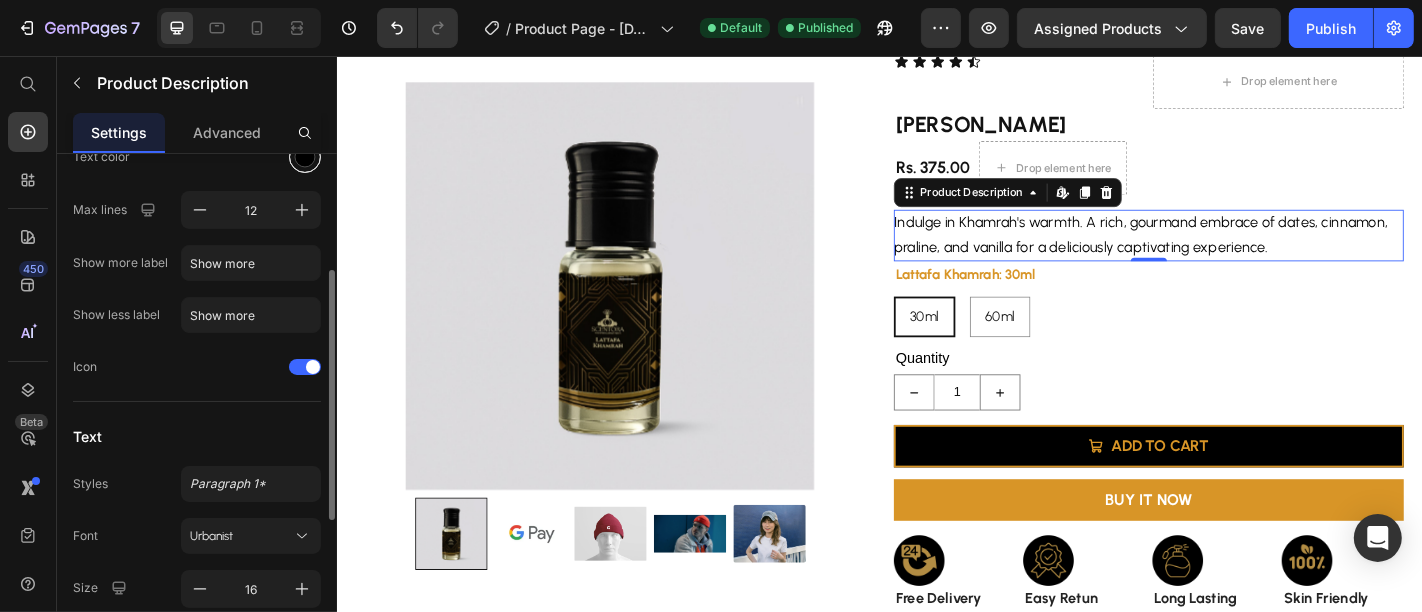 click at bounding box center (305, 157) 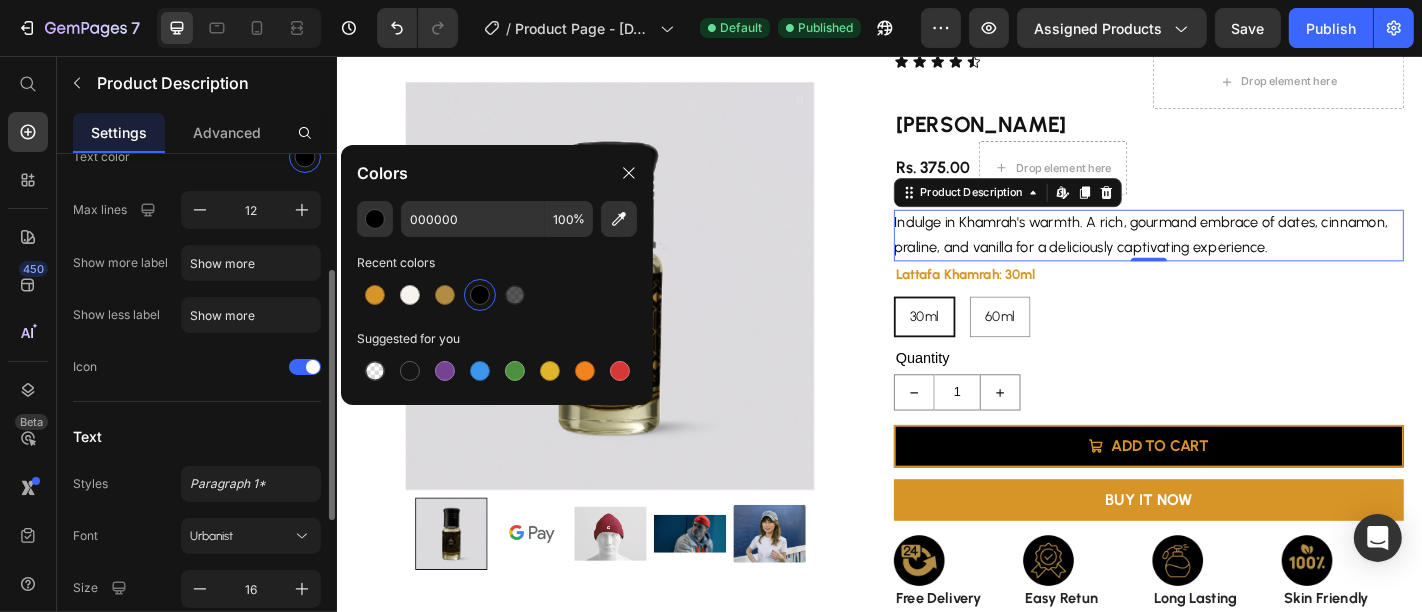 click on "Product Source Lattafa Khamrah  You can manage it in   Product element  Show more Text color Max lines 12 Show more label Show more Show less label Show more Icon Text Styles Paragraph 1* Font Urbanist Size 16 Color Show more Align" at bounding box center (197, 398) 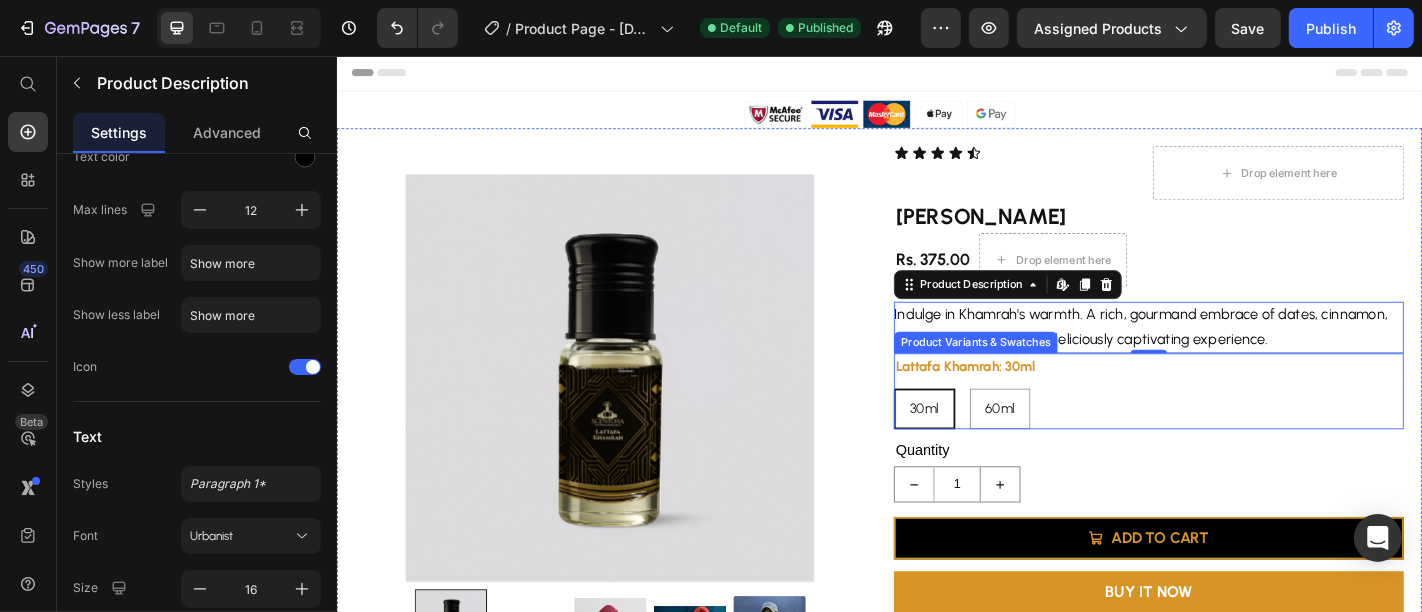 scroll, scrollTop: 0, scrollLeft: 0, axis: both 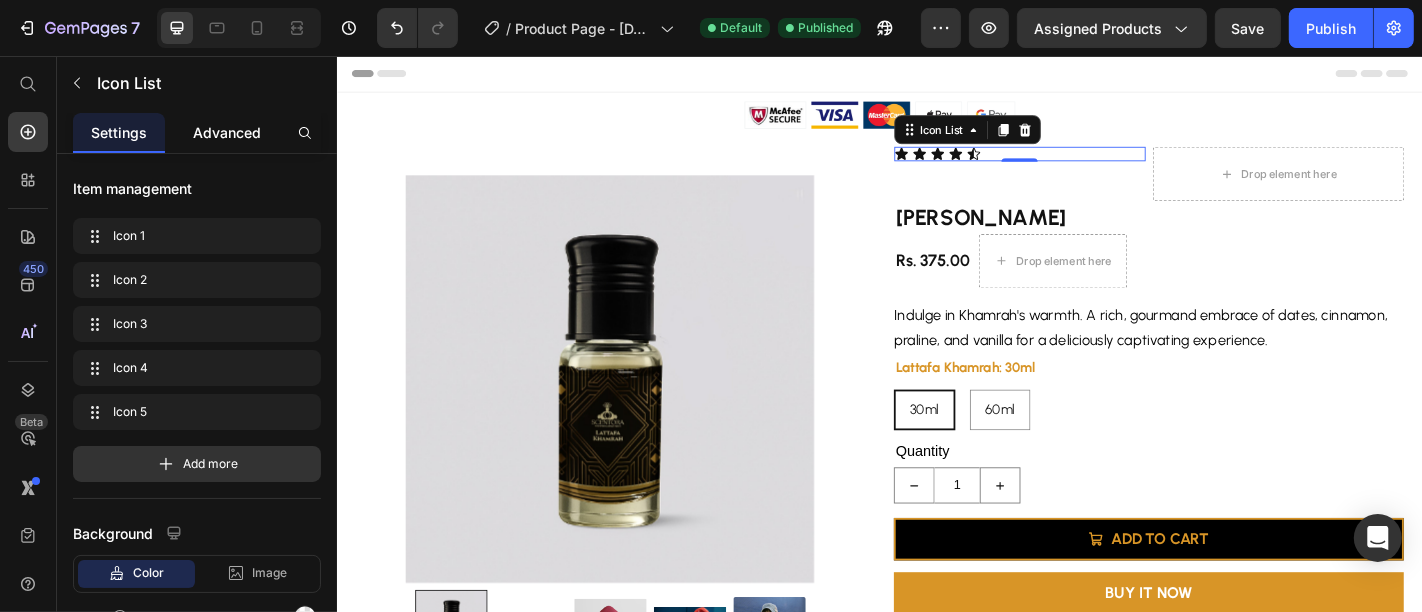 click on "Advanced" at bounding box center (227, 132) 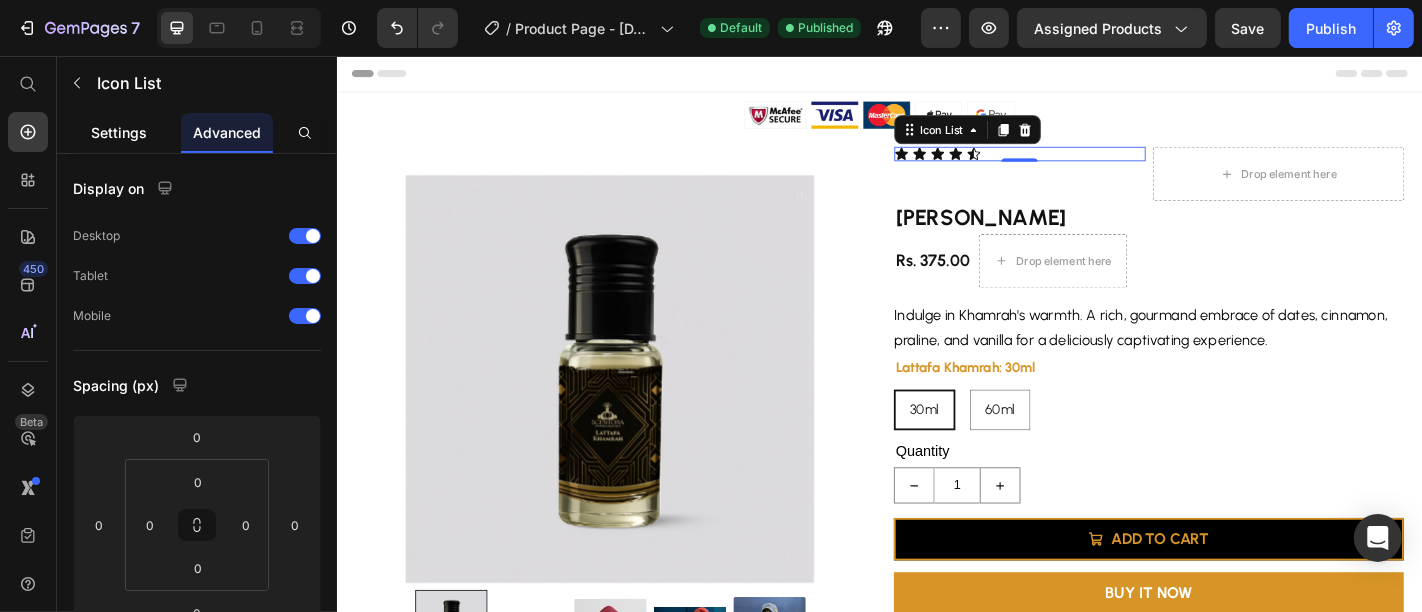 click on "Settings" 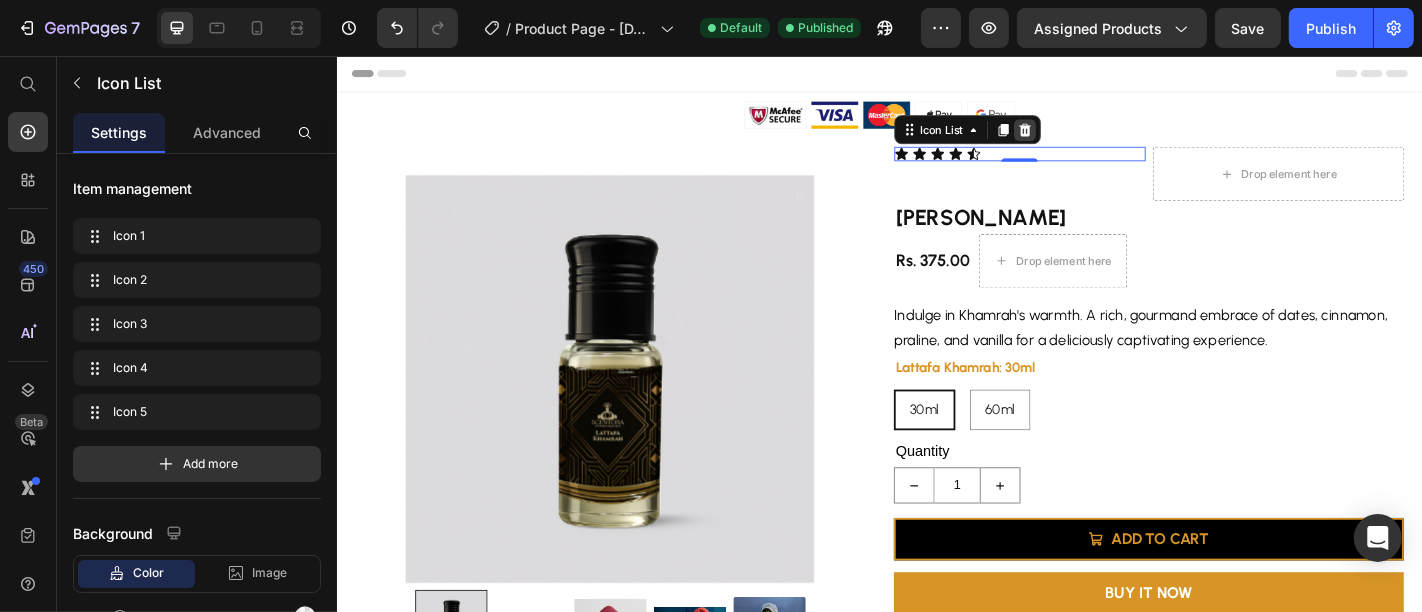 click 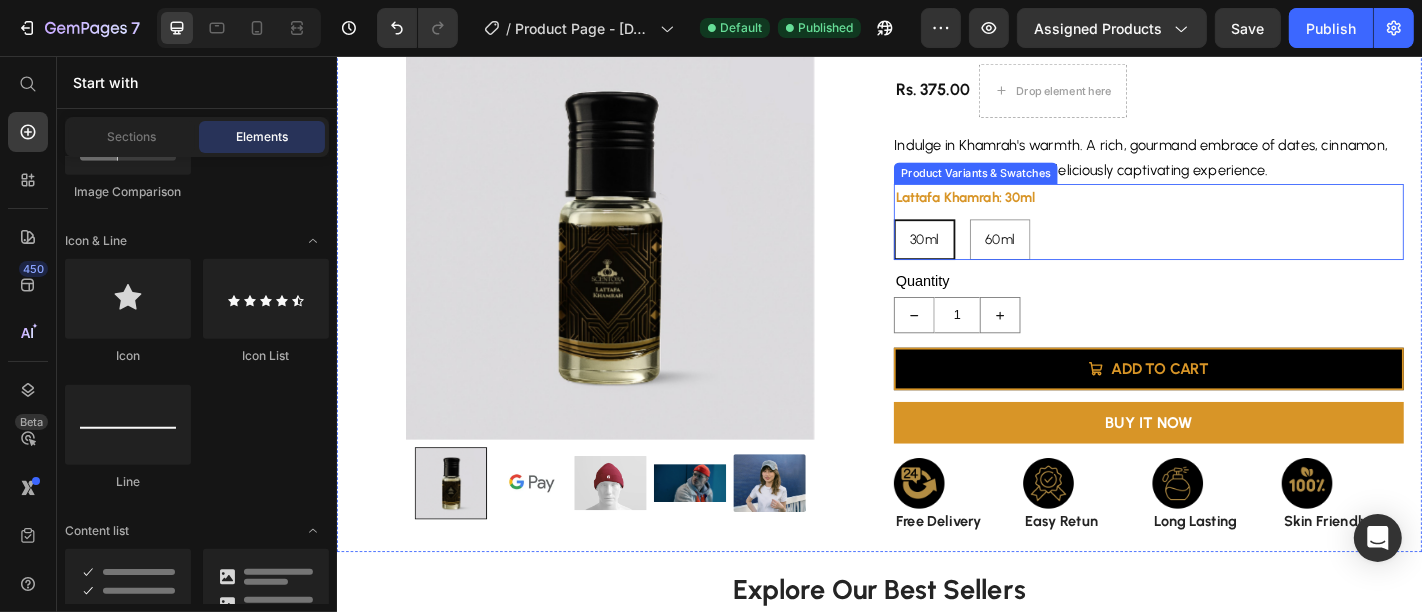 scroll, scrollTop: 128, scrollLeft: 0, axis: vertical 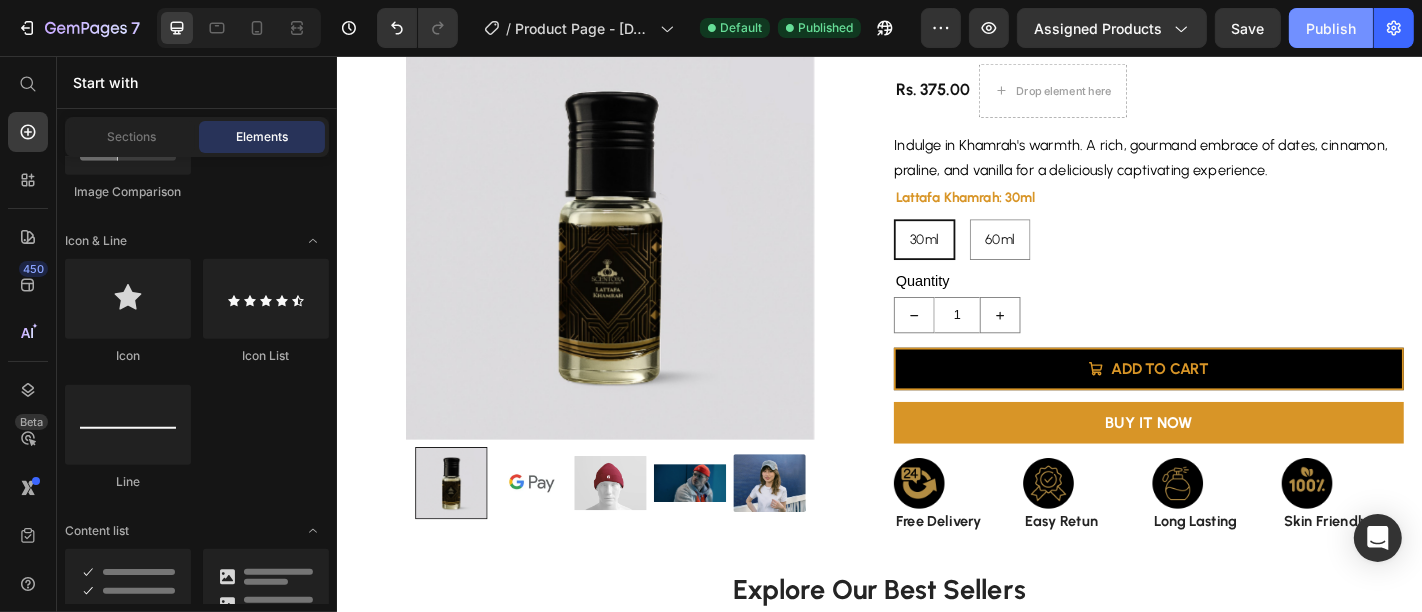 click on "Publish" at bounding box center [1331, 28] 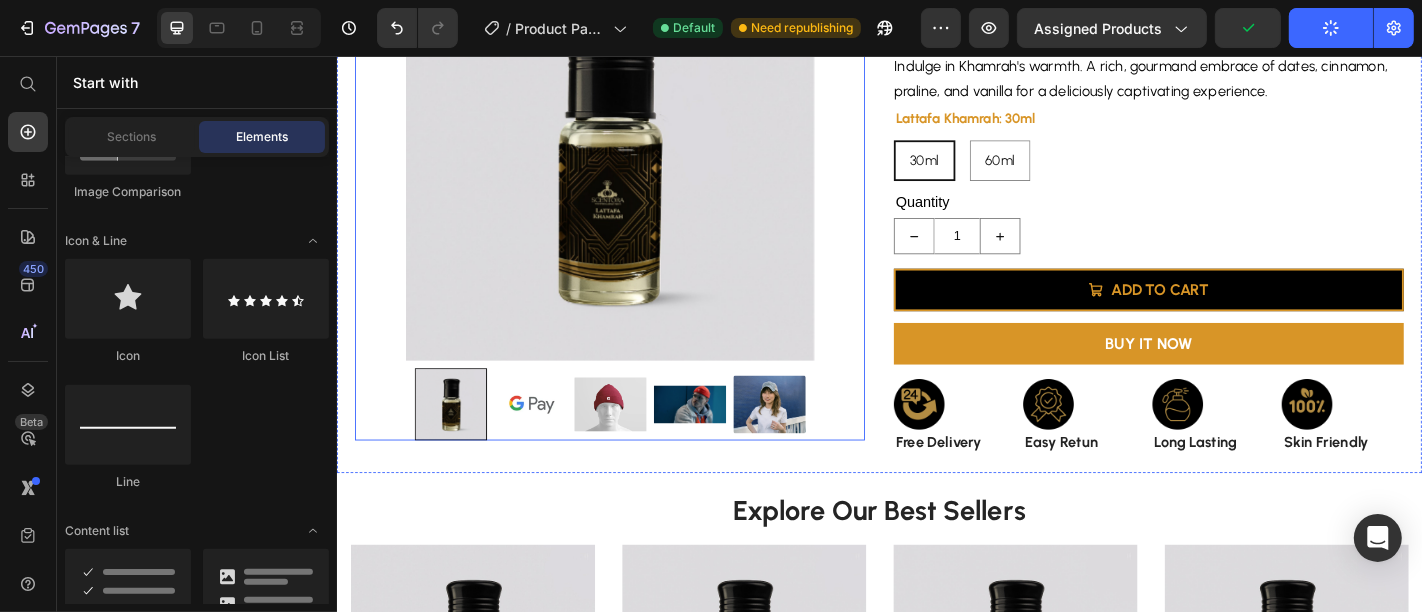 scroll, scrollTop: 217, scrollLeft: 0, axis: vertical 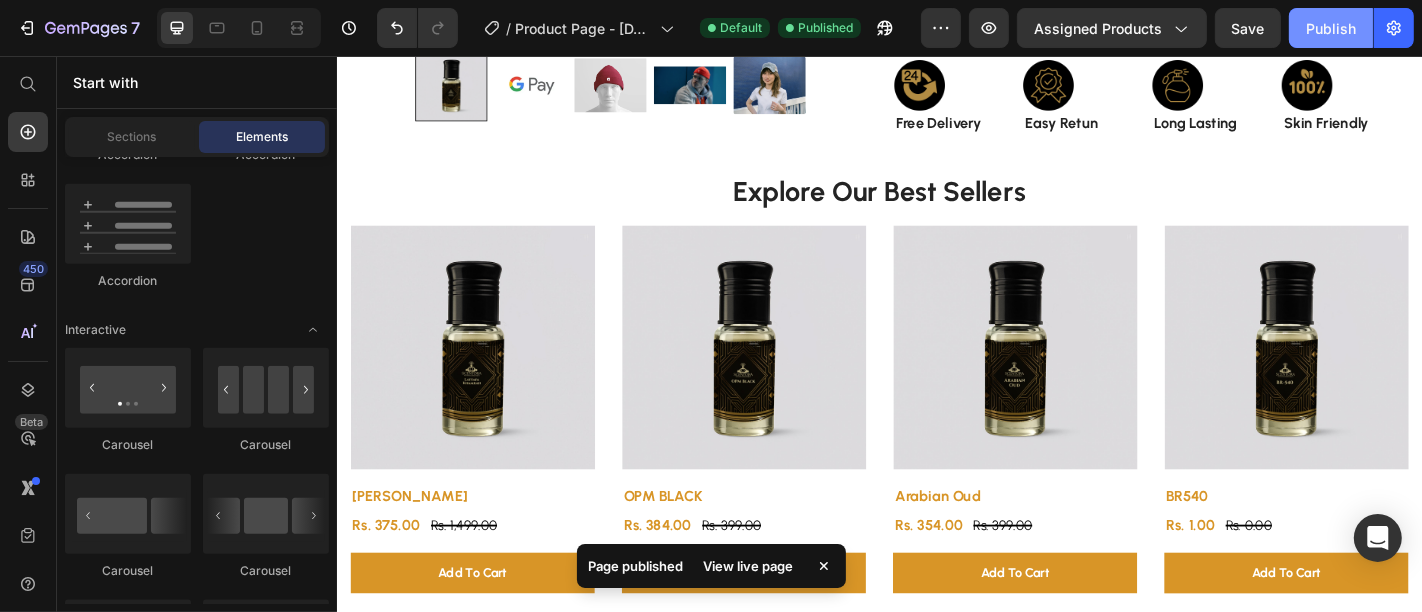 click on "Publish" at bounding box center [1331, 28] 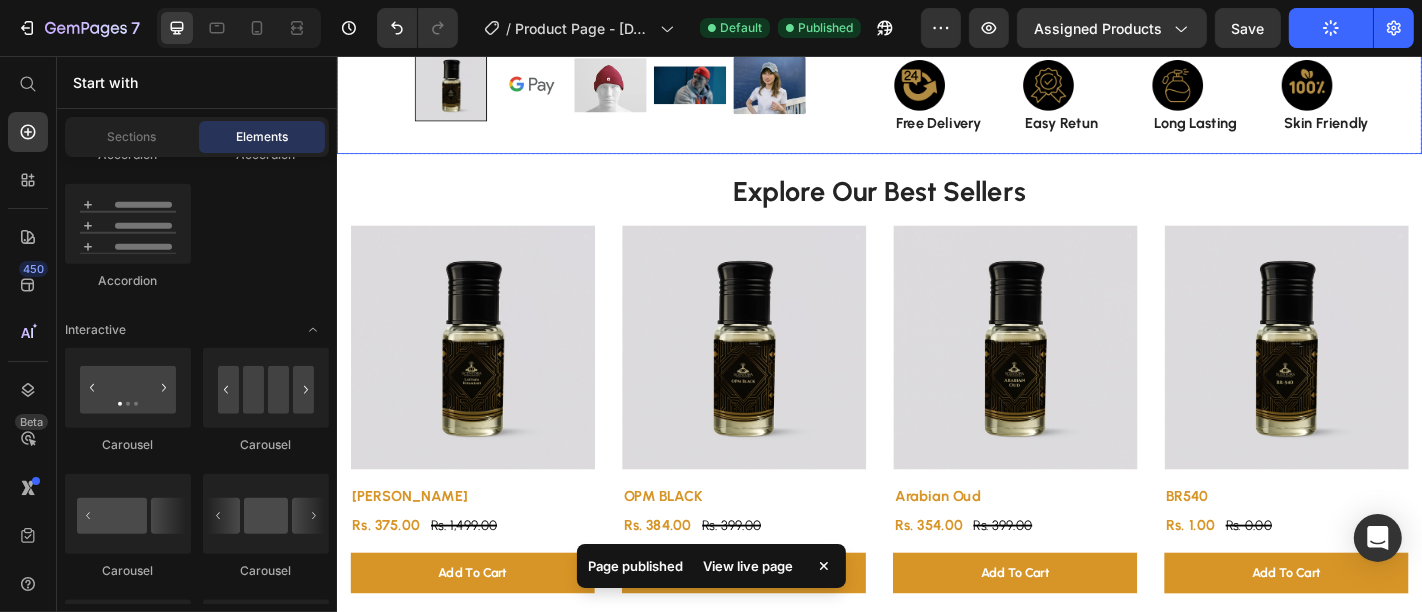 scroll, scrollTop: 424, scrollLeft: 0, axis: vertical 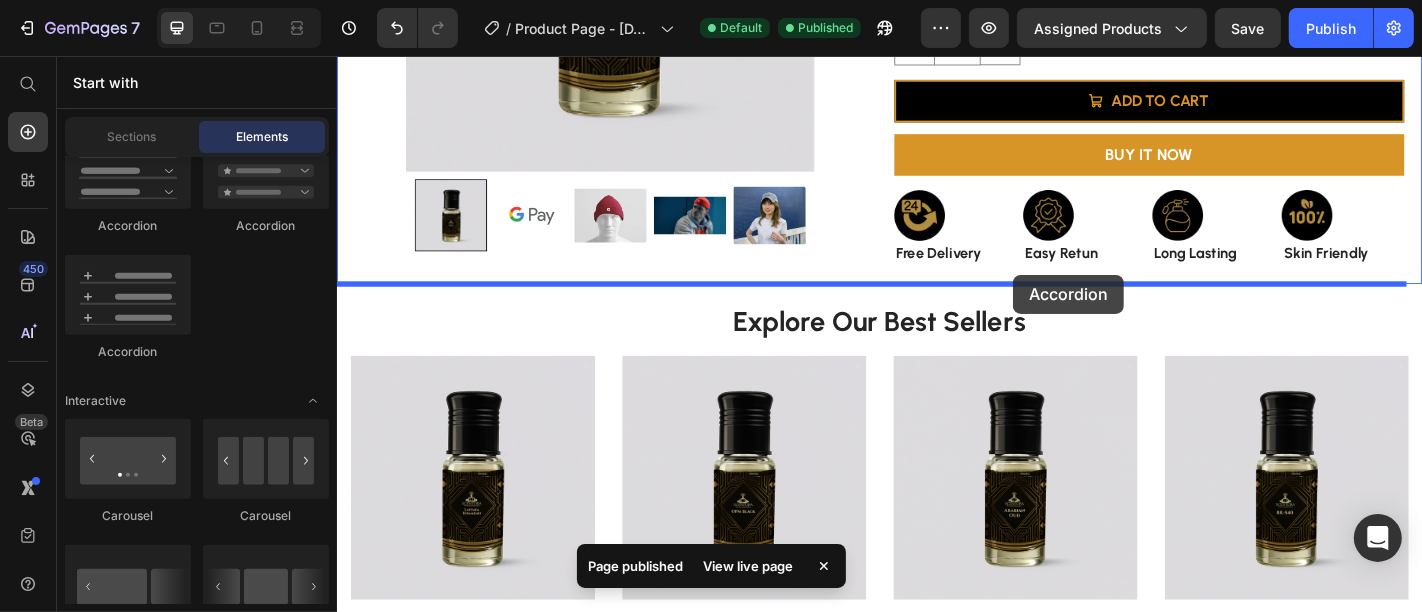drag, startPoint x: 443, startPoint y: 359, endPoint x: 1084, endPoint y: 297, distance: 643.99146 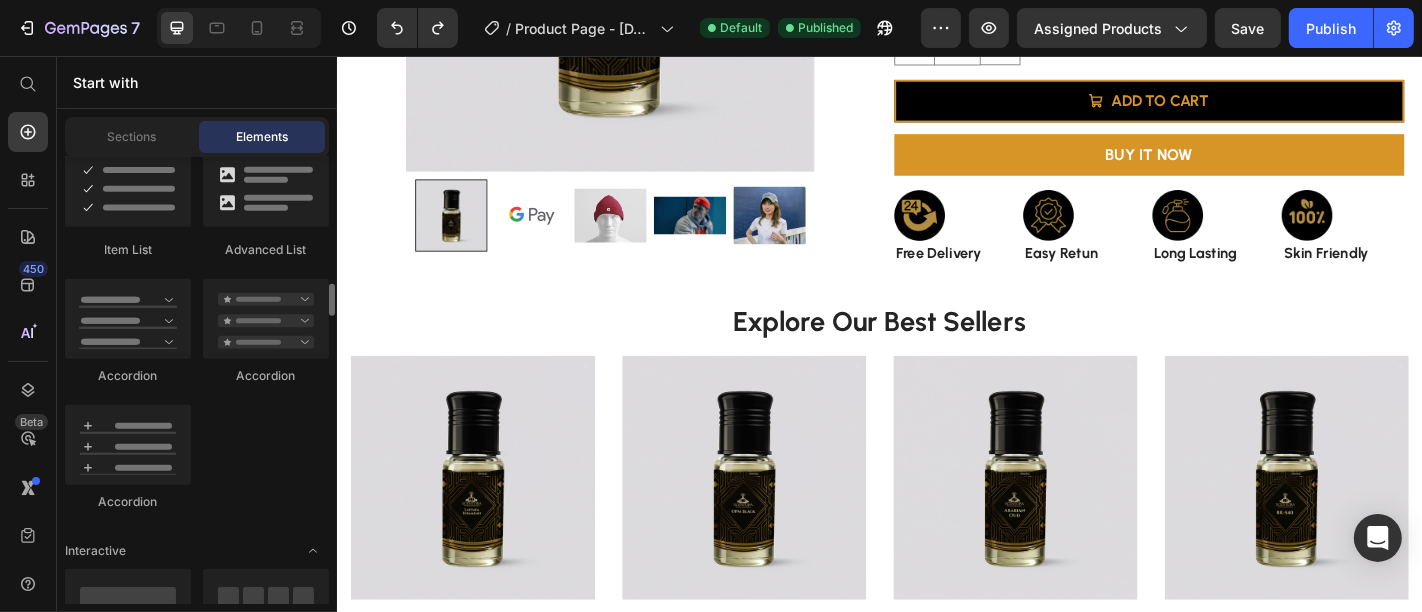 scroll, scrollTop: 1663, scrollLeft: 0, axis: vertical 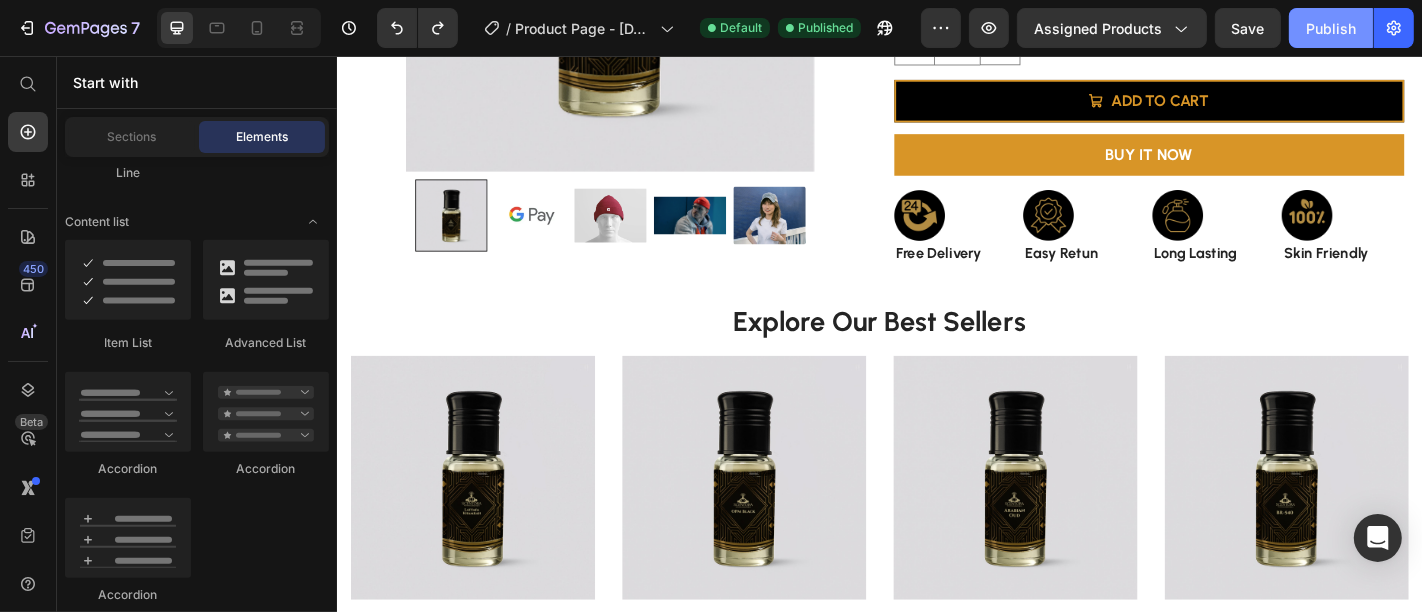 click on "Publish" at bounding box center (1331, 28) 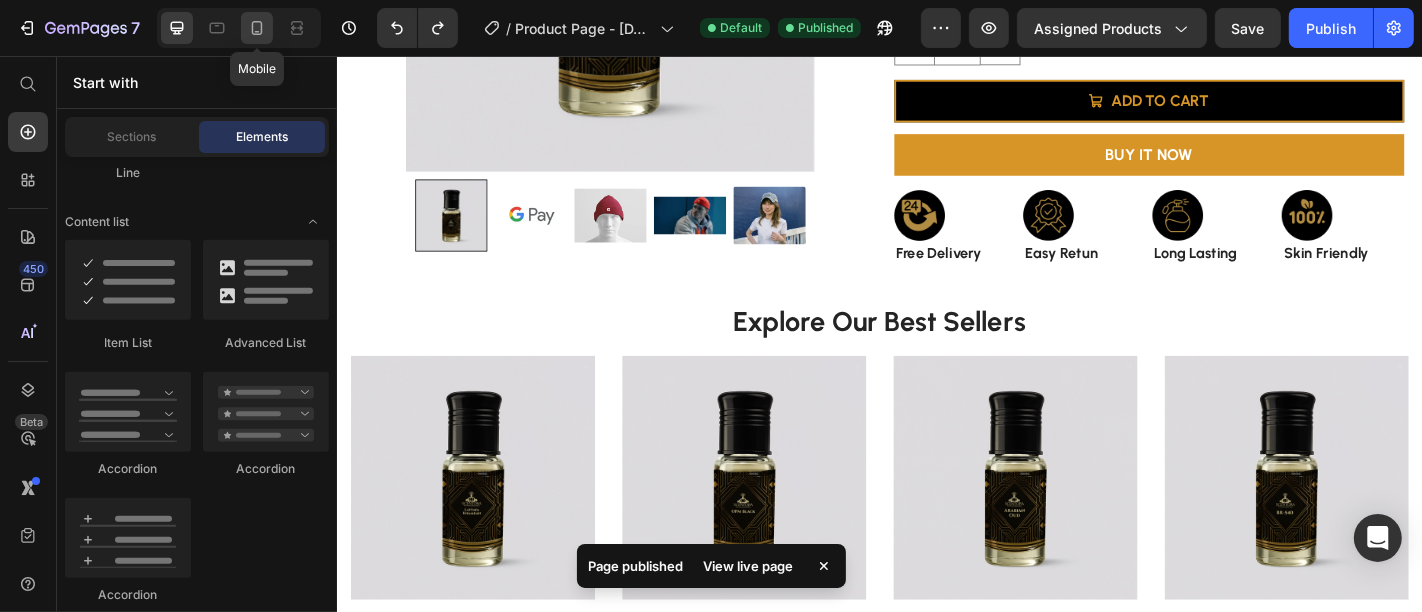 click 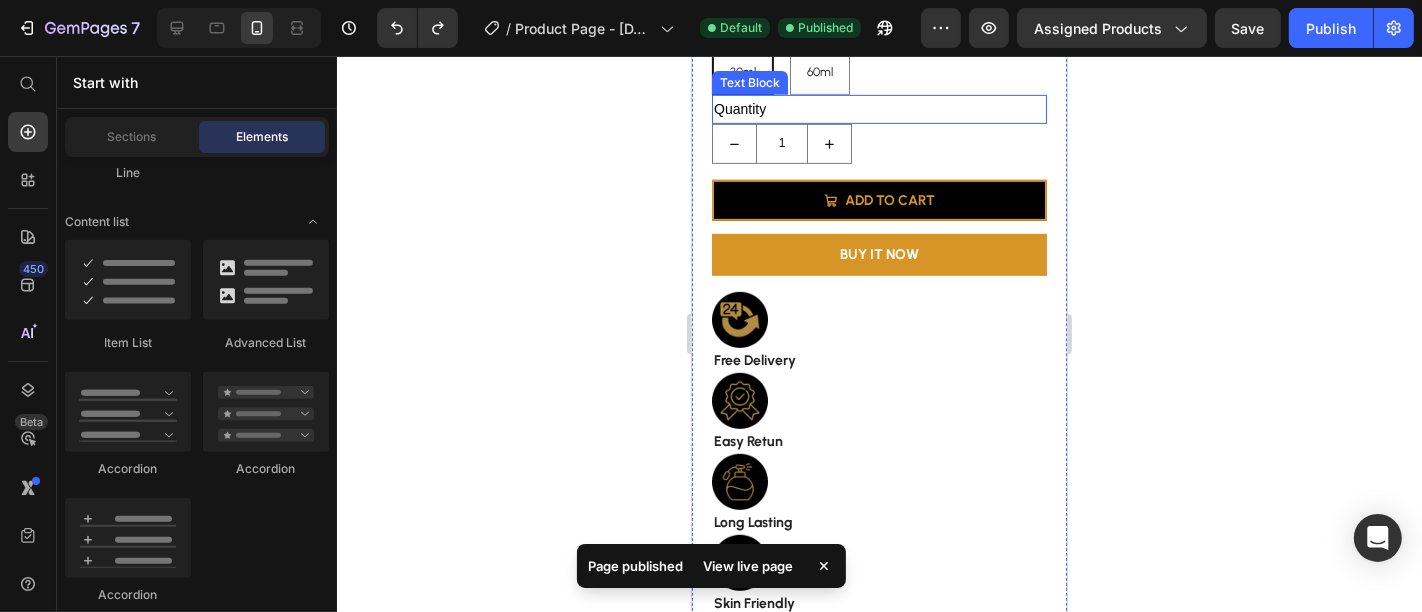 scroll, scrollTop: 769, scrollLeft: 0, axis: vertical 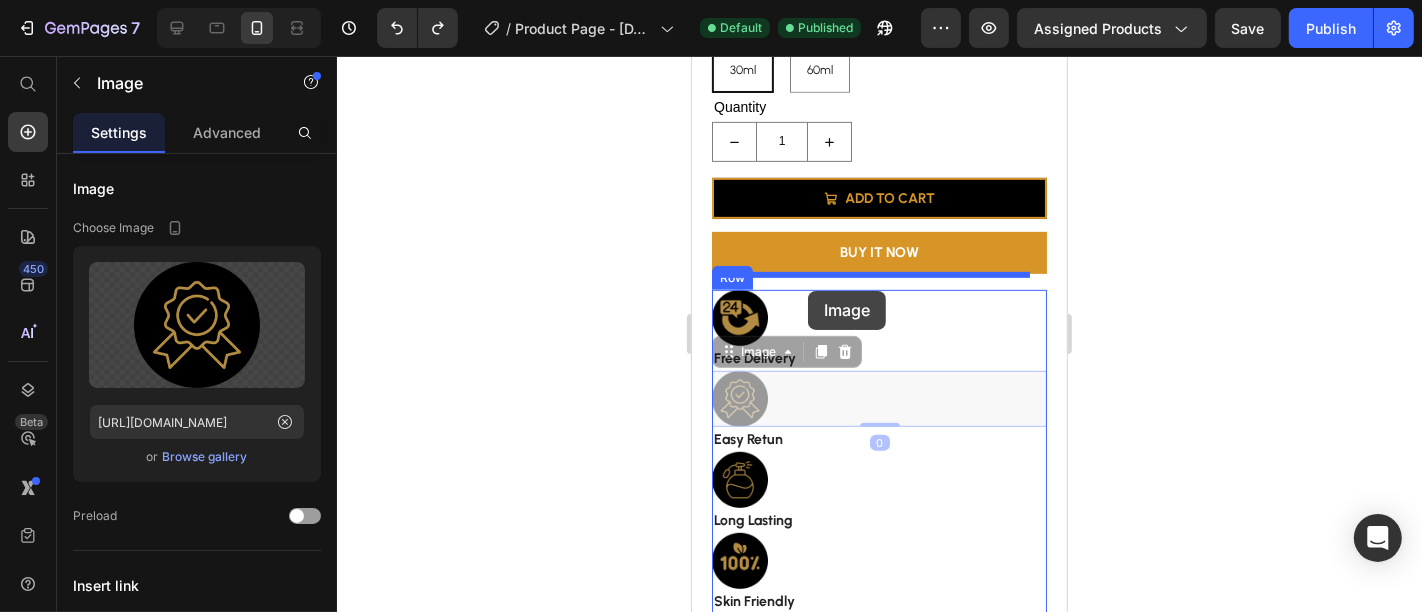 drag, startPoint x: 740, startPoint y: 396, endPoint x: 807, endPoint y: 290, distance: 125.39936 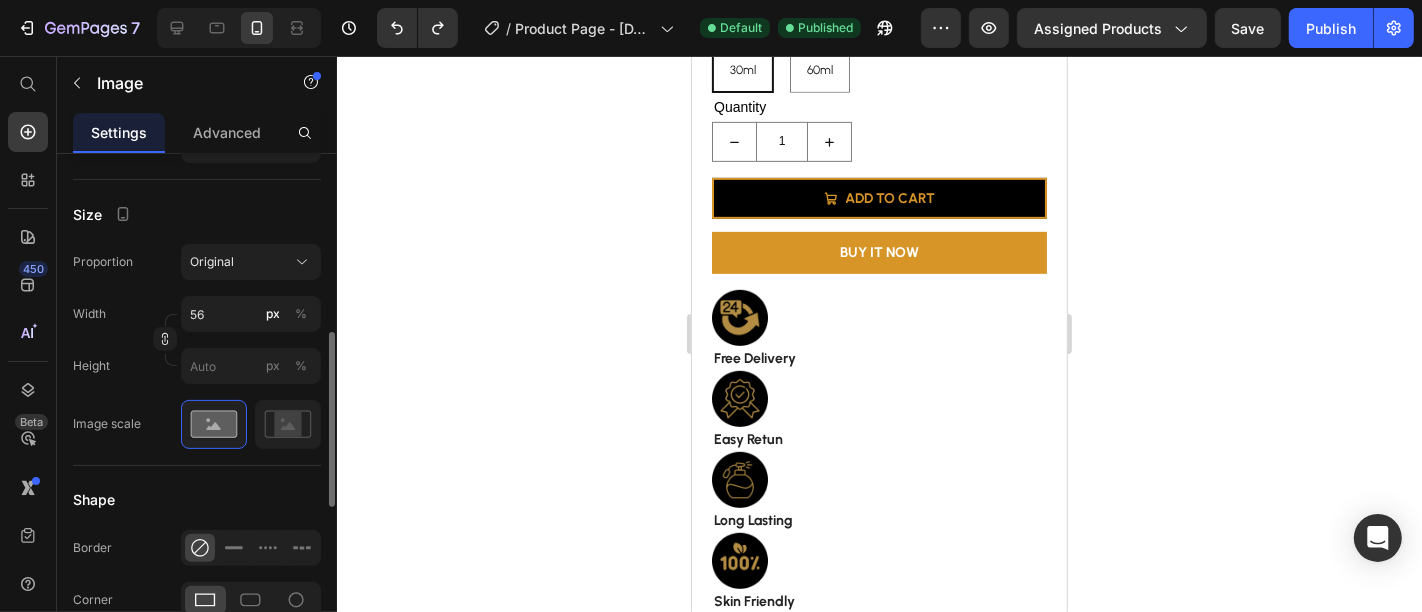 scroll, scrollTop: 536, scrollLeft: 0, axis: vertical 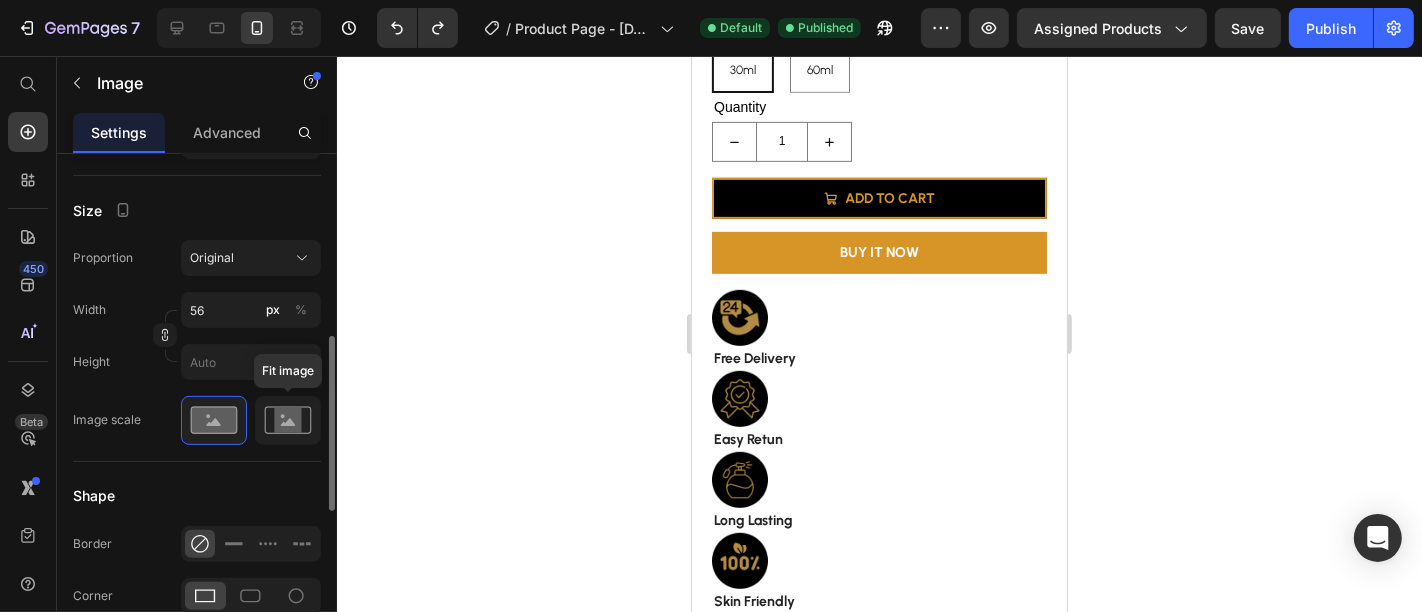 click 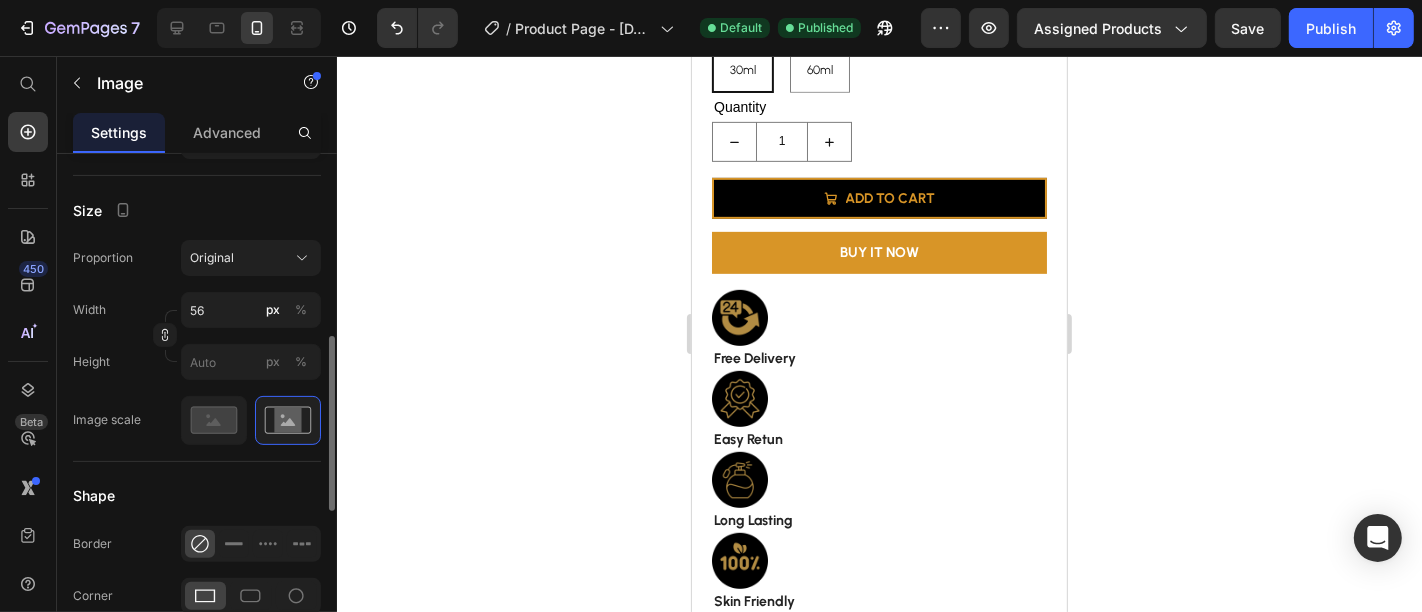 click on "Image scale" 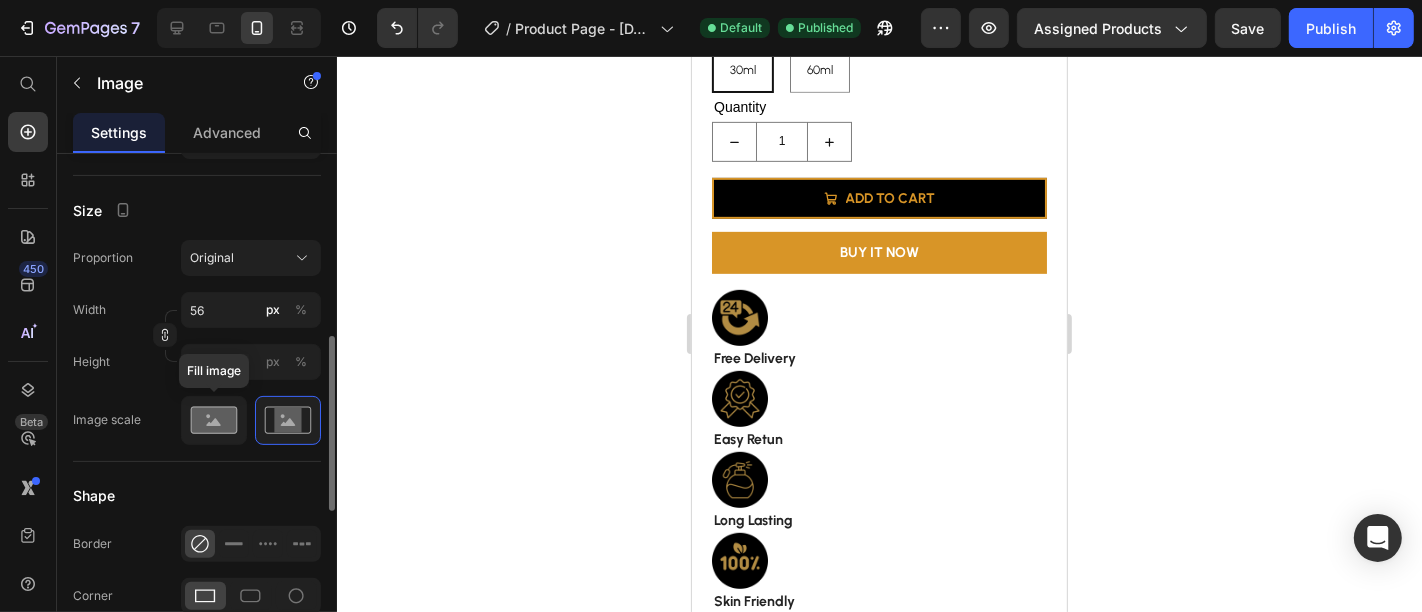 click 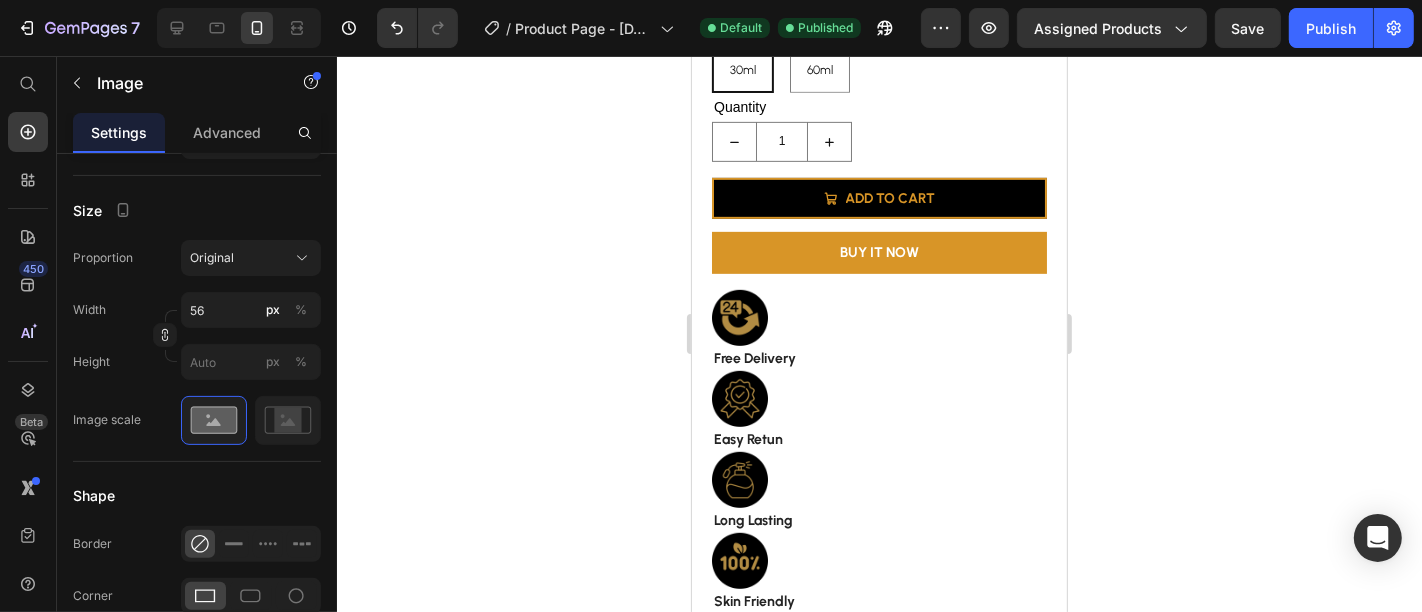 scroll, scrollTop: 666, scrollLeft: 0, axis: vertical 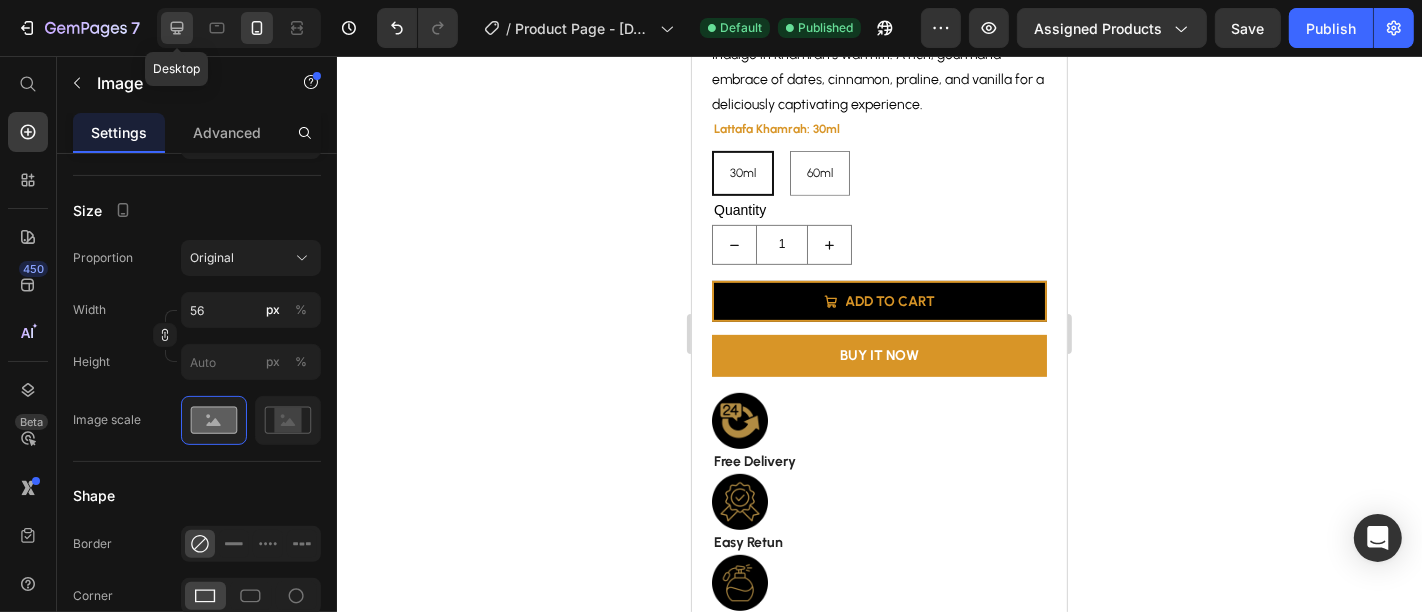 click 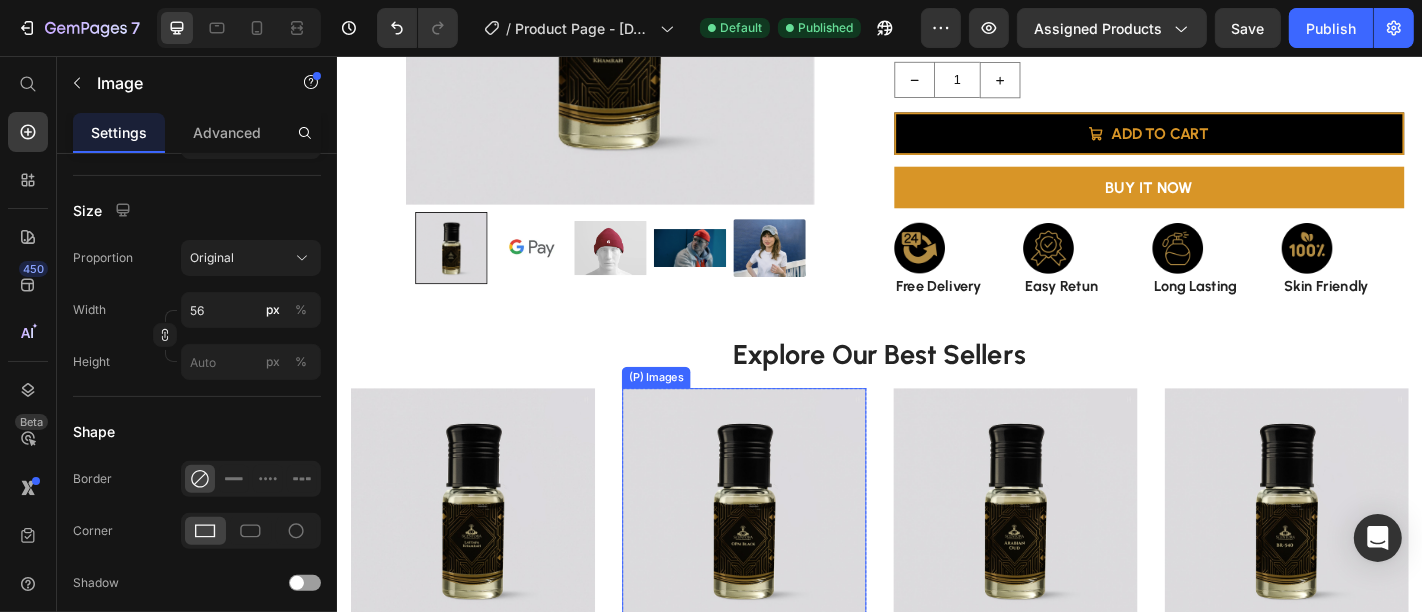 scroll, scrollTop: 387, scrollLeft: 0, axis: vertical 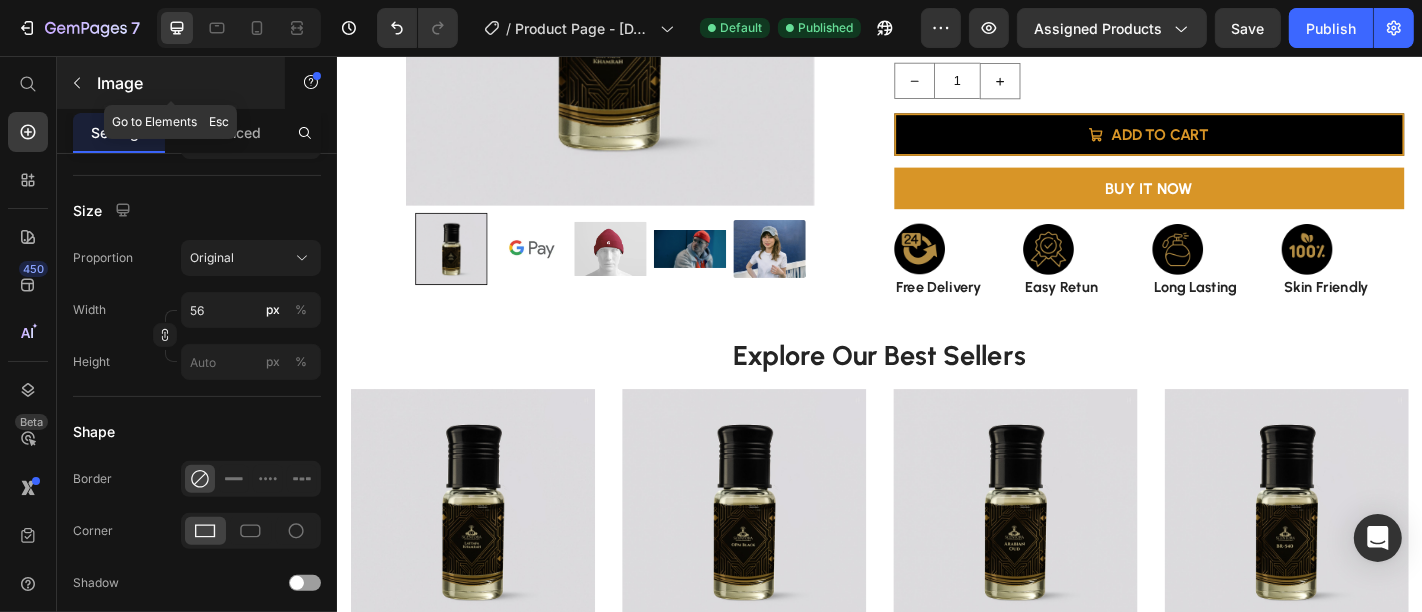 click on "Image" at bounding box center (171, 83) 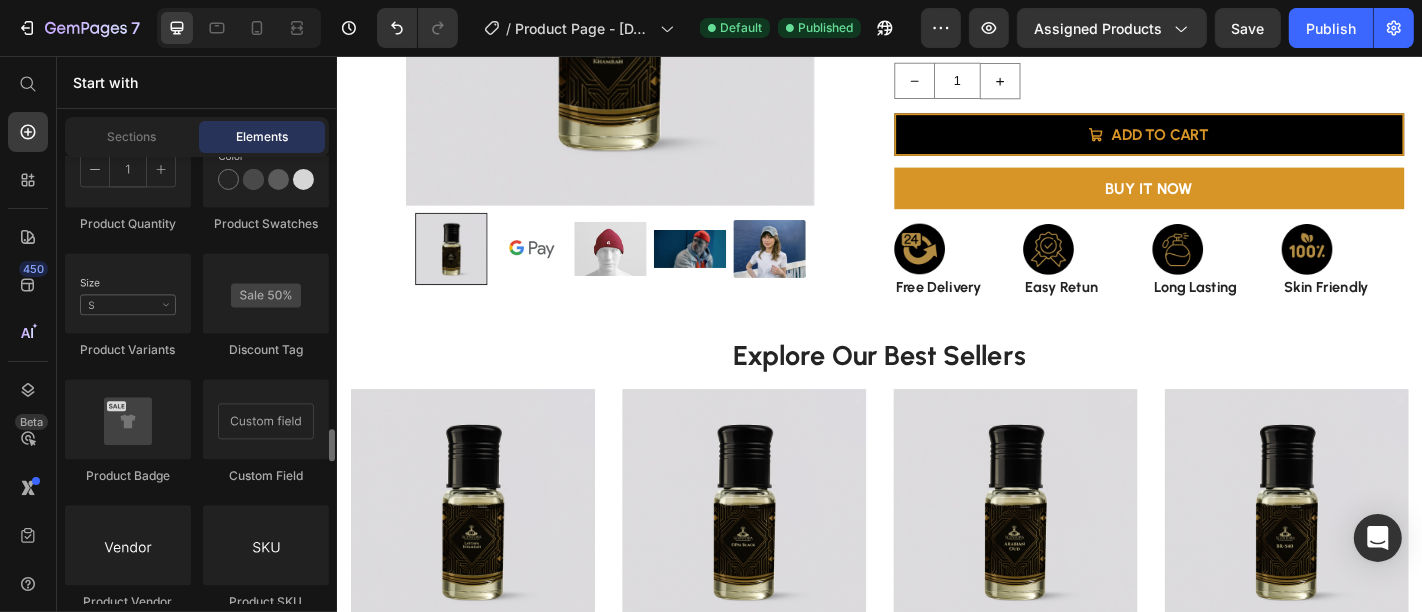 scroll, scrollTop: 3705, scrollLeft: 0, axis: vertical 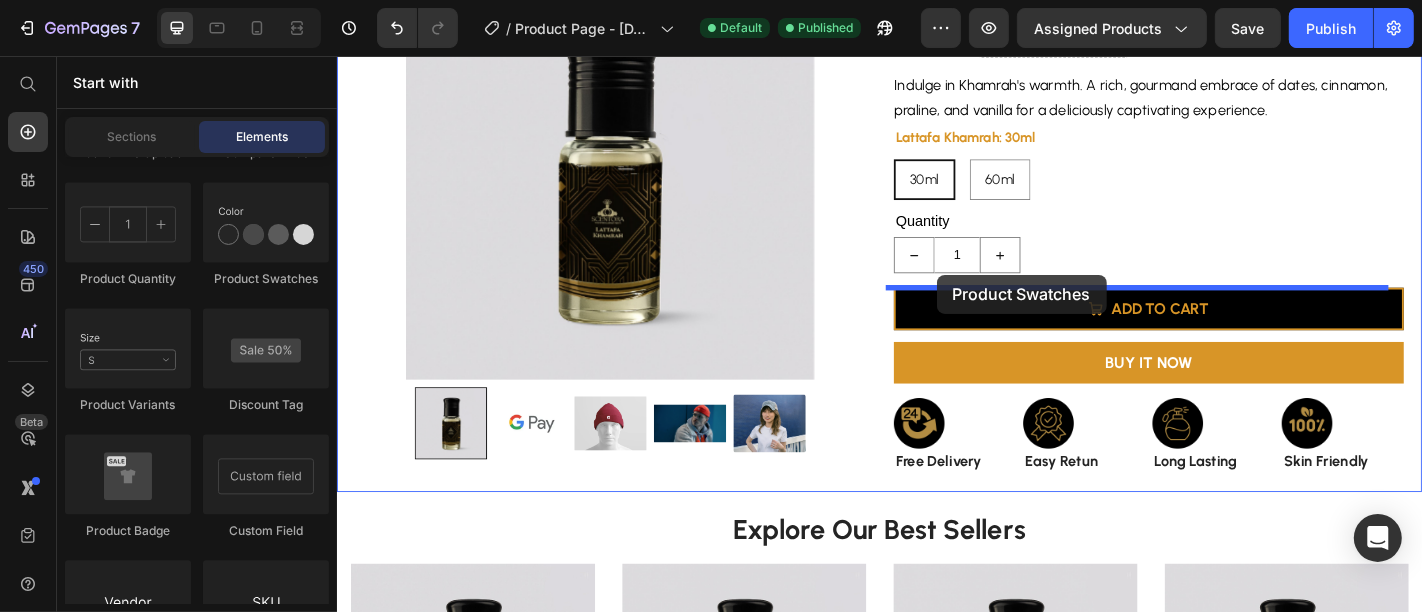 drag, startPoint x: 604, startPoint y: 293, endPoint x: 999, endPoint y: 297, distance: 395.02026 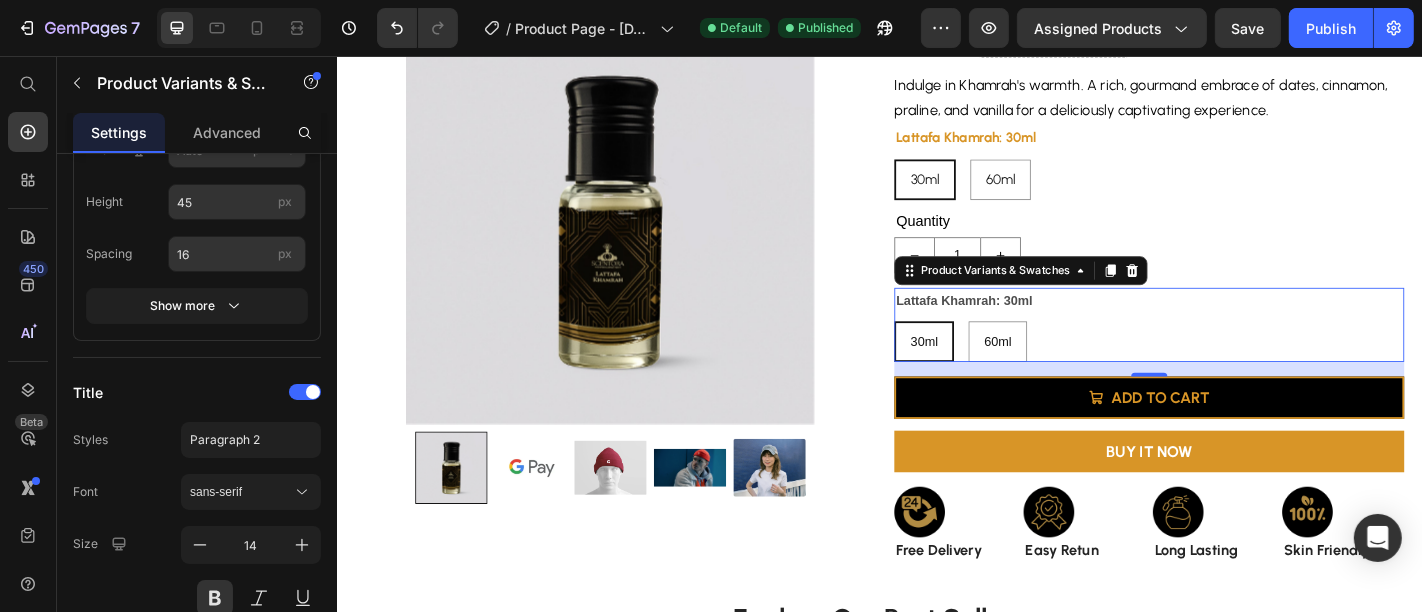 scroll, scrollTop: 0, scrollLeft: 0, axis: both 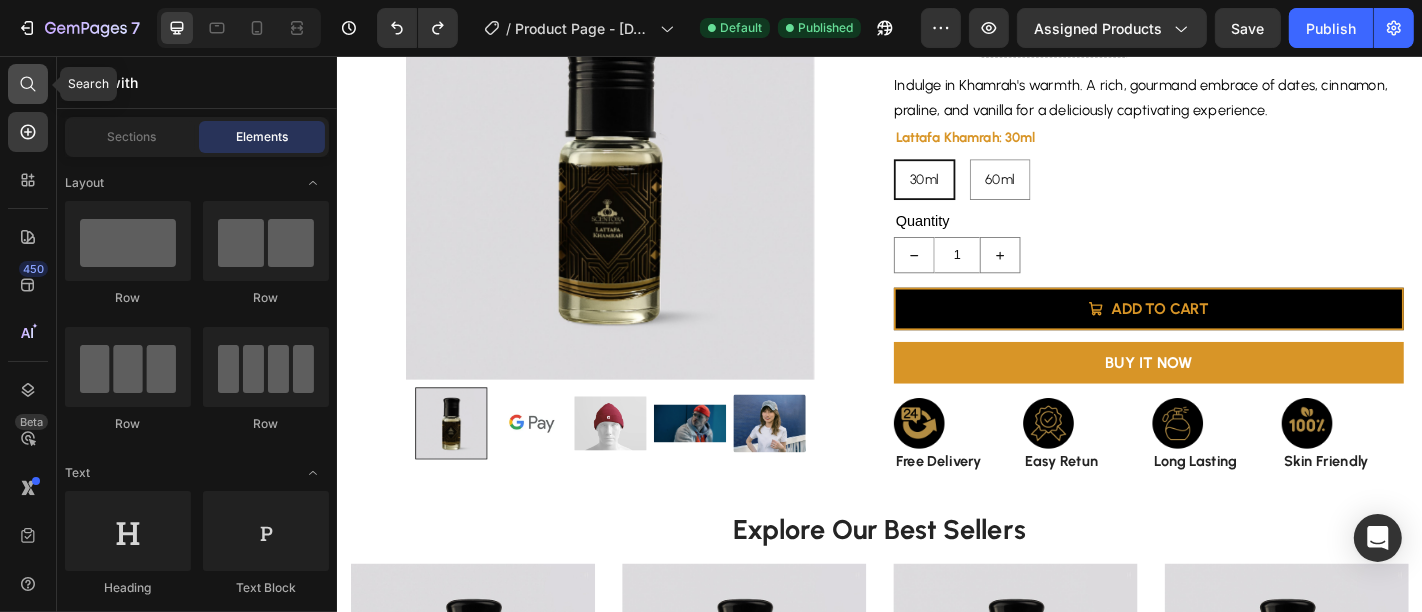 click 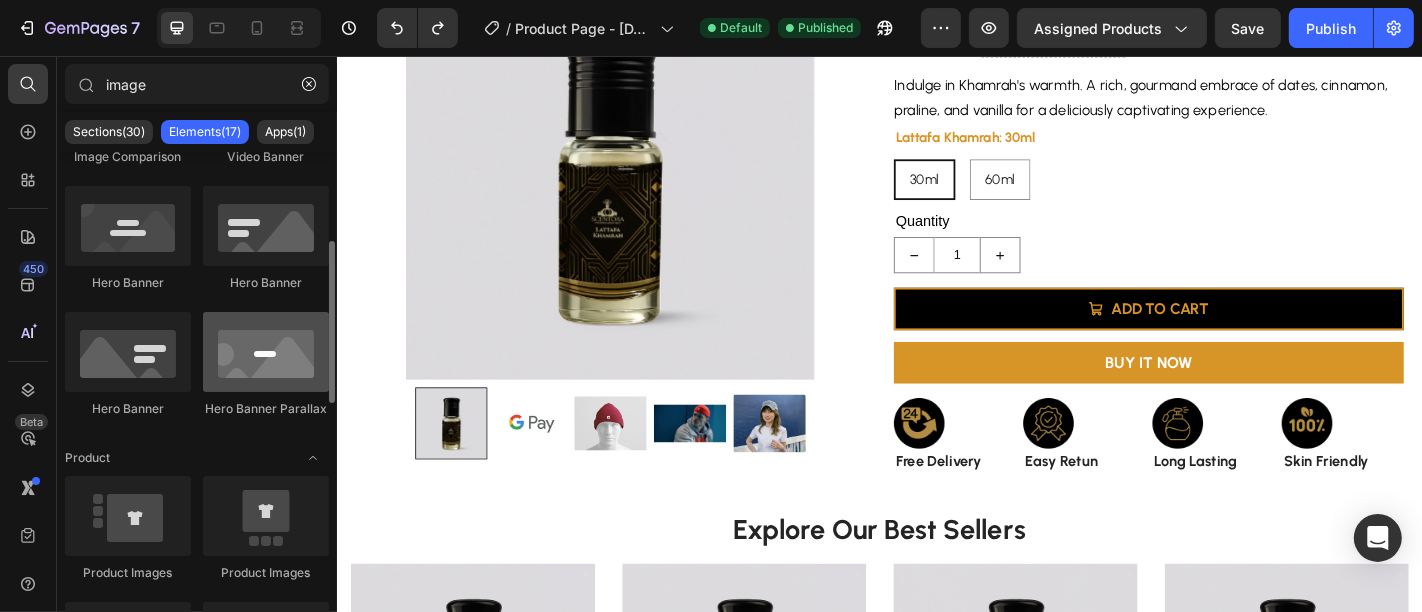 scroll, scrollTop: 264, scrollLeft: 0, axis: vertical 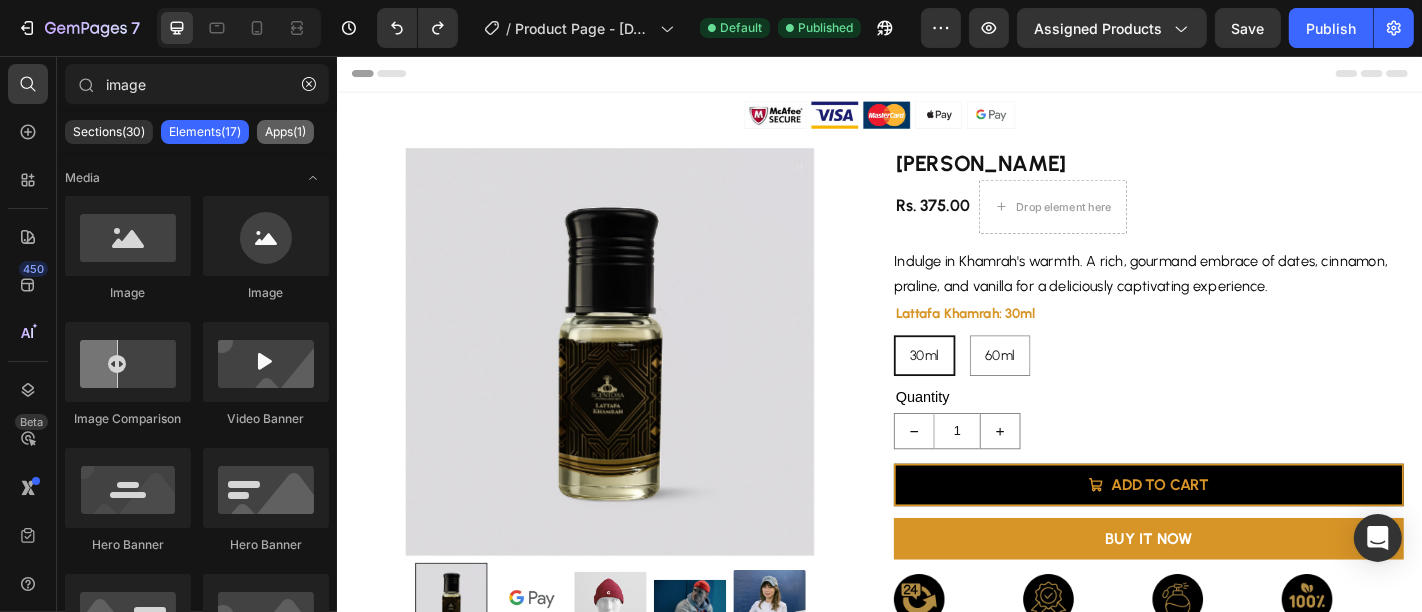 click on "Apps(1)" at bounding box center [285, 132] 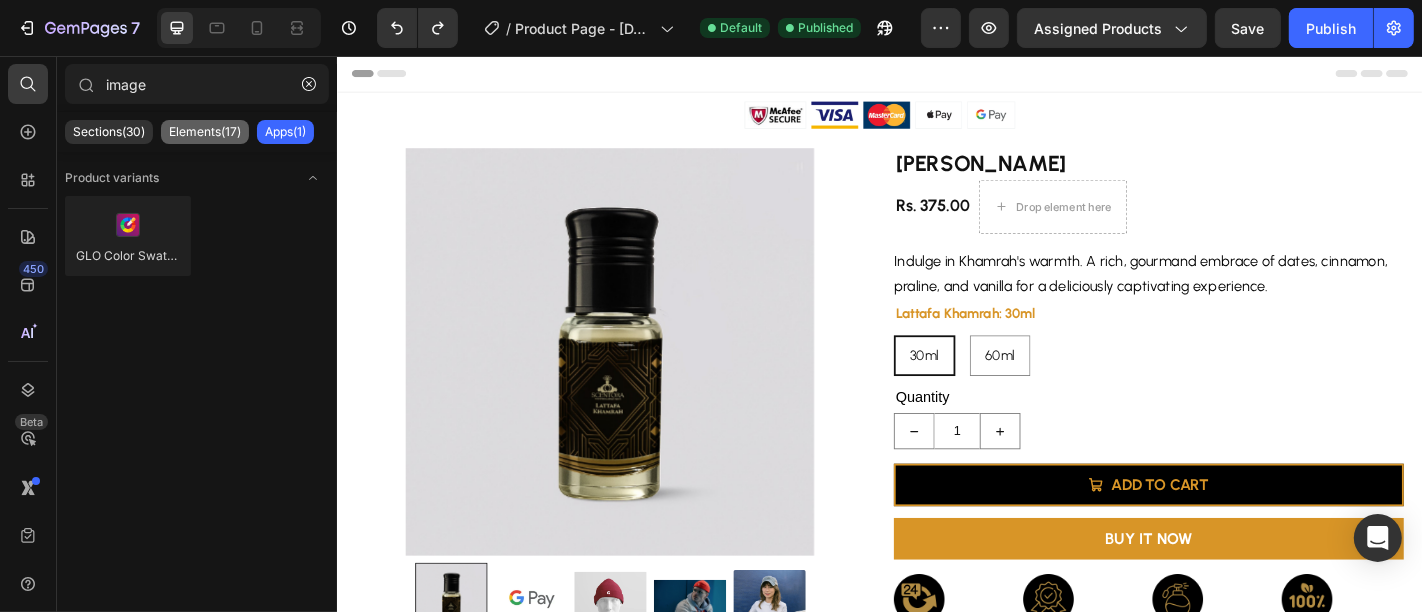 click on "Elements(17)" at bounding box center (205, 132) 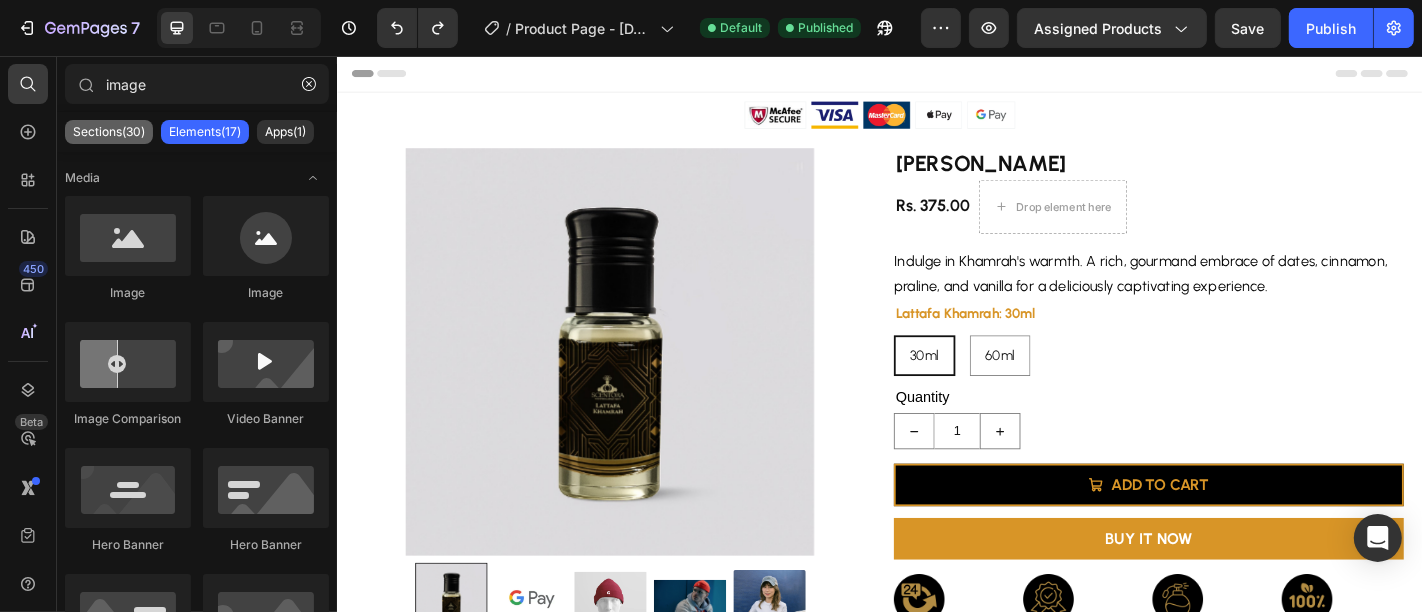 click on "Sections(30)" at bounding box center (109, 132) 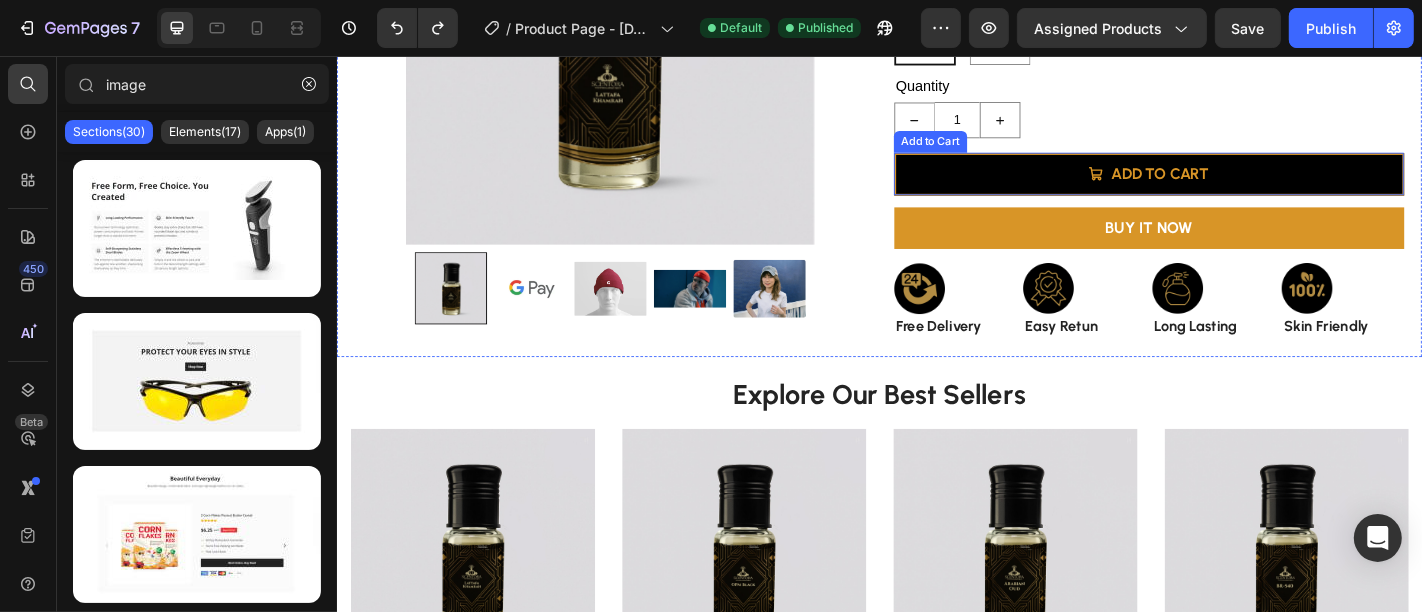scroll, scrollTop: 344, scrollLeft: 0, axis: vertical 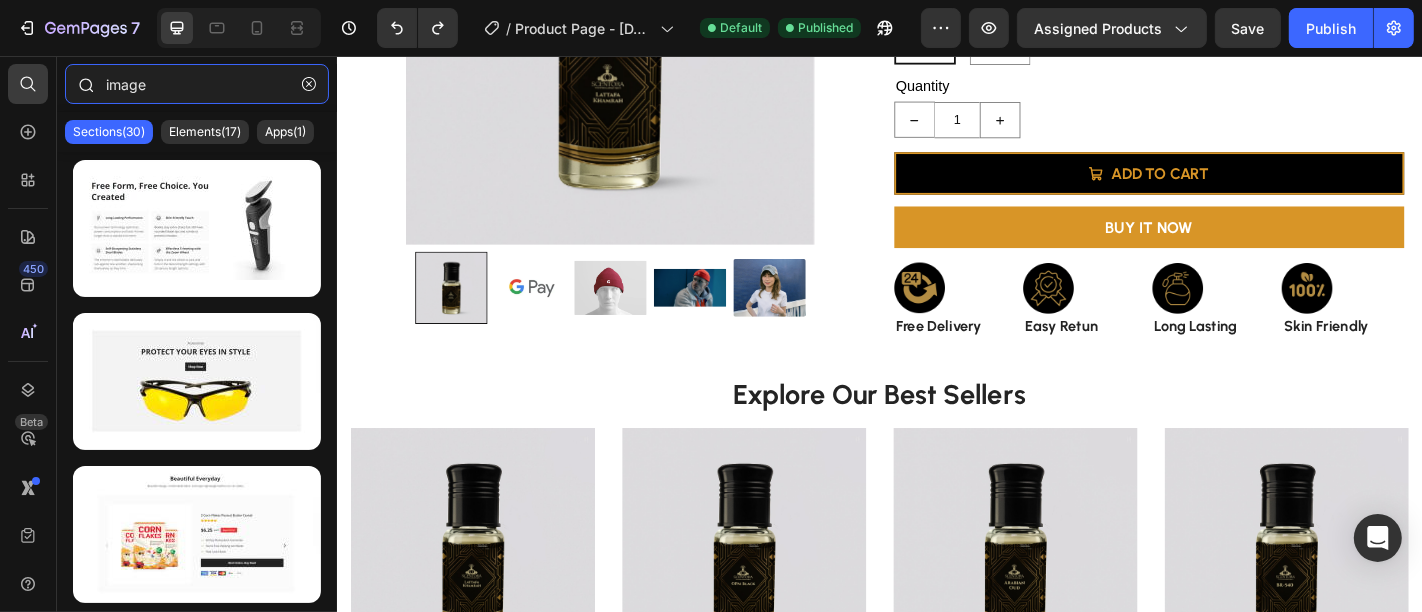 click on "image" at bounding box center [197, 84] 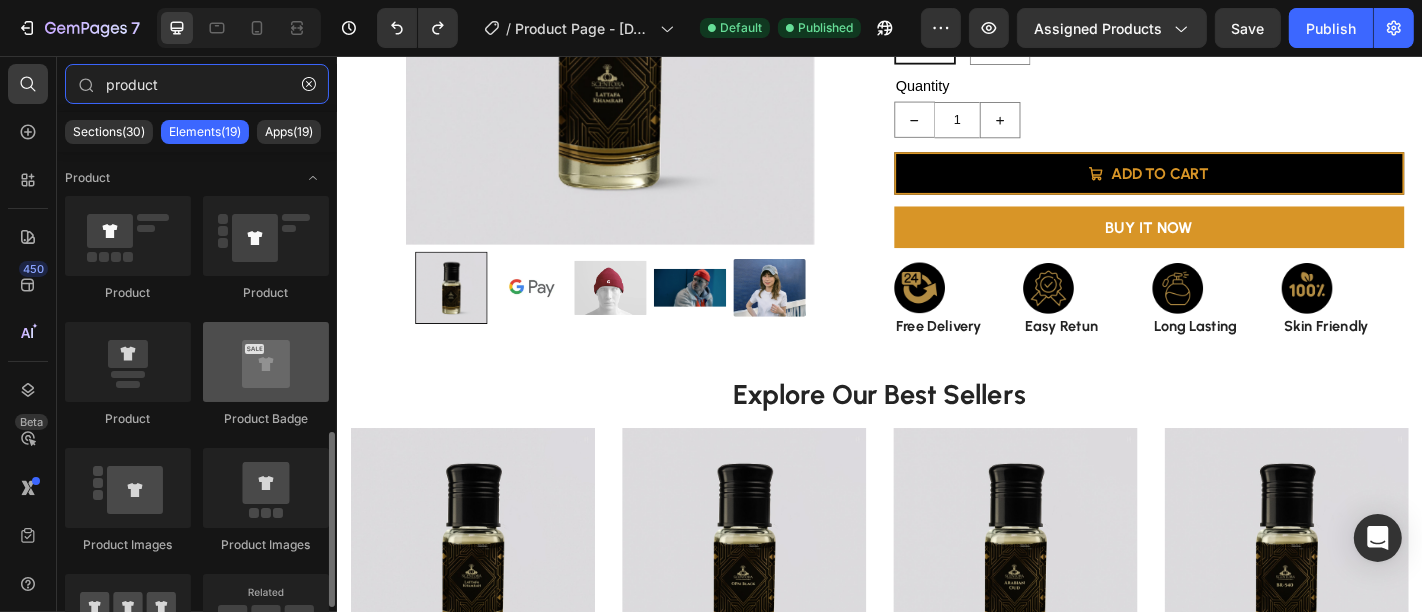 scroll, scrollTop: 217, scrollLeft: 0, axis: vertical 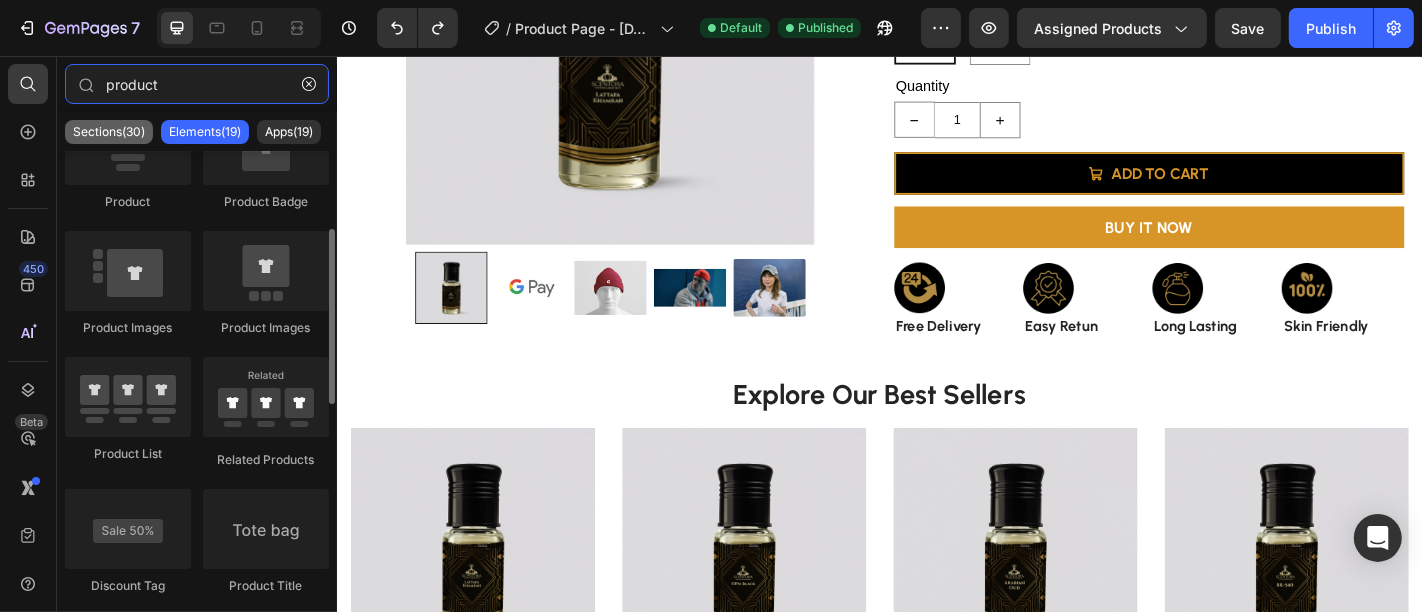 type on "product" 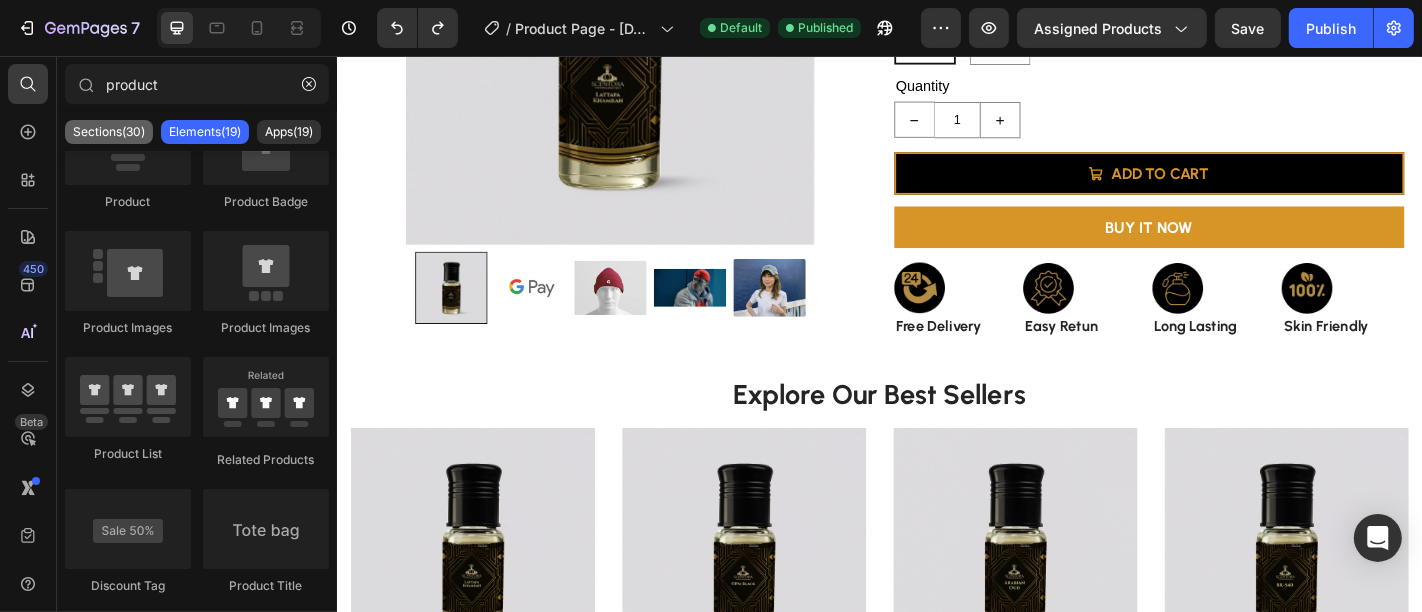 click on "Sections(30)" at bounding box center [109, 132] 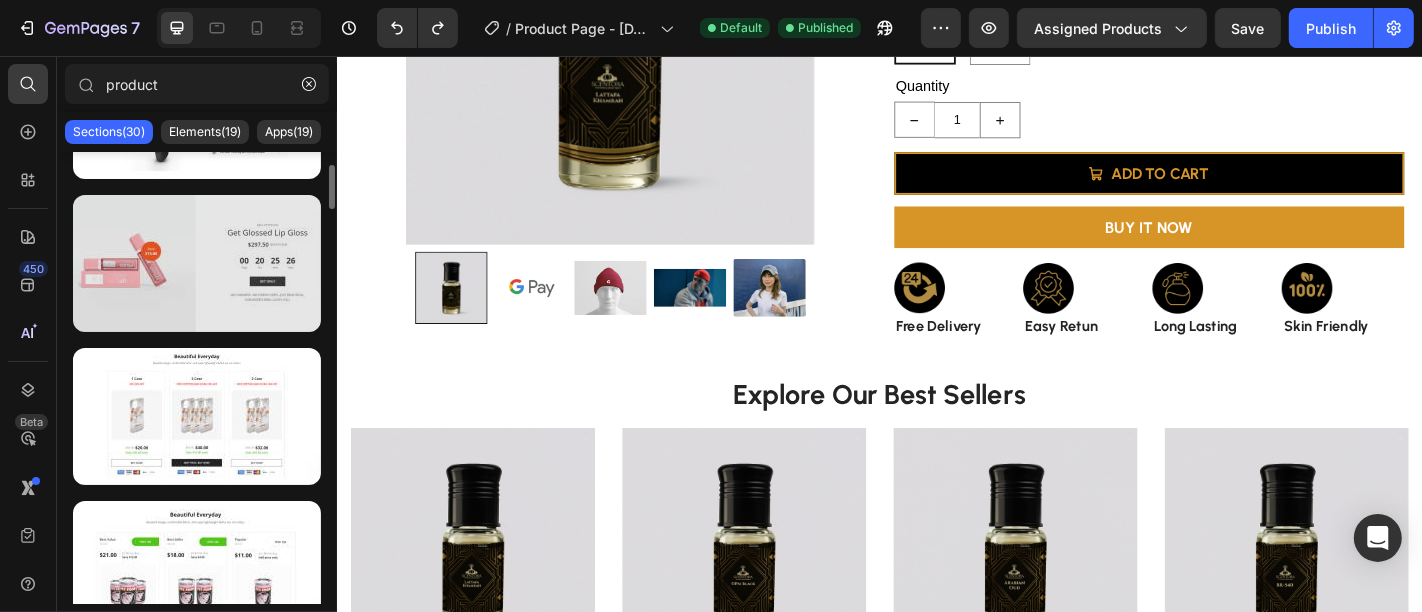 scroll, scrollTop: 119, scrollLeft: 0, axis: vertical 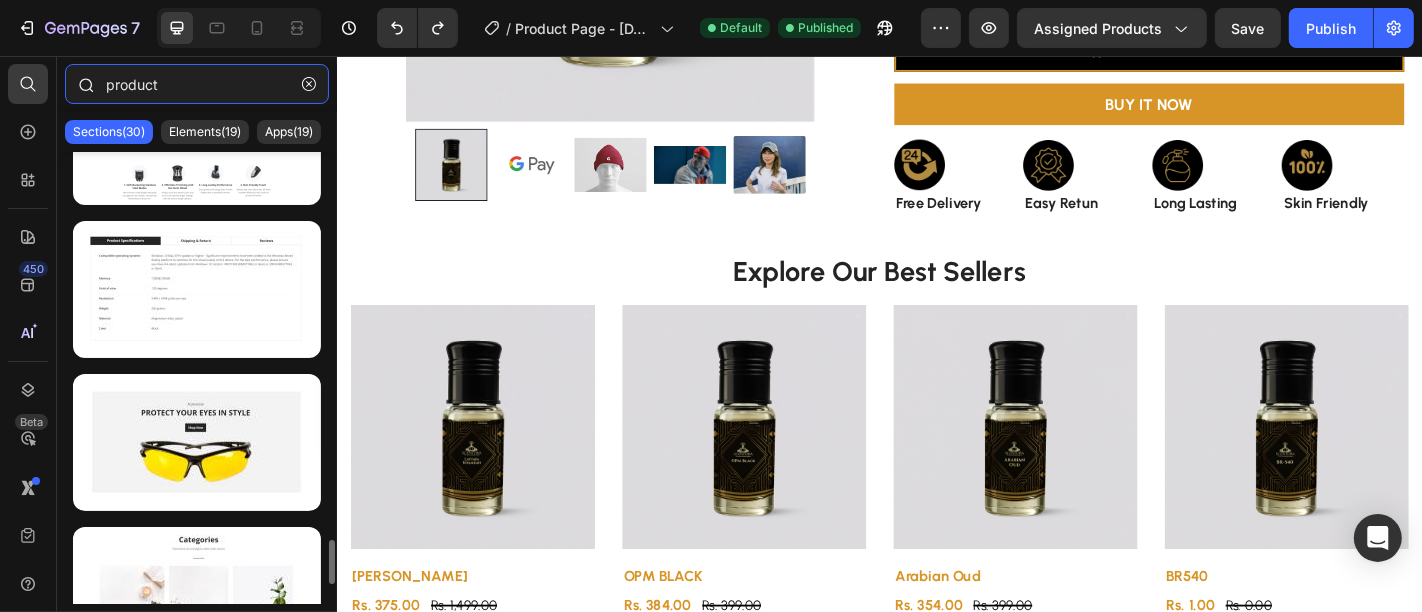 click on "product" at bounding box center (197, 84) 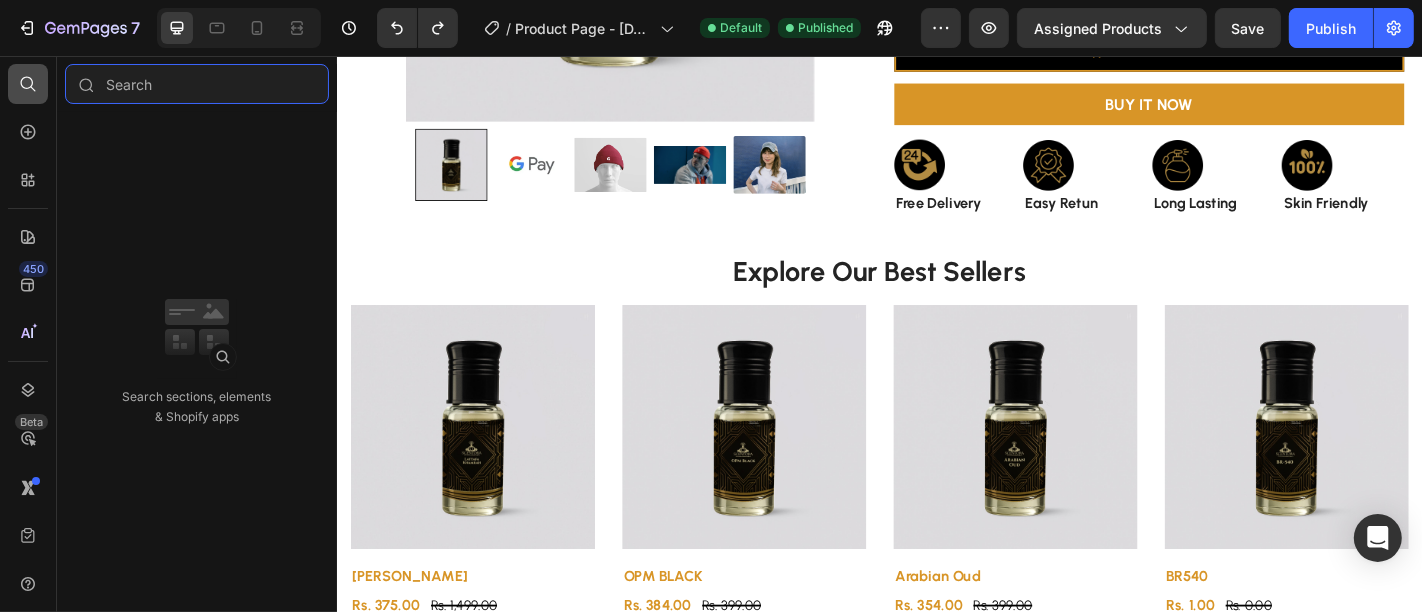type 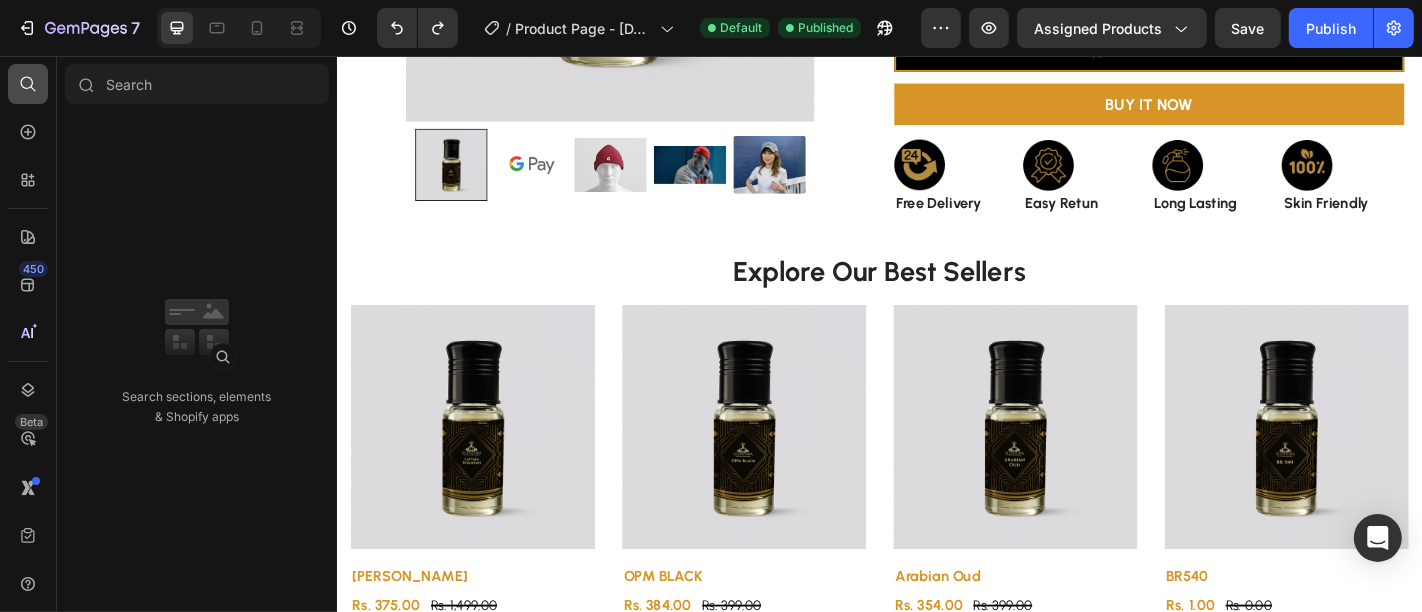 click 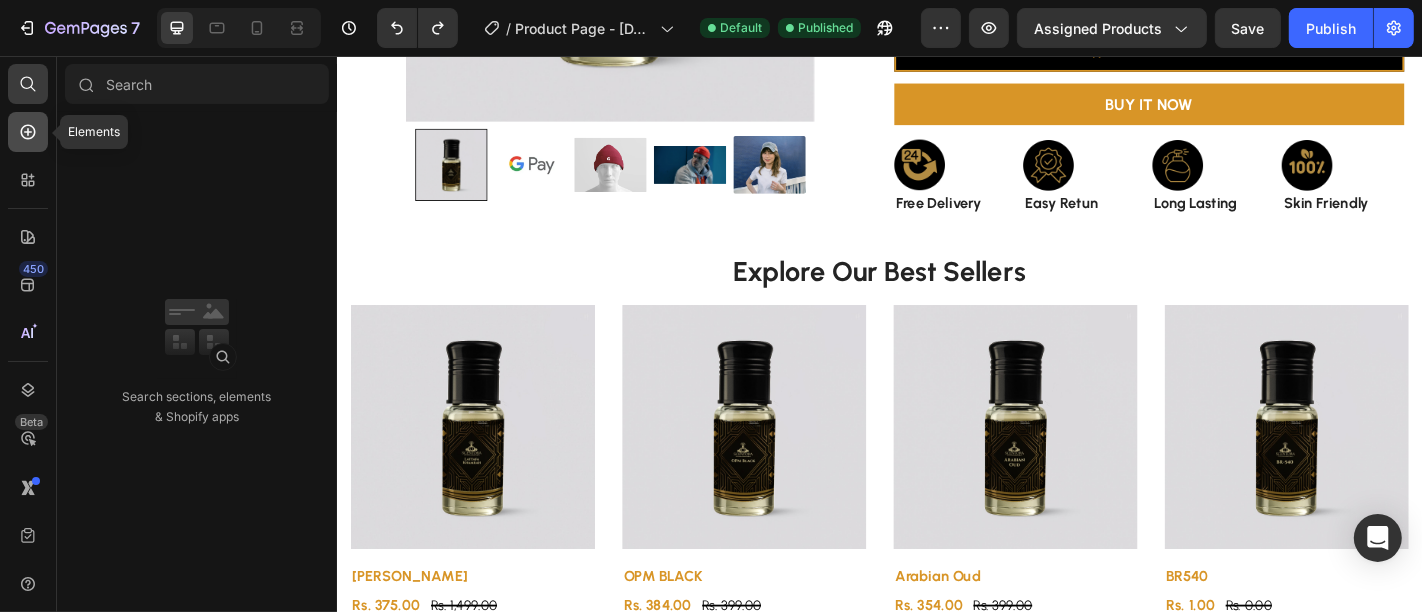 click 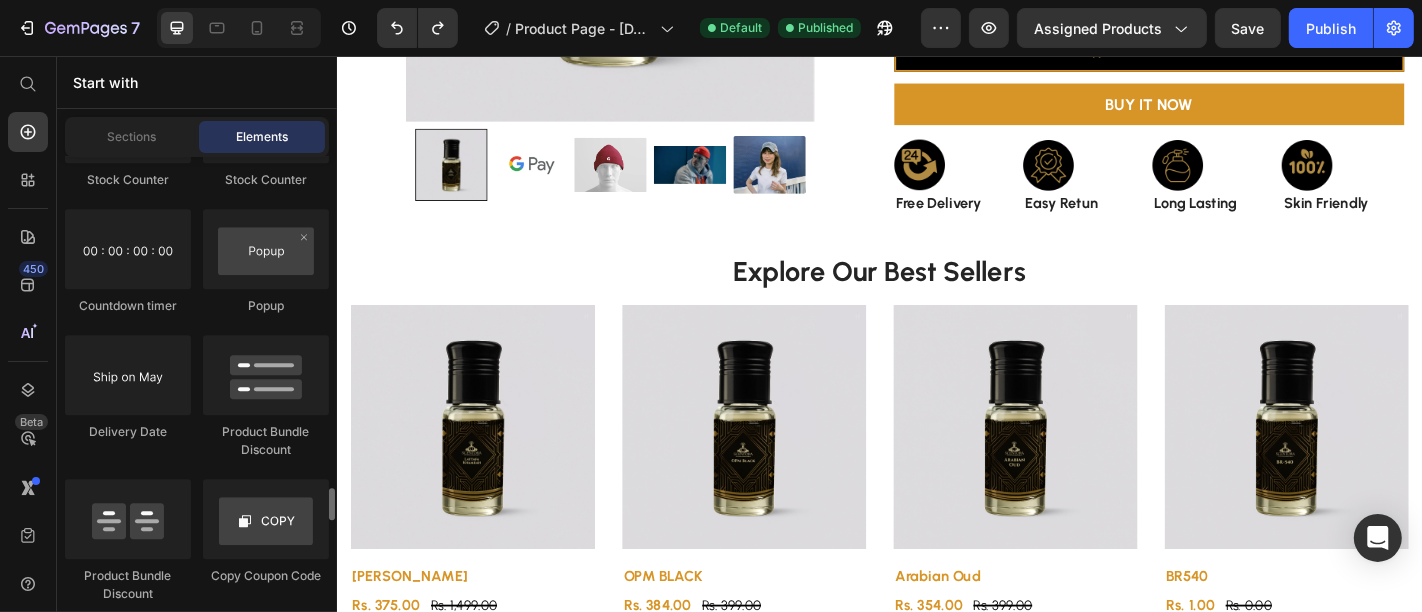scroll, scrollTop: 4451, scrollLeft: 0, axis: vertical 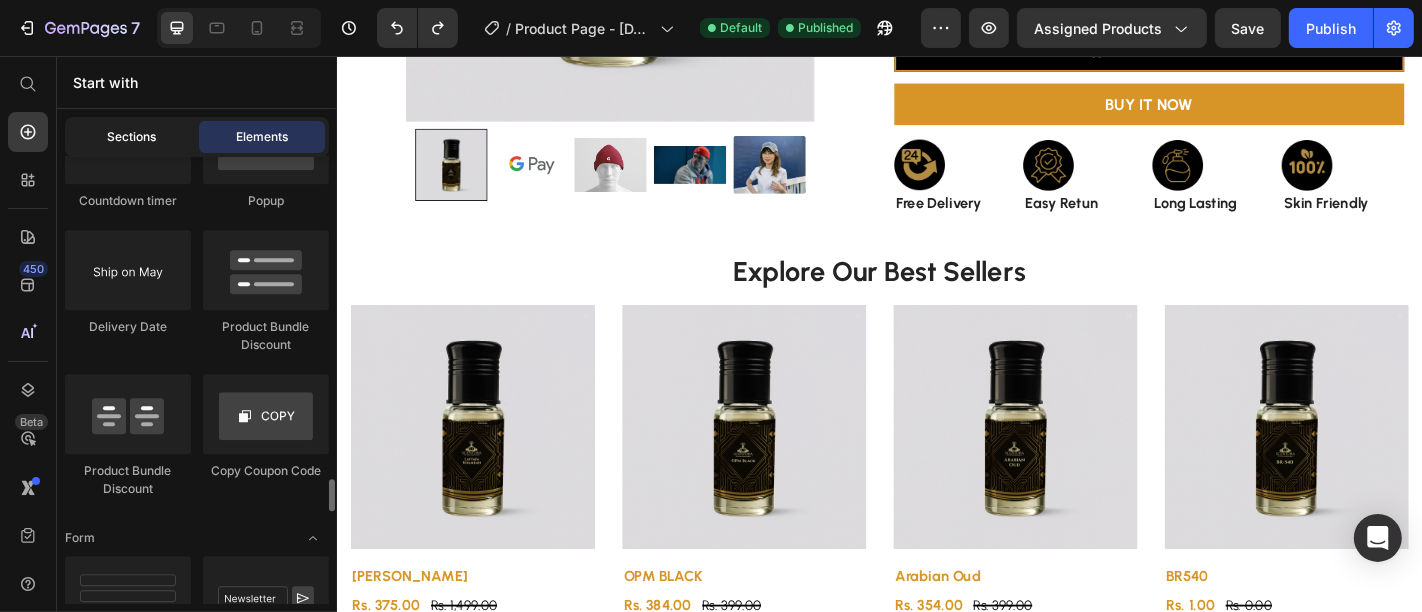 click on "Sections" at bounding box center (132, 137) 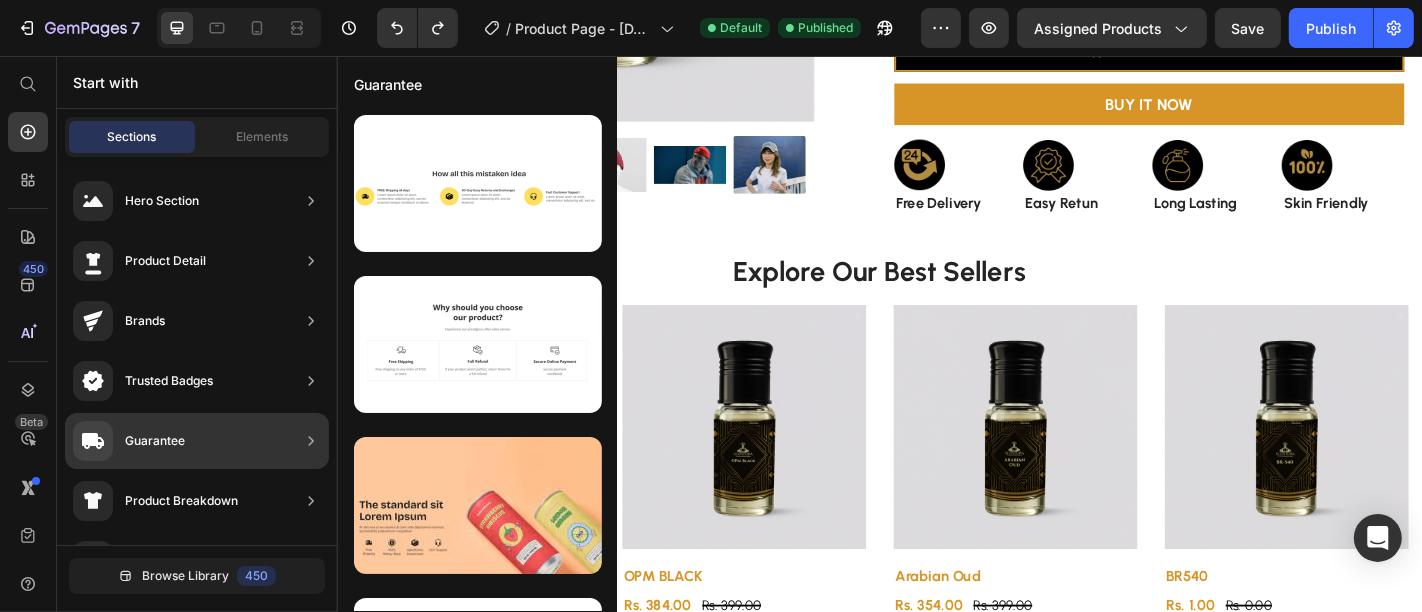 click on "Guarantee" 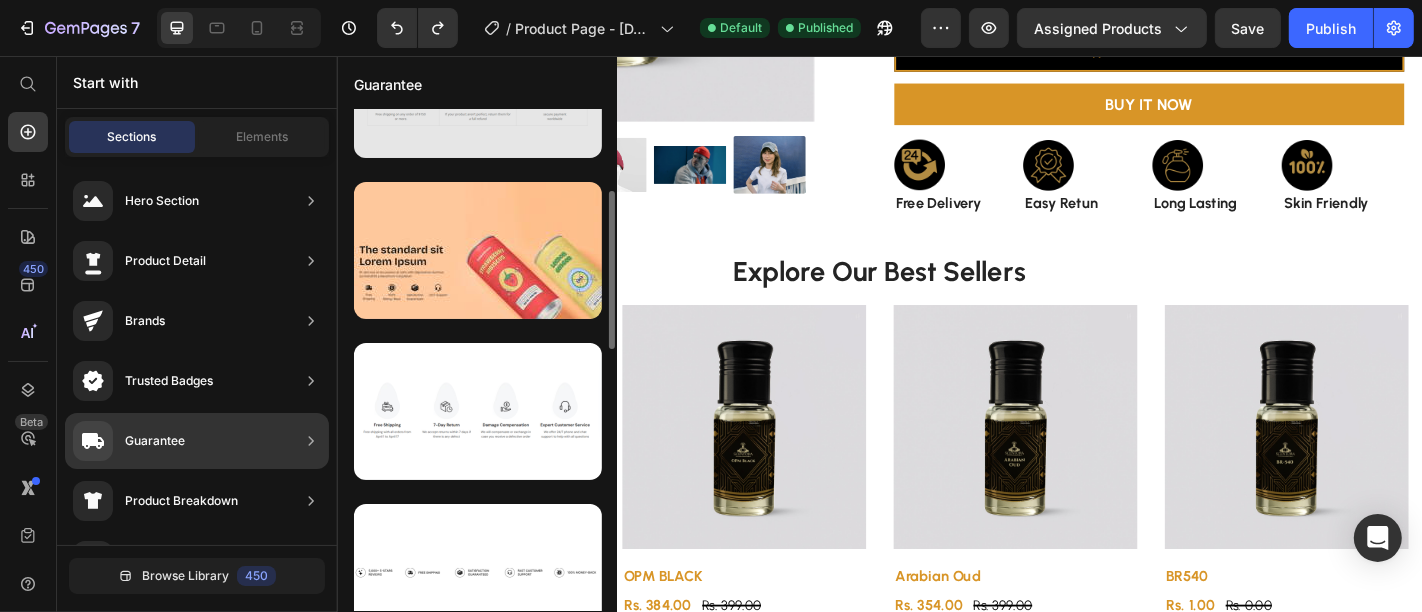 scroll, scrollTop: 257, scrollLeft: 0, axis: vertical 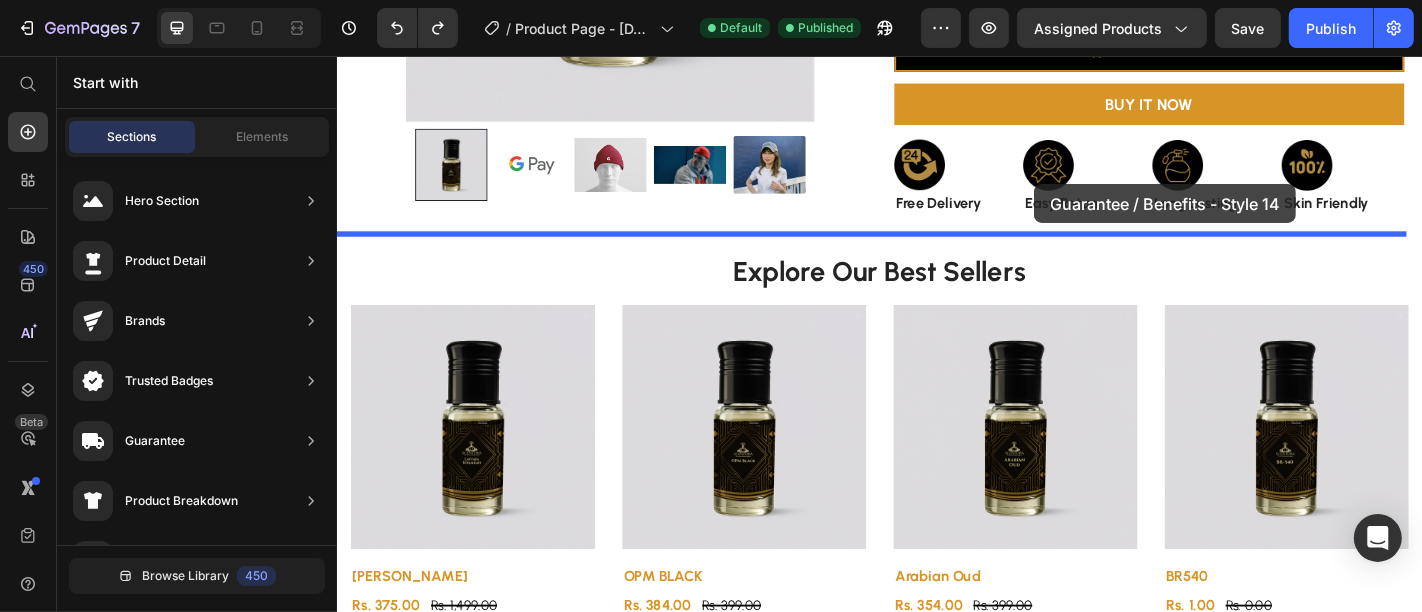 drag, startPoint x: 796, startPoint y: 453, endPoint x: 1107, endPoint y: 213, distance: 392.83713 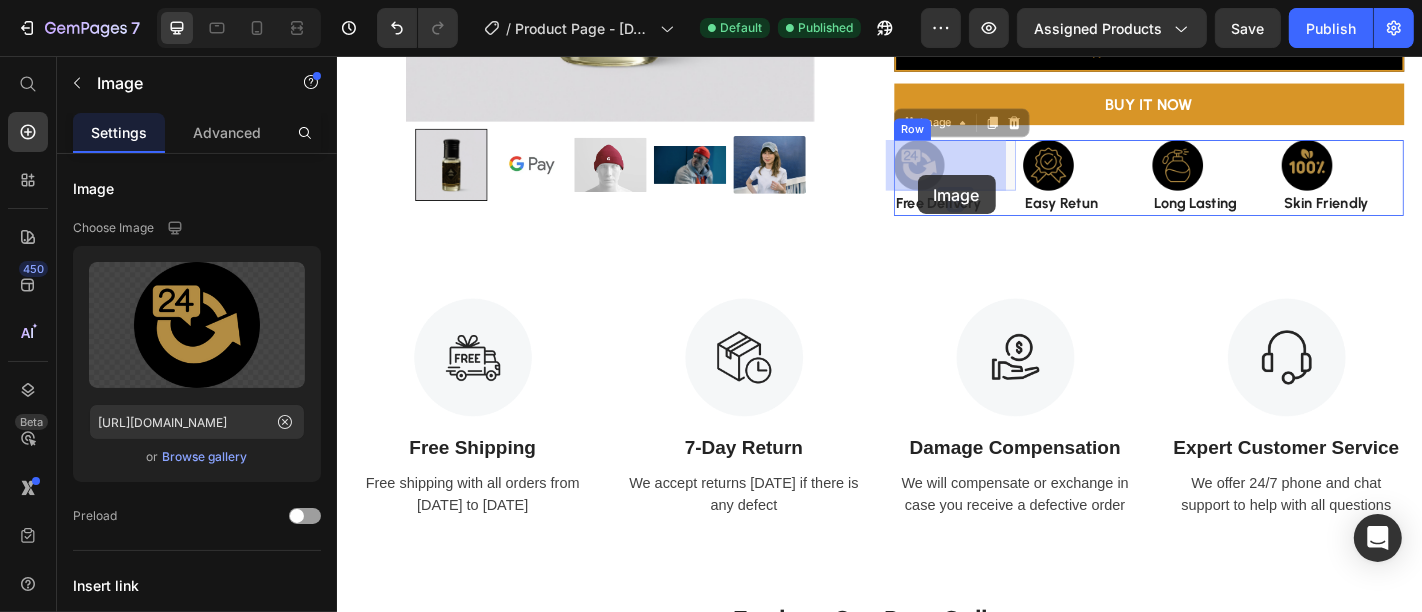drag, startPoint x: 992, startPoint y: 167, endPoint x: 965, endPoint y: 170, distance: 27.166155 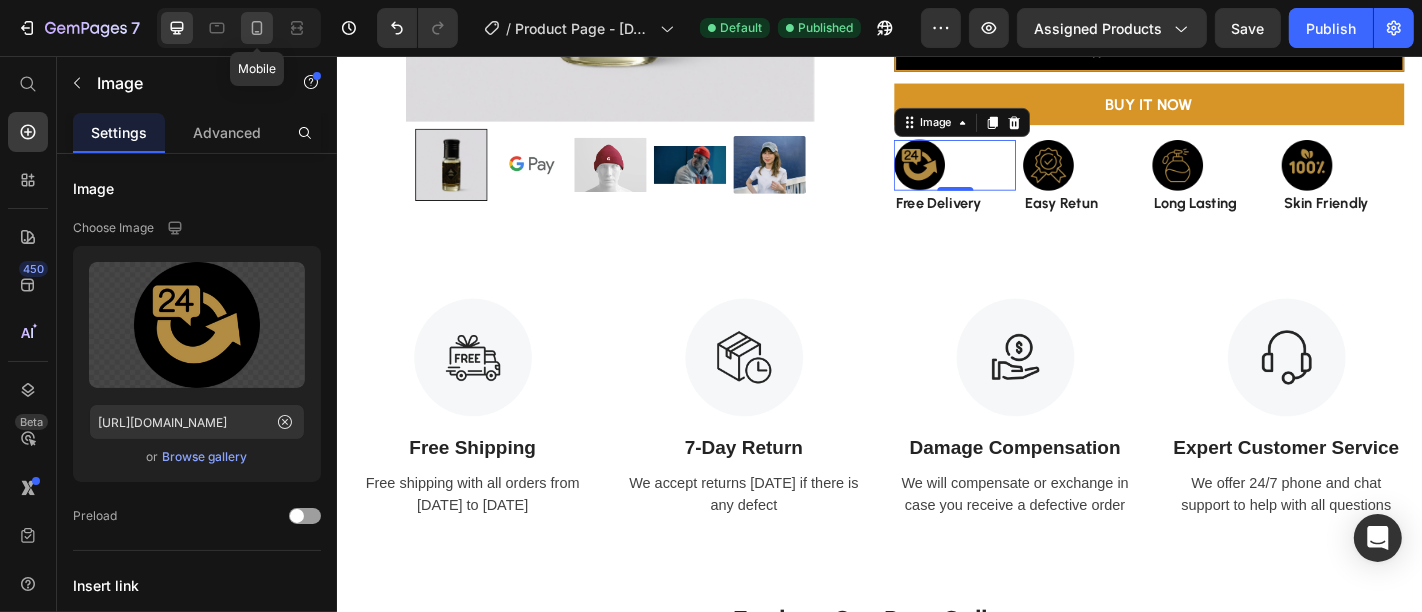 click 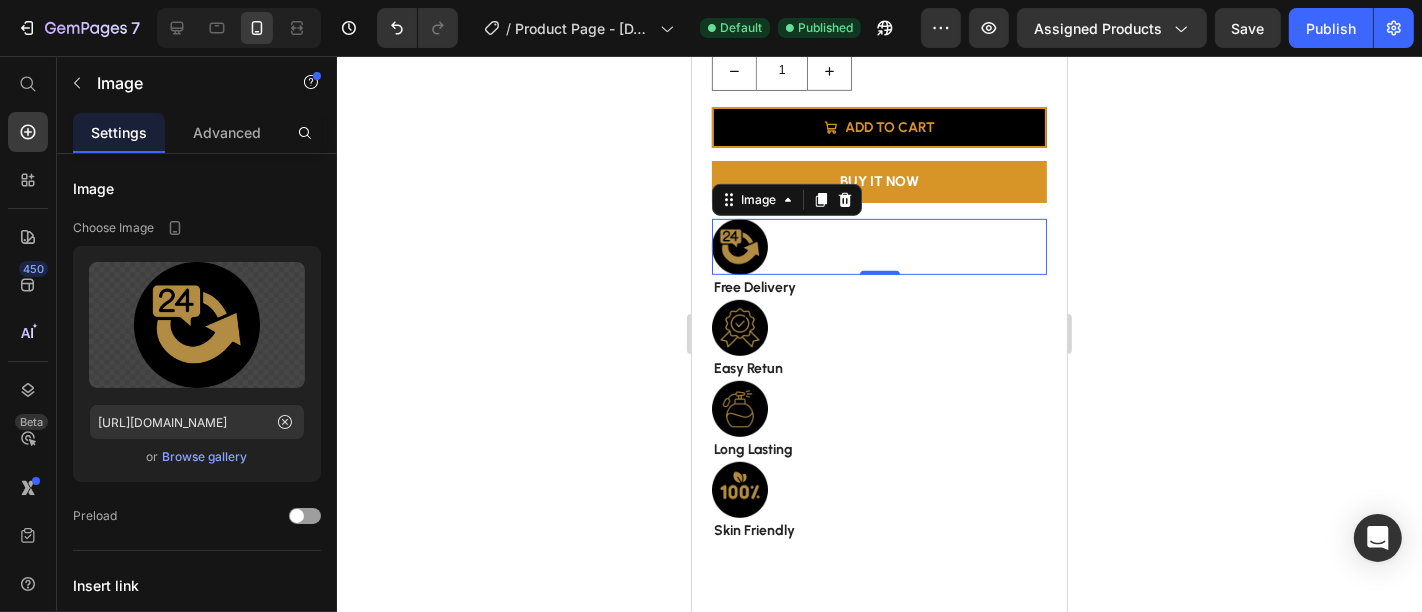 scroll, scrollTop: 833, scrollLeft: 0, axis: vertical 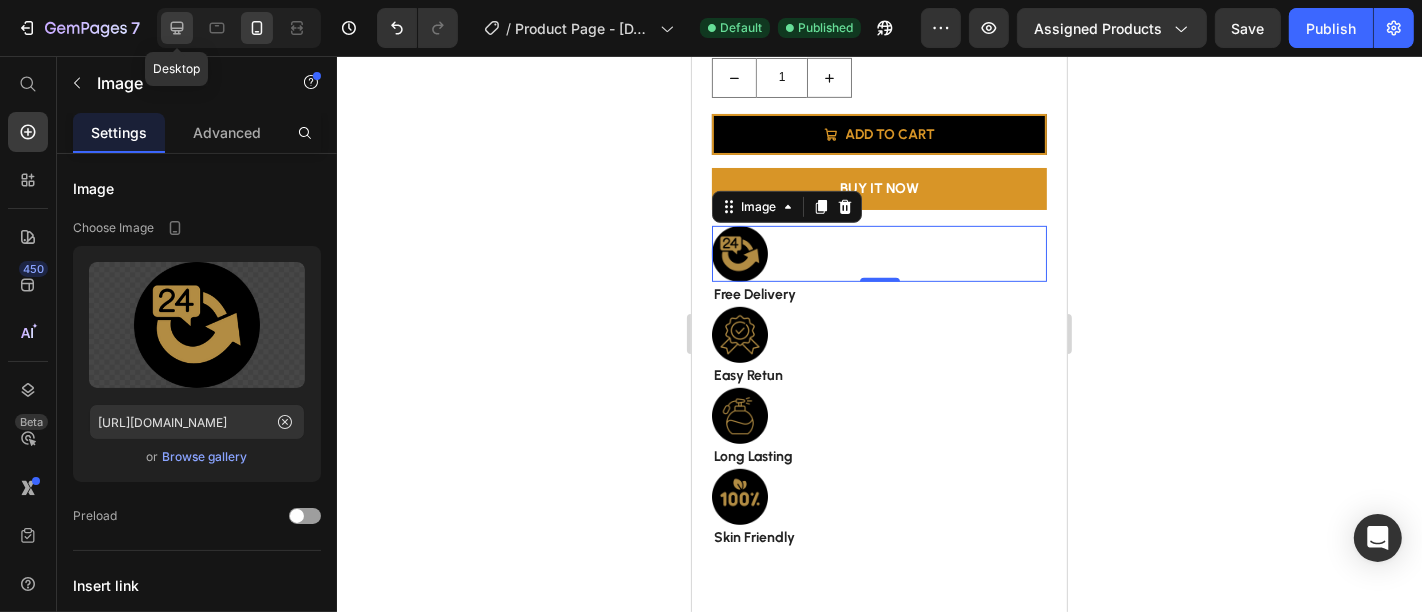 click 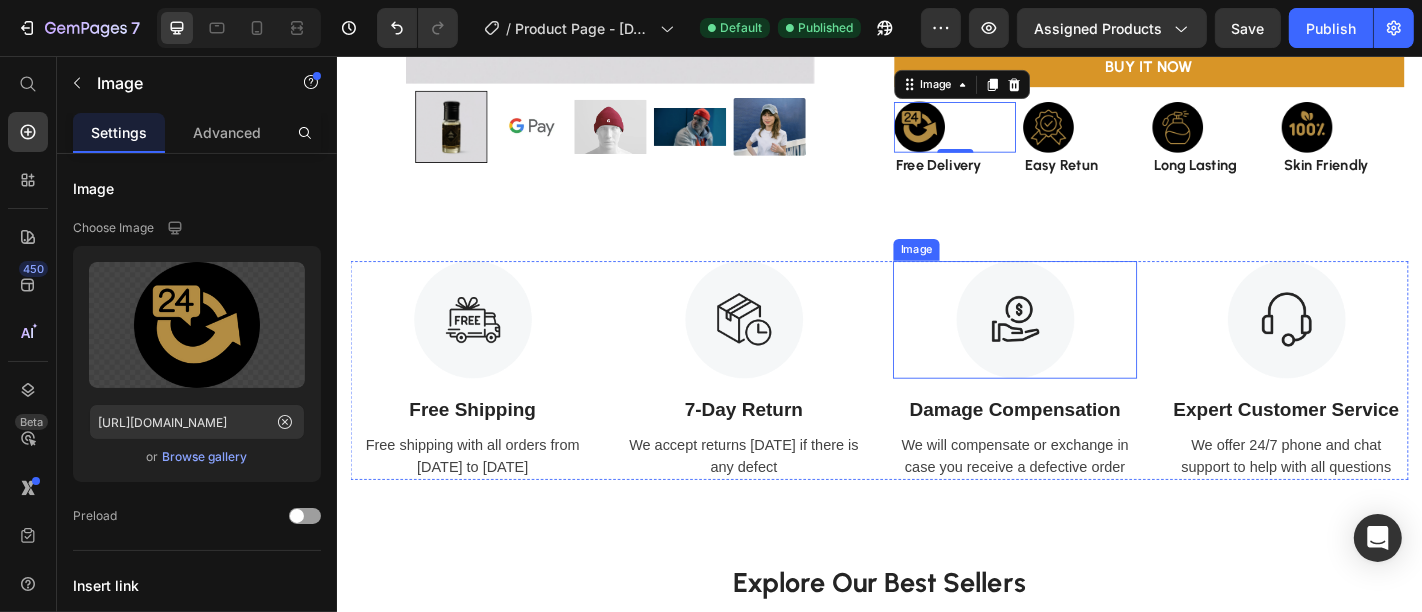 scroll, scrollTop: 522, scrollLeft: 0, axis: vertical 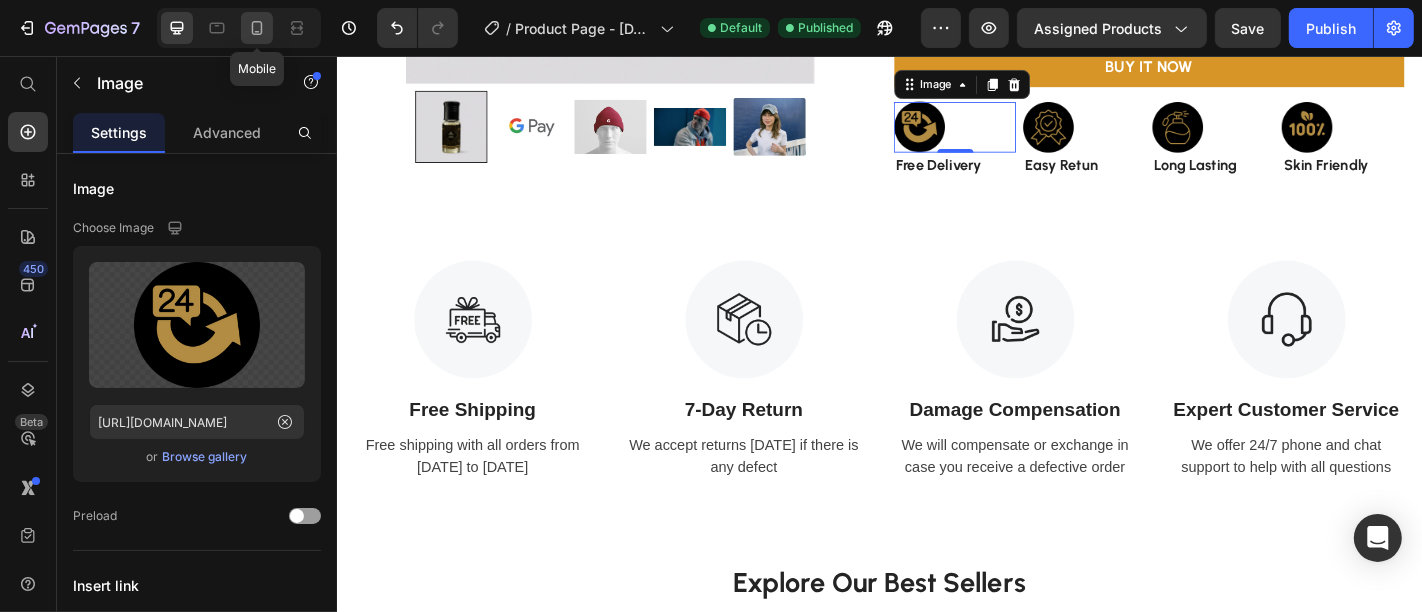 click 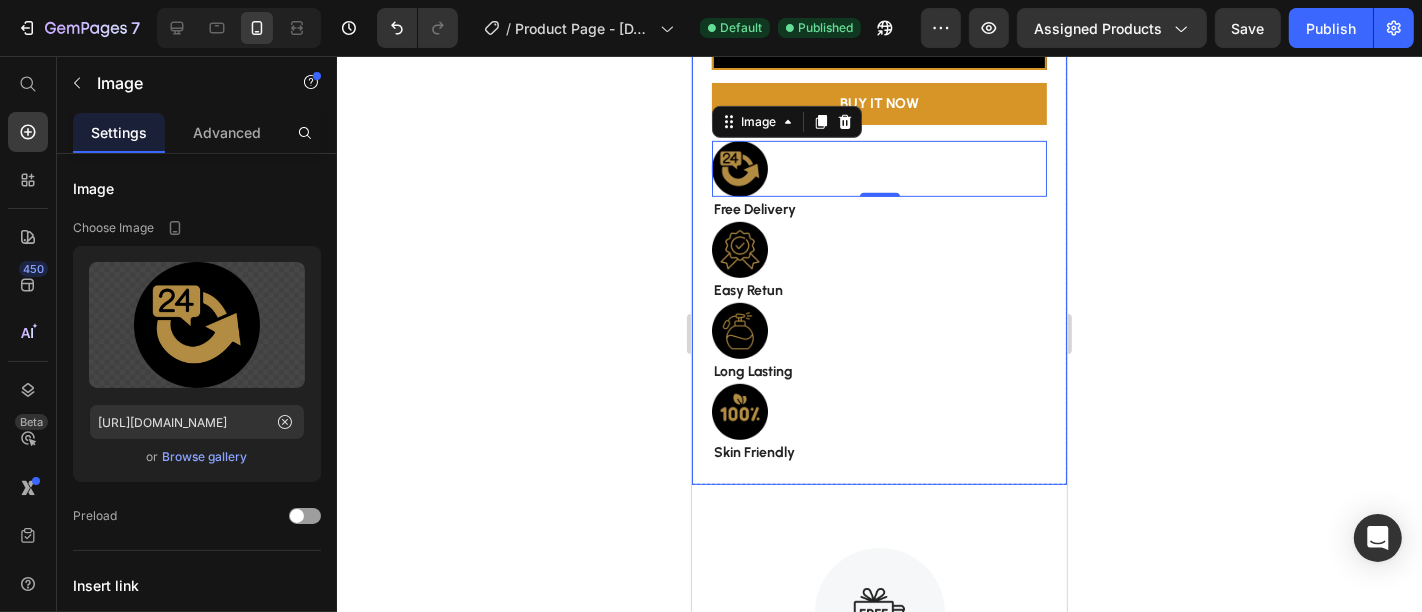 scroll, scrollTop: 916, scrollLeft: 0, axis: vertical 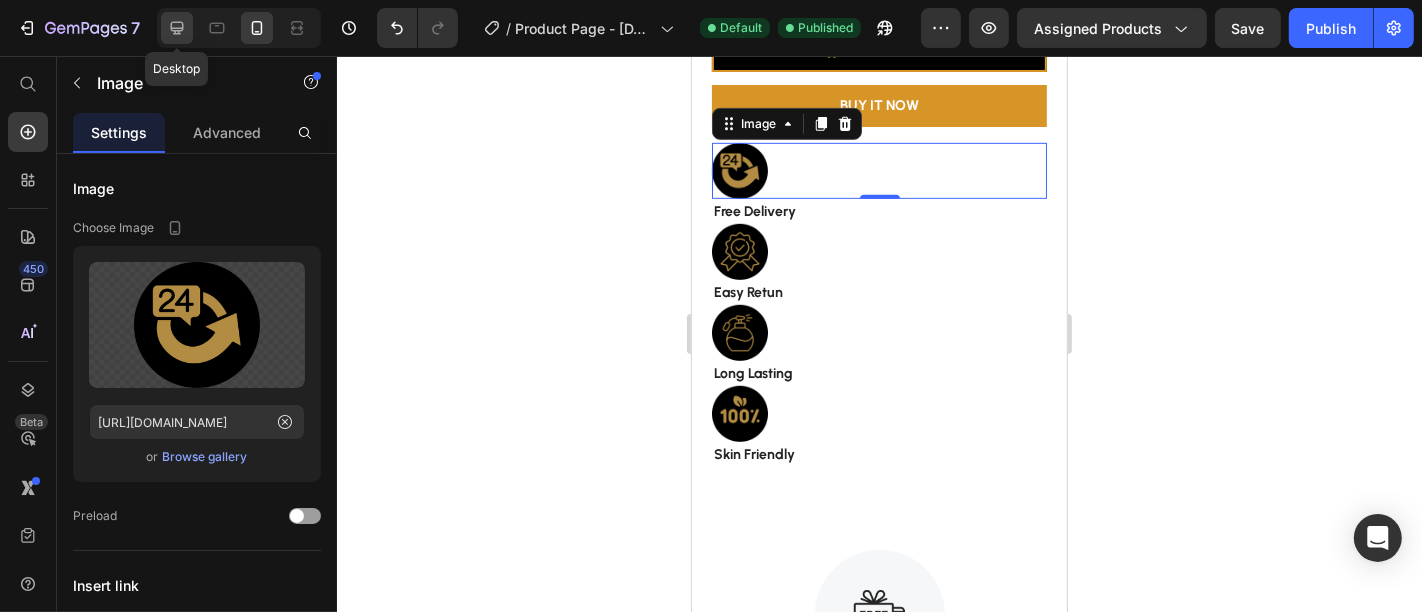 click 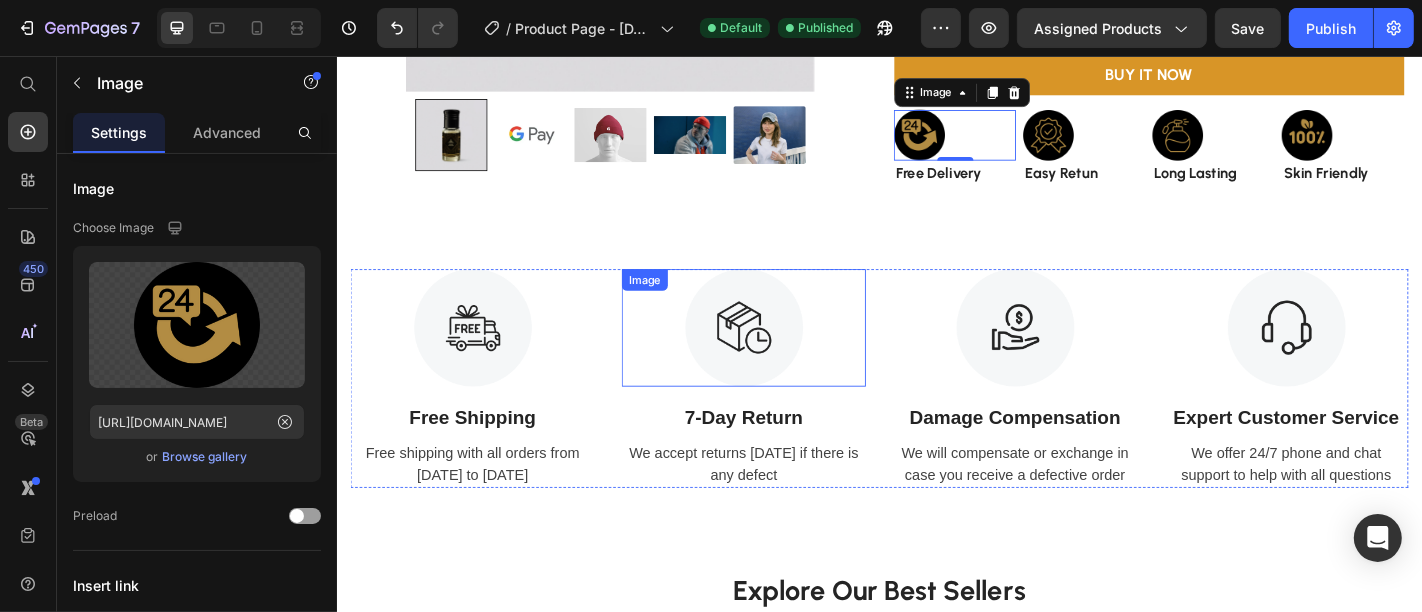 scroll, scrollTop: 511, scrollLeft: 0, axis: vertical 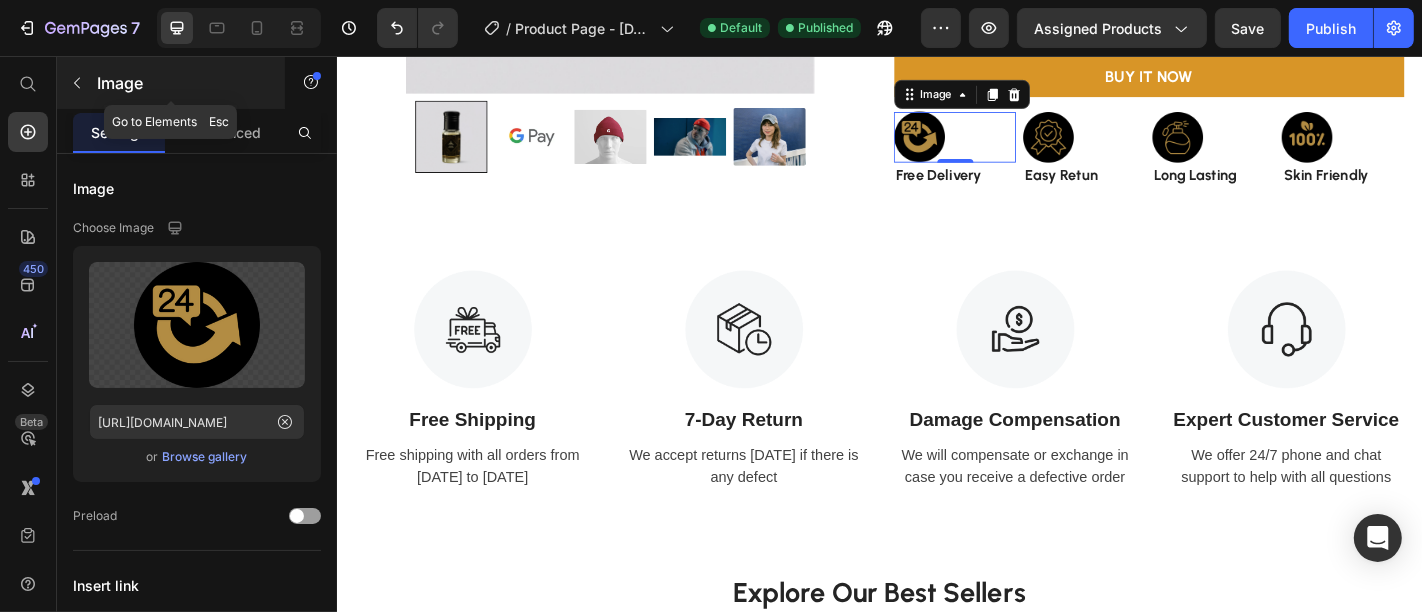 click at bounding box center (77, 83) 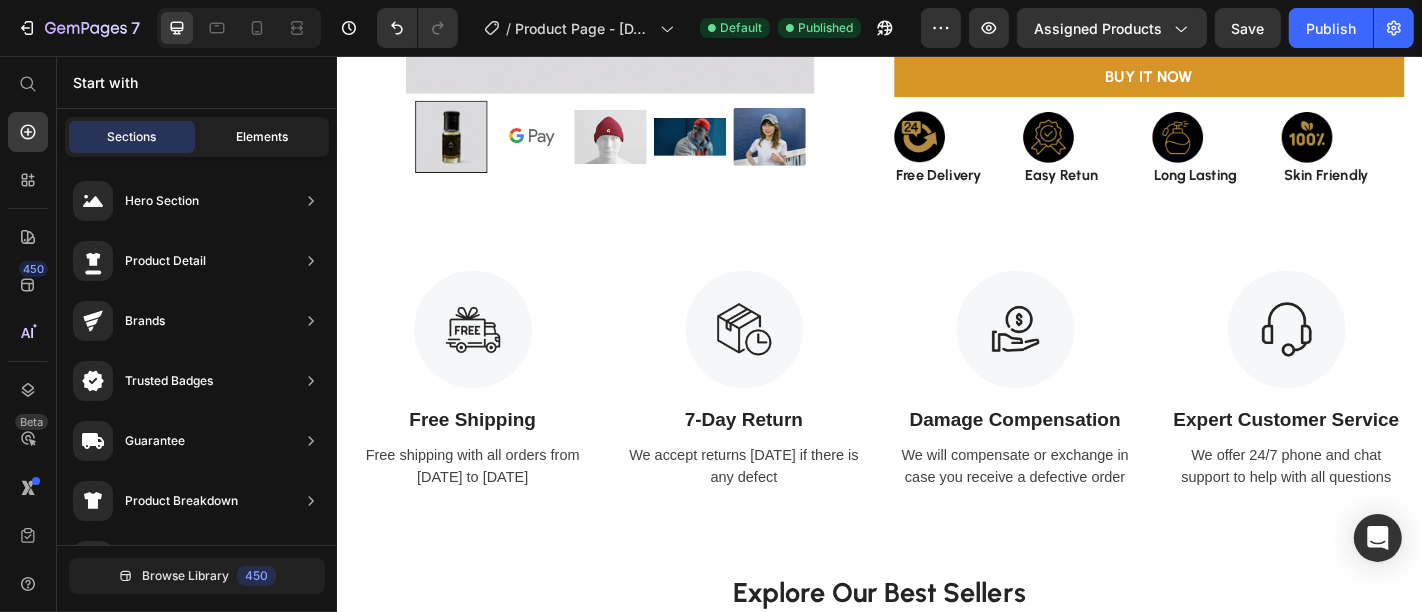 click on "Elements" at bounding box center [262, 137] 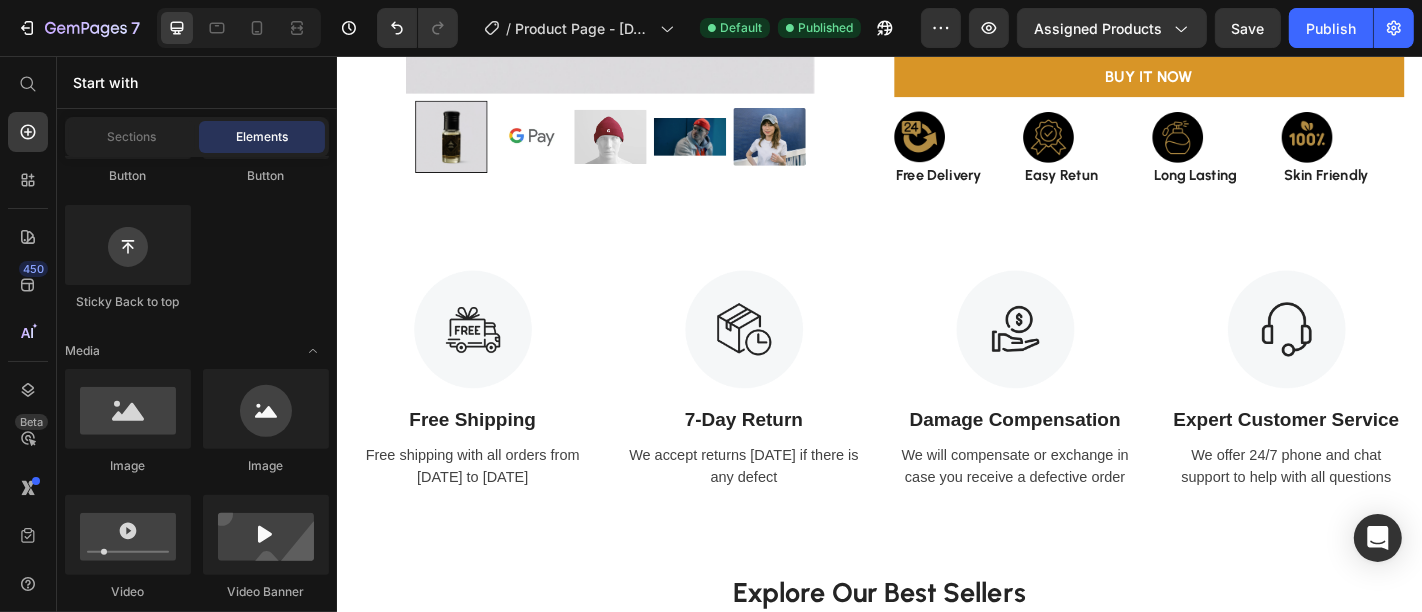 scroll, scrollTop: 0, scrollLeft: 0, axis: both 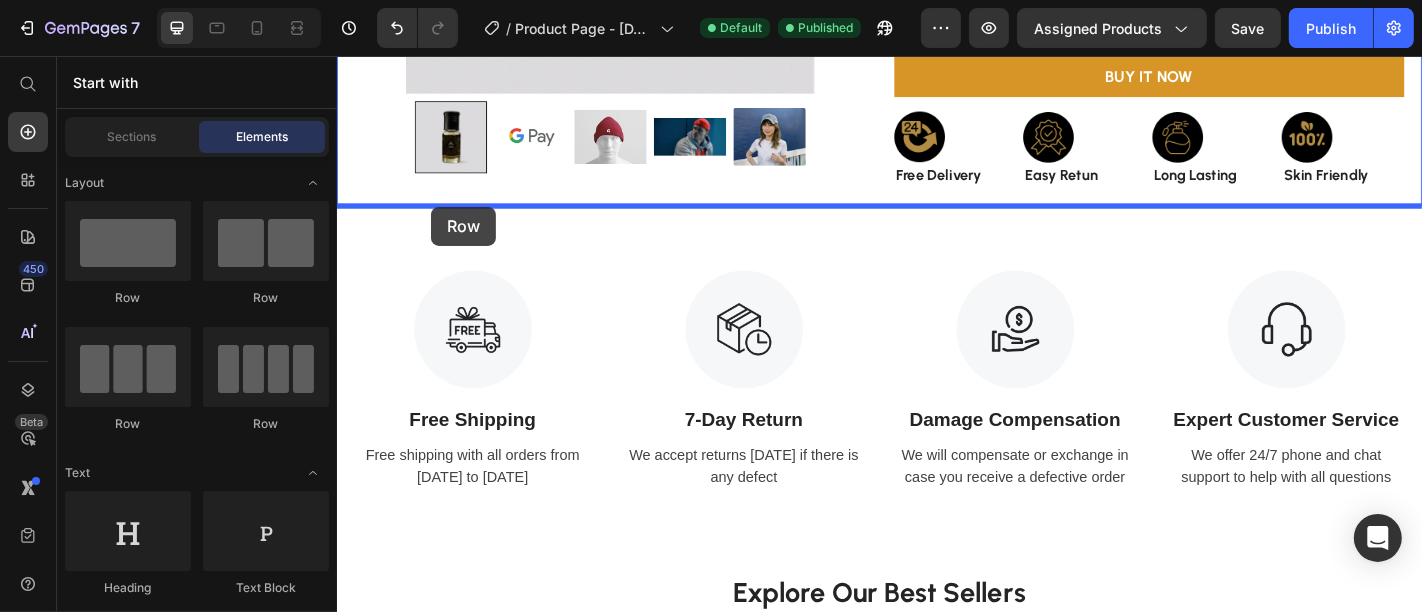 drag, startPoint x: 465, startPoint y: 419, endPoint x: 440, endPoint y: 222, distance: 198.57996 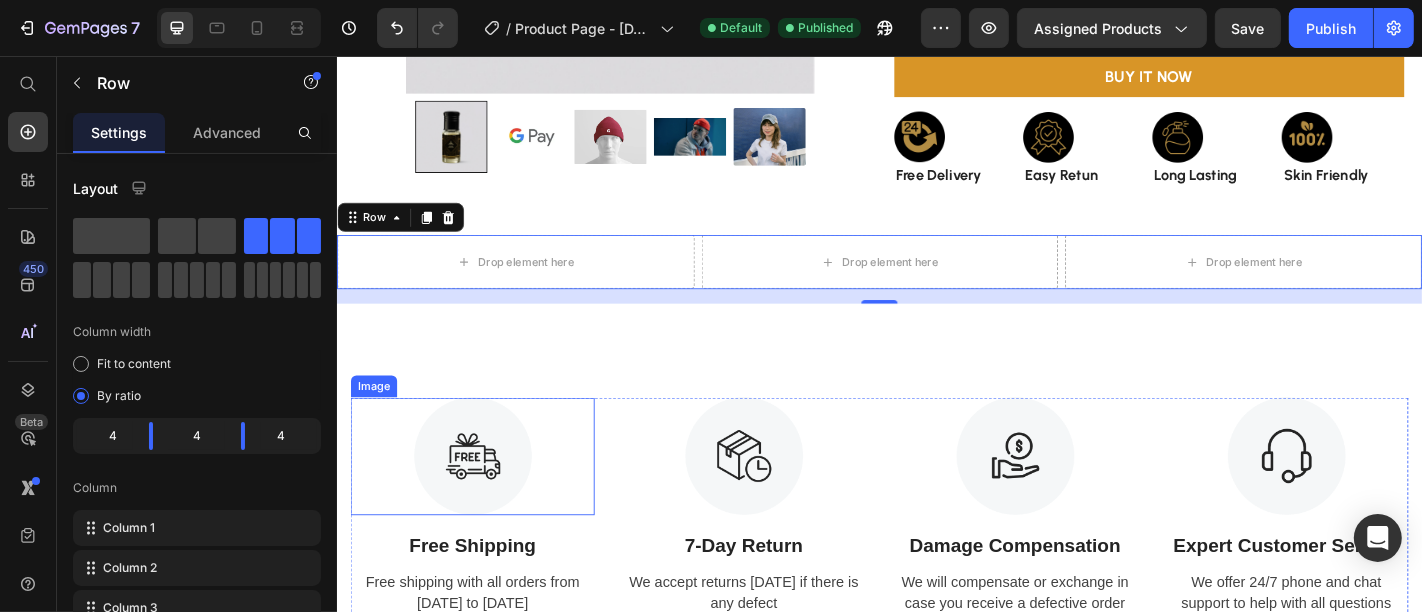 scroll, scrollTop: 566, scrollLeft: 0, axis: vertical 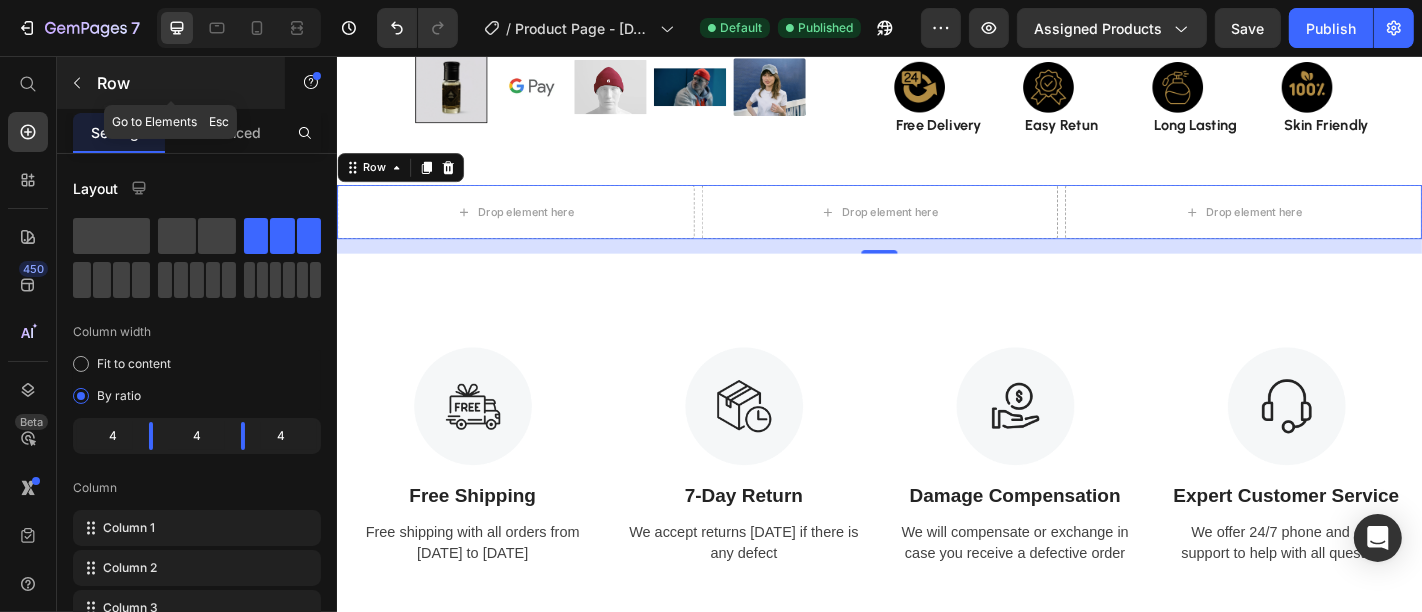 click 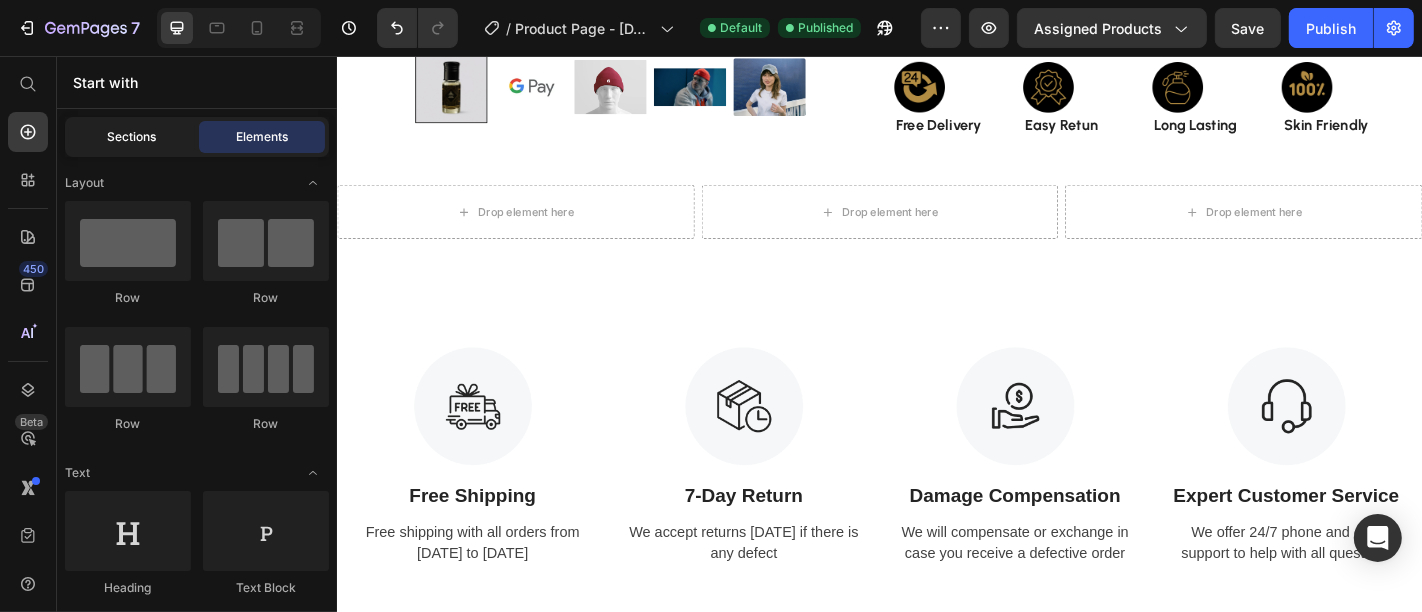 click on "Sections" at bounding box center (132, 137) 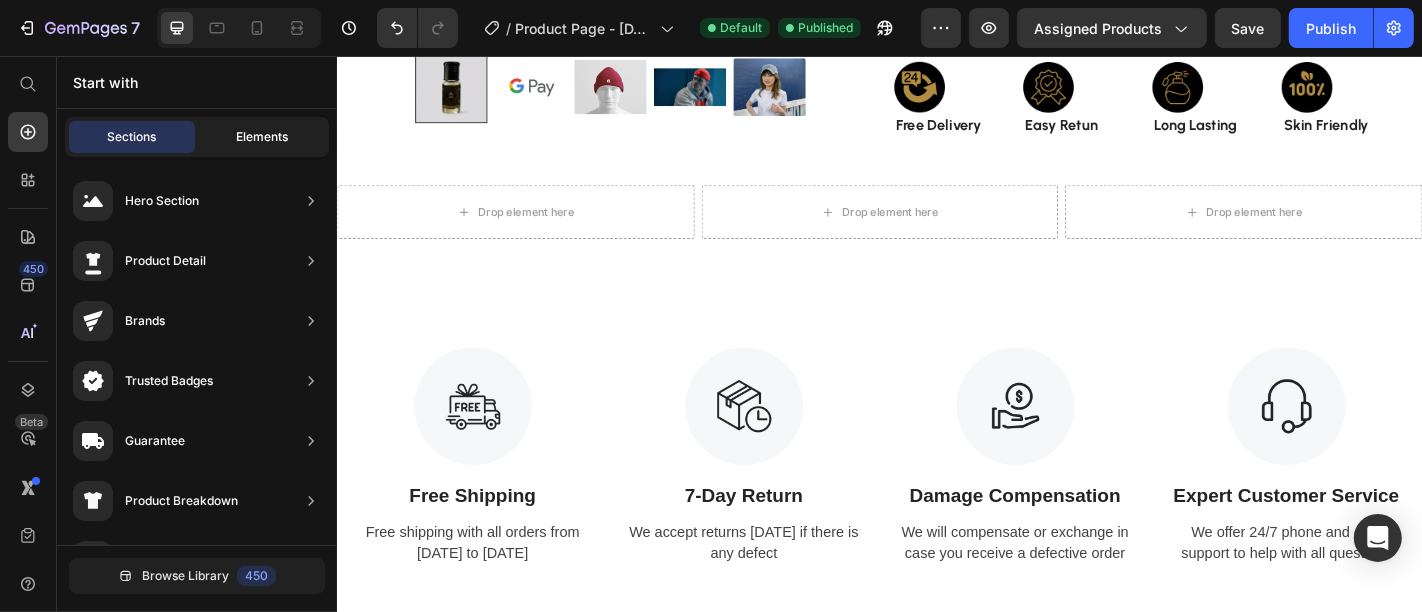 click on "Elements" 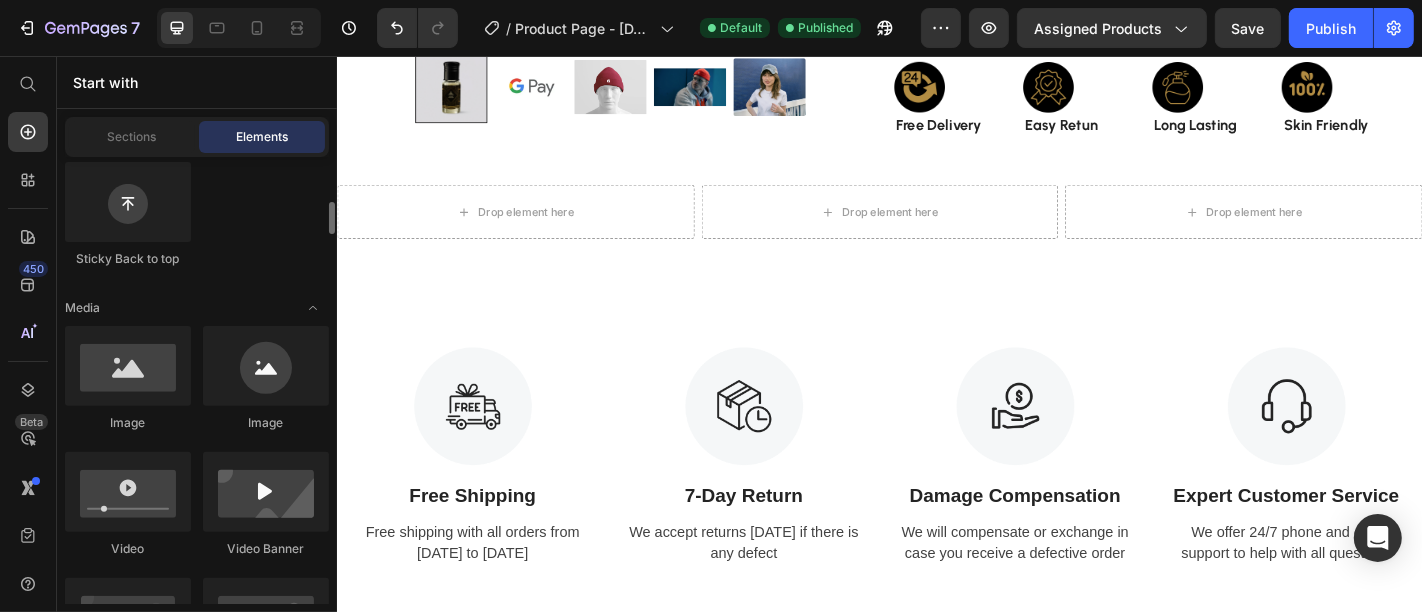 scroll, scrollTop: 620, scrollLeft: 0, axis: vertical 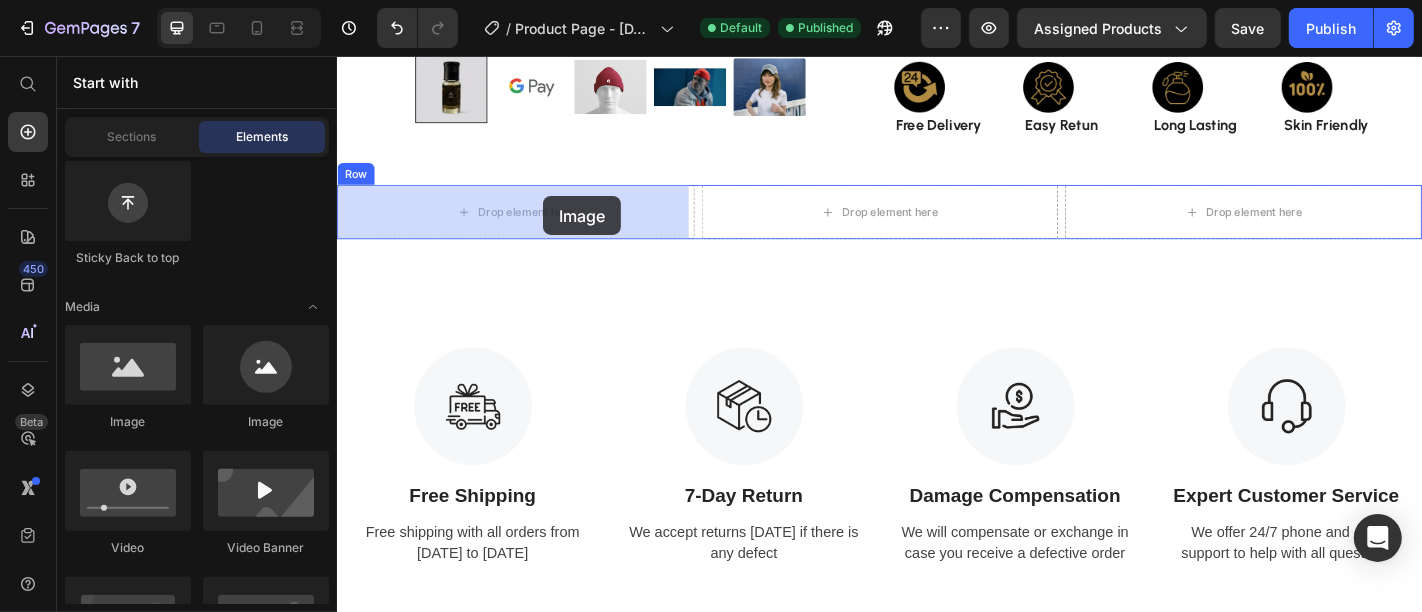 drag, startPoint x: 605, startPoint y: 437, endPoint x: 564, endPoint y: 210, distance: 230.67293 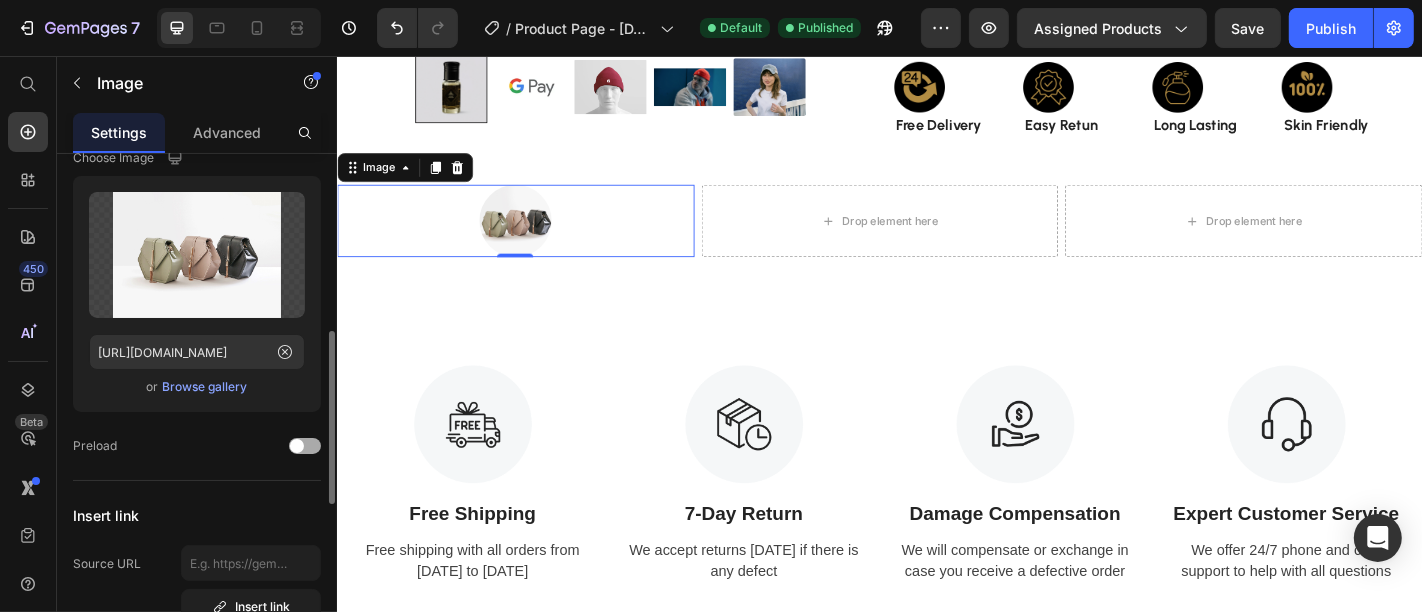 scroll, scrollTop: 187, scrollLeft: 0, axis: vertical 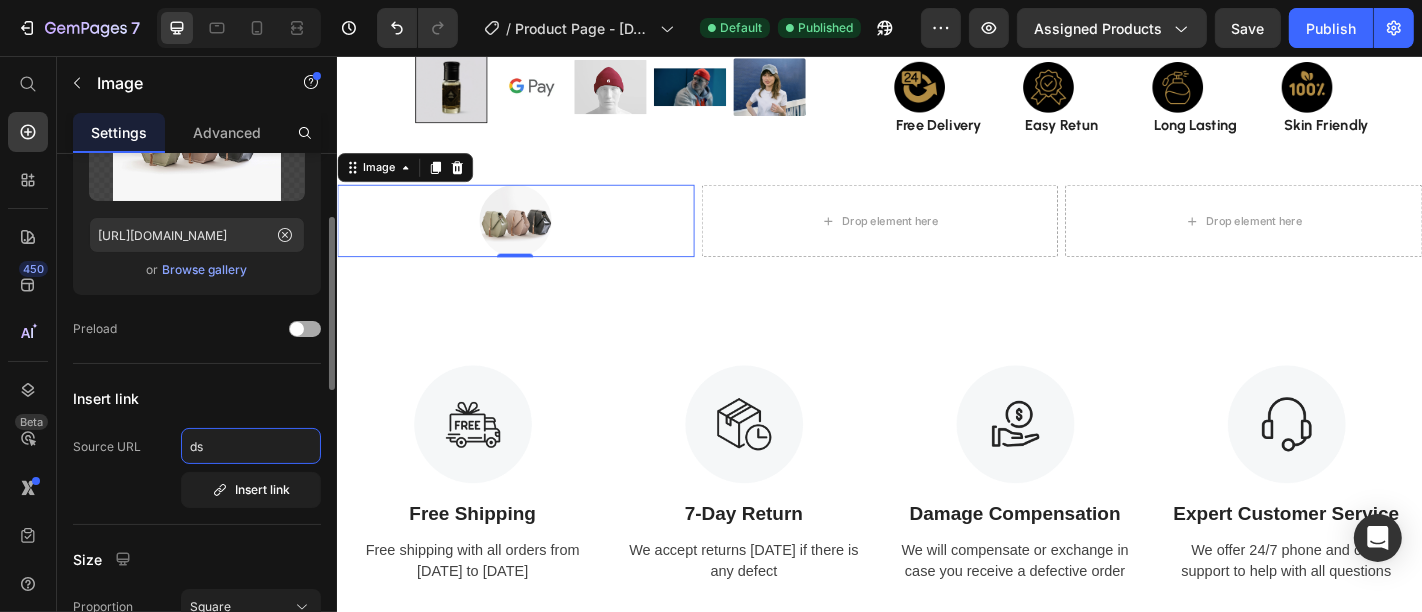 click on "ds" 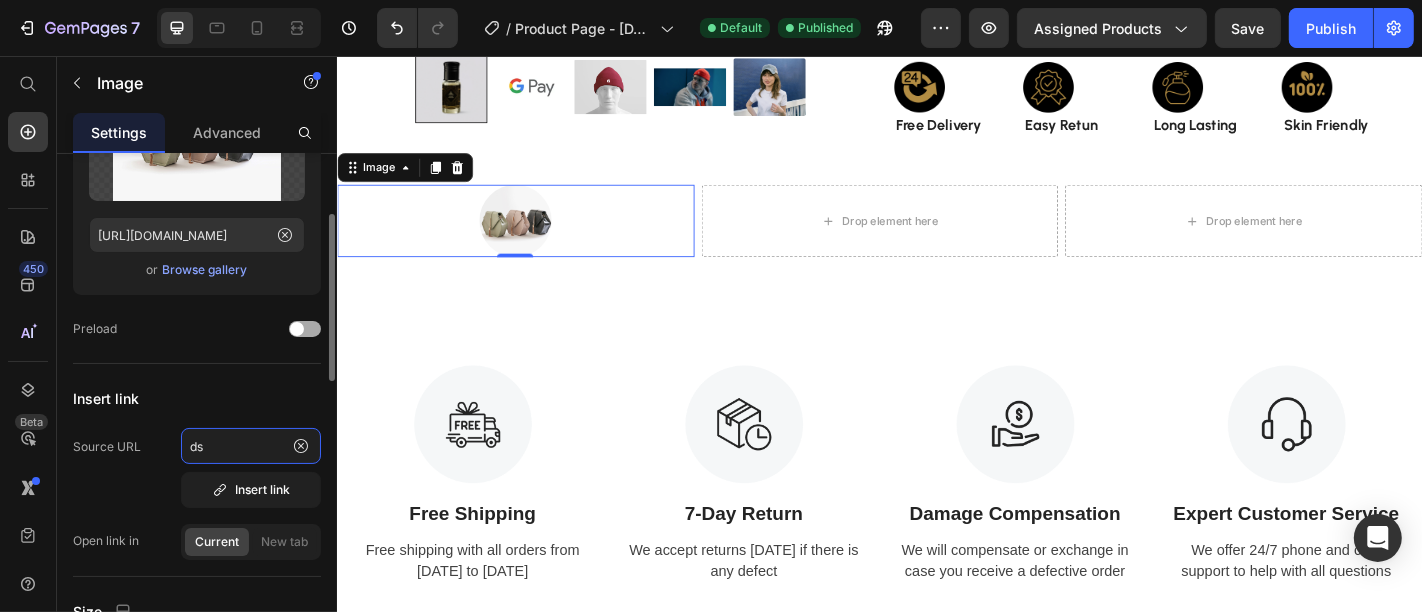 type on "d" 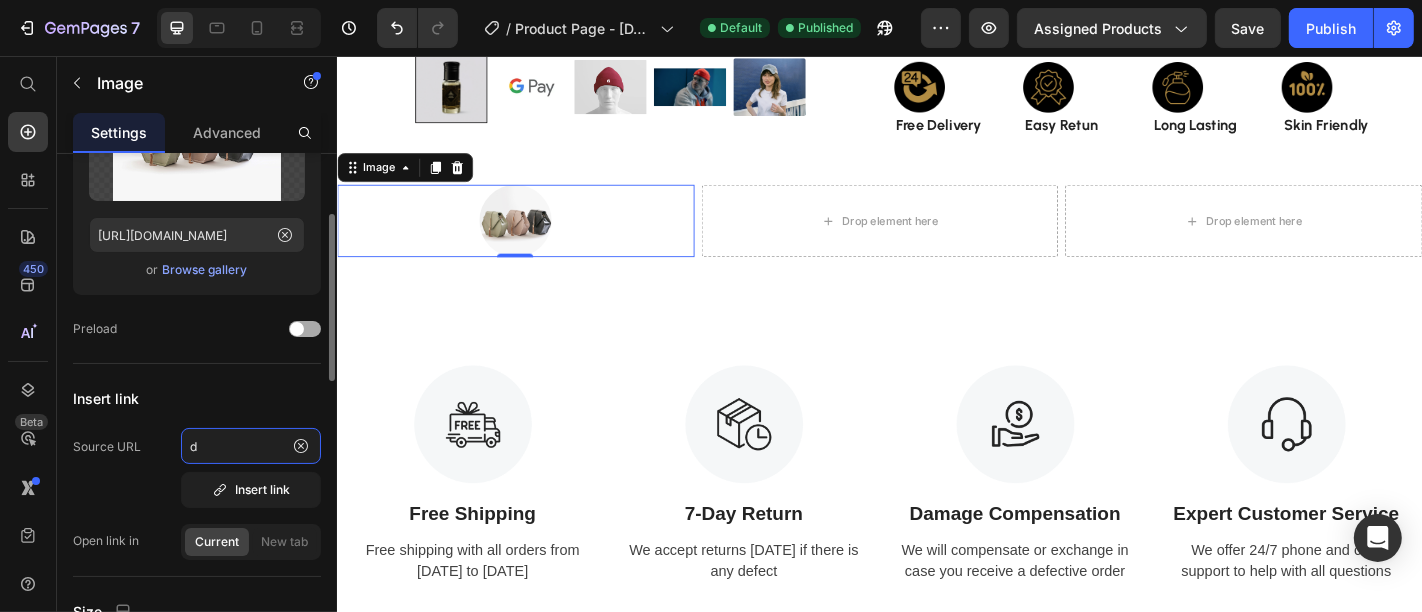 type 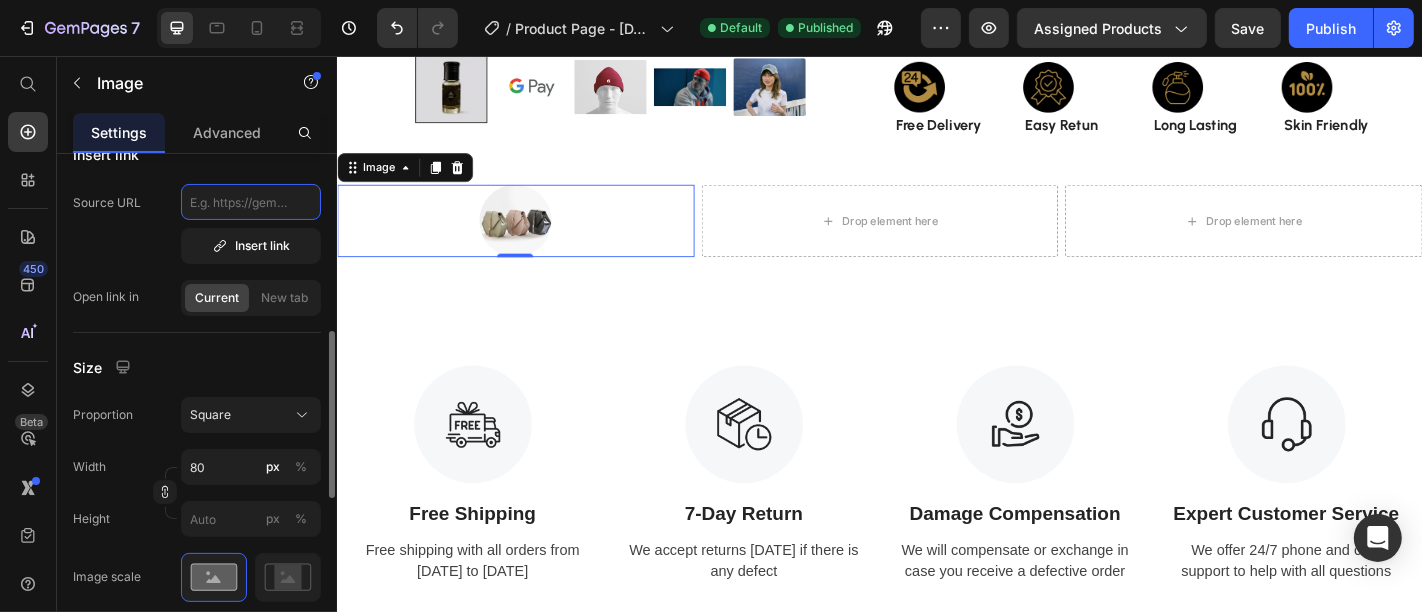 scroll, scrollTop: 459, scrollLeft: 0, axis: vertical 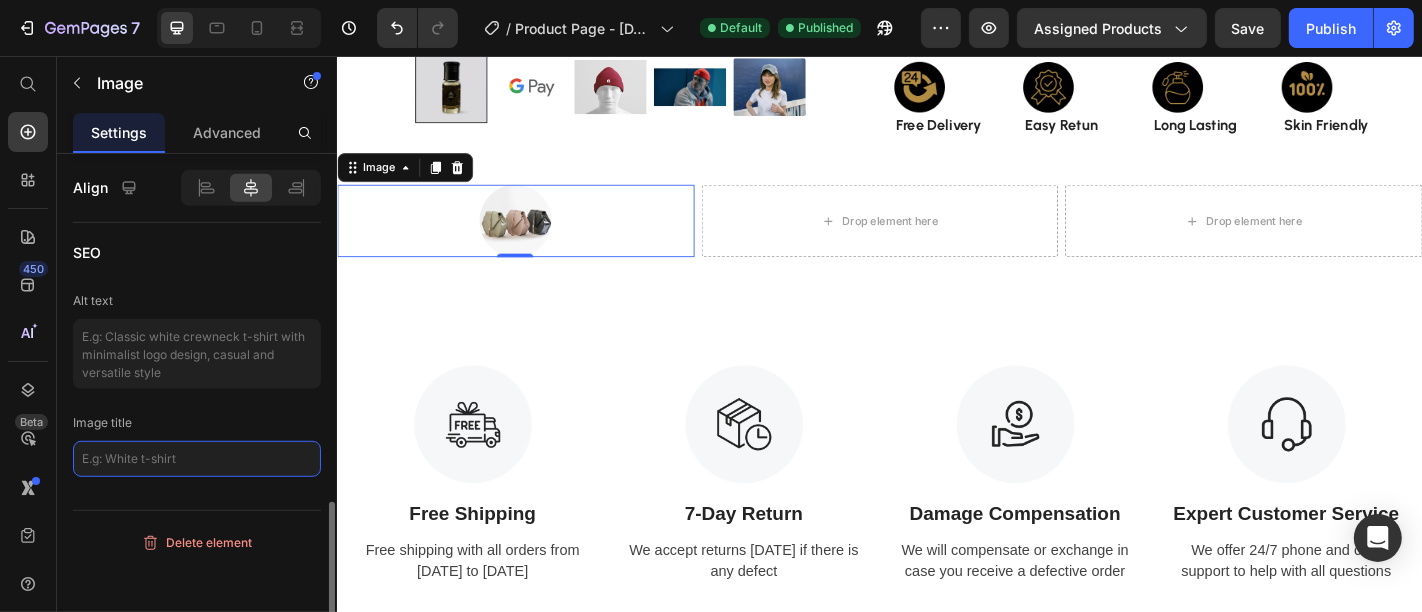 click on "Image Choose Image Upload Image [URL][DOMAIN_NAME]  or   Browse gallery  Preload Insert link Source URL  Insert link  Size Proportion Square Width 80 px % Height px % Image scale Shape Border Corner Shadow Align SEO Alt text Image title  Delete element" at bounding box center [197, -143] 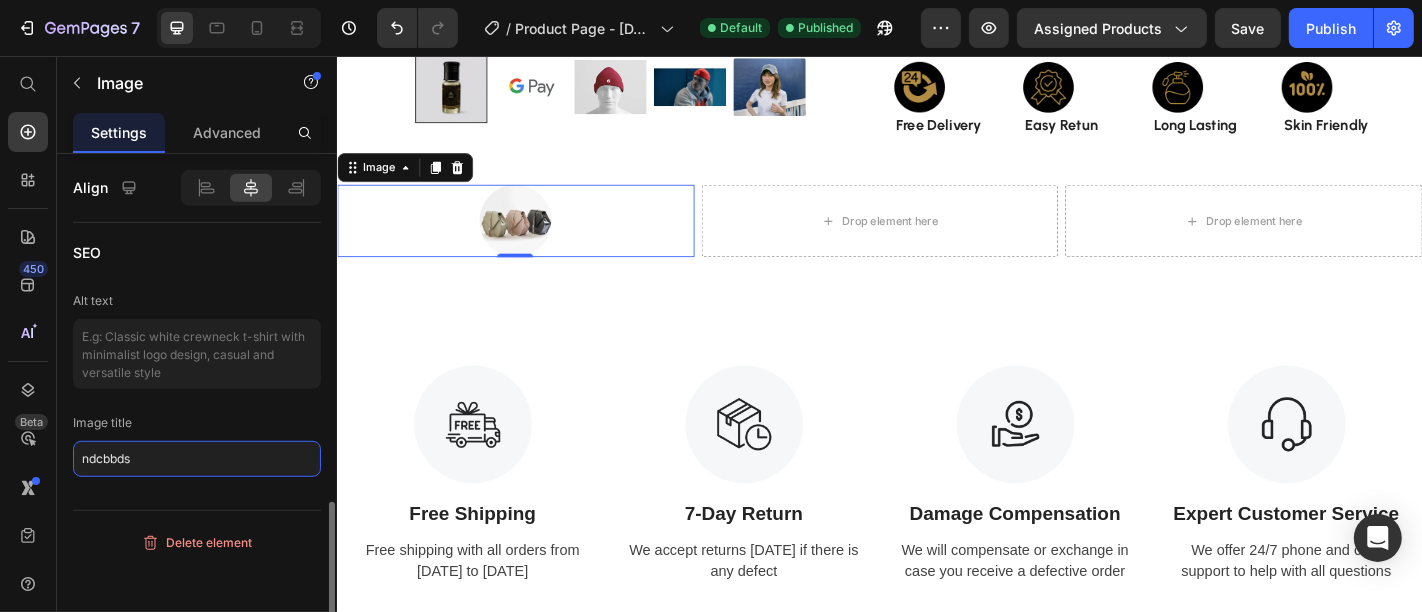 type on "ndcbbds" 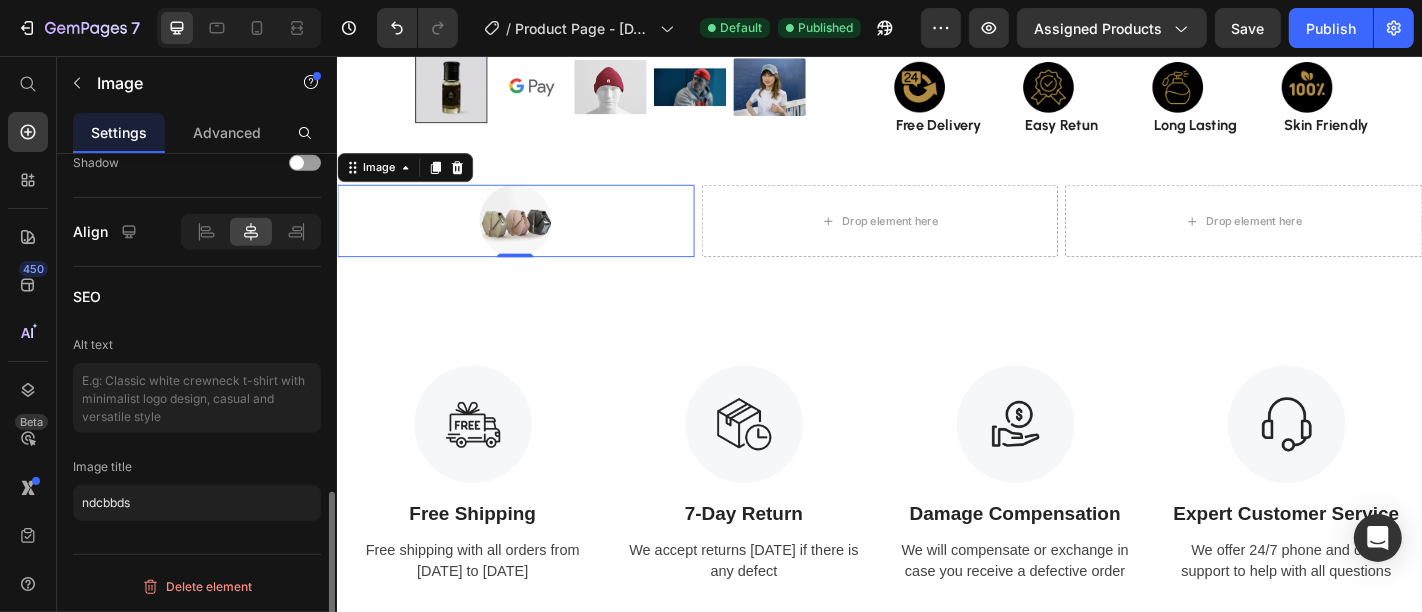 scroll, scrollTop: 1017, scrollLeft: 0, axis: vertical 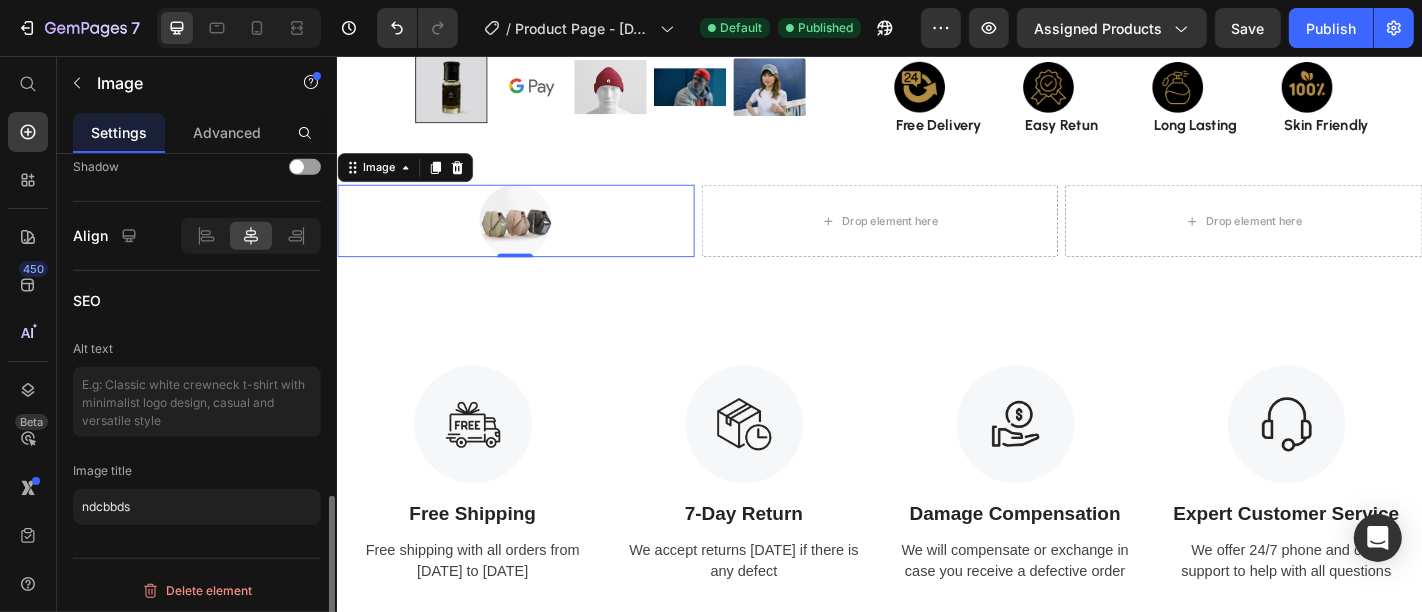 click on "SEO Alt text Image title ndcbbds" 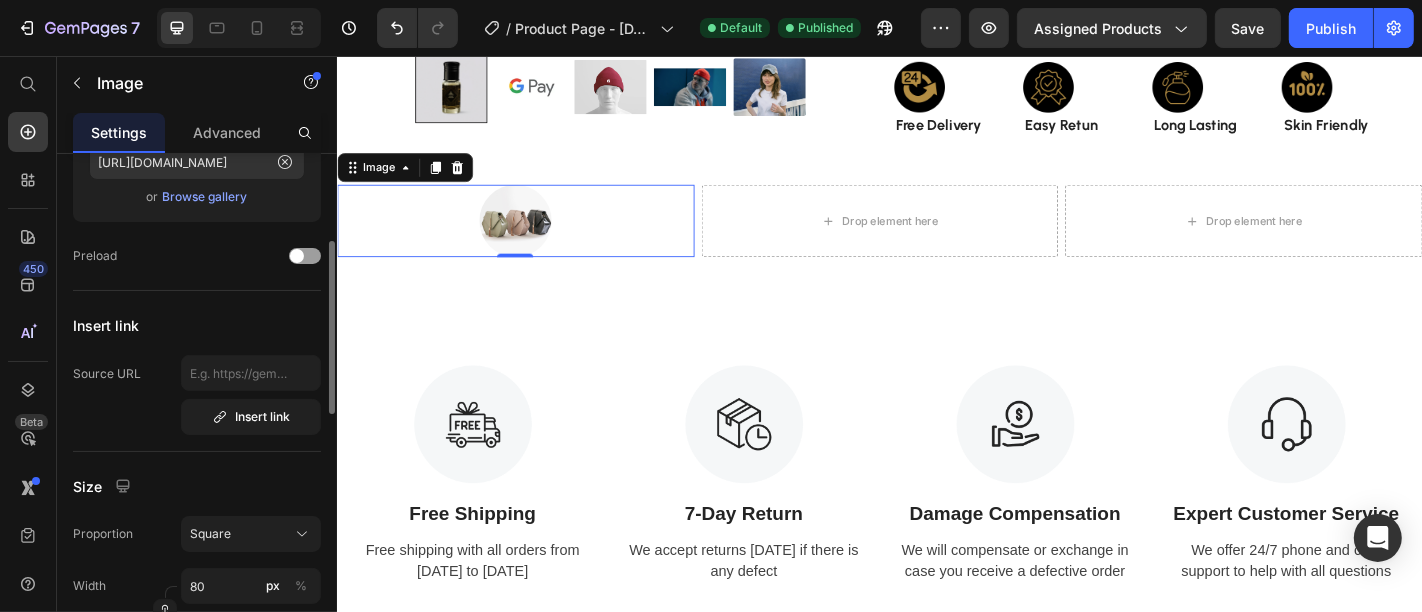 scroll, scrollTop: 0, scrollLeft: 0, axis: both 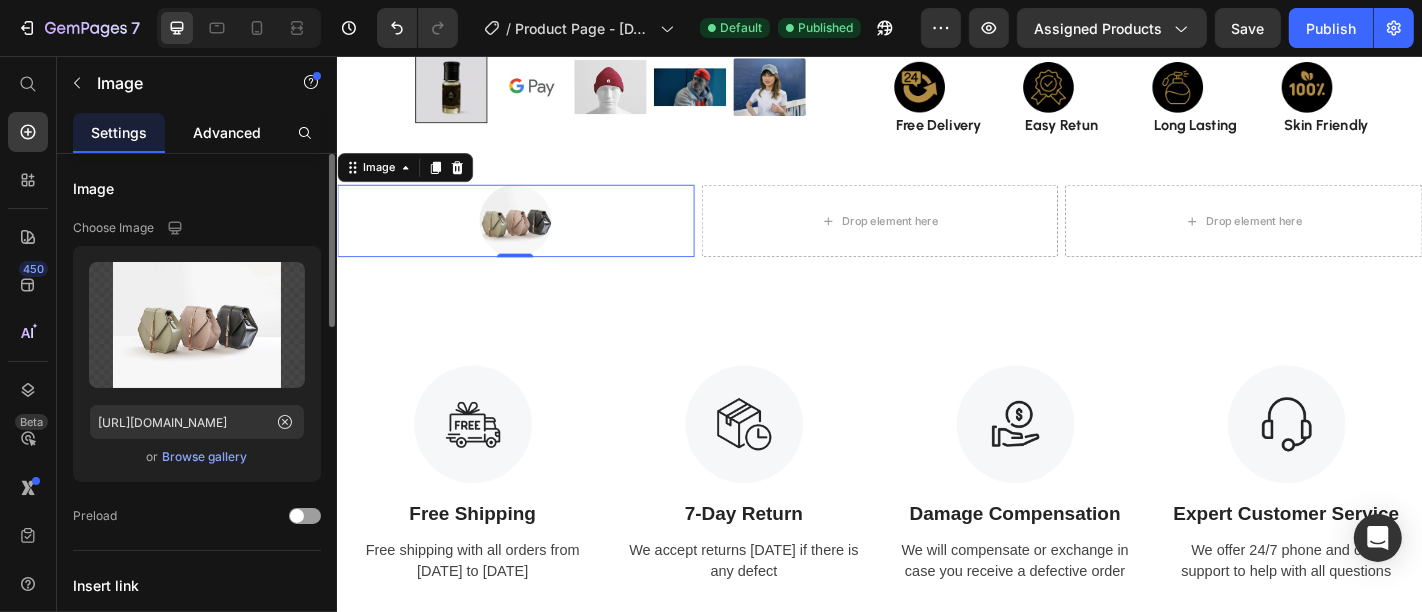 click on "Advanced" 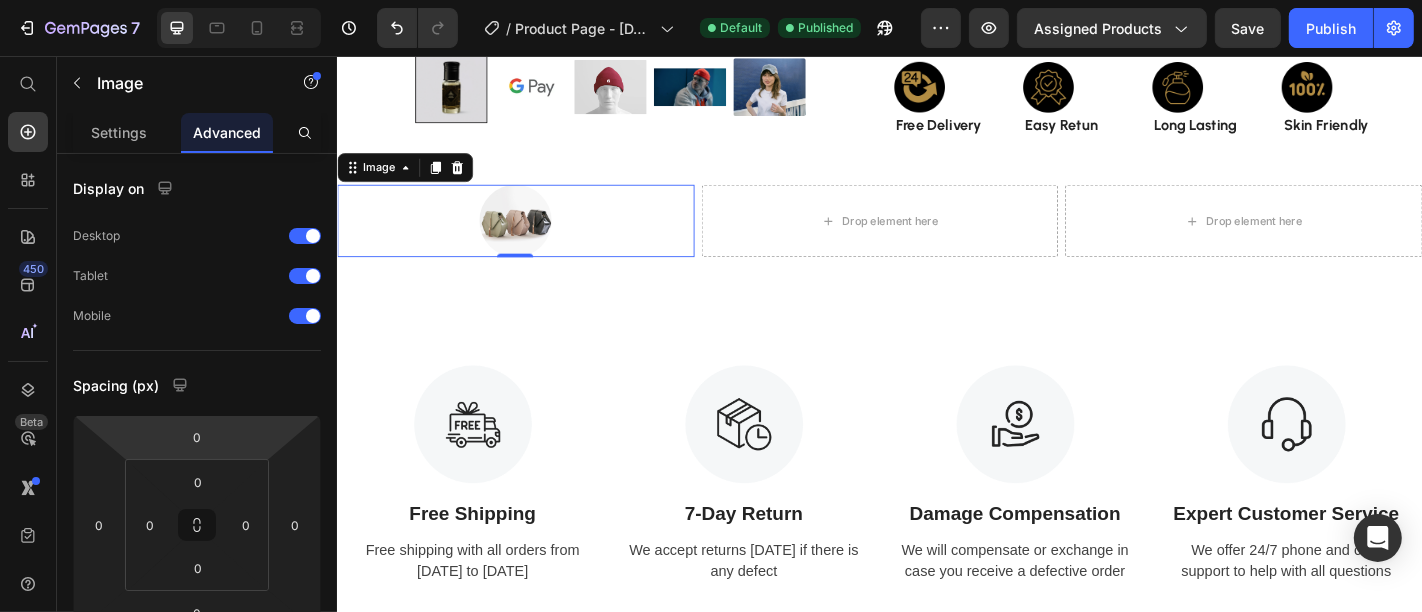 scroll, scrollTop: 786, scrollLeft: 0, axis: vertical 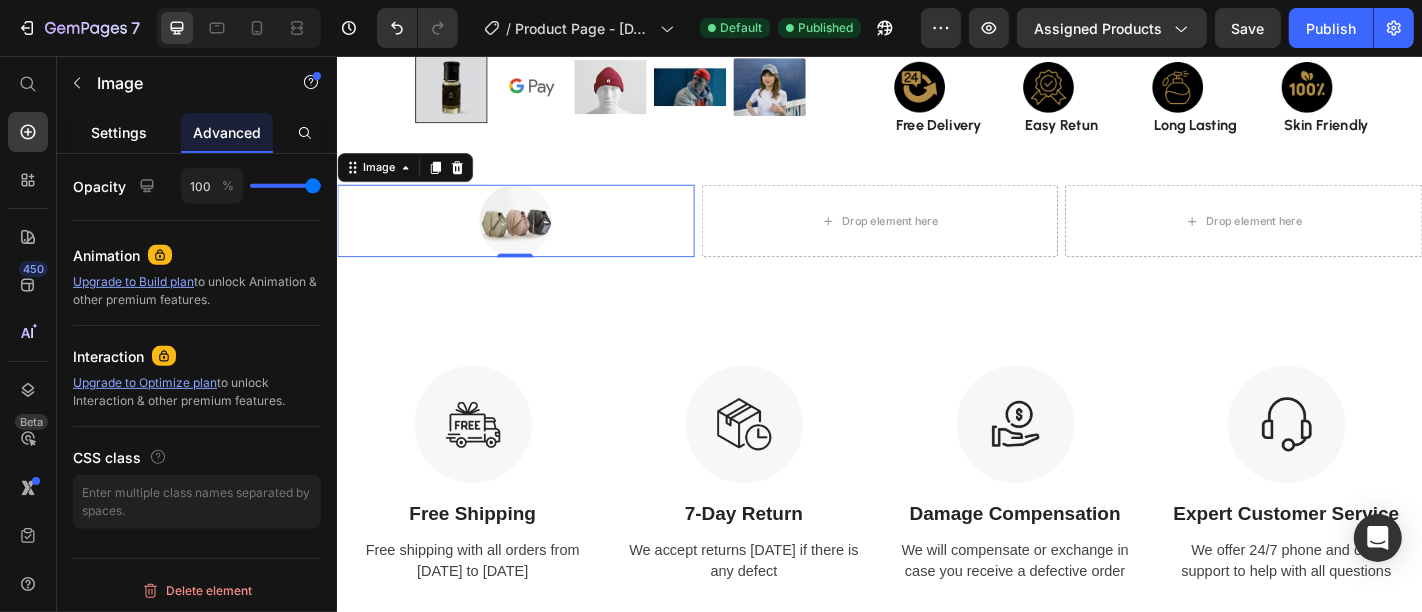click on "Settings" at bounding box center [119, 132] 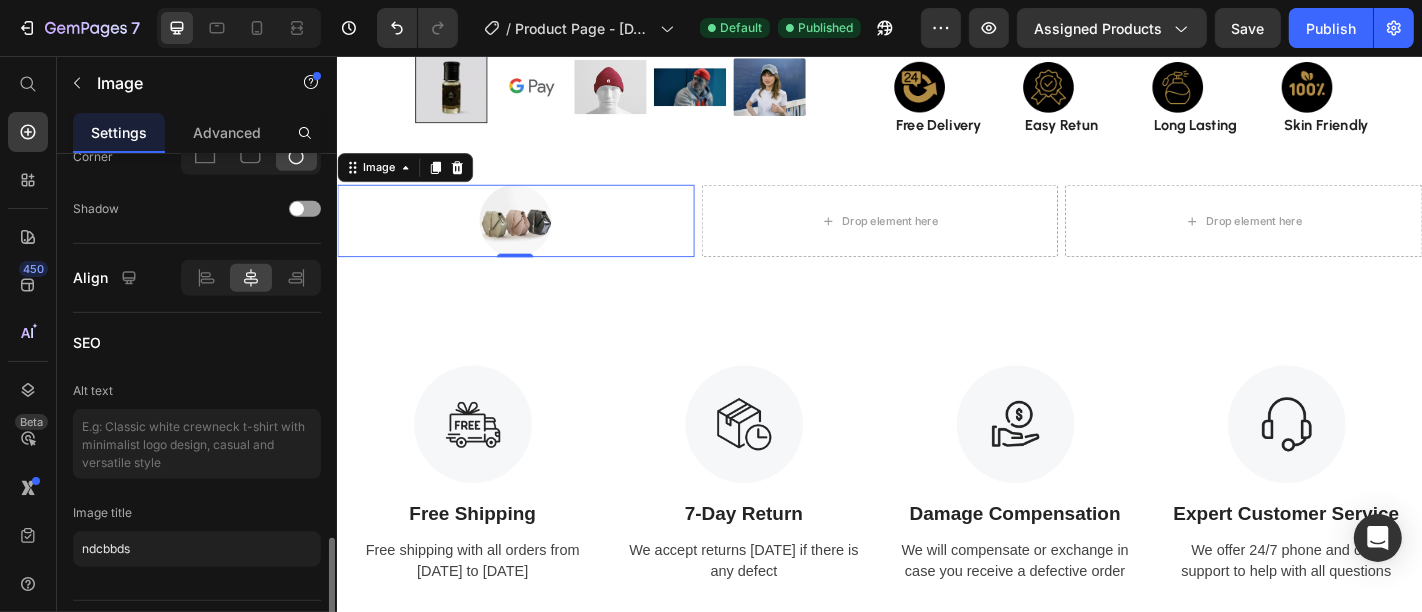 scroll, scrollTop: 1017, scrollLeft: 0, axis: vertical 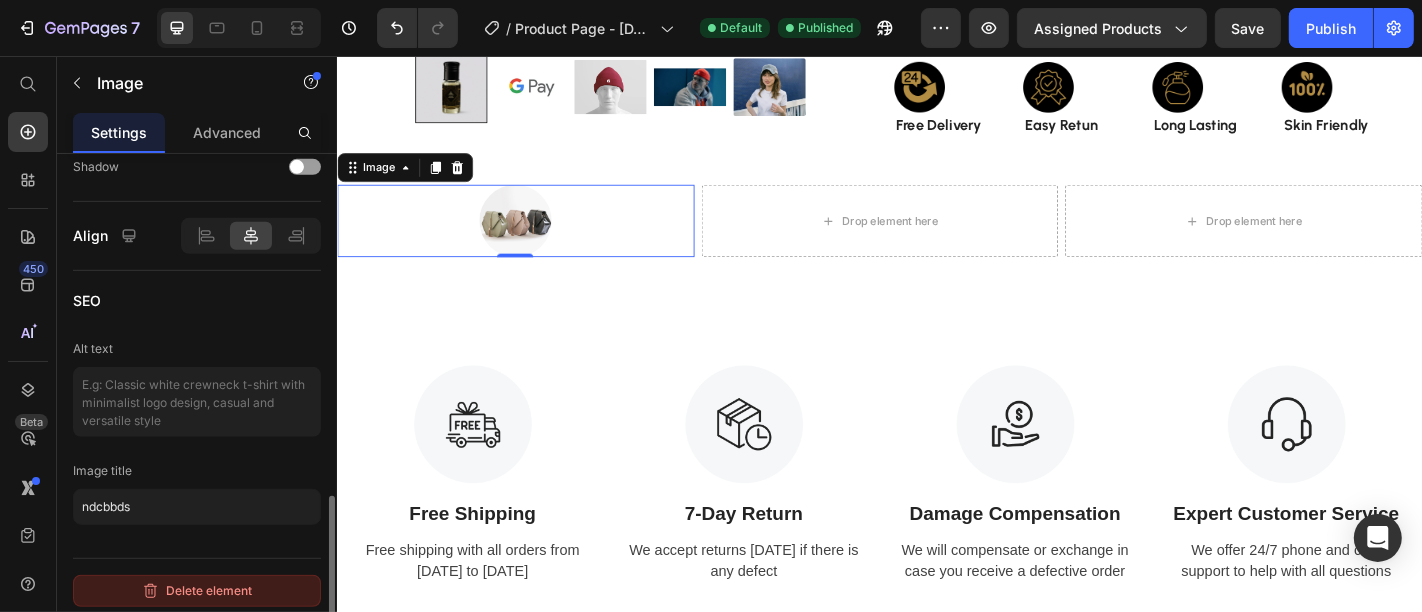 click on "Delete element" at bounding box center [197, 591] 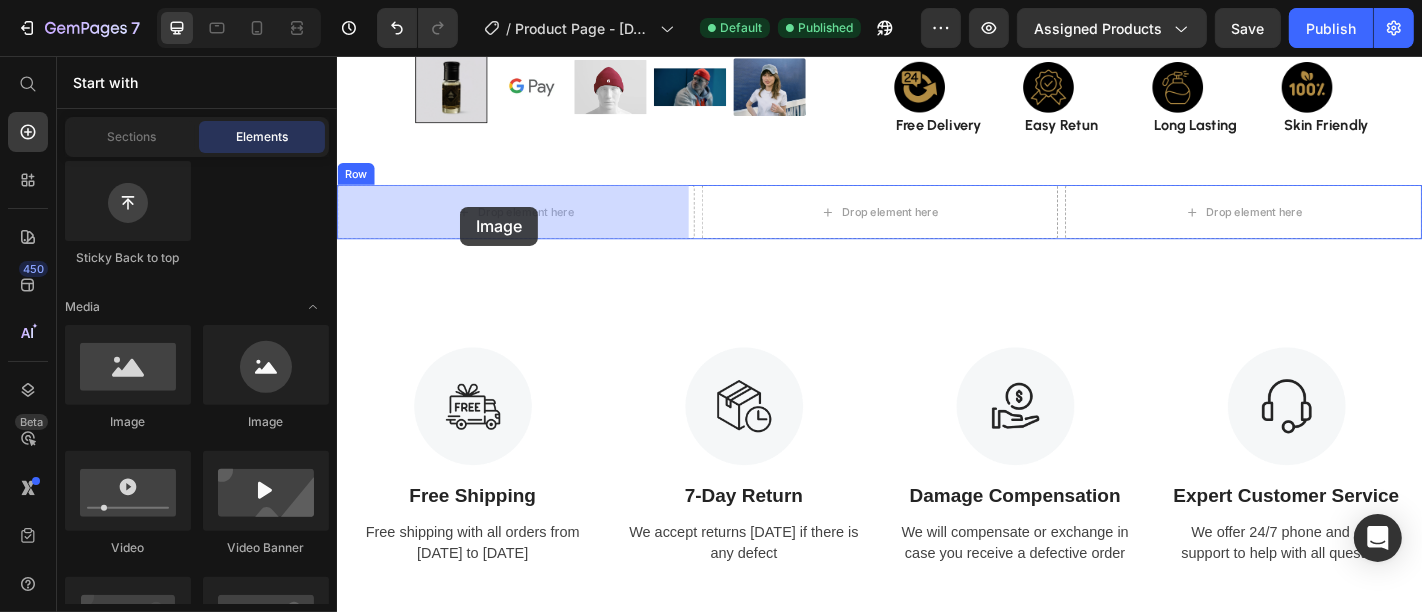 drag, startPoint x: 459, startPoint y: 427, endPoint x: 472, endPoint y: 222, distance: 205.41179 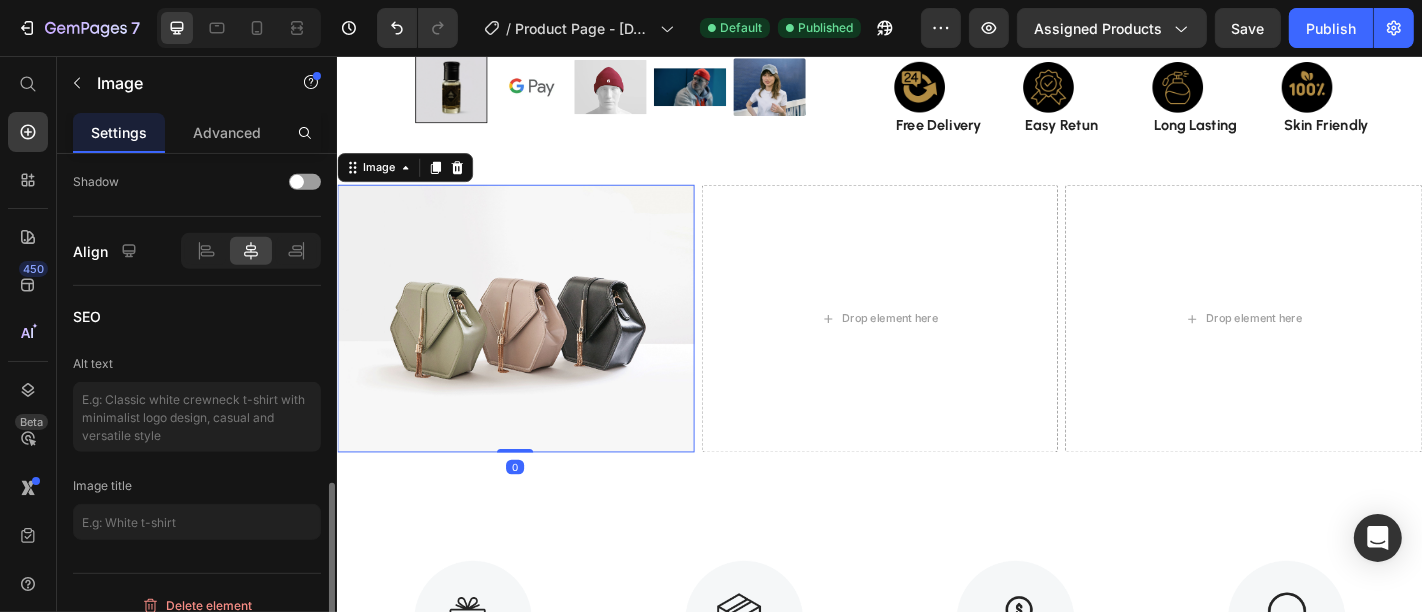 scroll, scrollTop: 953, scrollLeft: 0, axis: vertical 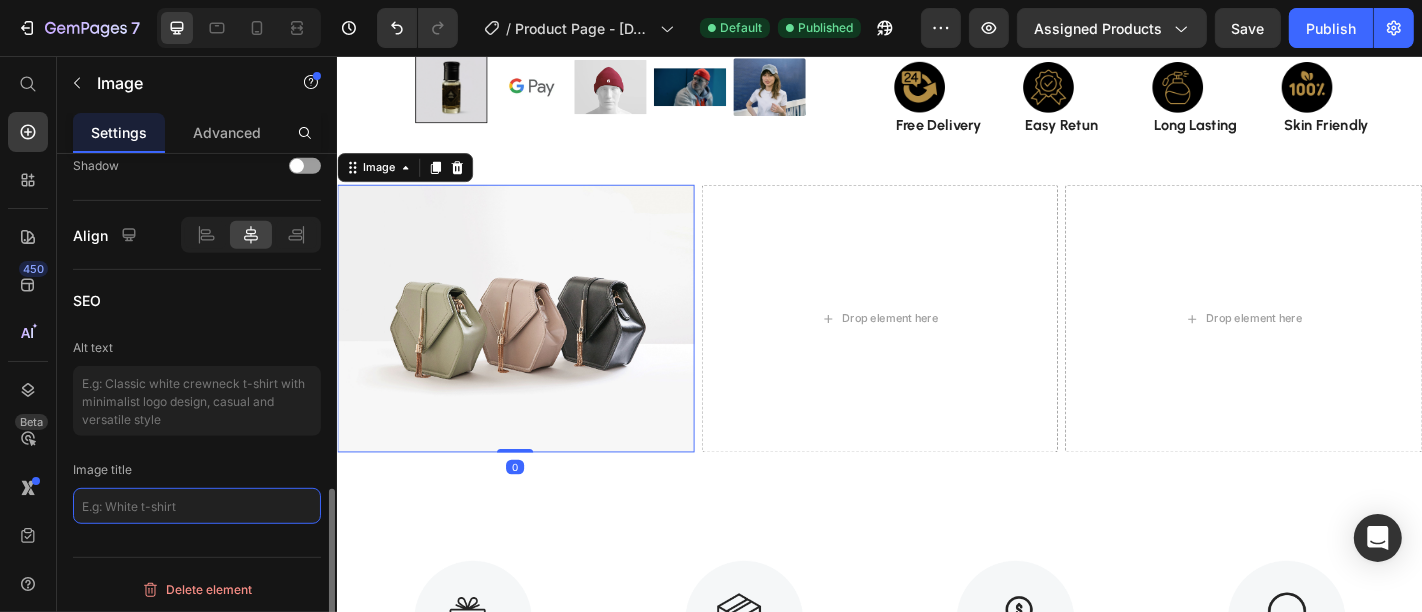 click 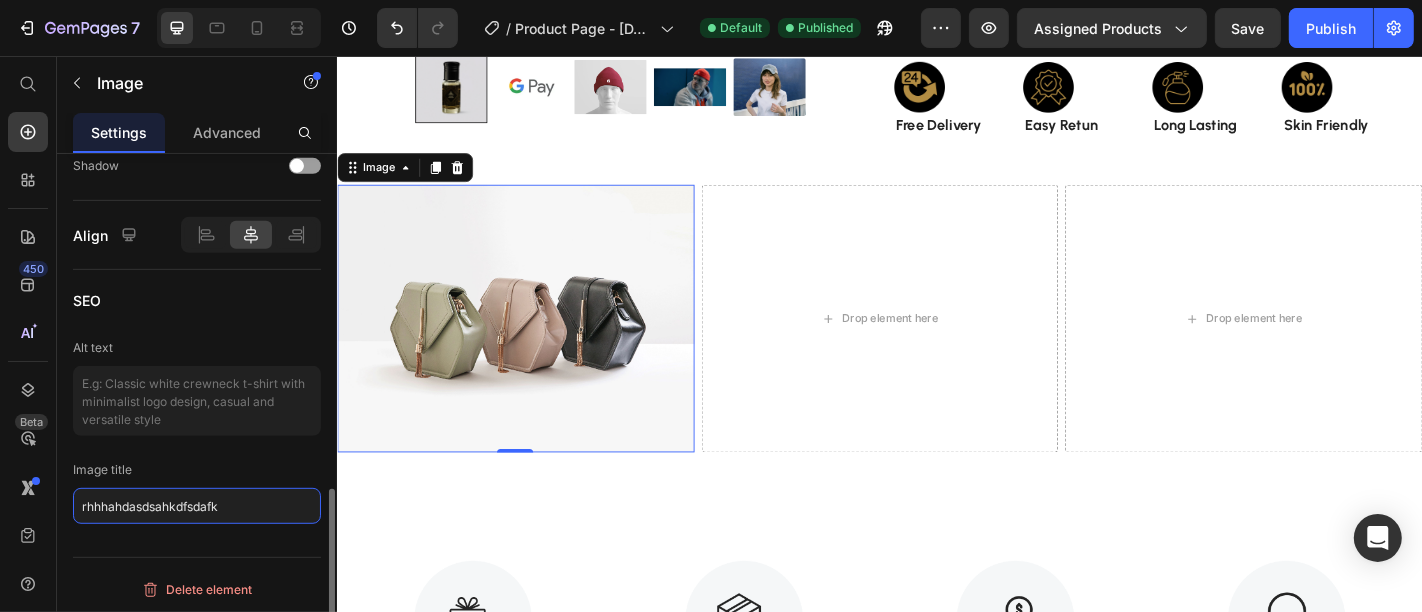 type on "rhhhahdasdsahkdfsdafk" 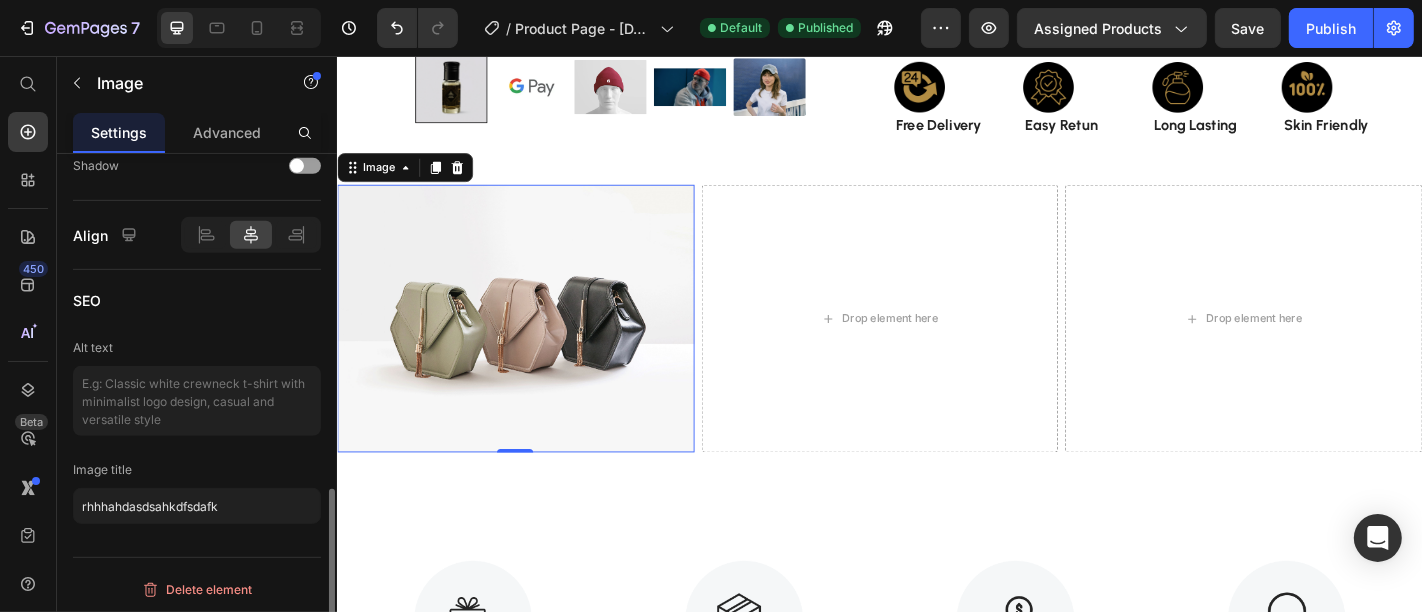 click on "SEO" at bounding box center [197, 300] 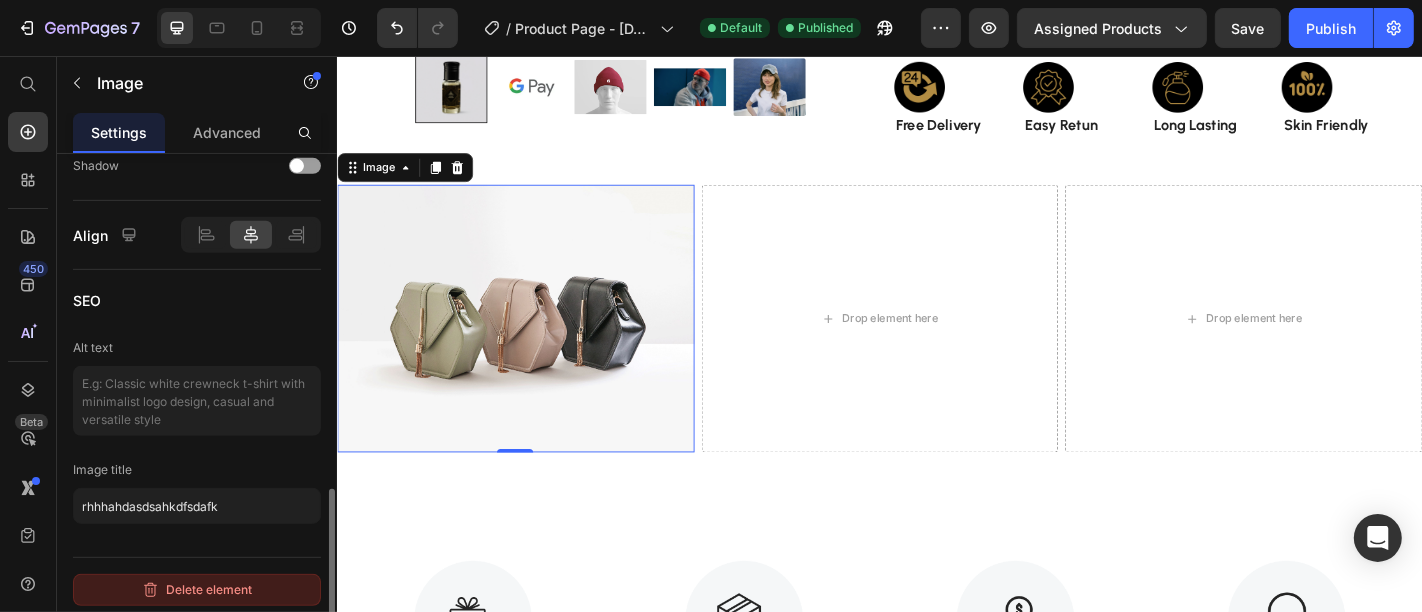click on "Delete element" at bounding box center [197, 590] 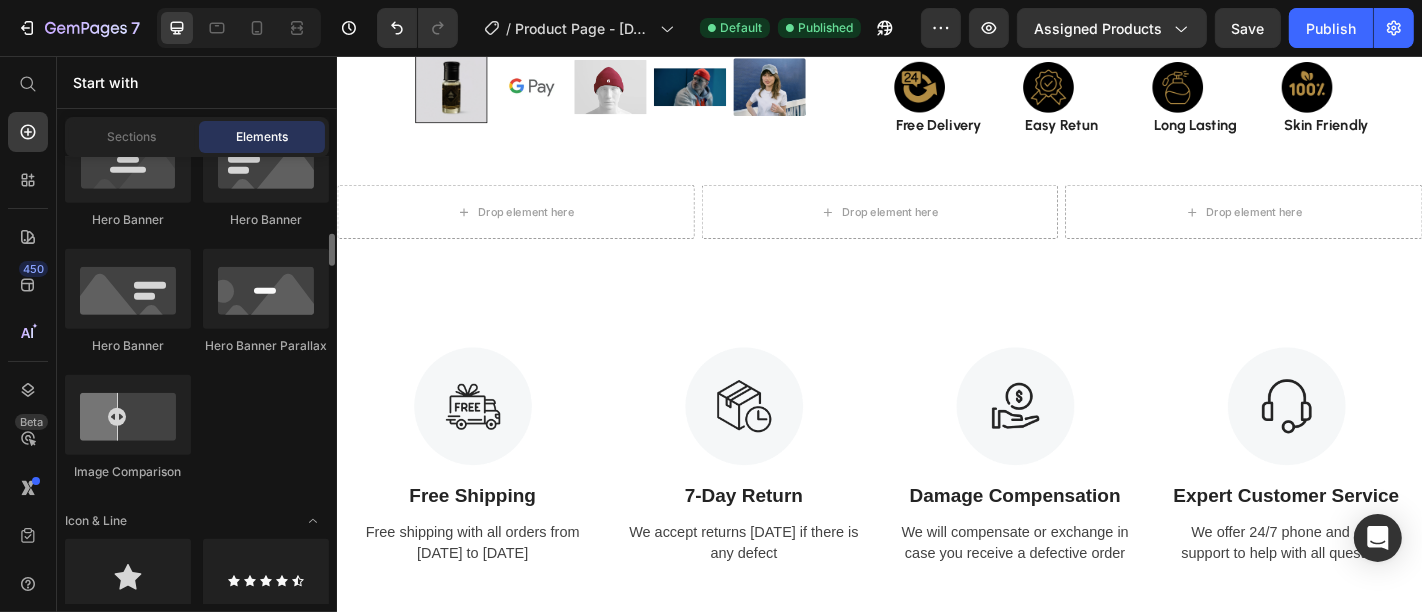 scroll, scrollTop: 1326, scrollLeft: 0, axis: vertical 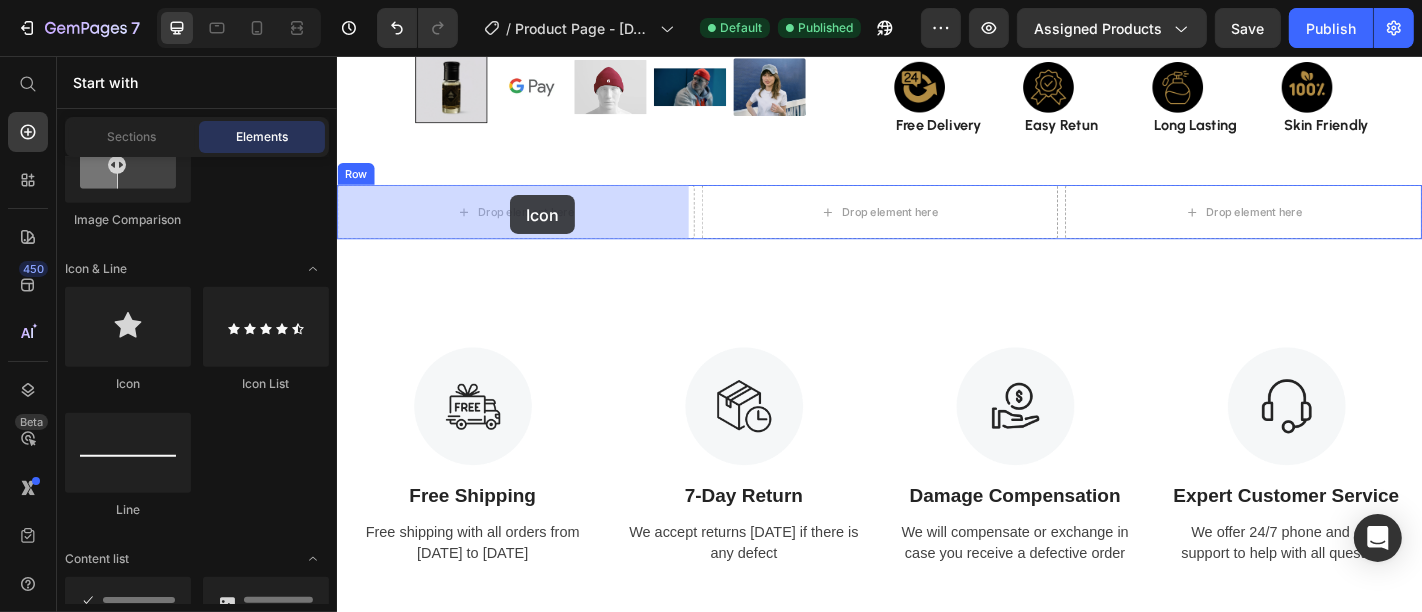 drag, startPoint x: 470, startPoint y: 394, endPoint x: 527, endPoint y: 209, distance: 193.58203 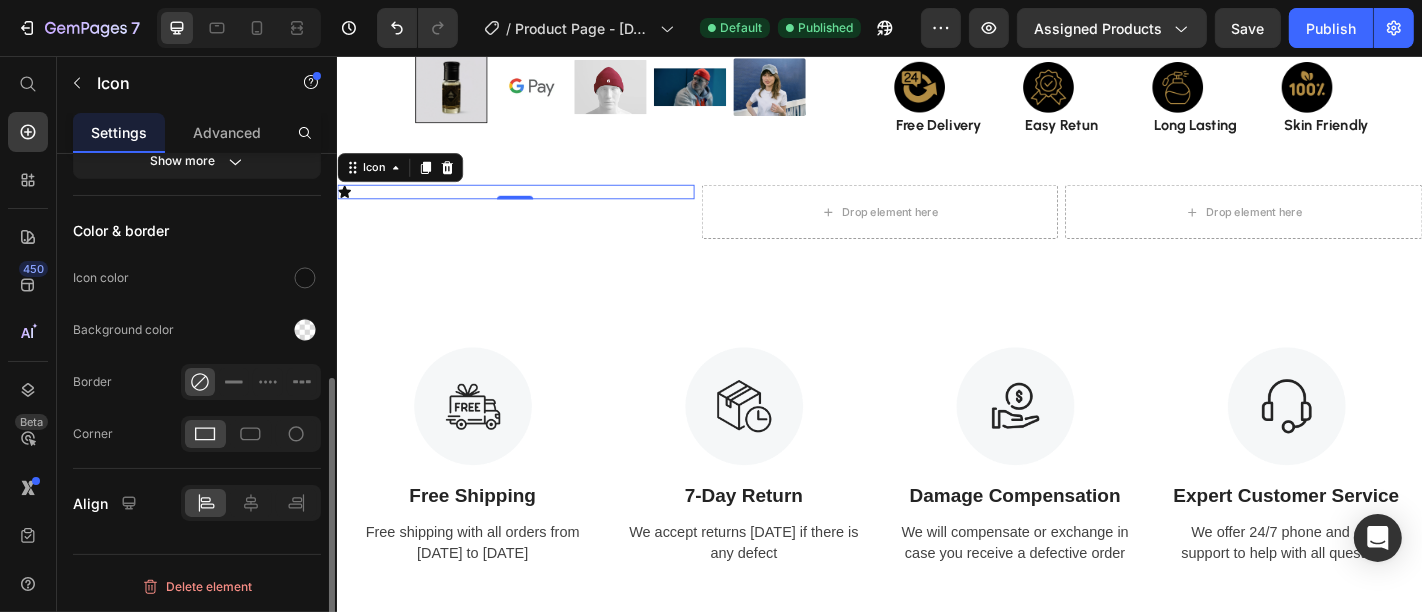 scroll, scrollTop: 0, scrollLeft: 0, axis: both 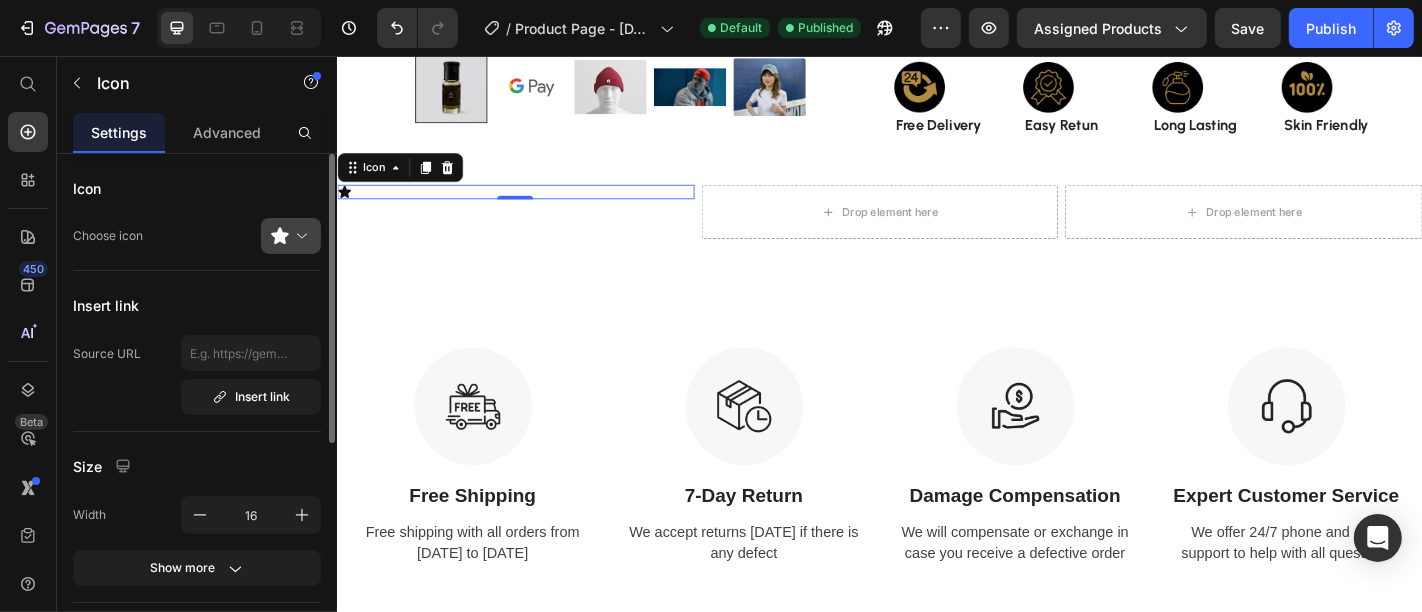 click at bounding box center [299, 236] 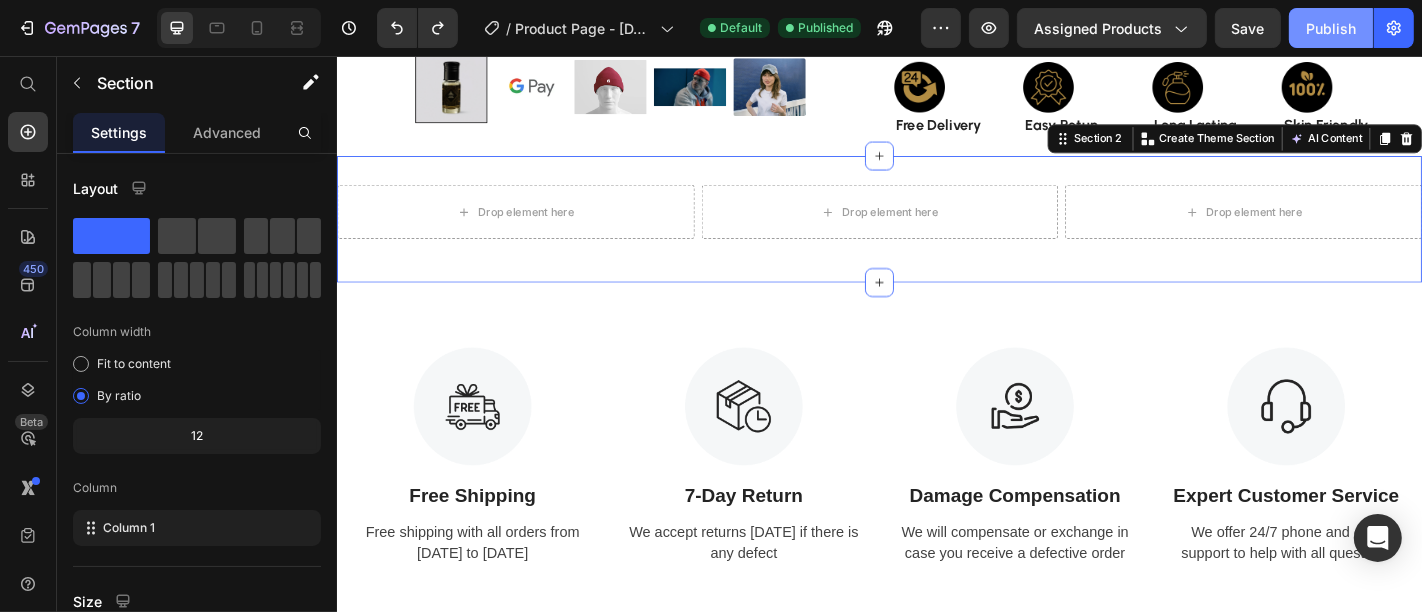 click on "Publish" at bounding box center (1331, 28) 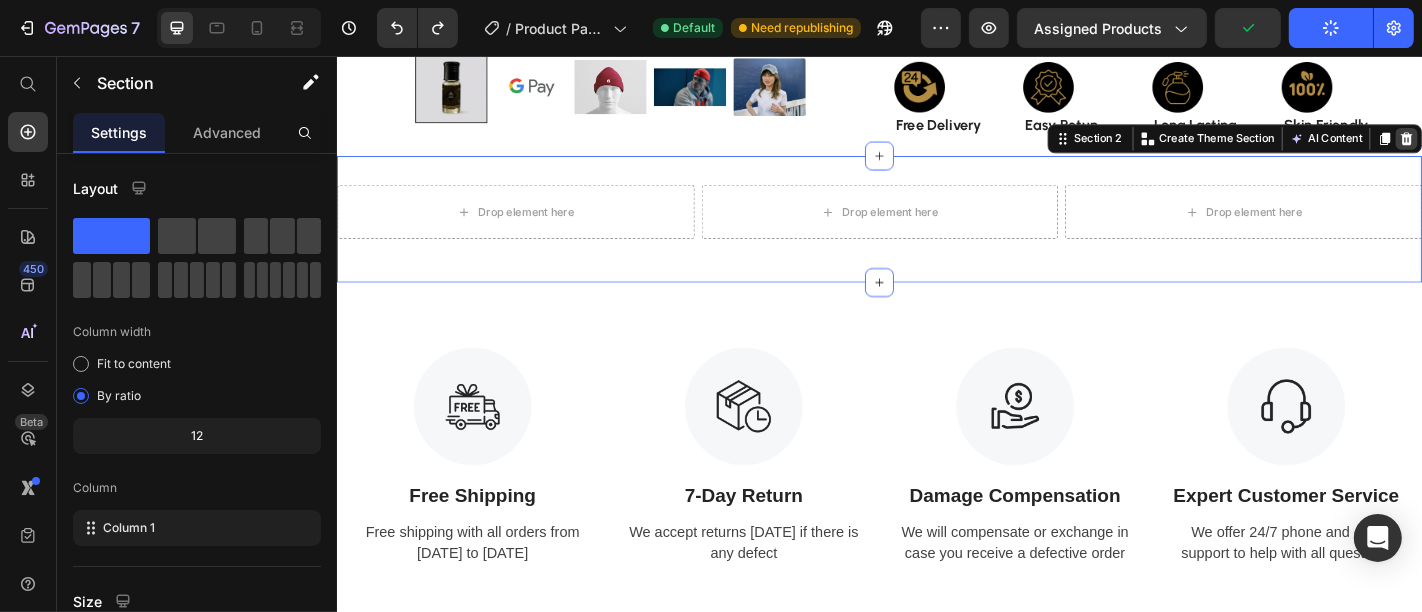 click 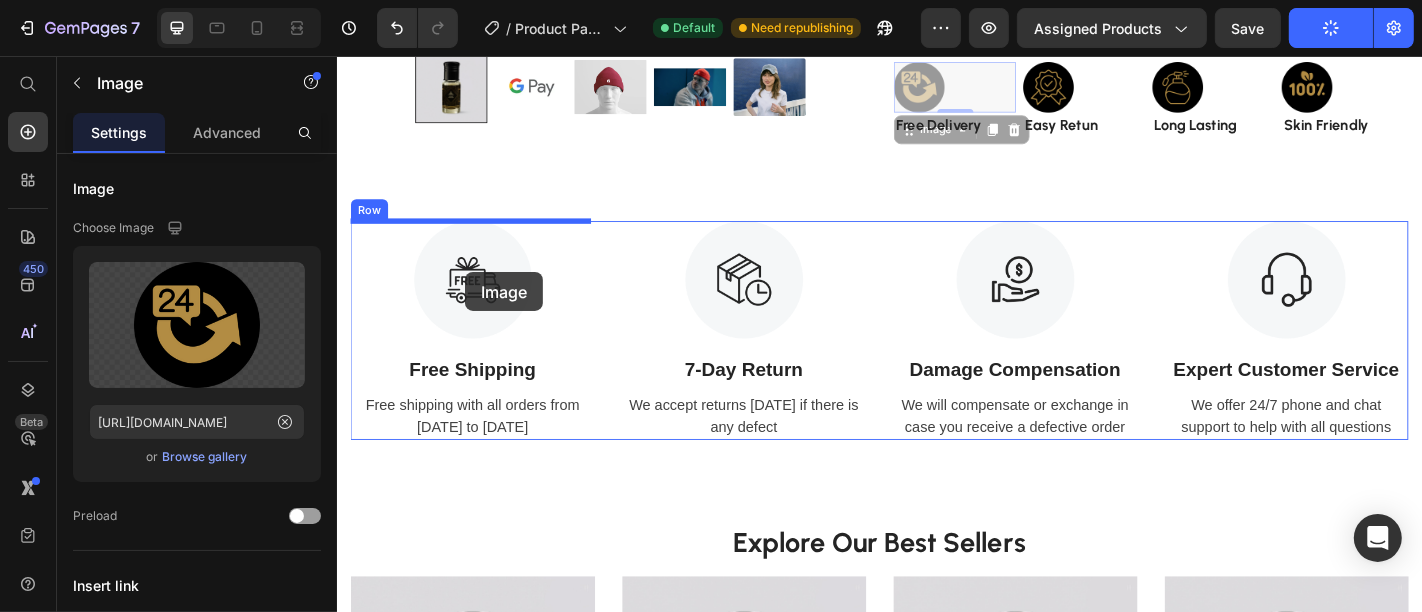 drag, startPoint x: 981, startPoint y: 78, endPoint x: 477, endPoint y: 294, distance: 548.3357 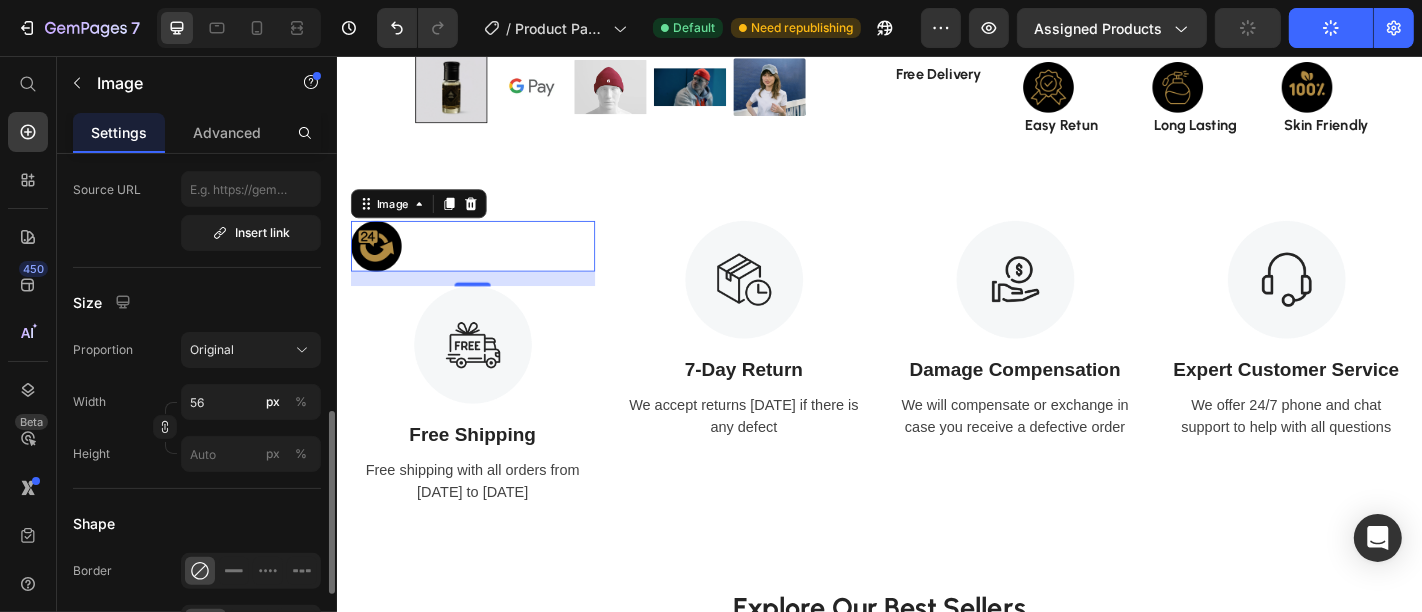 scroll, scrollTop: 520, scrollLeft: 0, axis: vertical 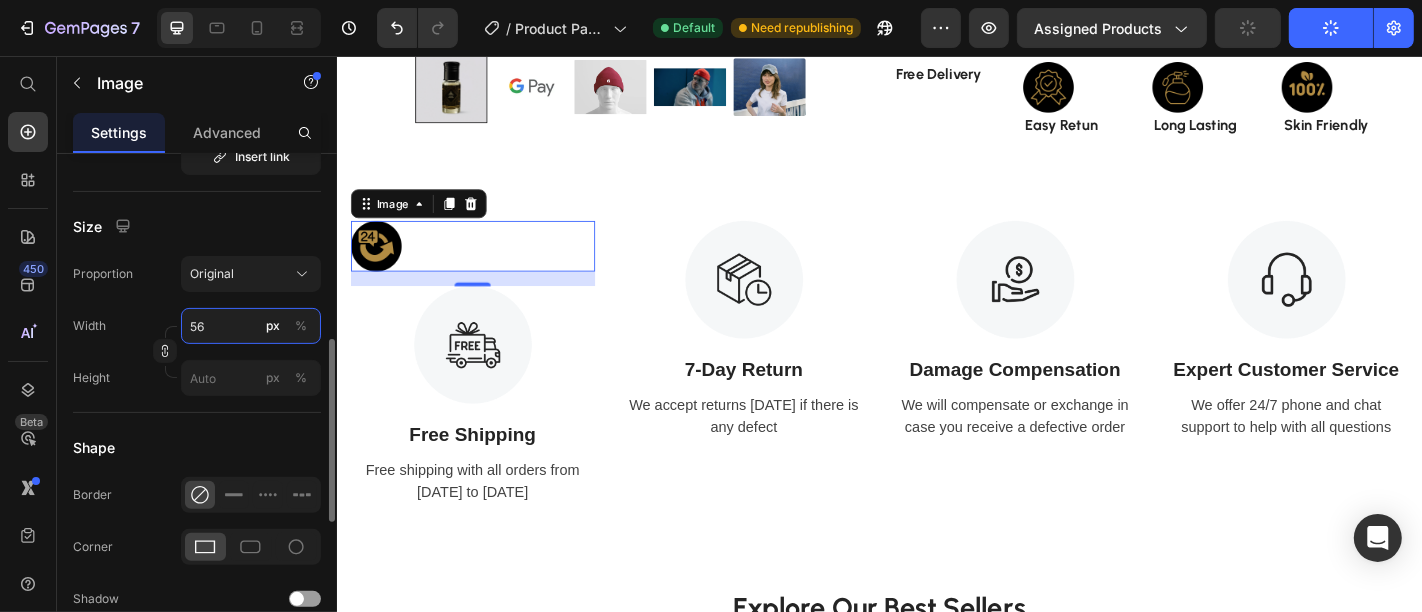 click on "56" at bounding box center [251, 326] 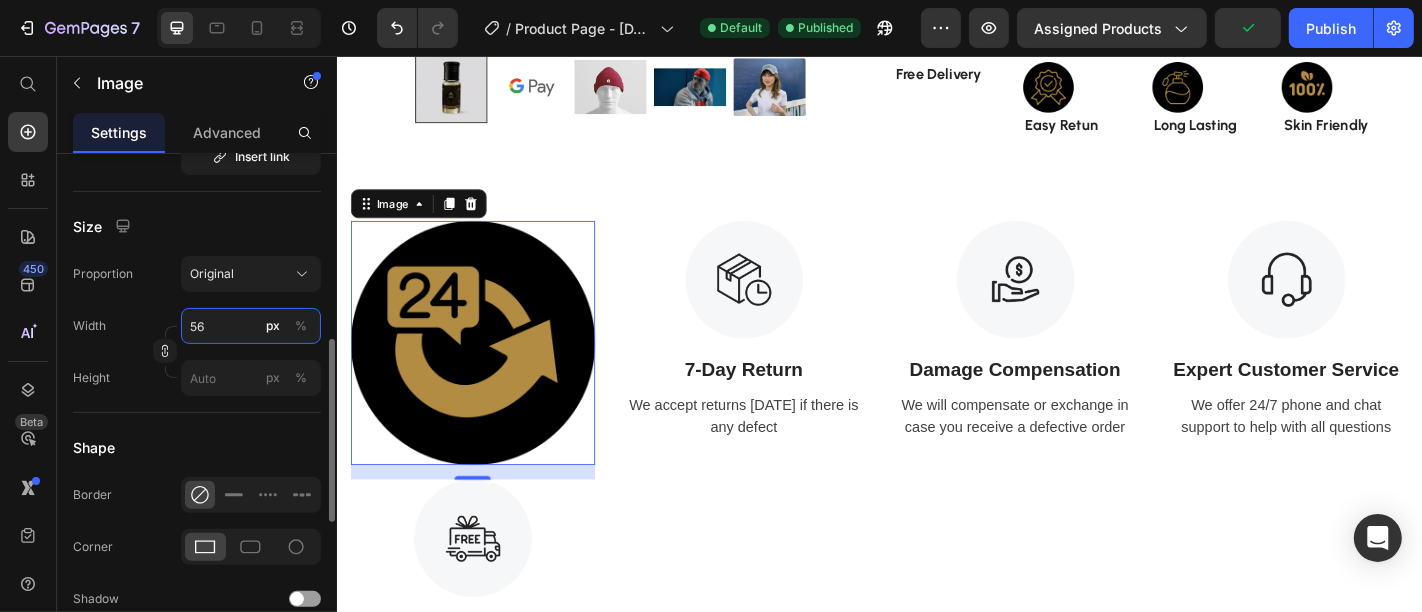 type on "5" 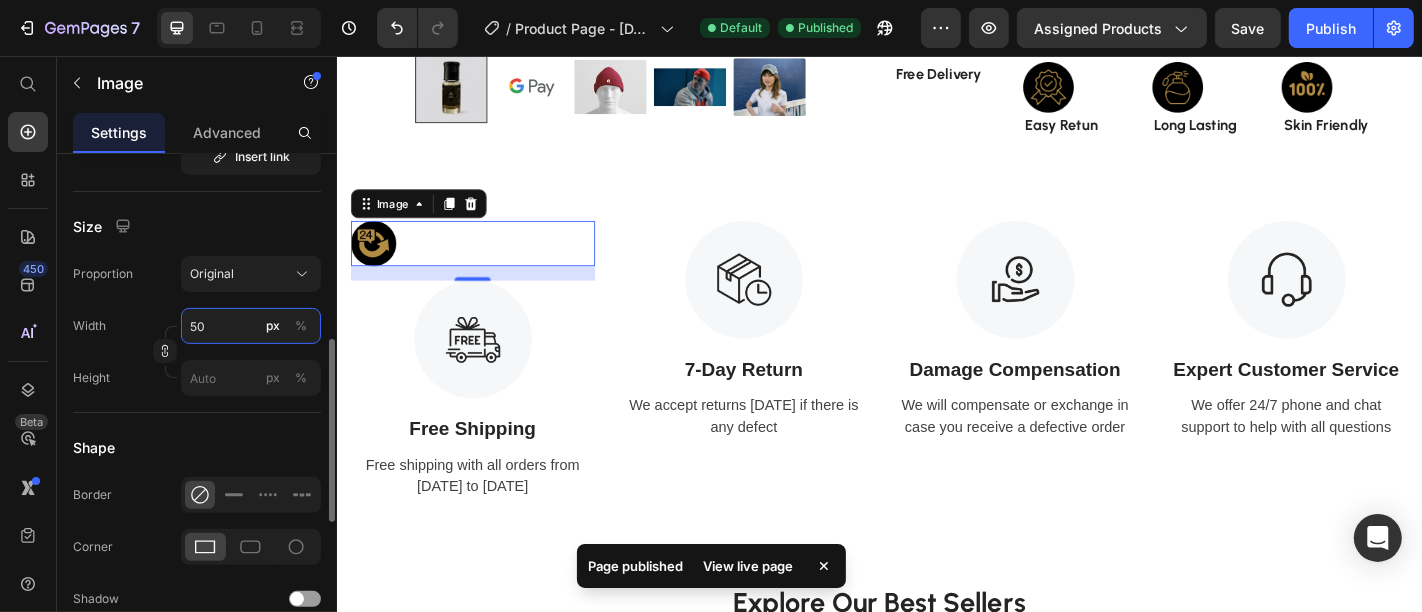 type on "5" 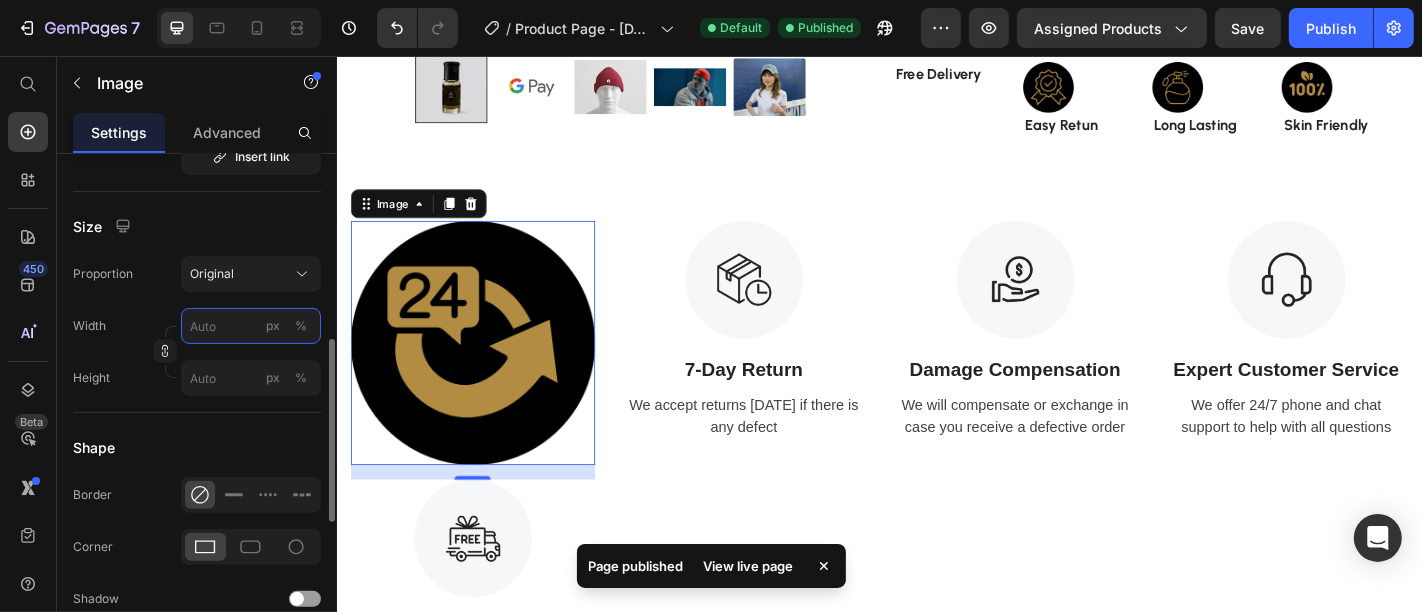type on "5" 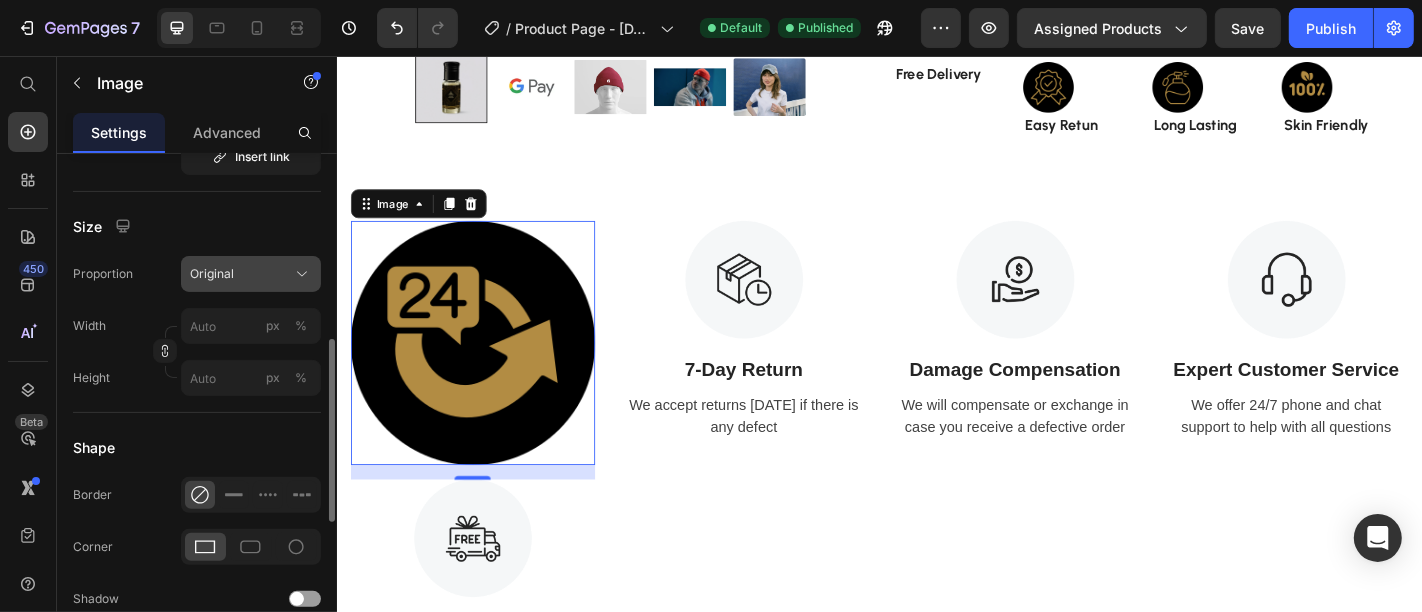 click on "Original" 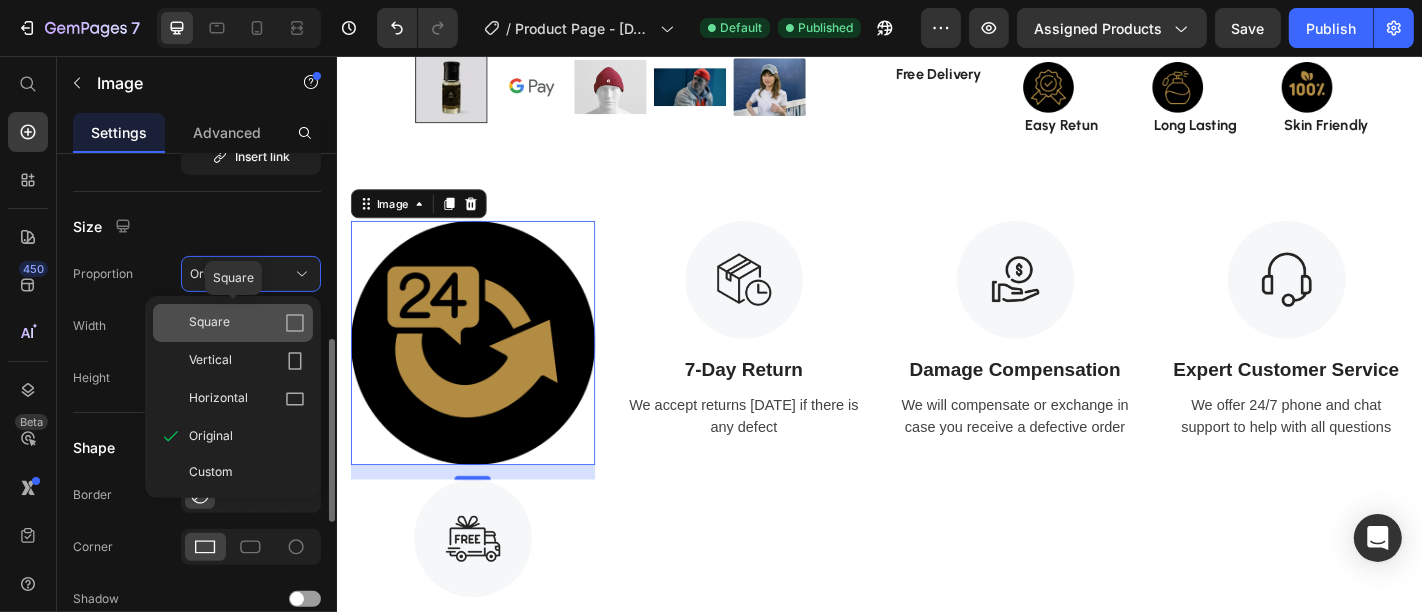 click 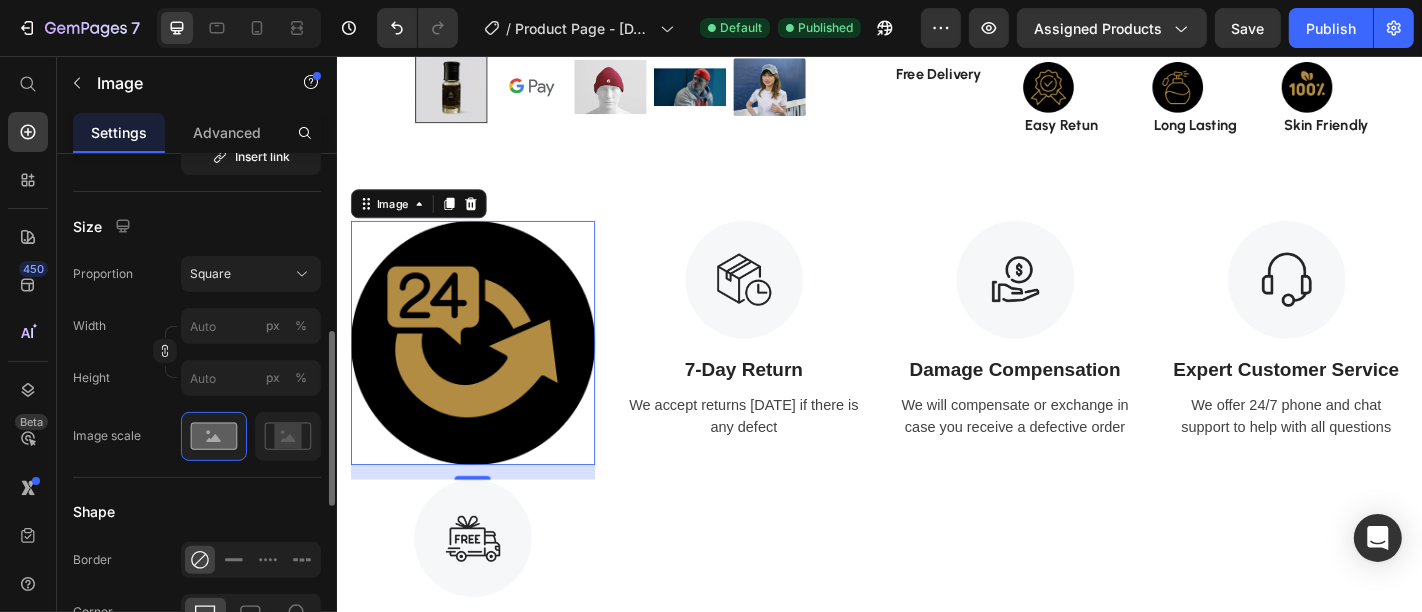 click on "Size Proportion Square Width px % Height px % Image scale" 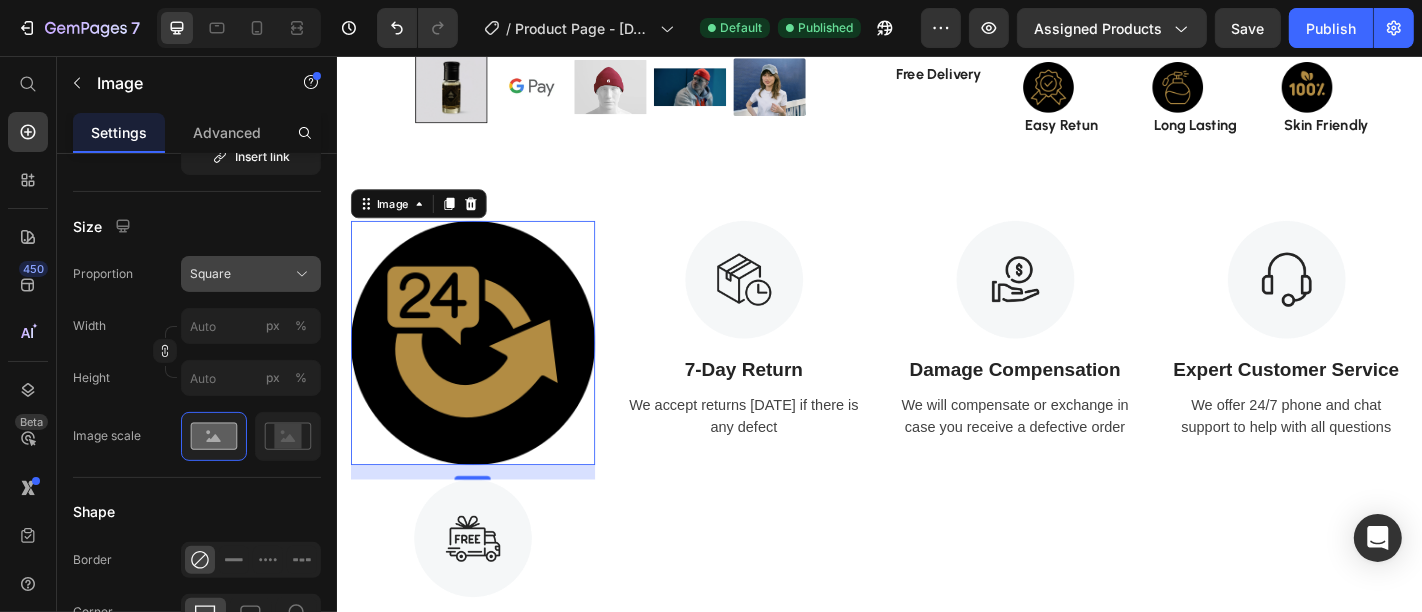 click on "Square" 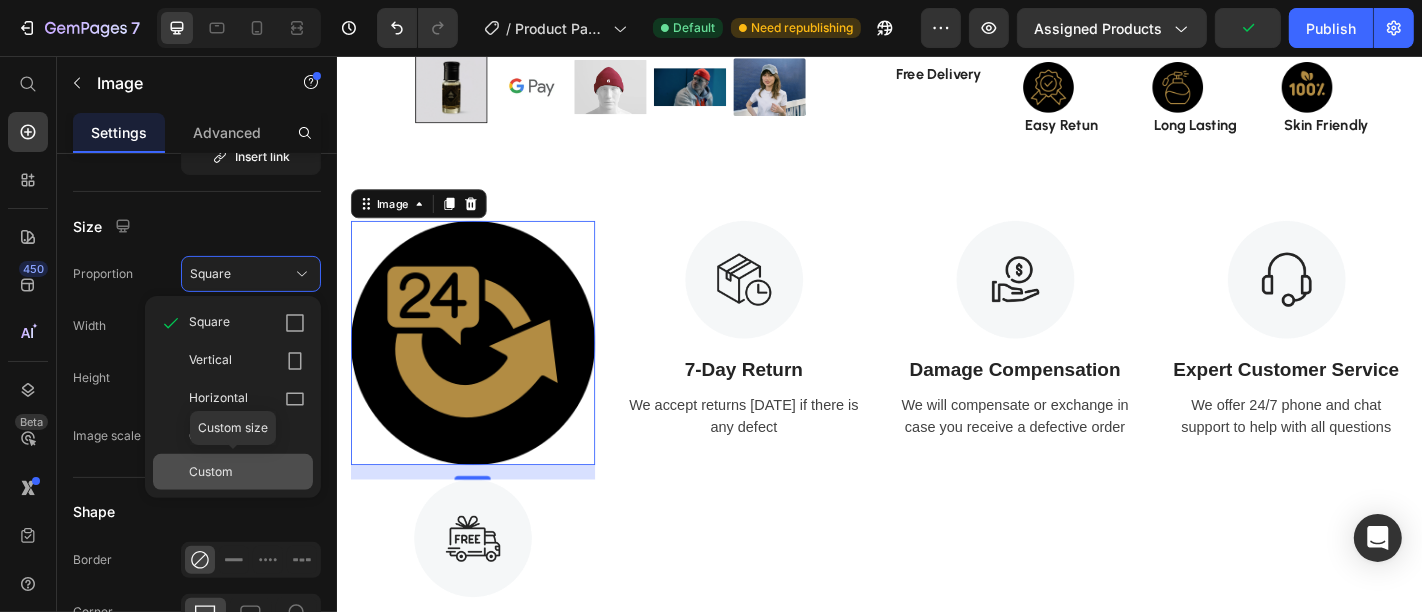 click on "Custom" 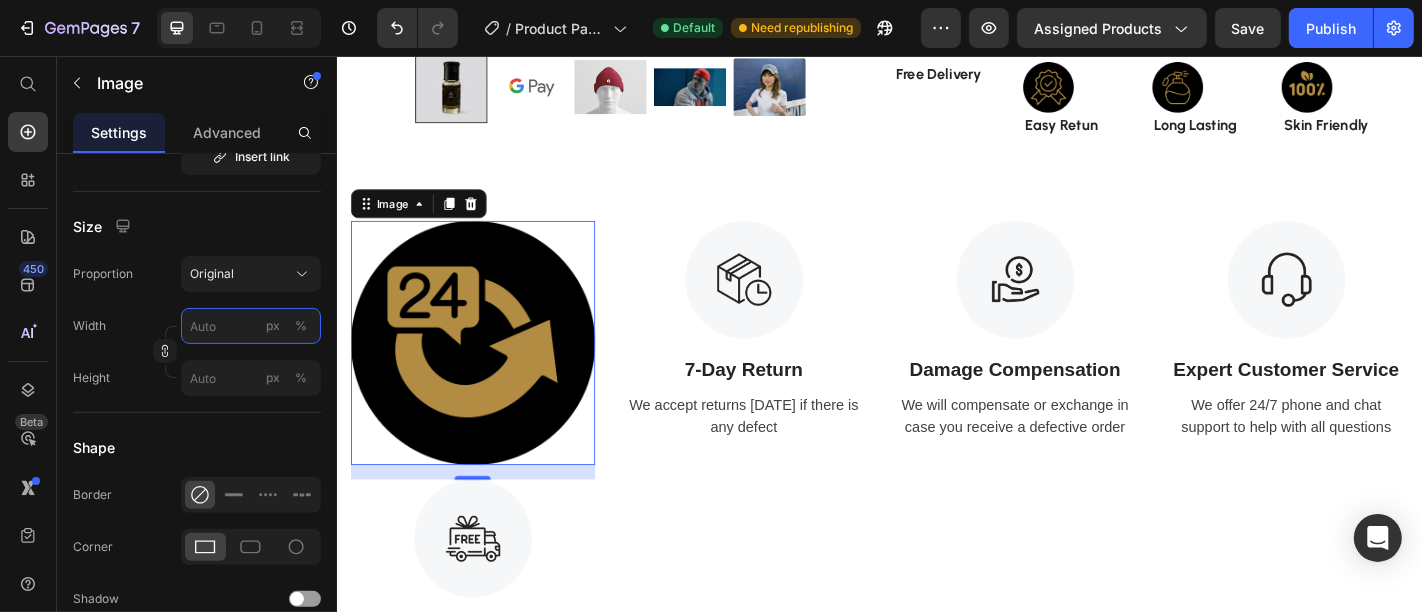 type on "5" 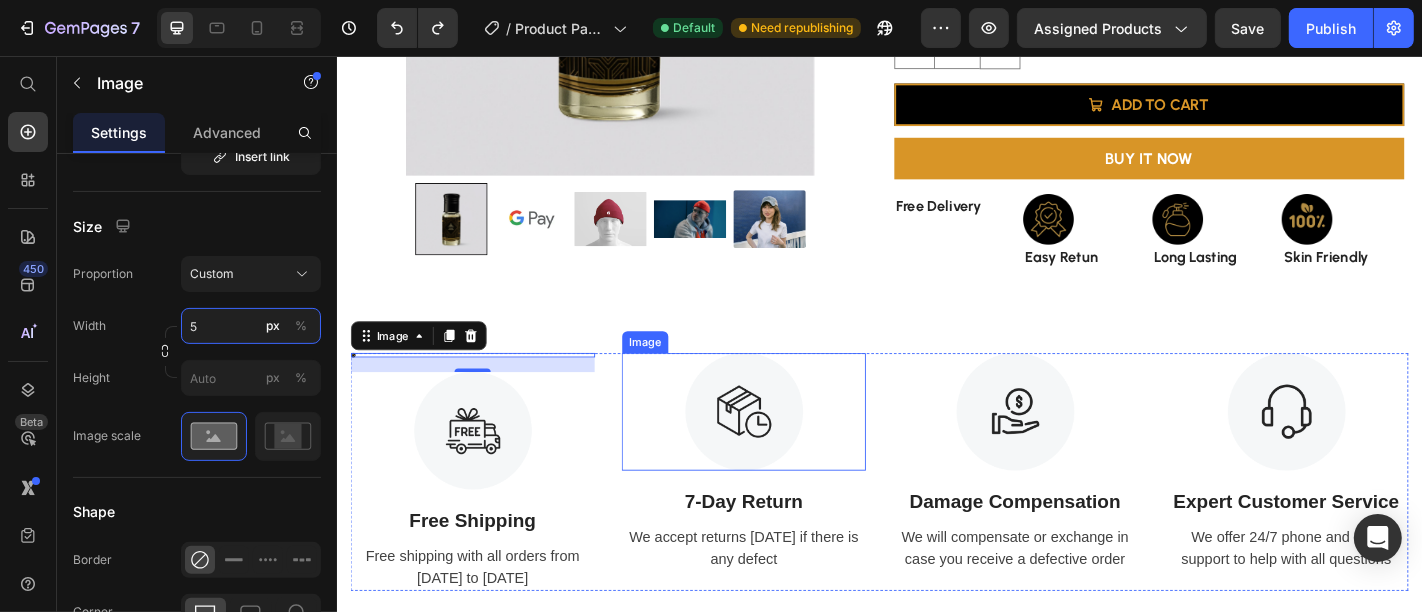 scroll, scrollTop: 419, scrollLeft: 0, axis: vertical 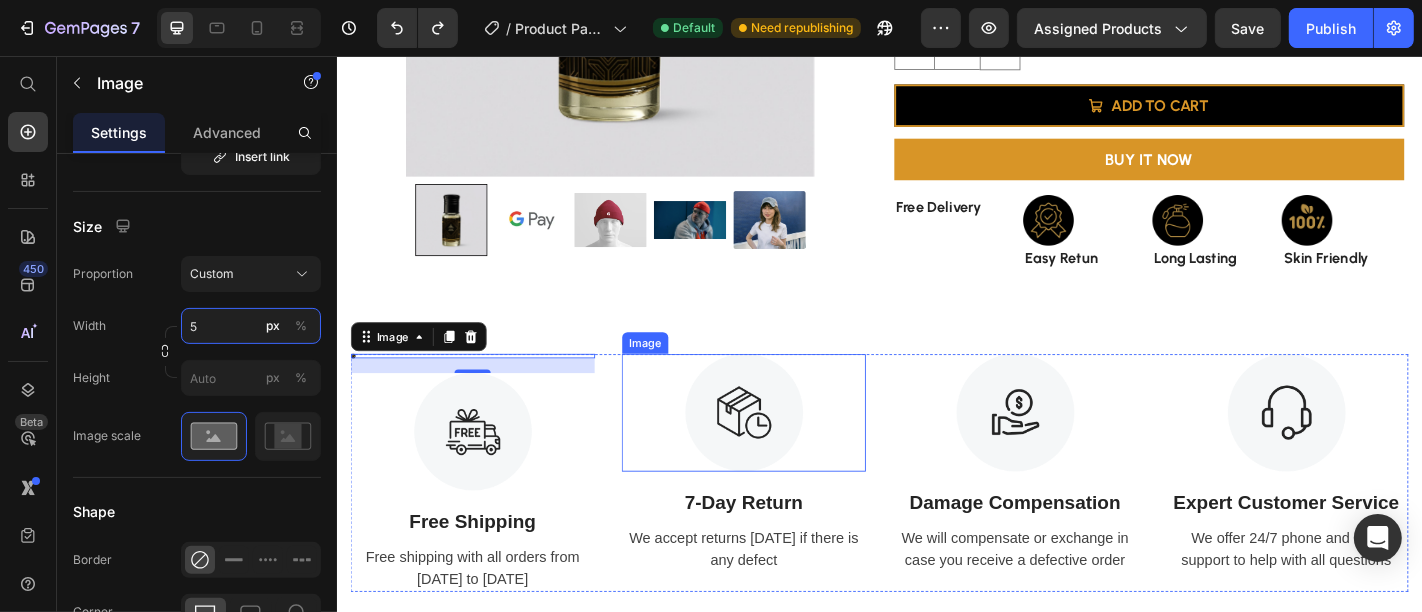 type on "5" 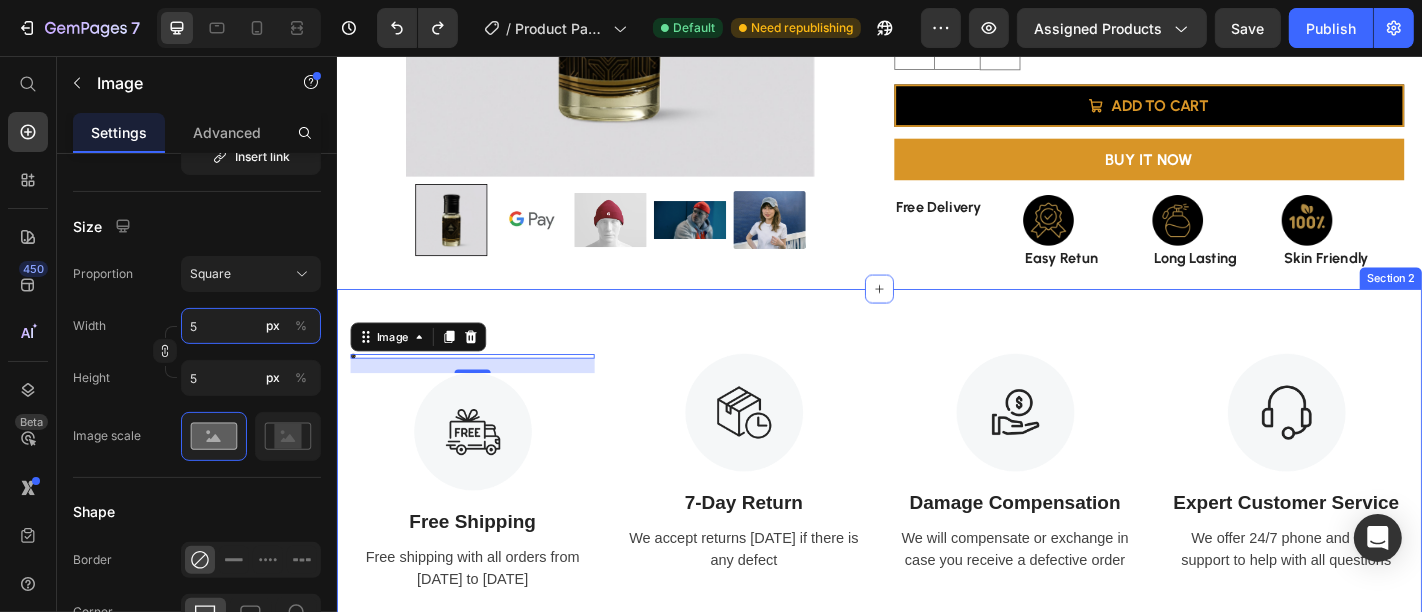 type 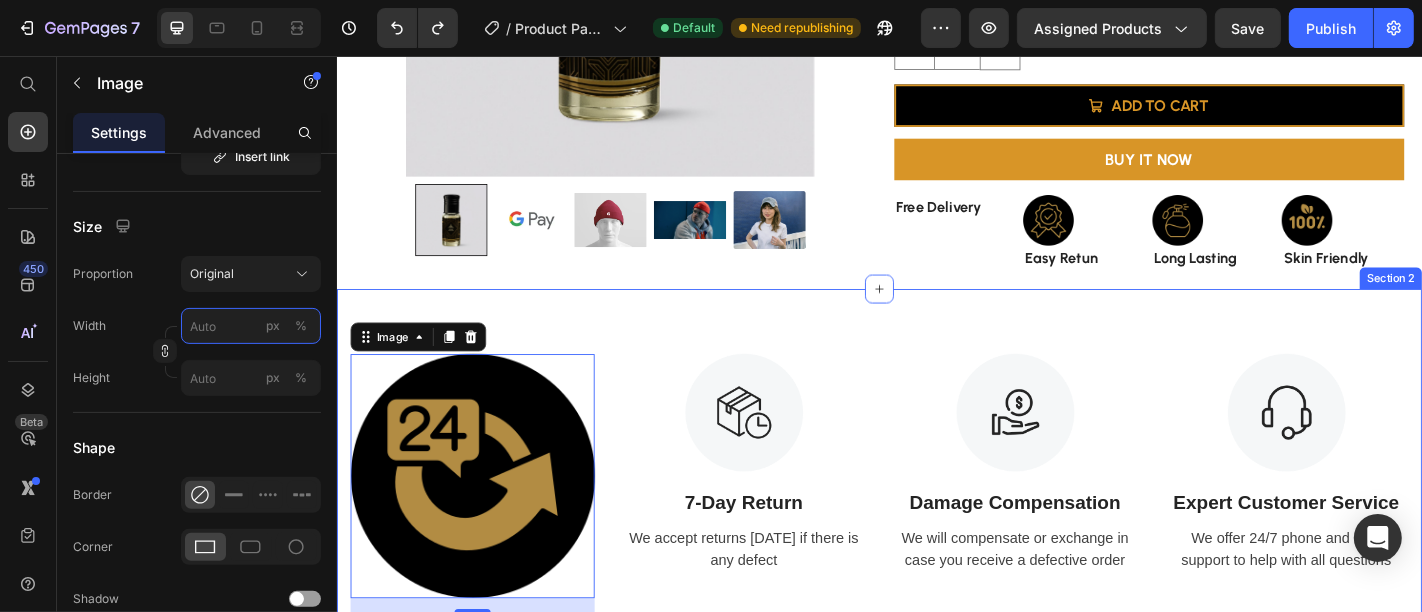 type on "5" 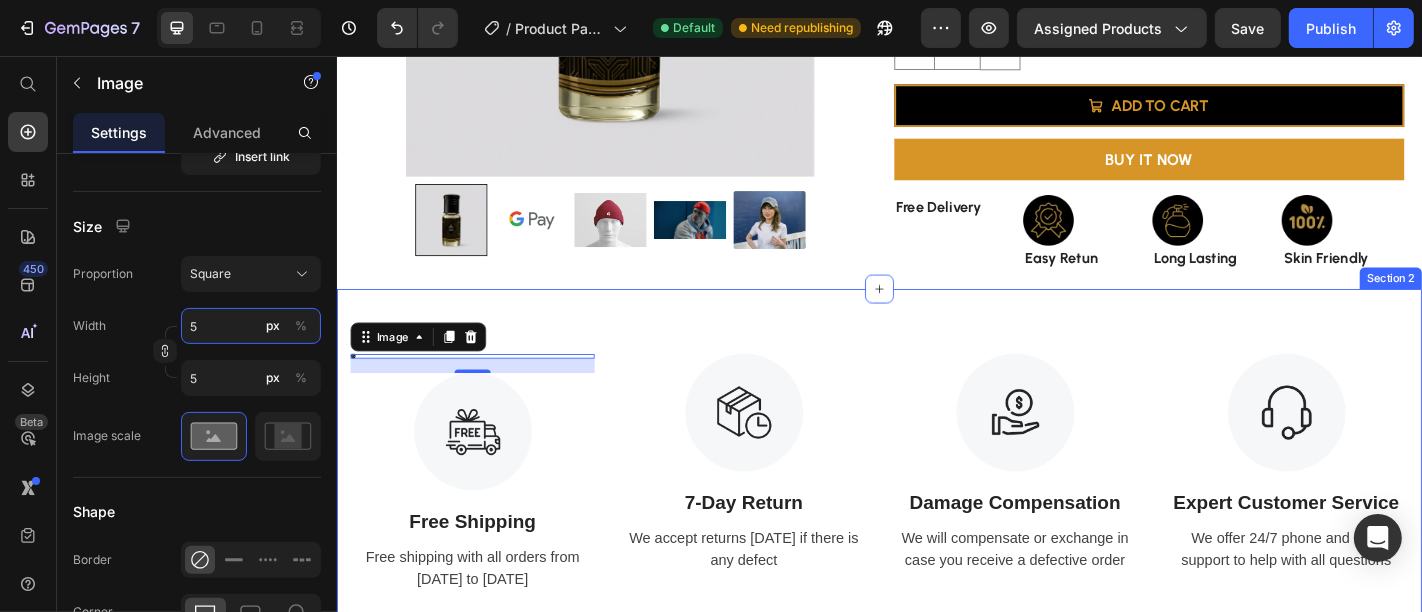 type 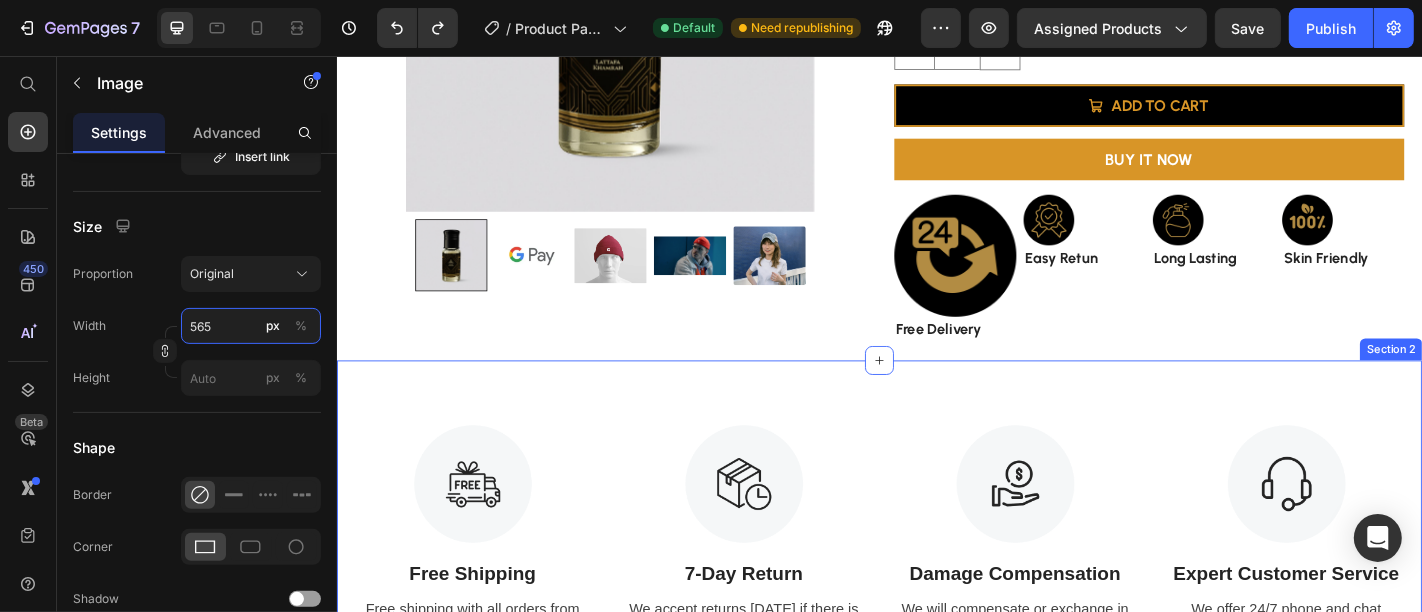 type on "56" 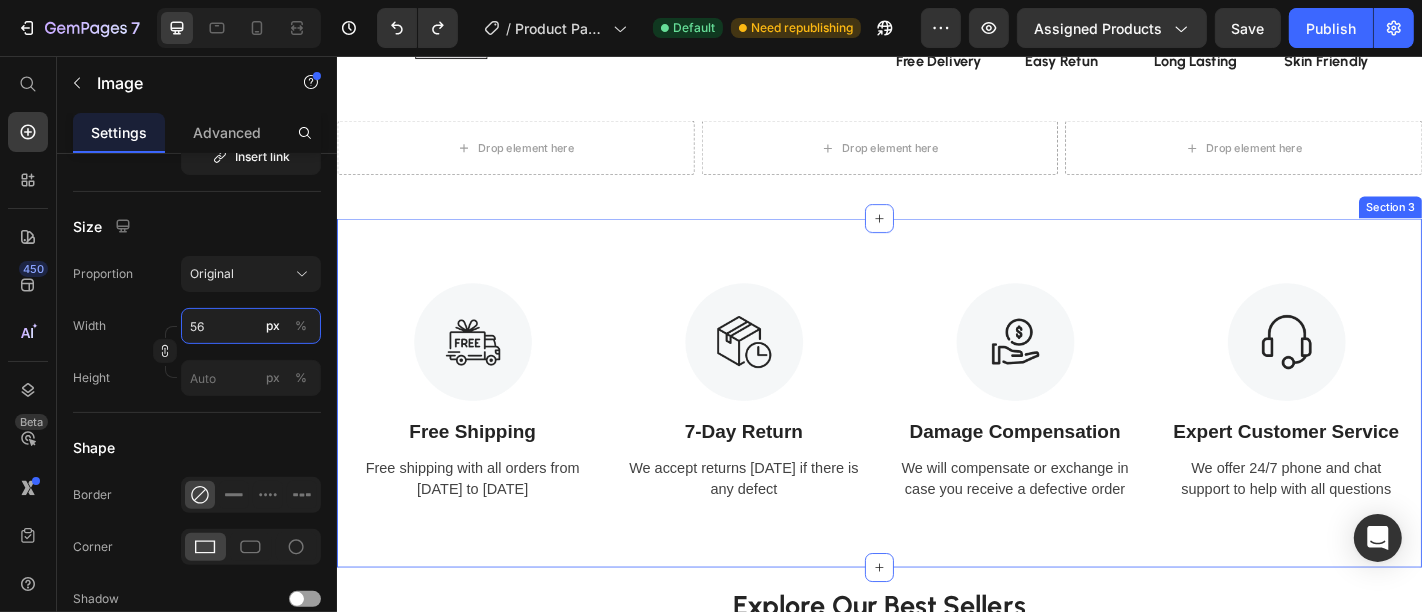 scroll, scrollTop: 640, scrollLeft: 0, axis: vertical 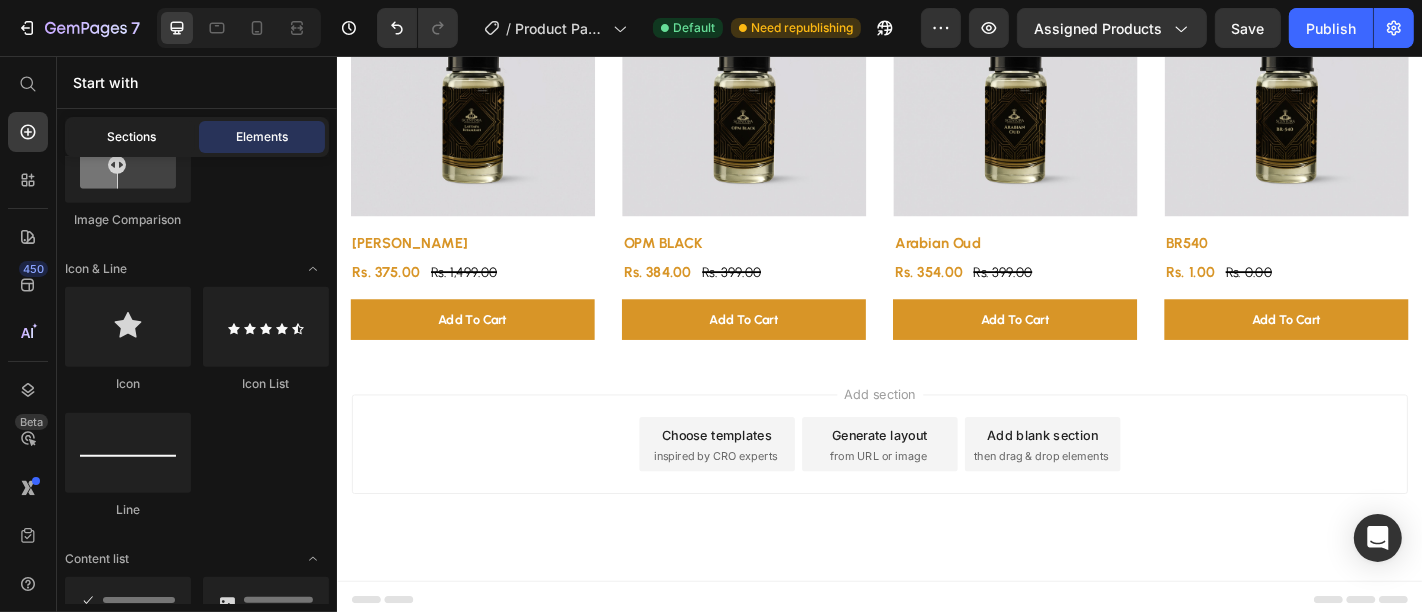click on "Sections" at bounding box center [132, 137] 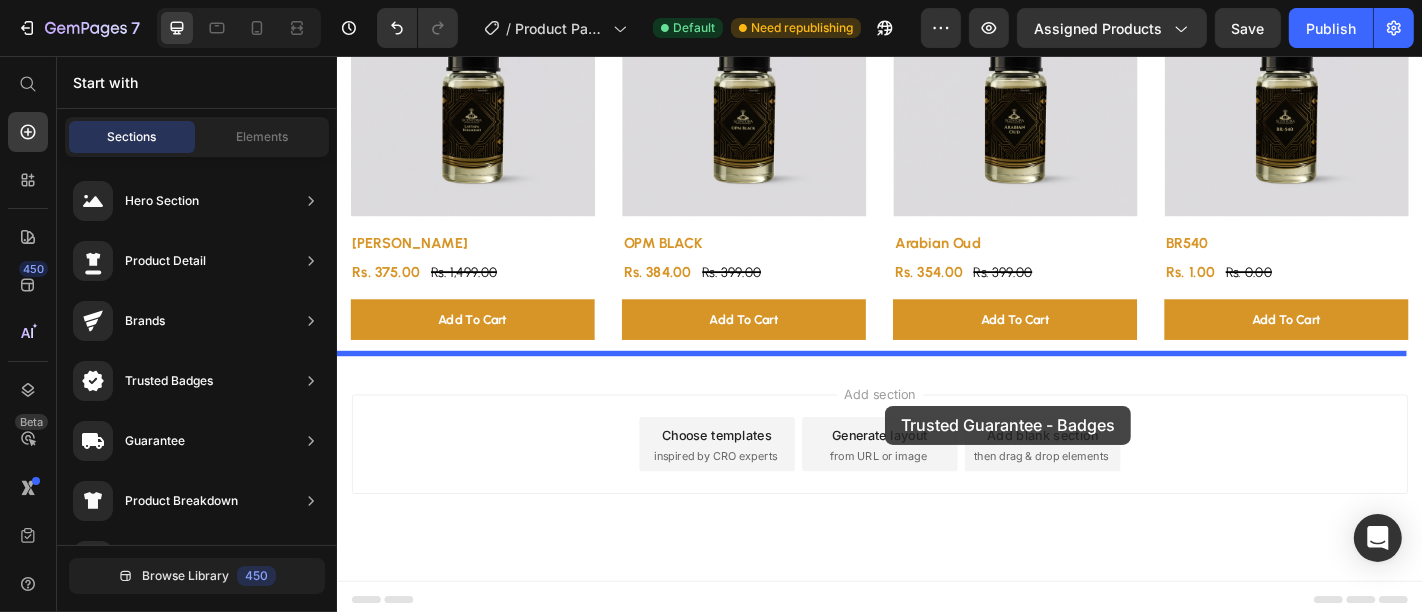drag, startPoint x: 838, startPoint y: 625, endPoint x: 942, endPoint y: 442, distance: 210.48753 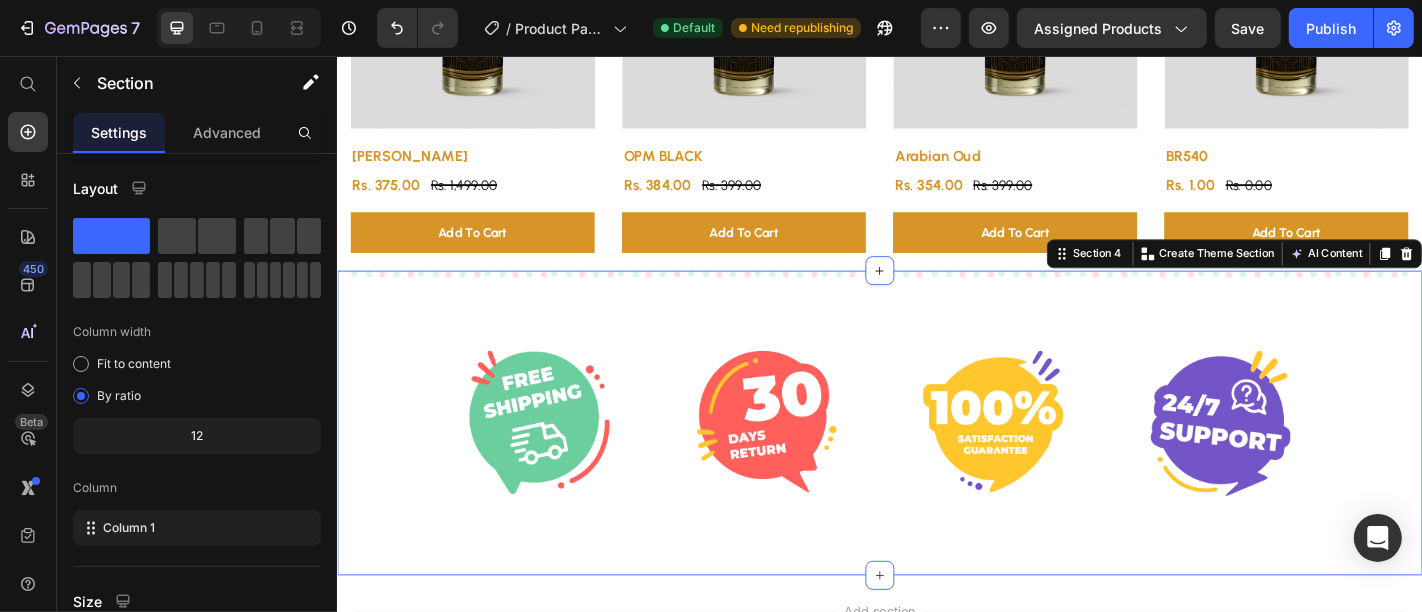scroll, scrollTop: 1097, scrollLeft: 0, axis: vertical 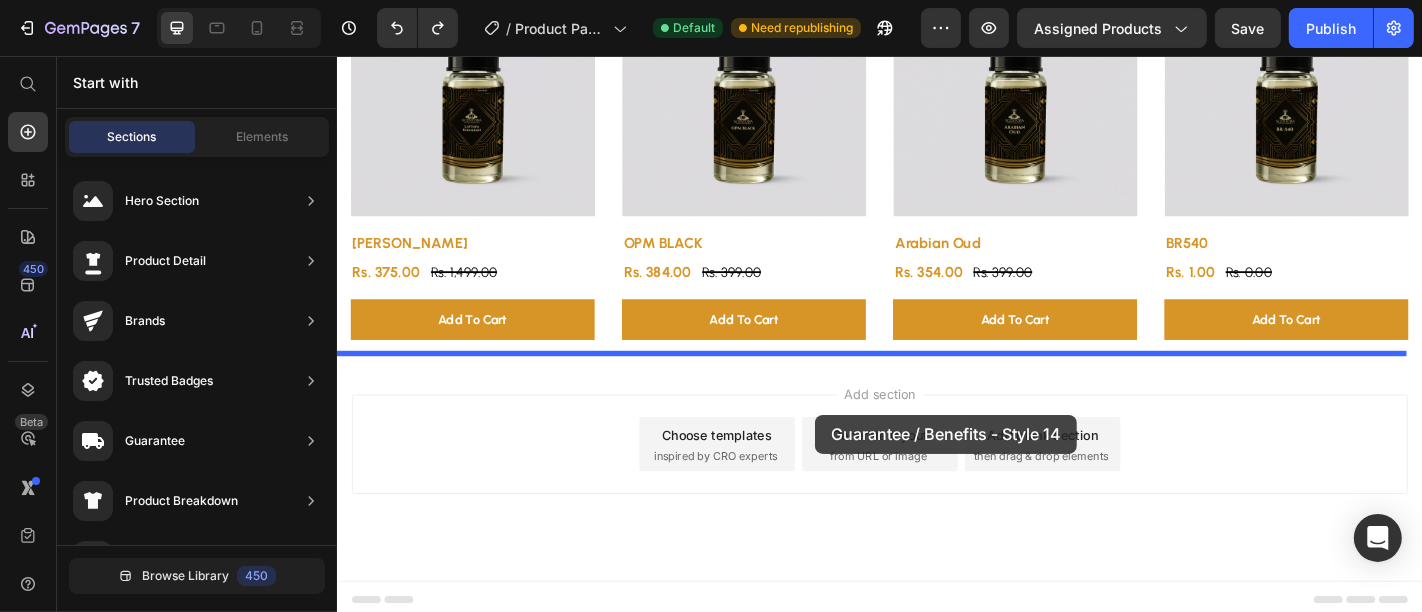 drag, startPoint x: 840, startPoint y: 465, endPoint x: 865, endPoint y: 452, distance: 28.178005 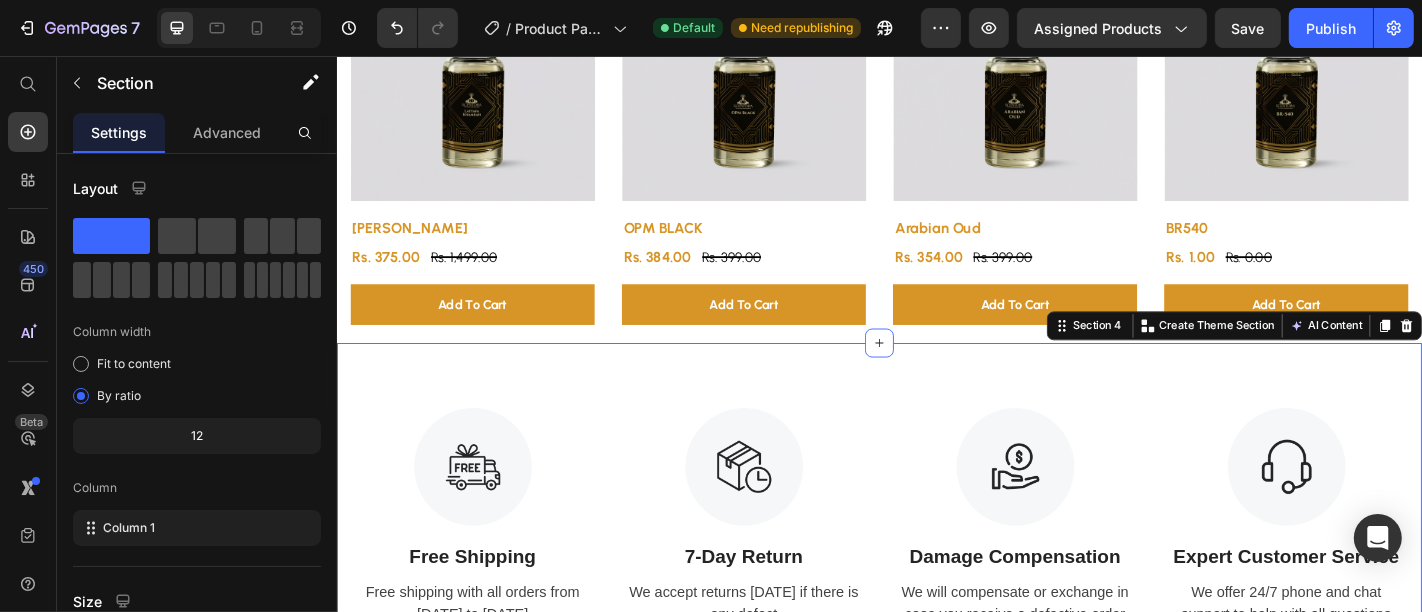 scroll, scrollTop: 1097, scrollLeft: 0, axis: vertical 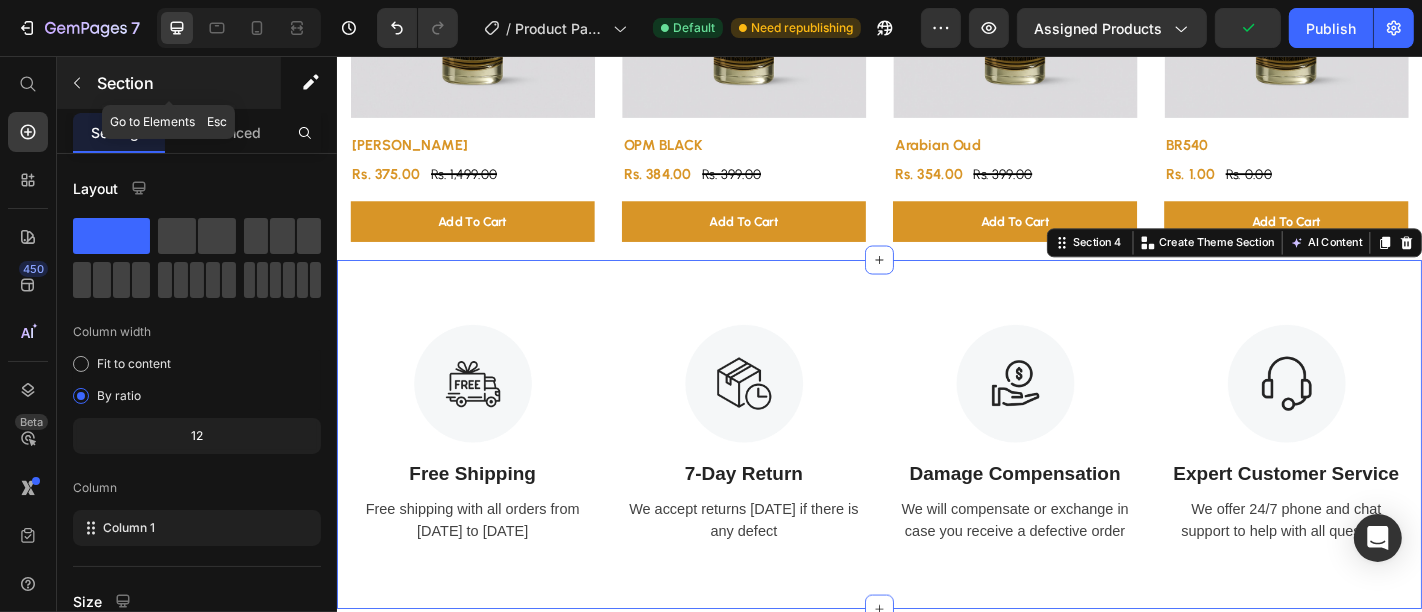 click at bounding box center (77, 83) 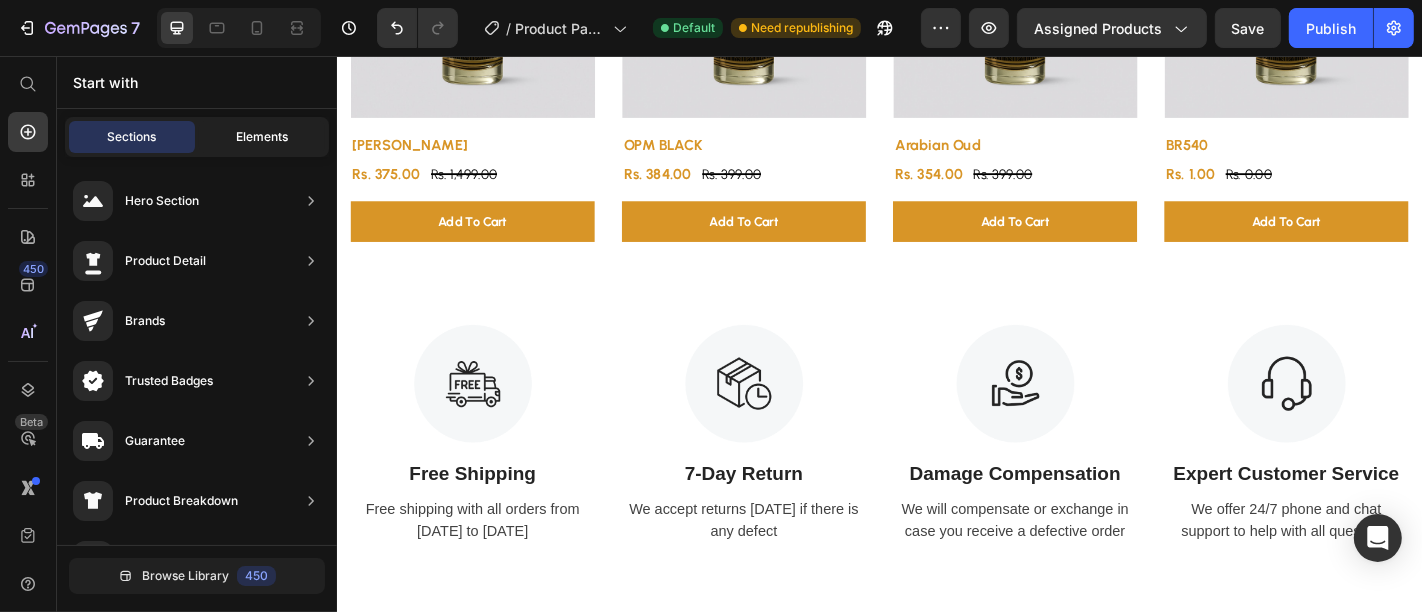 click on "Elements" at bounding box center (262, 137) 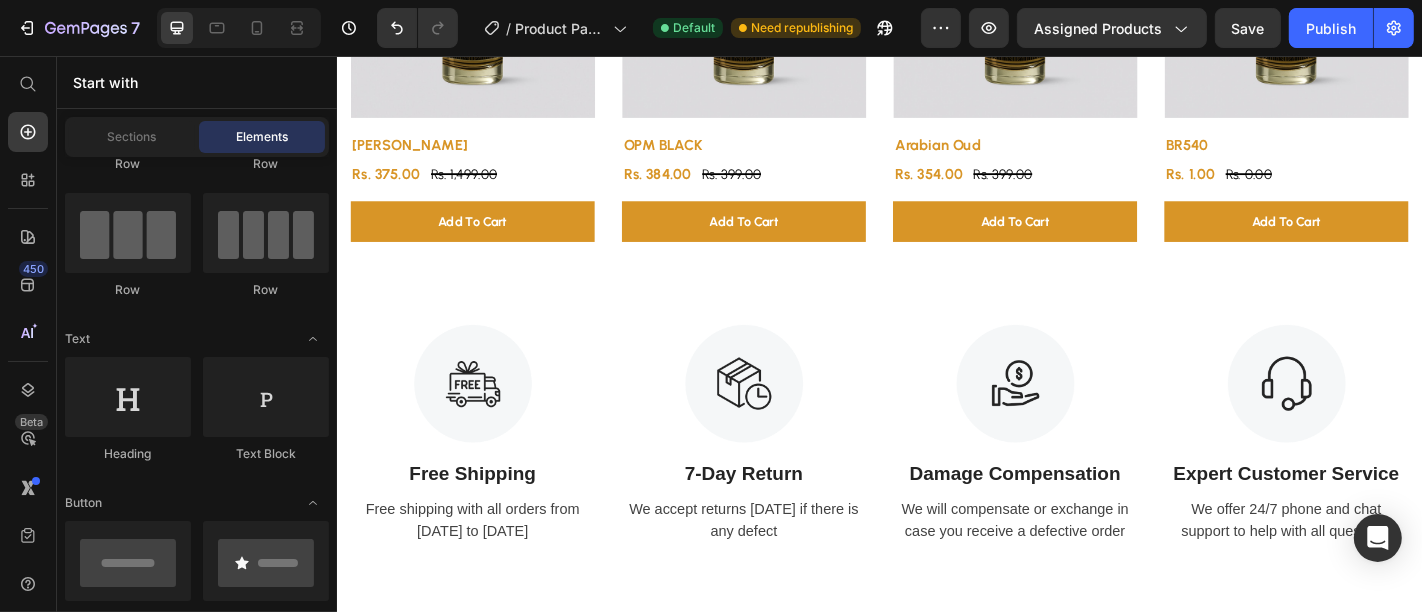 scroll, scrollTop: 0, scrollLeft: 0, axis: both 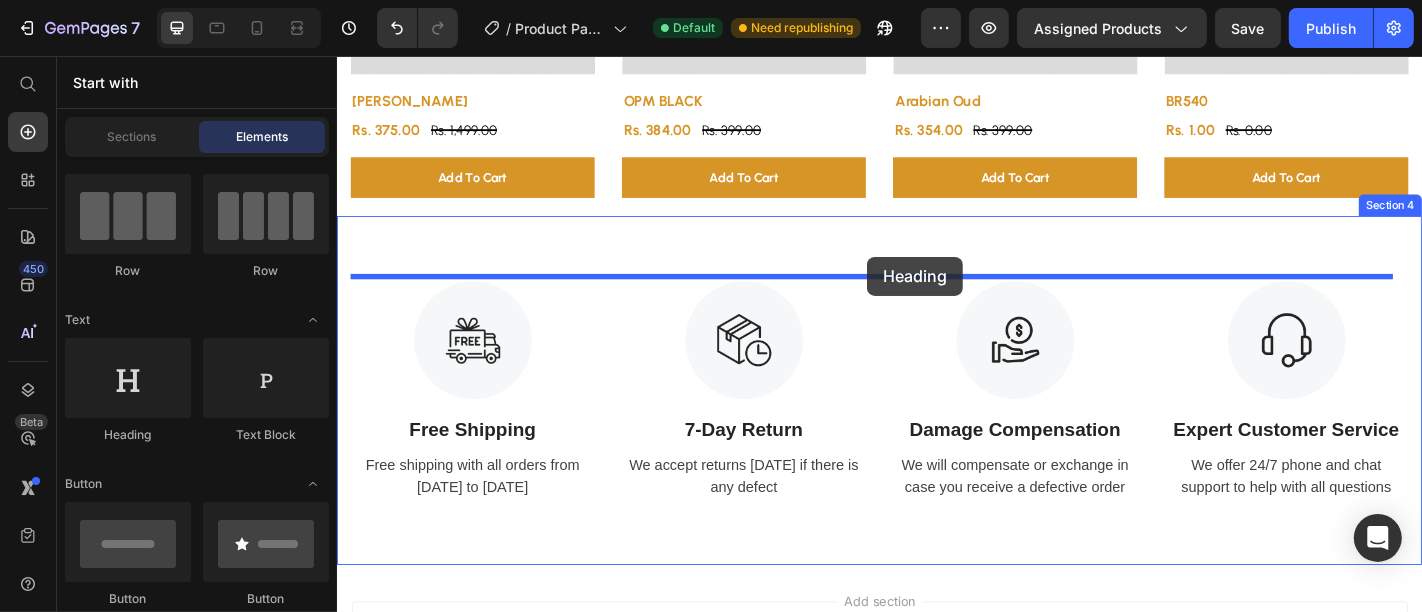 drag, startPoint x: 463, startPoint y: 420, endPoint x: 922, endPoint y: 277, distance: 480.75983 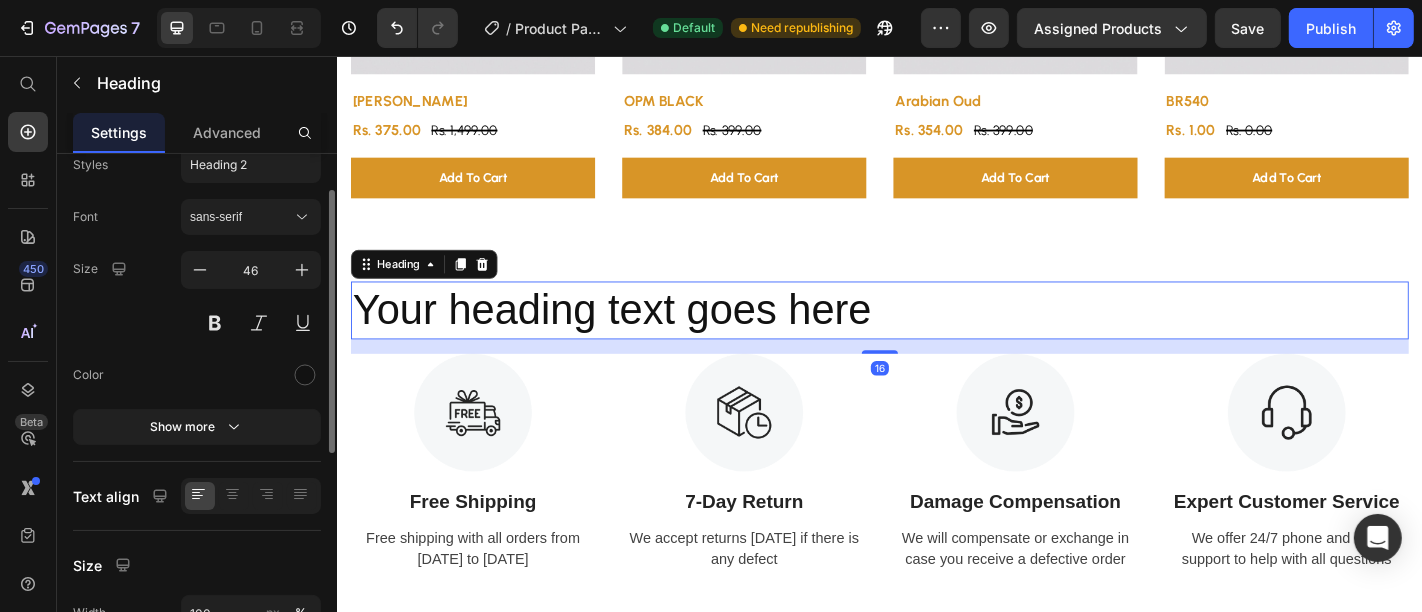 scroll, scrollTop: 77, scrollLeft: 0, axis: vertical 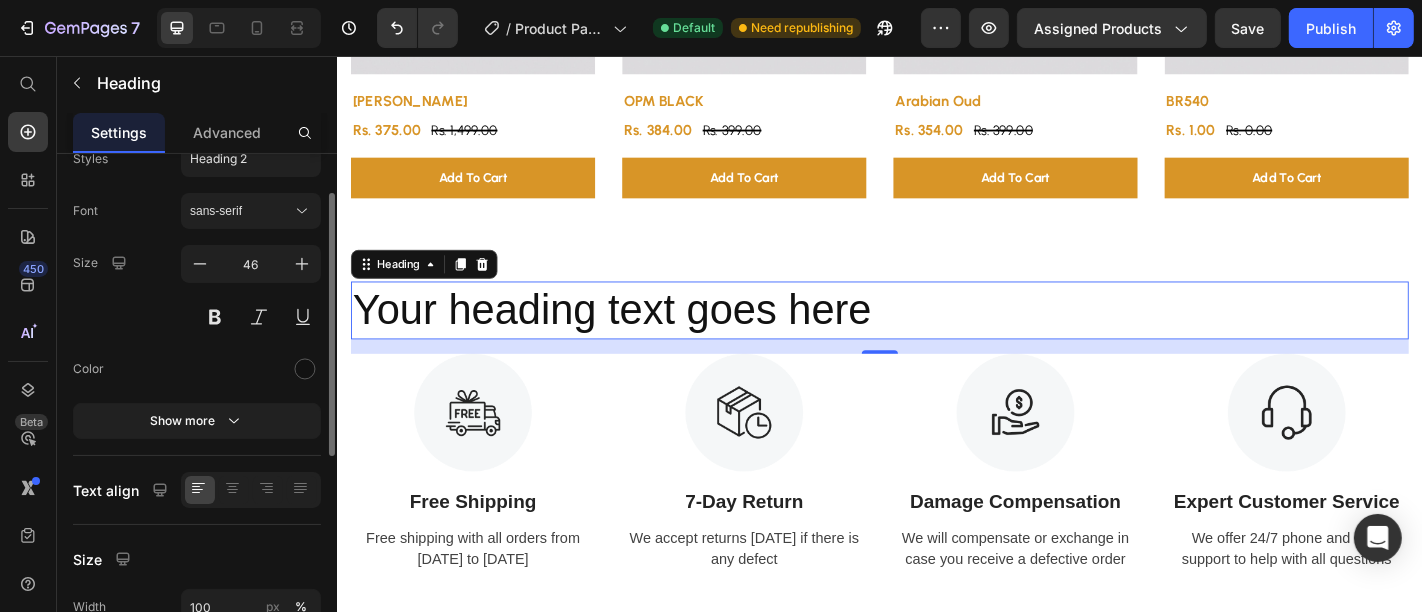 click on "Your heading text goes here" at bounding box center (936, 337) 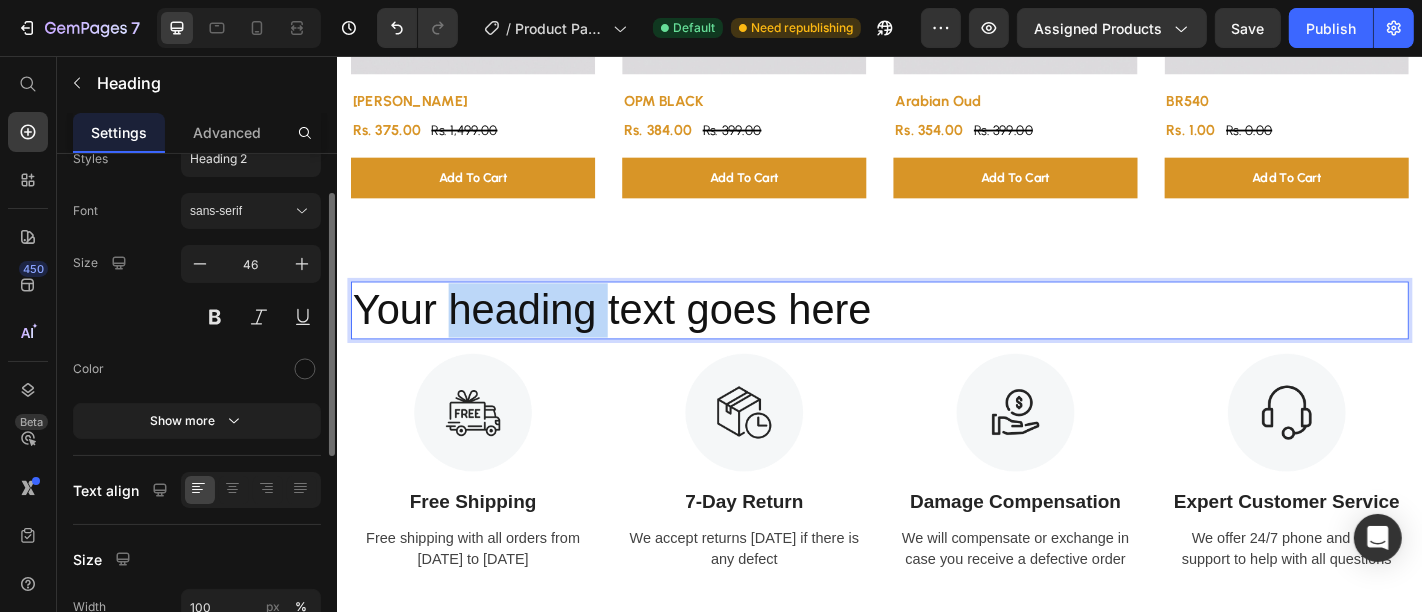 click on "Your heading text goes here" at bounding box center (936, 337) 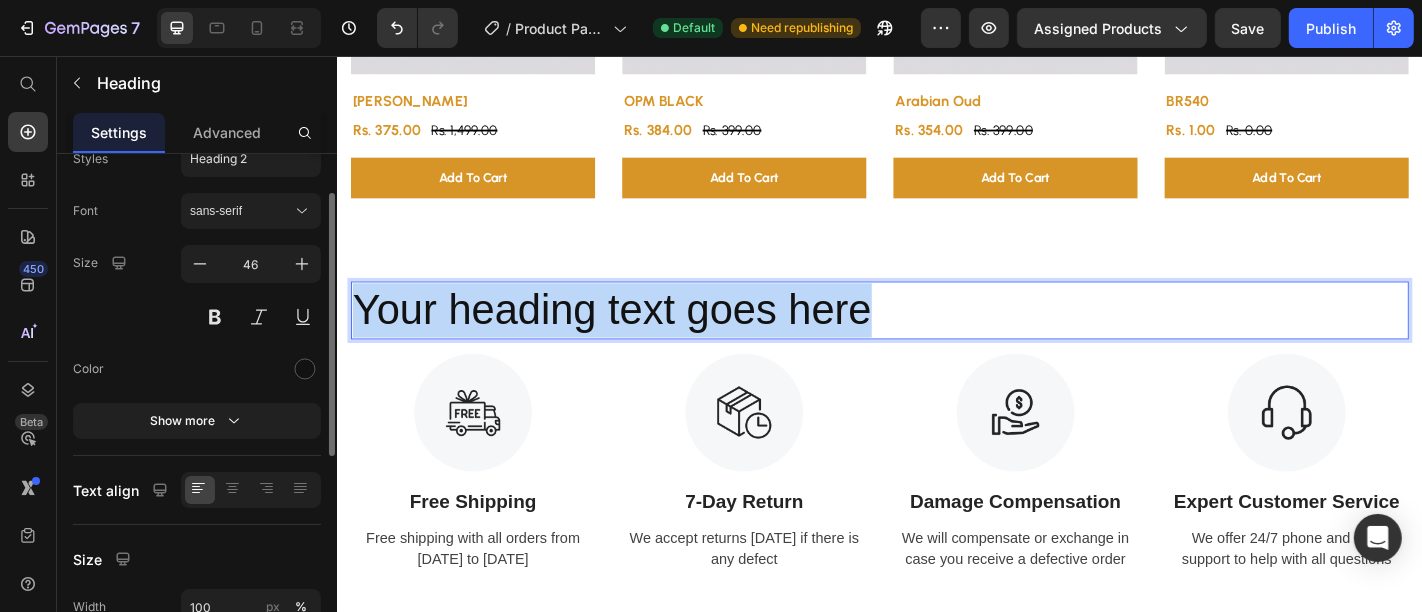 click on "Your heading text goes here" at bounding box center (936, 337) 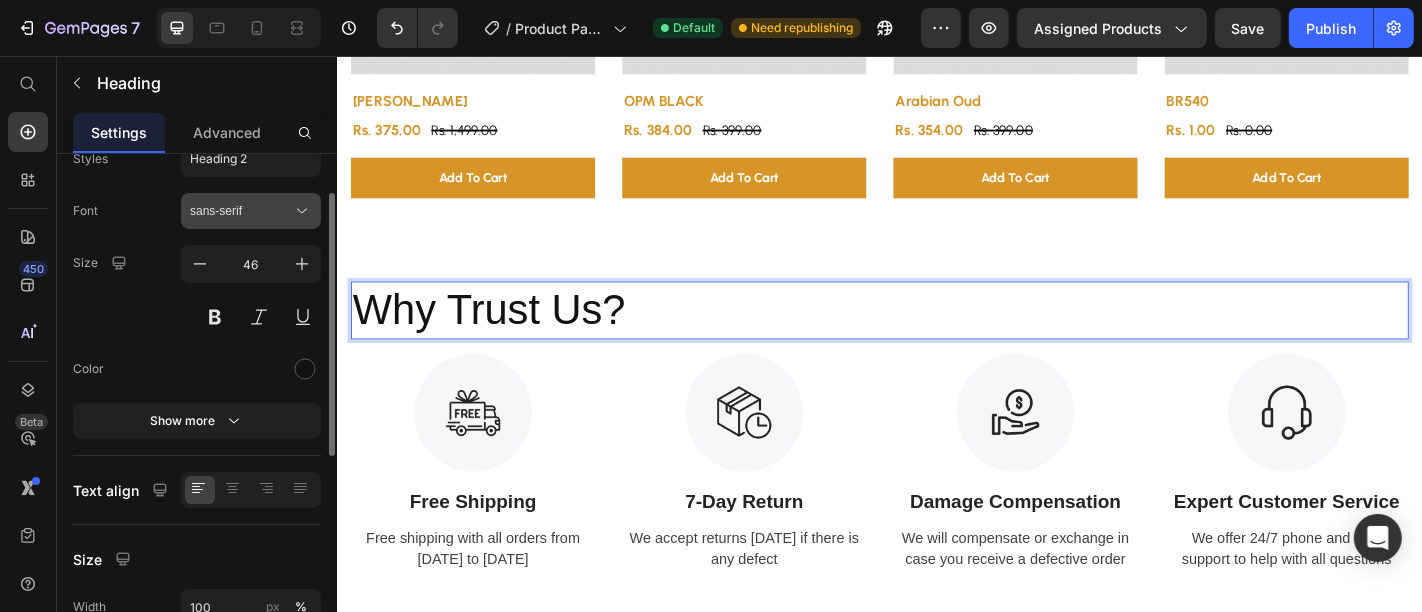 click on "sans-serif" at bounding box center [251, 211] 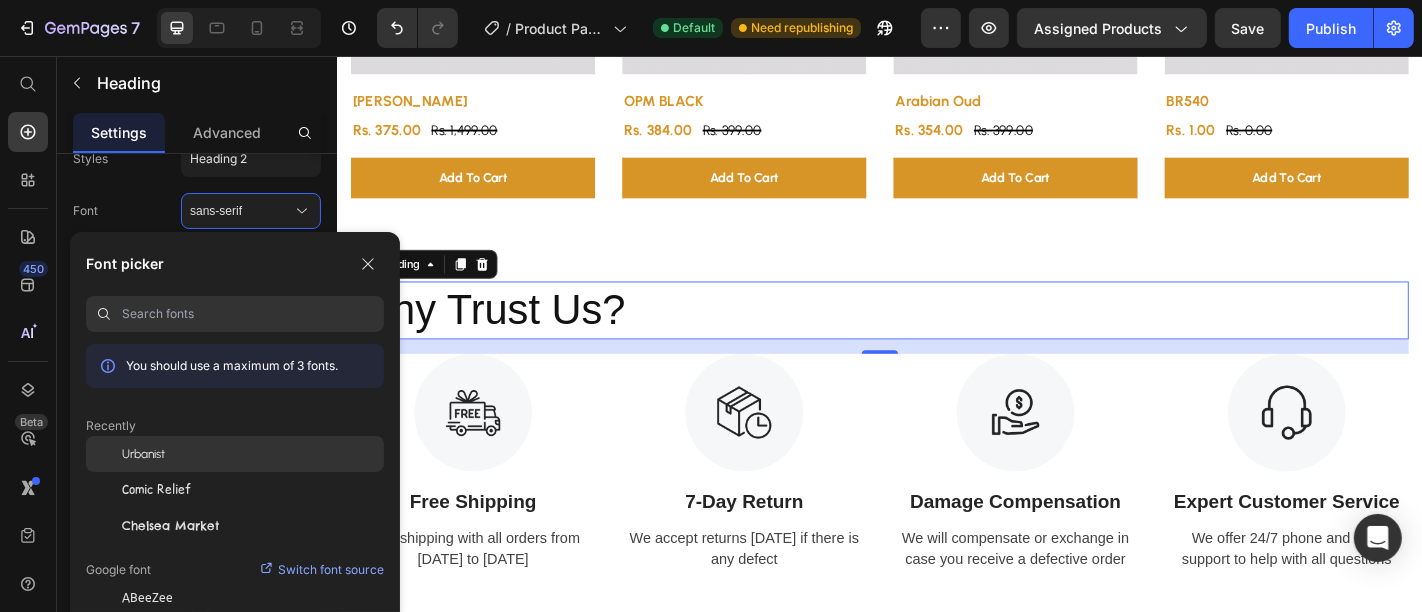 click on "Urbanist" 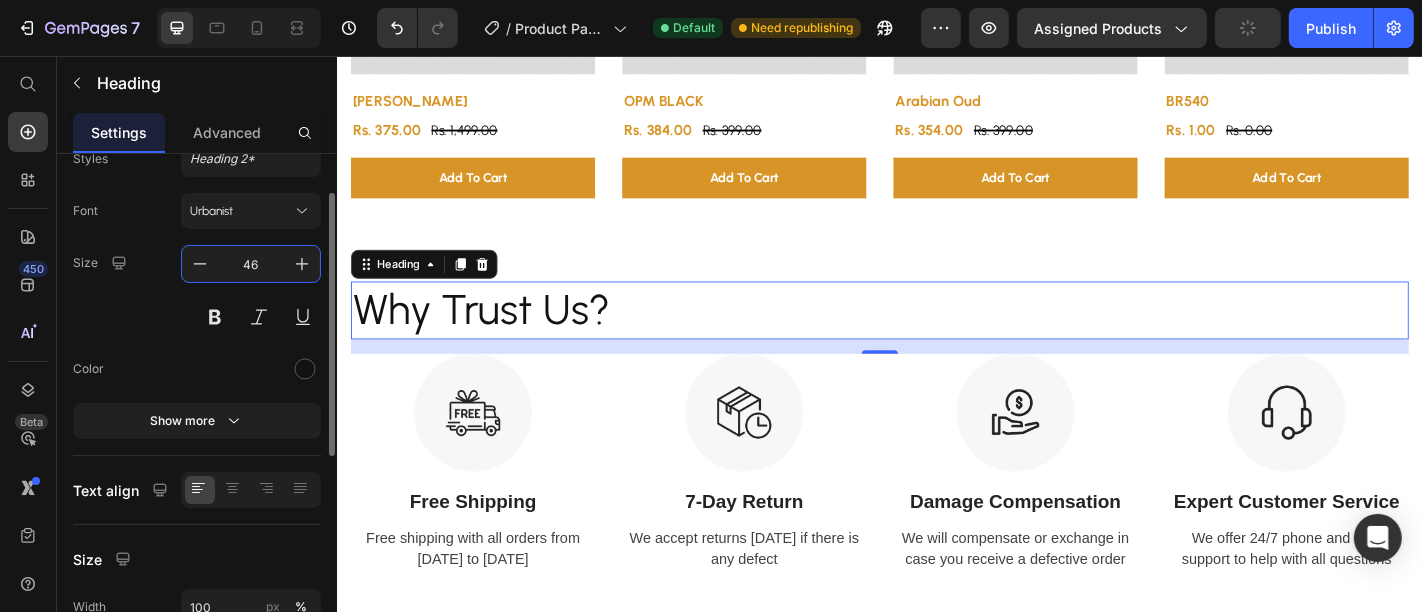 click on "46" at bounding box center [251, 264] 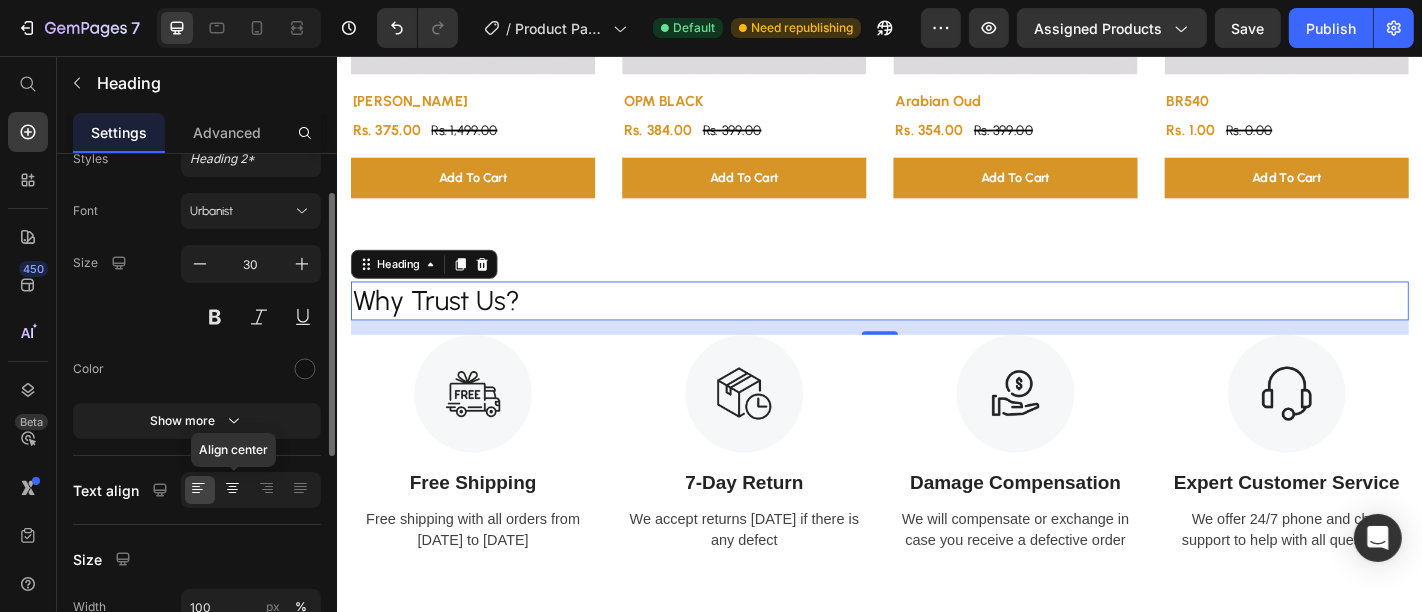 click 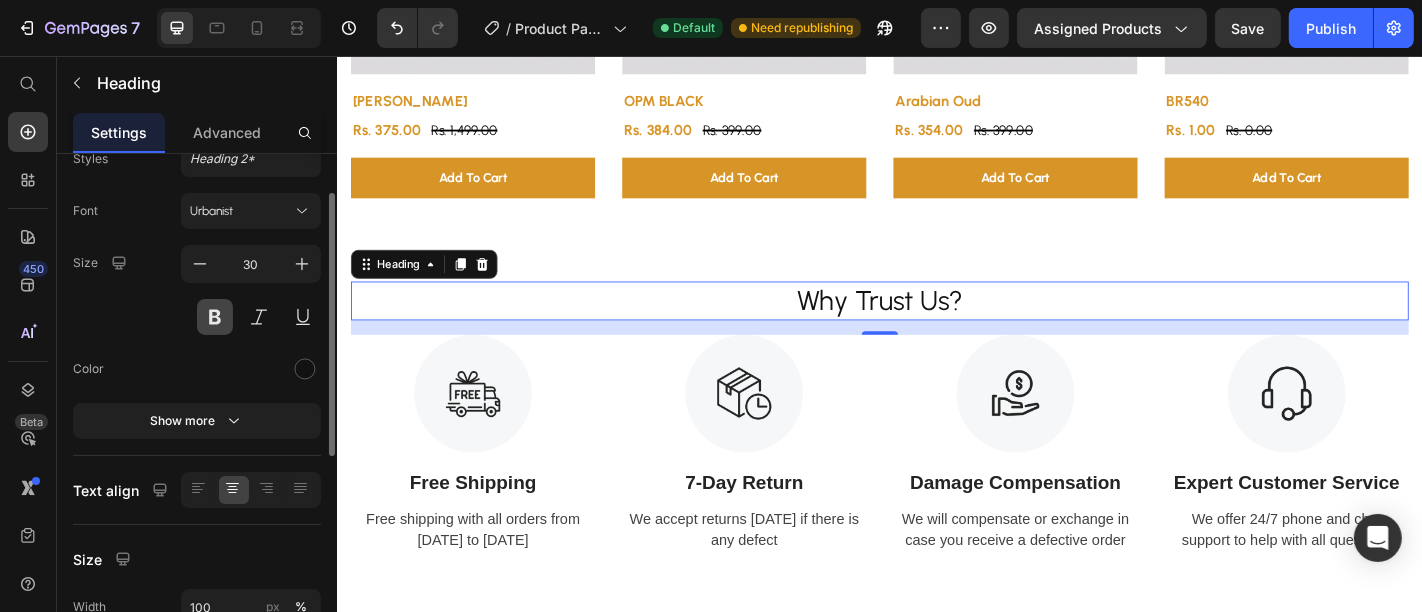 click at bounding box center [215, 317] 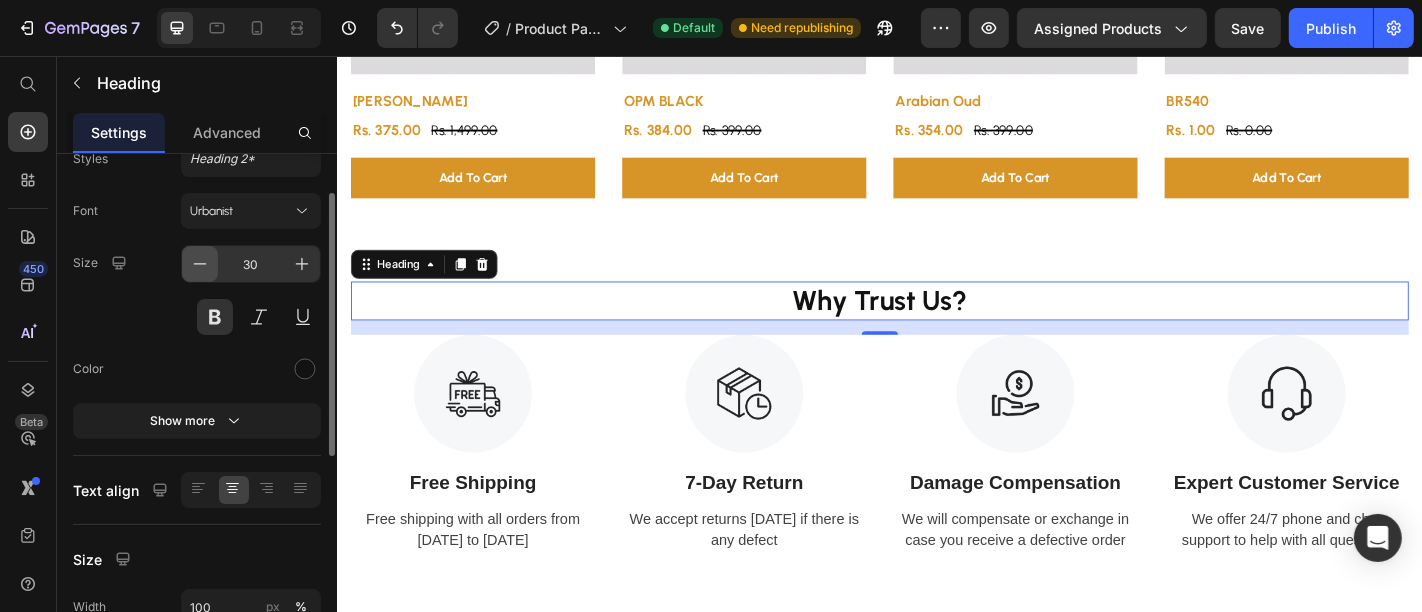 click at bounding box center (200, 264) 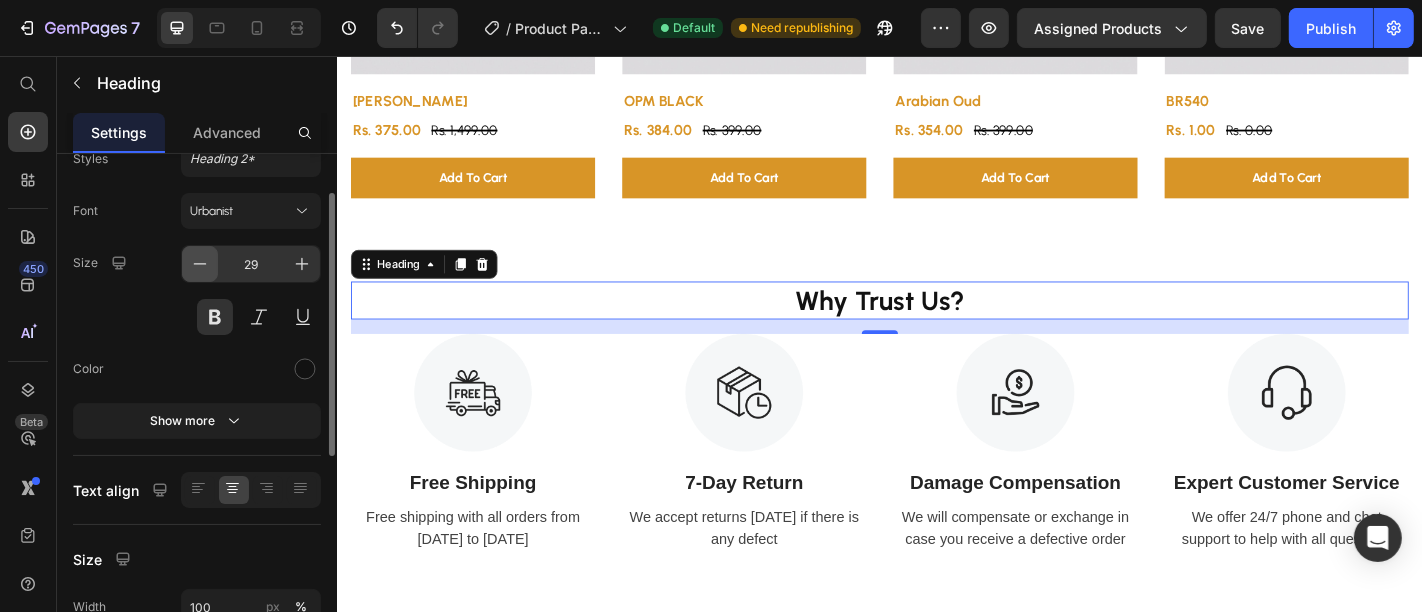 click at bounding box center [200, 264] 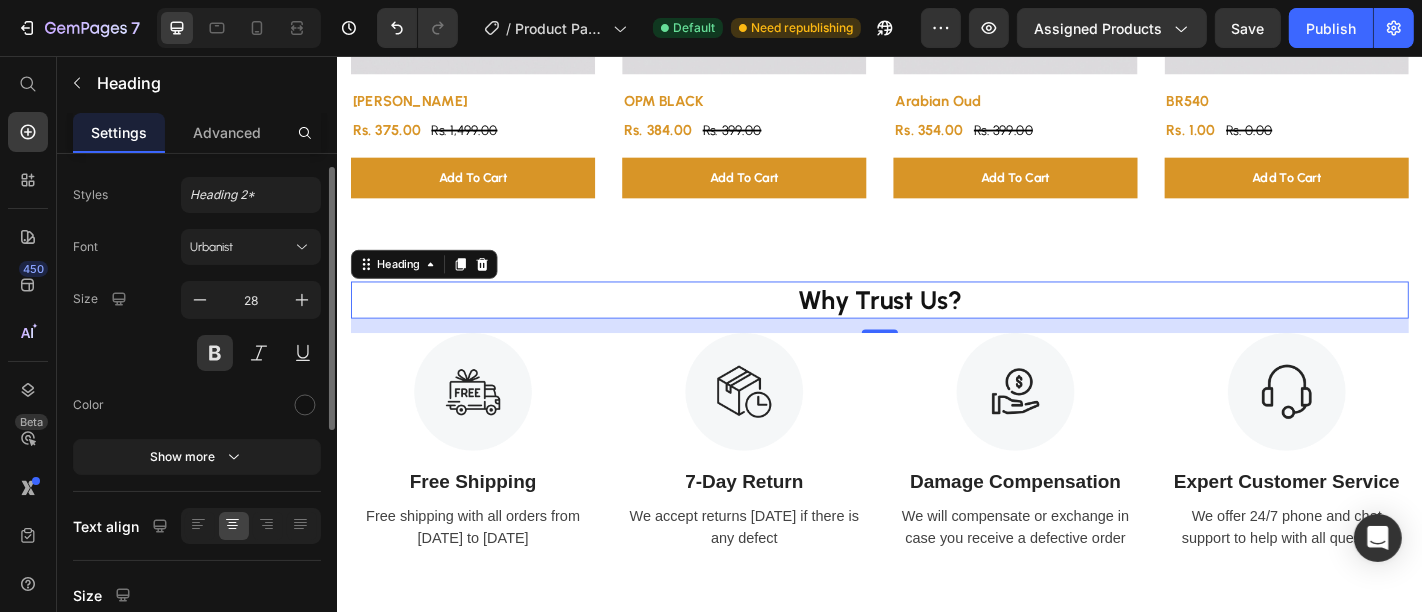 scroll, scrollTop: 34, scrollLeft: 0, axis: vertical 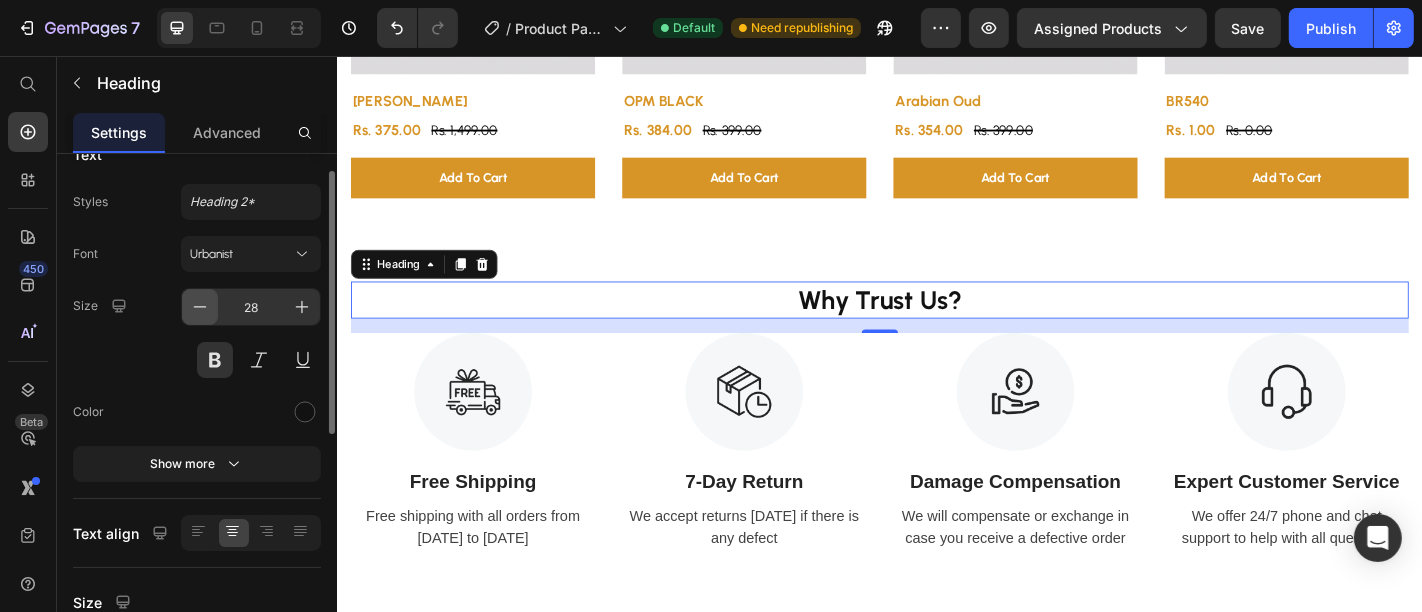 click 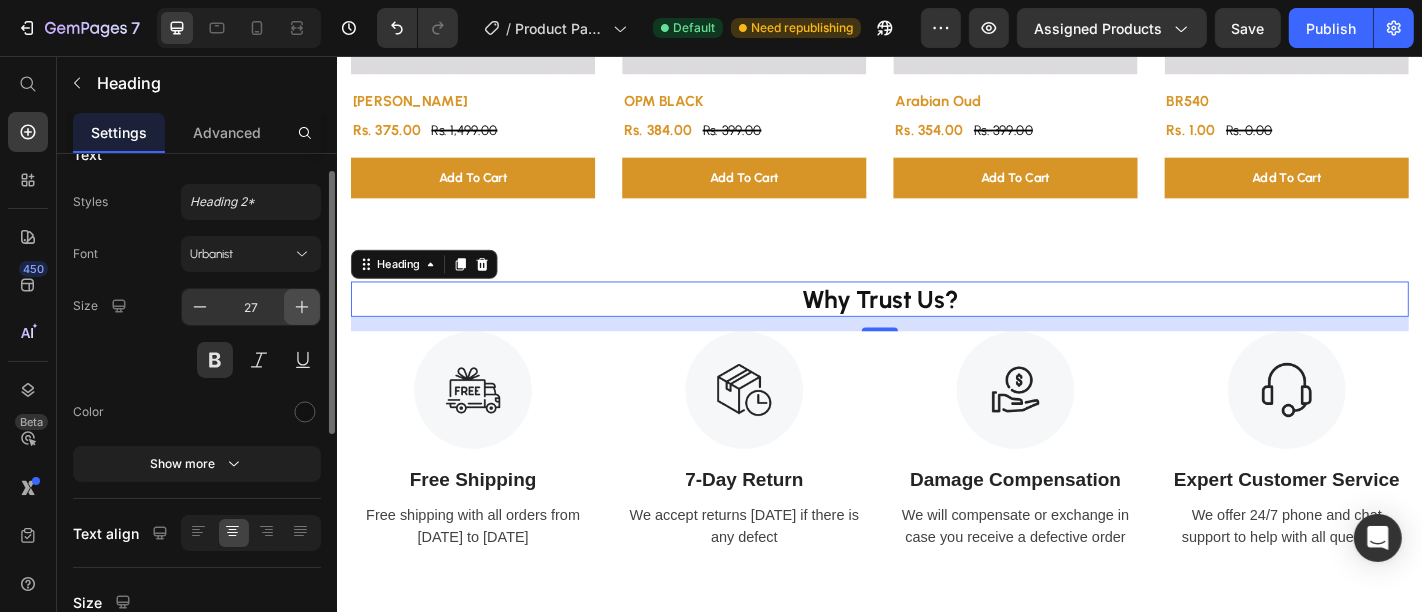 click 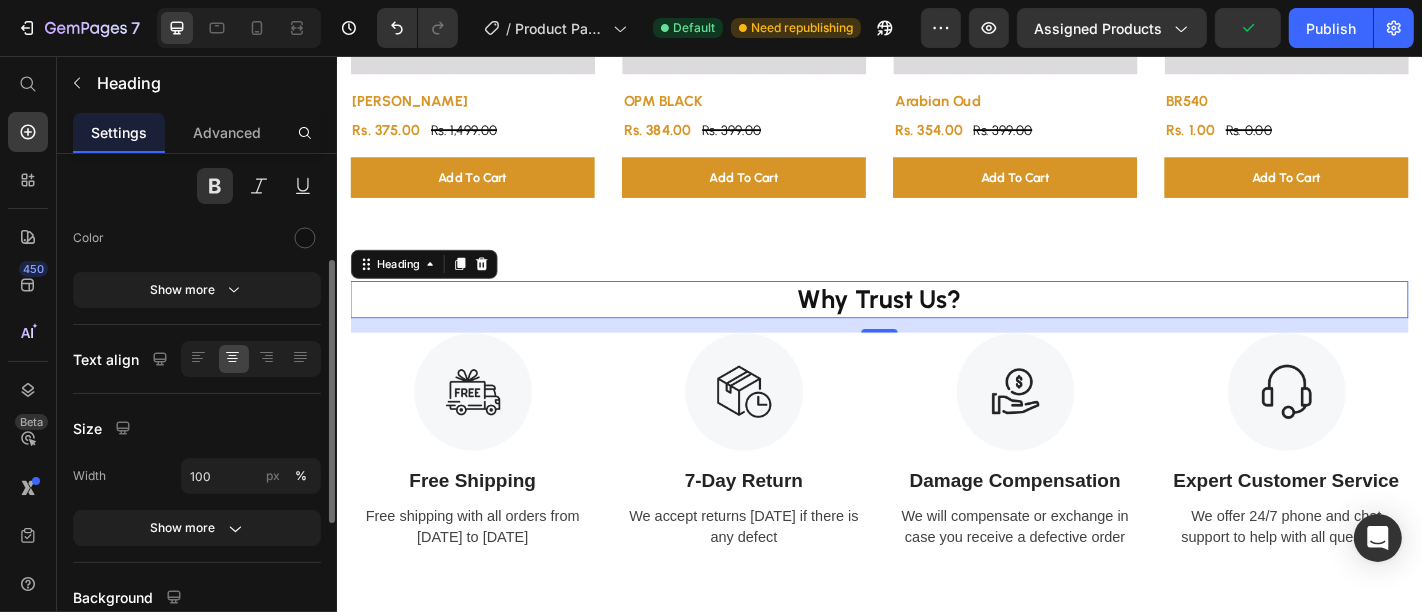 scroll, scrollTop: 208, scrollLeft: 0, axis: vertical 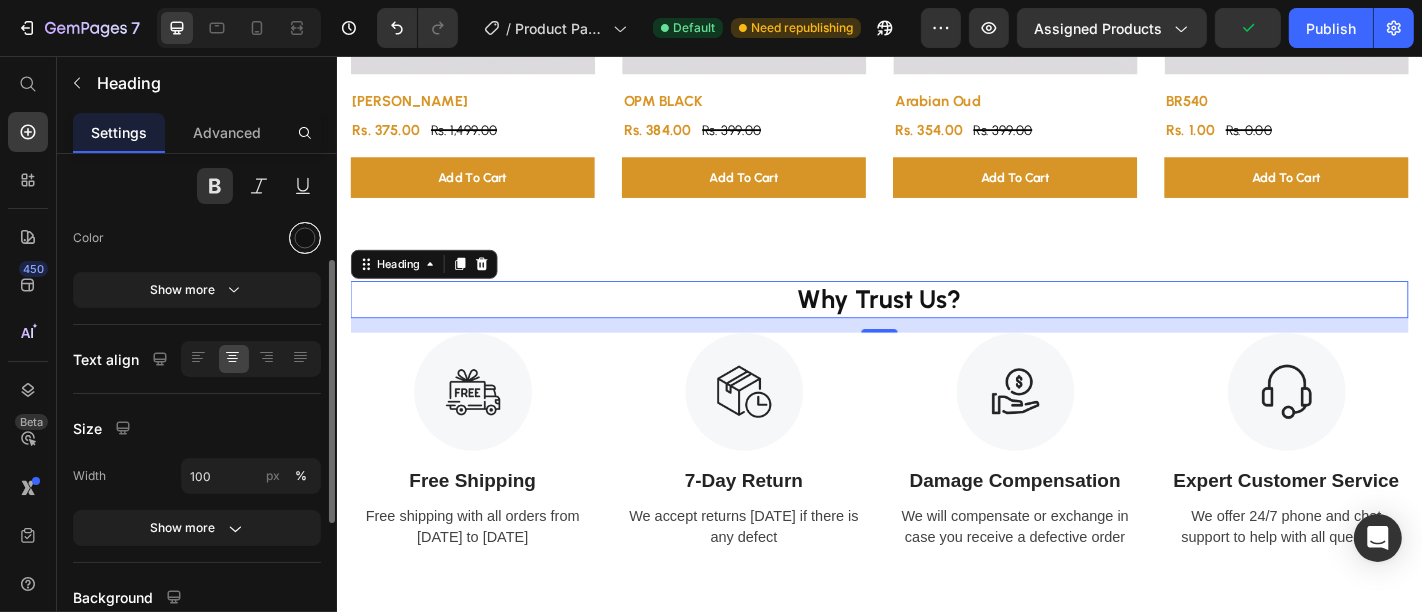 click at bounding box center (305, 238) 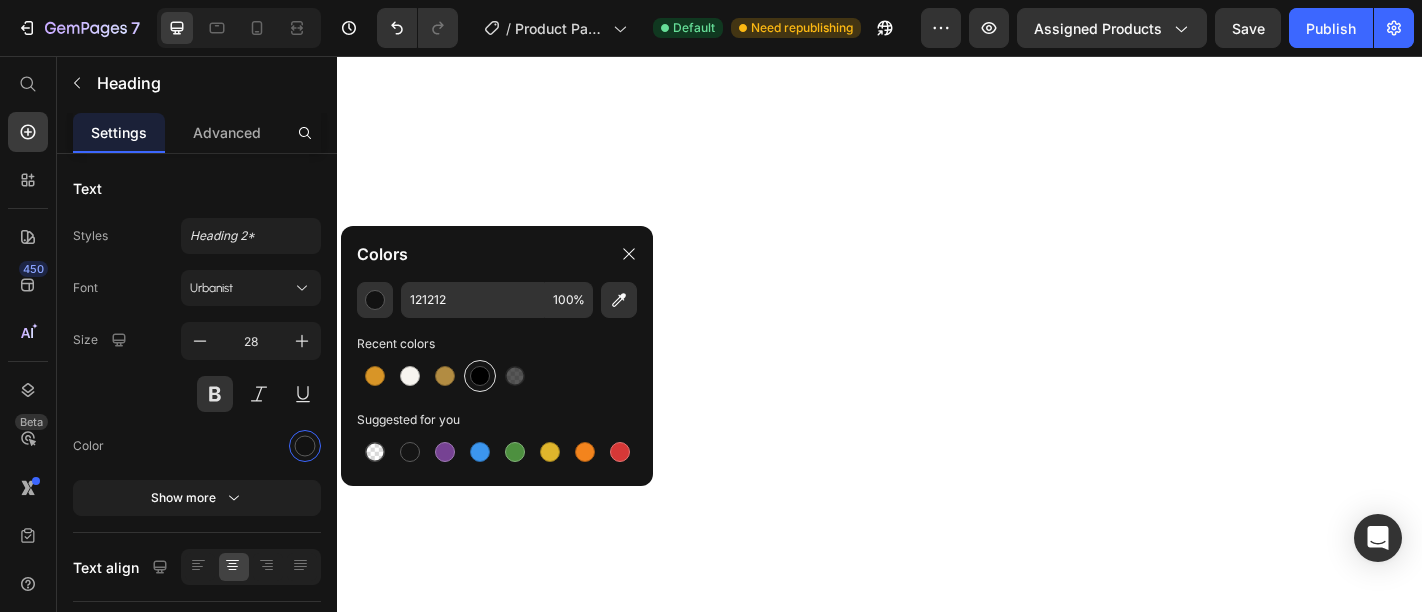 scroll, scrollTop: 0, scrollLeft: 0, axis: both 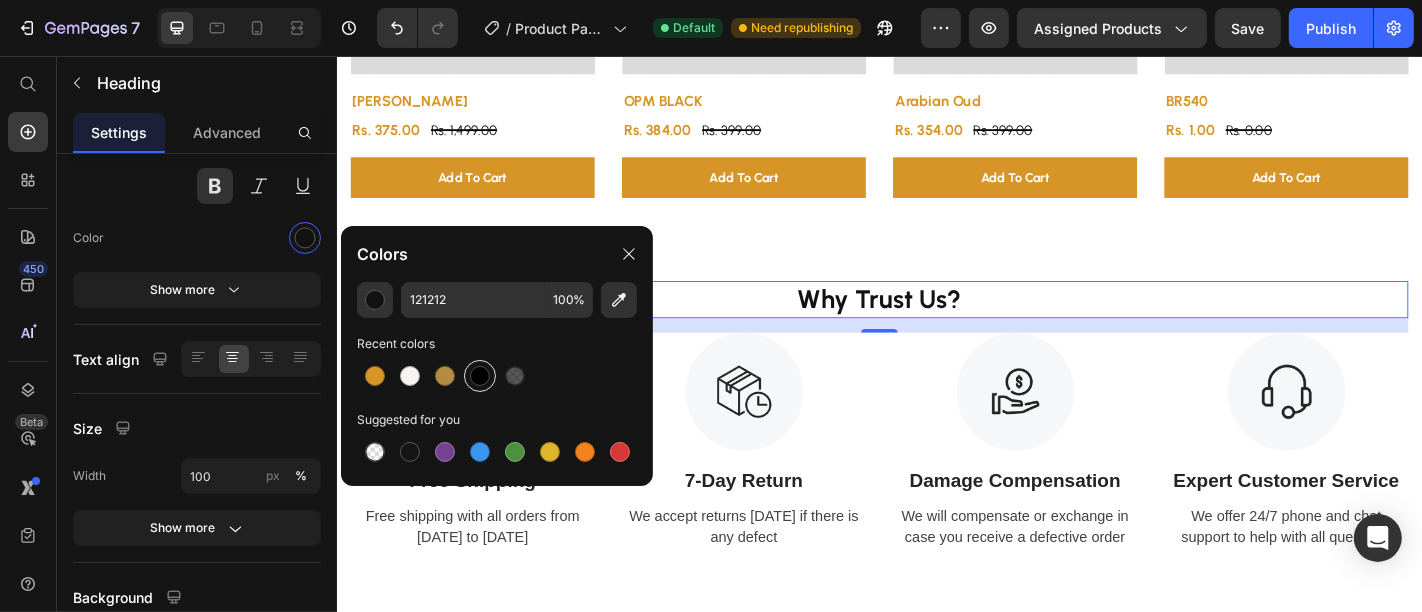 click at bounding box center [480, 376] 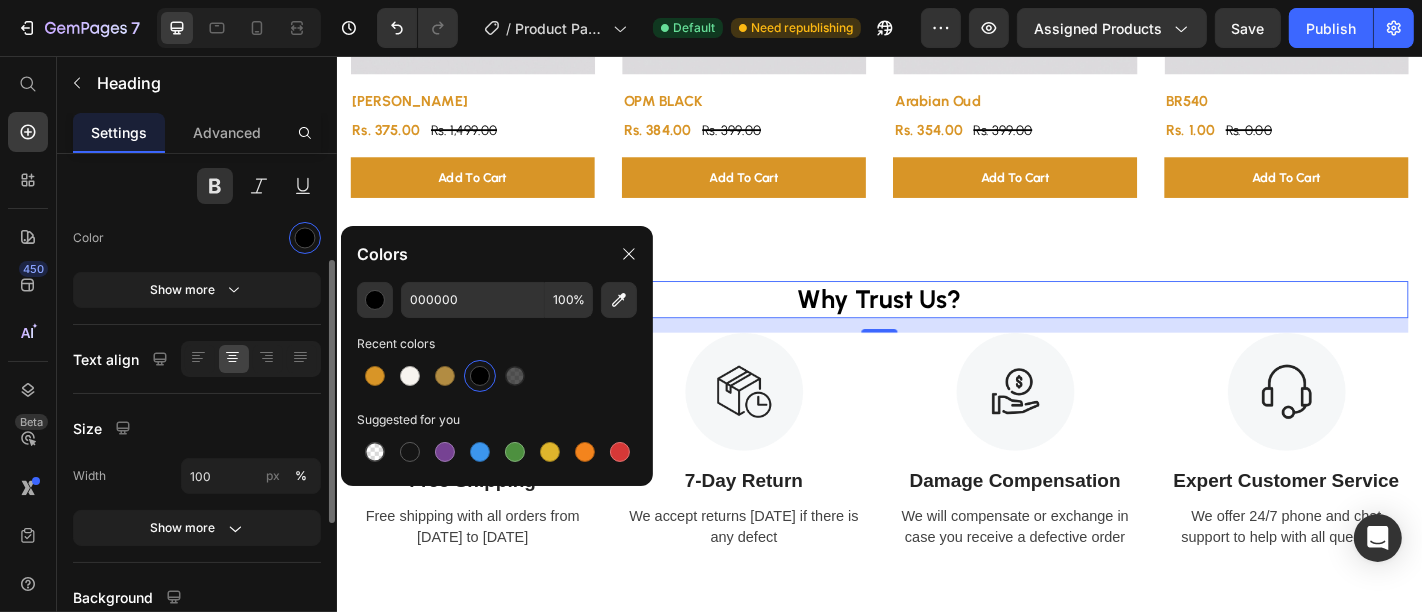 click at bounding box center [251, 238] 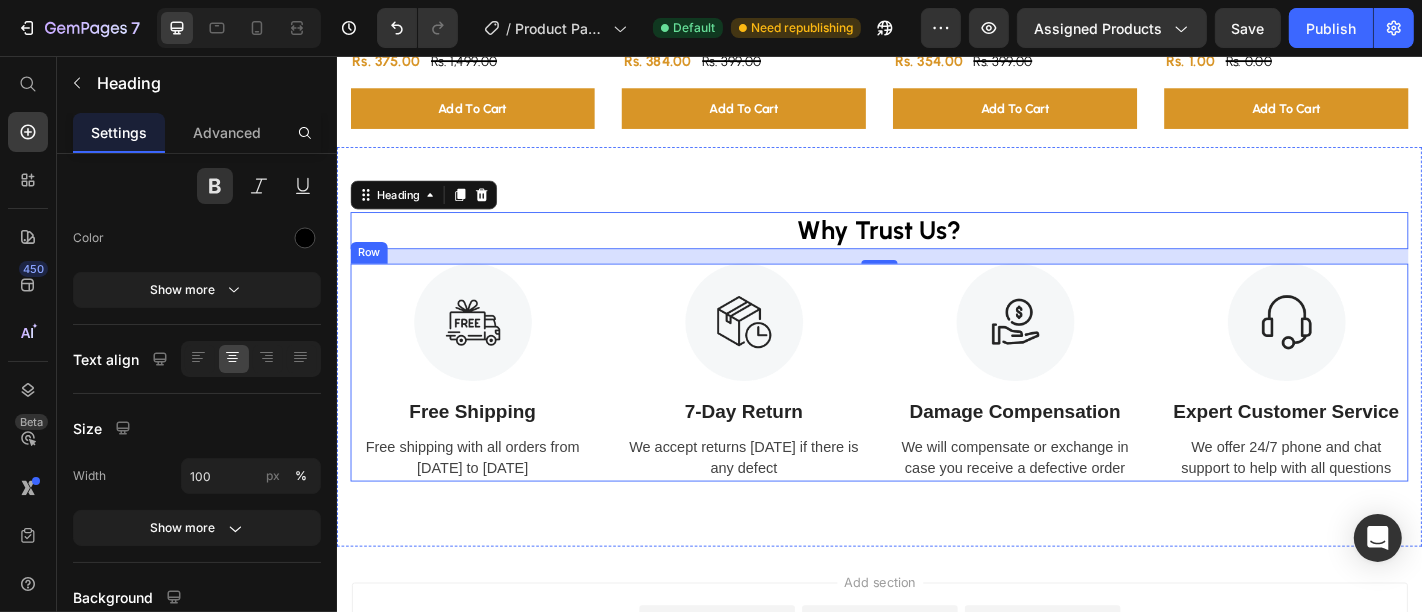 scroll, scrollTop: 1223, scrollLeft: 0, axis: vertical 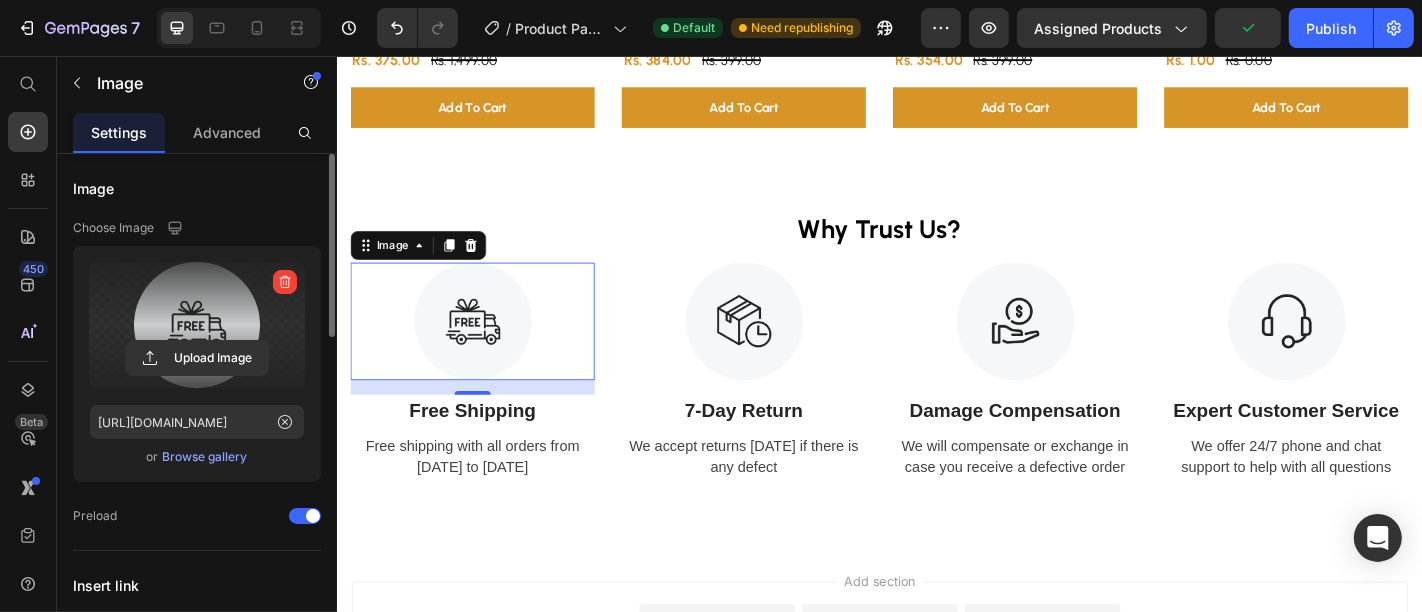 click at bounding box center [197, 325] 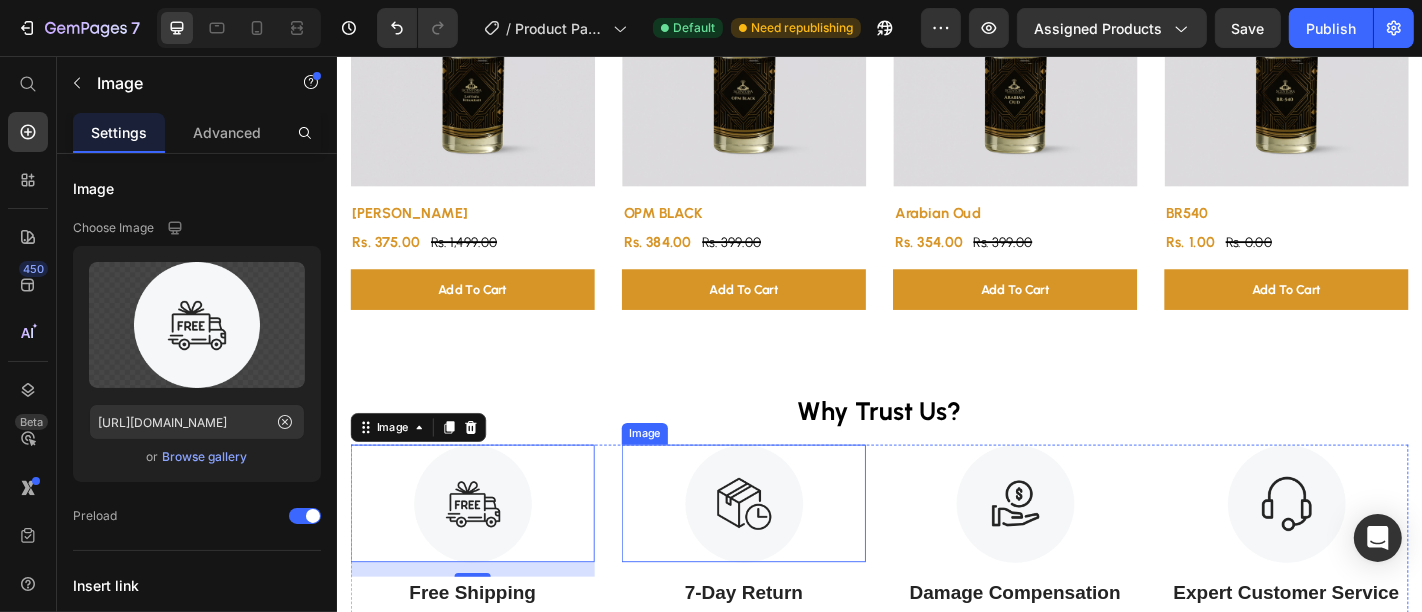 scroll, scrollTop: 1223, scrollLeft: 0, axis: vertical 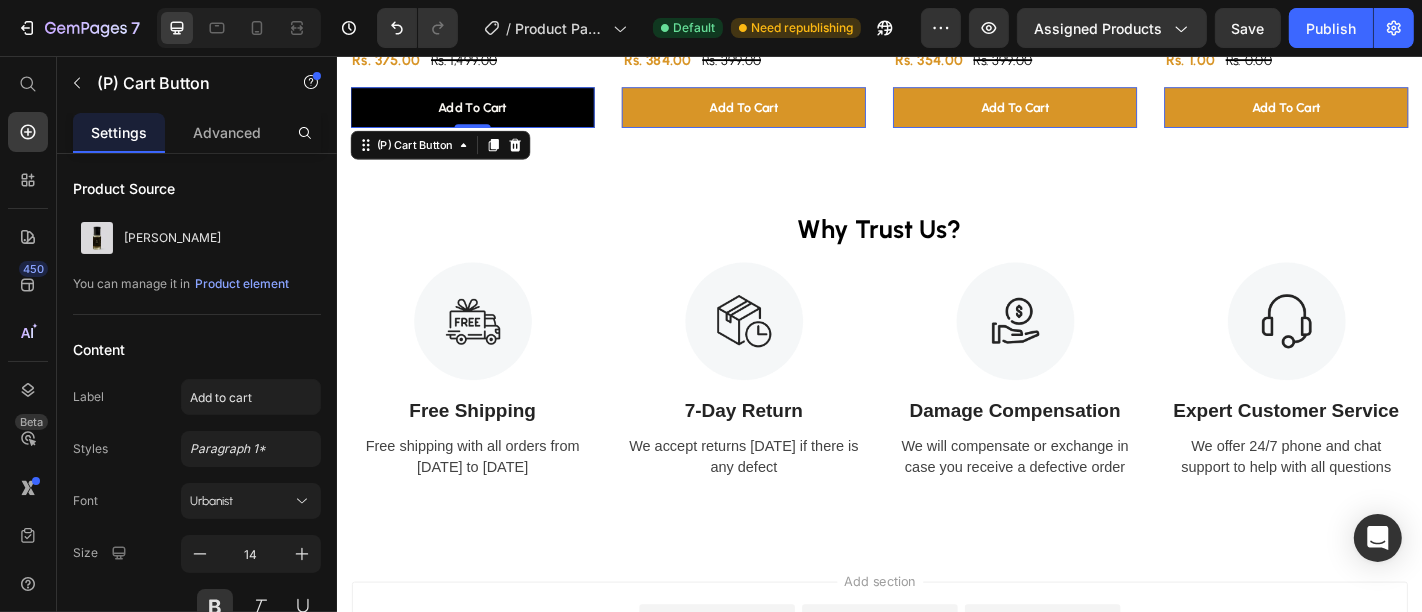 click on "add to cart" at bounding box center (486, 112) 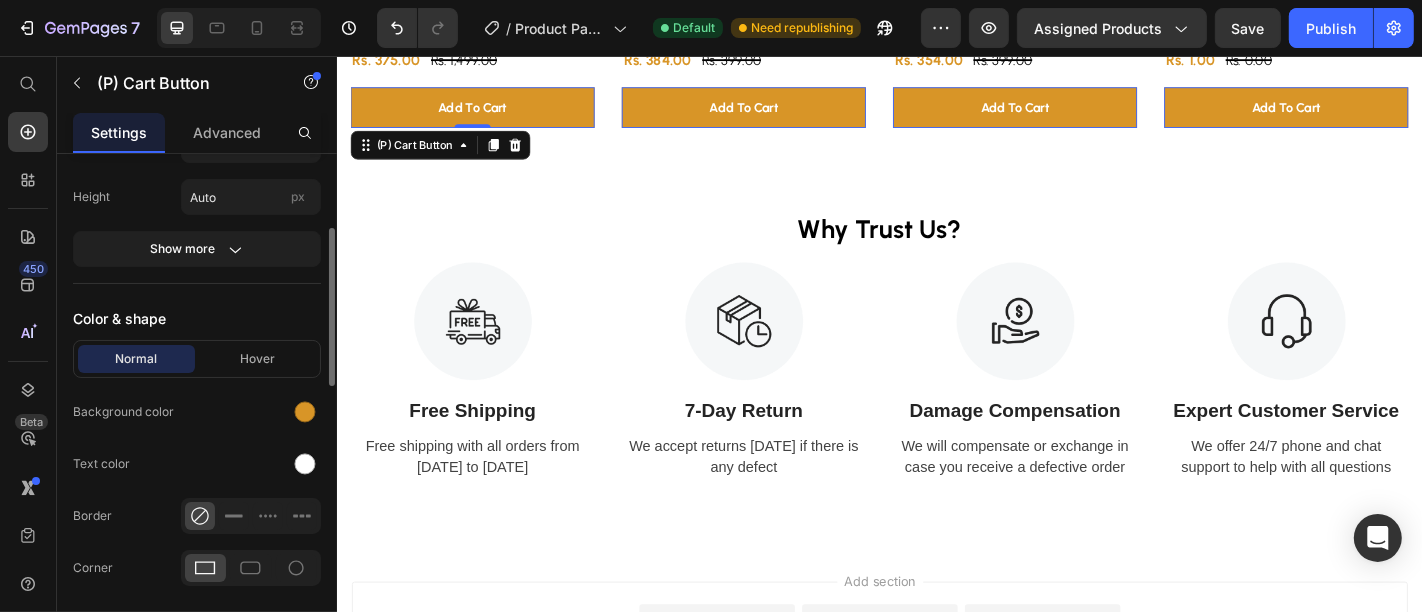 scroll, scrollTop: 888, scrollLeft: 0, axis: vertical 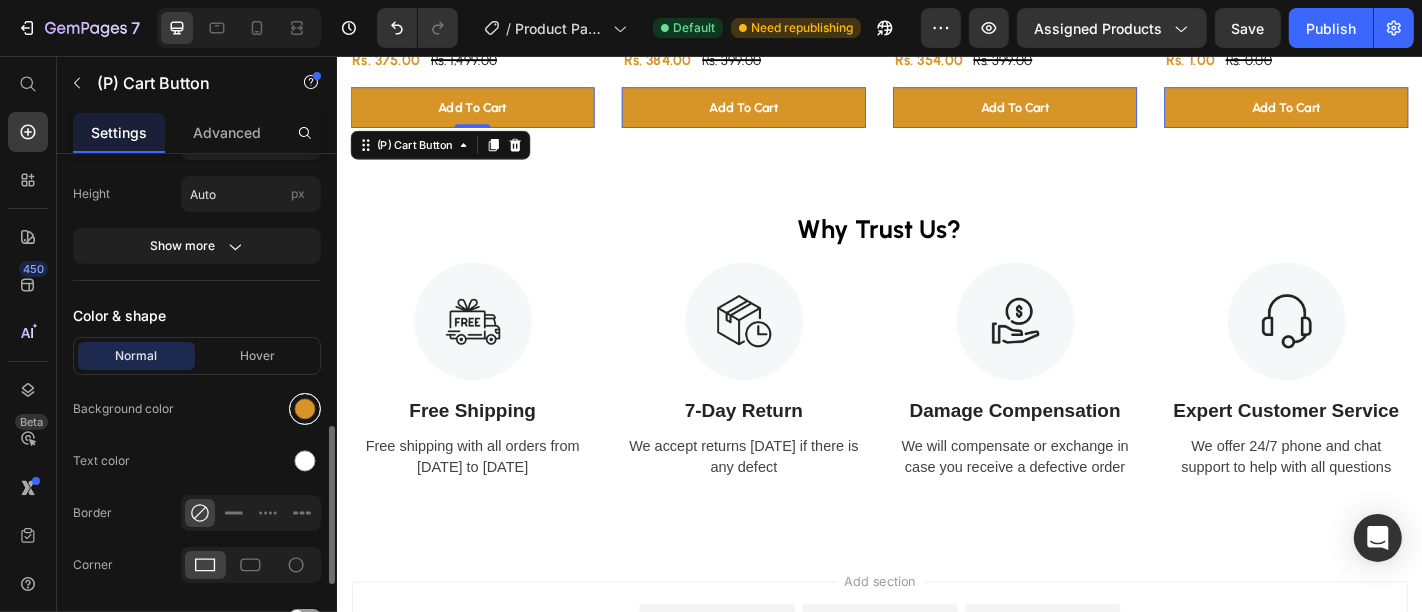 click at bounding box center [305, 409] 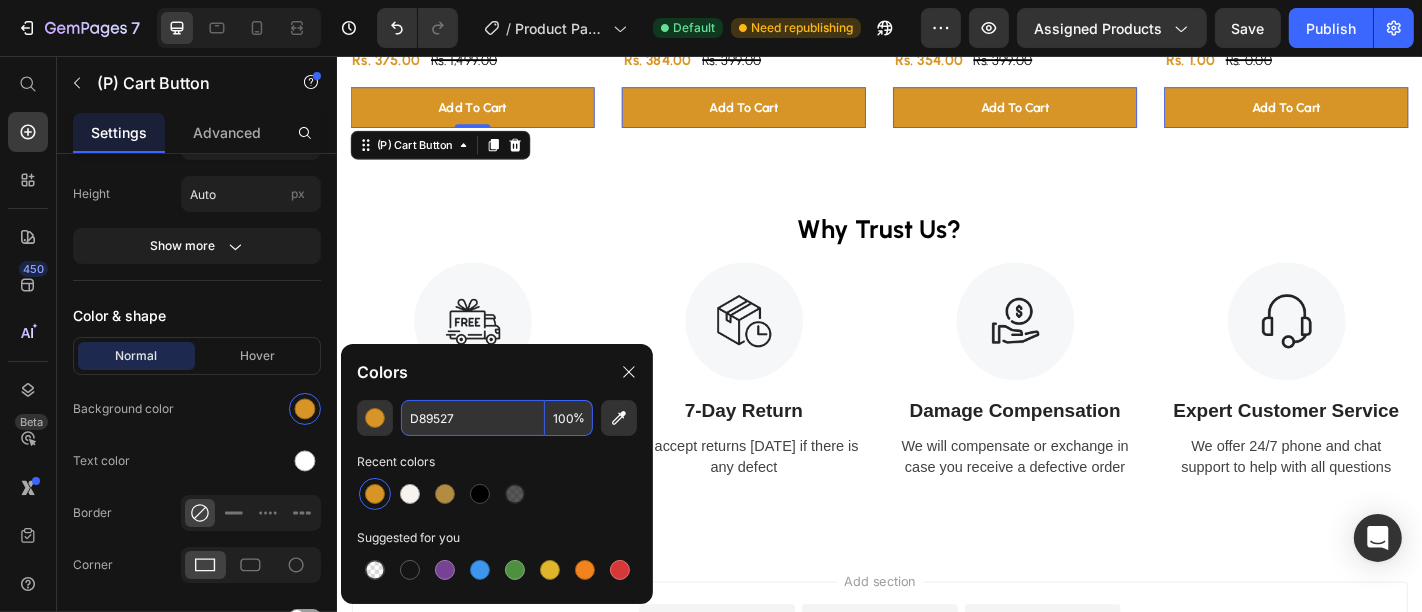 click on "D89527" at bounding box center [473, 418] 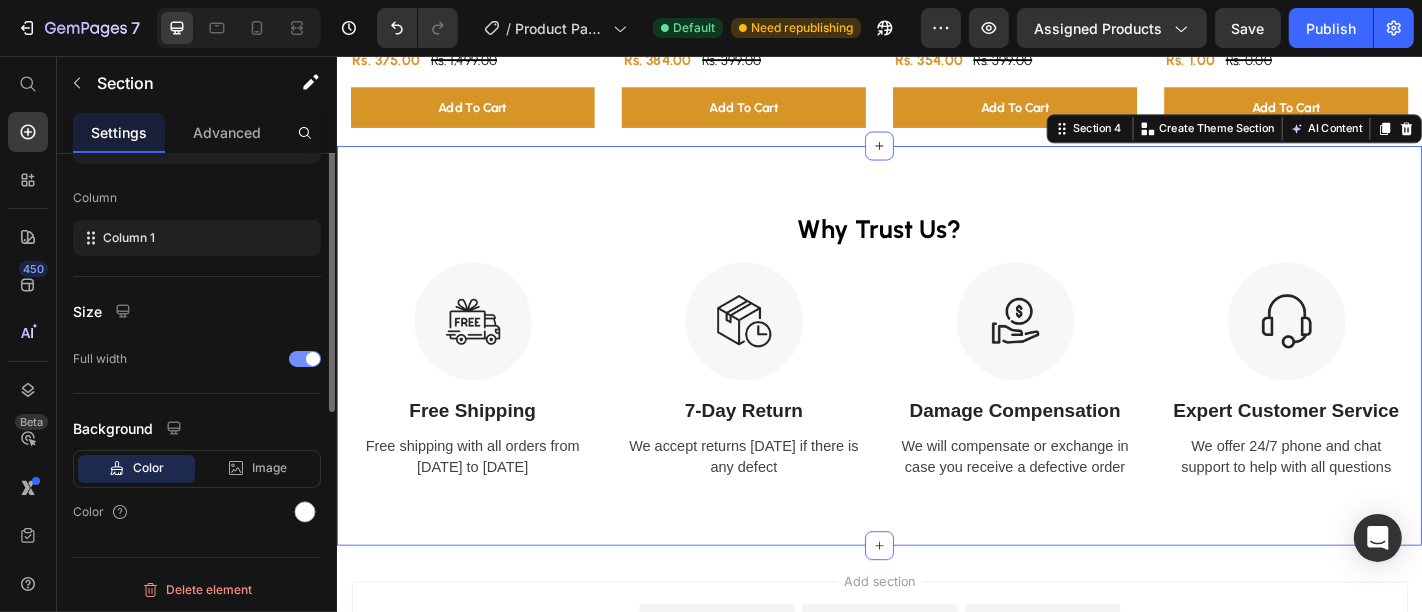 scroll, scrollTop: 0, scrollLeft: 0, axis: both 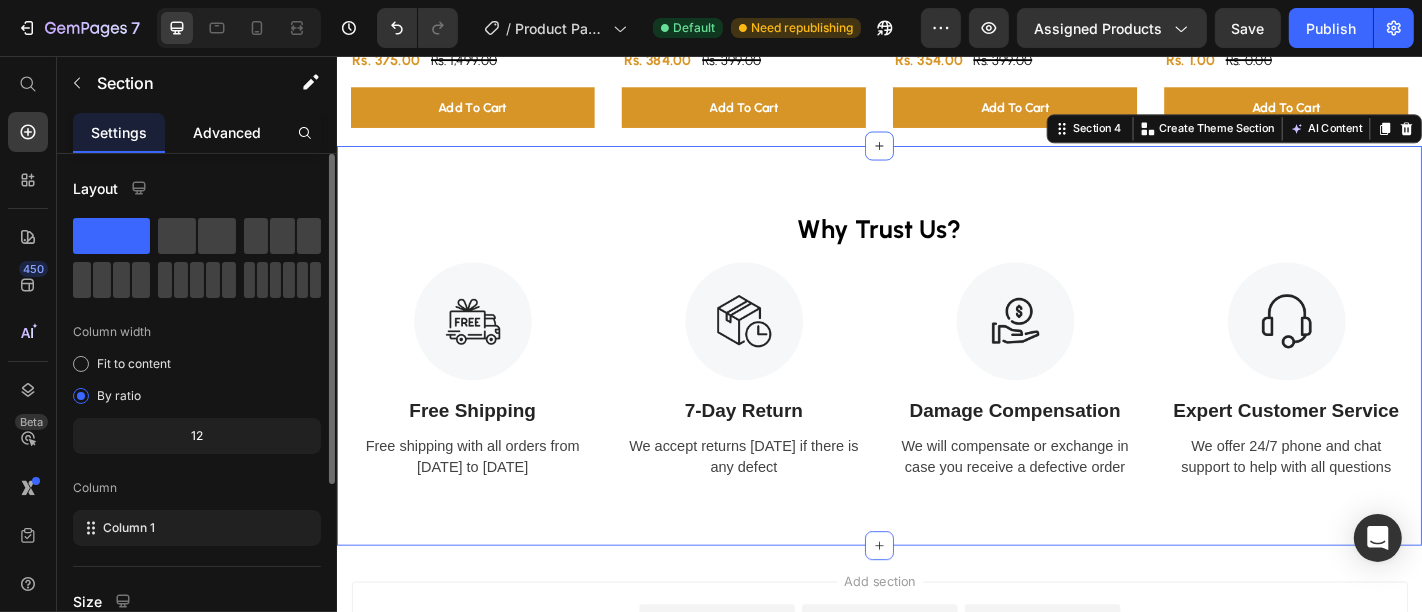 click on "Advanced" at bounding box center (227, 132) 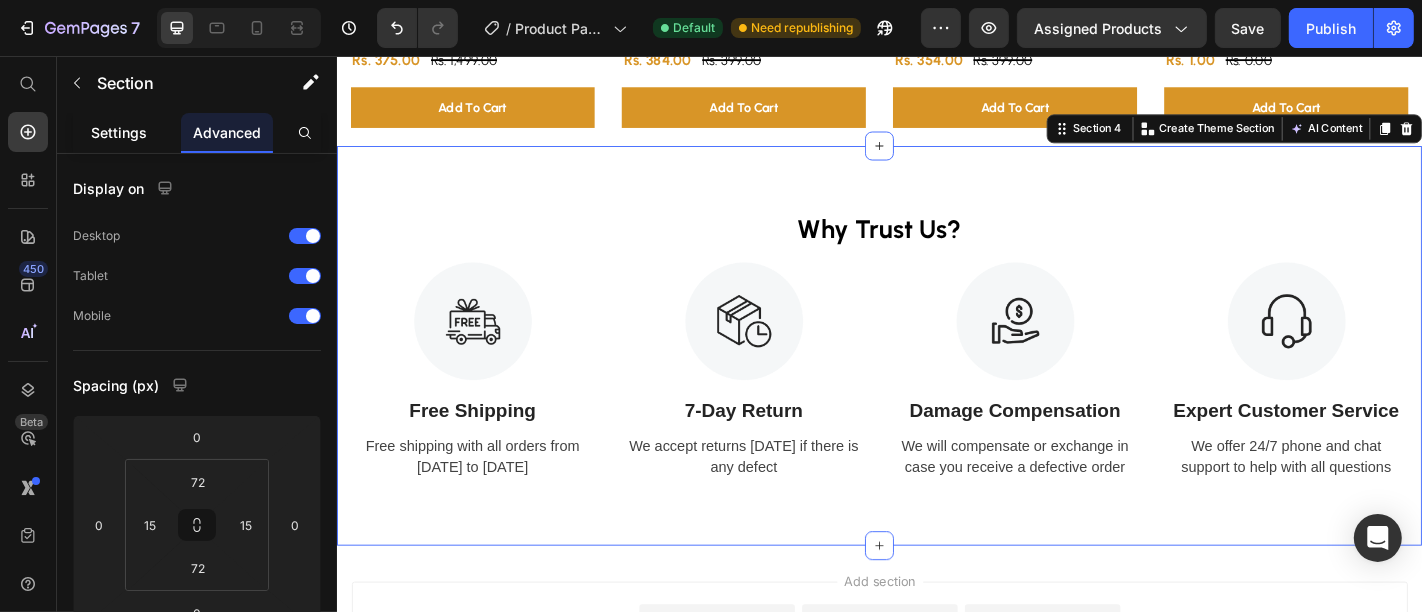click on "Settings" at bounding box center (119, 132) 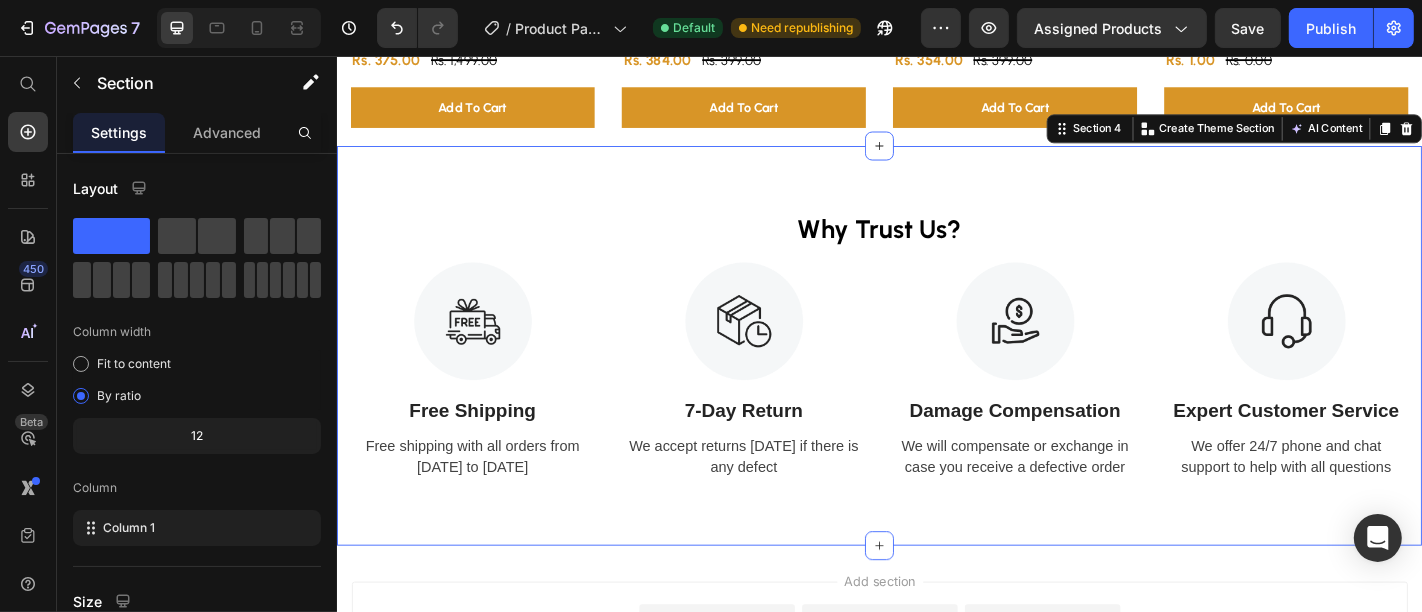 scroll, scrollTop: 1431, scrollLeft: 0, axis: vertical 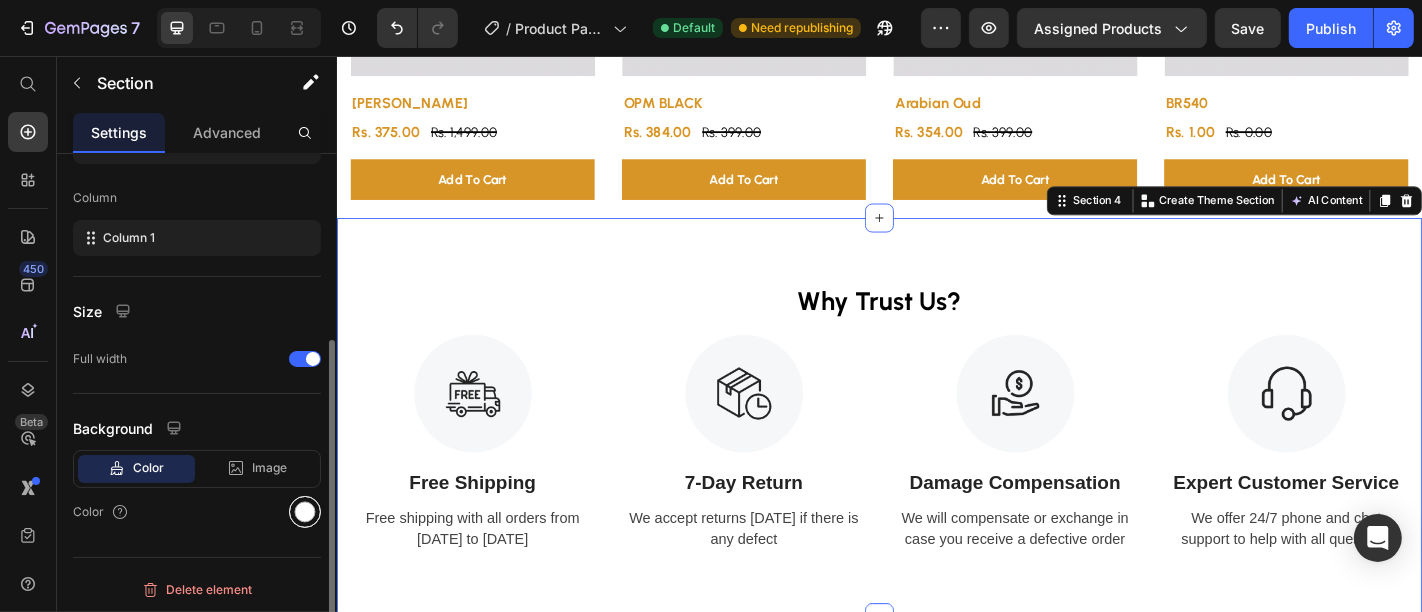 click at bounding box center (305, 512) 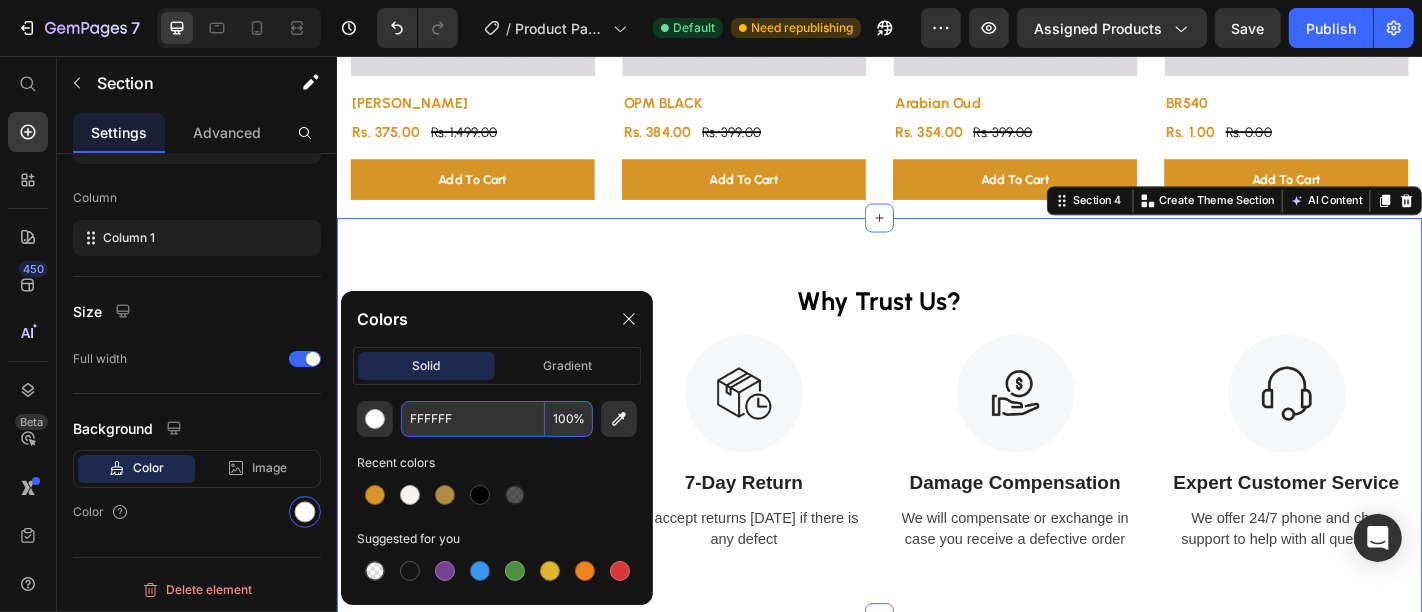 click on "FFFFFF" at bounding box center [473, 419] 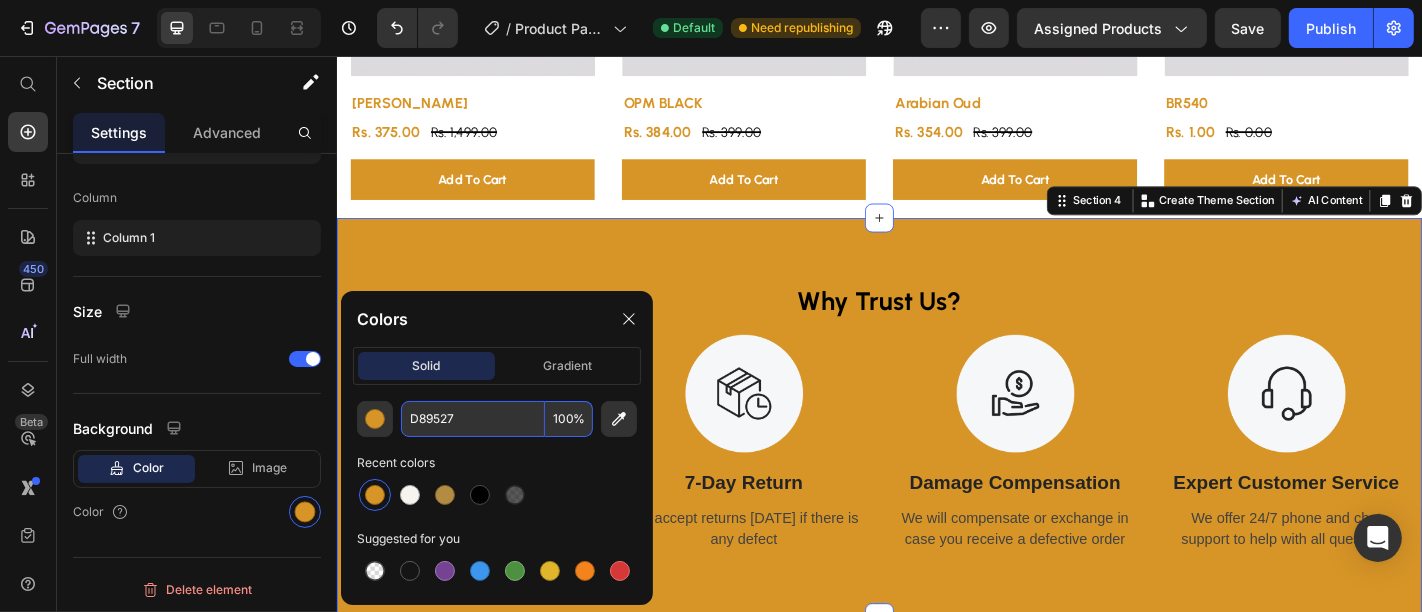 type on "D89527" 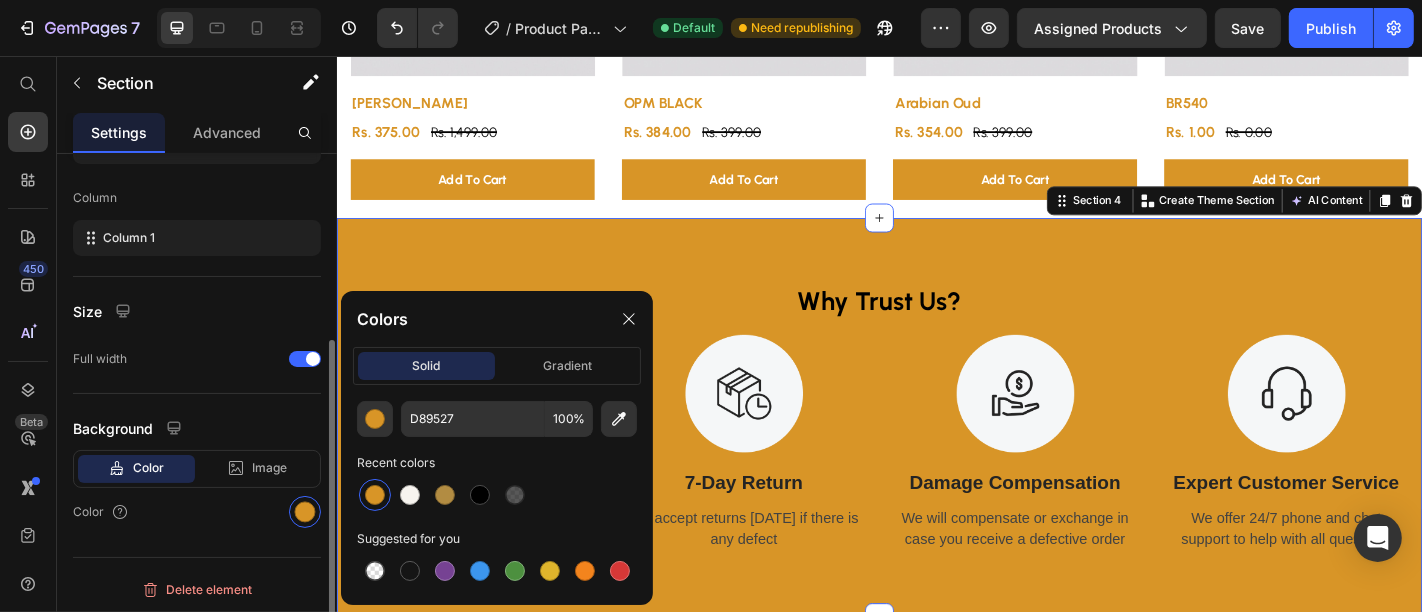 click on "Layout Column width Fit to content By ratio 12 Column Column 1" 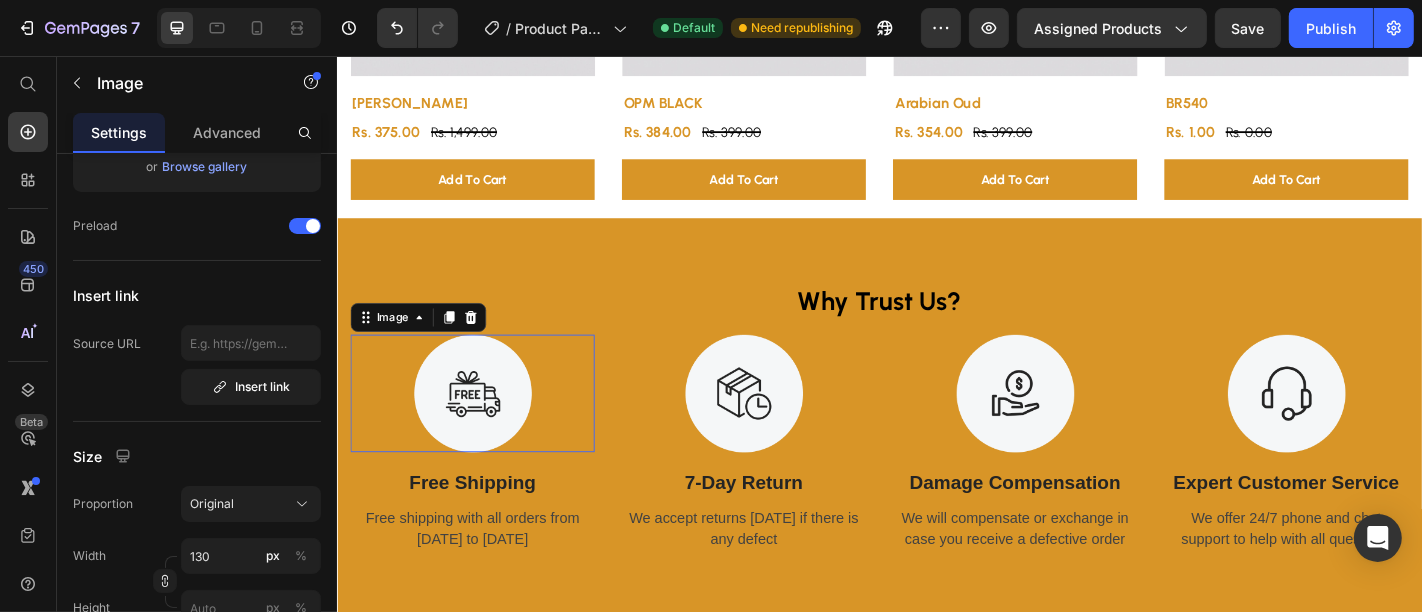 click at bounding box center (486, 429) 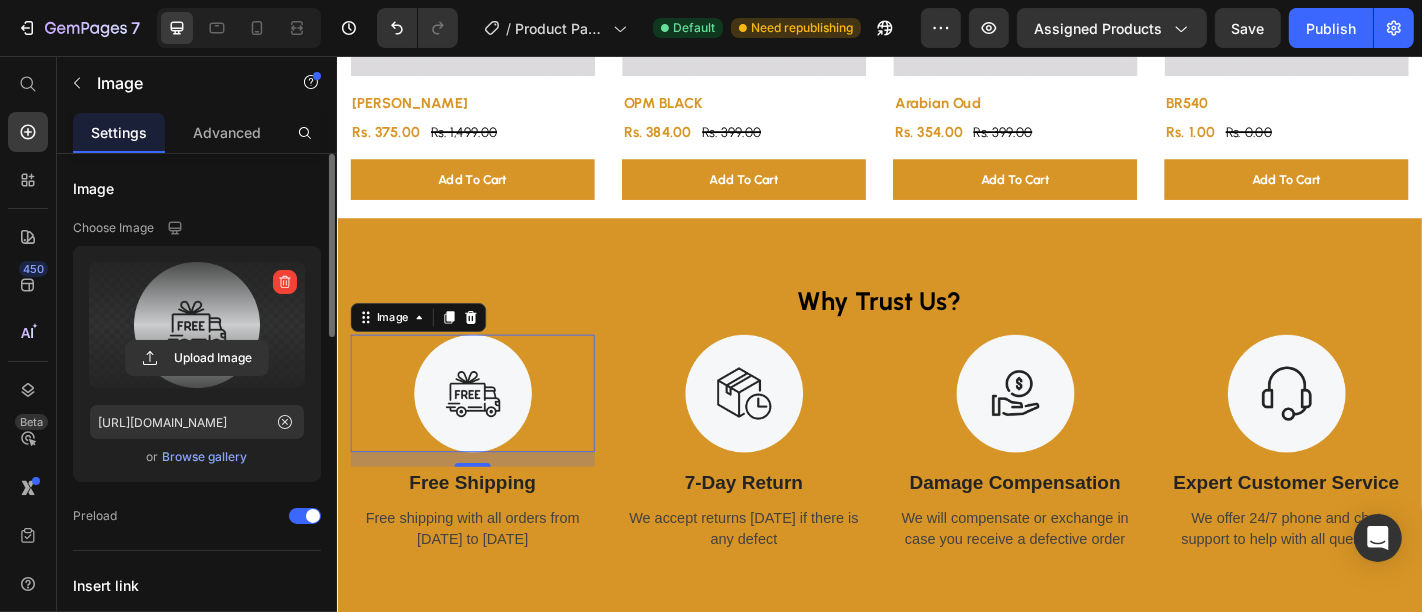 click at bounding box center [197, 325] 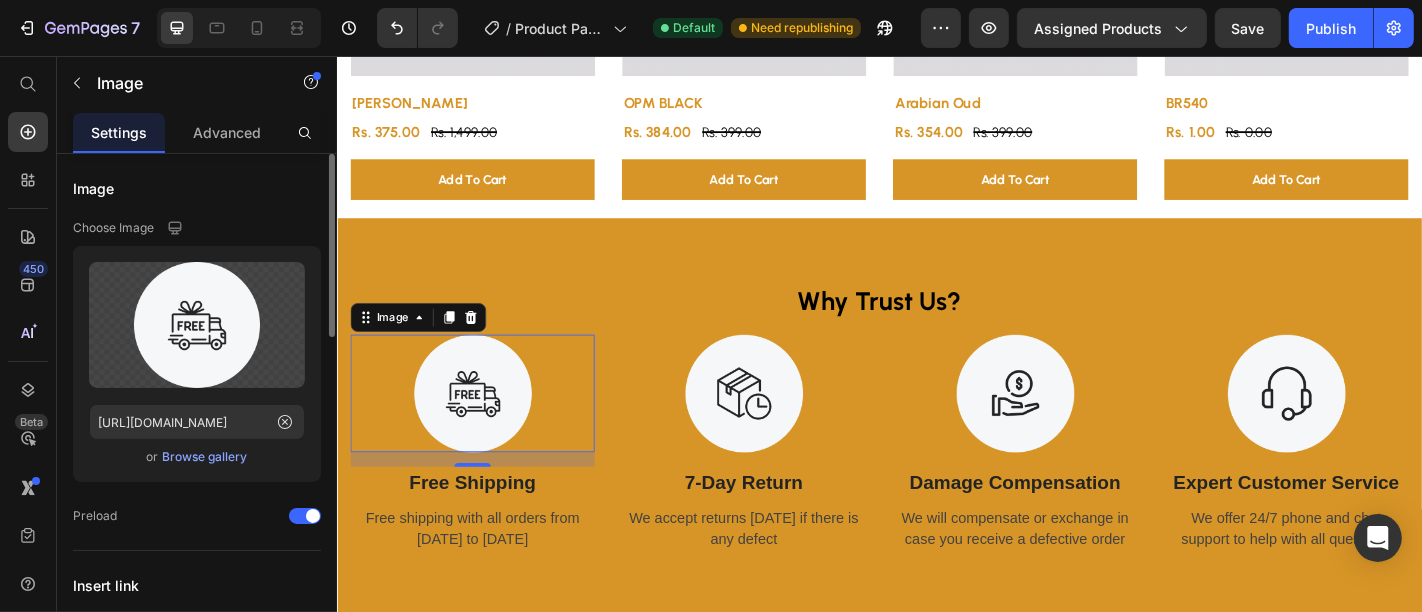 click on "Browse gallery" at bounding box center [205, 457] 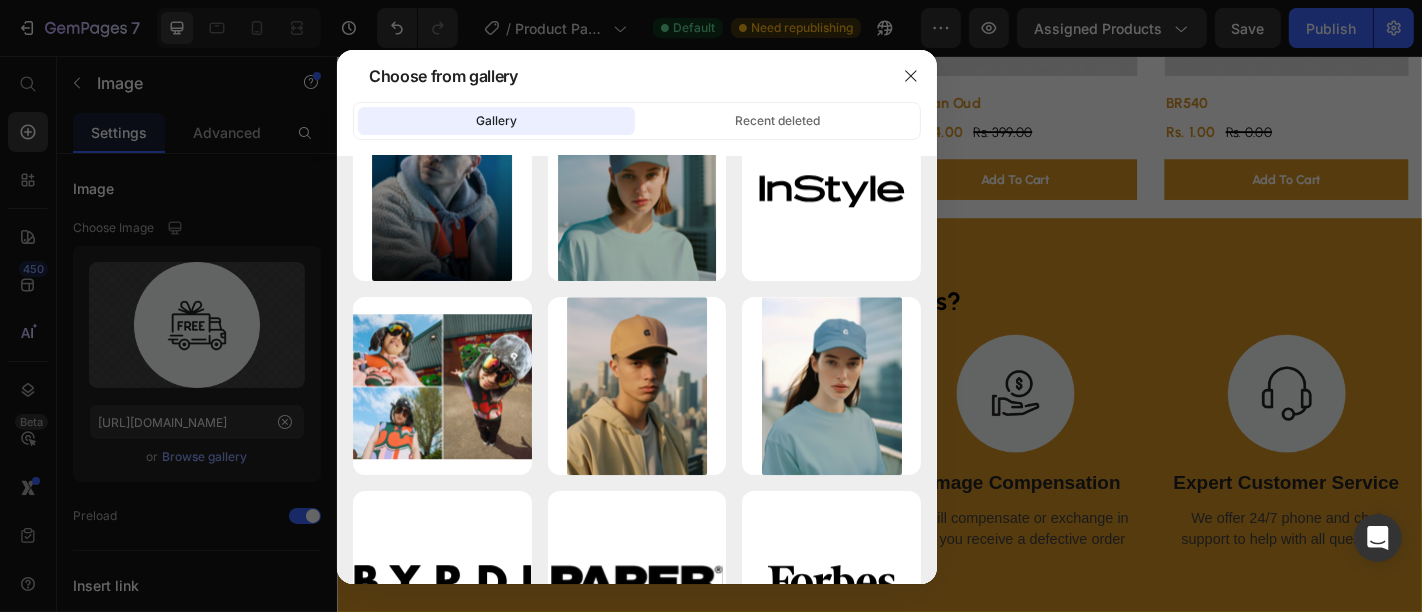 scroll, scrollTop: 4897, scrollLeft: 0, axis: vertical 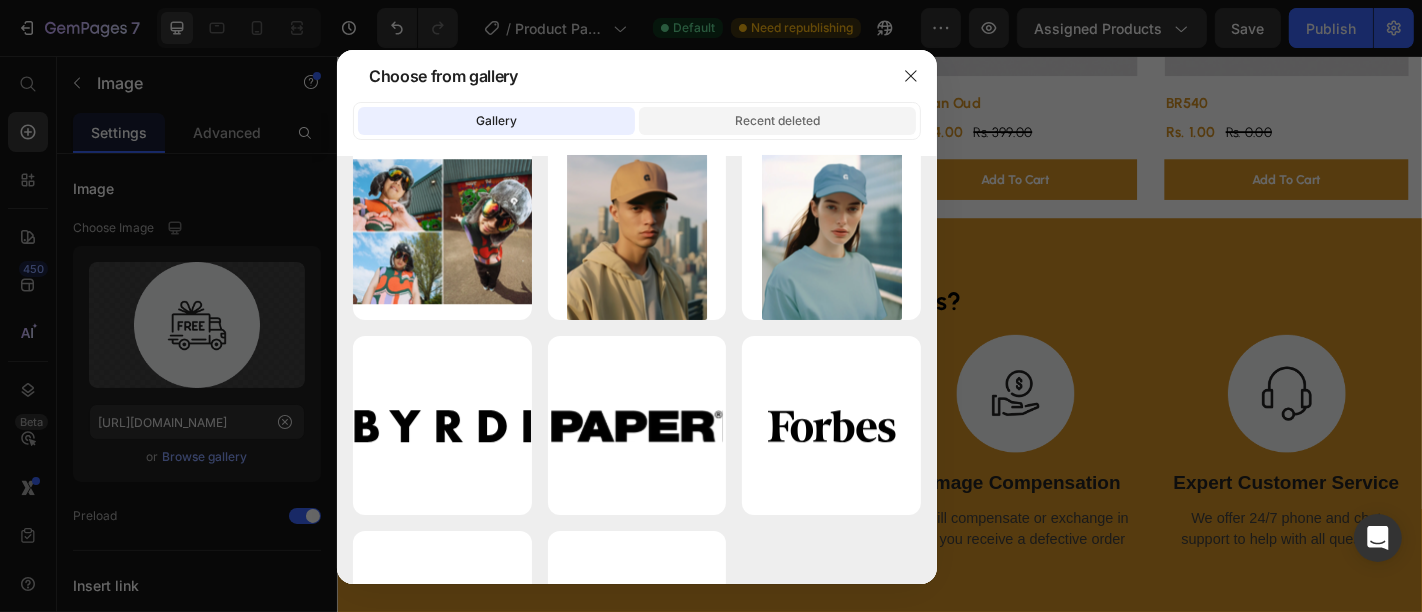 click on "Recent deleted" 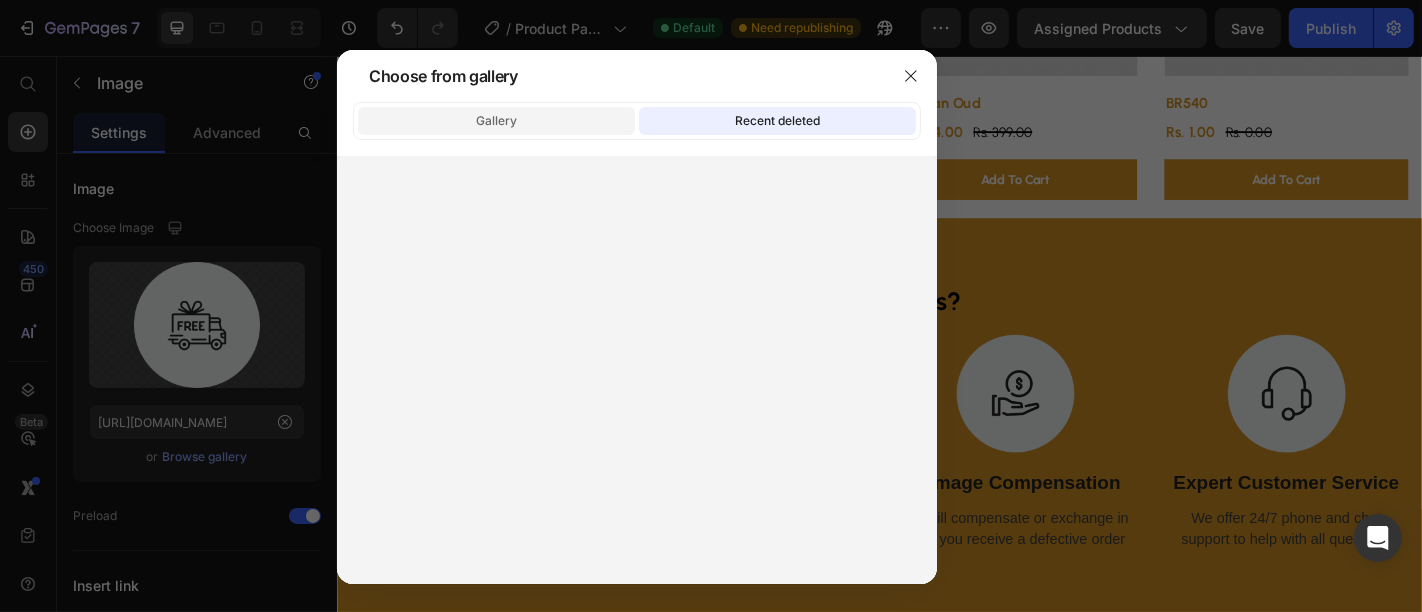 click on "Gallery" 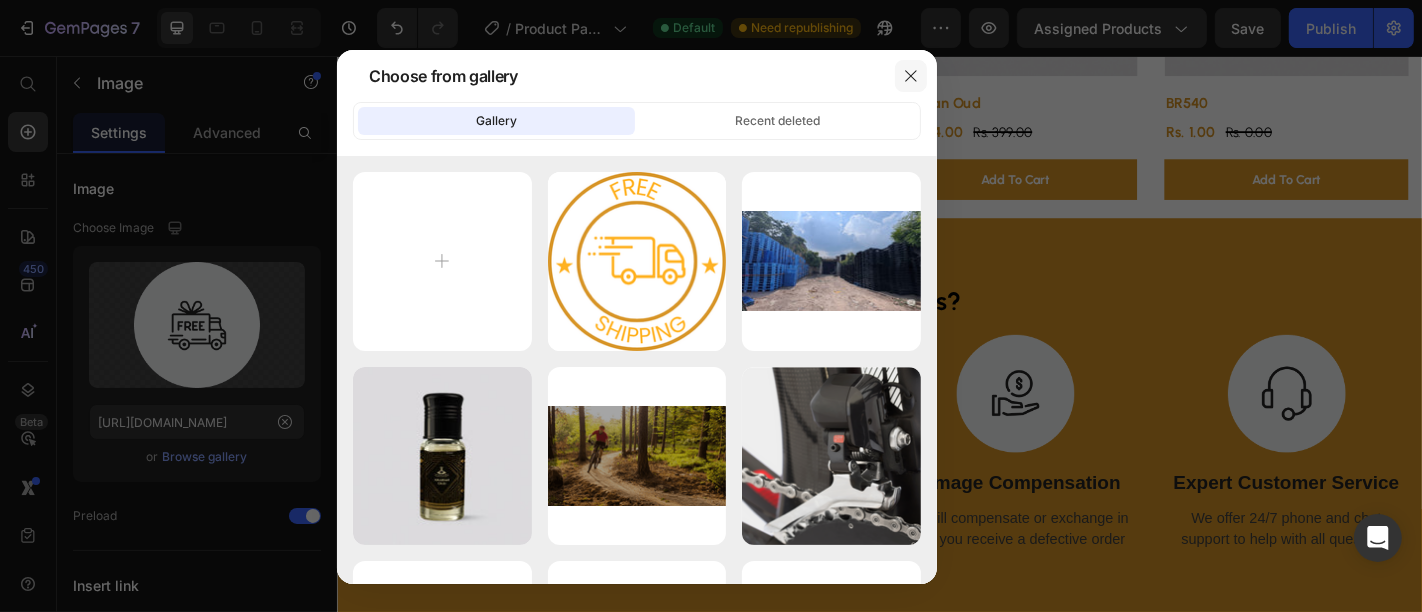 click 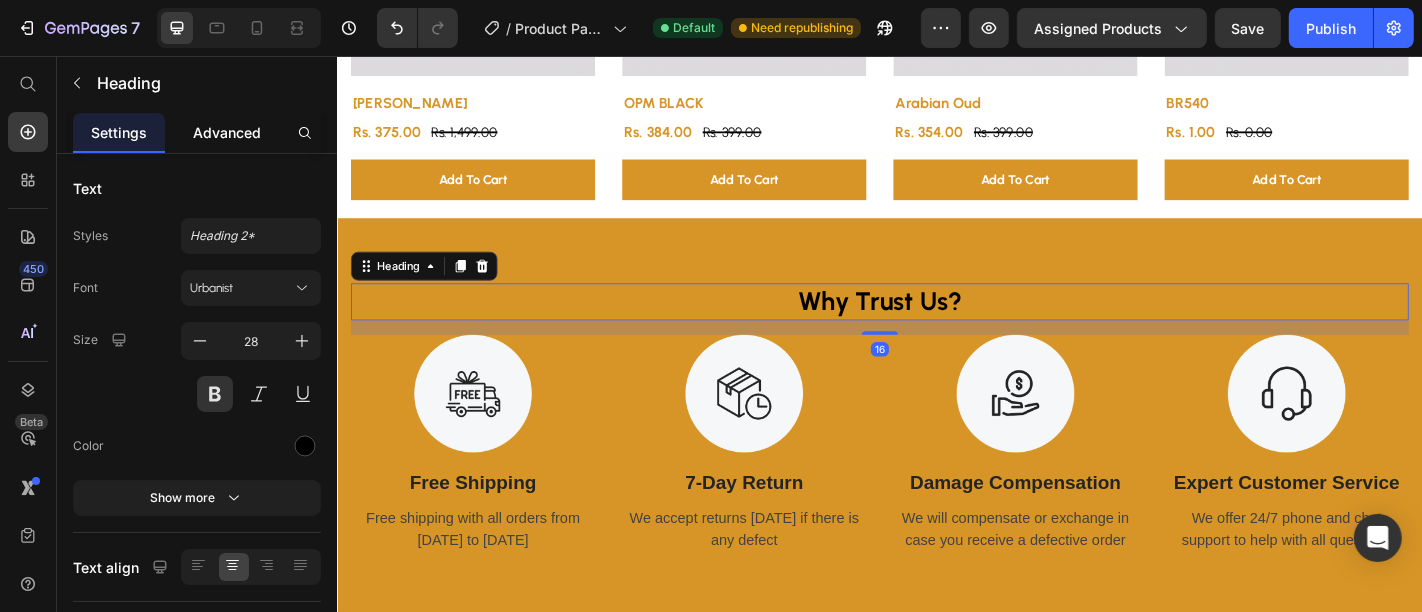 click on "Advanced" at bounding box center [227, 132] 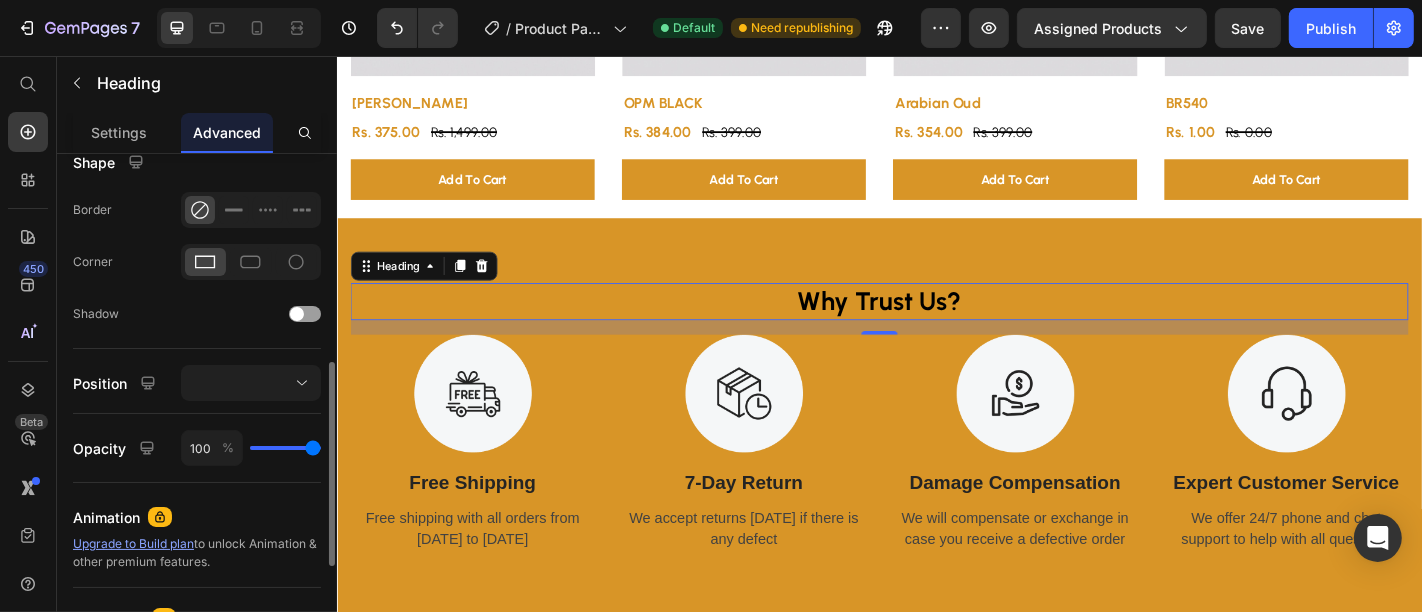 scroll, scrollTop: 526, scrollLeft: 0, axis: vertical 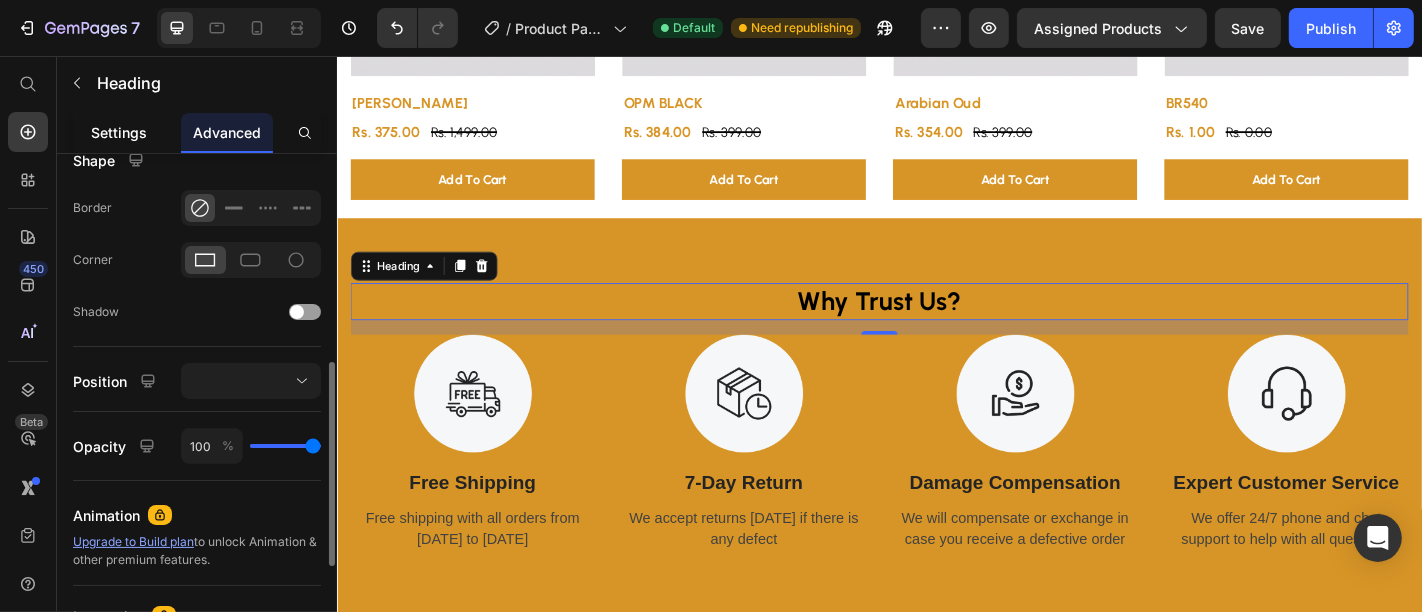 click on "Settings" at bounding box center [119, 132] 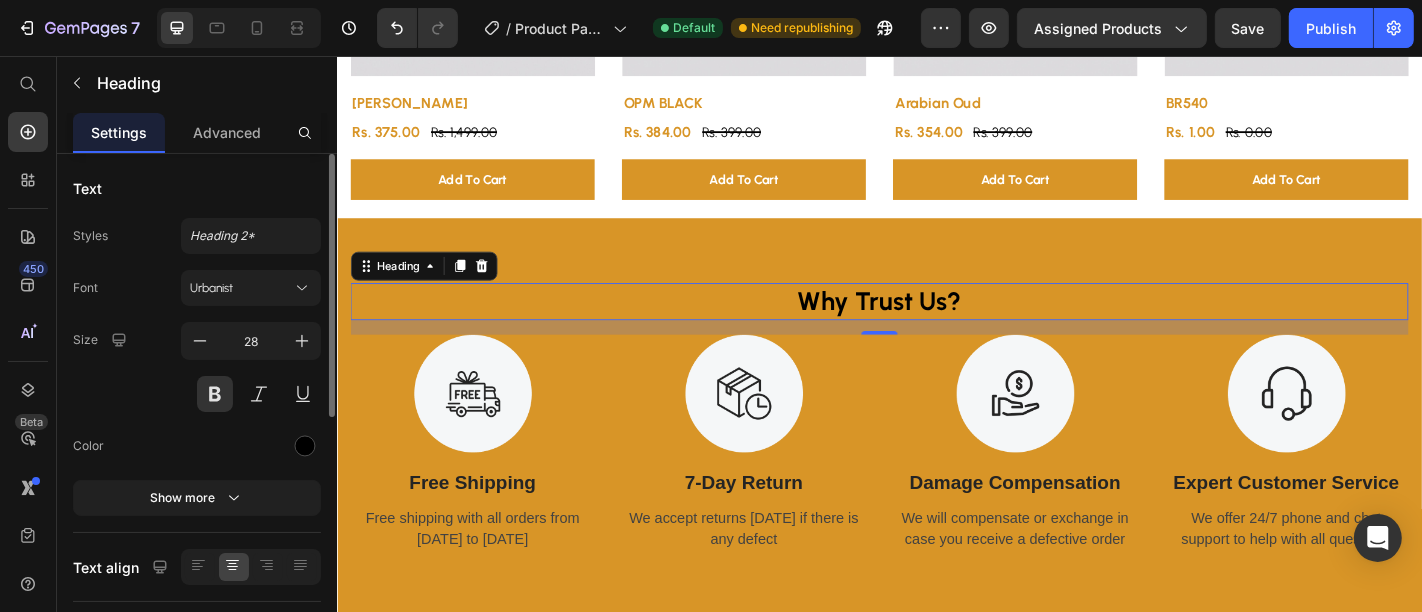 scroll, scrollTop: 183, scrollLeft: 0, axis: vertical 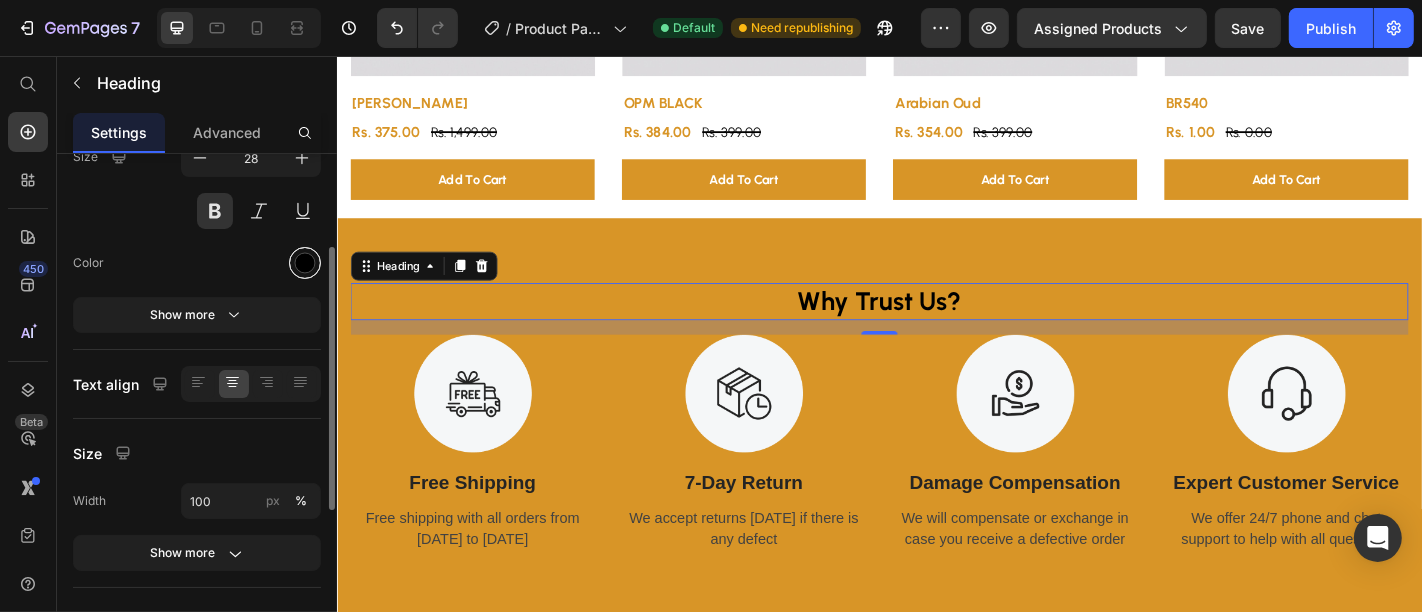 click at bounding box center (305, 263) 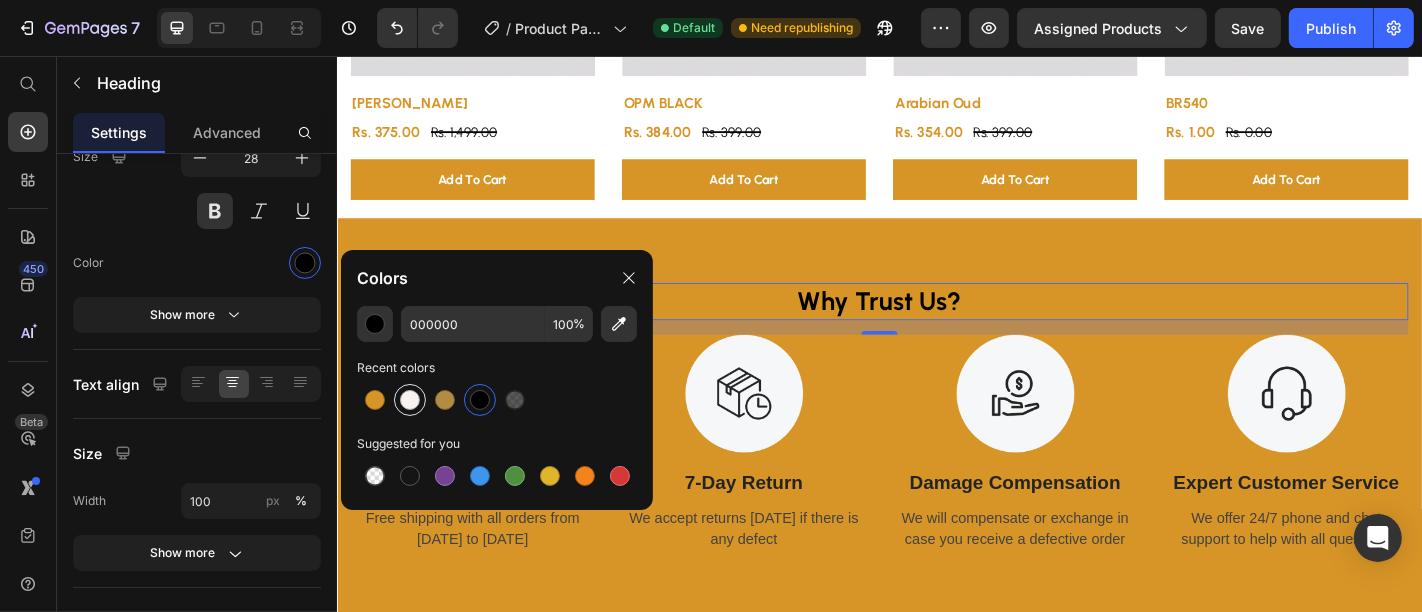 click at bounding box center (410, 400) 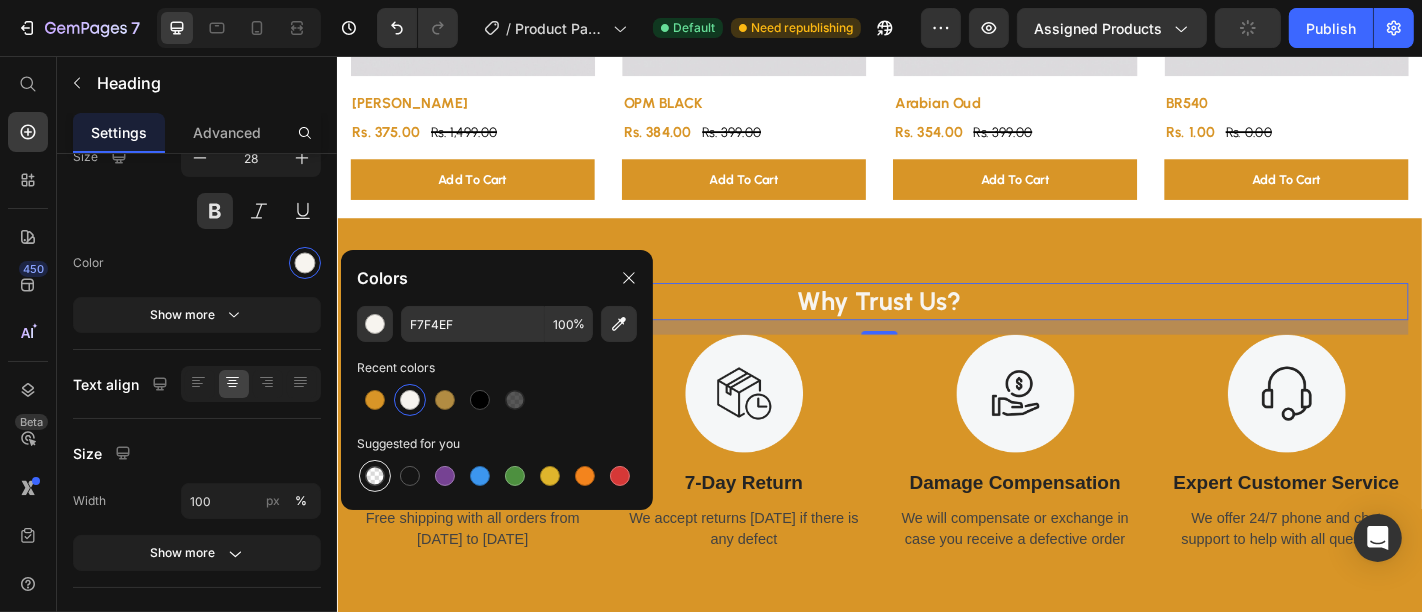 click at bounding box center (375, 476) 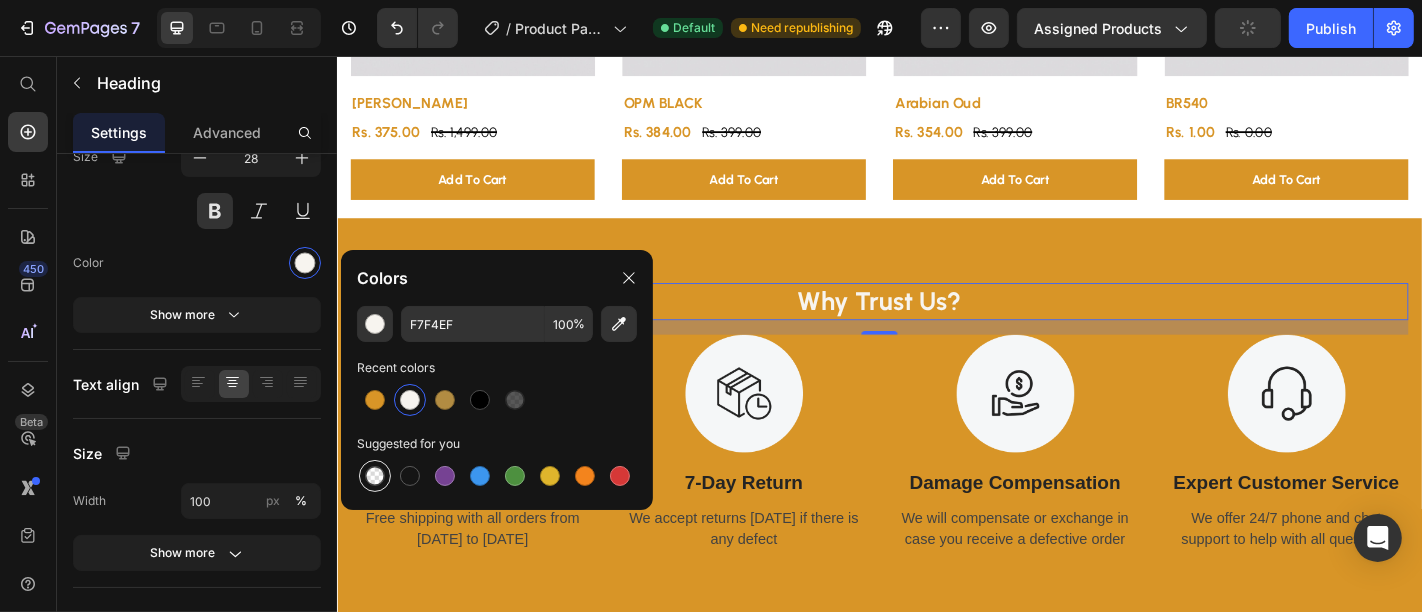 type on "000000" 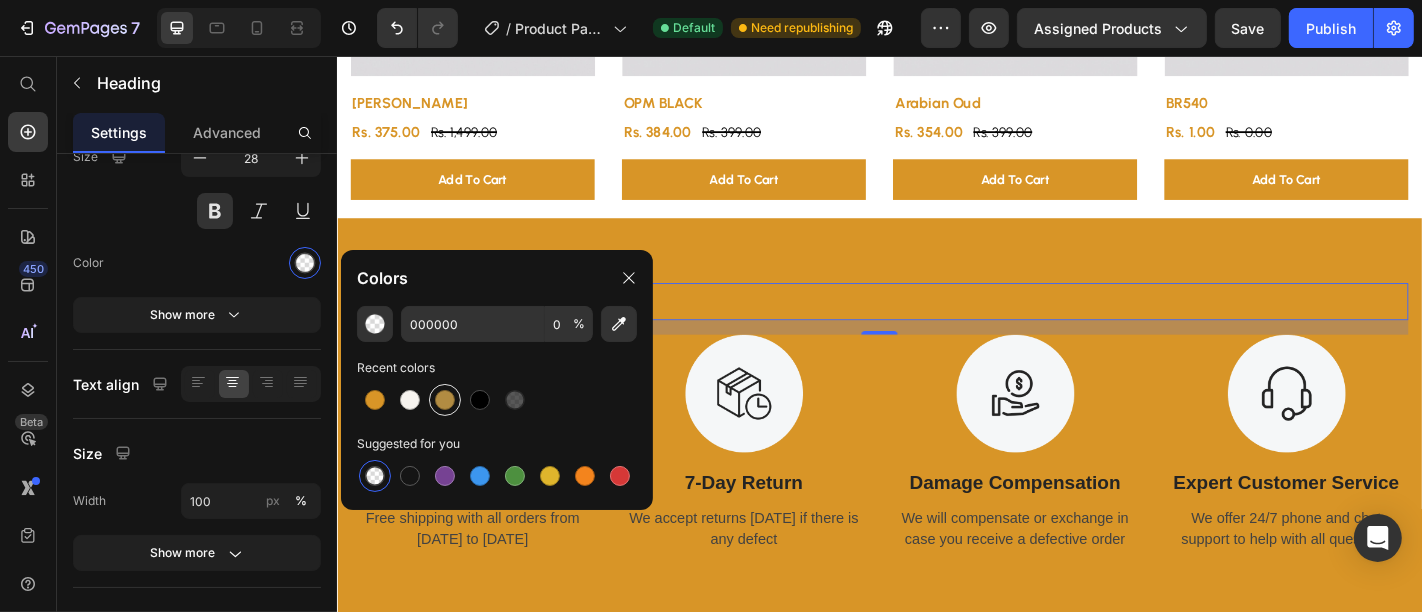 click at bounding box center (445, 400) 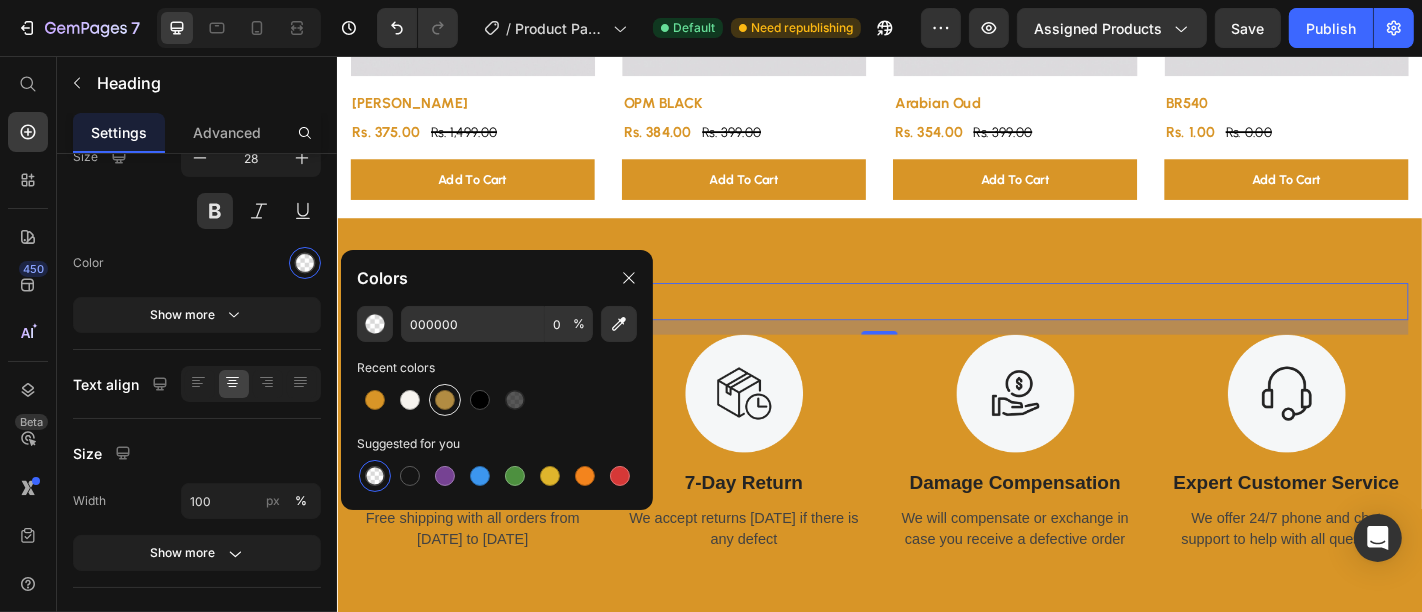 type on "B28C42" 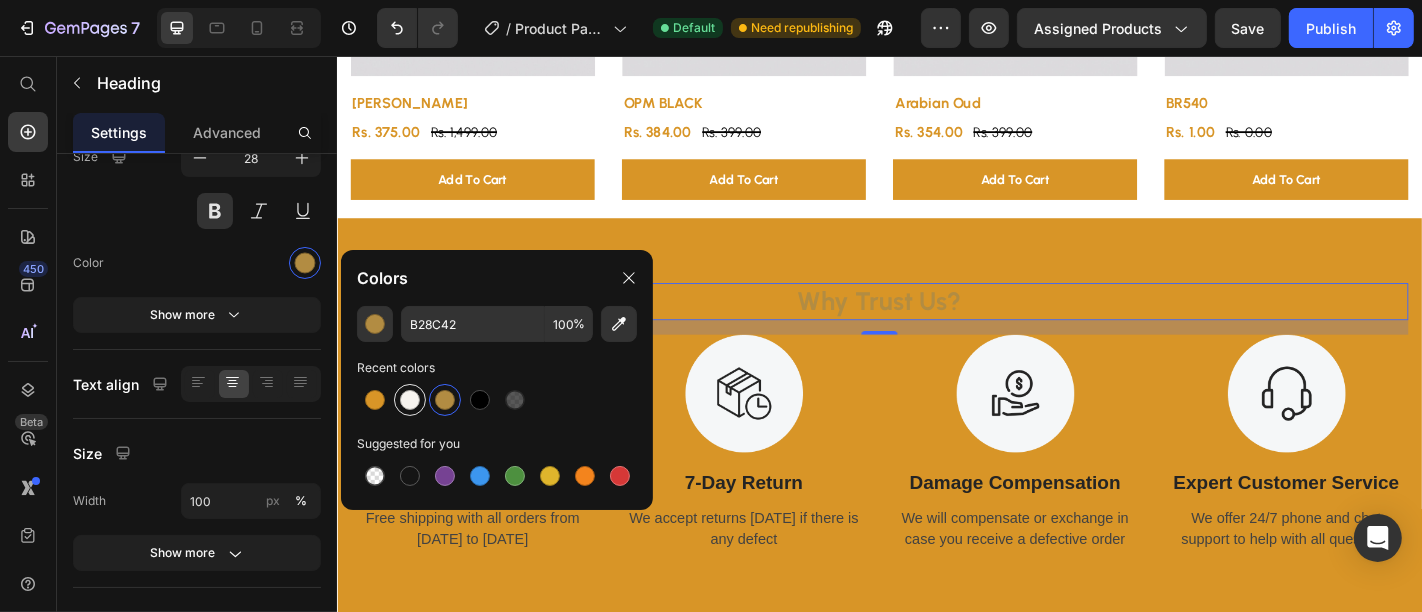 click at bounding box center [410, 400] 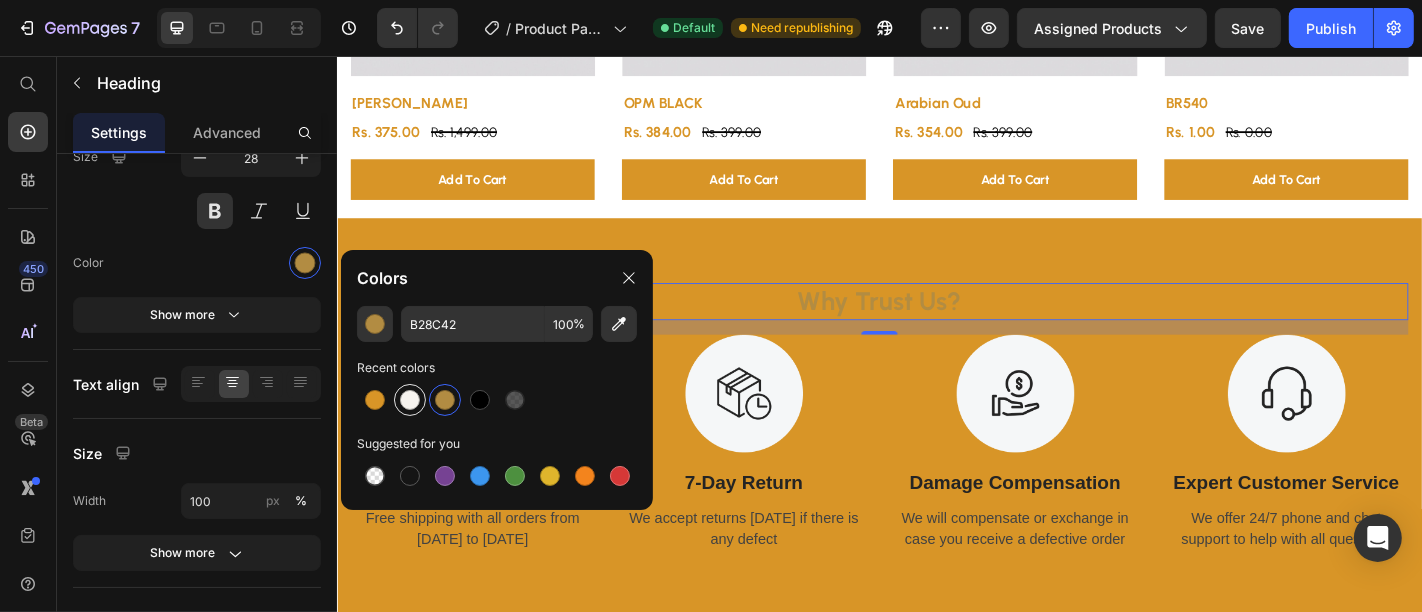type on "F7F4EF" 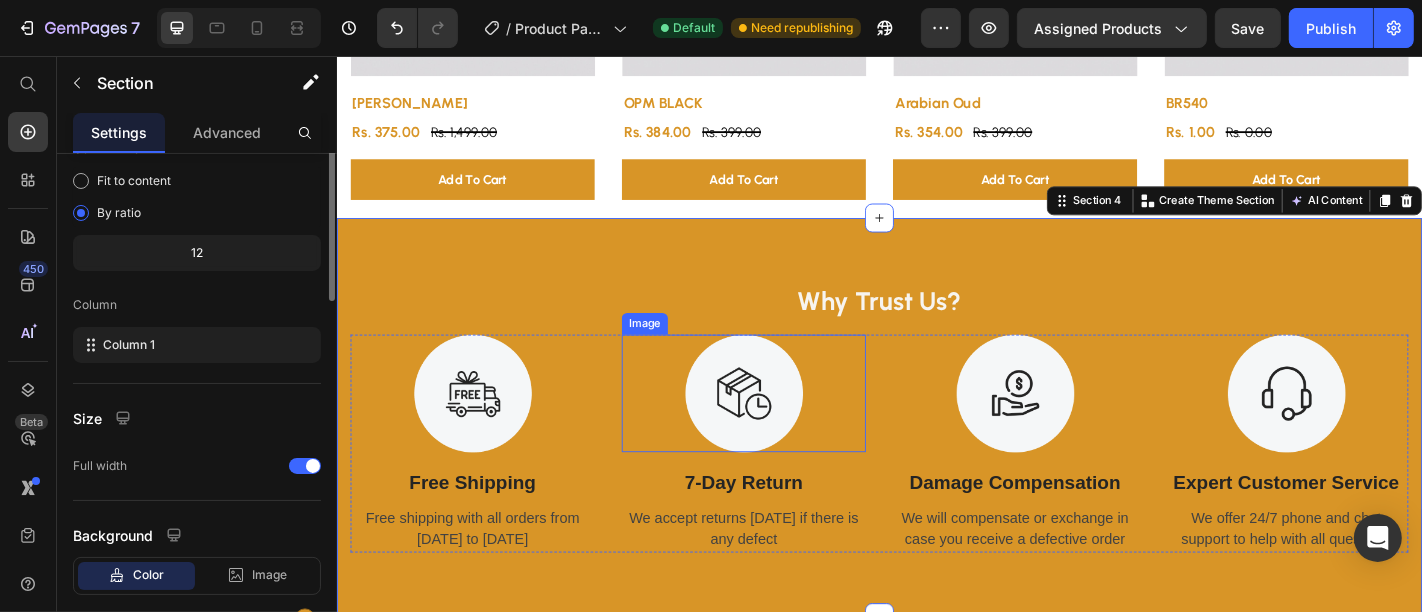 scroll, scrollTop: 0, scrollLeft: 0, axis: both 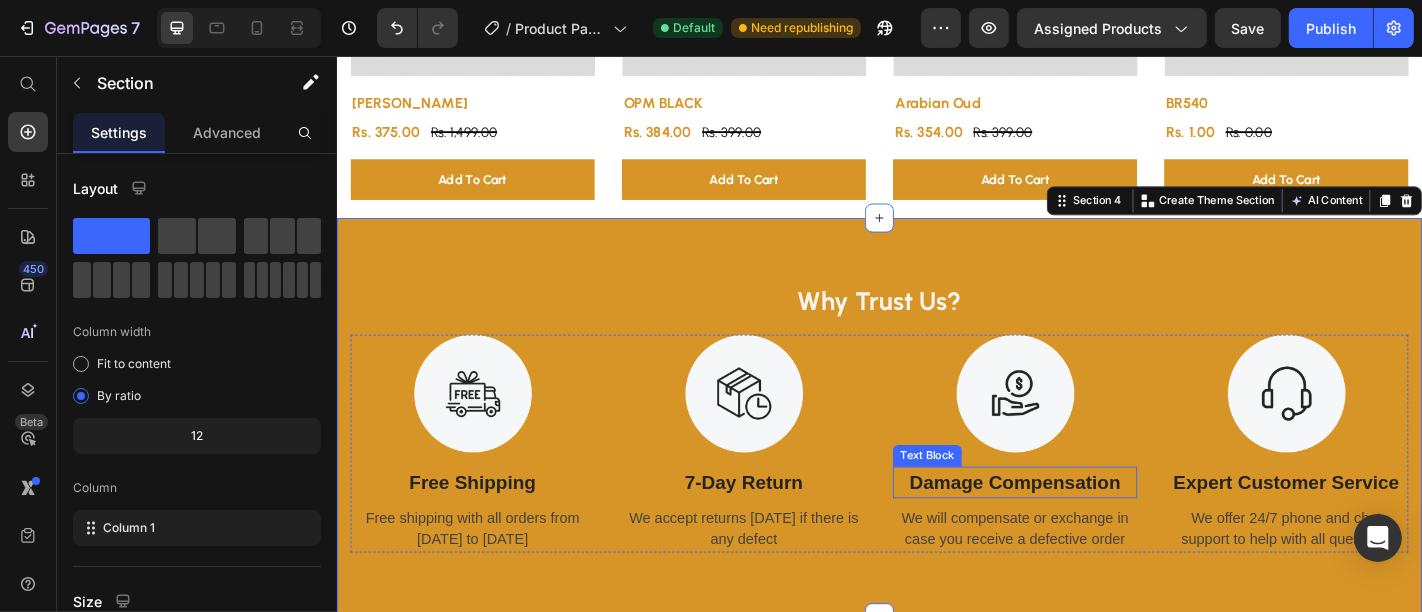click on "Damage Compensation" at bounding box center (1086, 528) 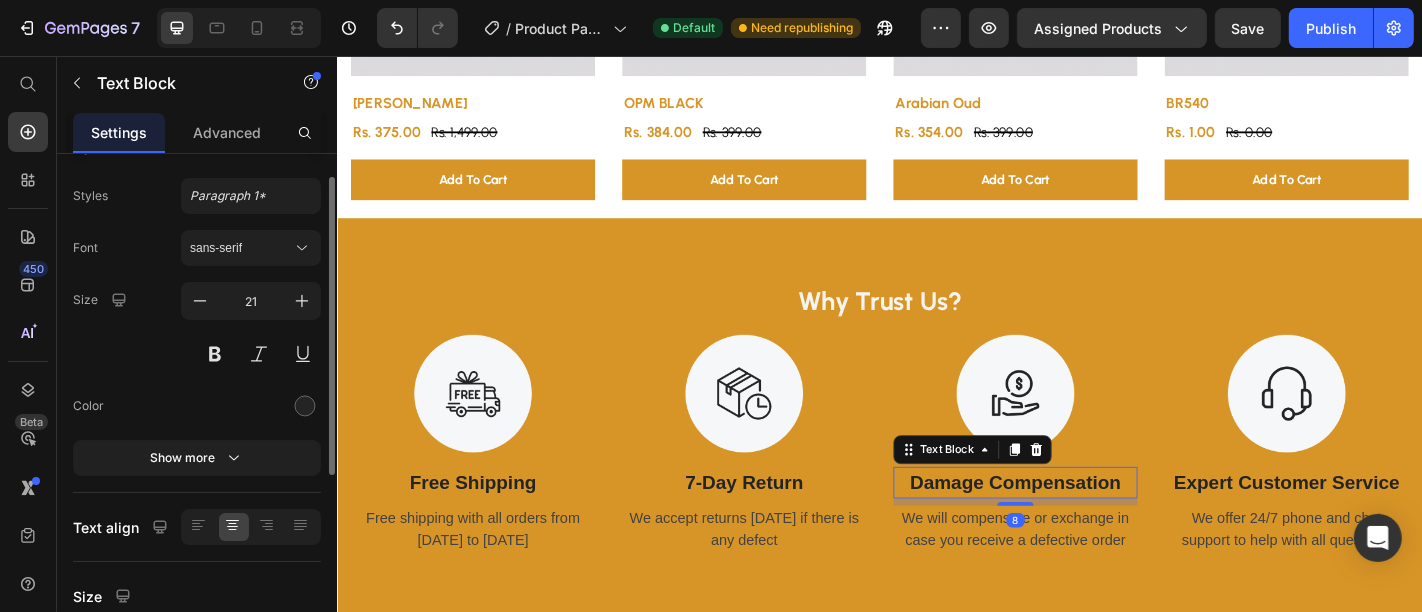 scroll, scrollTop: 45, scrollLeft: 0, axis: vertical 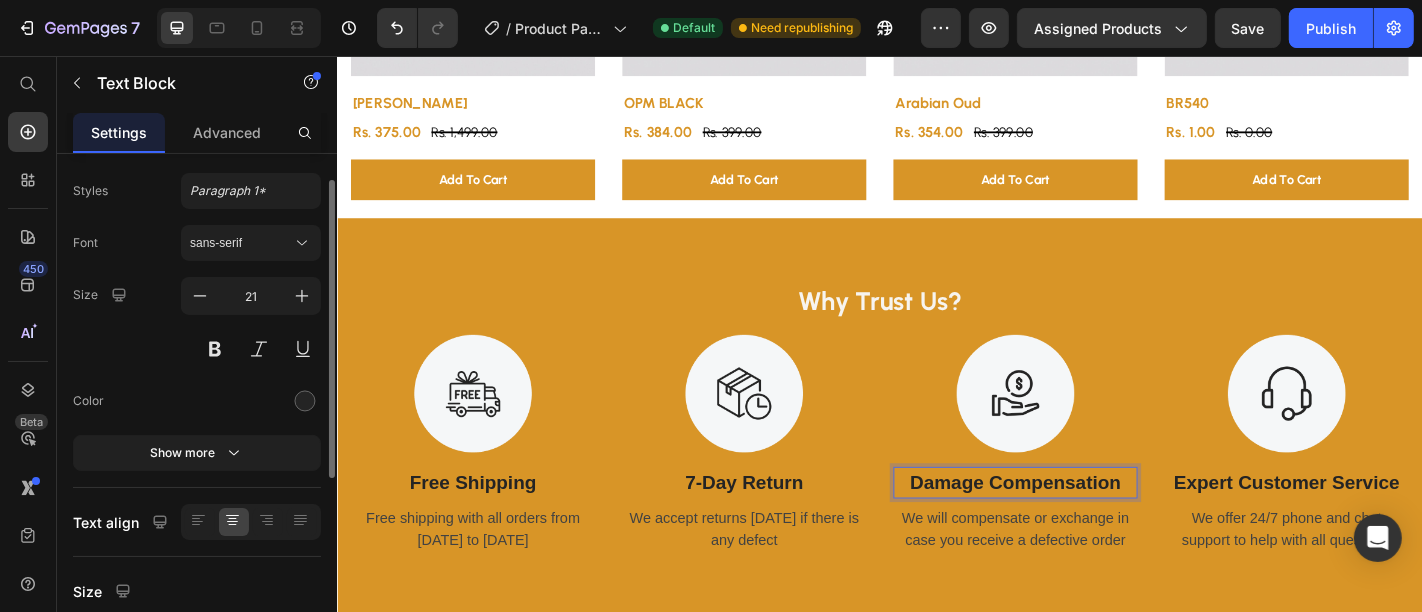 click on "Damage Compensation" at bounding box center (1086, 528) 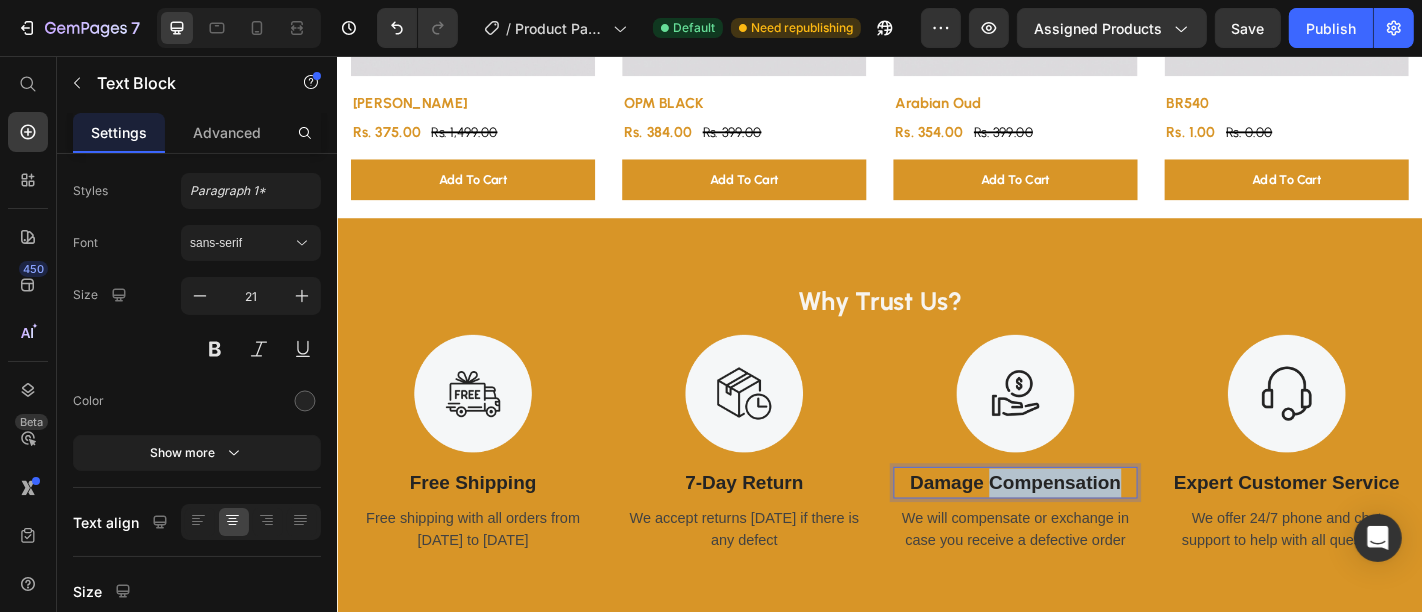 click on "Damage Compensation" at bounding box center [1086, 528] 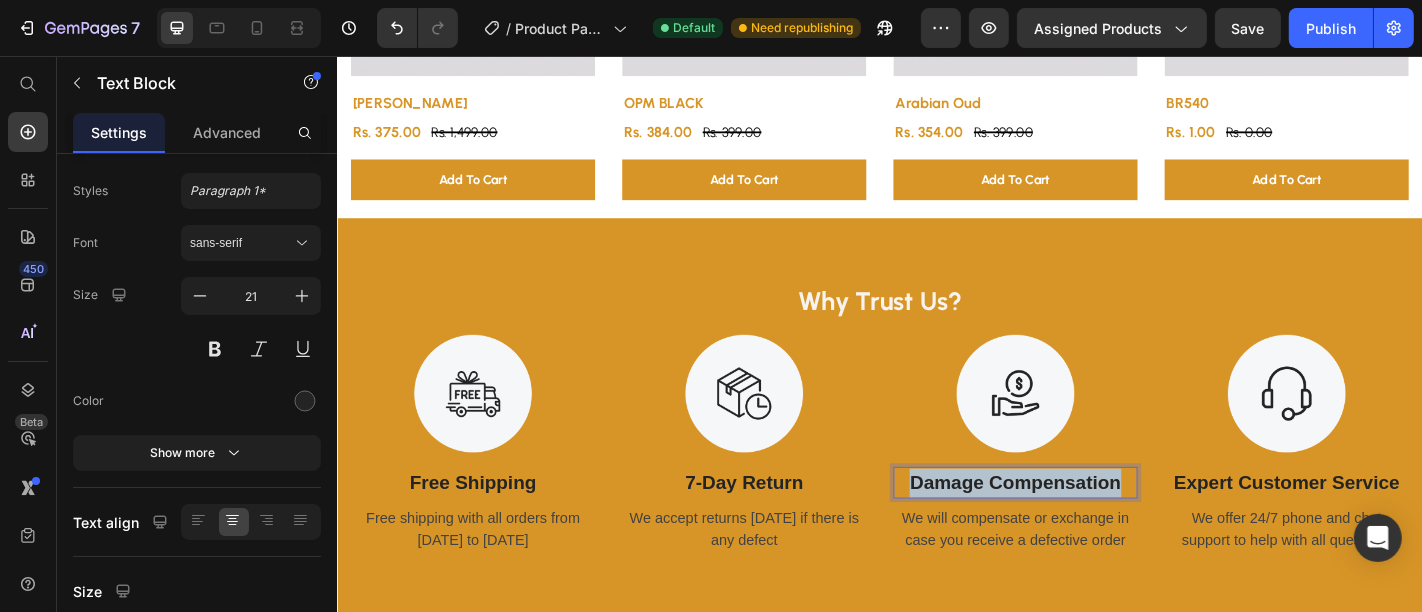 click on "Damage Compensation" at bounding box center [1086, 528] 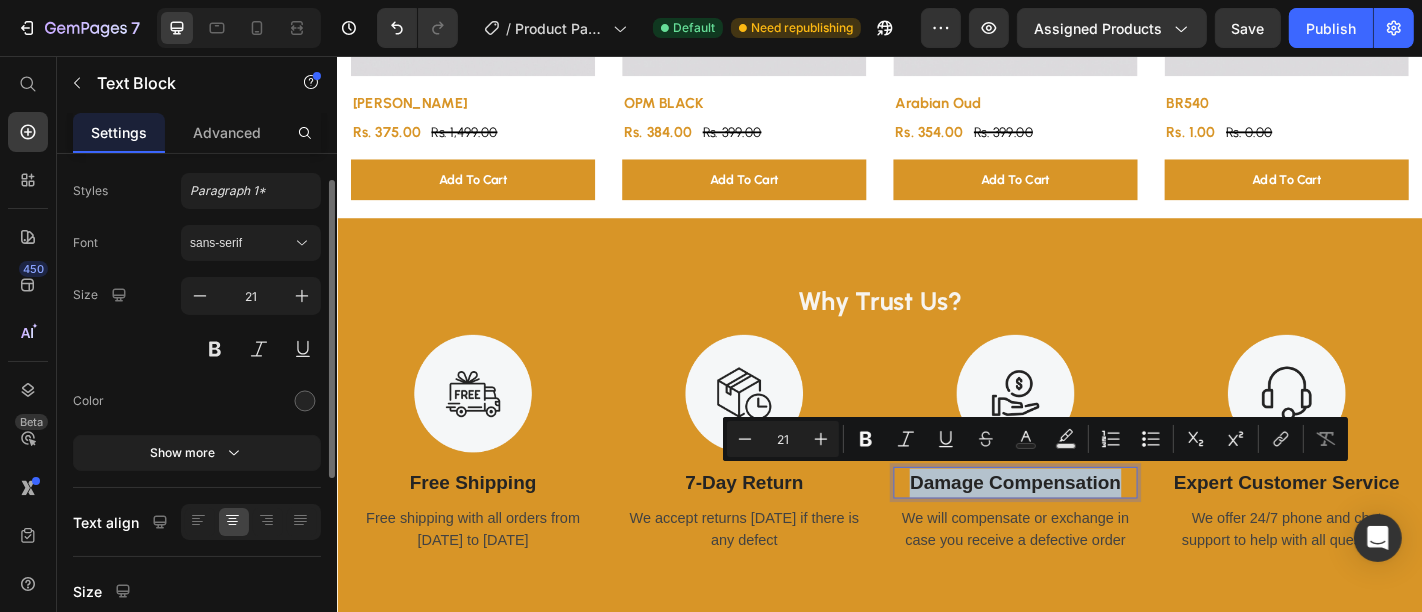scroll, scrollTop: 376, scrollLeft: 0, axis: vertical 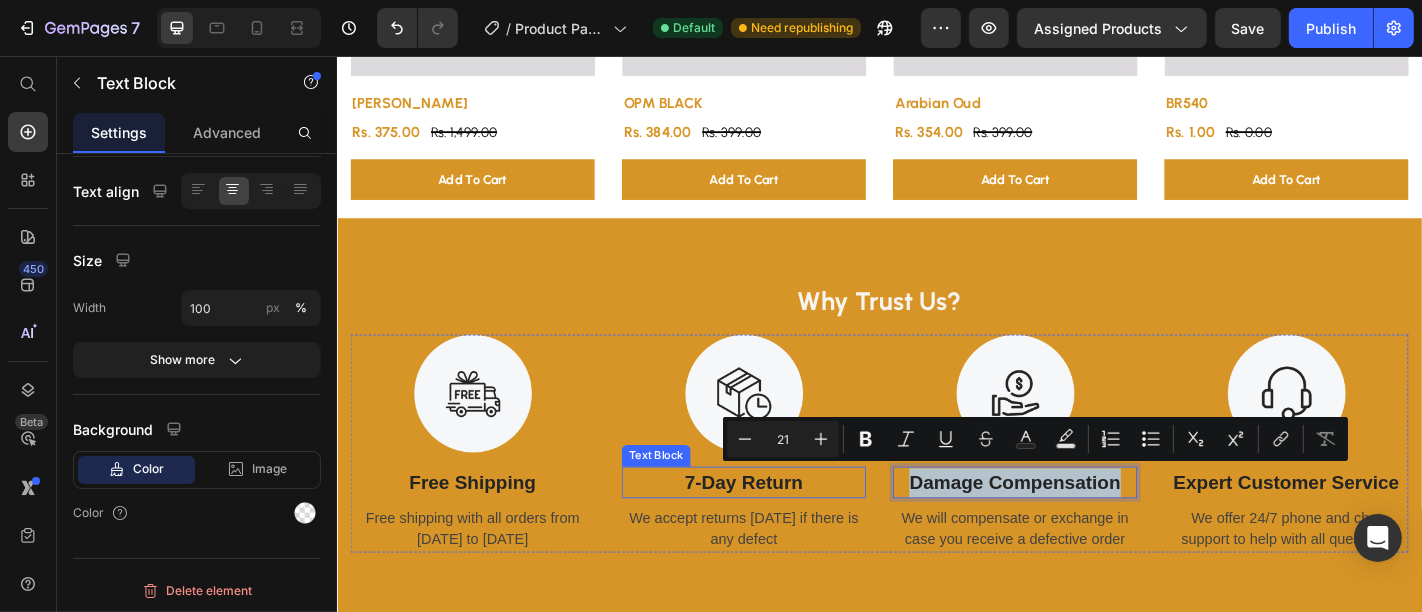 click on "7-Day Return" at bounding box center [786, 528] 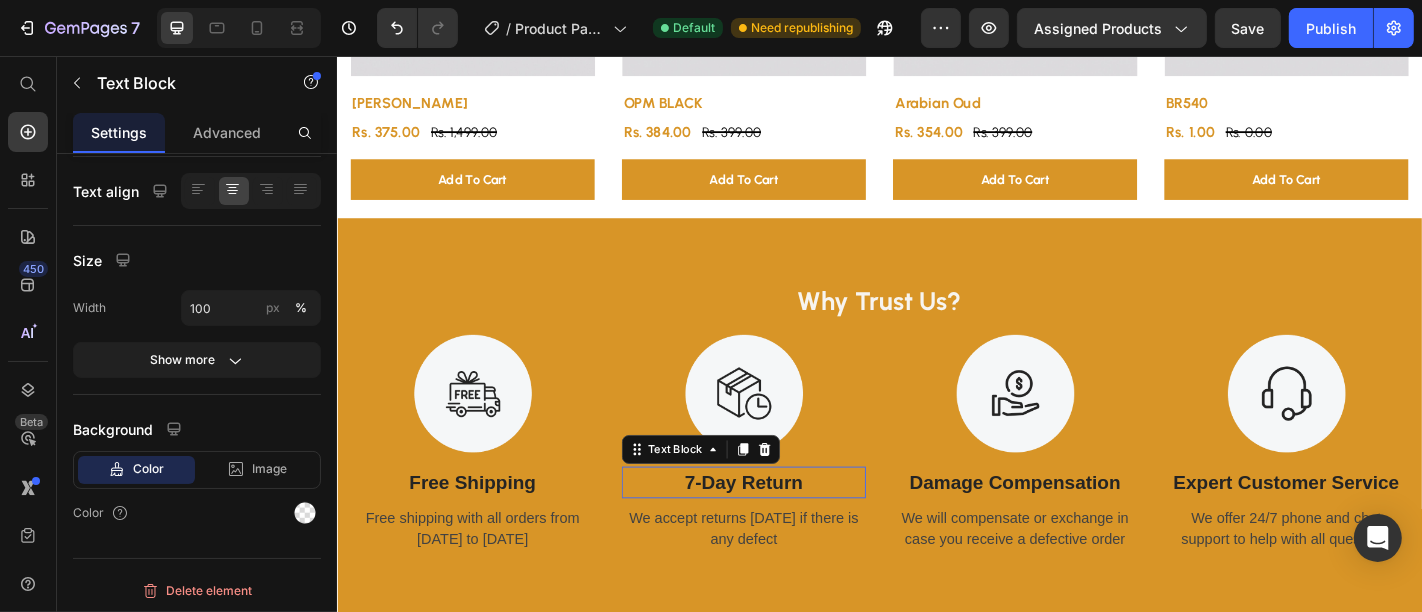 click on "7-Day Return" at bounding box center [786, 528] 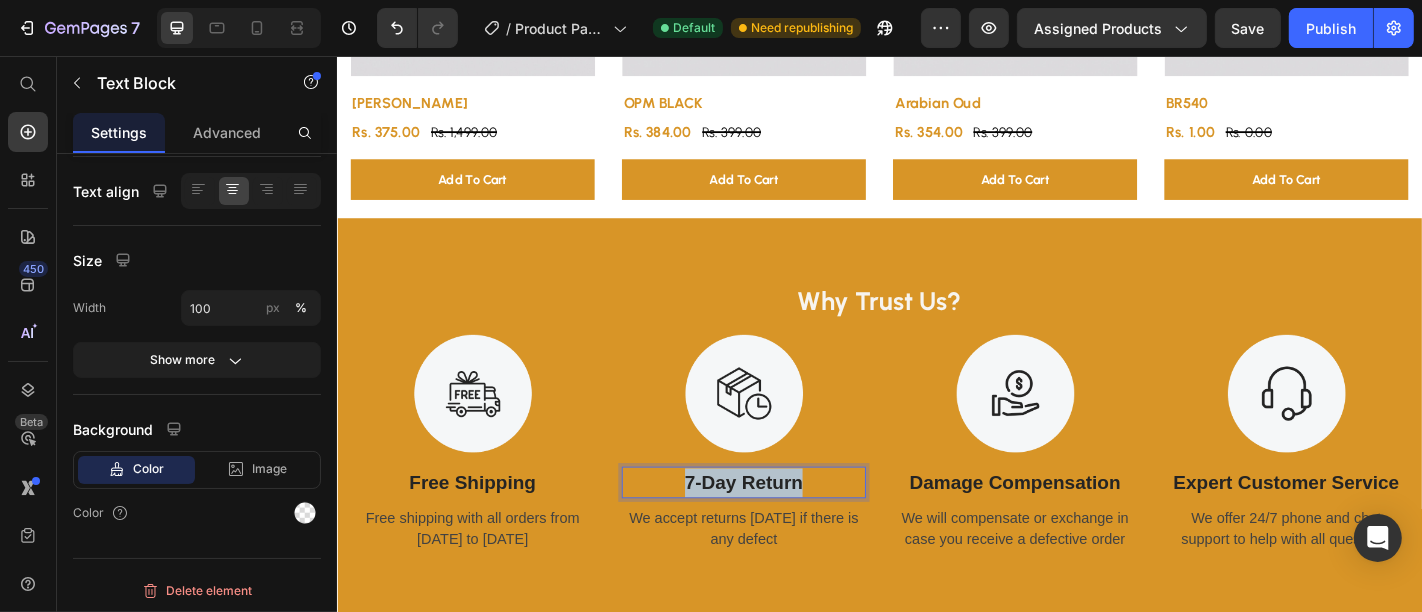 click on "7-Day Return" at bounding box center [786, 528] 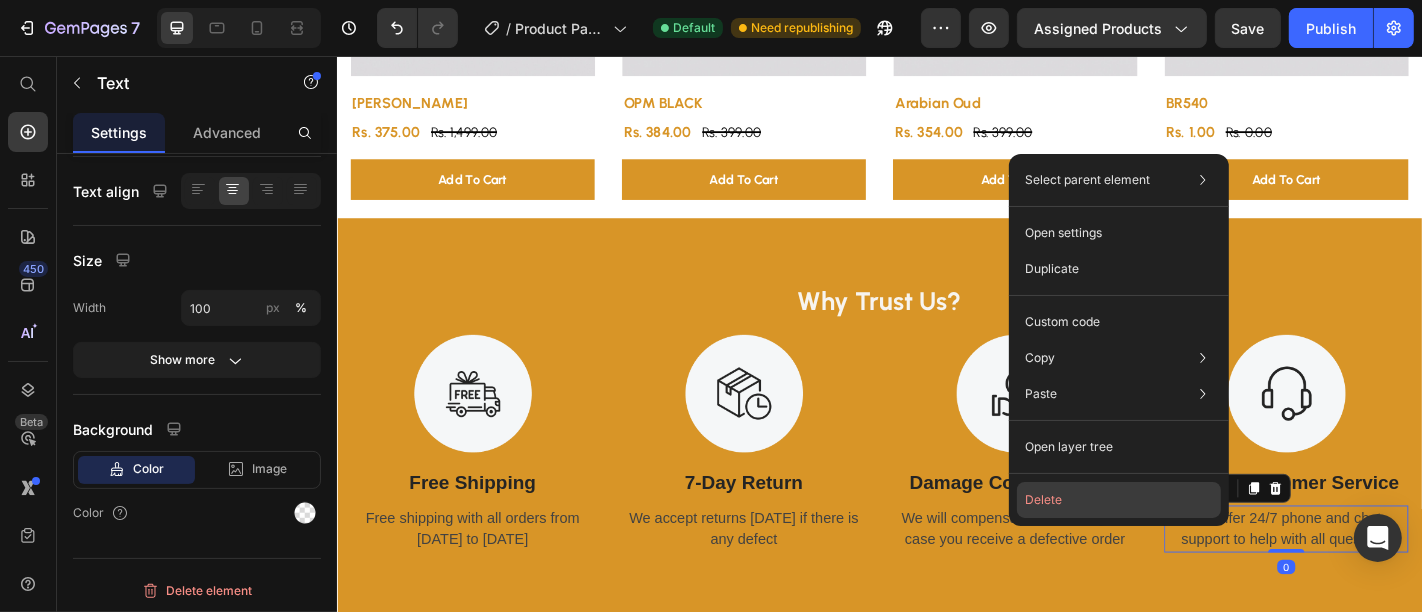 drag, startPoint x: 1133, startPoint y: 494, endPoint x: 834, endPoint y: 495, distance: 299.00168 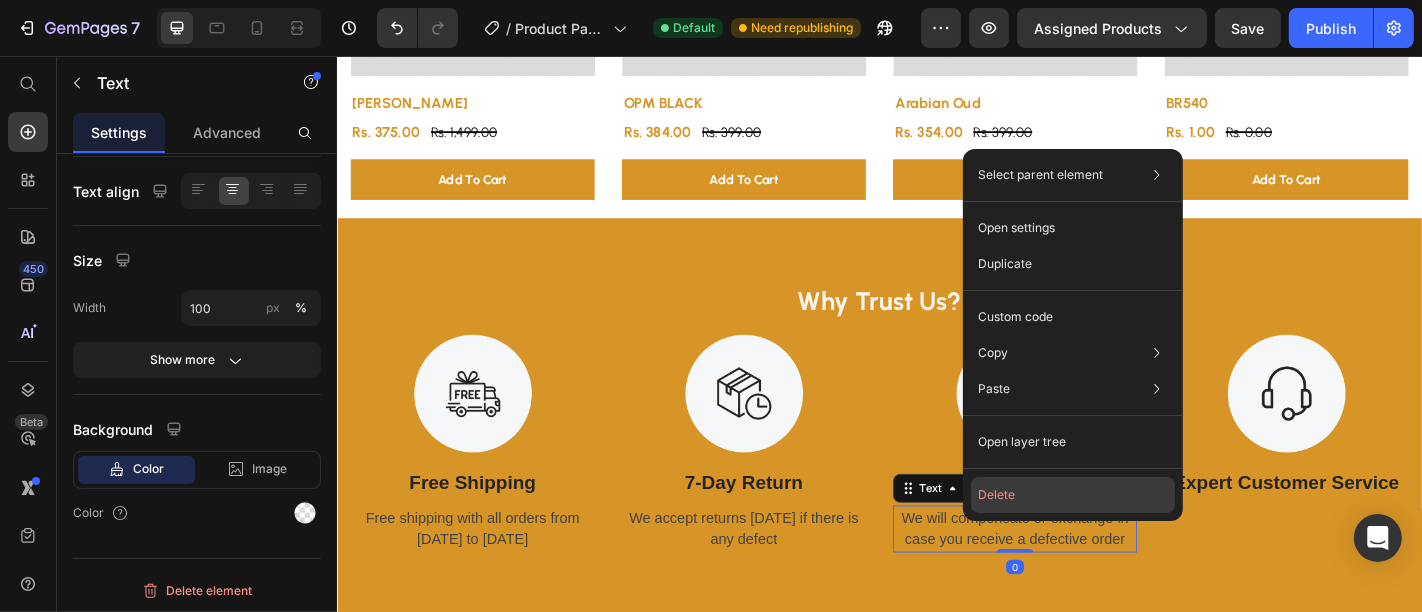 click on "Delete" 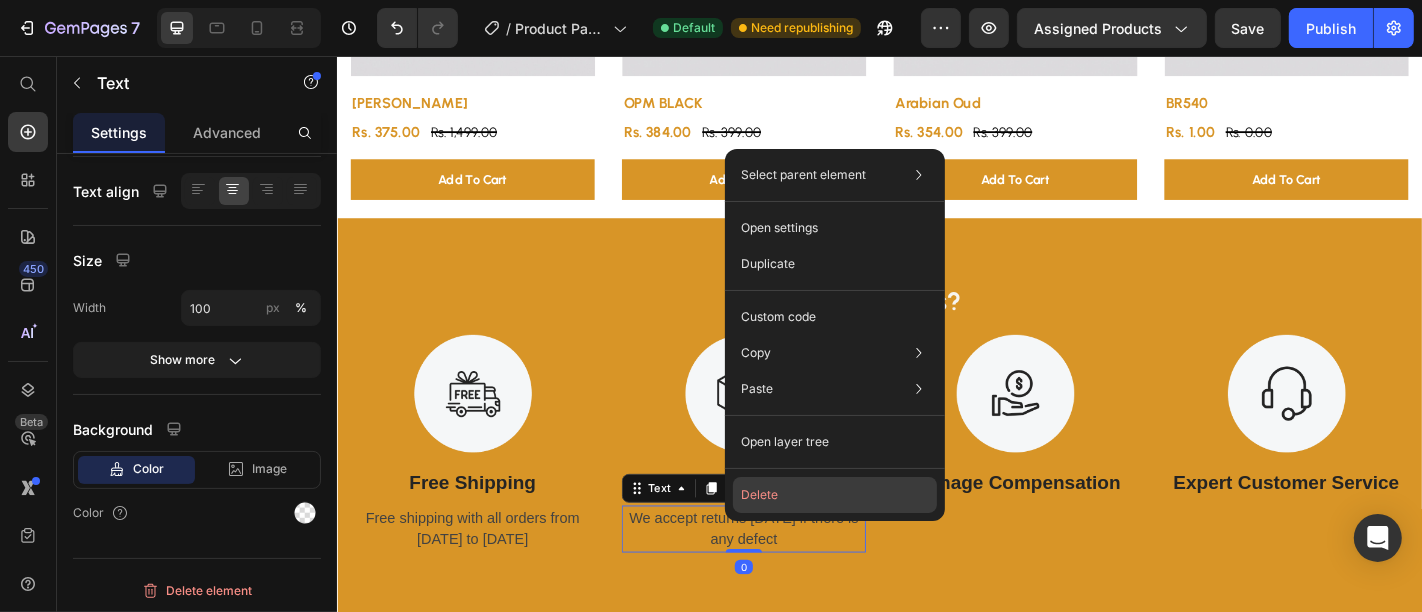 click on "Delete" 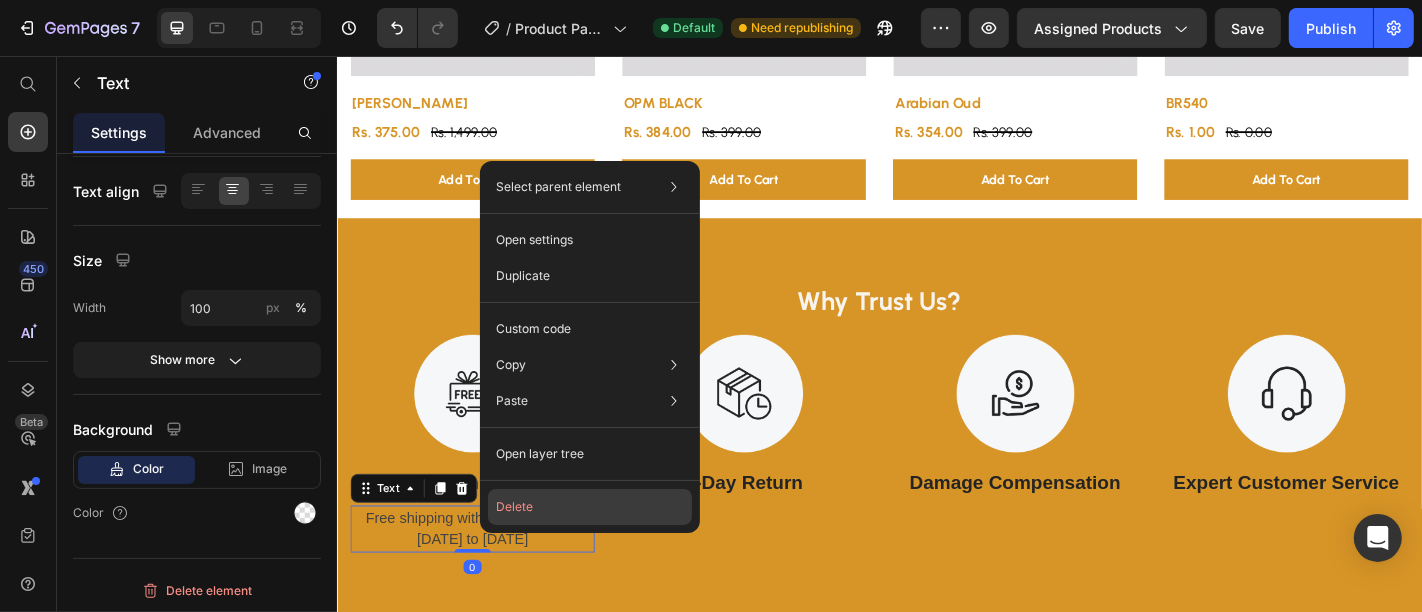 click on "Delete" 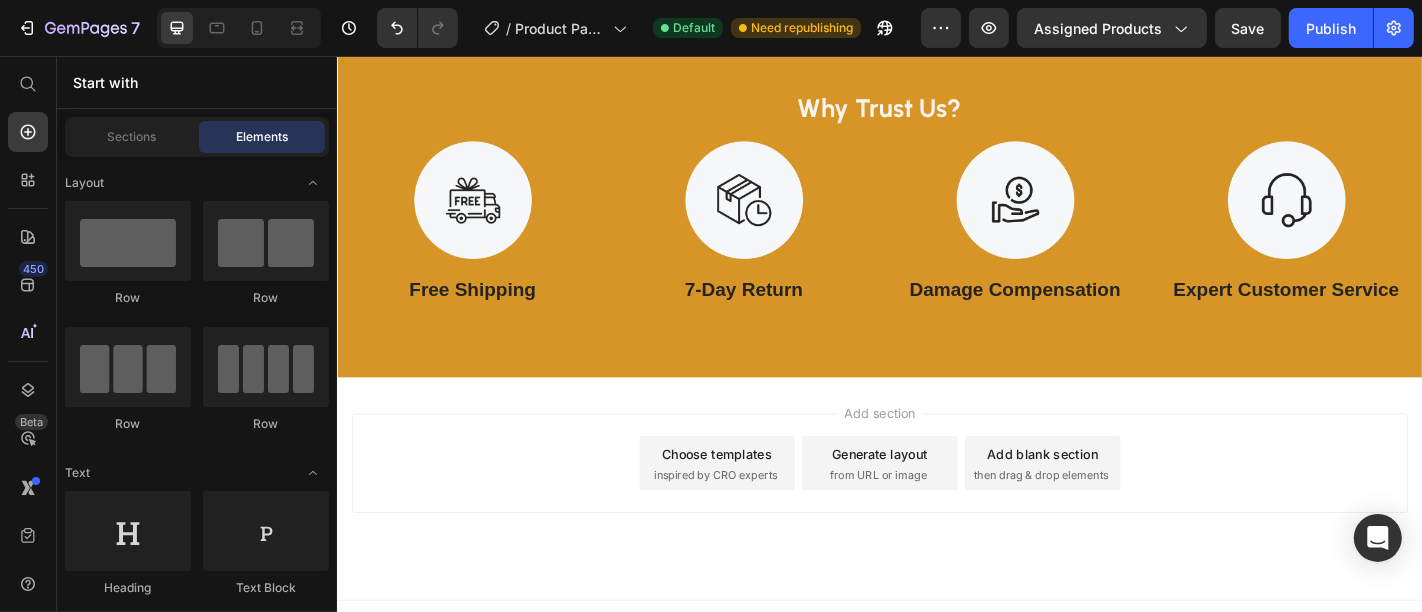 scroll, scrollTop: 1378, scrollLeft: 0, axis: vertical 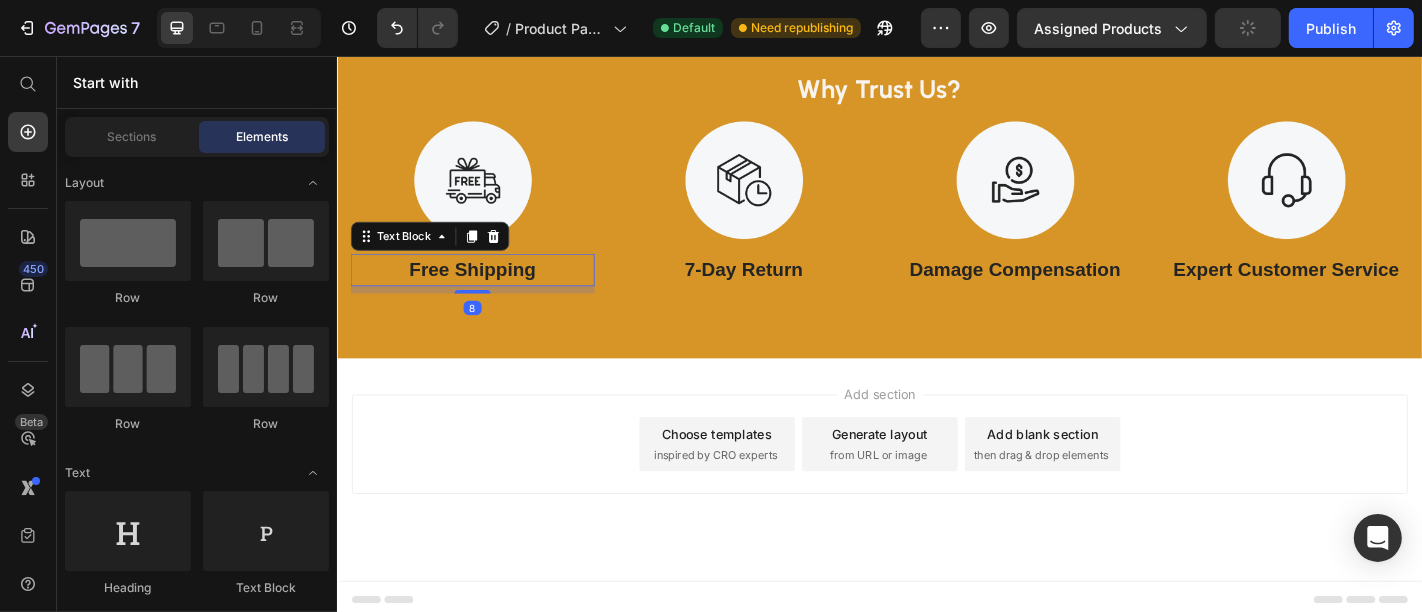 click on "Free Shipping" at bounding box center (486, 292) 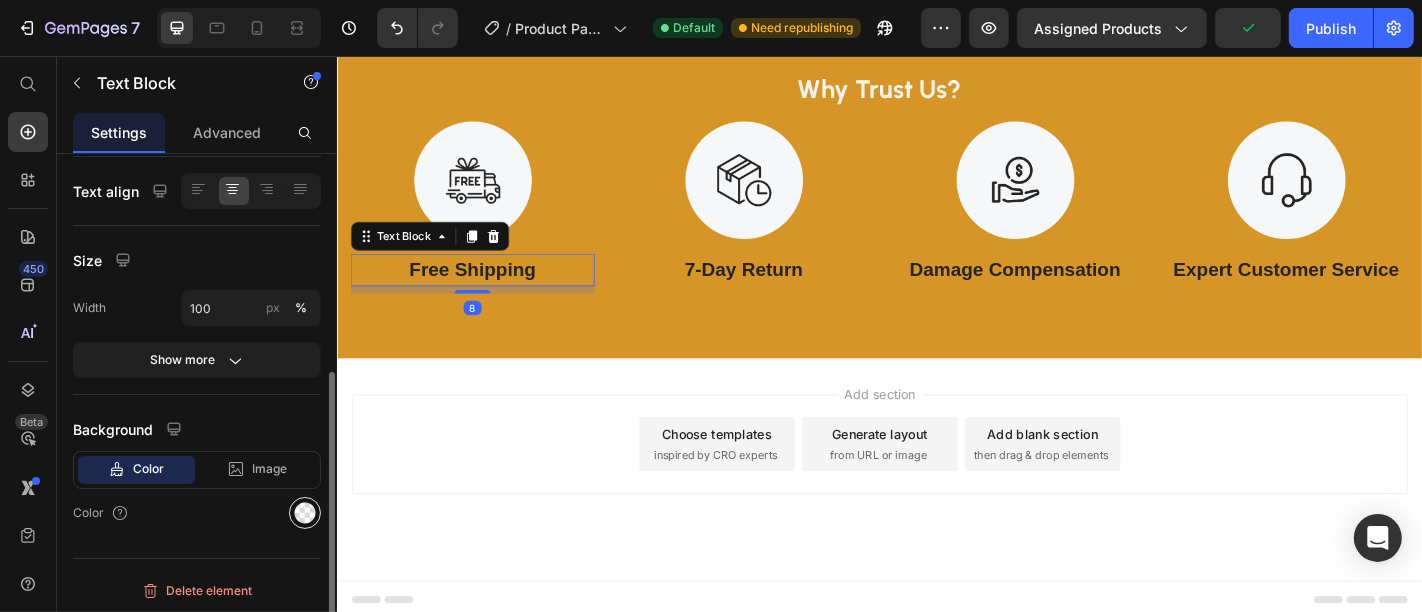 click at bounding box center [305, 513] 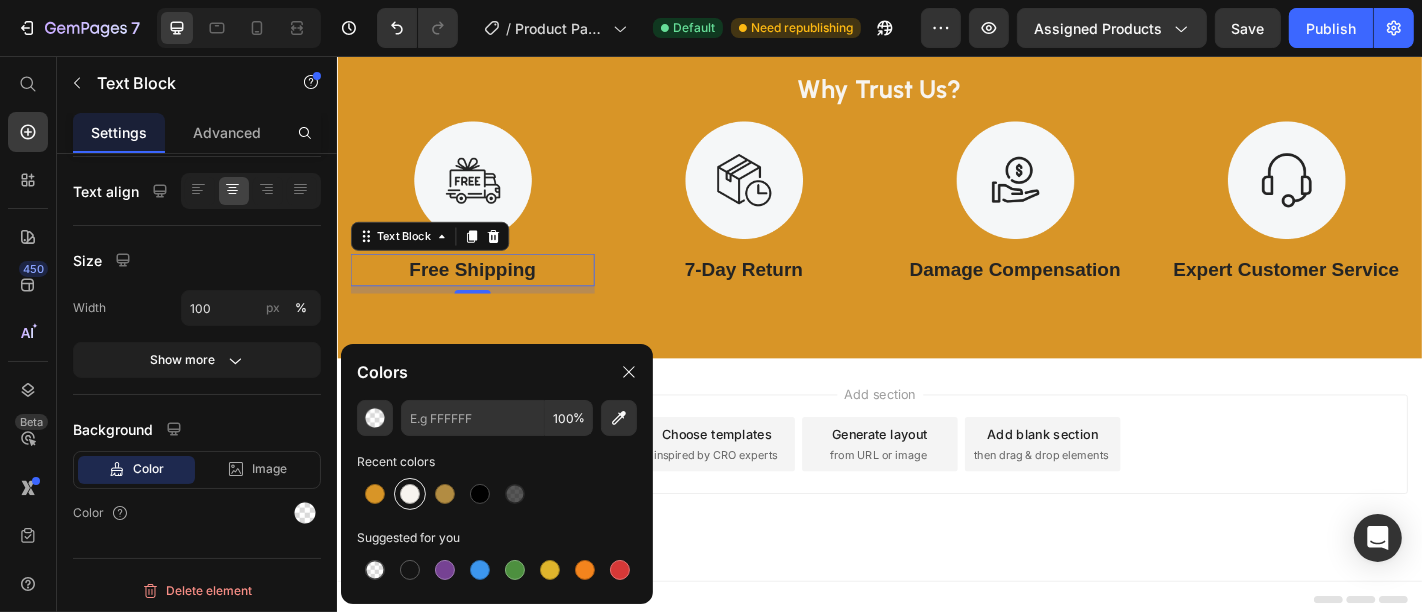 click at bounding box center (410, 494) 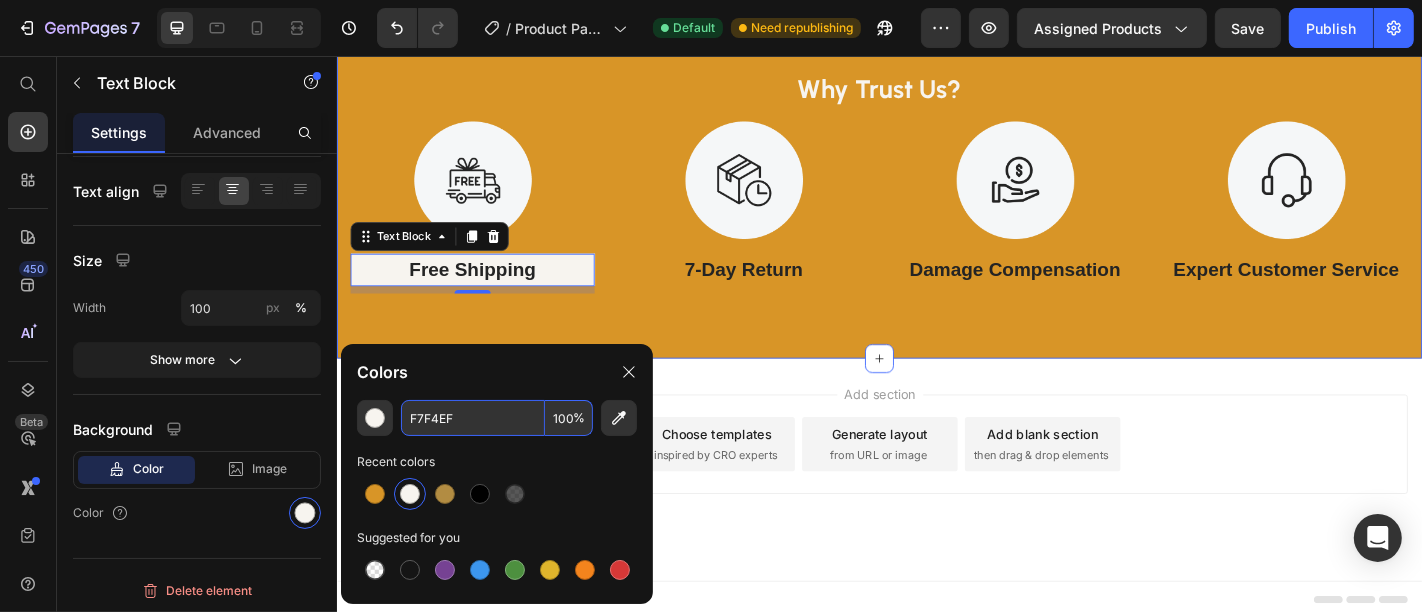 type on "000000" 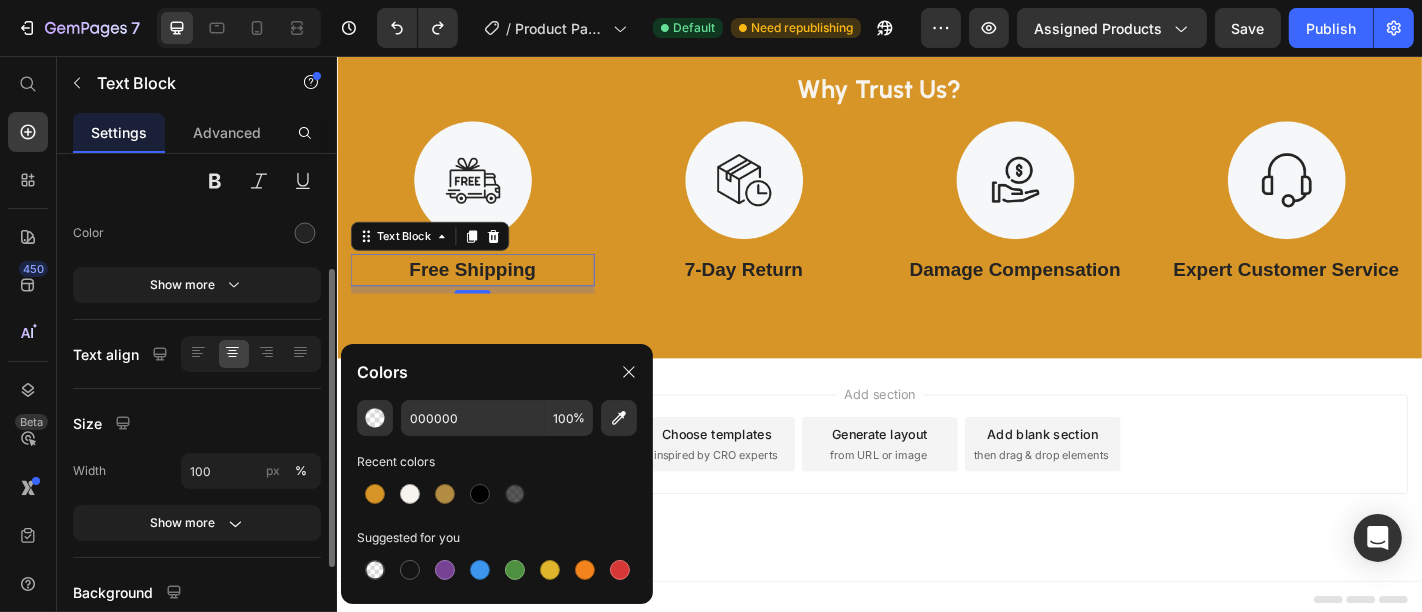 scroll, scrollTop: 201, scrollLeft: 0, axis: vertical 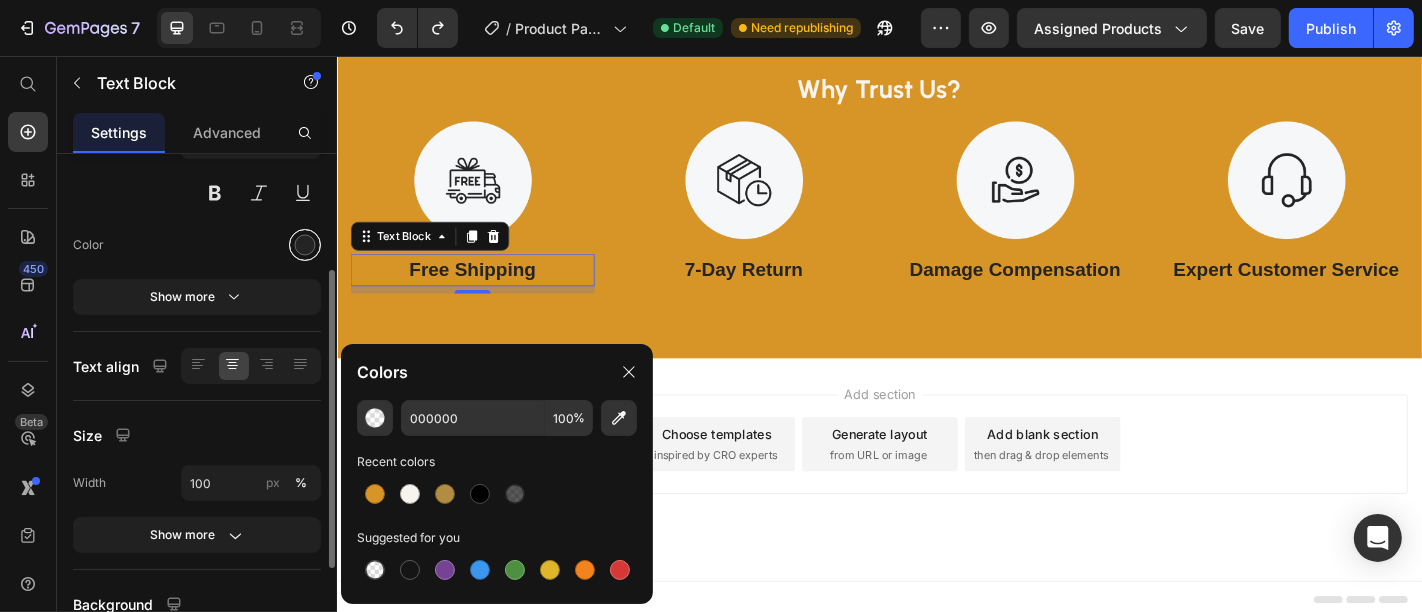 click at bounding box center [305, 245] 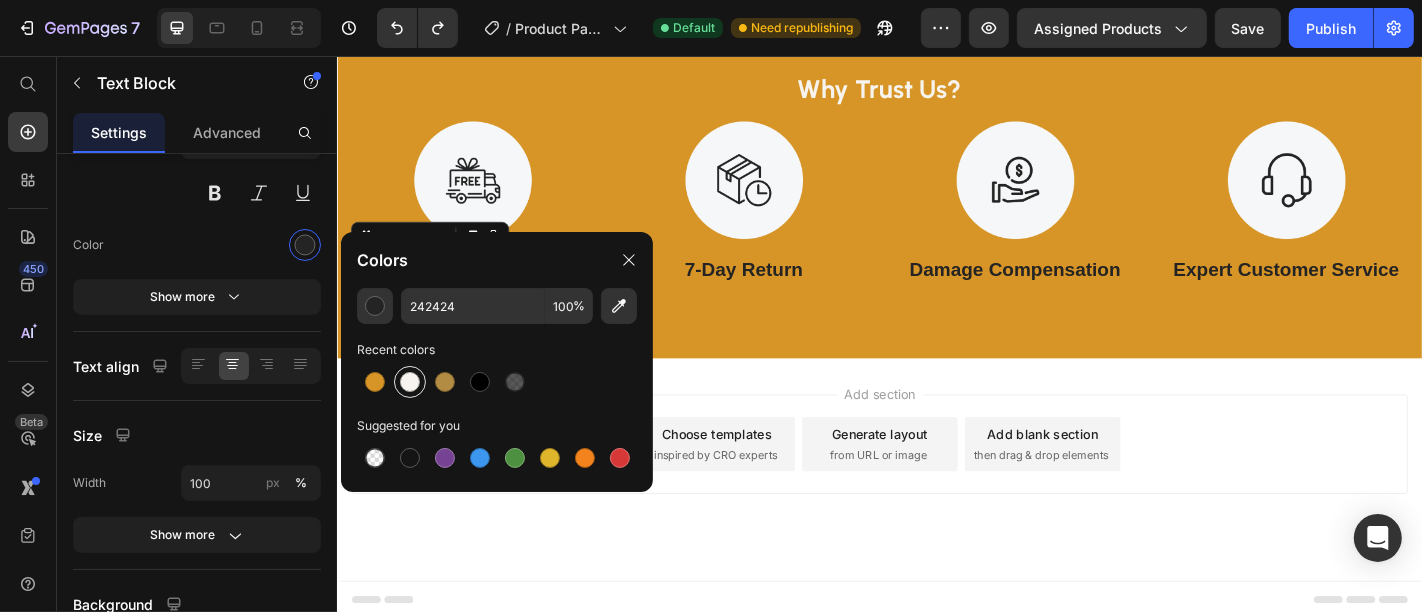 click at bounding box center [410, 382] 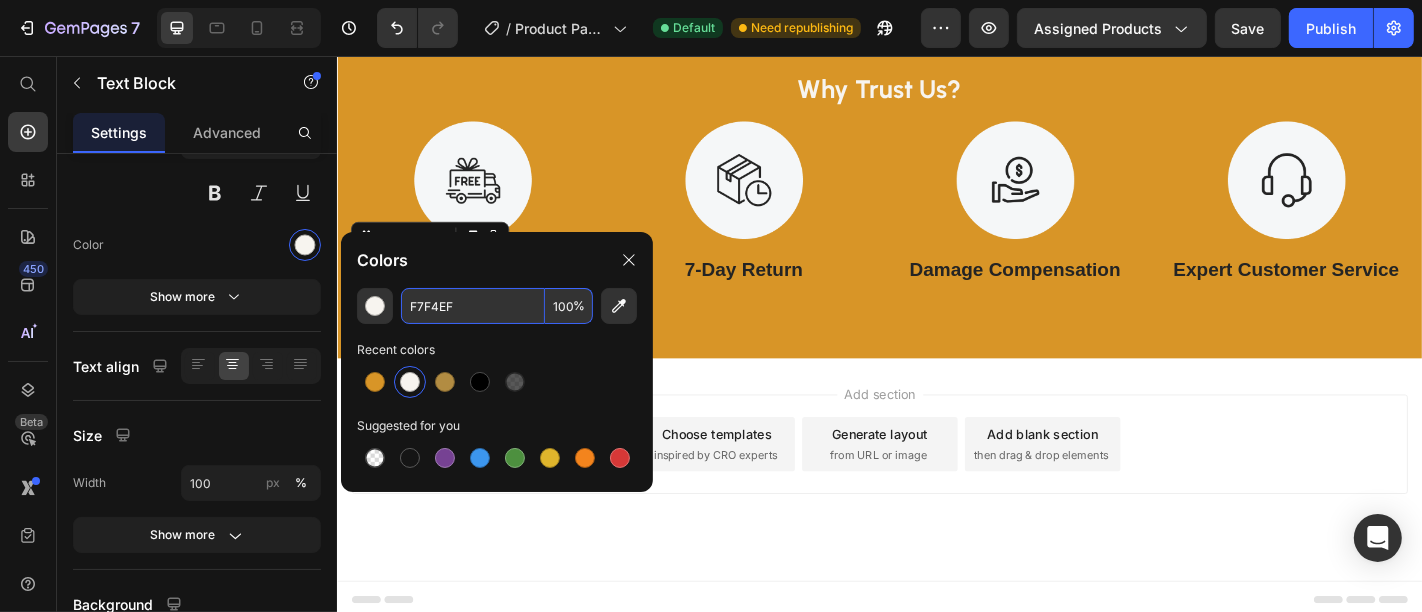 click on "F7F4EF" at bounding box center [473, 306] 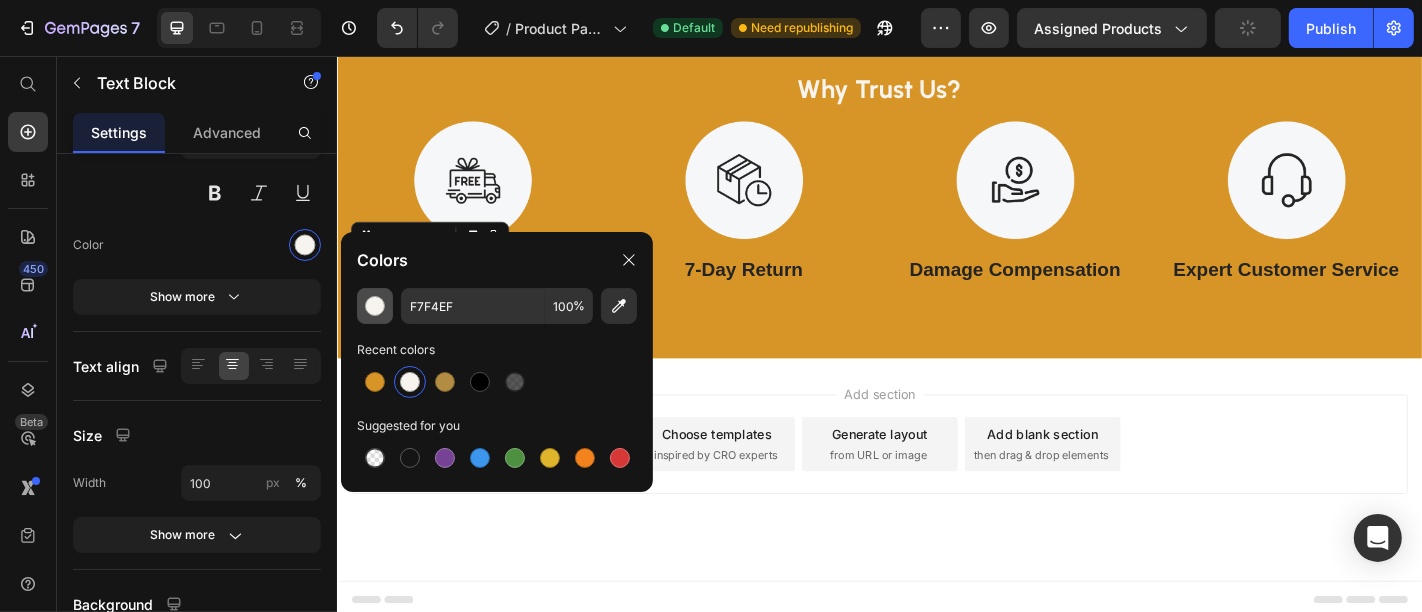 click at bounding box center [375, 306] 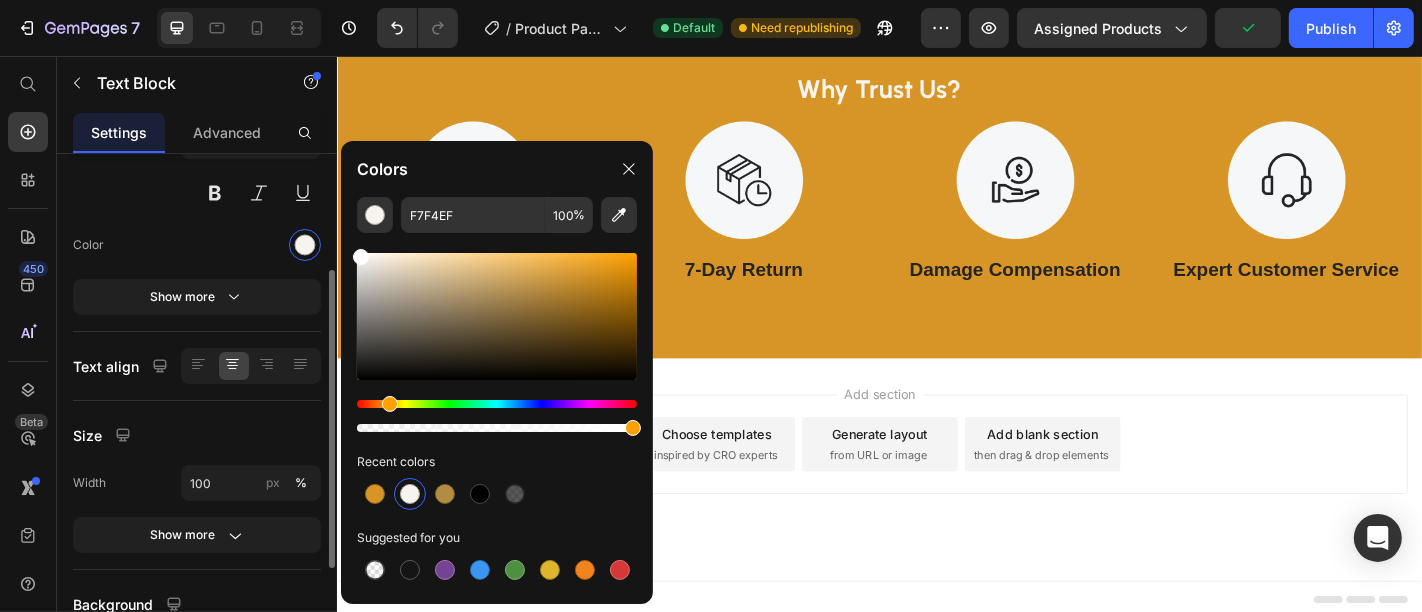 drag, startPoint x: 439, startPoint y: 267, endPoint x: 274, endPoint y: 212, distance: 173.92528 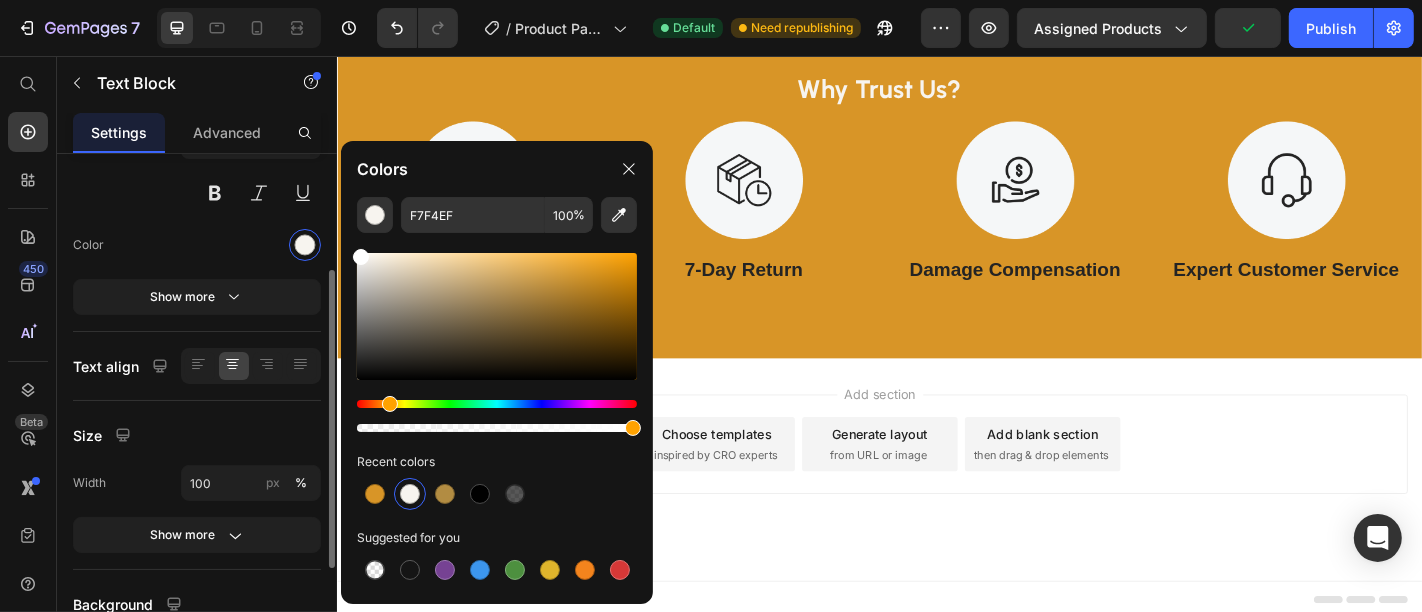 click on "7   /  Product Page - Jul 2, 23:17:27 Default Need republishing Preview Assigned Products  Publish  450 Beta Start with Sections Elements Hero Section Product Detail Brands Trusted Badges Guarantee Product Breakdown How to use Testimonials Compare Bundle FAQs Social Proof Brand Story Product List Collection Blog List Contact Sticky Add to Cart Custom Footer Browse Library 450 Layout
Row
Row
Row
Row Text
Heading
Text Block Button
Button
Button
Sticky Back to top Media
Image Image" at bounding box center (711, 40) 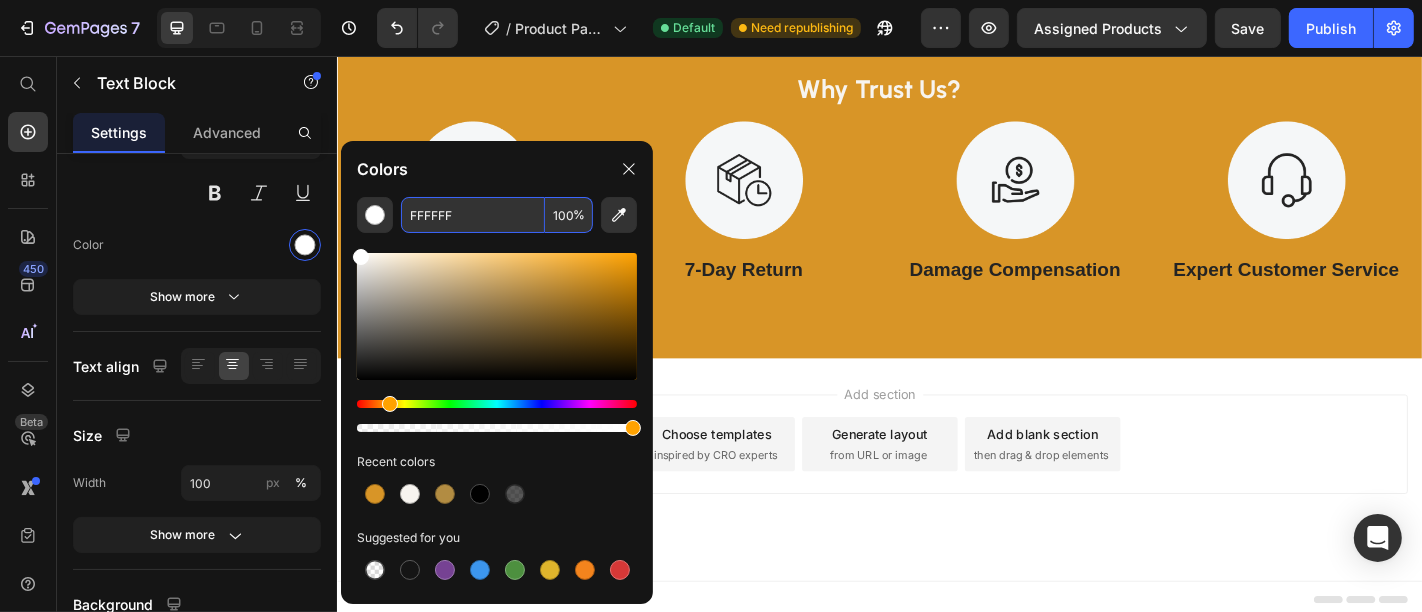 type 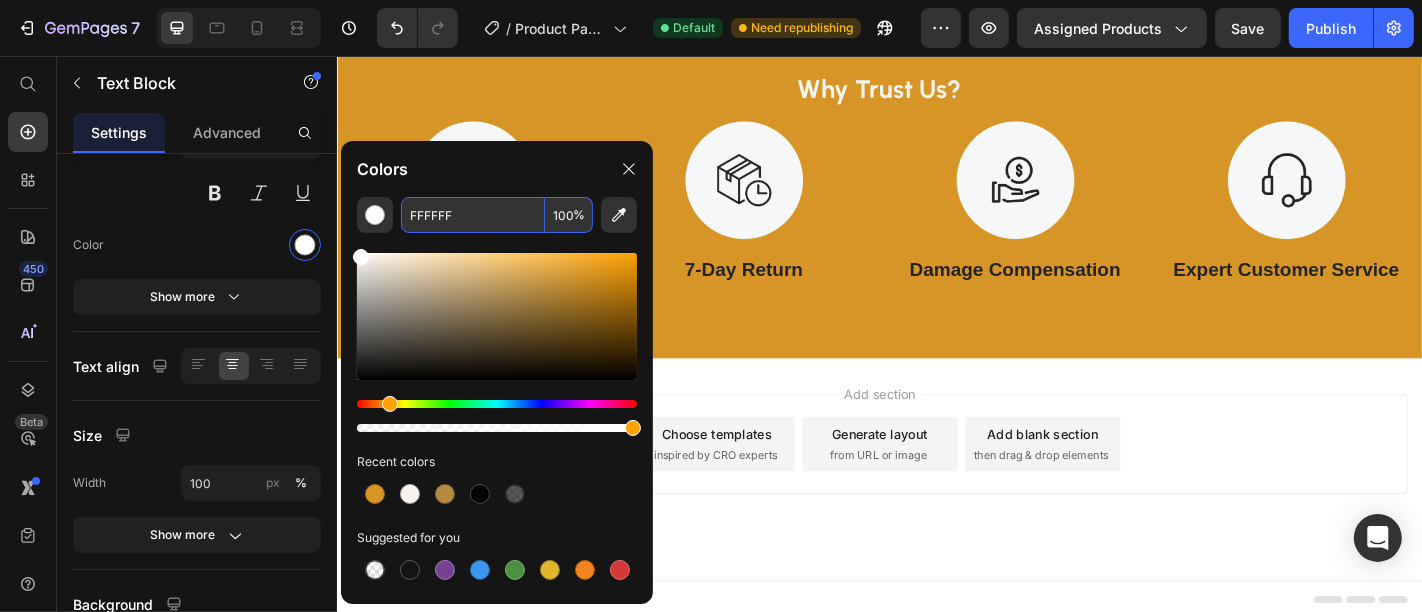 click on "FFFFFF" at bounding box center (473, 215) 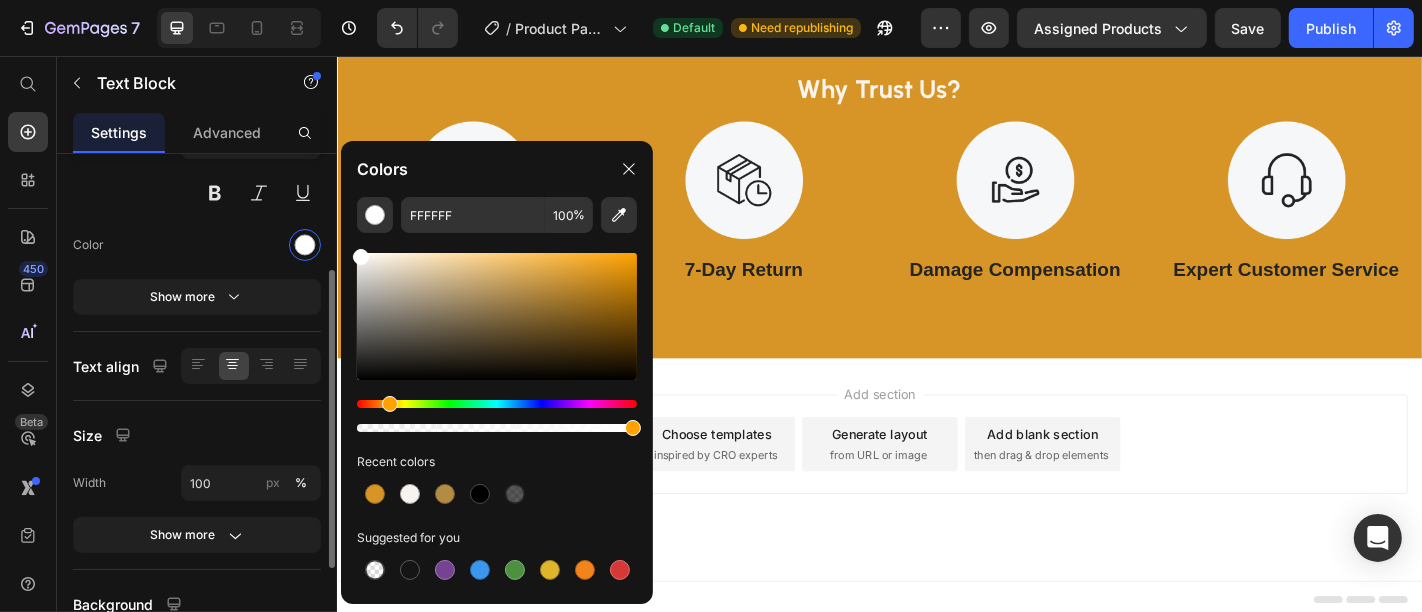 click at bounding box center (251, 245) 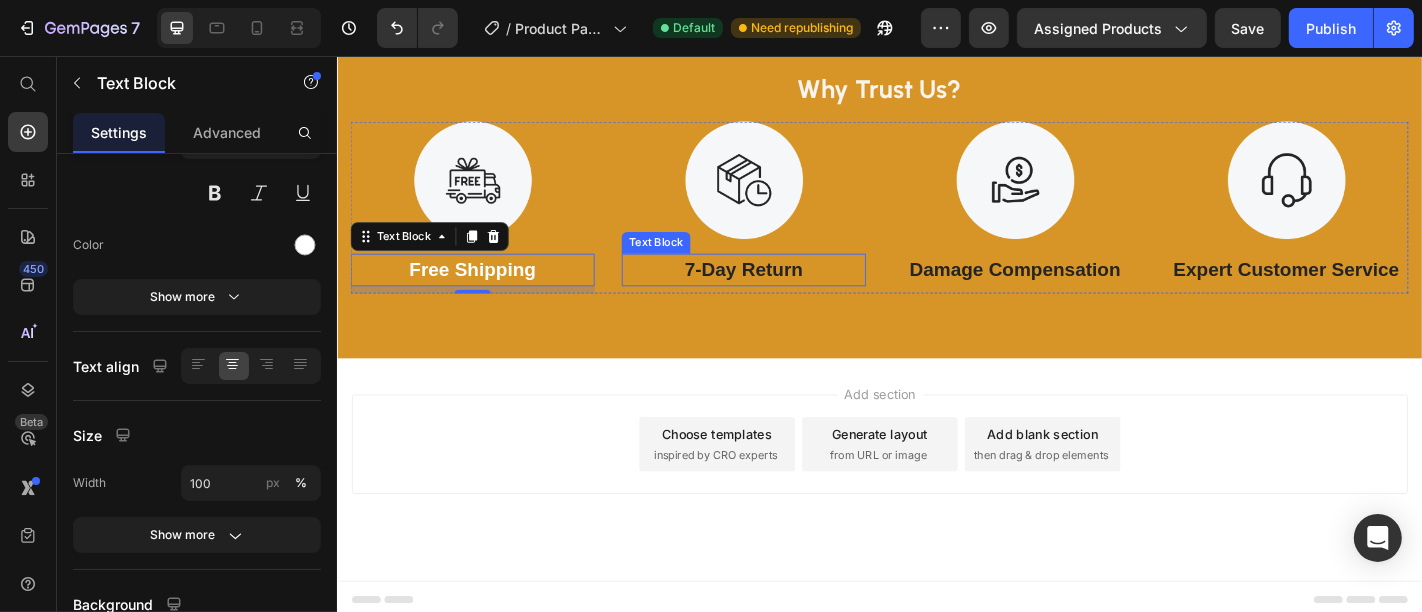 click on "7-Day Return" at bounding box center (786, 292) 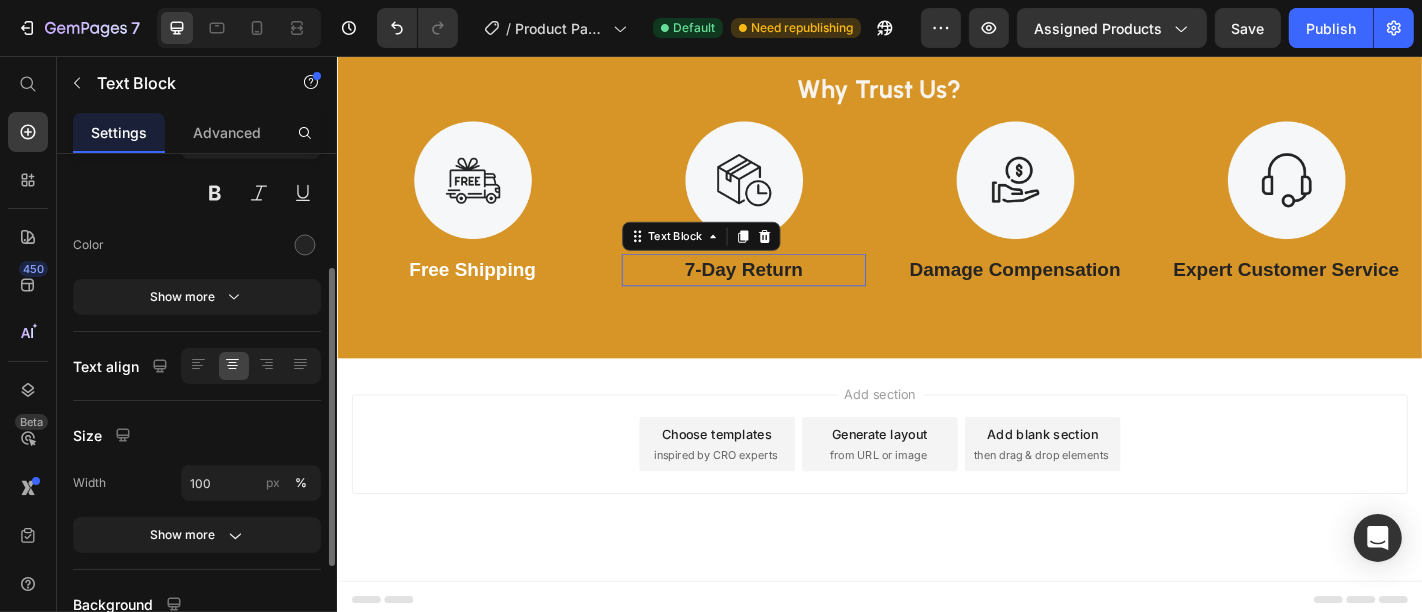 scroll, scrollTop: 200, scrollLeft: 0, axis: vertical 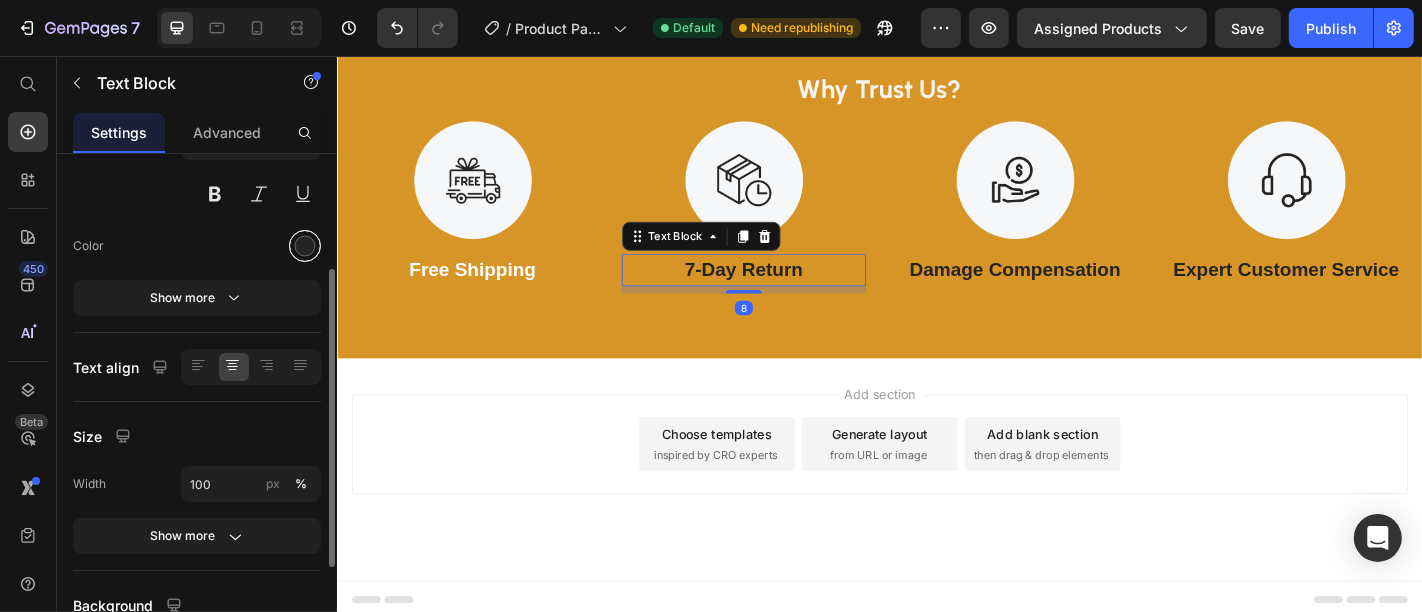 click at bounding box center (305, 246) 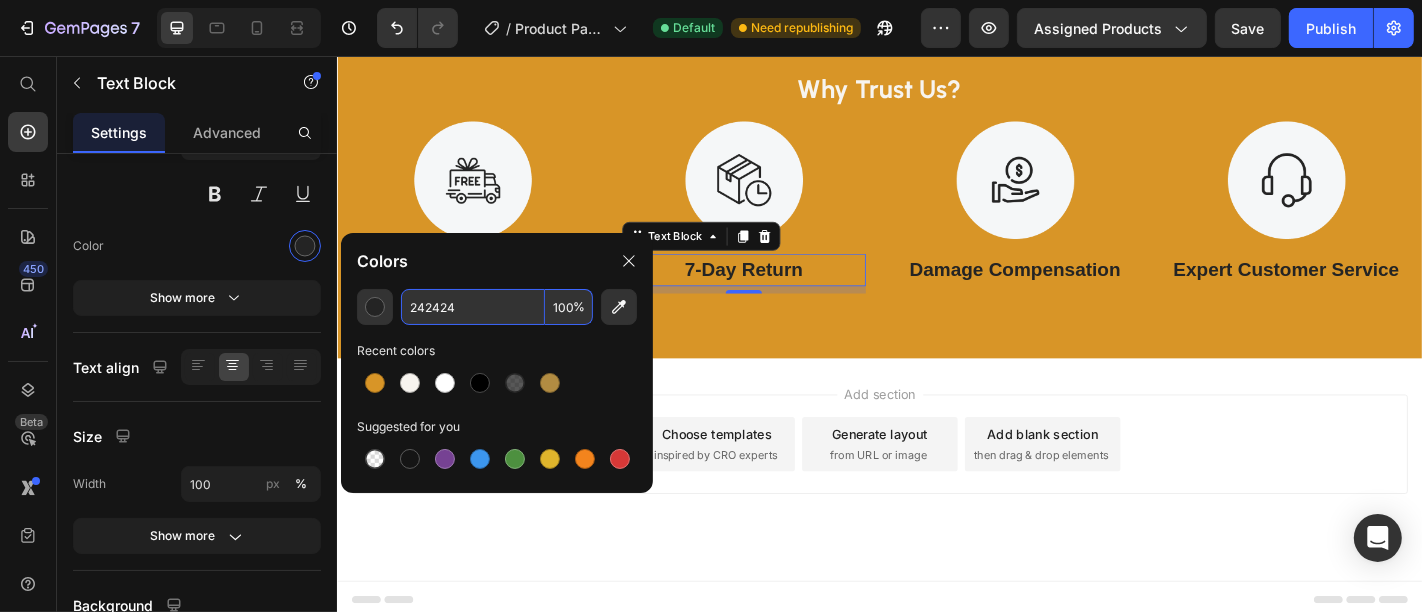 click on "242424" at bounding box center (473, 307) 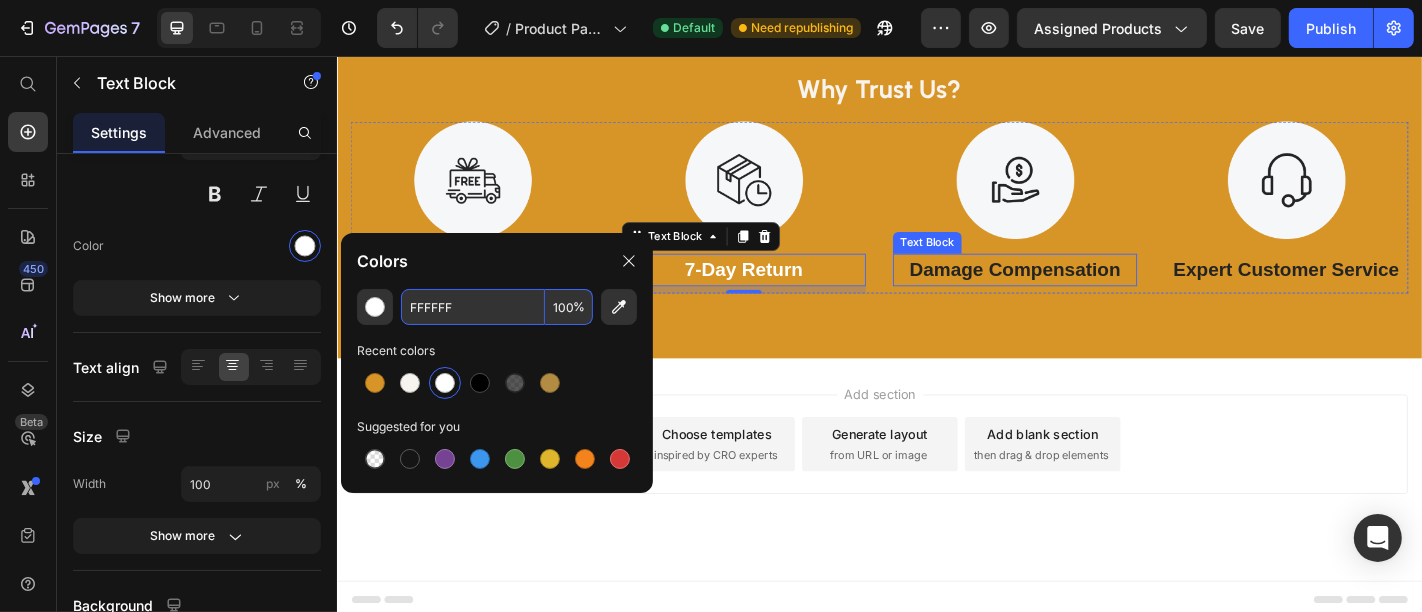click on "Damage Compensation" at bounding box center (1086, 292) 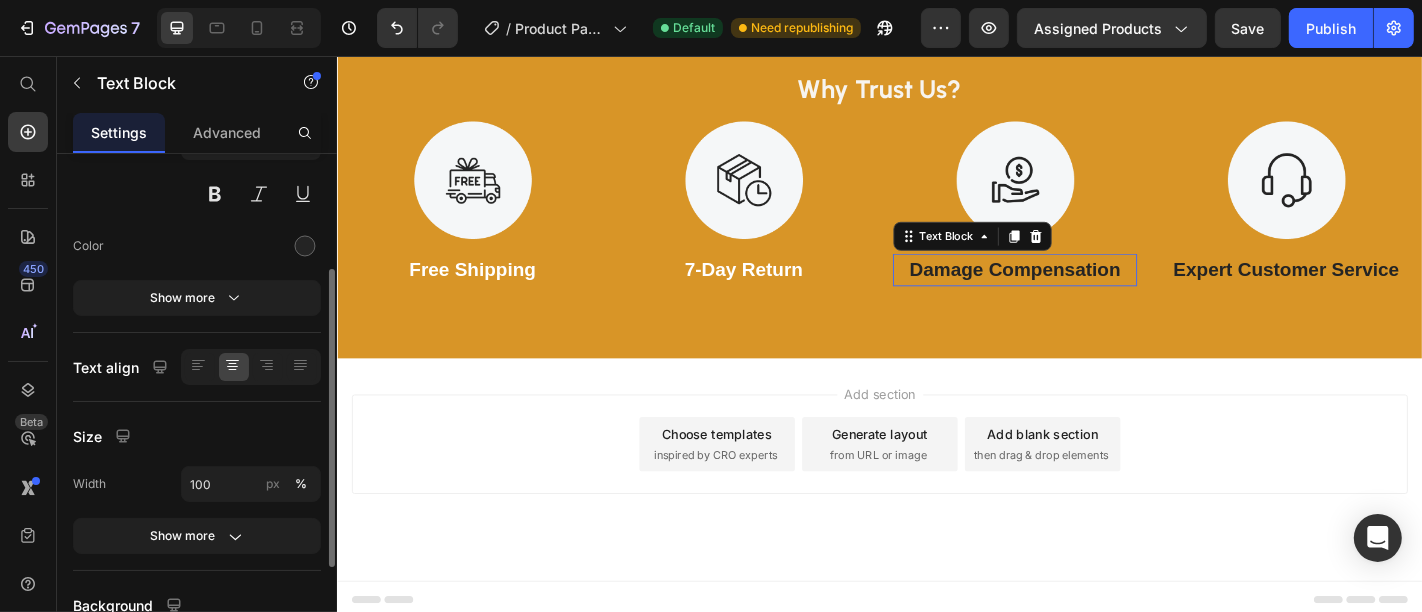 scroll, scrollTop: 200, scrollLeft: 0, axis: vertical 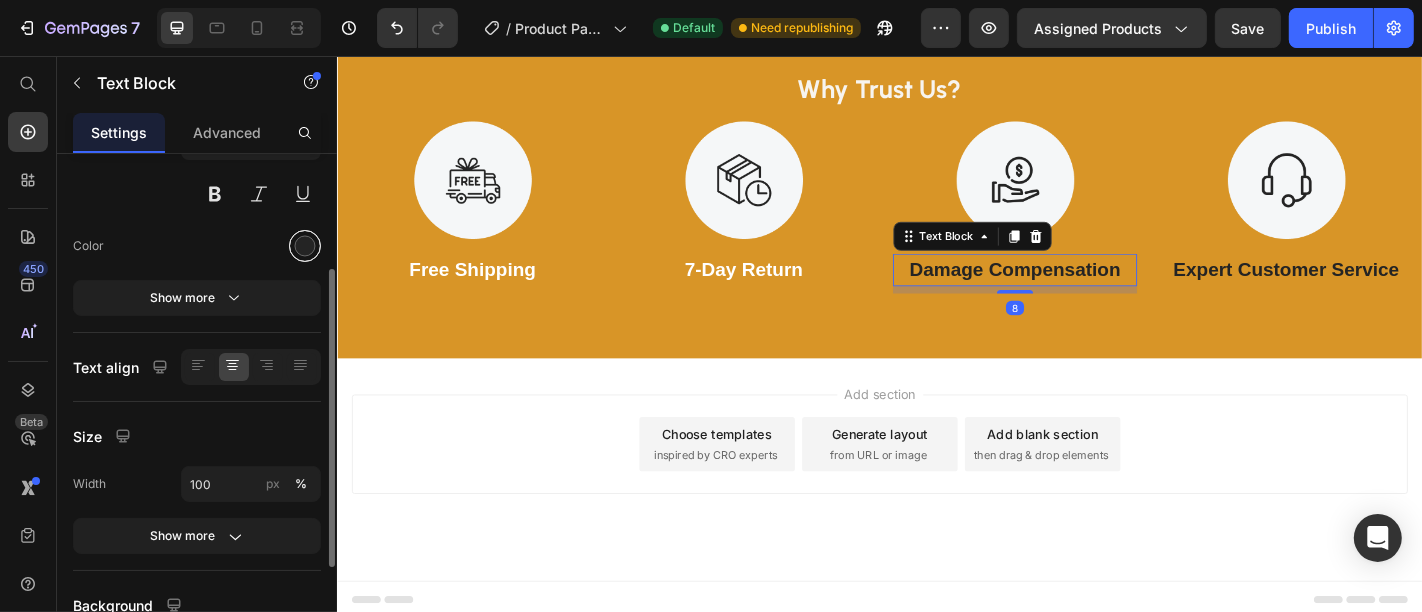 click at bounding box center [305, 246] 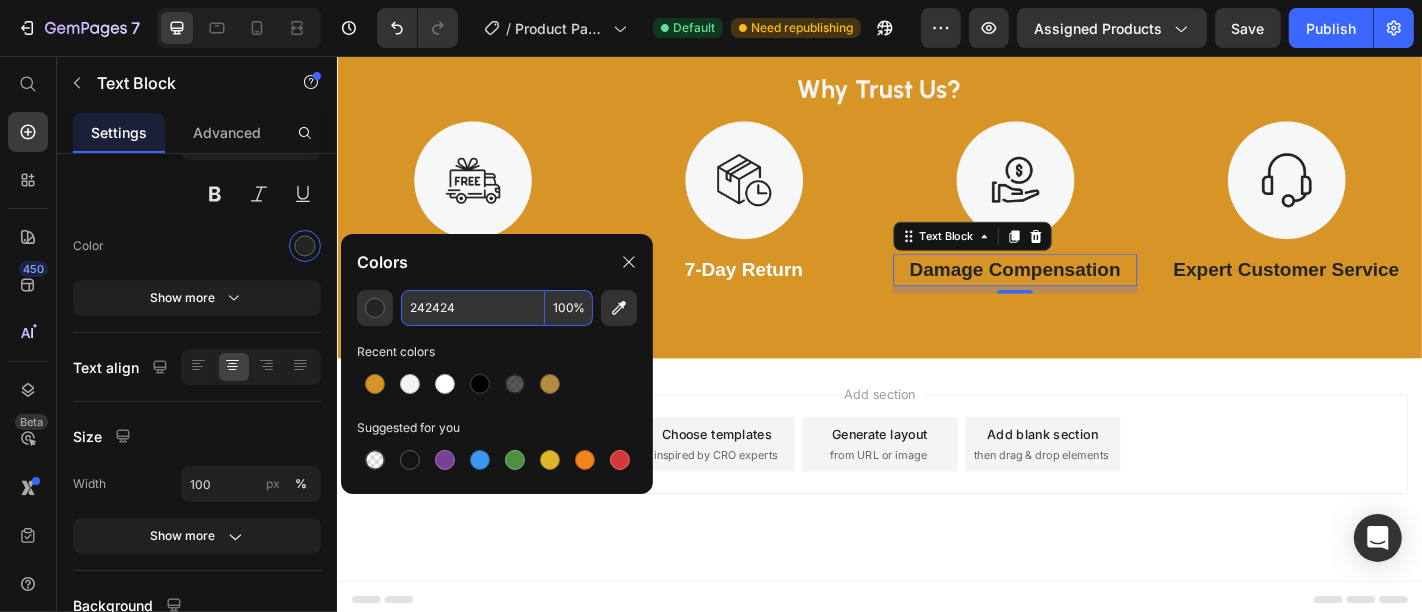 click on "242424" at bounding box center [473, 308] 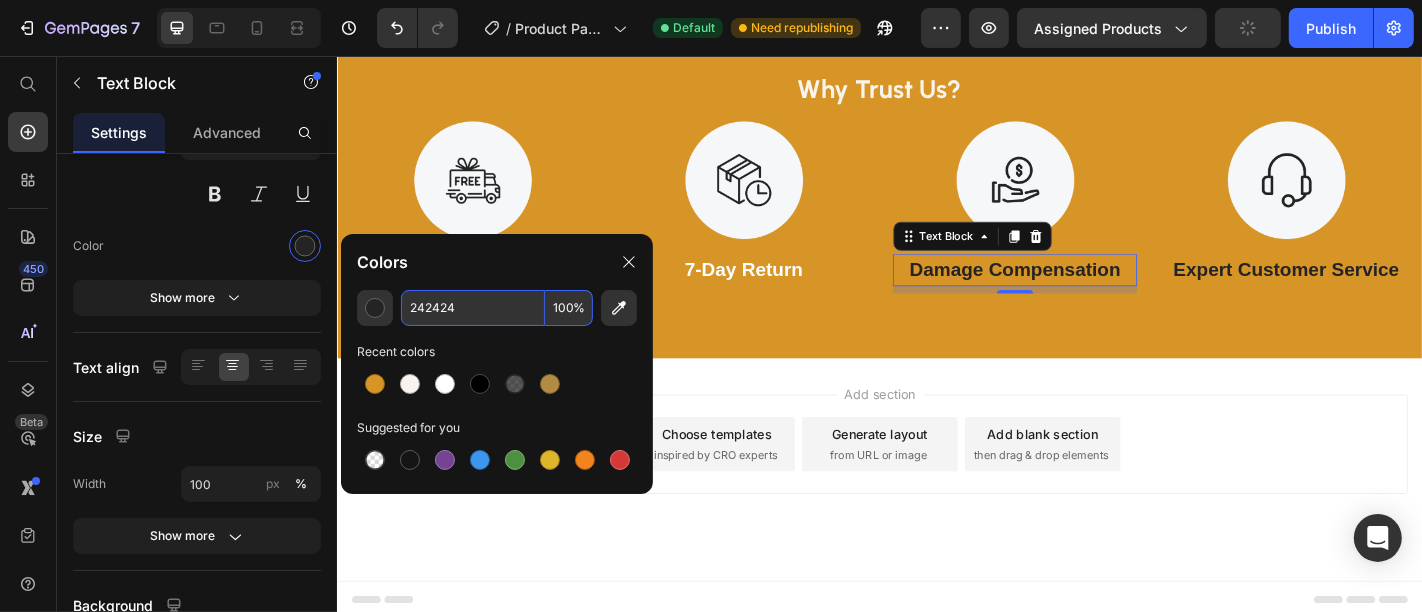 paste on "FFFFFF" 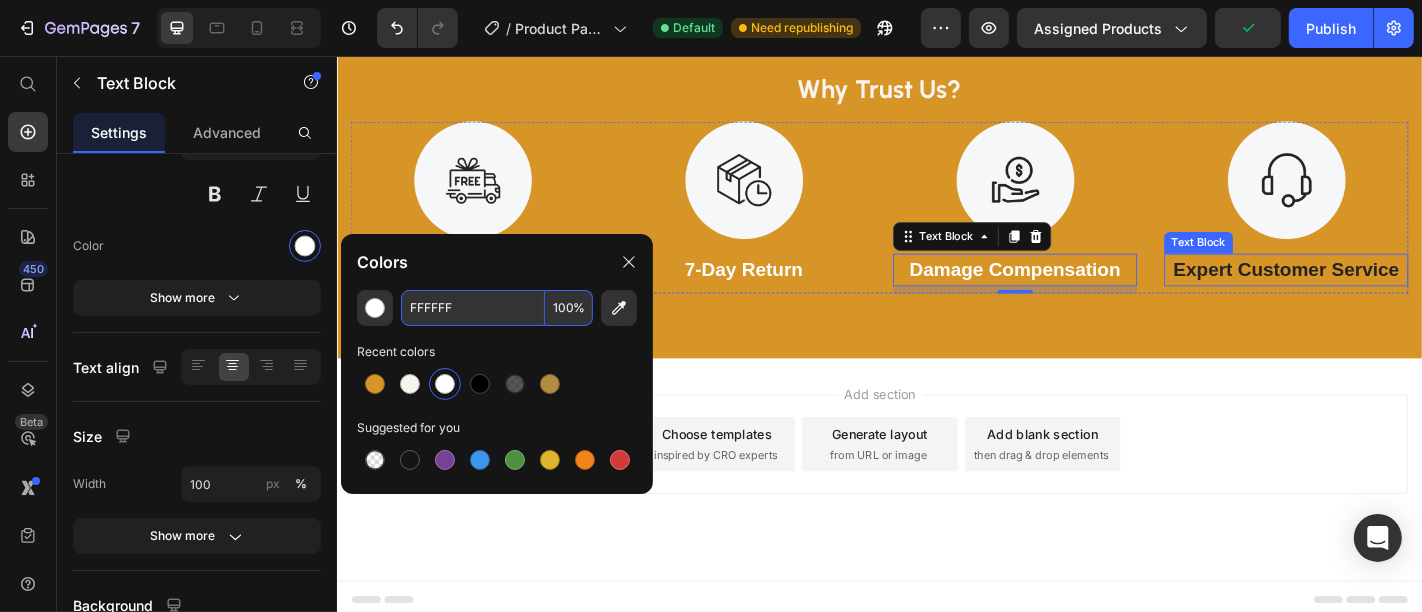 click on "Expert Customer Service" at bounding box center (1386, 292) 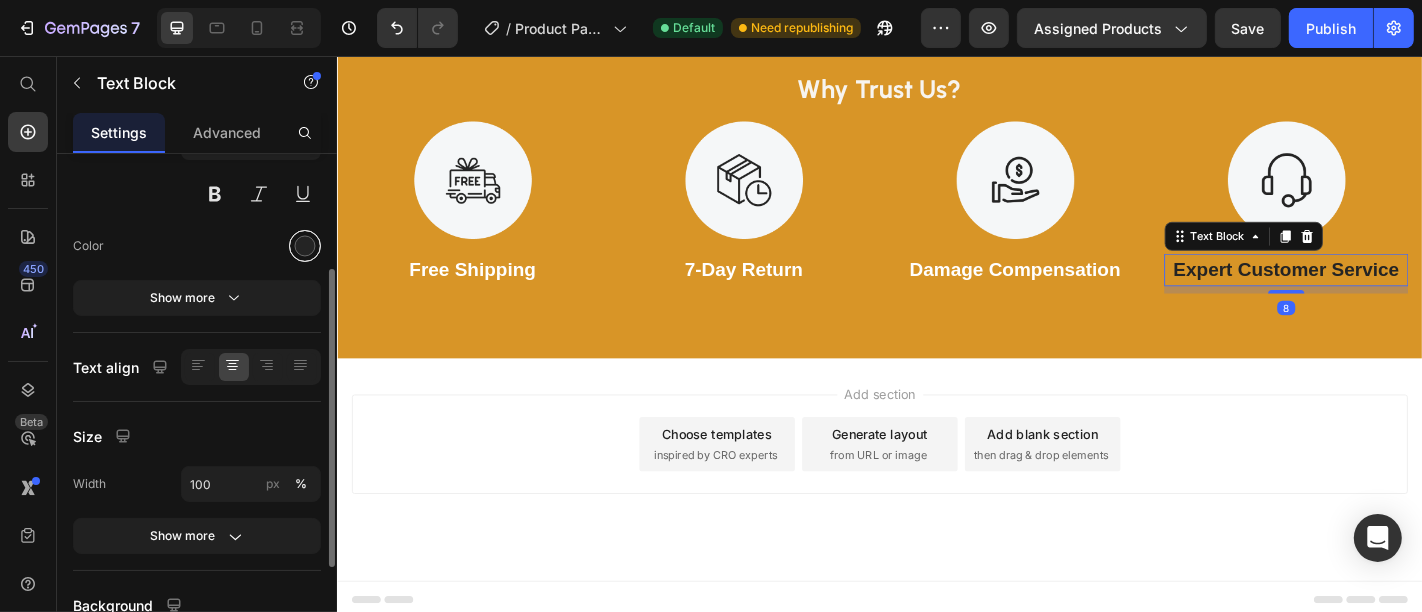 click at bounding box center (305, 246) 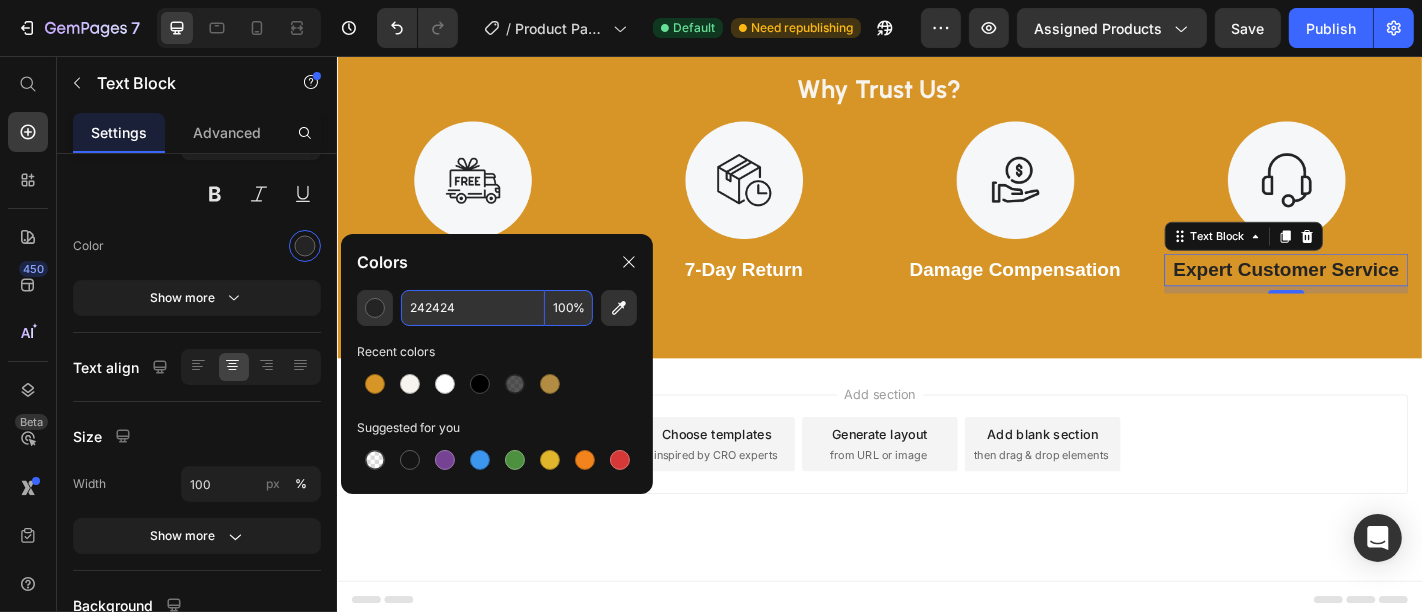 click on "242424" at bounding box center [473, 308] 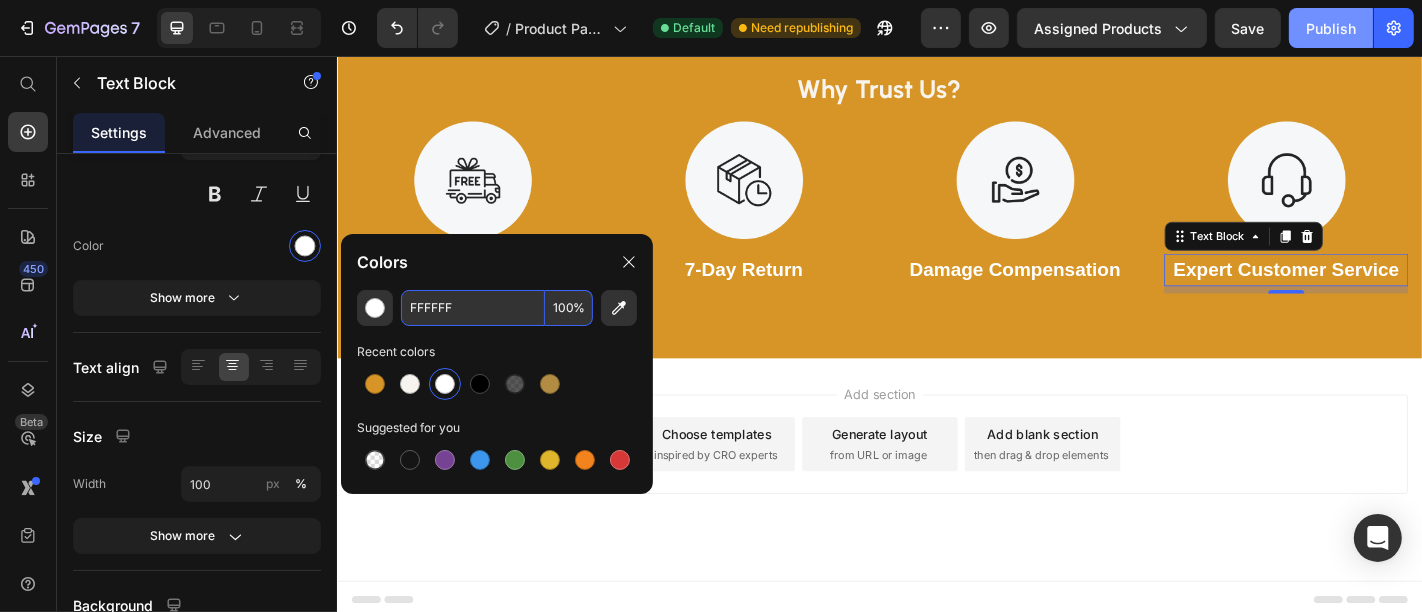 type on "FFFFFF" 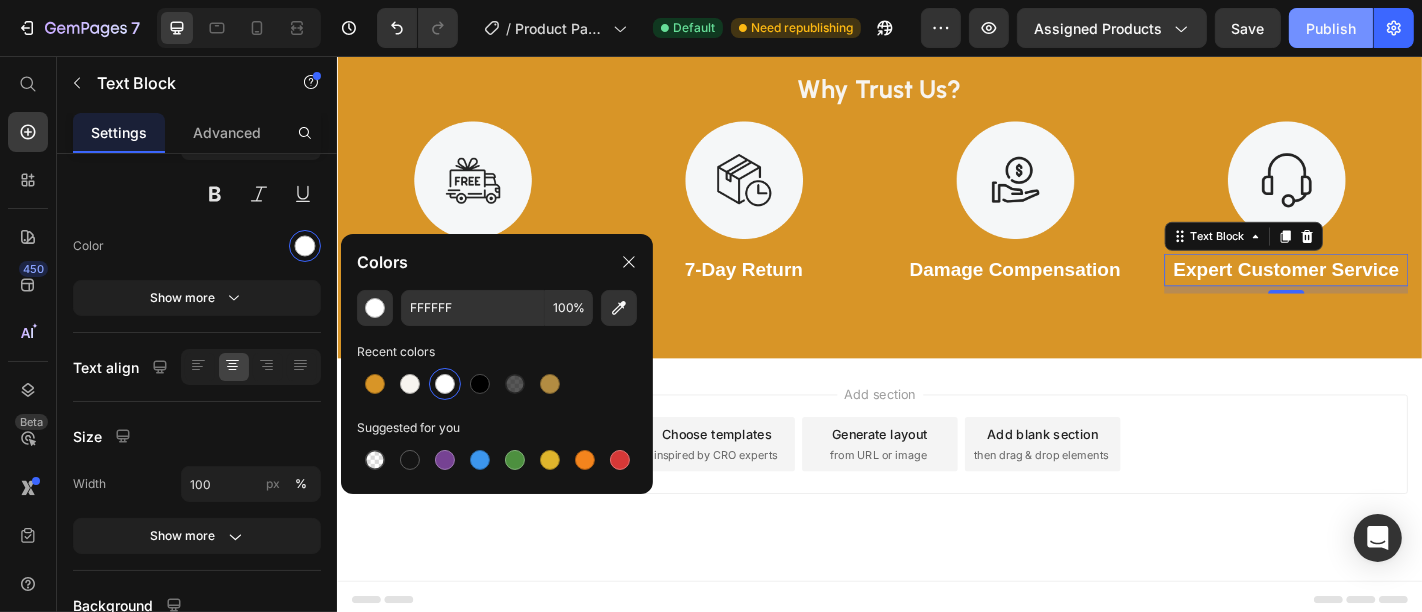 click on "Publish" 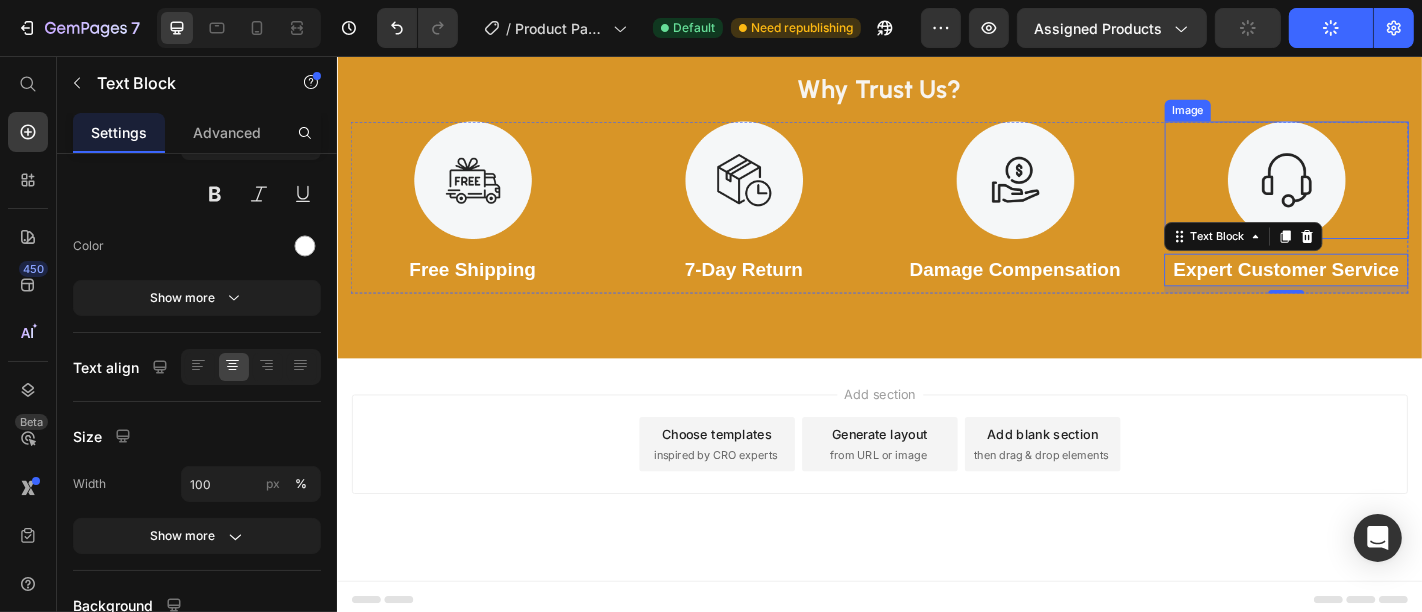 scroll, scrollTop: 1287, scrollLeft: 0, axis: vertical 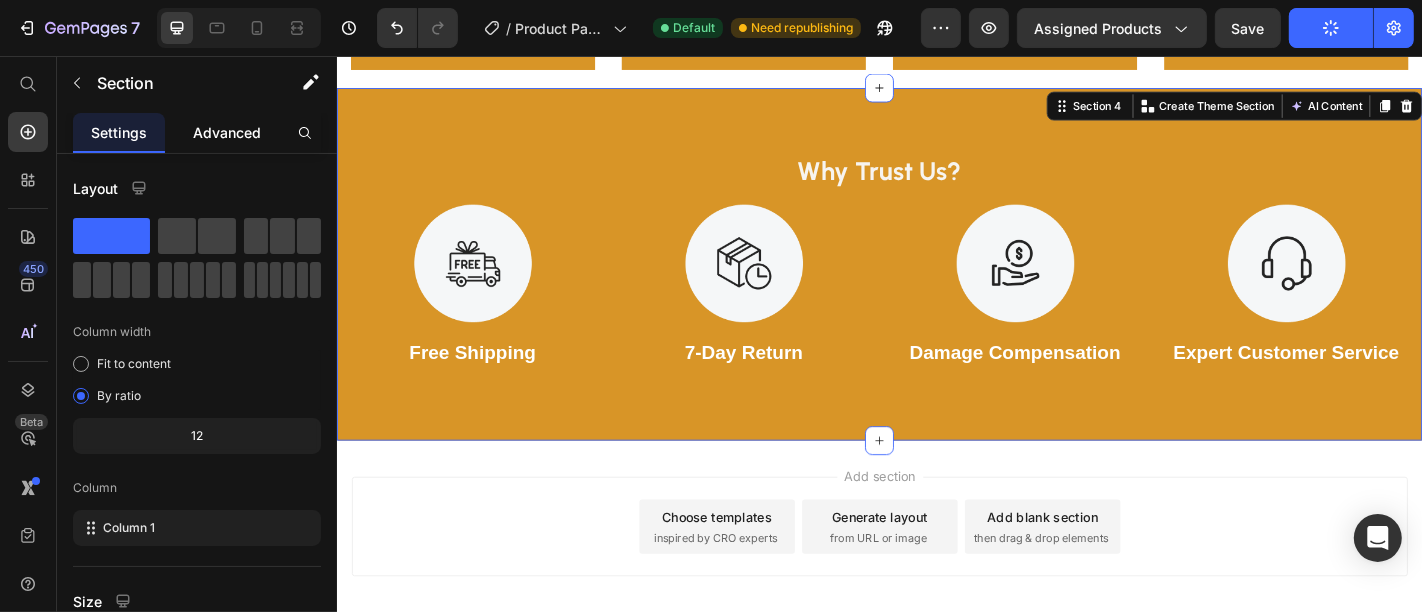 click on "Advanced" 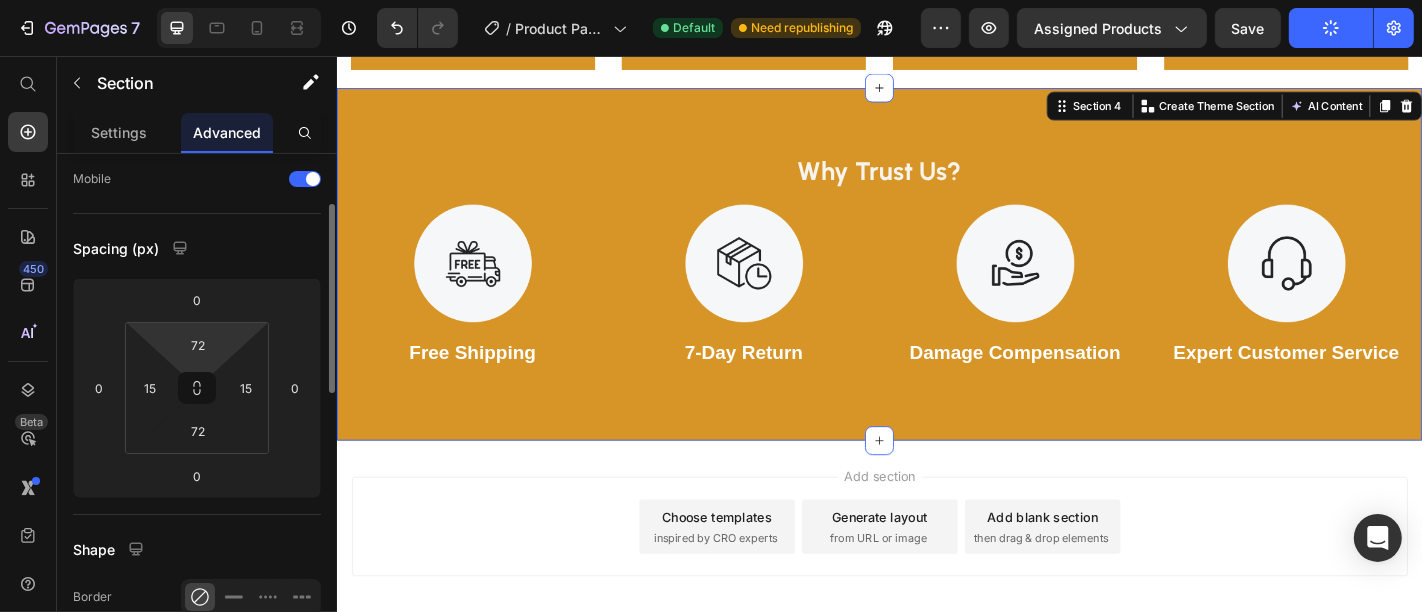 scroll, scrollTop: 142, scrollLeft: 0, axis: vertical 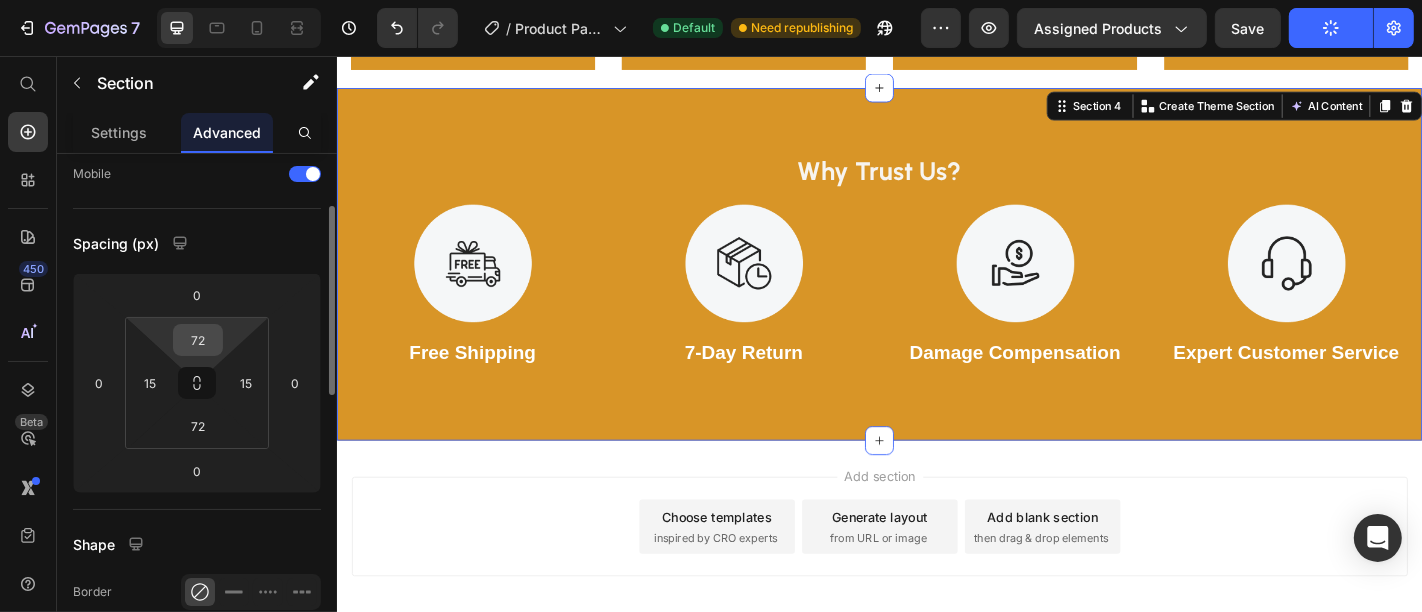 click on "72" at bounding box center (198, 340) 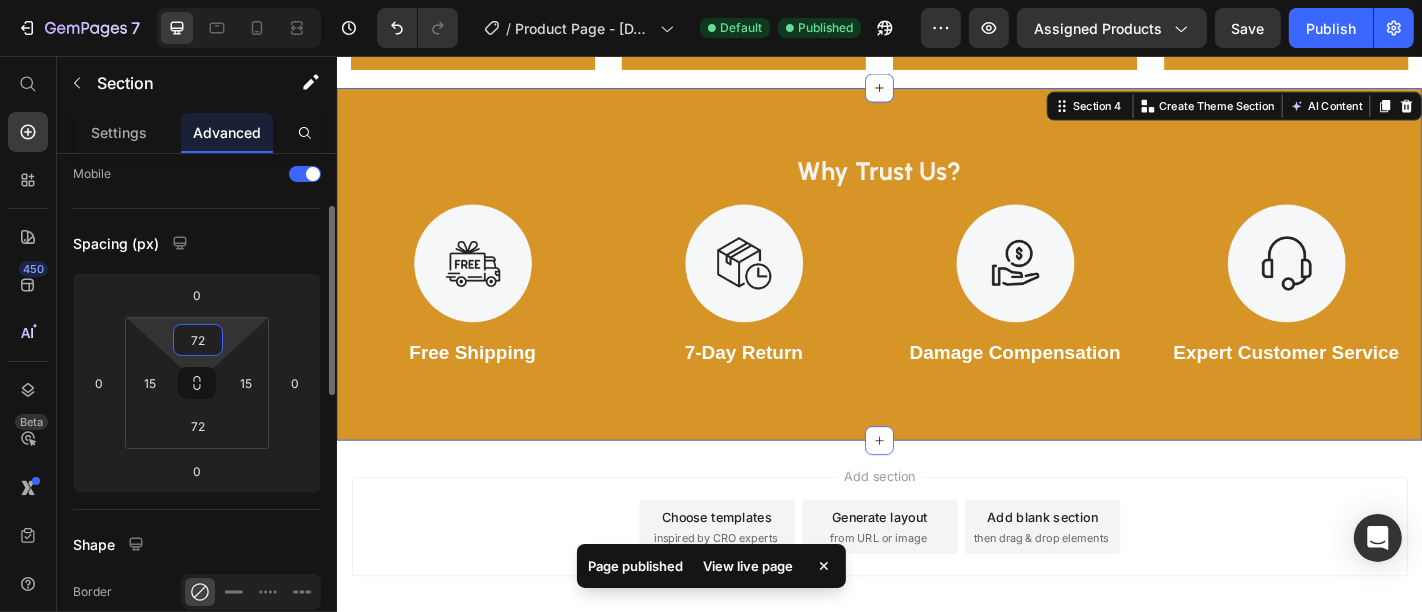 click on "72" at bounding box center (198, 340) 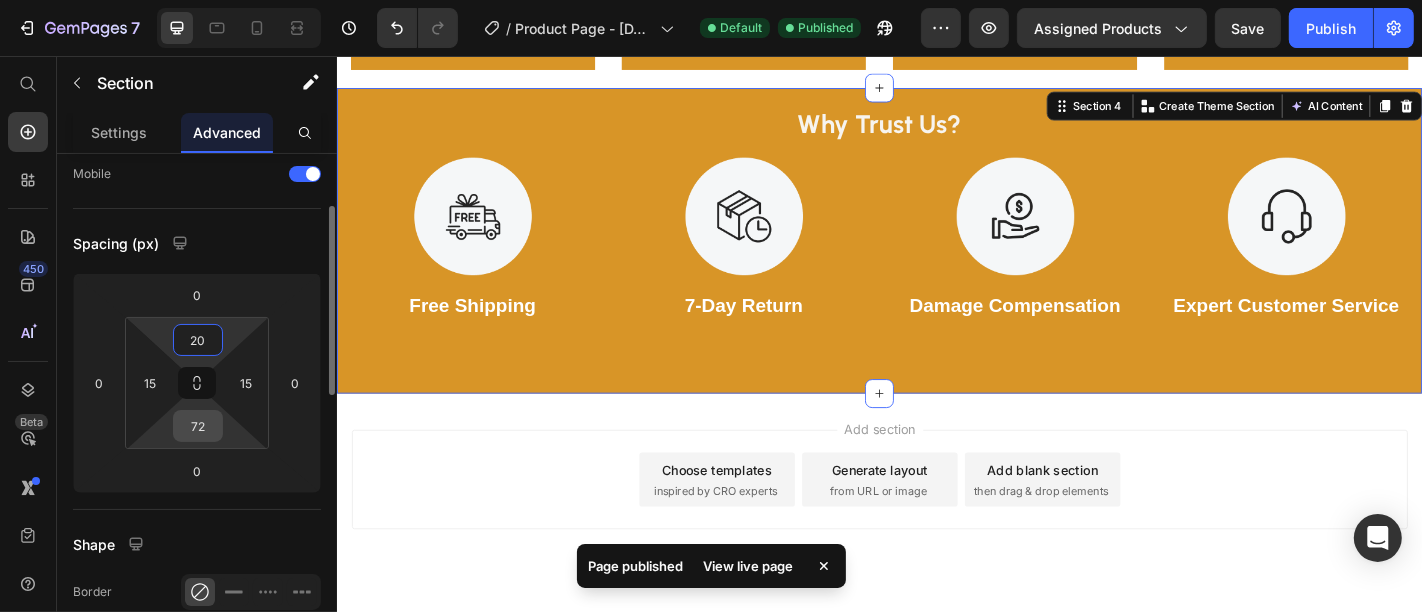 type on "20" 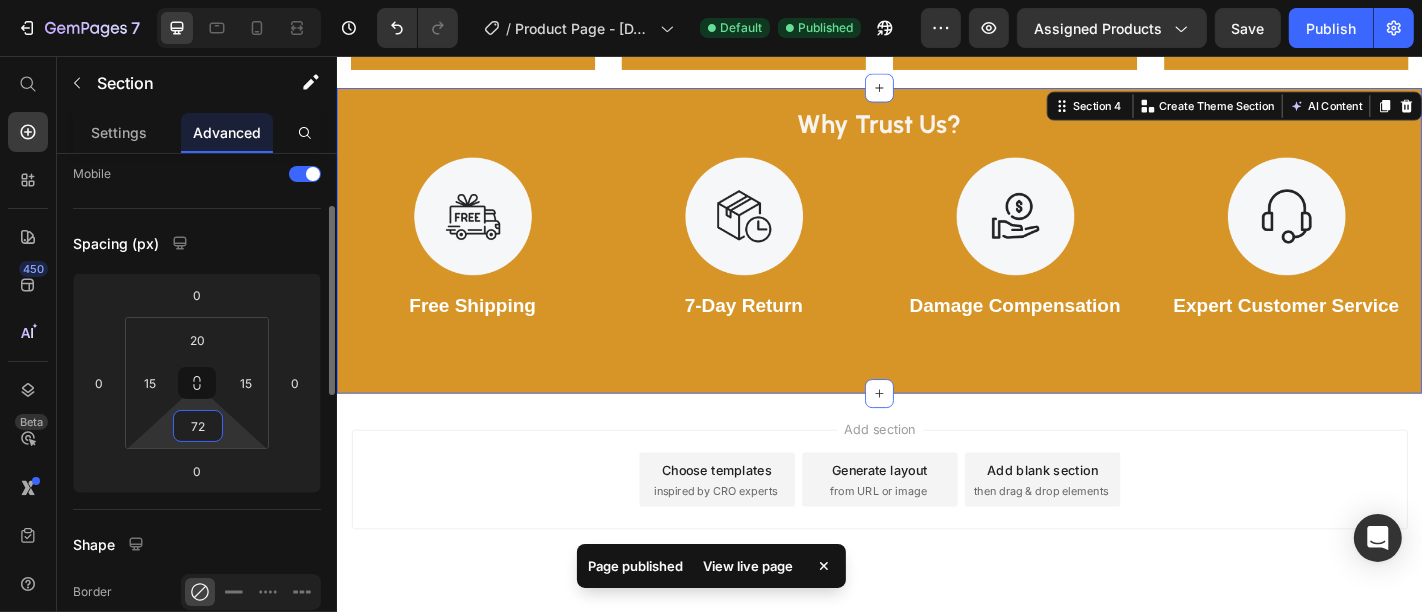 click on "72" at bounding box center [198, 426] 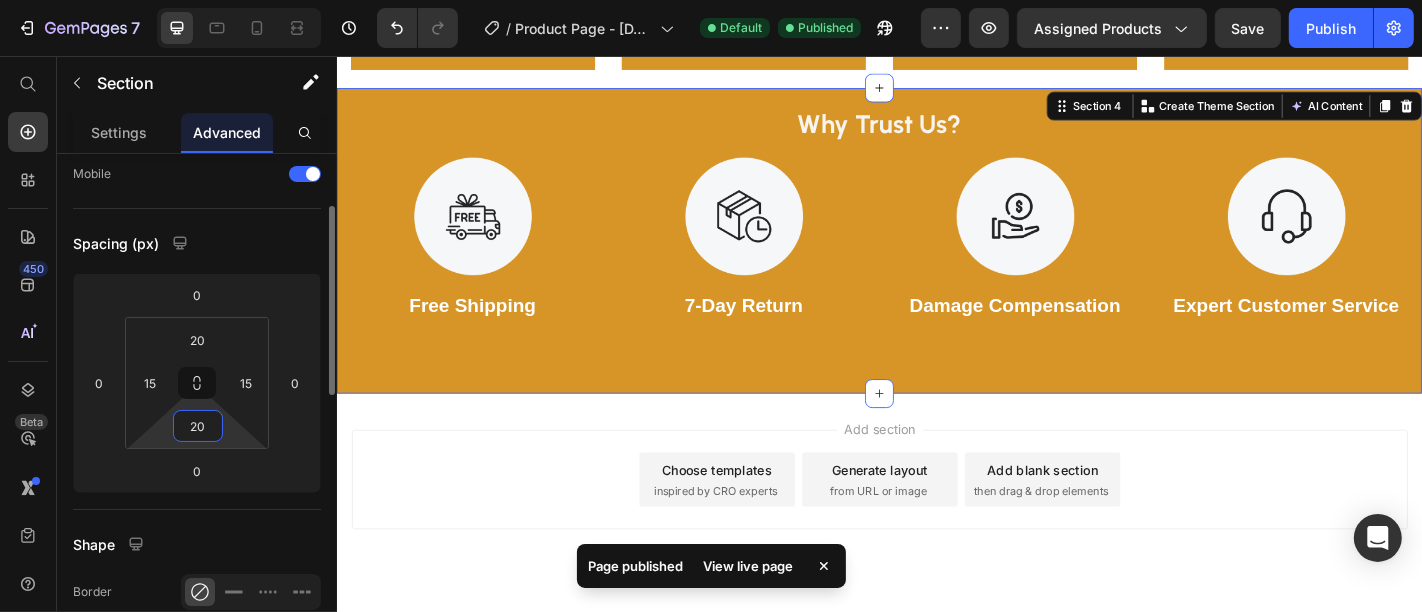 scroll, scrollTop: 1274, scrollLeft: 0, axis: vertical 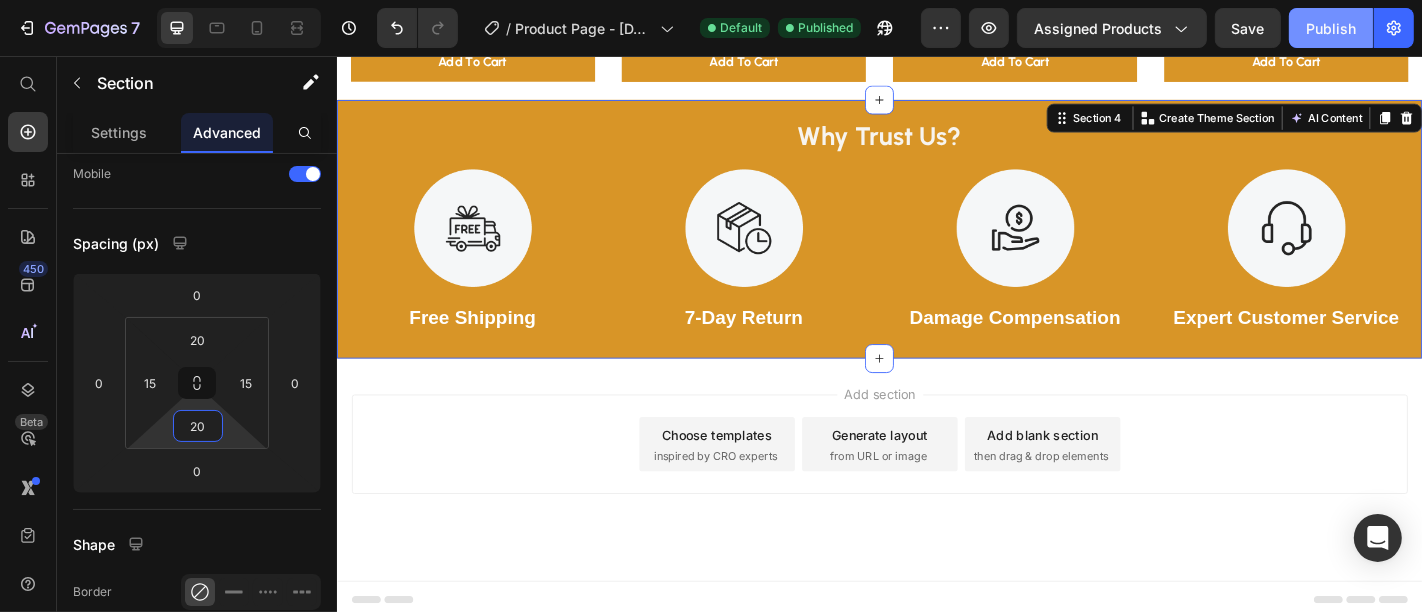 type on "20" 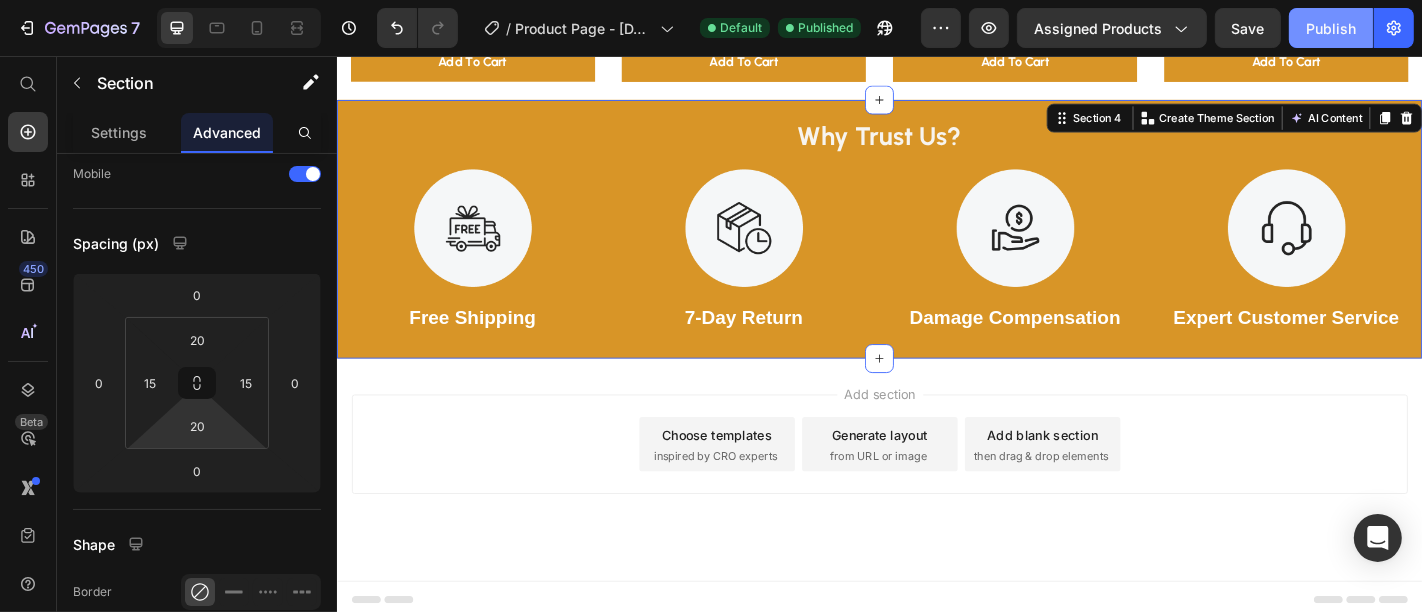 click on "Publish" at bounding box center (1331, 28) 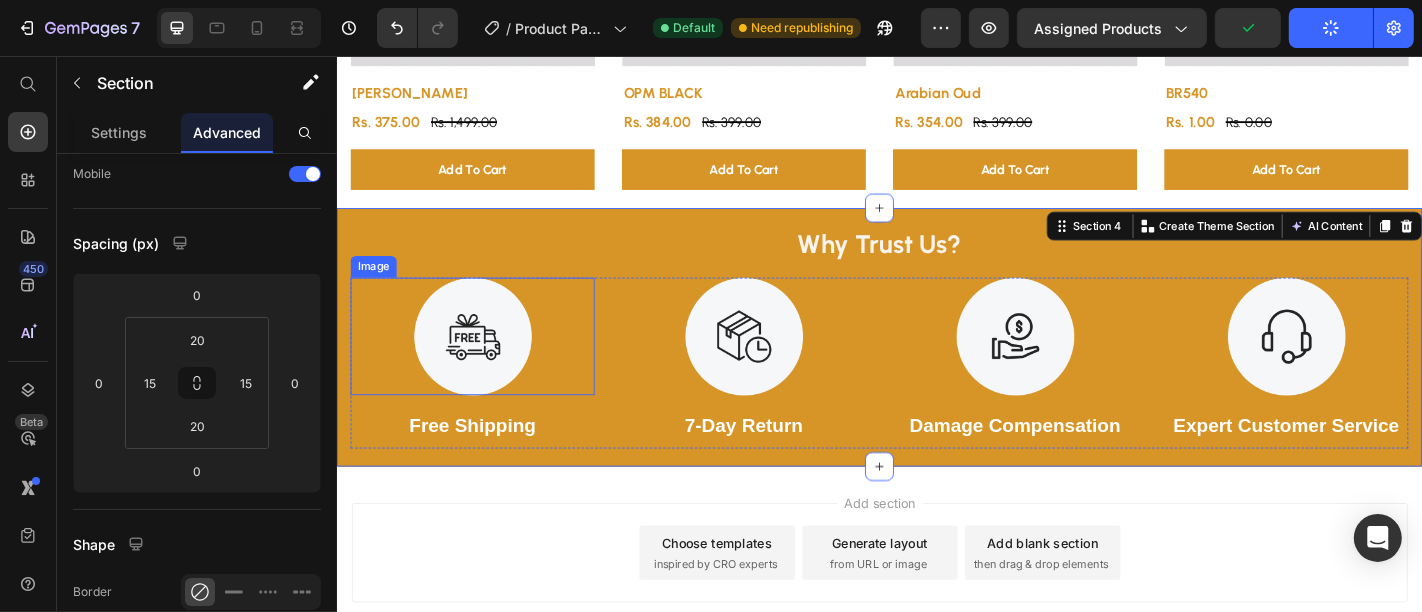 scroll, scrollTop: 1054, scrollLeft: 0, axis: vertical 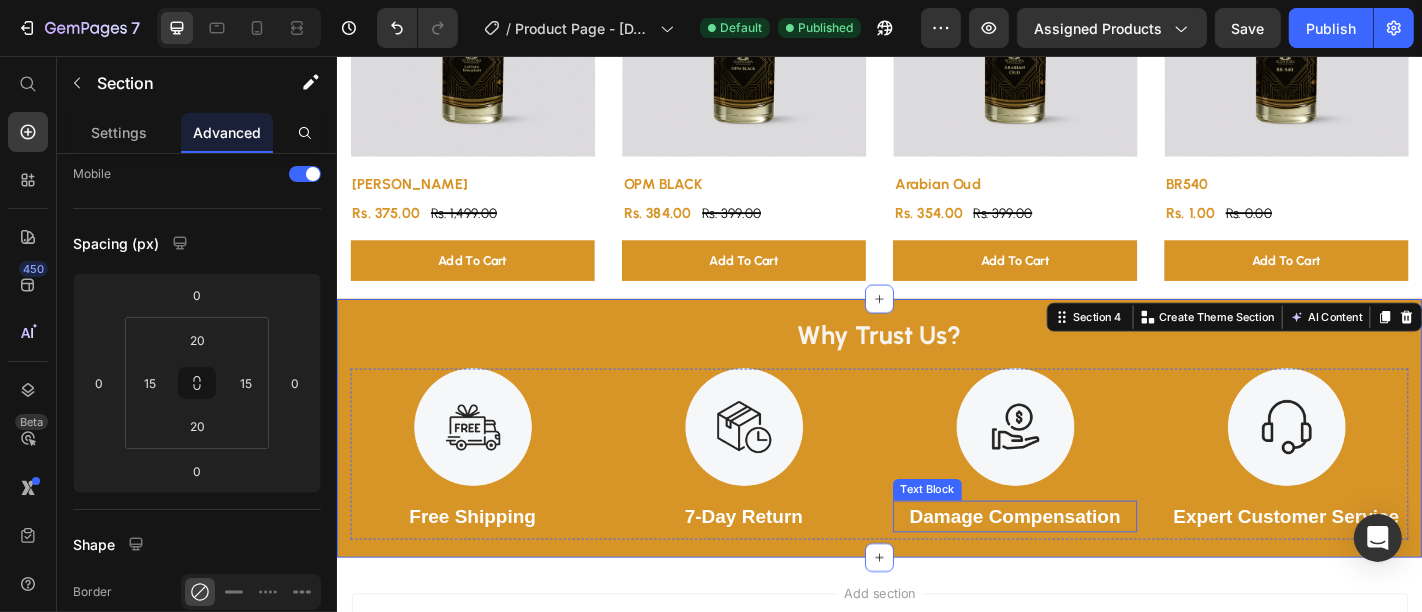 click on "Damage Compensation" at bounding box center [1086, 565] 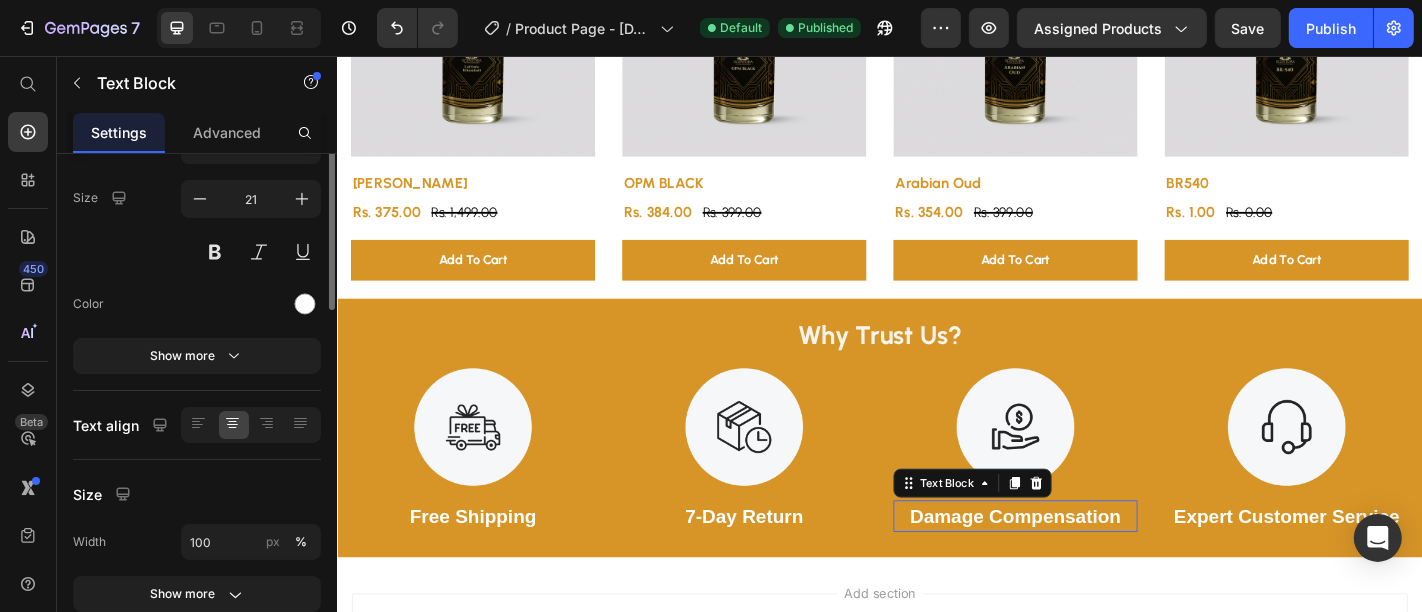 scroll, scrollTop: 0, scrollLeft: 0, axis: both 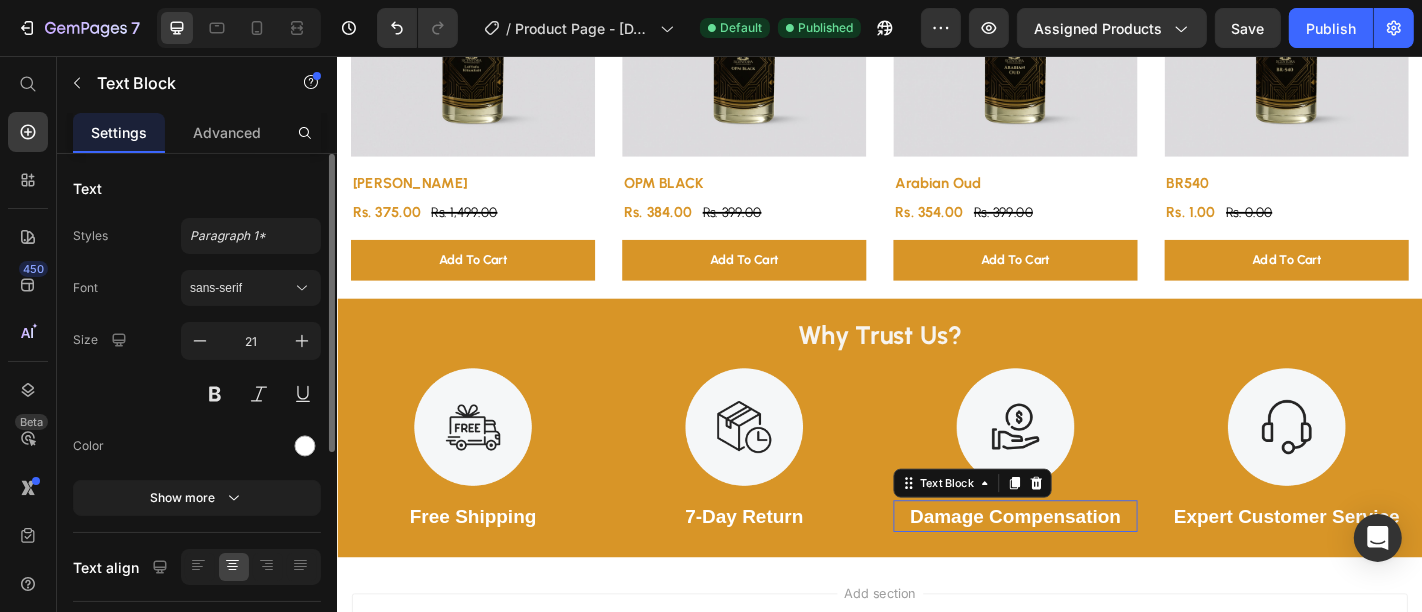 click on "Damage Compensation" at bounding box center [1086, 565] 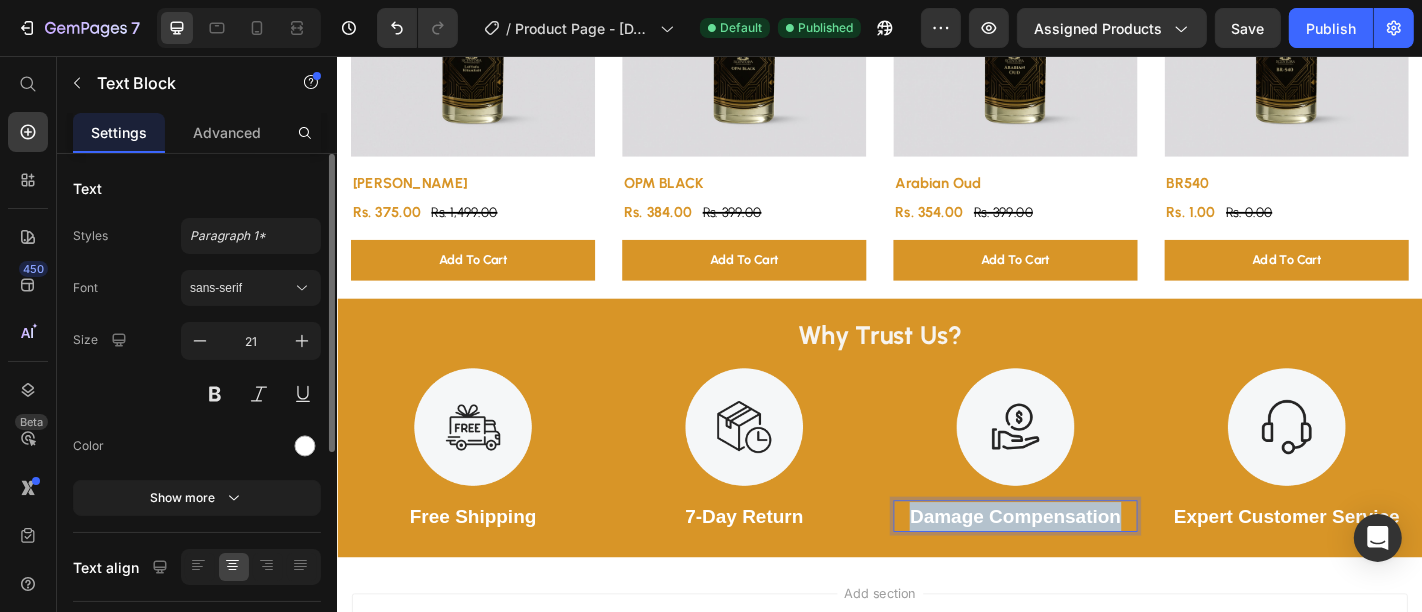 click on "Damage Compensation" at bounding box center (1086, 565) 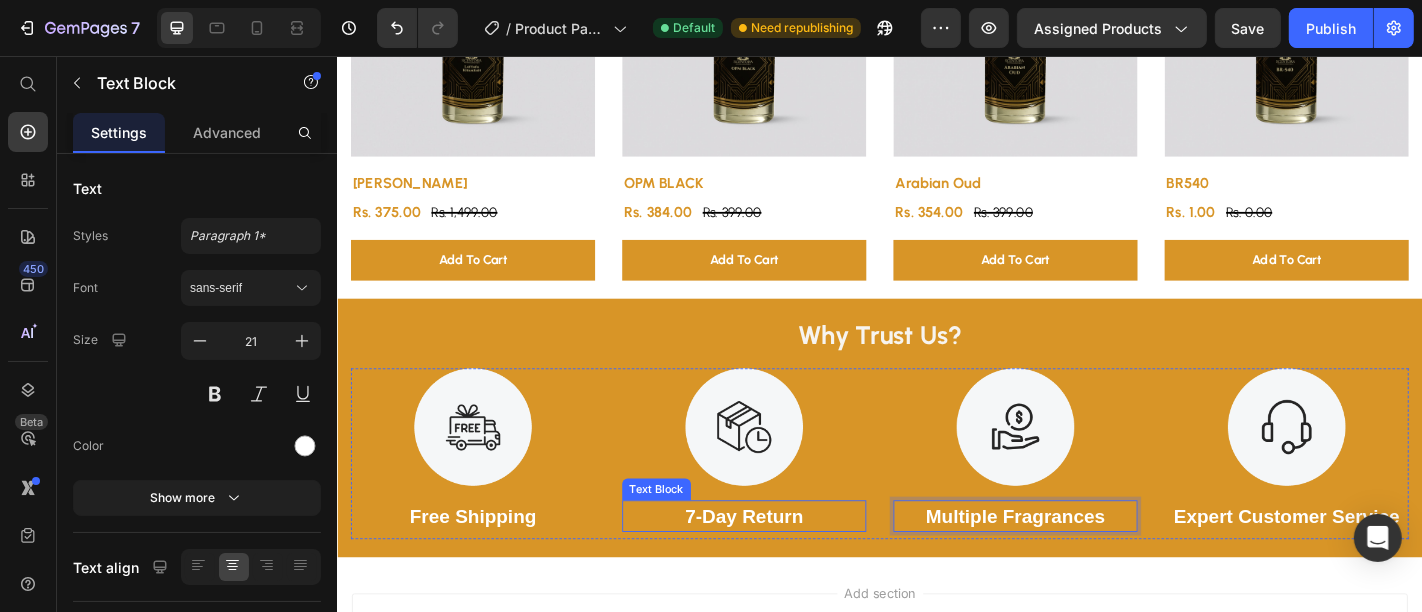 click on "7-Day Return" at bounding box center [786, 565] 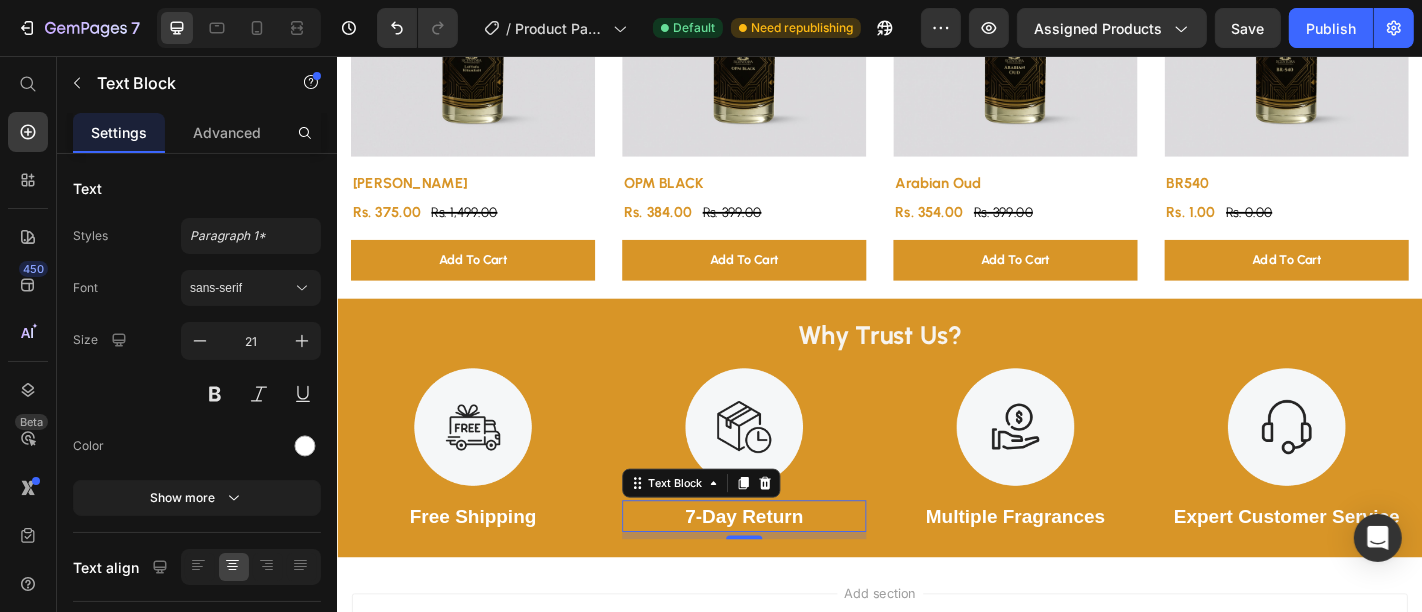 click on "7-Day Return" at bounding box center (786, 565) 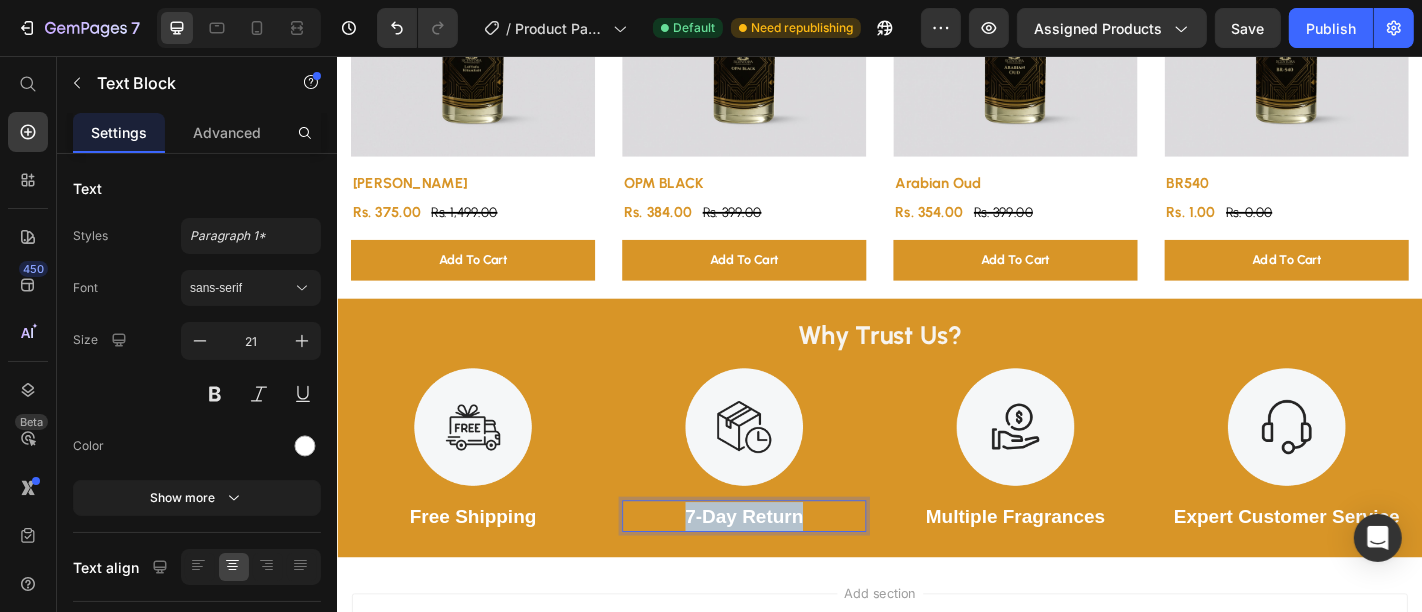 click on "7-Day Return" at bounding box center (786, 565) 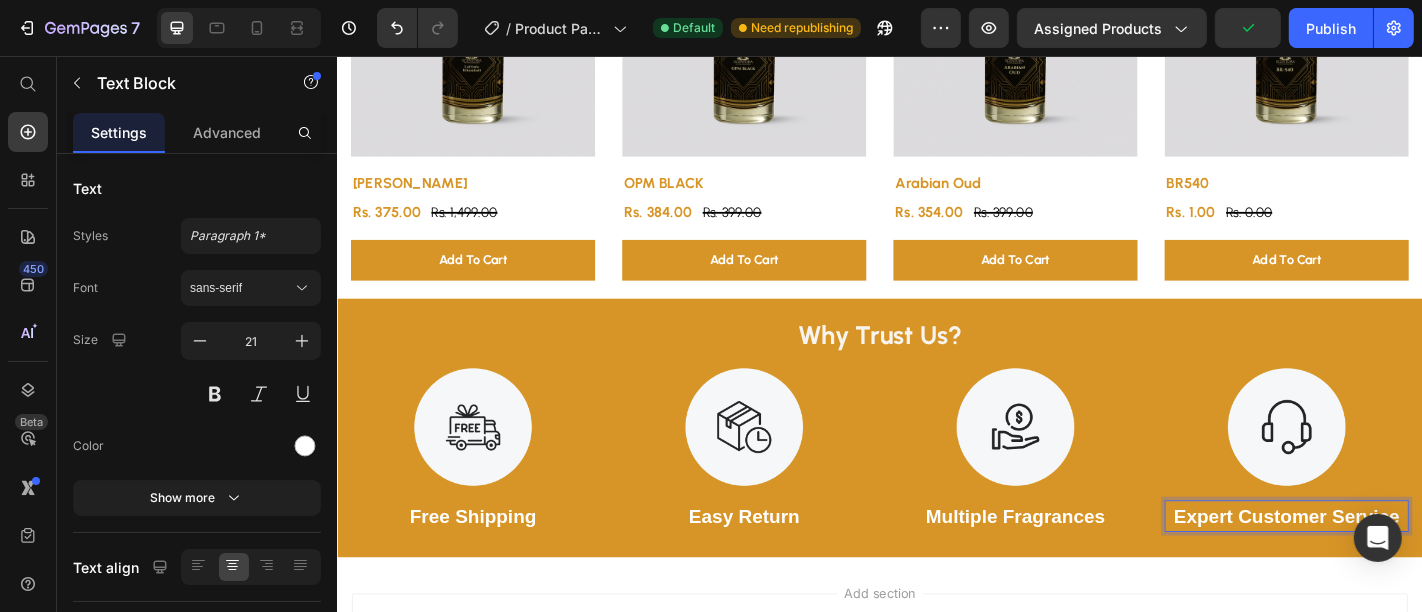 click on "Expert Customer Service" at bounding box center [1386, 565] 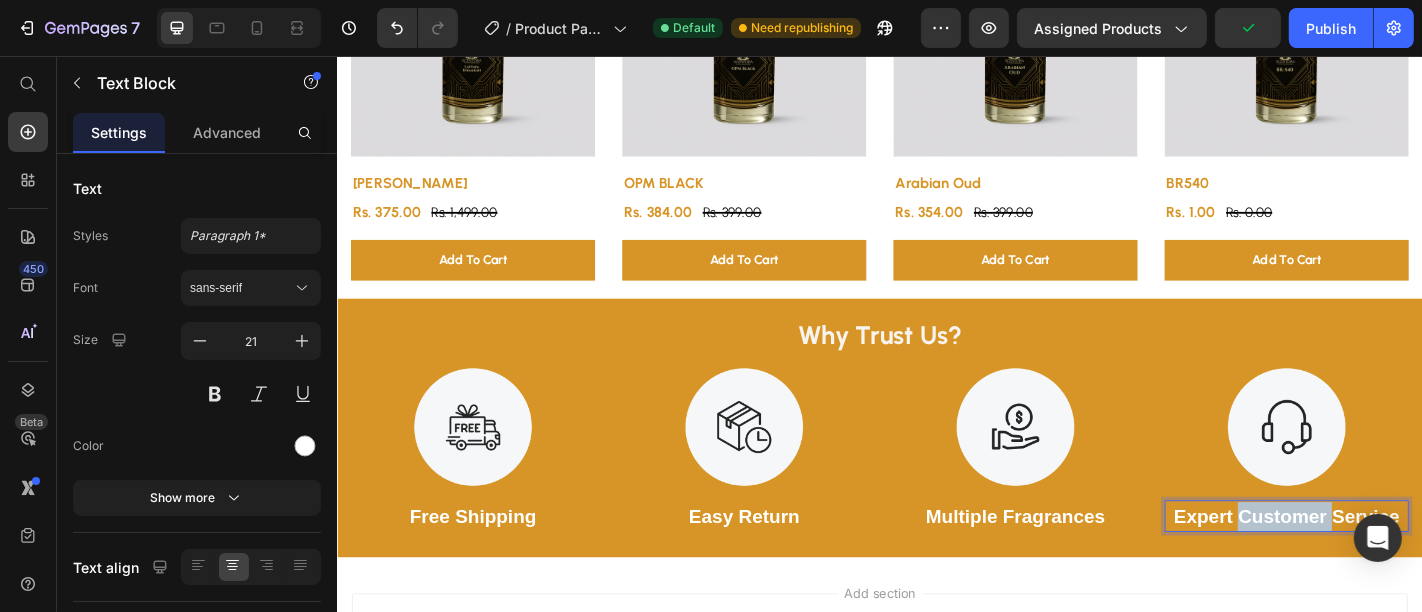 click on "Expert Customer Service" at bounding box center [1386, 565] 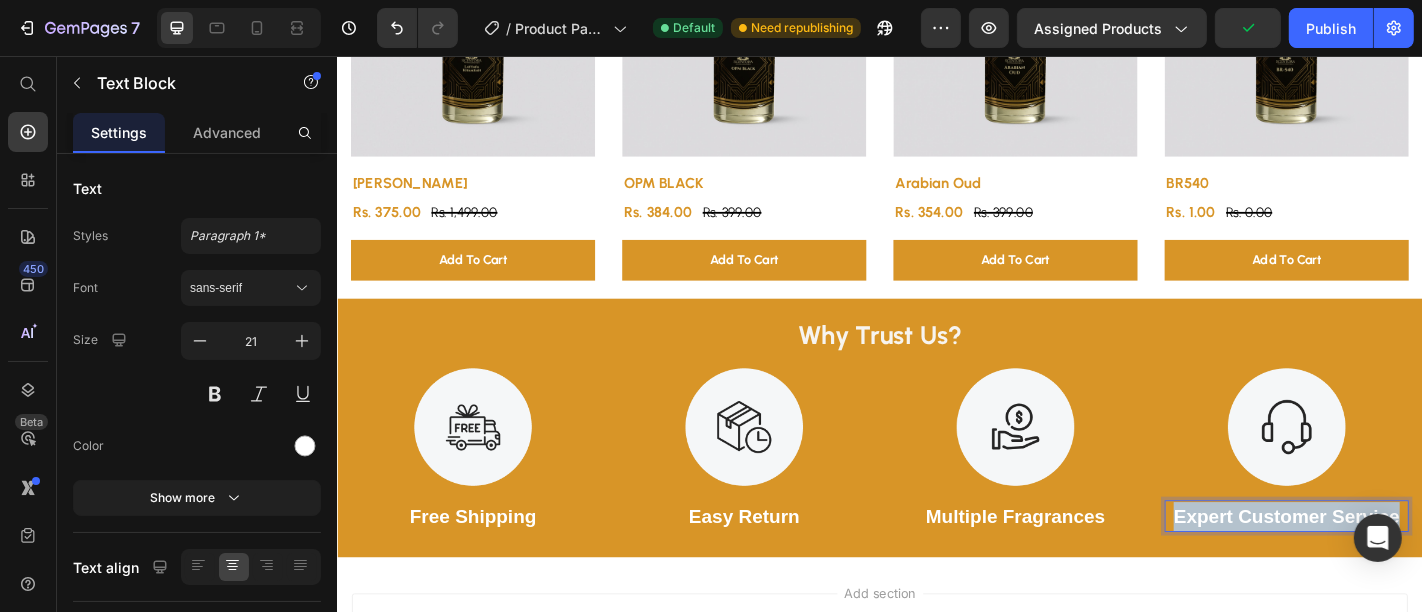 click on "Expert Customer Service" at bounding box center [1386, 565] 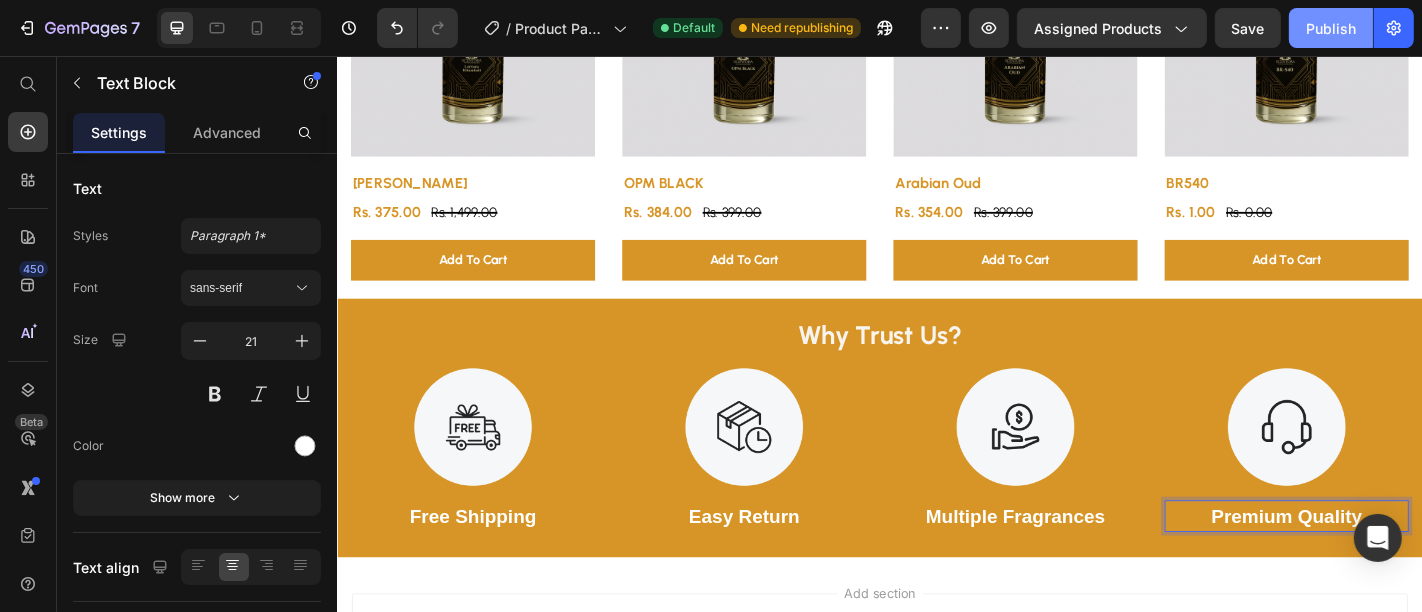 click on "Publish" 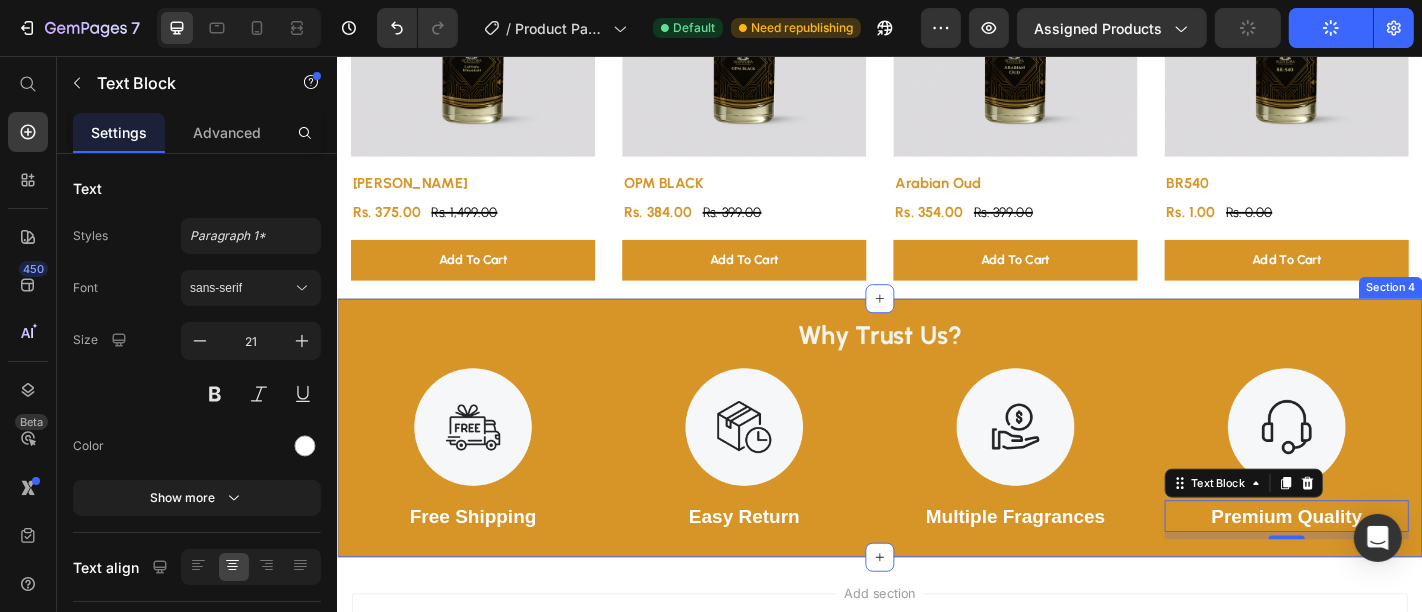 scroll, scrollTop: 1274, scrollLeft: 0, axis: vertical 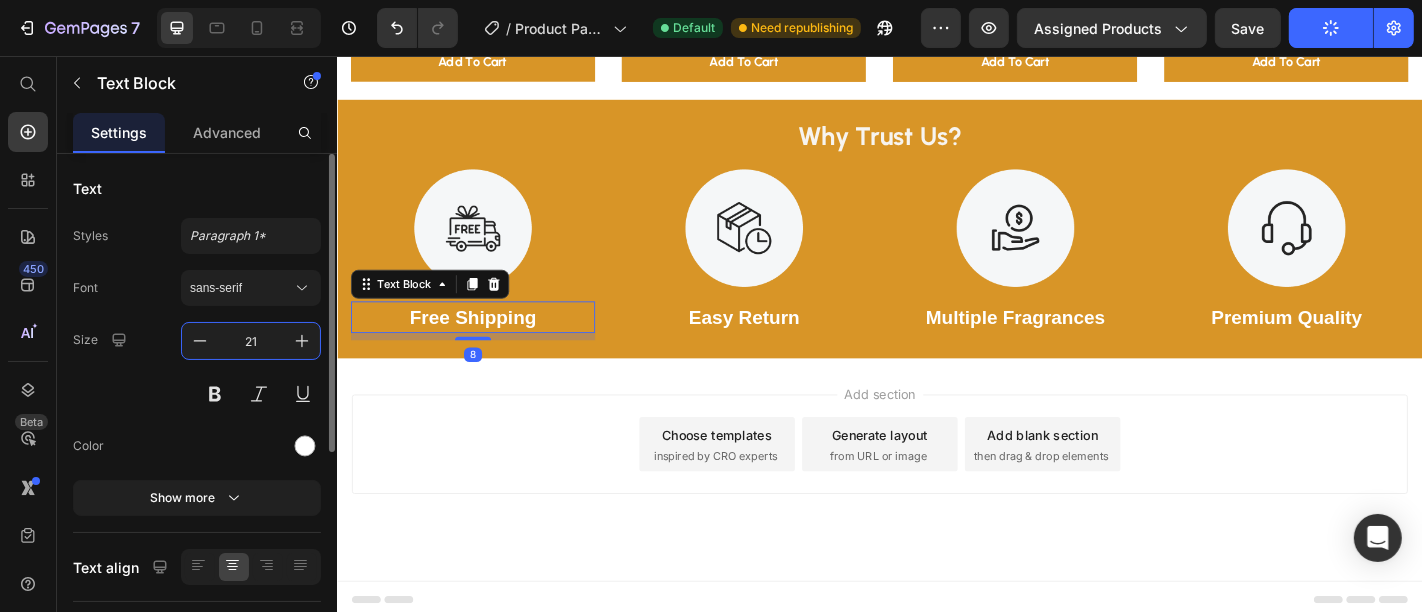 click on "21" at bounding box center [251, 341] 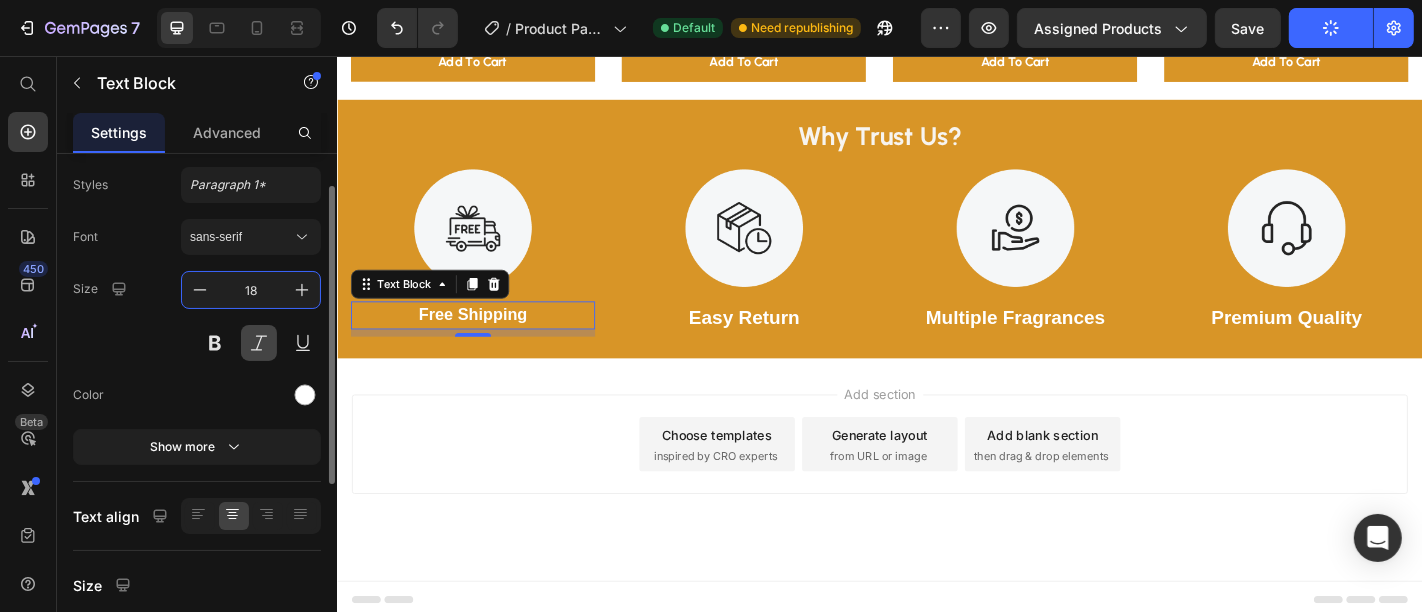 scroll, scrollTop: 54, scrollLeft: 0, axis: vertical 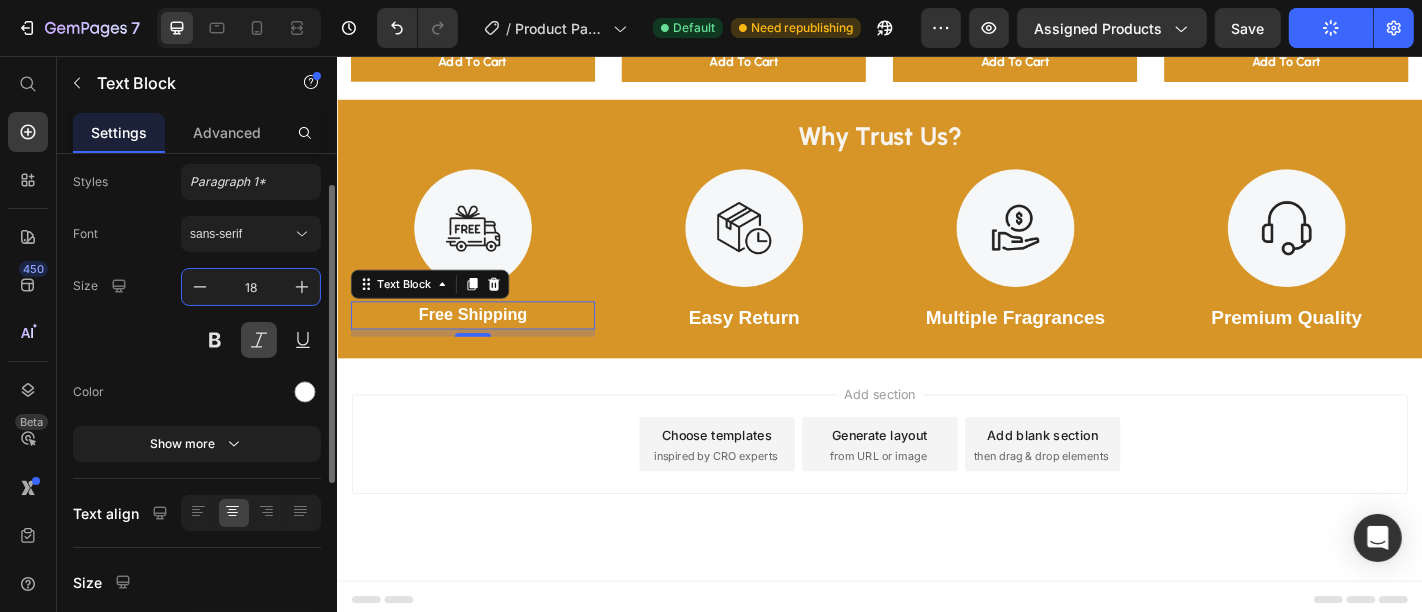 type on "18" 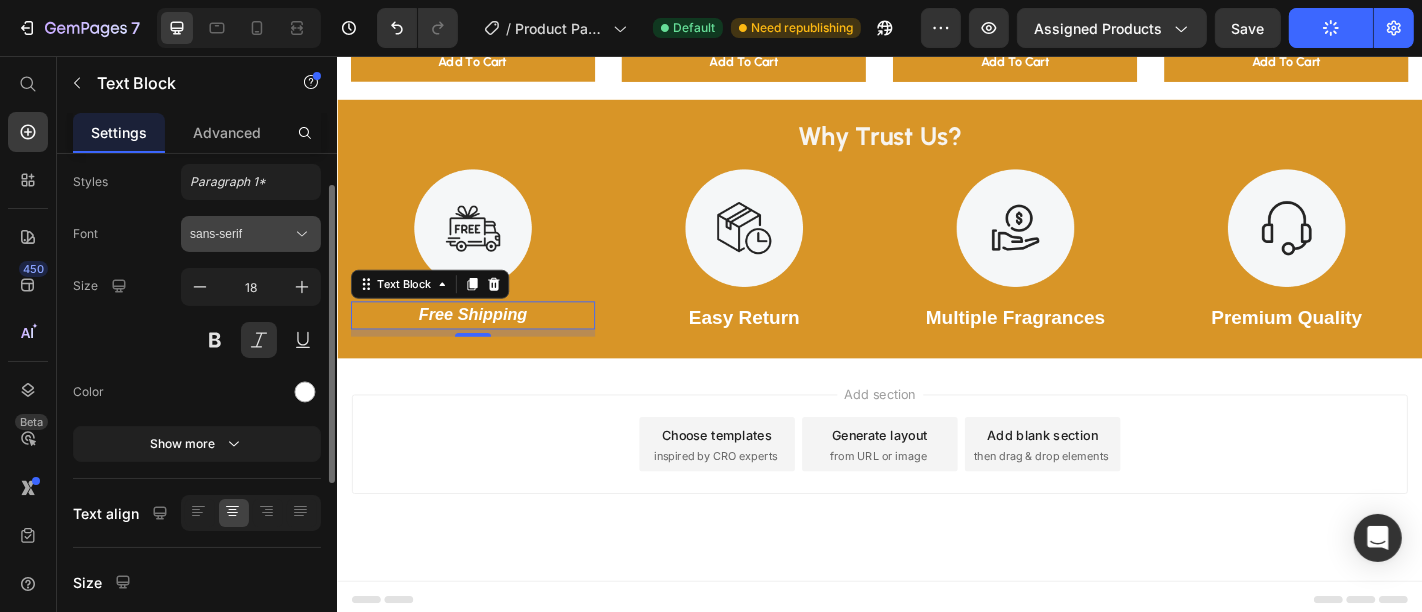 click on "sans-serif" at bounding box center (241, 234) 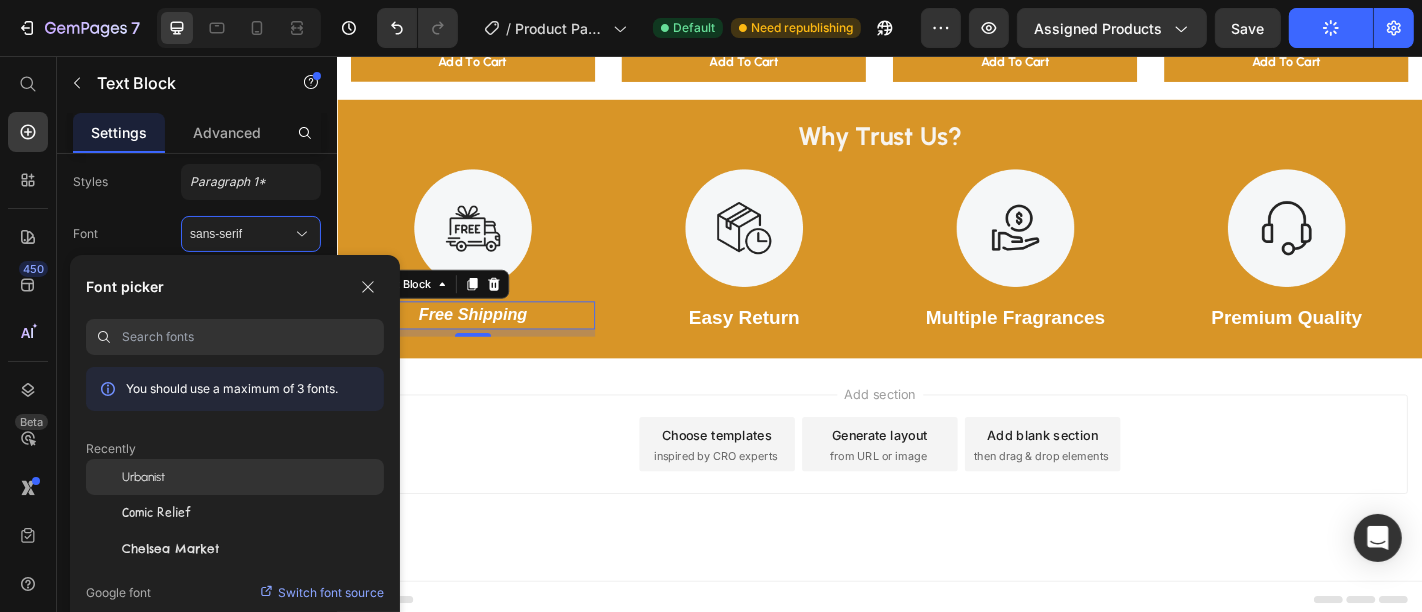 click on "Urbanist" 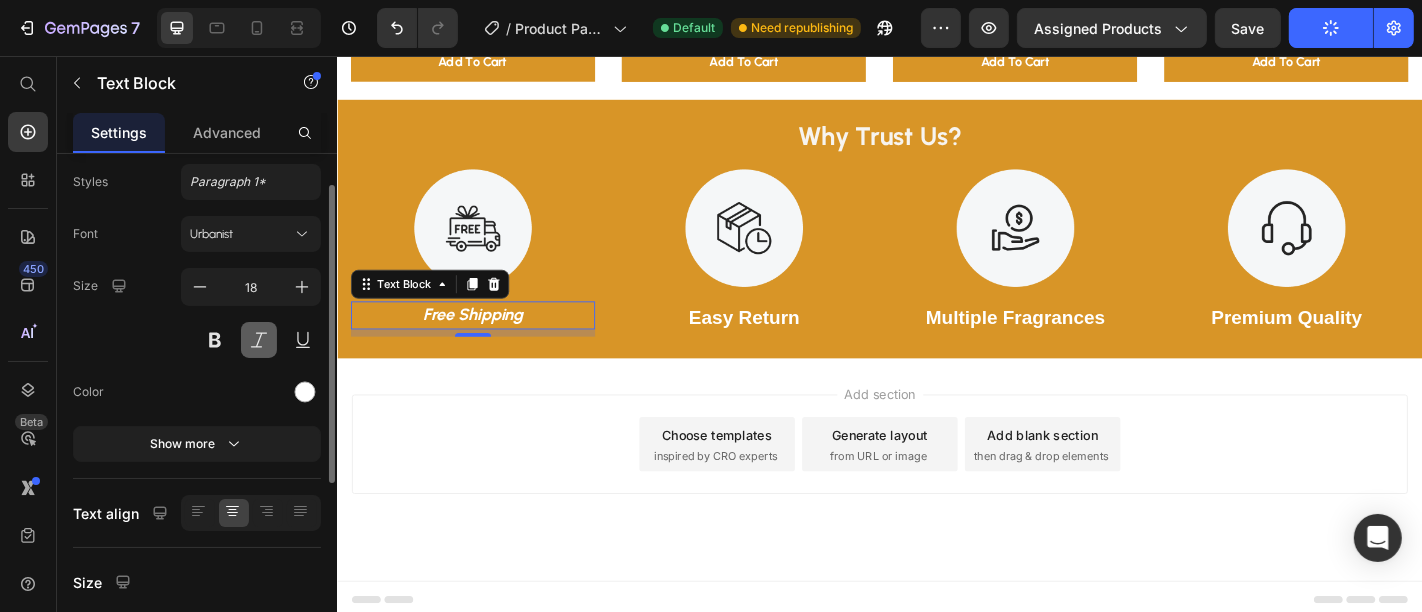 click at bounding box center (259, 340) 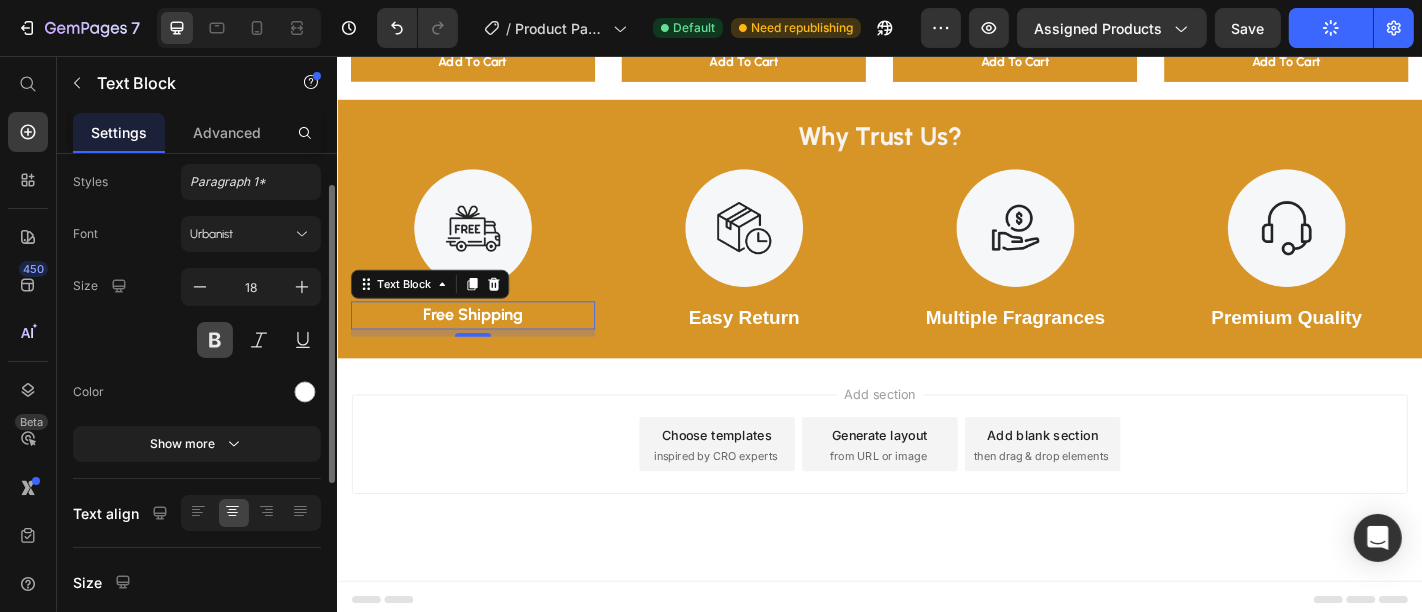 click at bounding box center [215, 340] 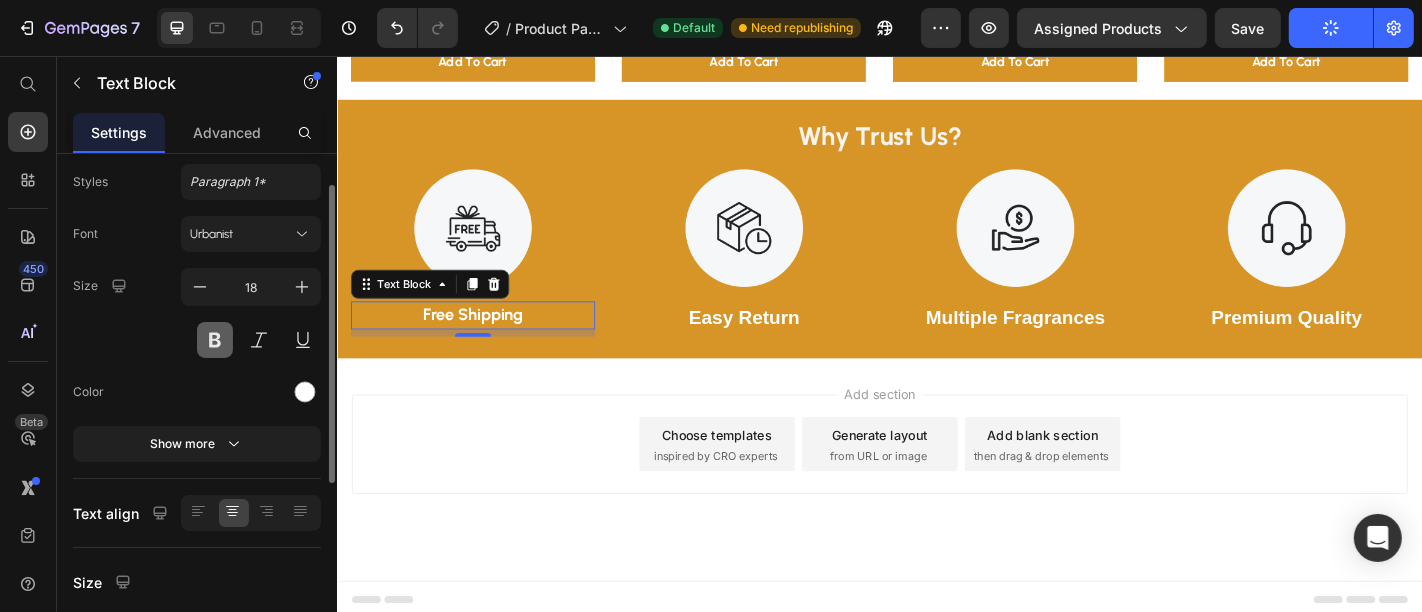 click at bounding box center [215, 340] 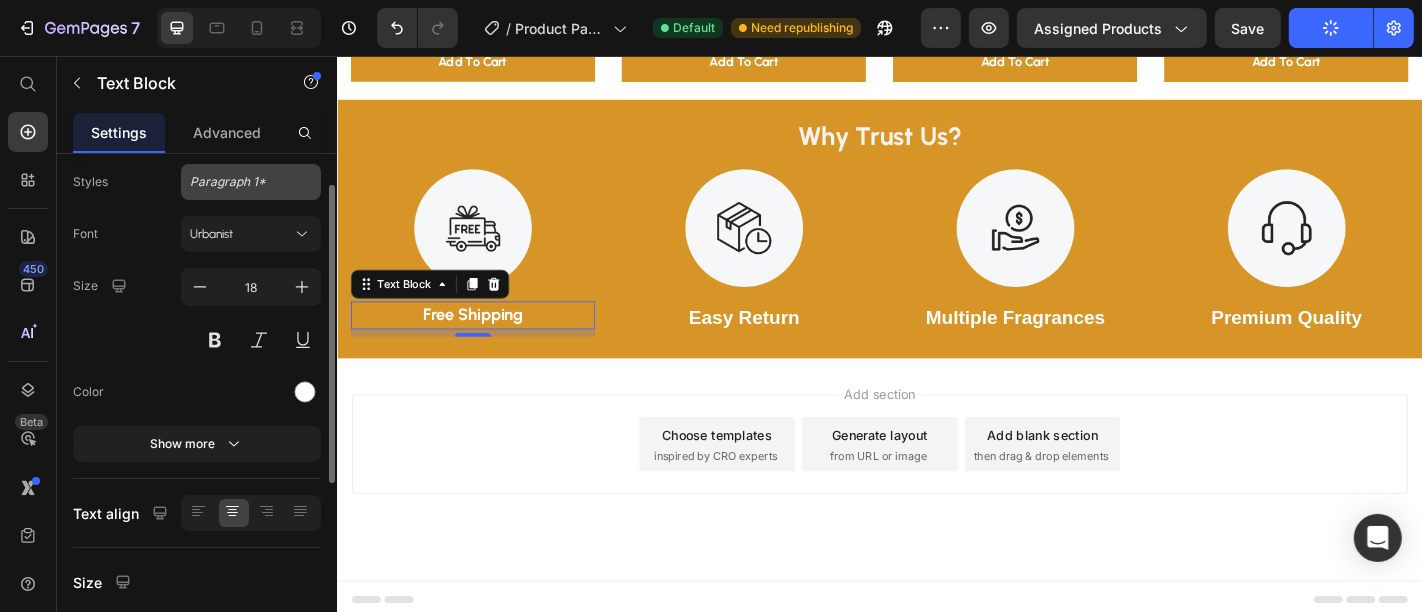 click on "Paragraph 1*" at bounding box center [239, 182] 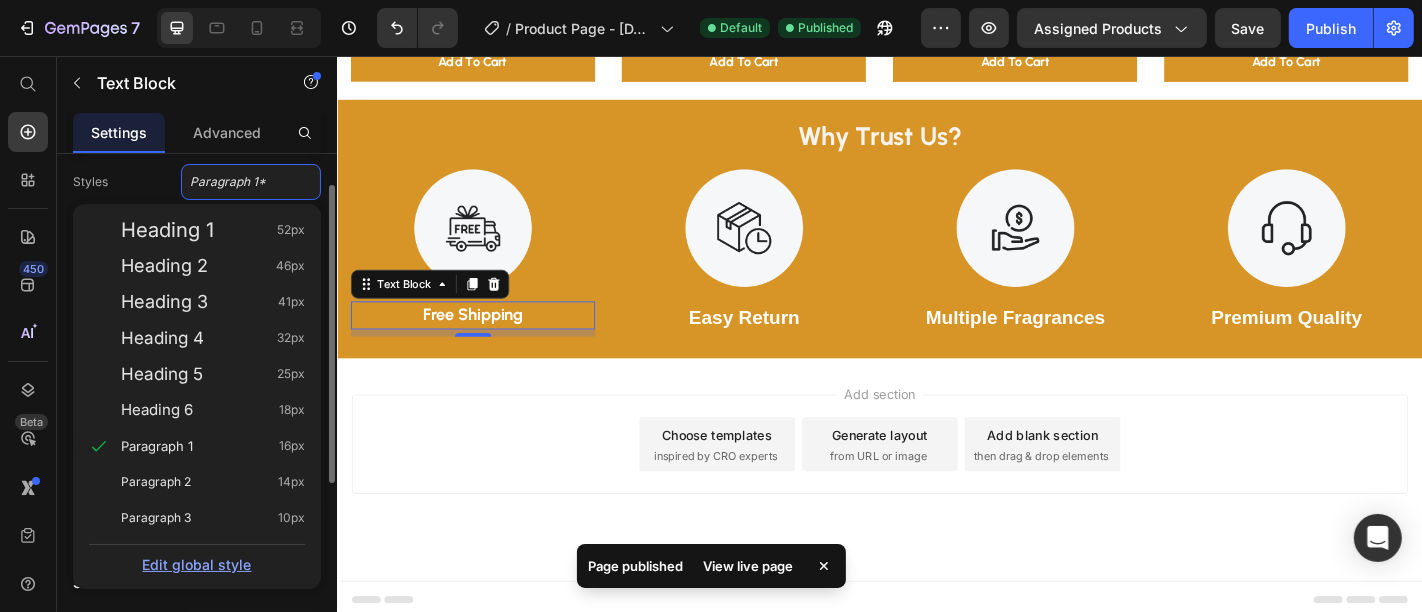 click on "Edit global style" at bounding box center [197, 565] 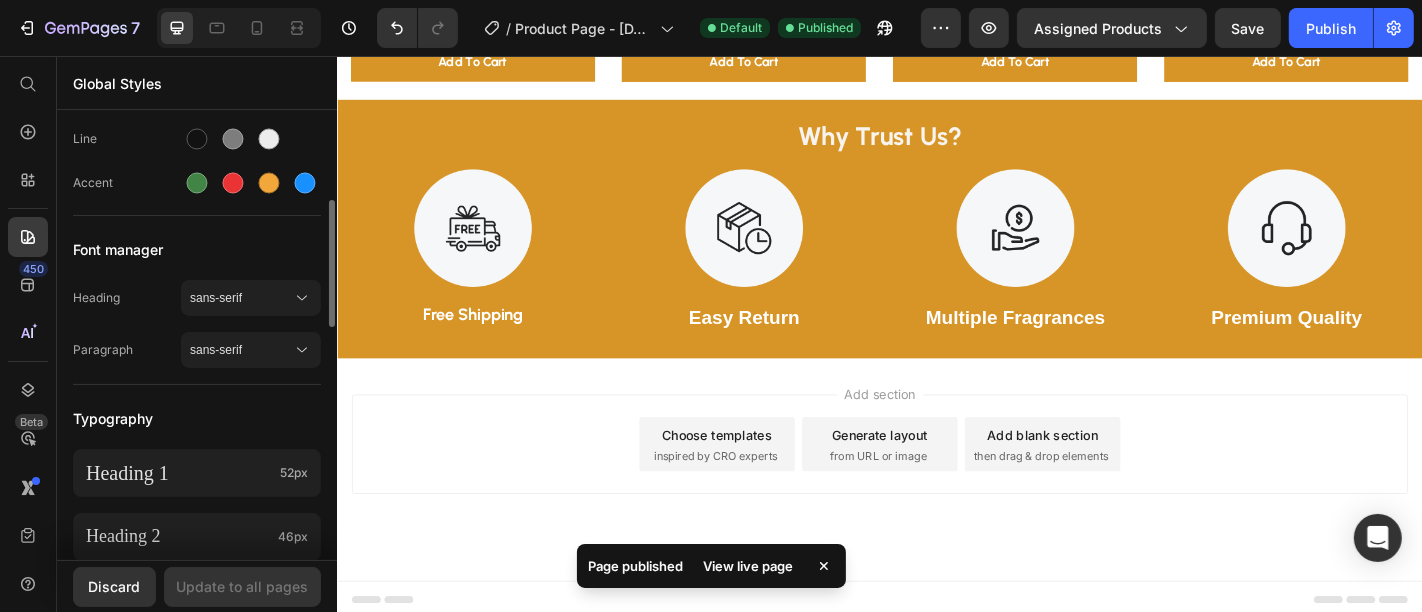 scroll, scrollTop: 297, scrollLeft: 0, axis: vertical 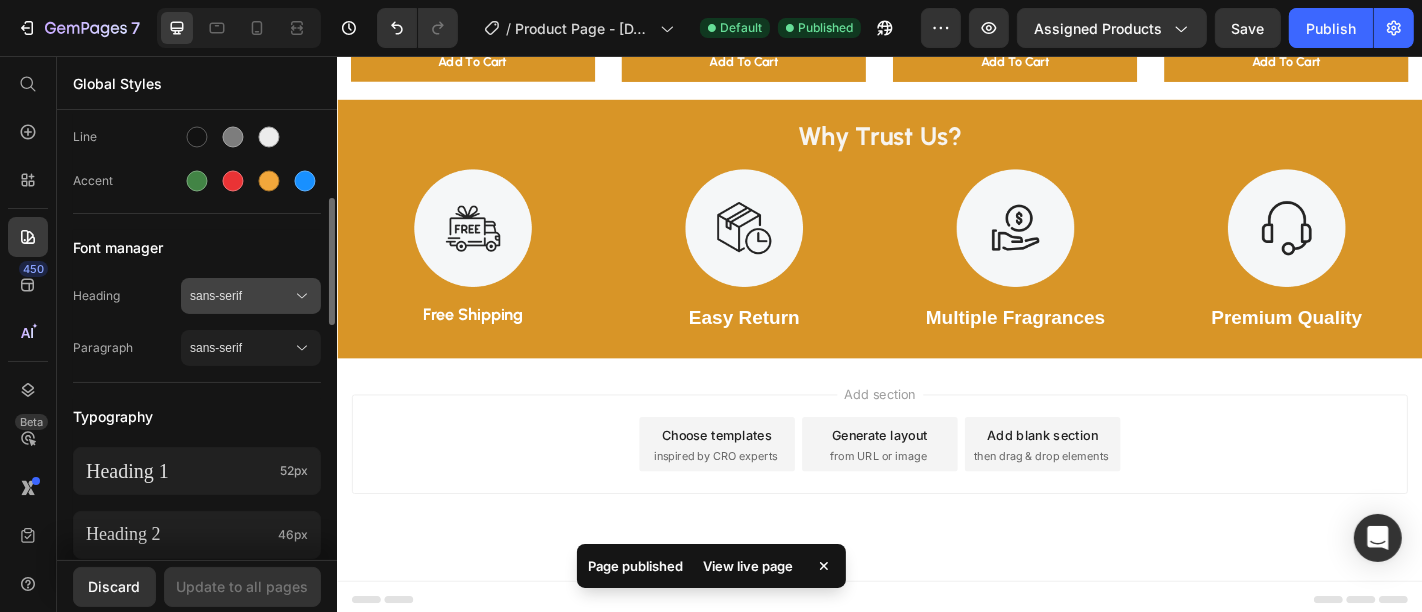 click on "sans-serif" at bounding box center (251, 296) 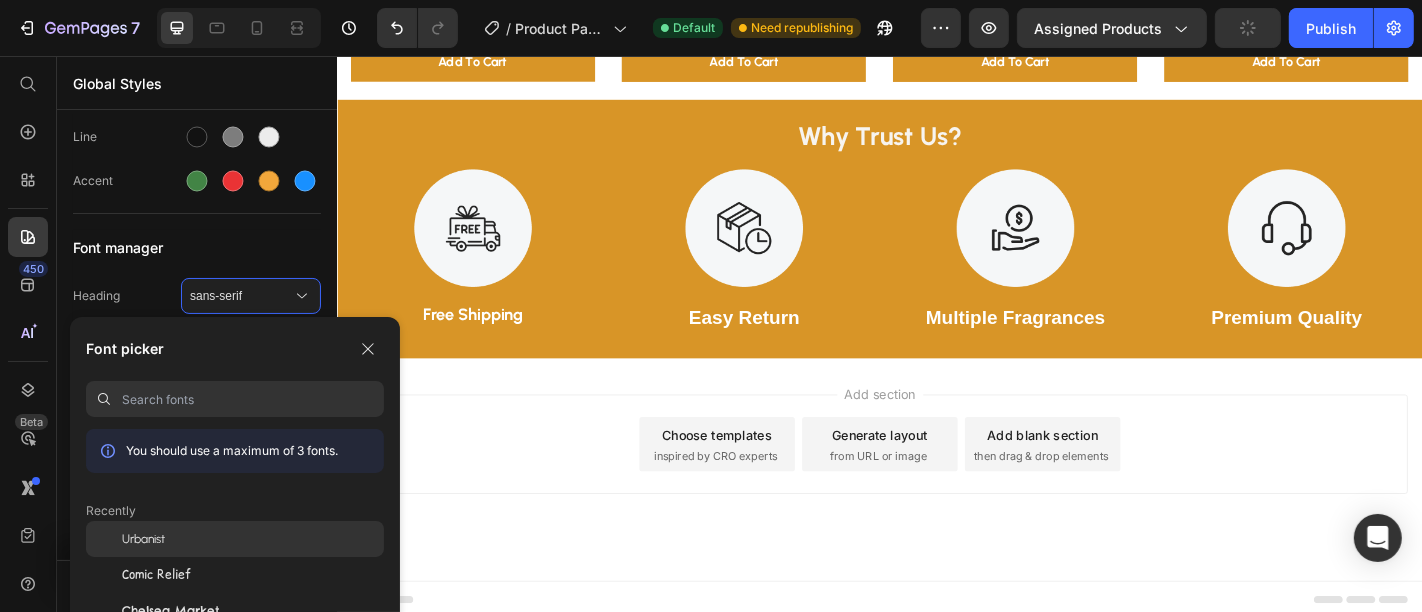 click on "Urbanist" 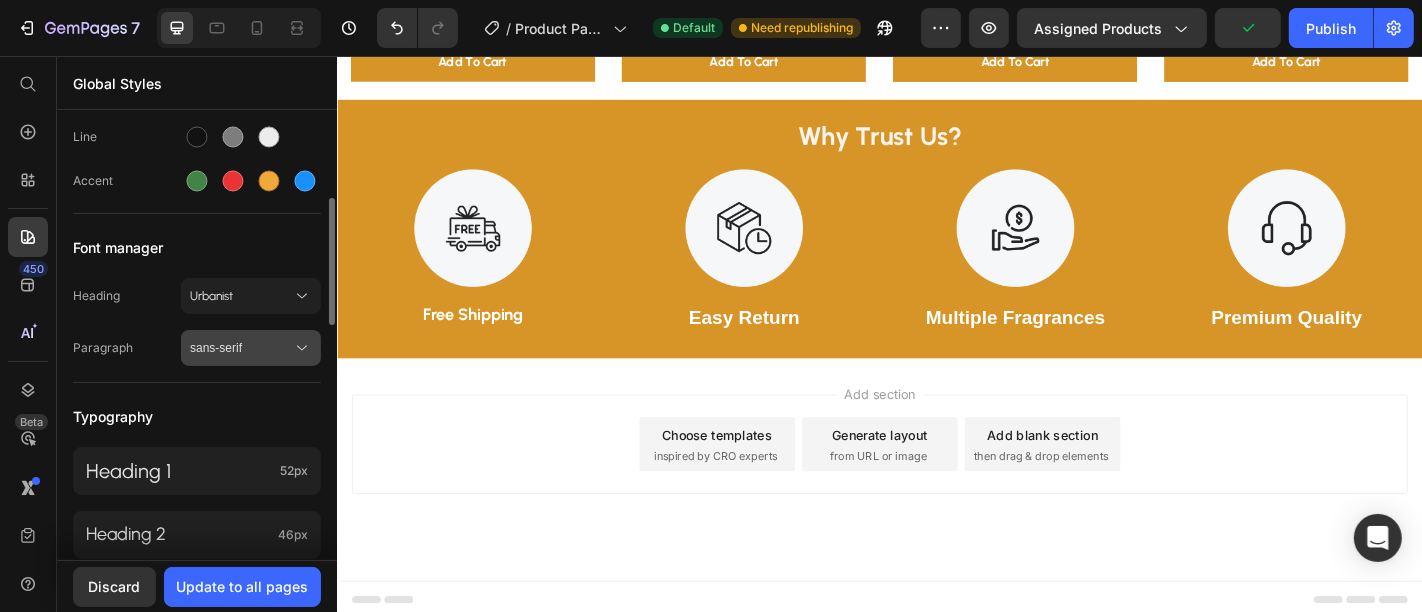 click on "sans-serif" at bounding box center [241, 348] 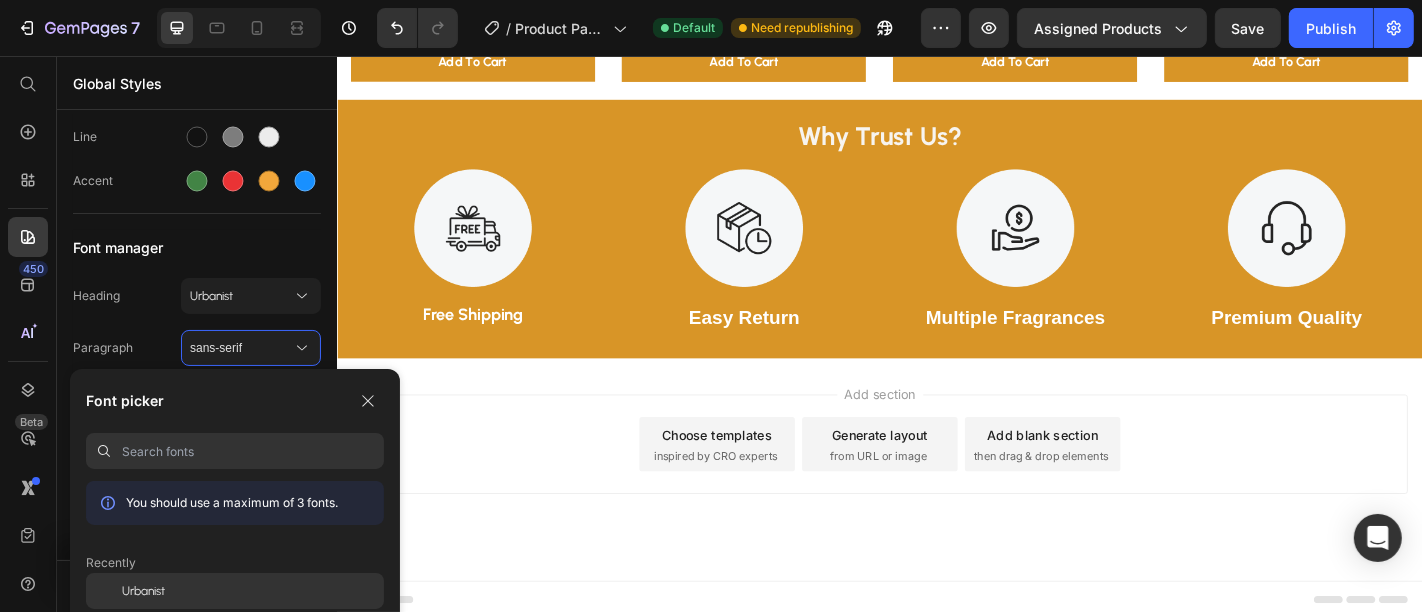 click on "Urbanist" 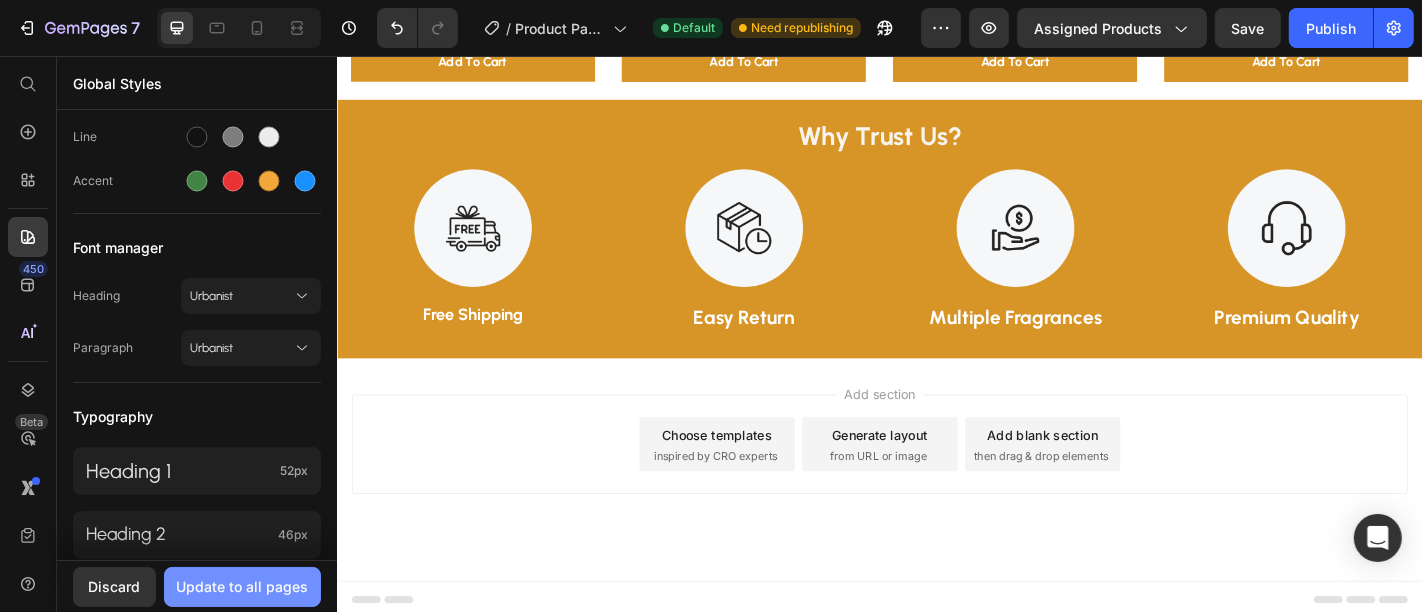 click on "Update to all pages" at bounding box center [243, 586] 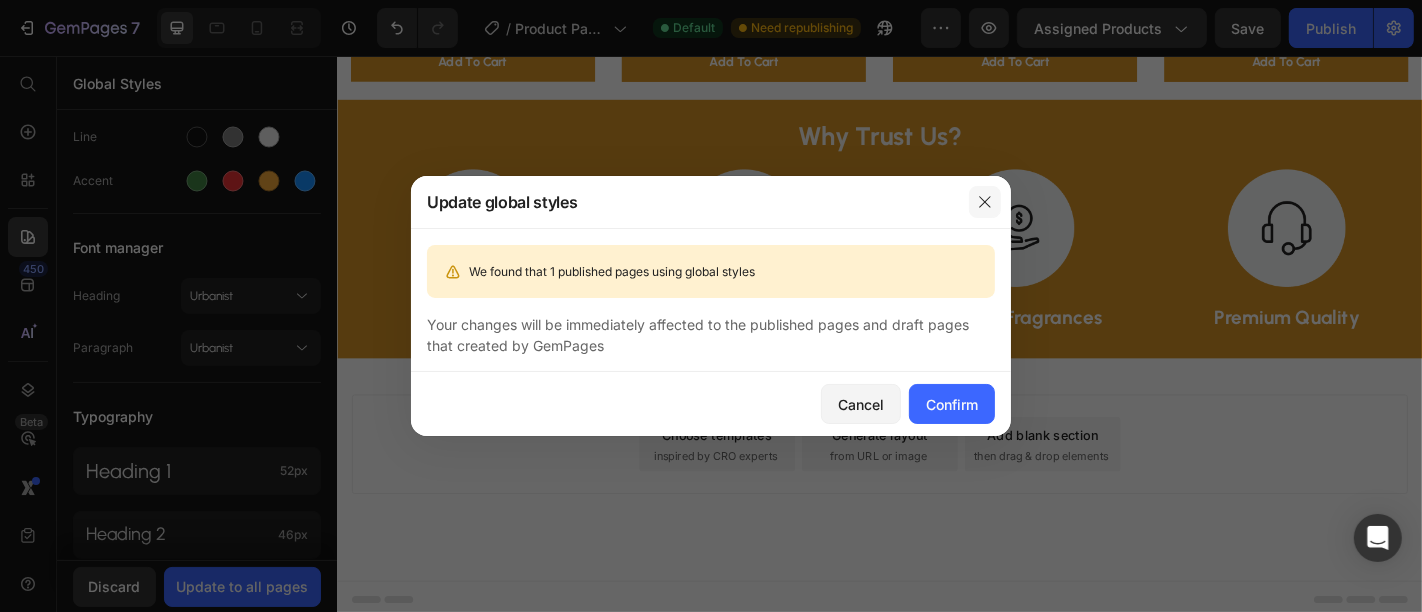 click 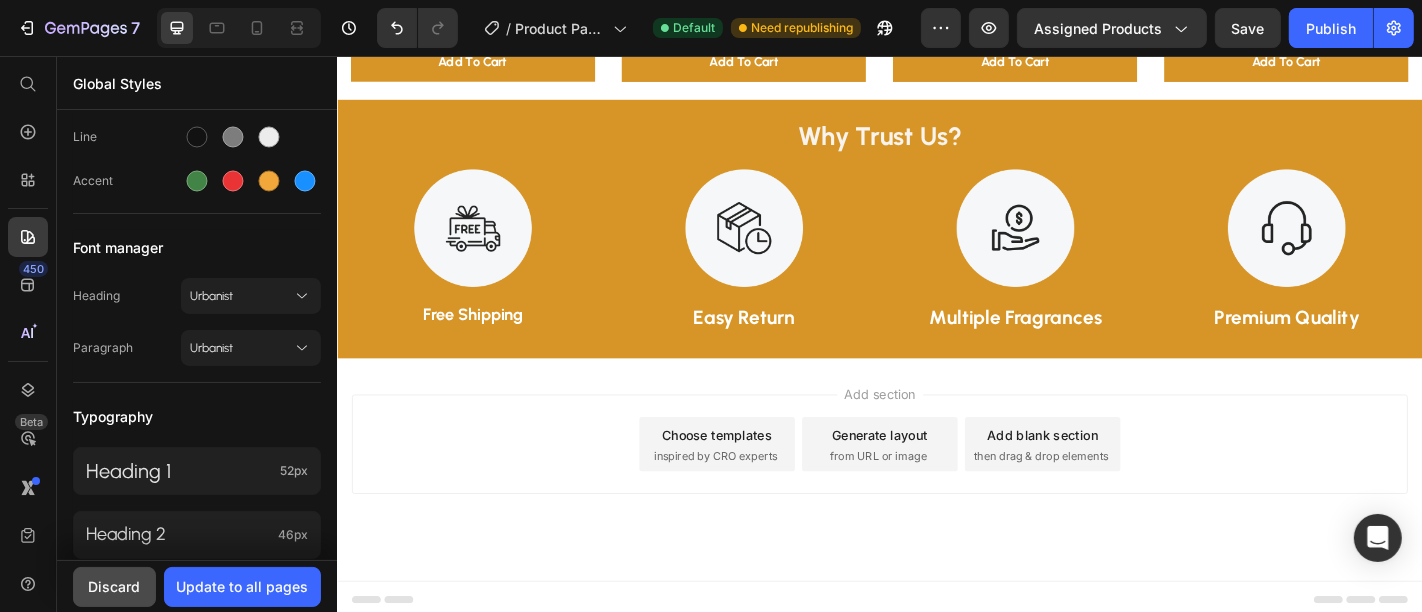 click on "Discard" at bounding box center [115, 586] 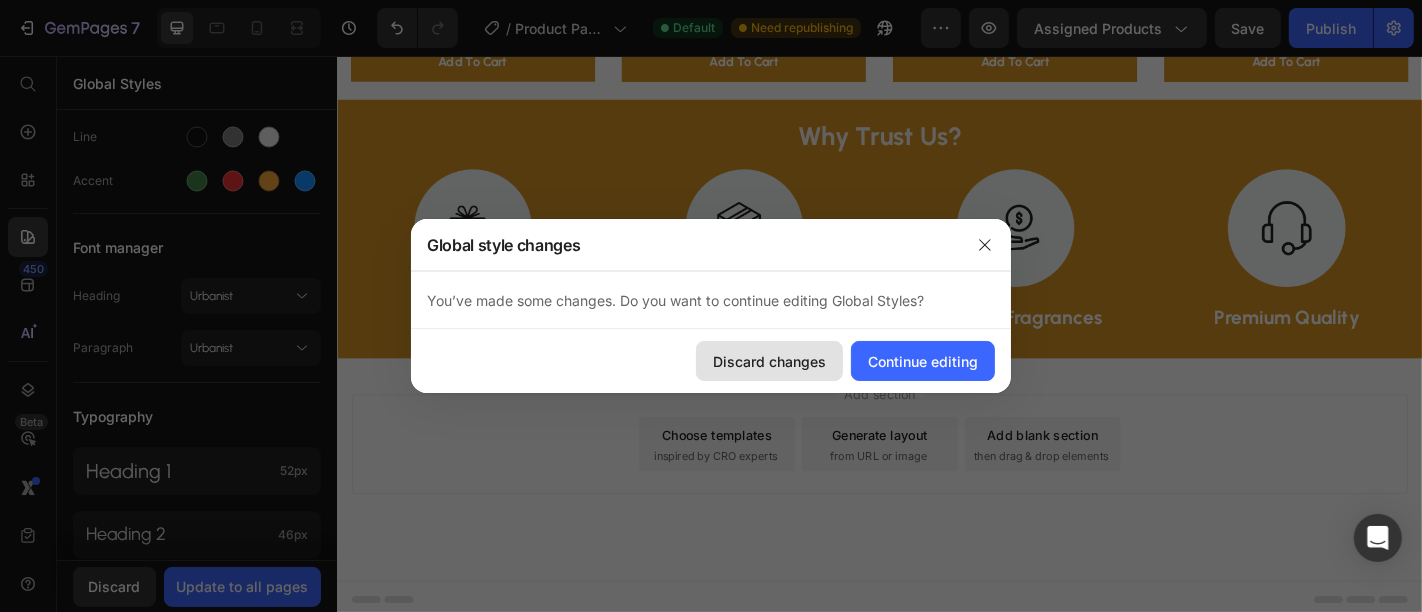 click on "Discard changes" at bounding box center (769, 361) 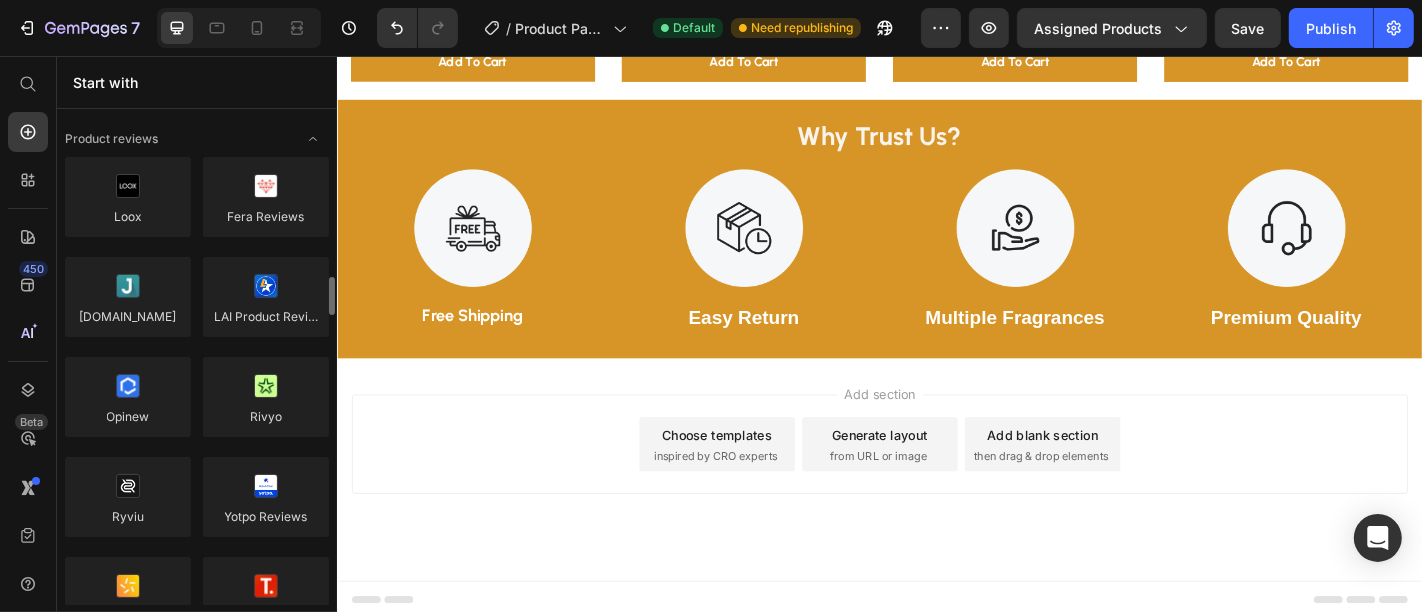 click on "Free Shipping" at bounding box center [486, 342] 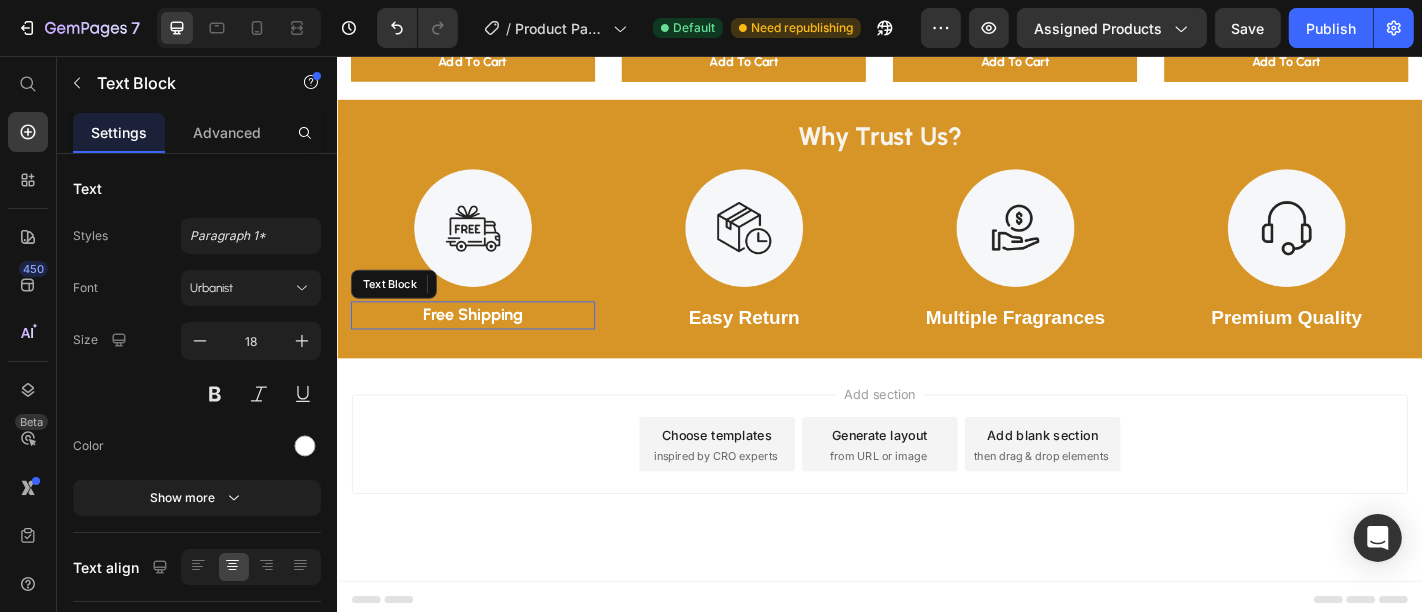 scroll, scrollTop: 0, scrollLeft: 0, axis: both 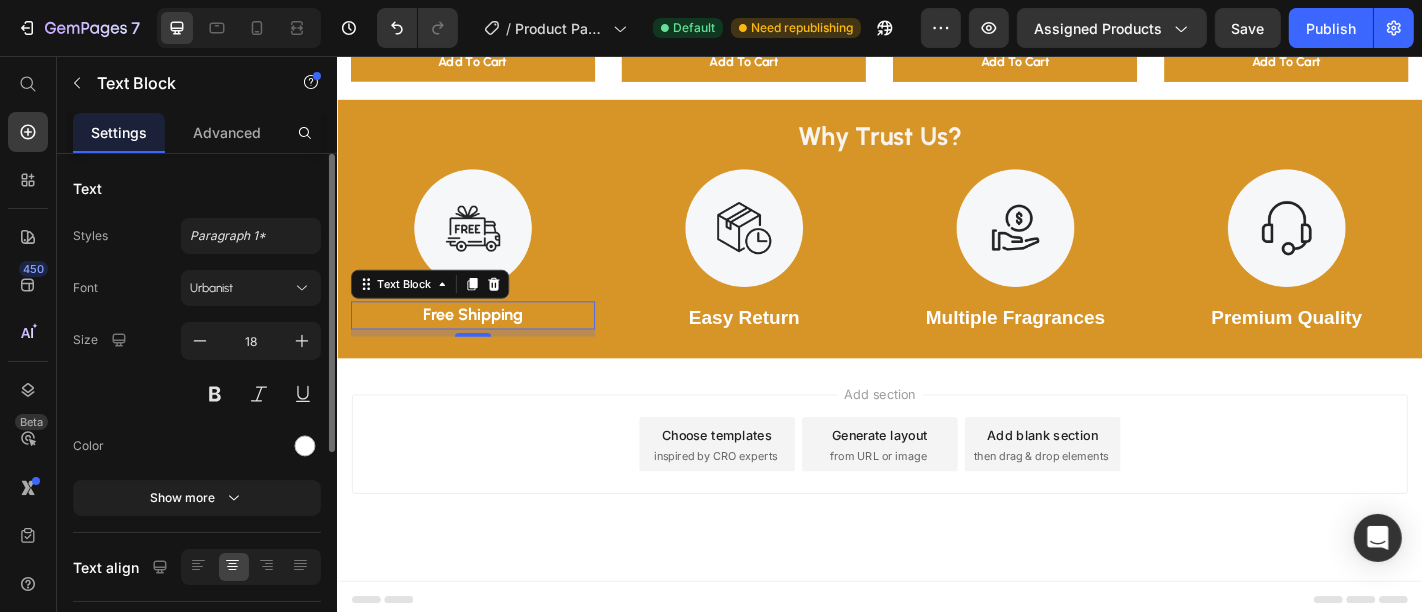 click on "Text Styles Paragraph 1* Font Urbanist Size 18 Color Show more" 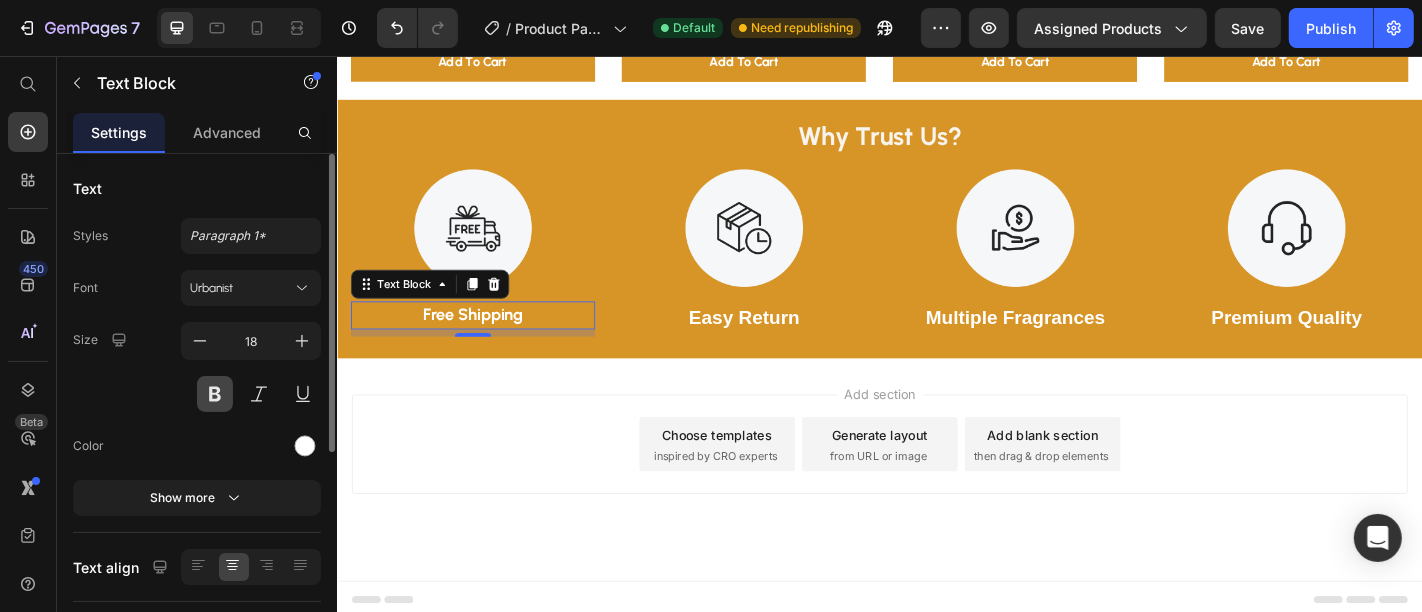 click at bounding box center (215, 394) 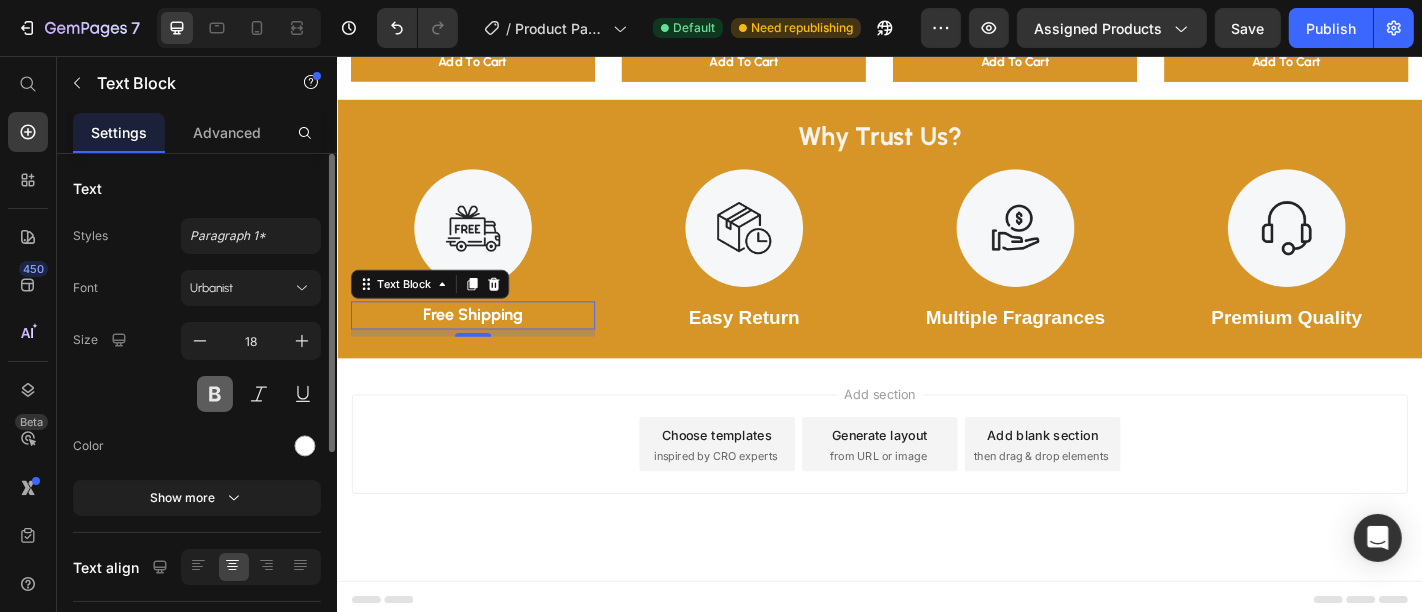 click at bounding box center [215, 394] 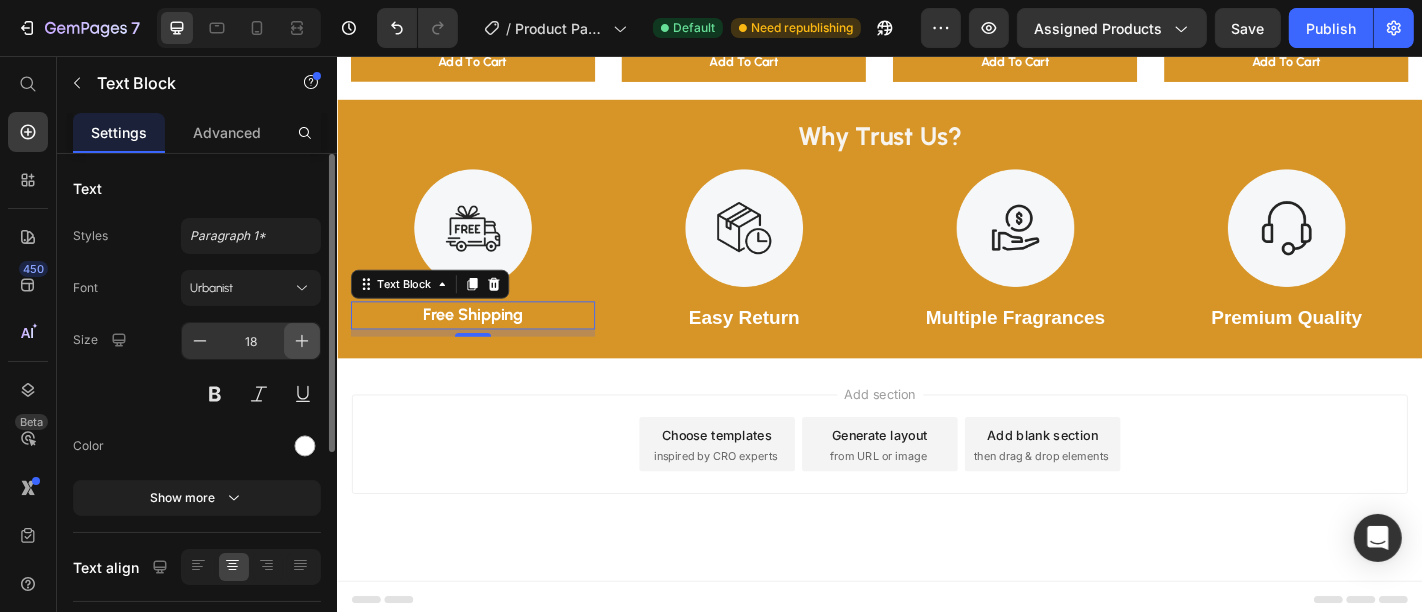 click 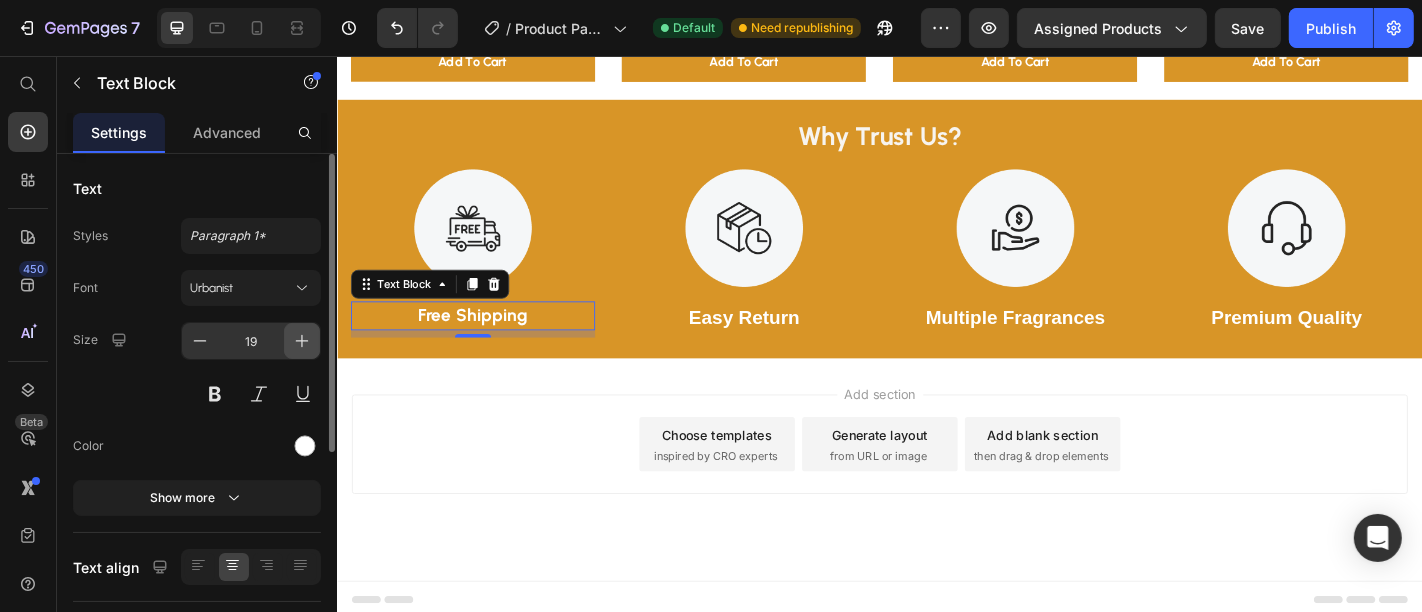 click 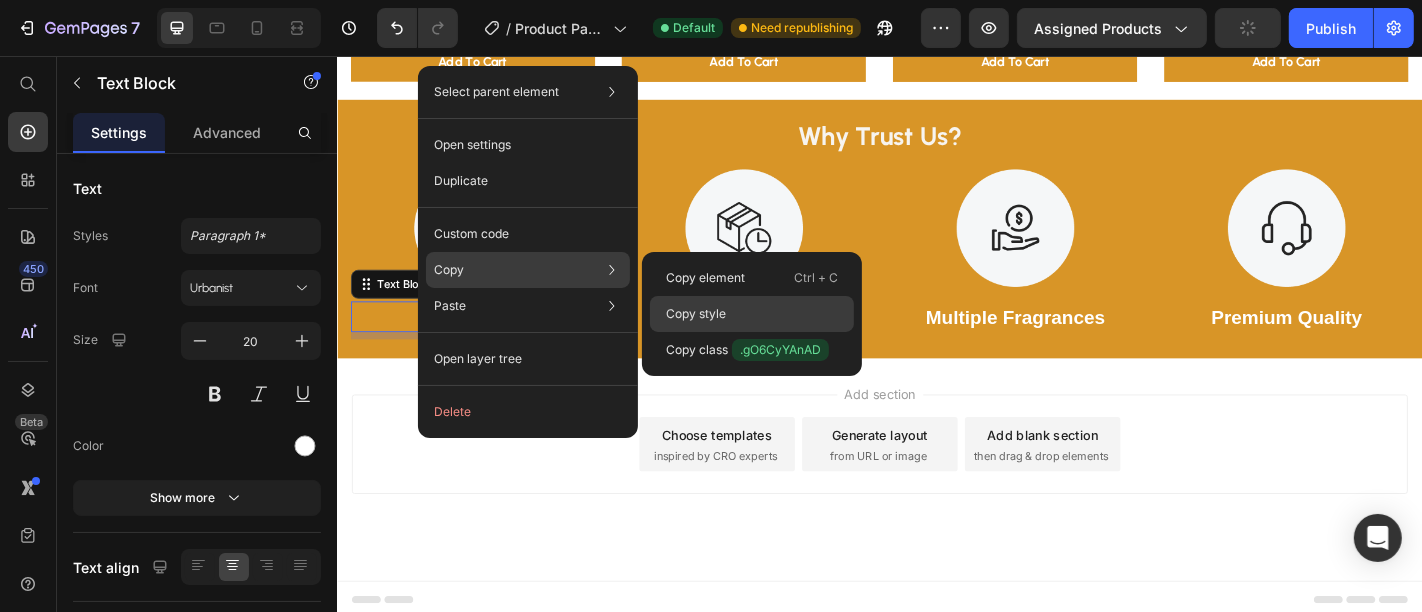 click on "Copy style" at bounding box center [696, 314] 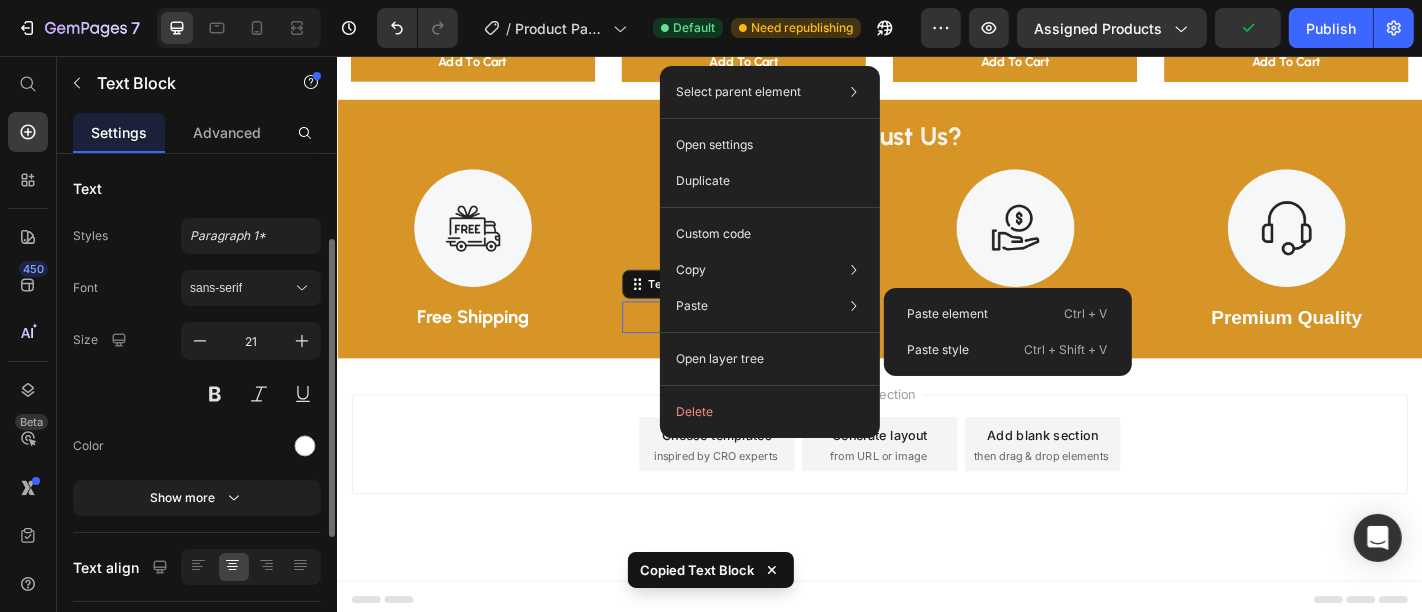 scroll, scrollTop: 54, scrollLeft: 0, axis: vertical 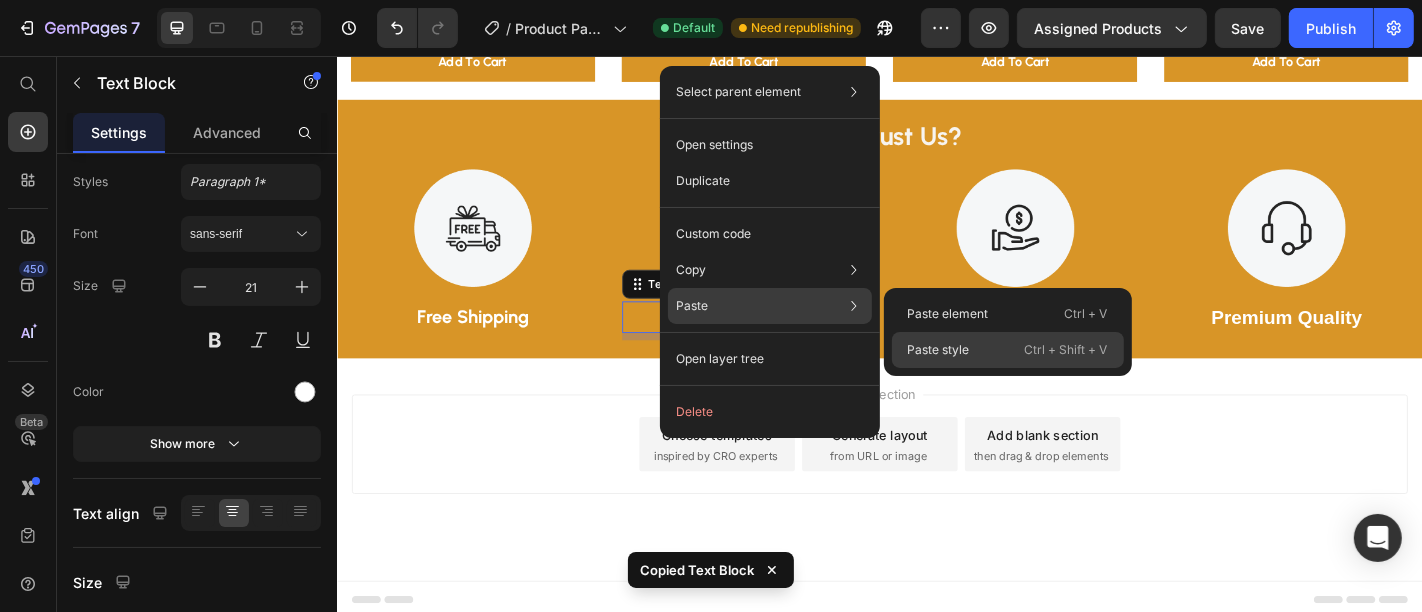 click on "Paste style" at bounding box center [939, 350] 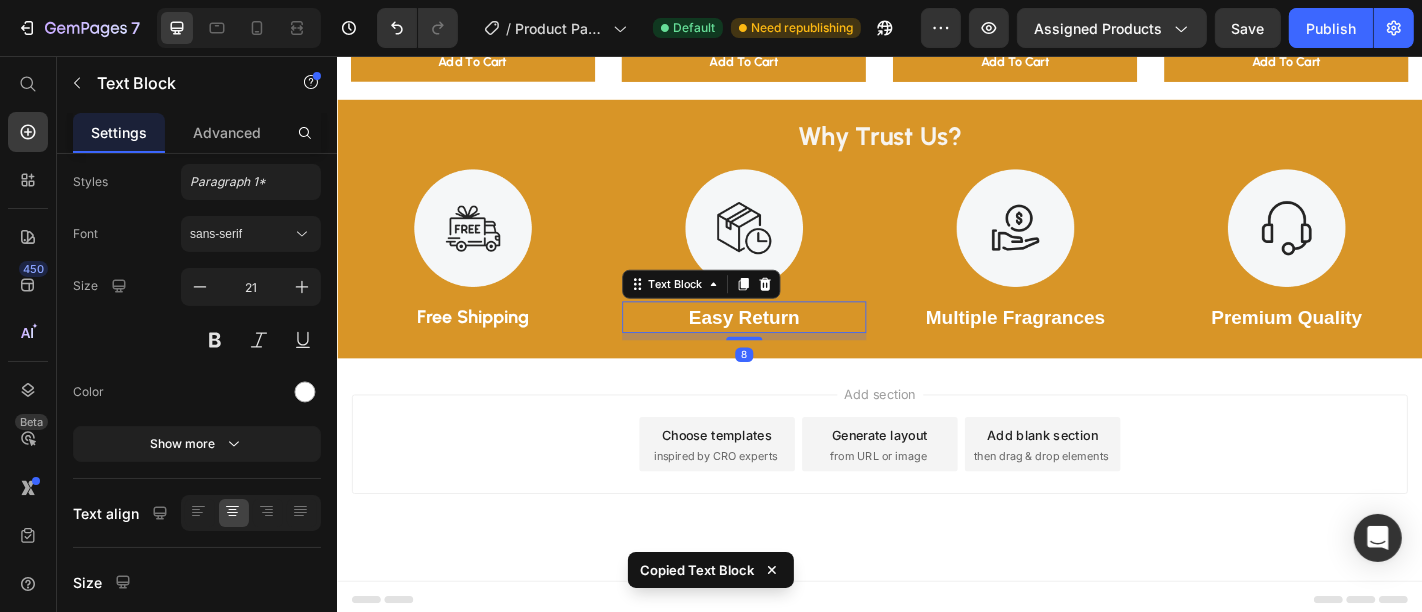 type on "20" 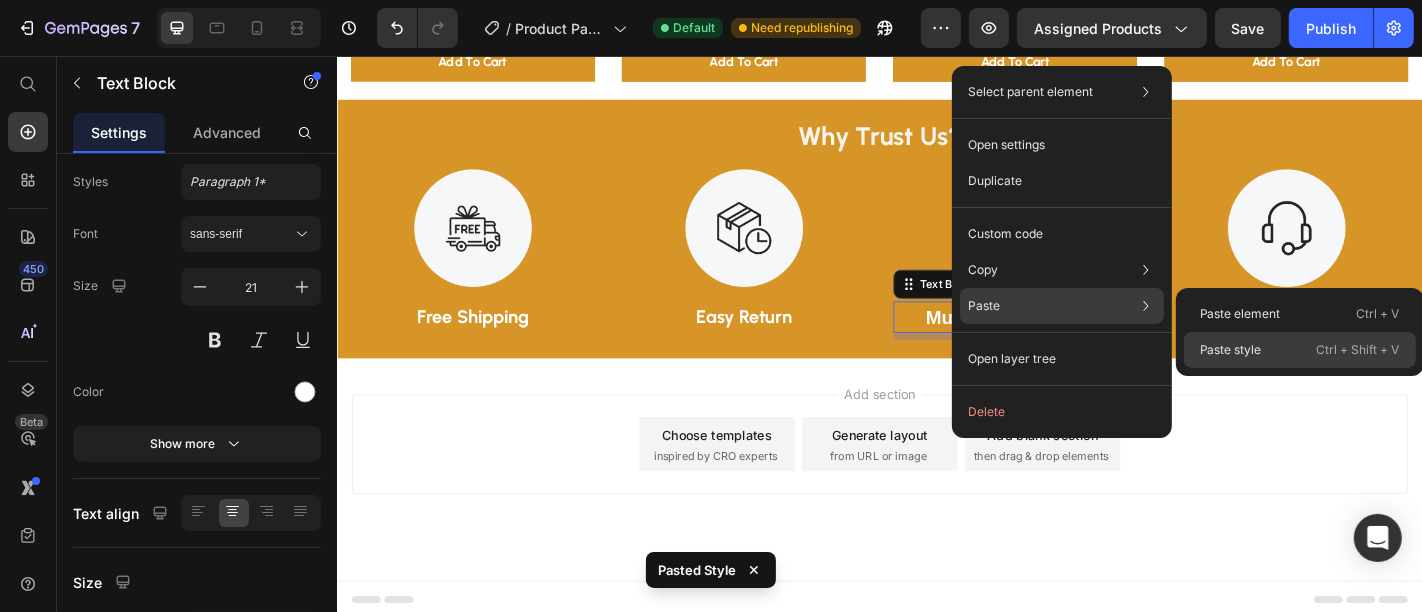 click on "Paste style" at bounding box center [1231, 350] 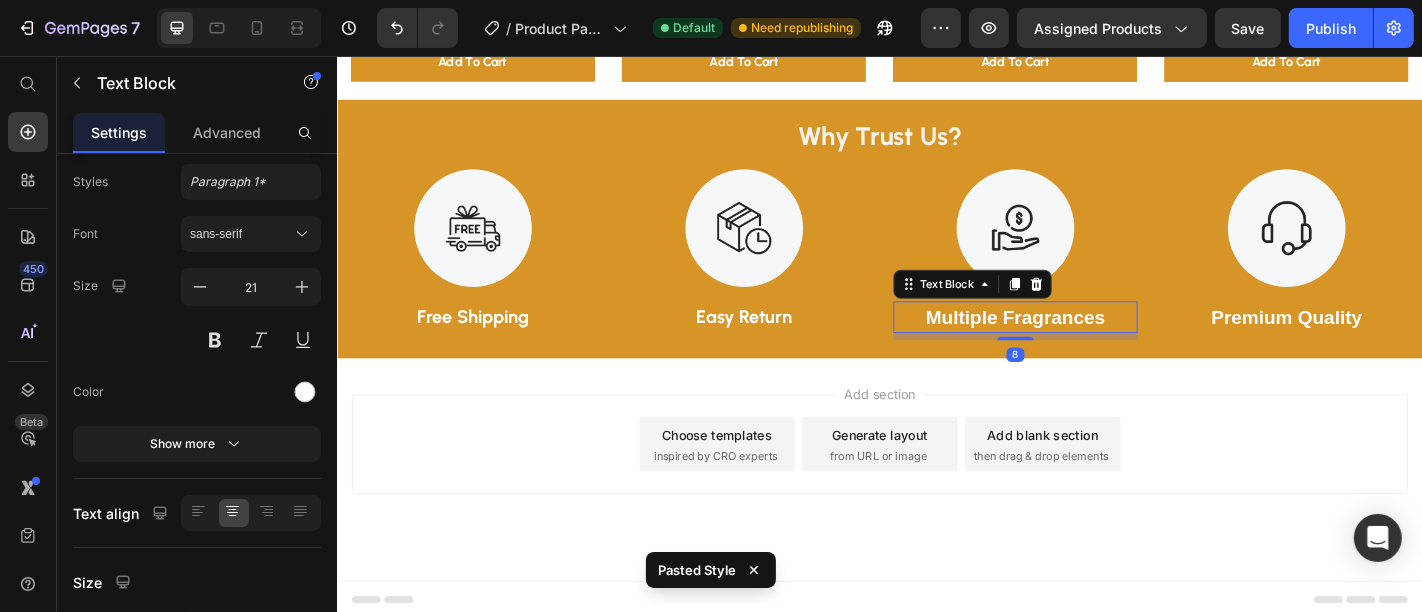 type on "20" 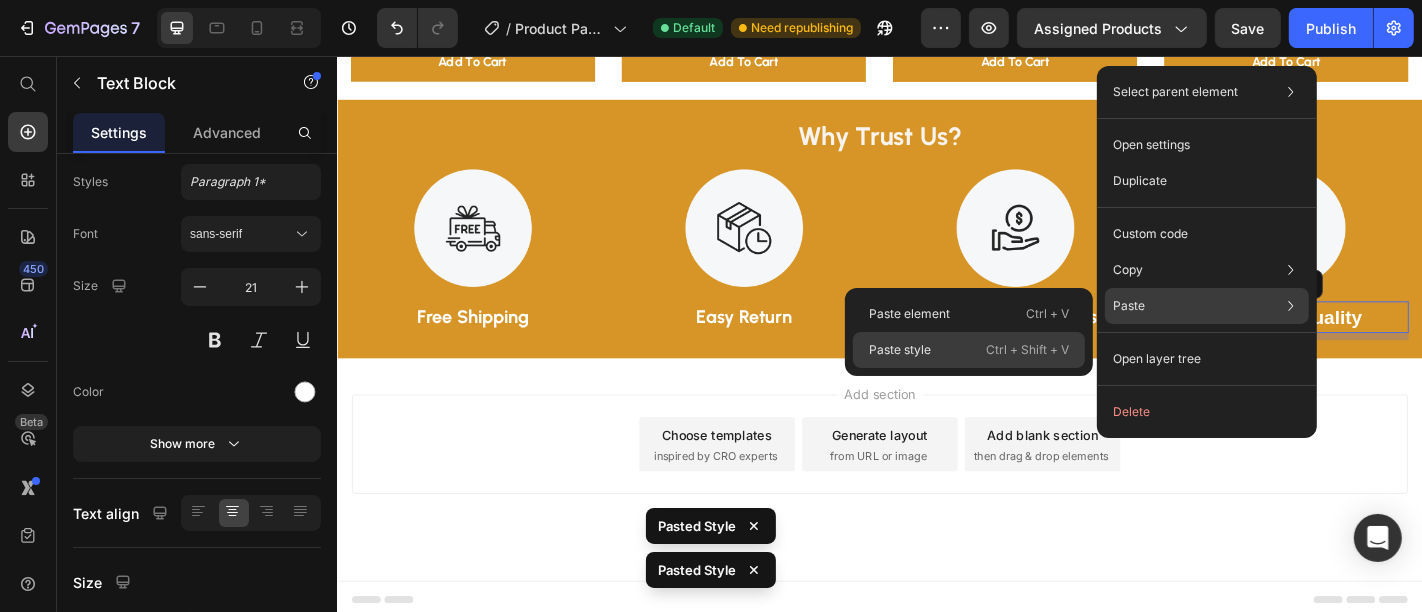 click on "Ctrl + Shift + V" at bounding box center [1027, 350] 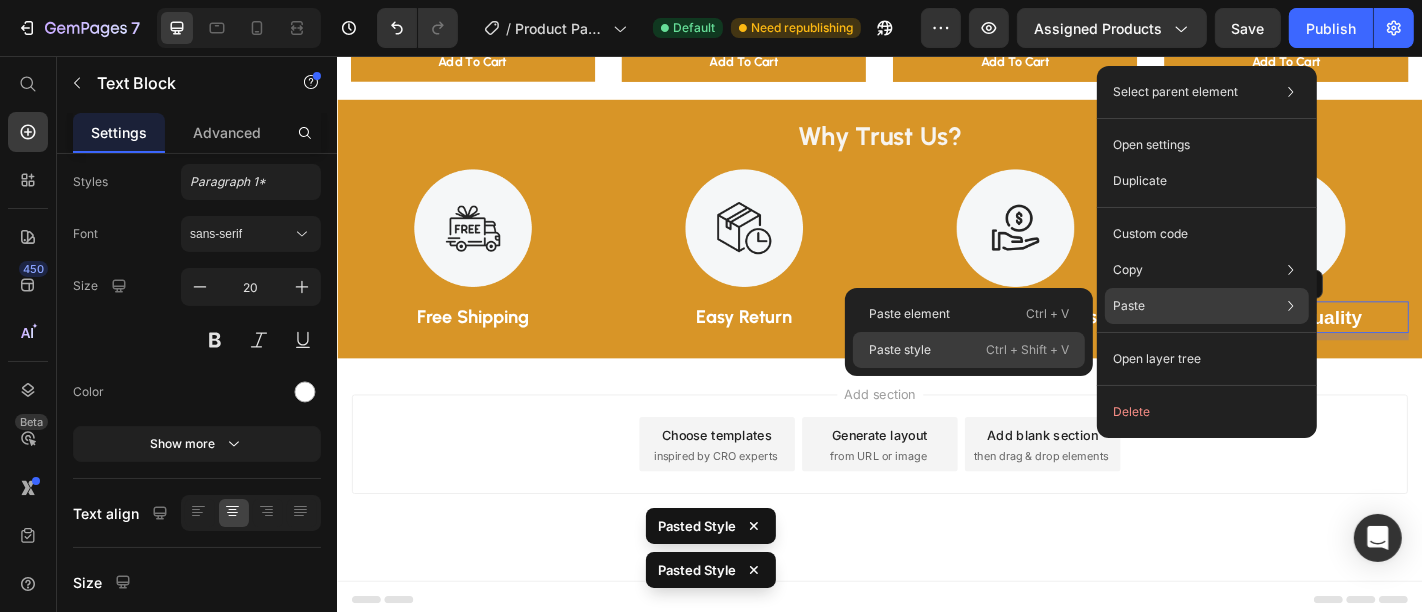 scroll, scrollTop: 1273, scrollLeft: 0, axis: vertical 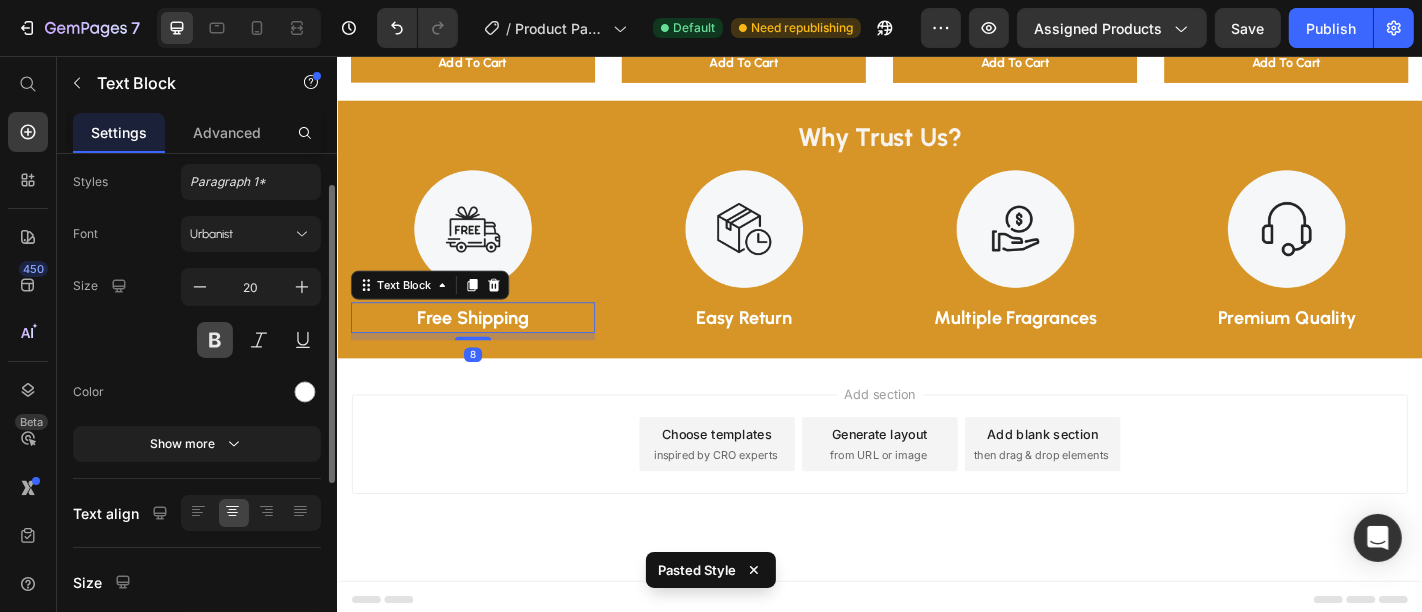 click at bounding box center (215, 340) 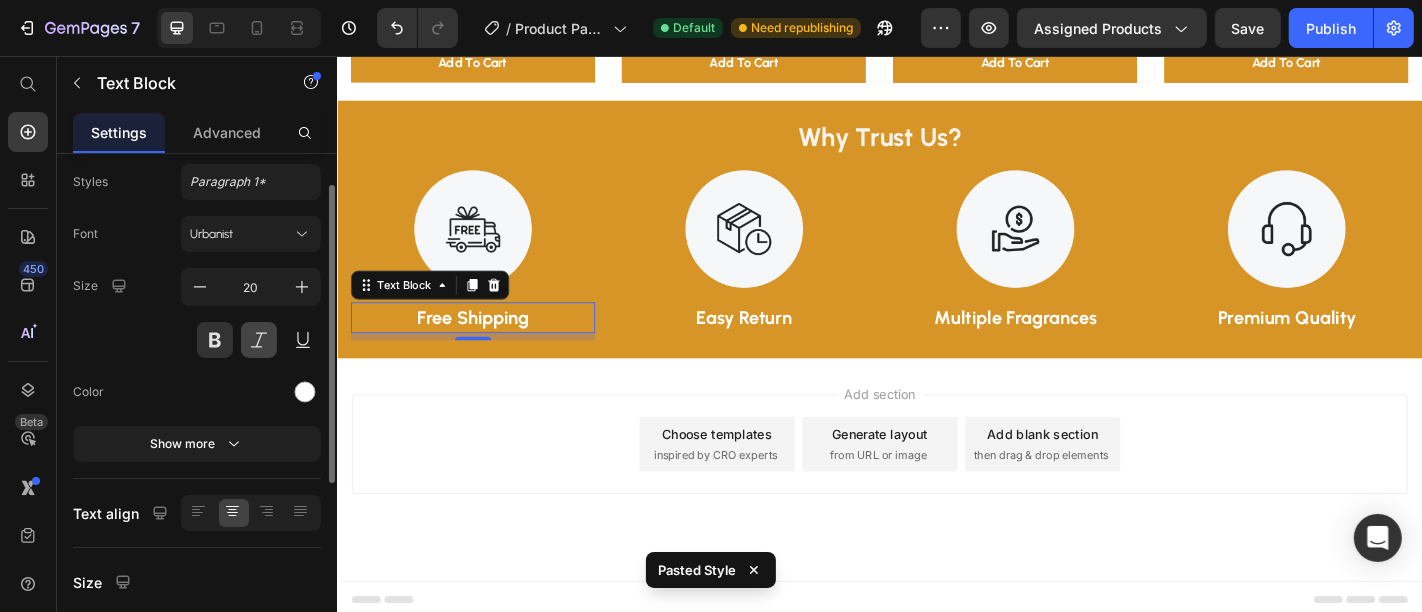 click at bounding box center [259, 340] 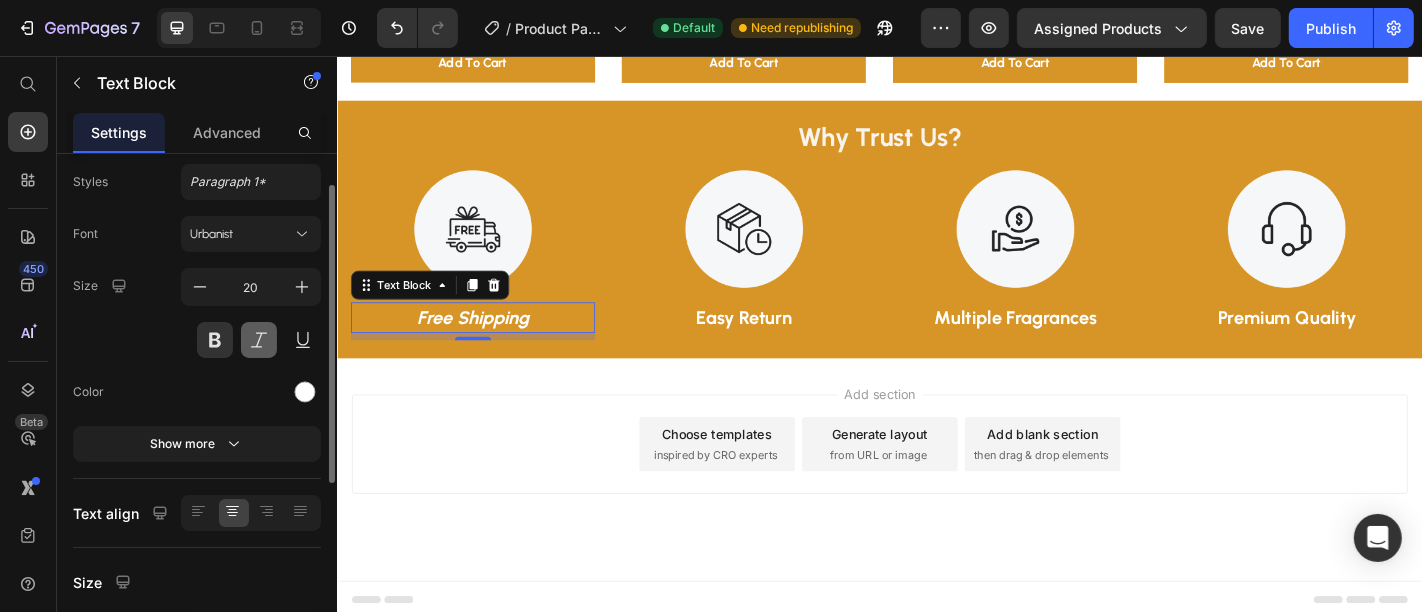 click at bounding box center [259, 340] 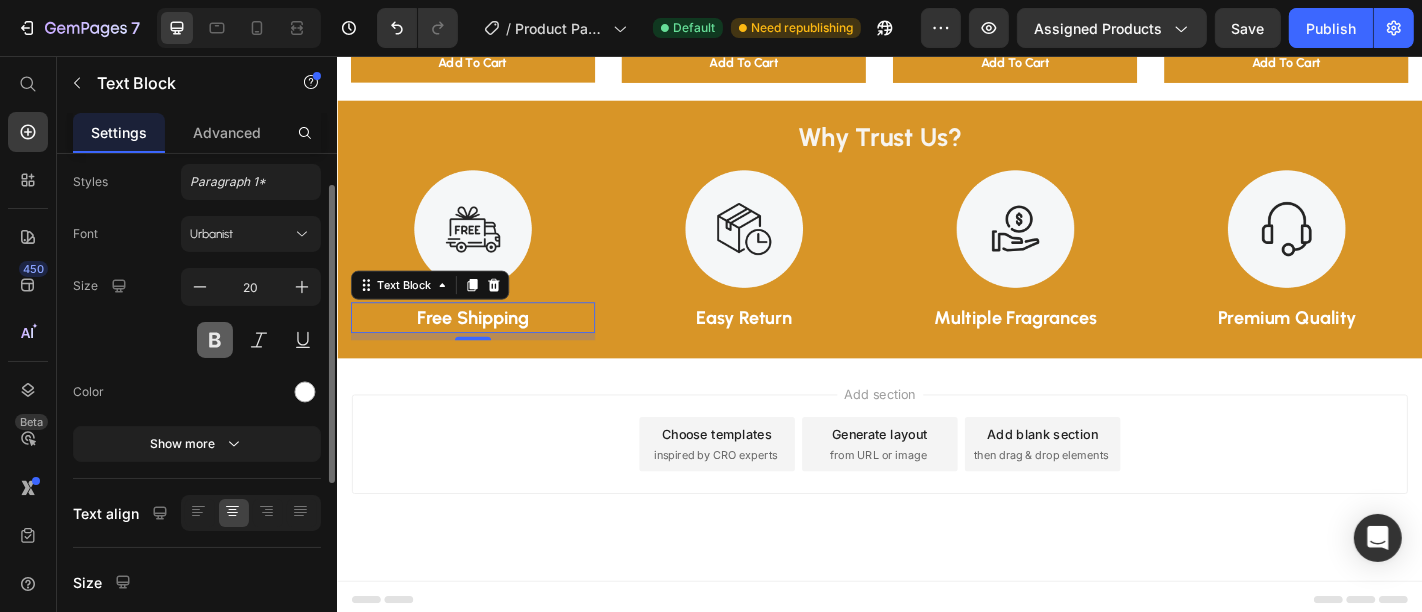 click at bounding box center (215, 340) 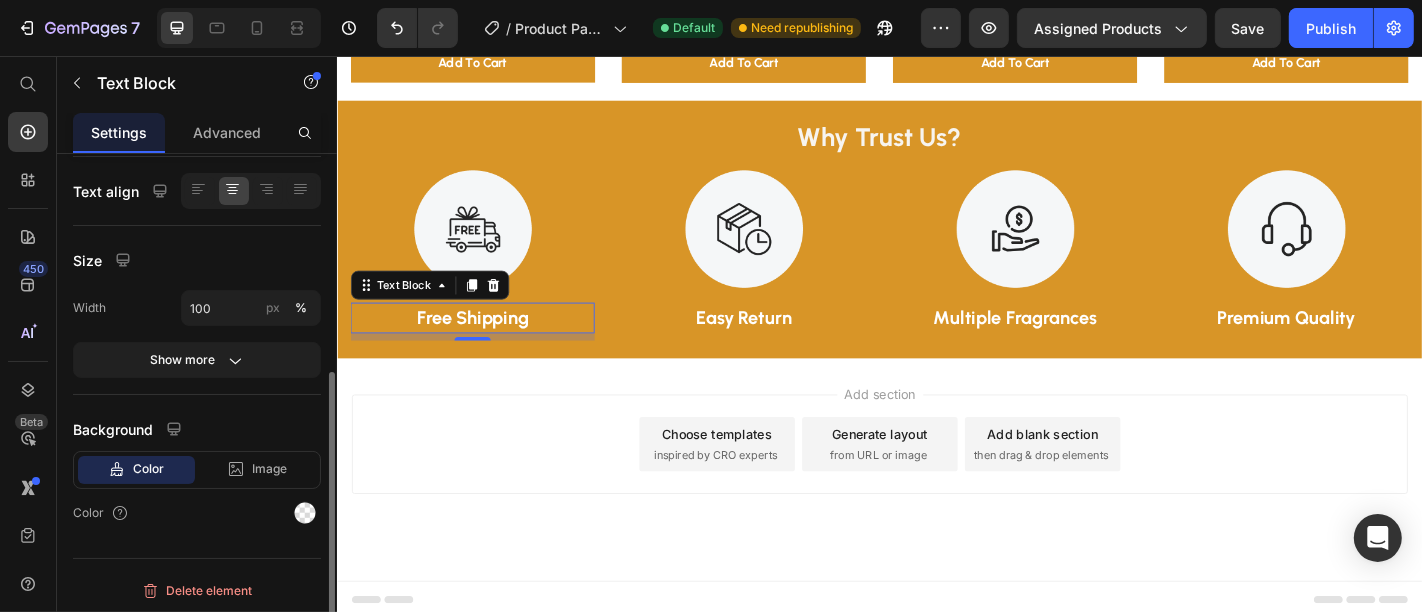 scroll, scrollTop: 0, scrollLeft: 0, axis: both 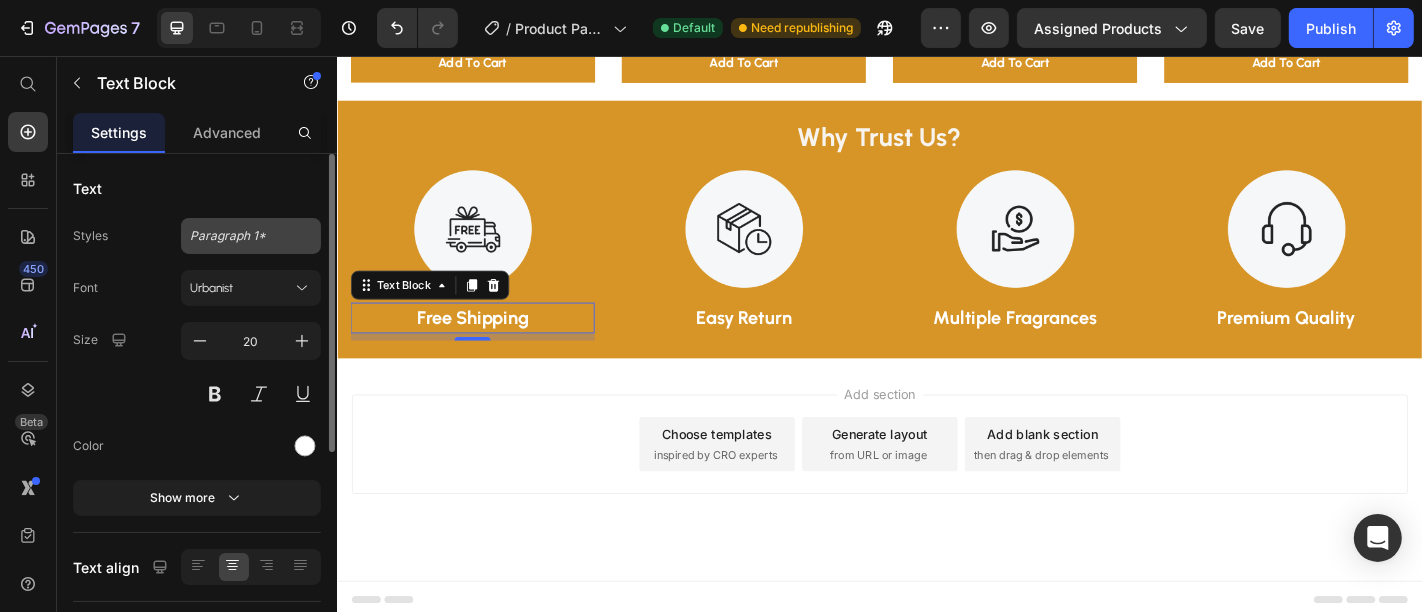 click on "Paragraph 1*" at bounding box center [239, 236] 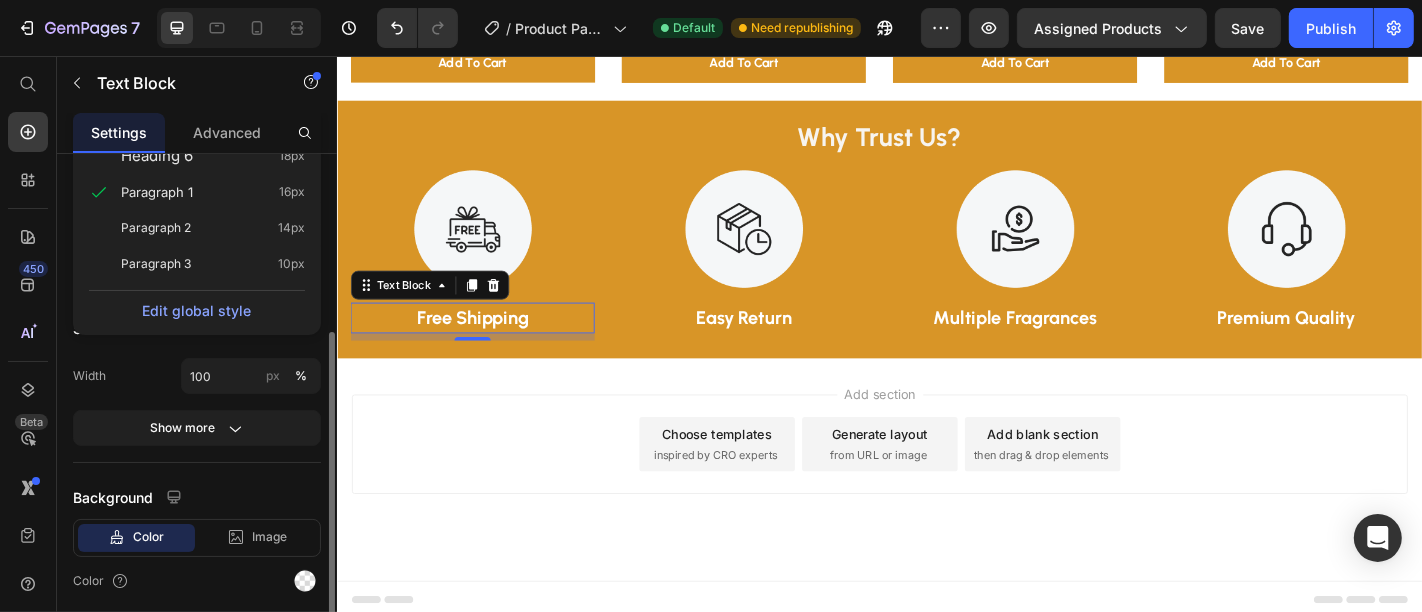 scroll, scrollTop: 376, scrollLeft: 0, axis: vertical 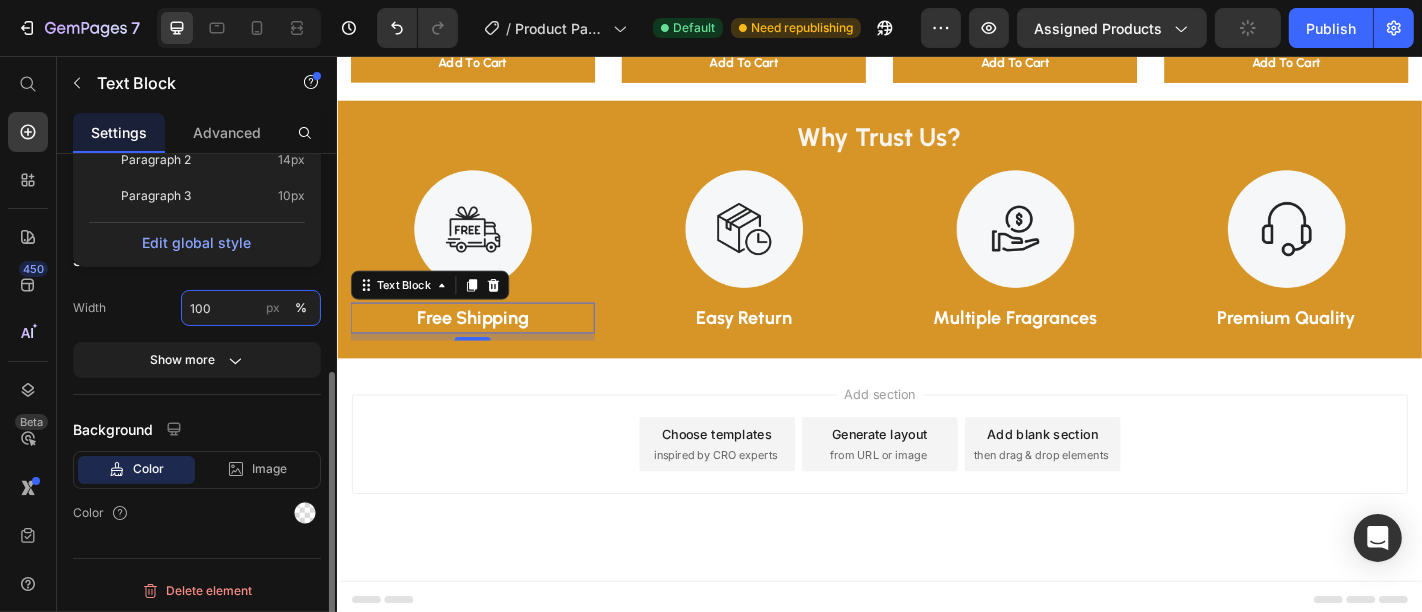 click on "100" at bounding box center [251, 308] 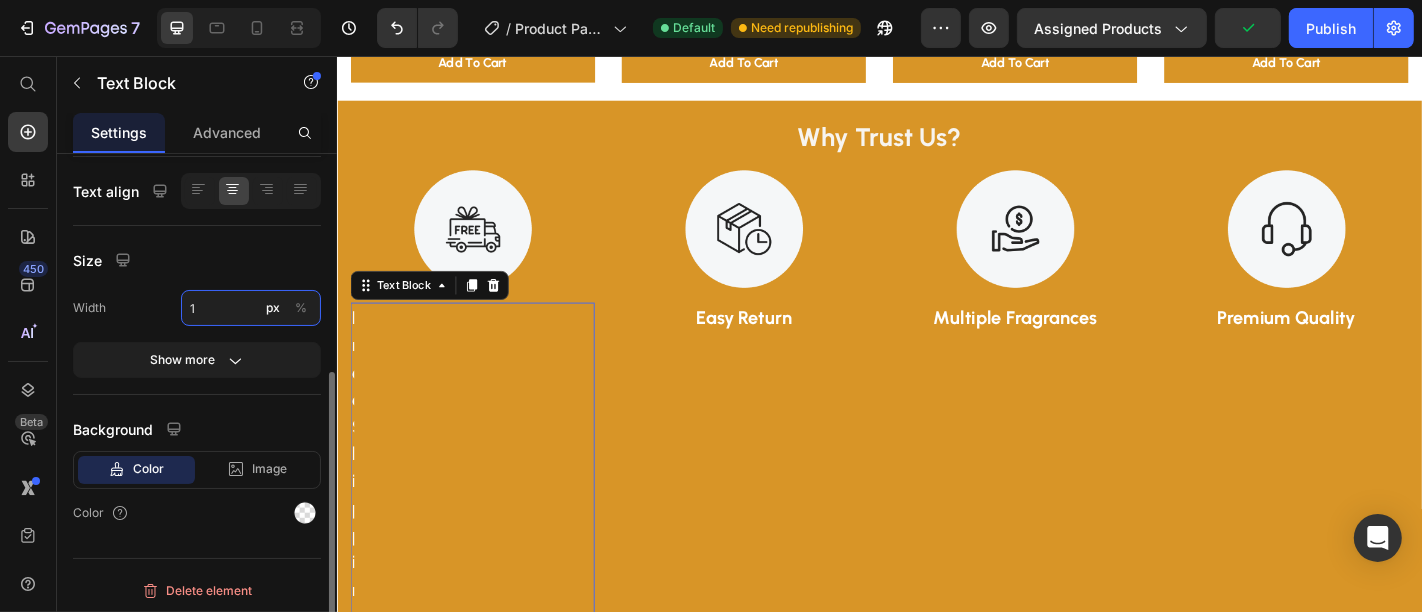 scroll, scrollTop: 1274, scrollLeft: 0, axis: vertical 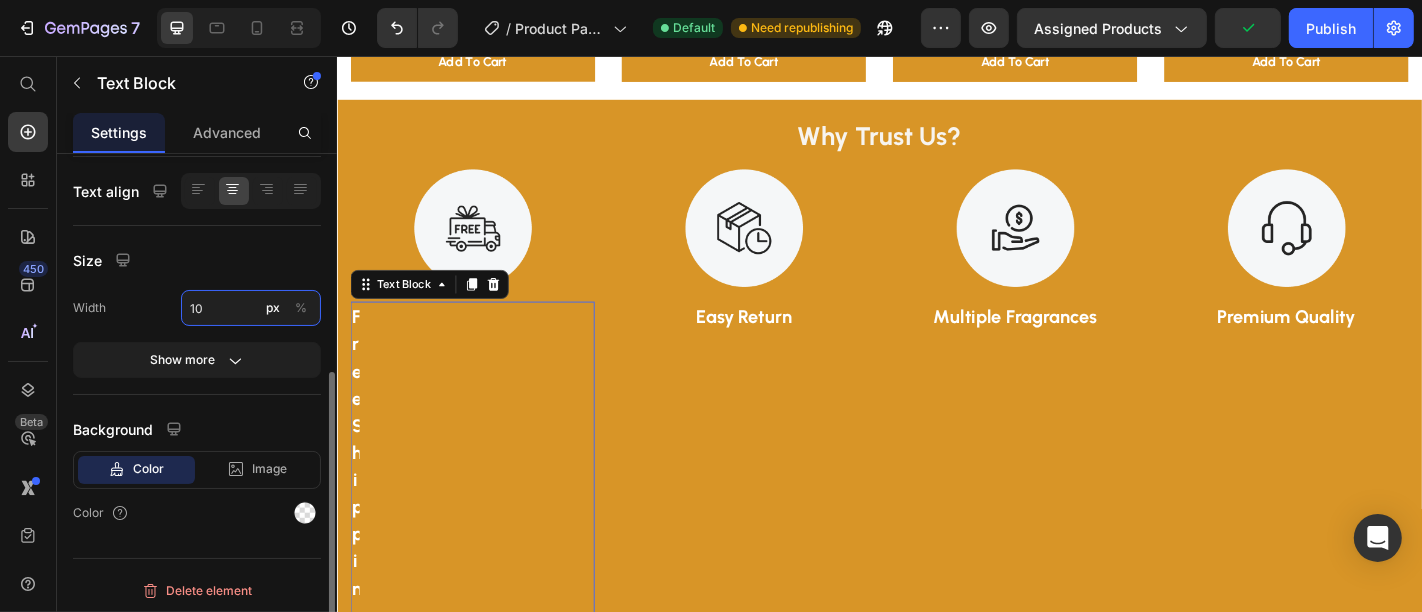 type on "100" 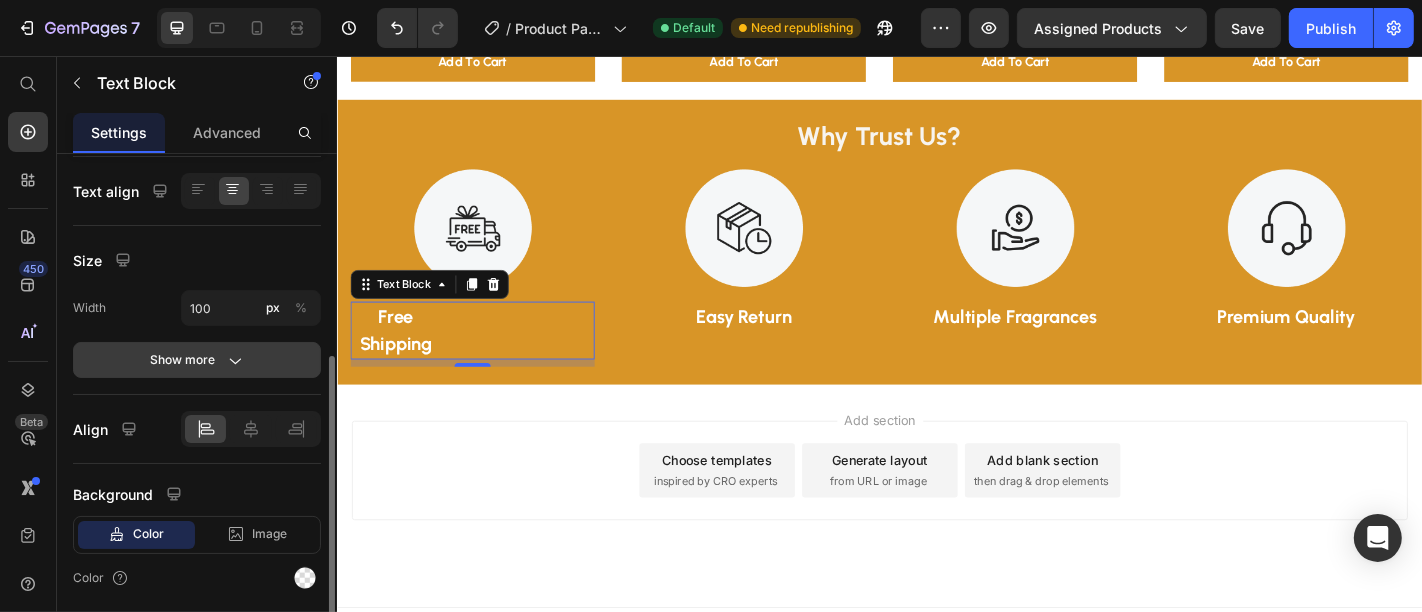 click 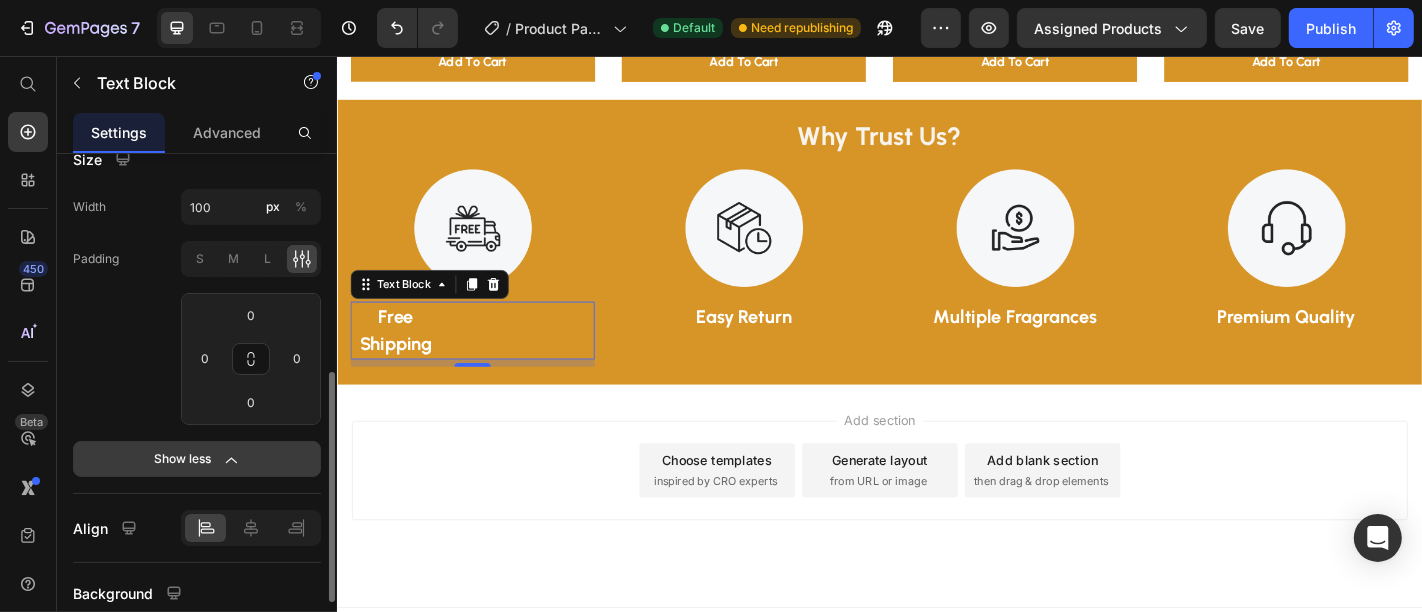 scroll, scrollTop: 481, scrollLeft: 0, axis: vertical 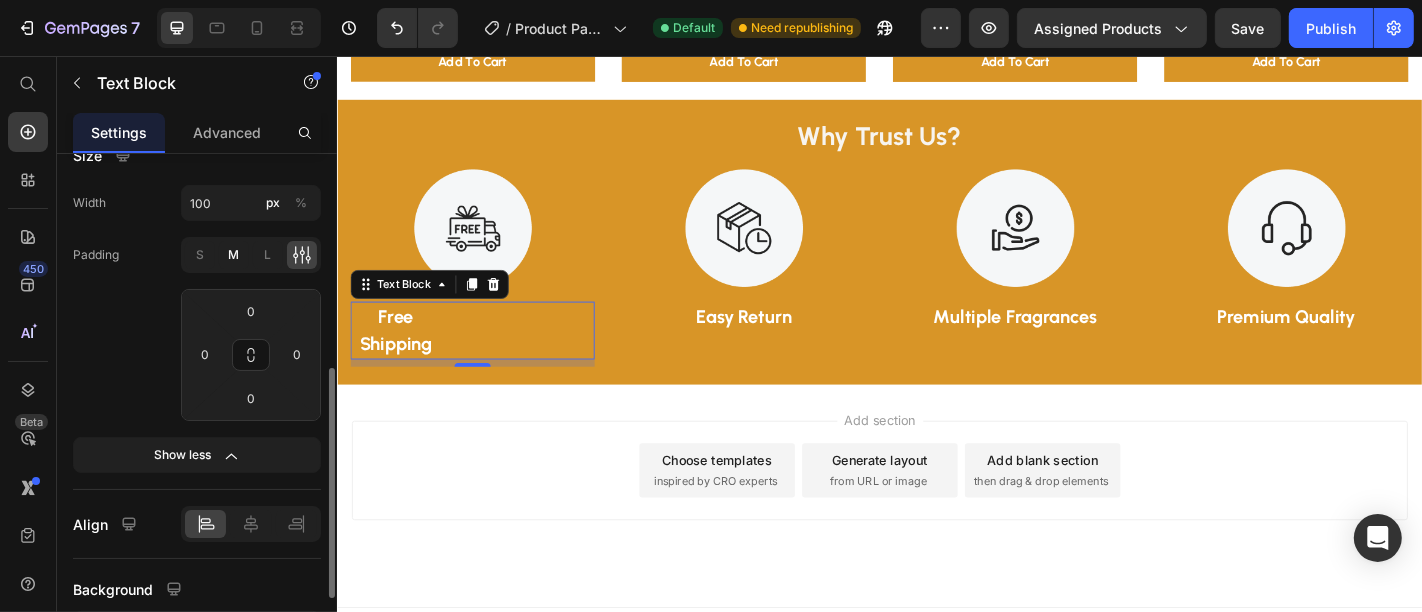 click on "M" 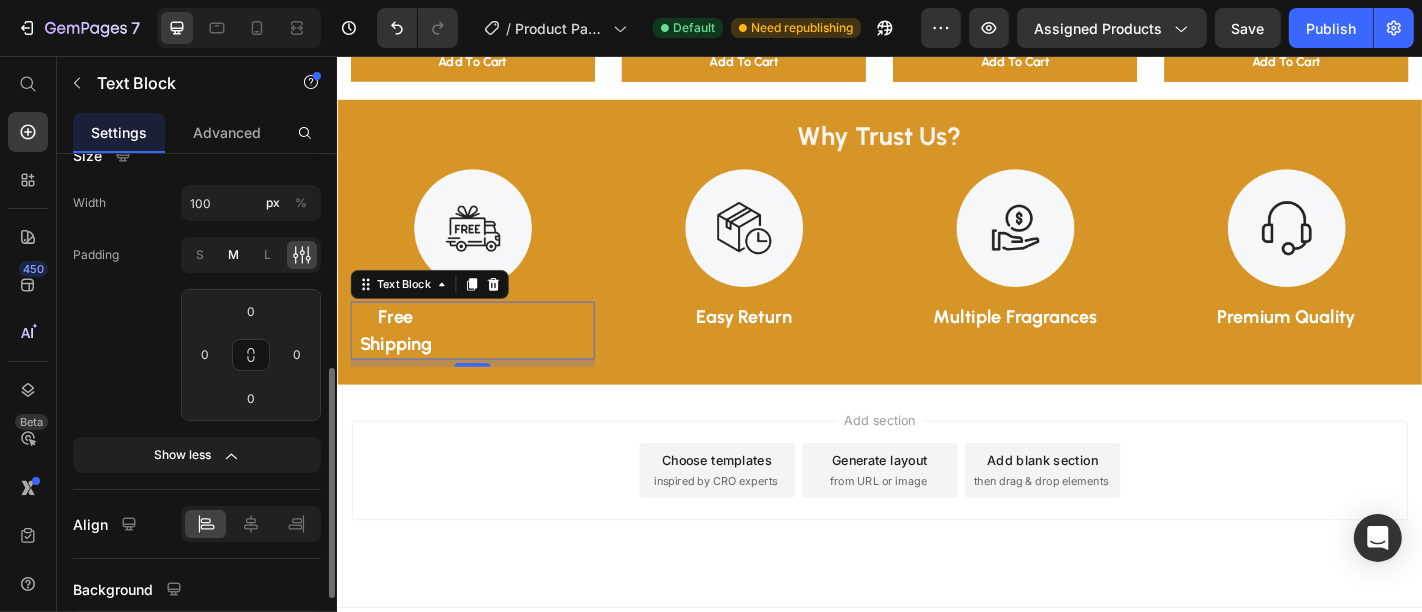 type on "8" 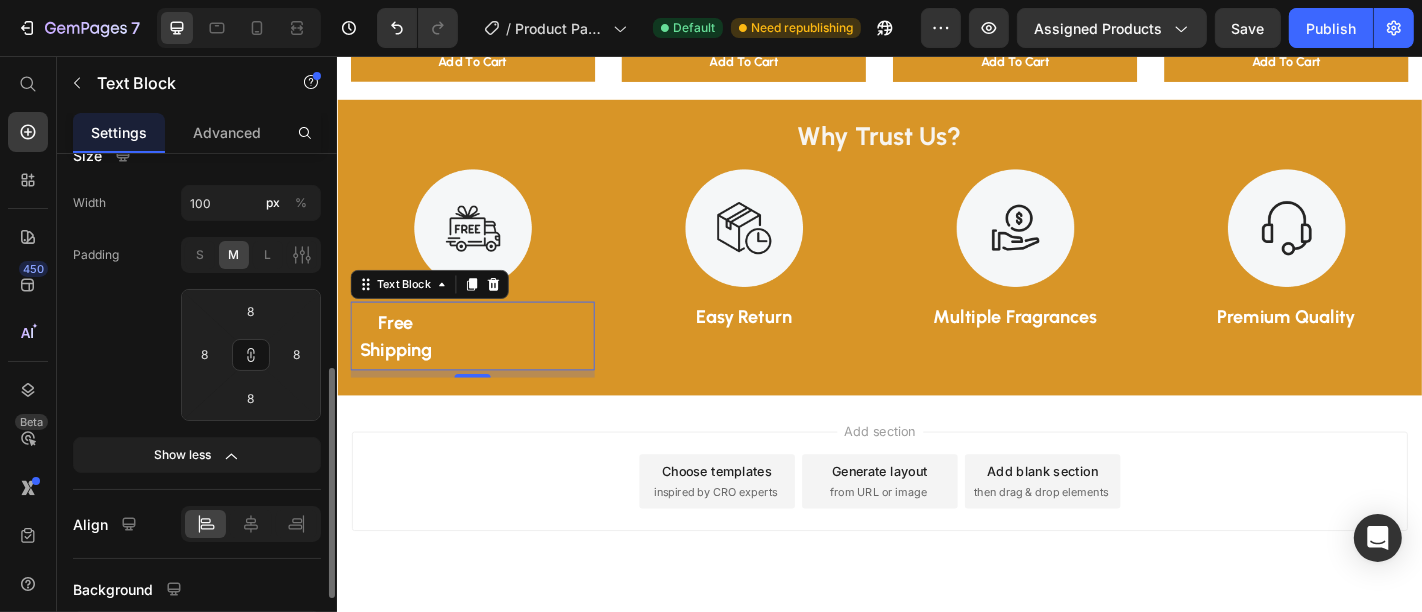 click on "M" 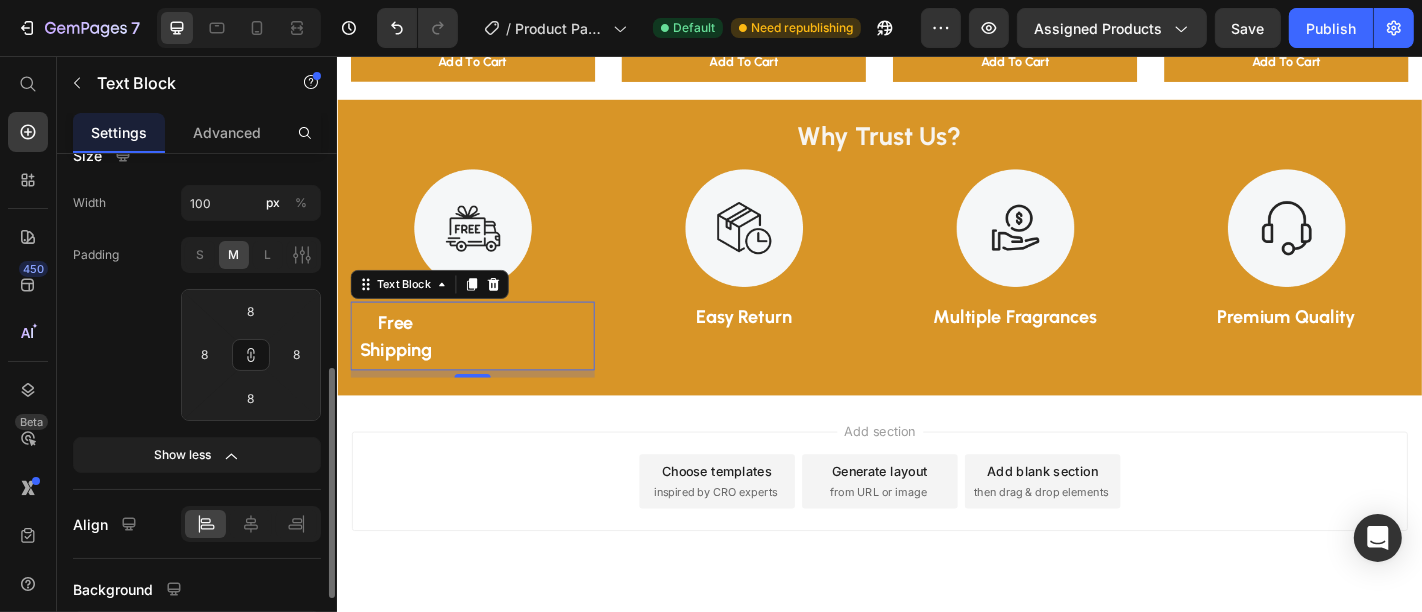 type 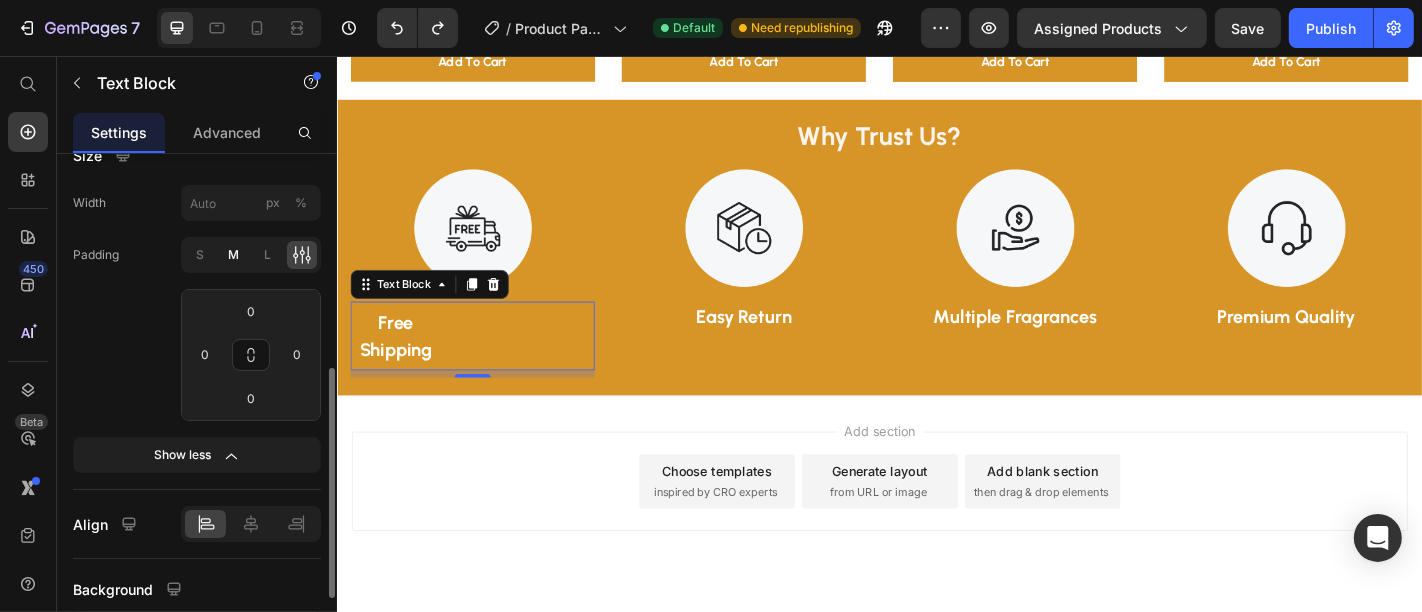 scroll, scrollTop: 1273, scrollLeft: 0, axis: vertical 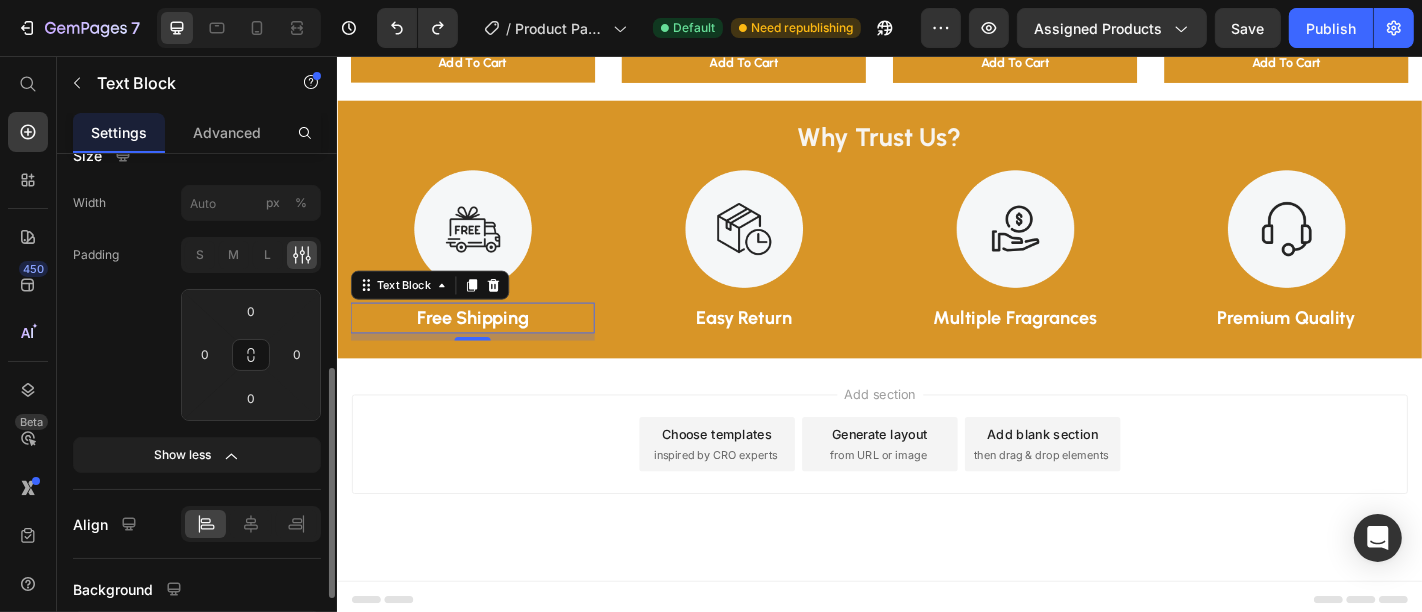 click on "Padding S M L 0 0 0 0" 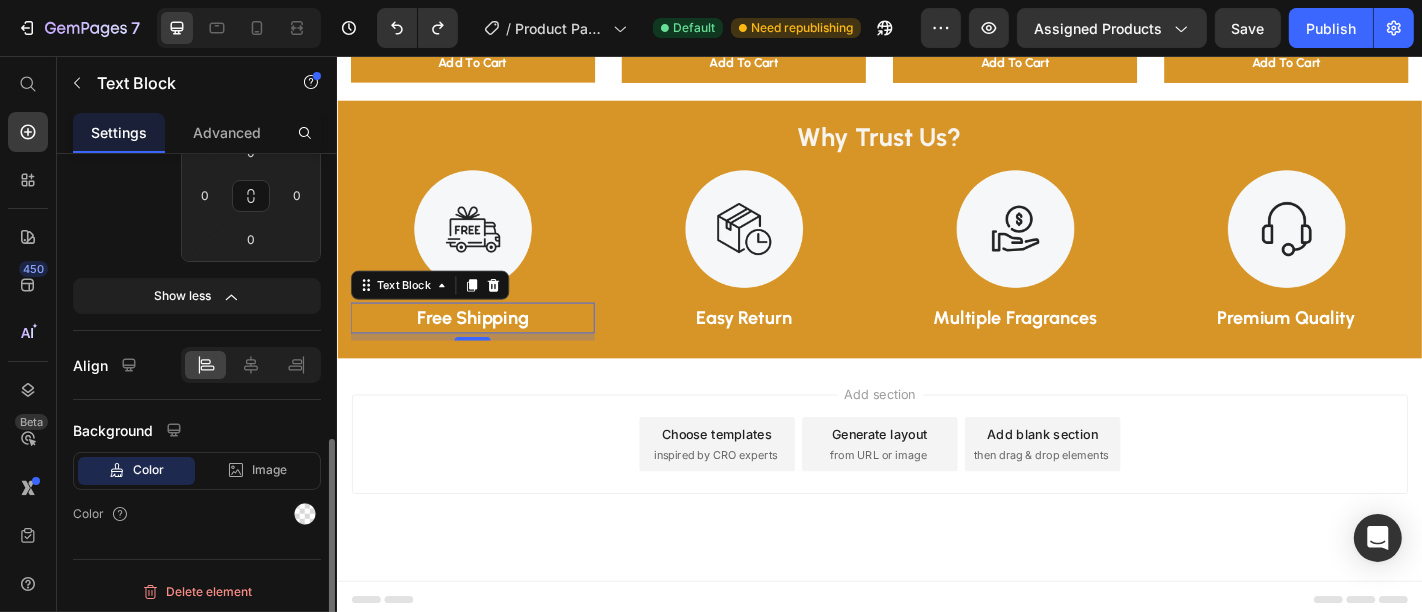 scroll, scrollTop: 641, scrollLeft: 0, axis: vertical 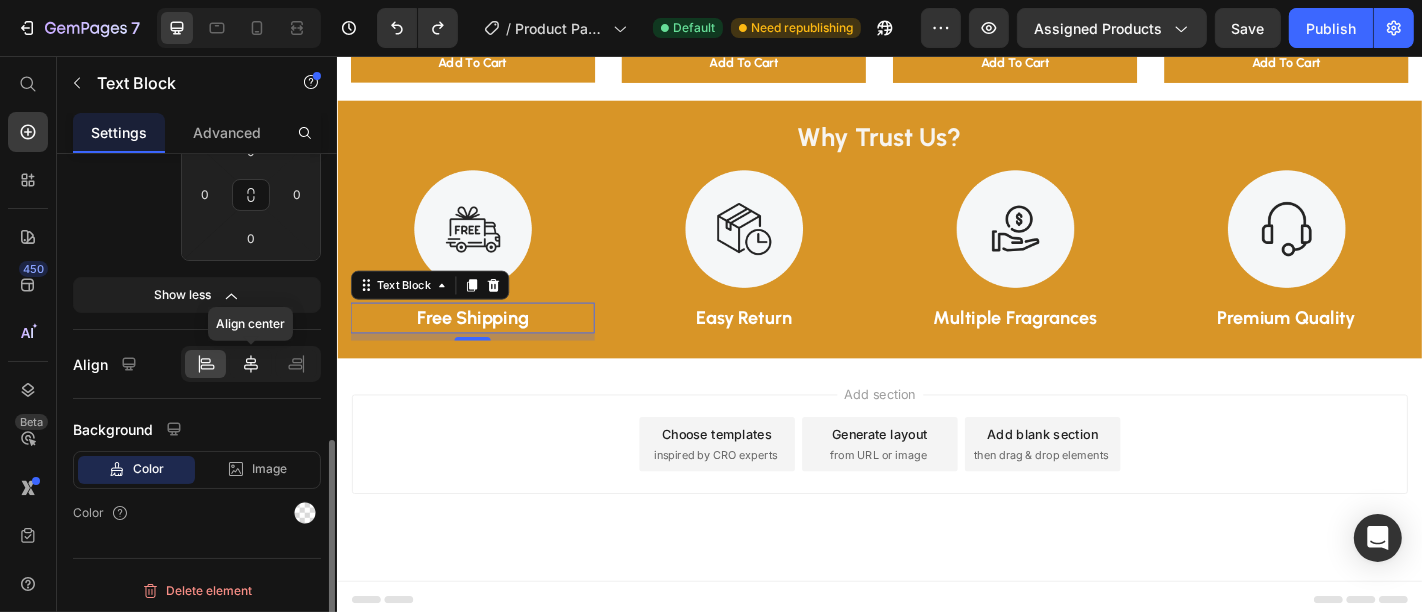 click 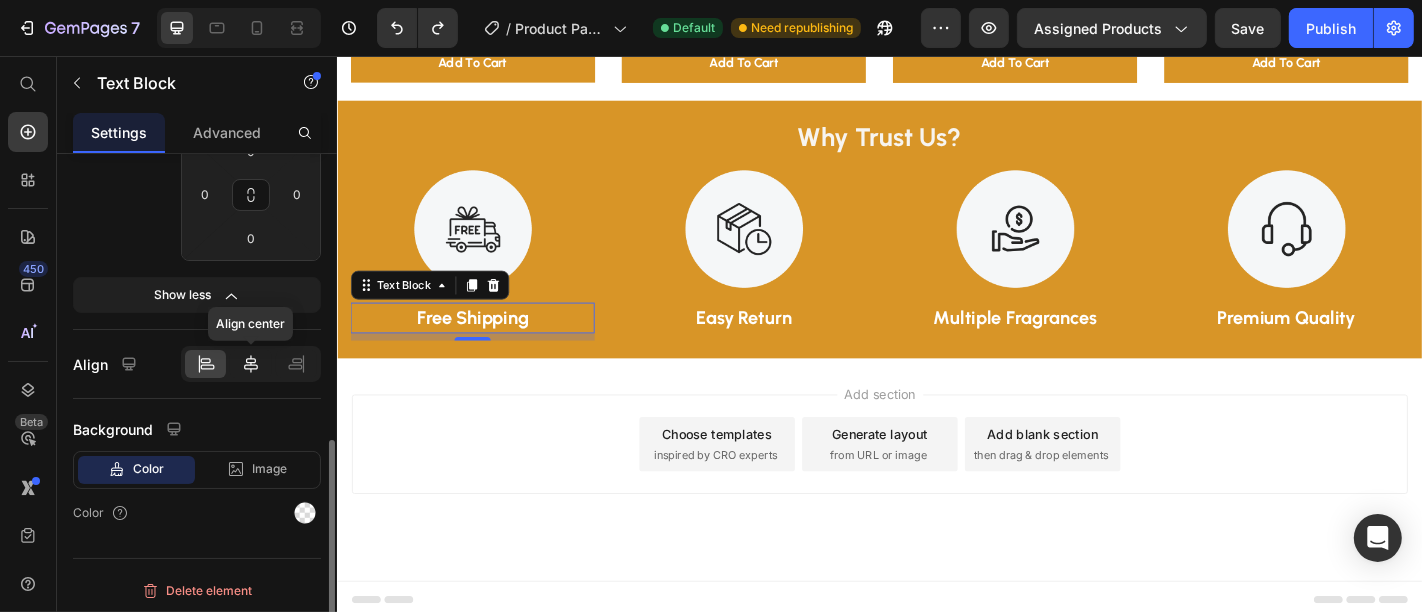 type on "100" 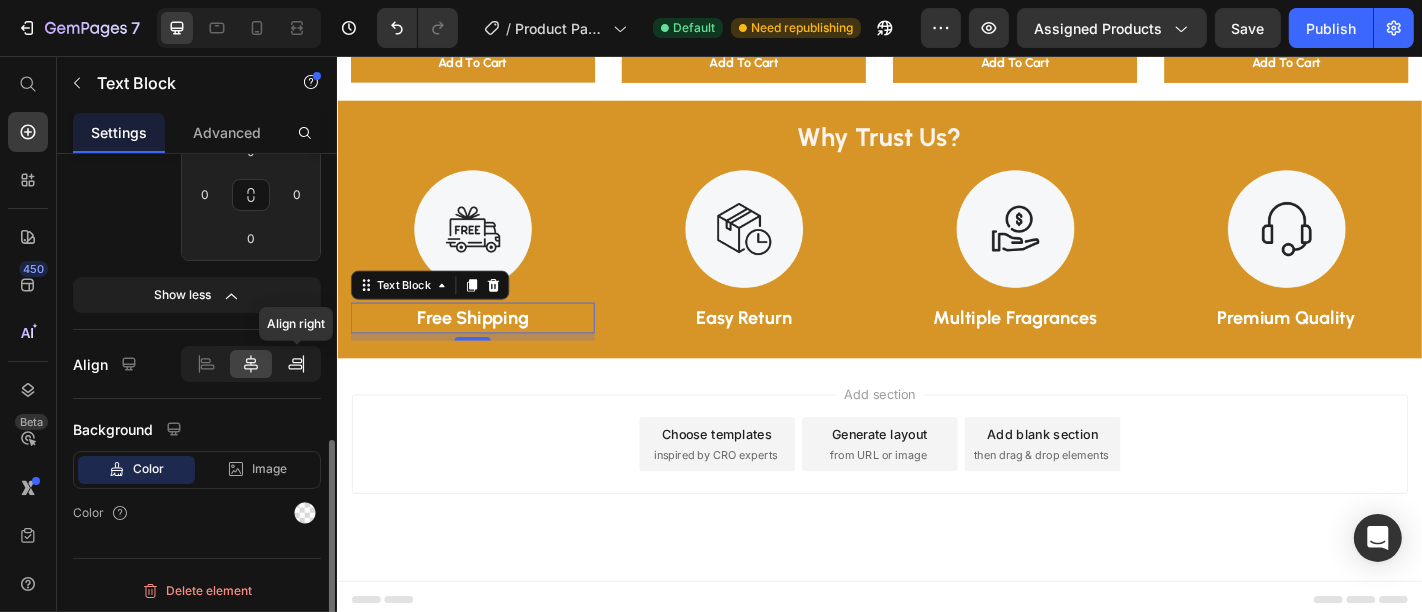 click 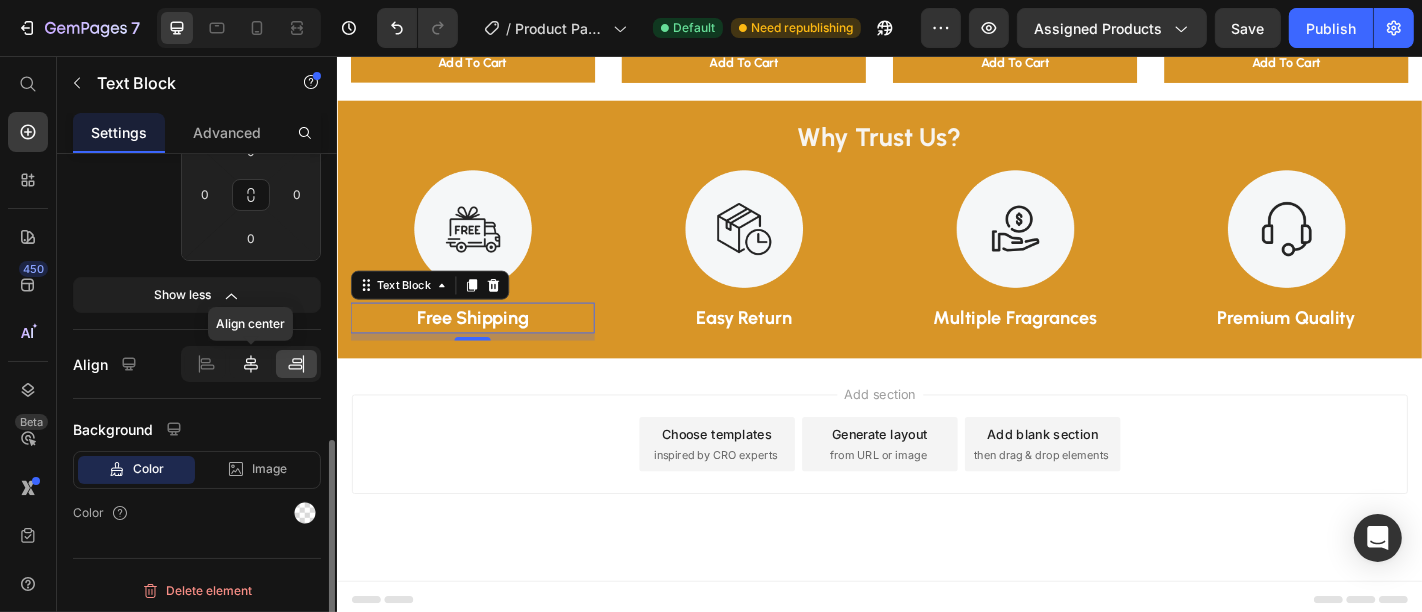 click 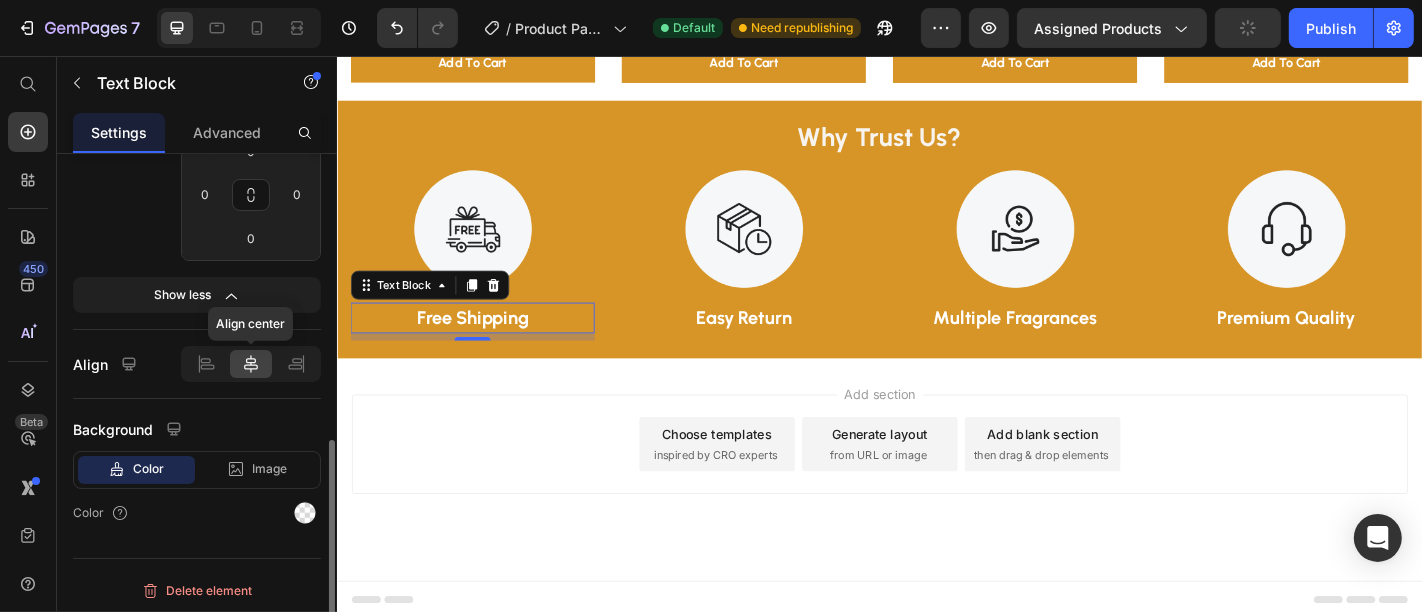 click 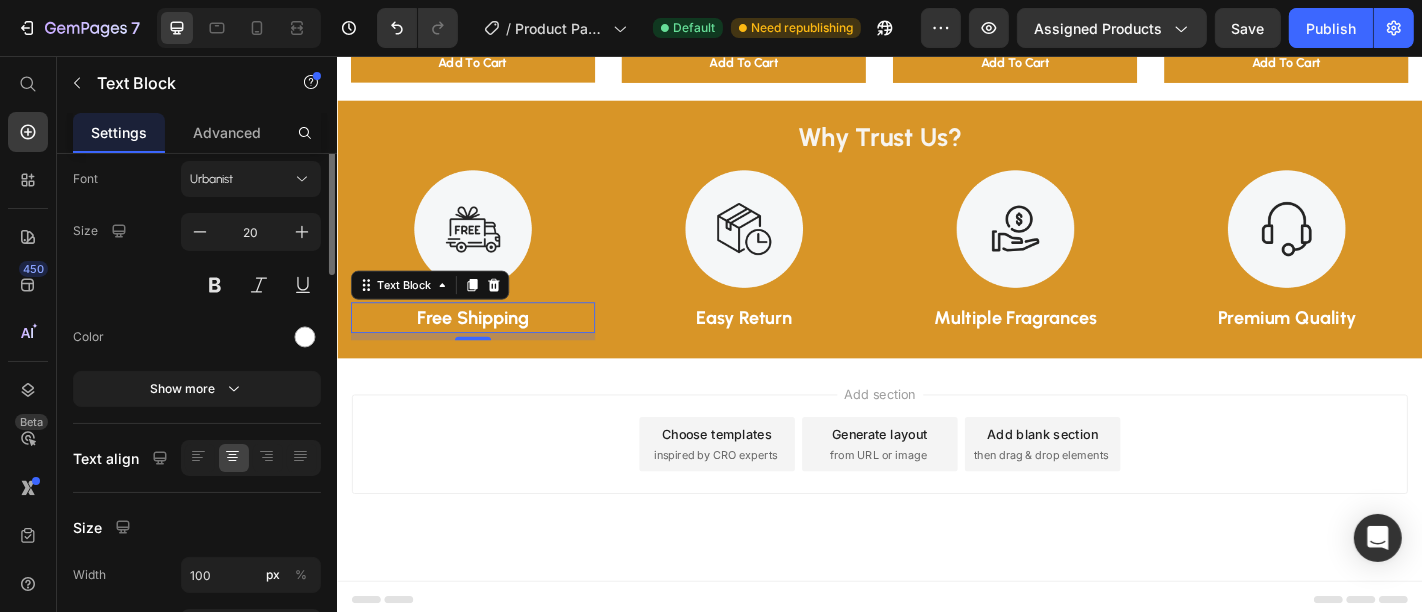 scroll, scrollTop: 0, scrollLeft: 0, axis: both 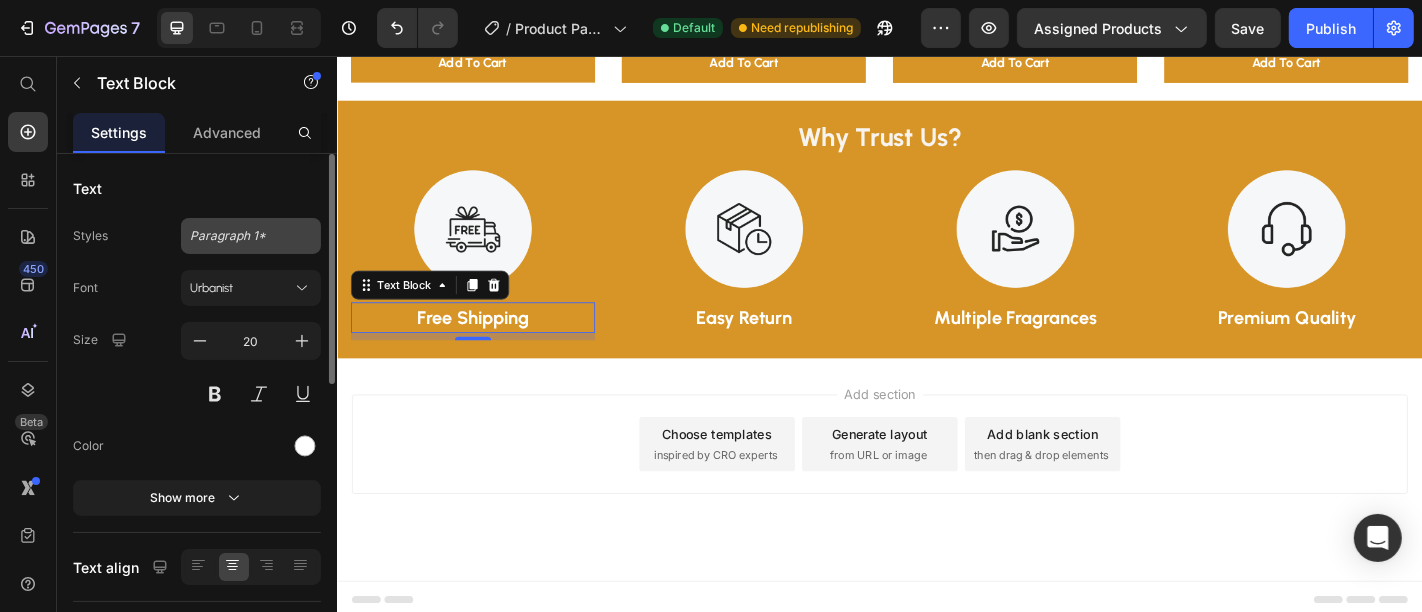 click on "Paragraph 1*" at bounding box center (251, 236) 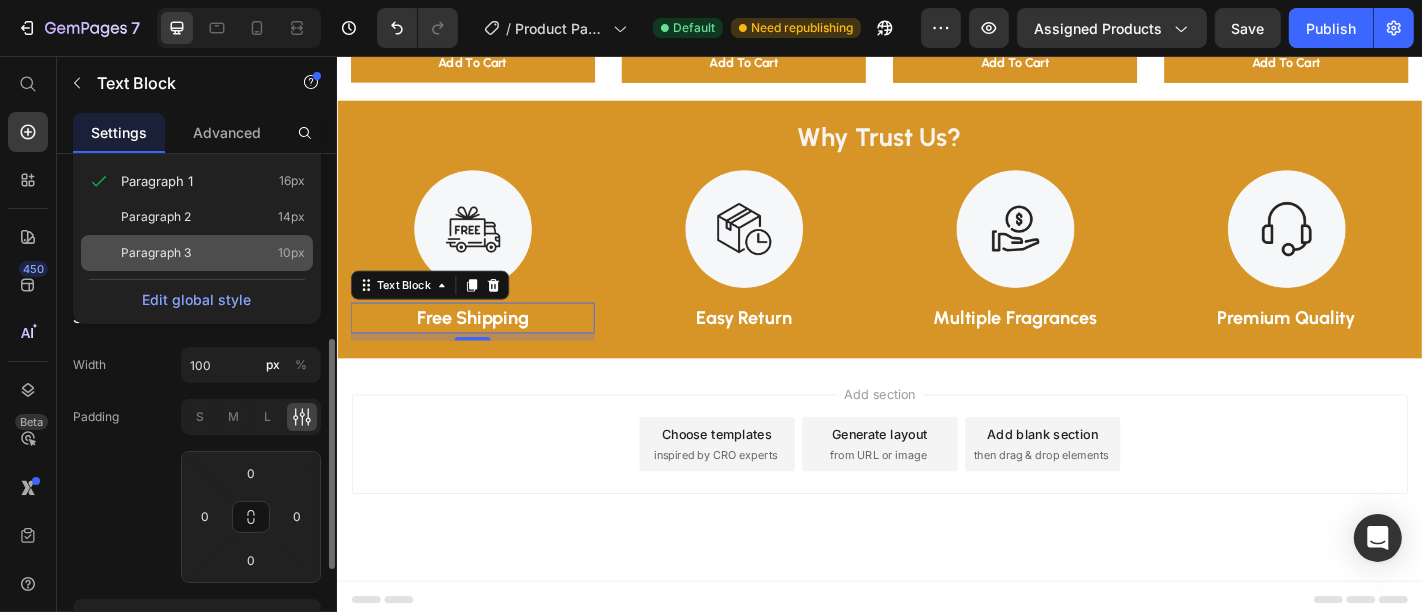scroll, scrollTop: 357, scrollLeft: 0, axis: vertical 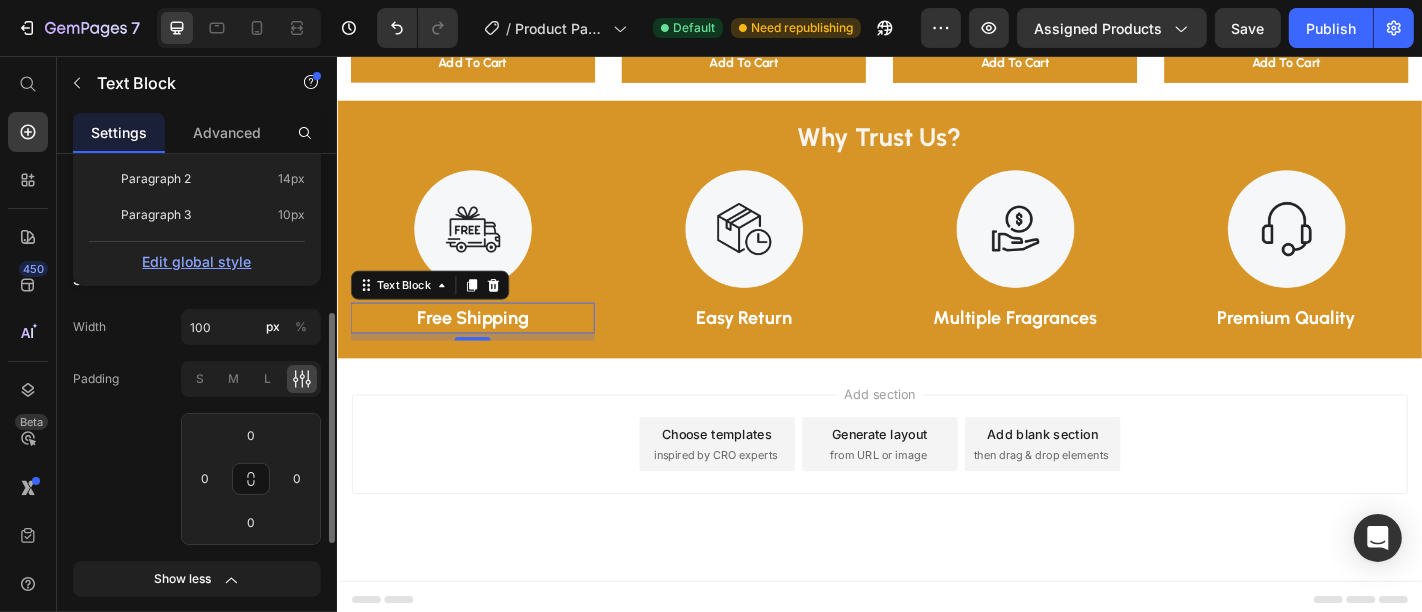 click on "Edit global style" at bounding box center (197, 262) 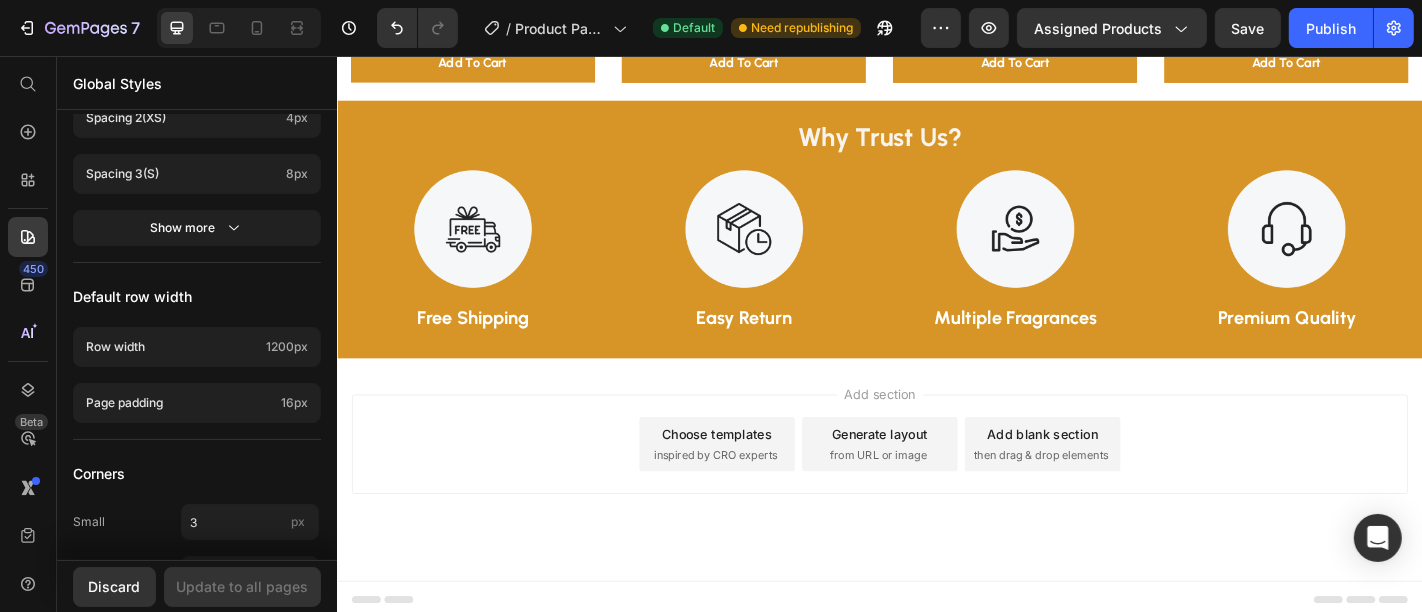 scroll, scrollTop: 1123, scrollLeft: 0, axis: vertical 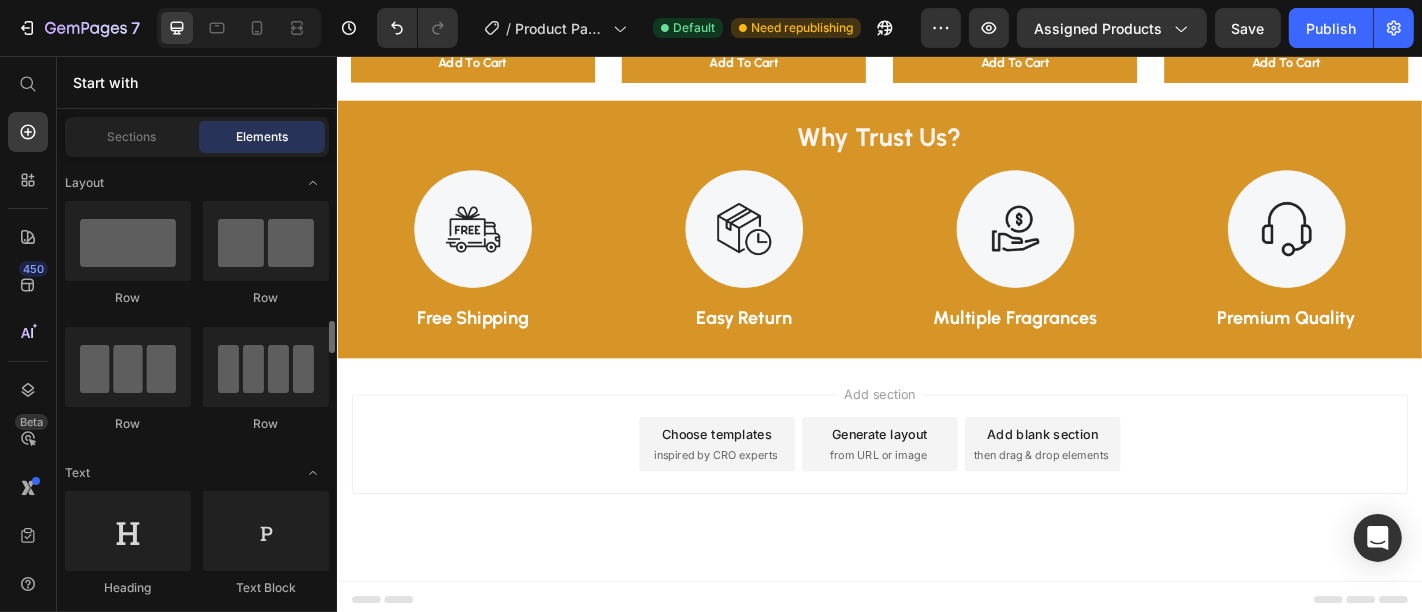 click on "Add section Choose templates inspired by CRO experts Generate layout from URL or image Add blank section then drag & drop elements" at bounding box center (936, 485) 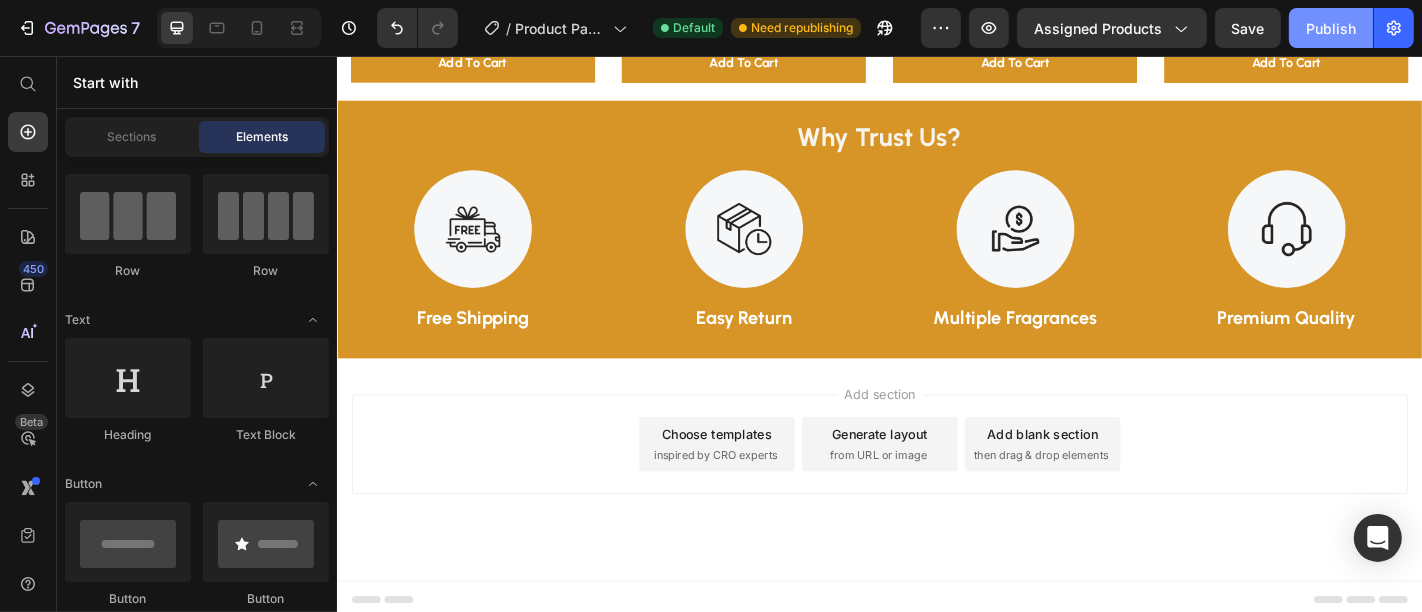 click on "Publish" at bounding box center [1331, 28] 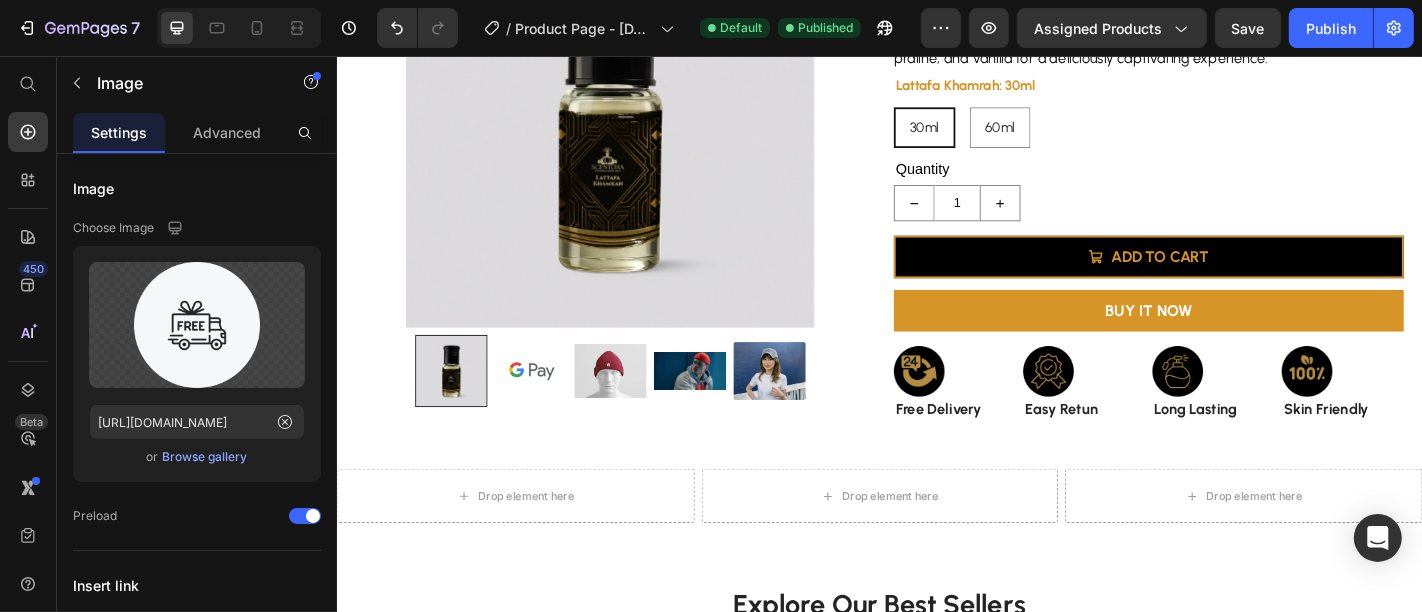 scroll, scrollTop: 251, scrollLeft: 0, axis: vertical 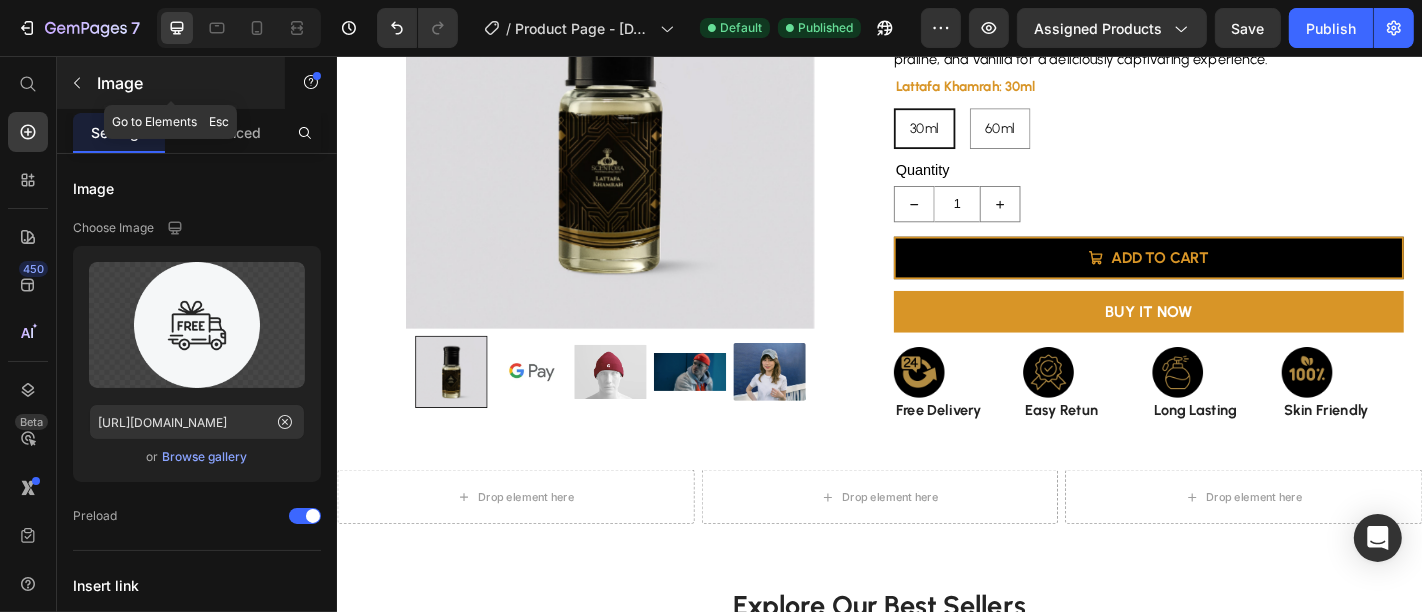 click at bounding box center [77, 83] 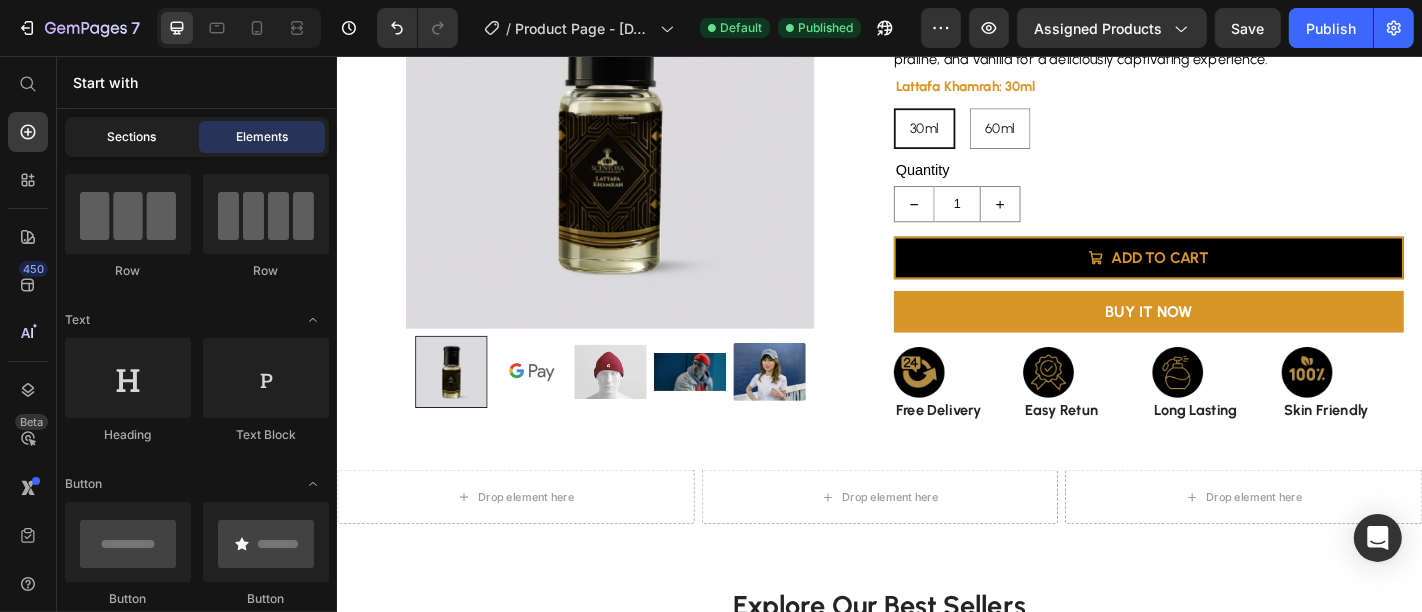 click on "Sections" 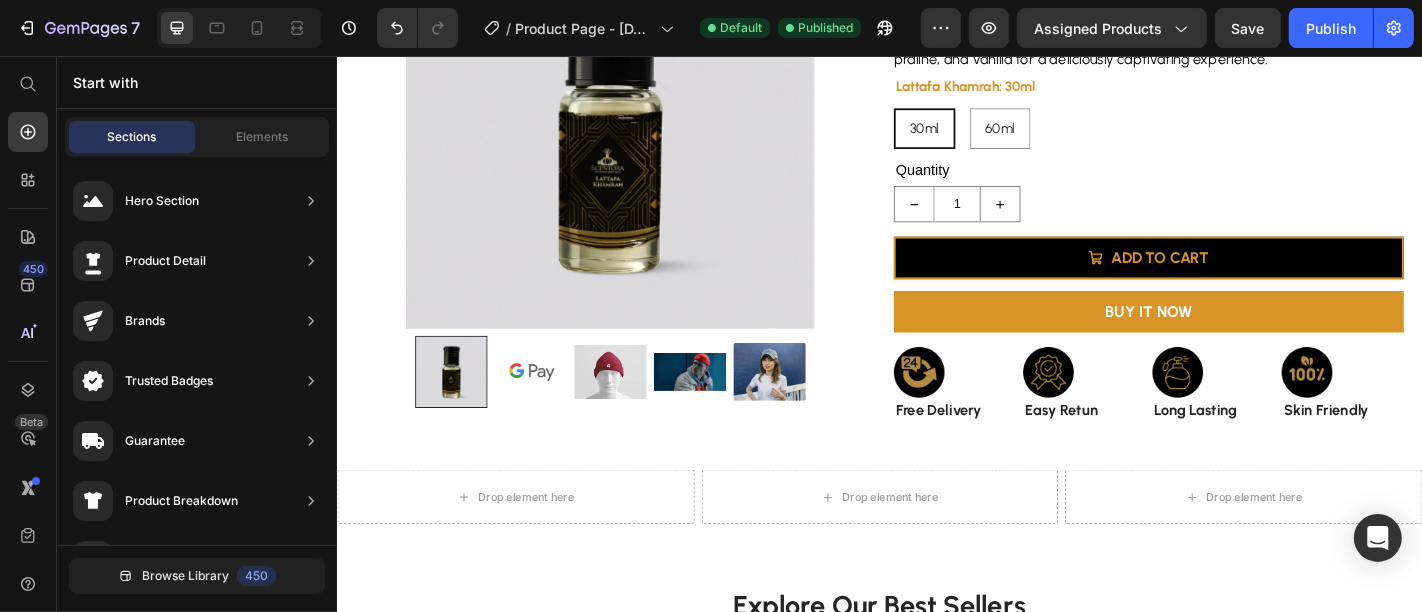 click on "Sections Elements" at bounding box center (197, 137) 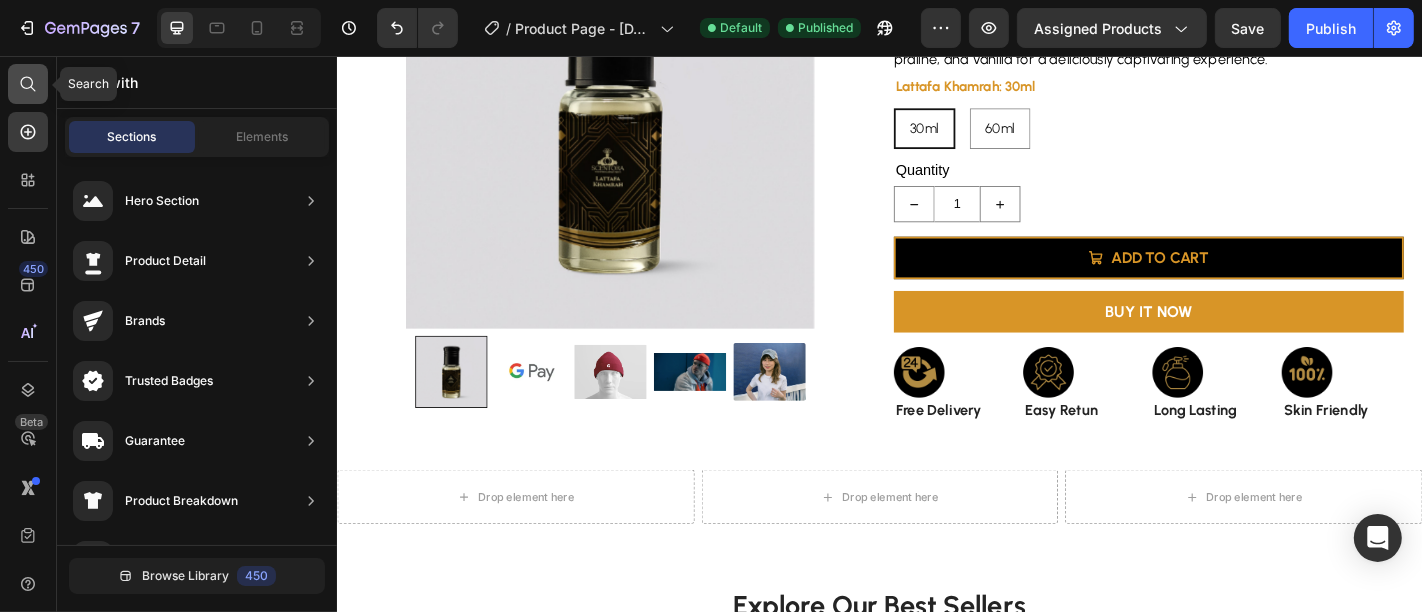 click 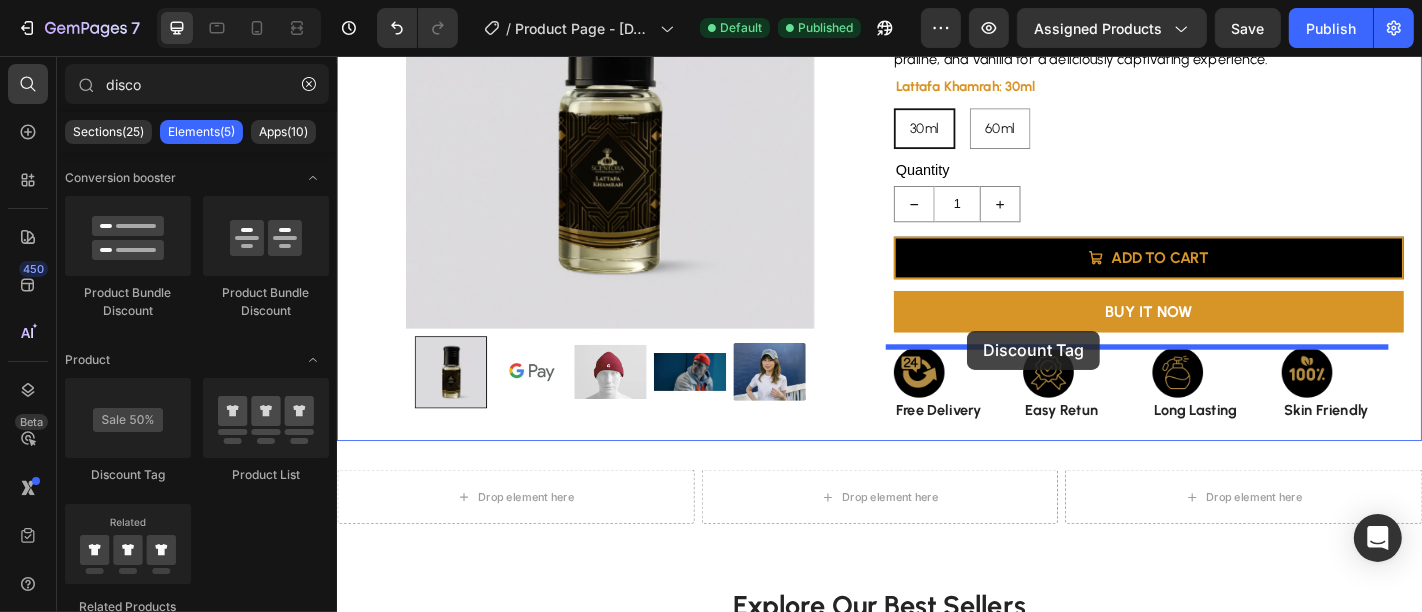 drag, startPoint x: 483, startPoint y: 479, endPoint x: 1033, endPoint y: 359, distance: 562.9387 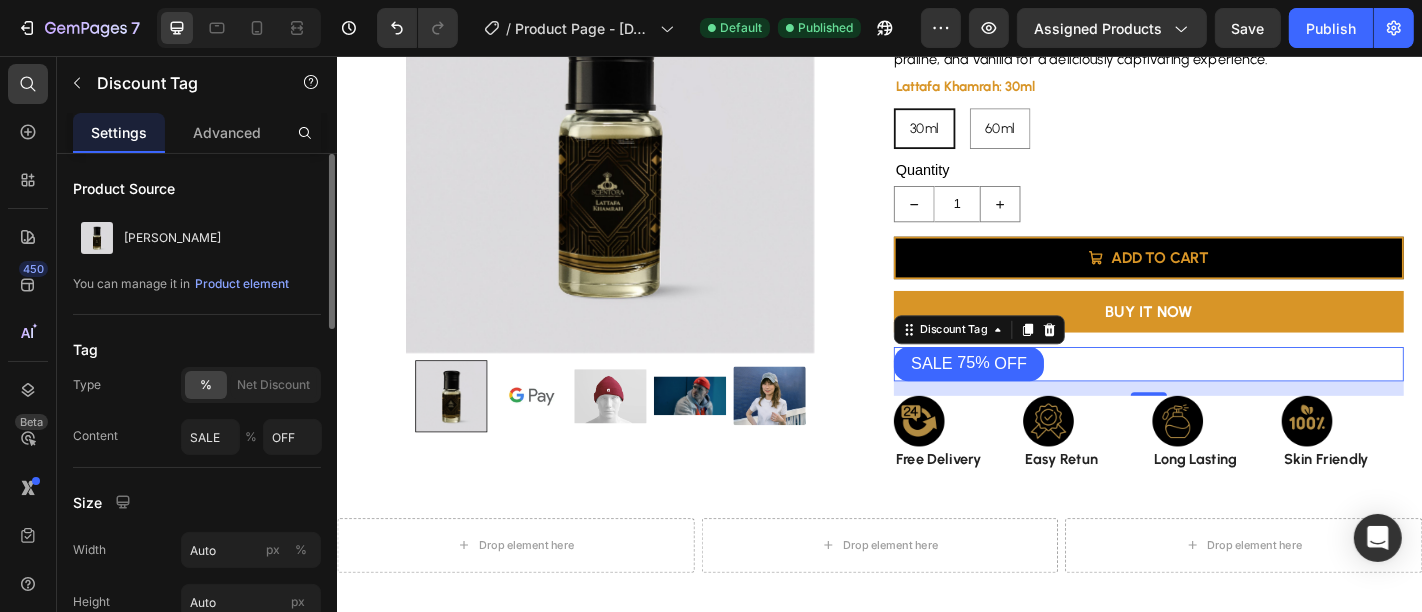 type on "disc" 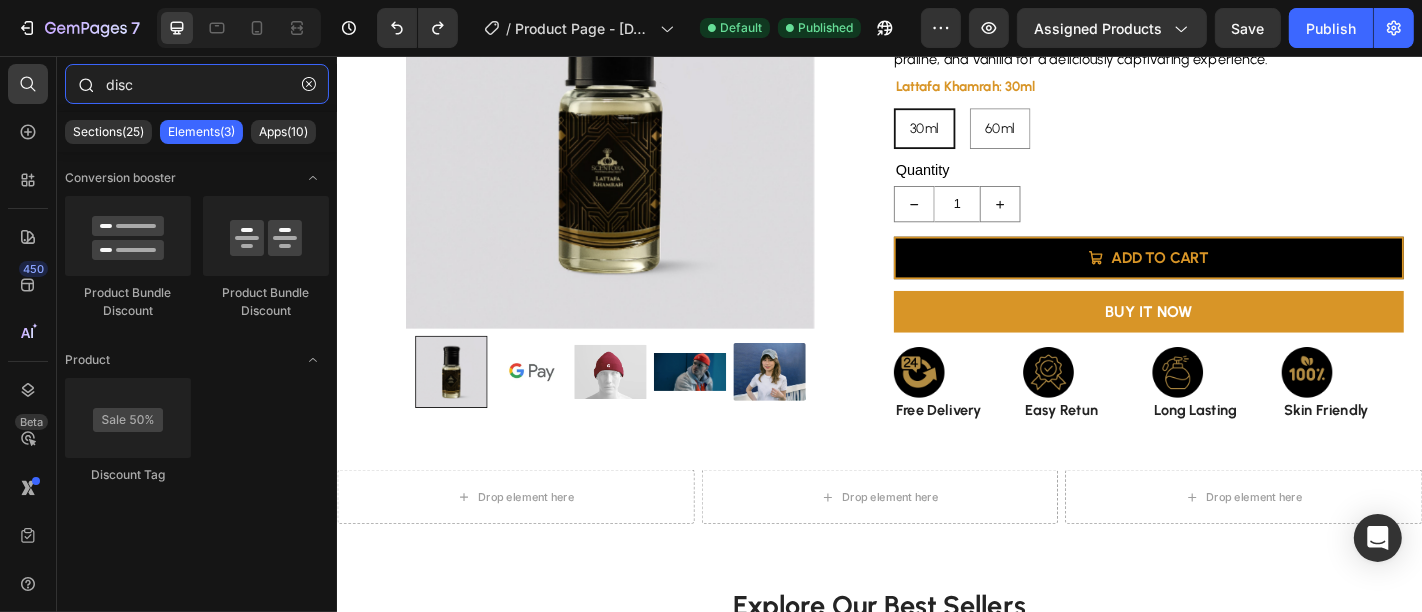 click on "disc" at bounding box center [197, 84] 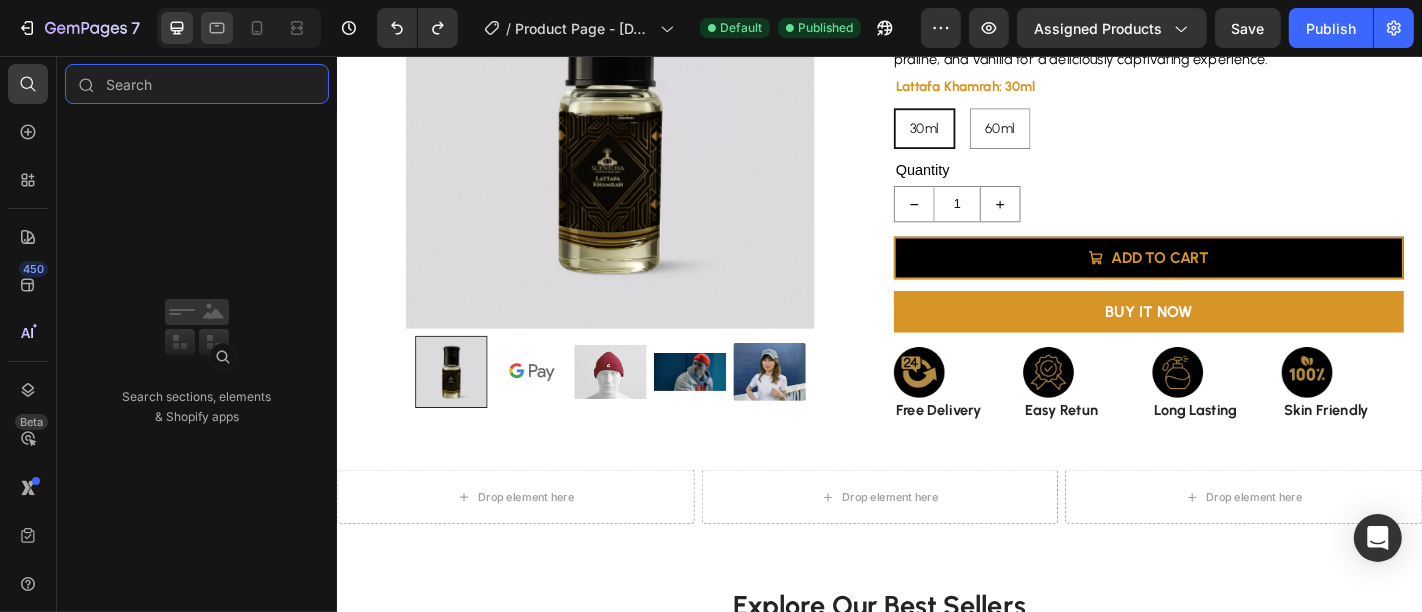 type 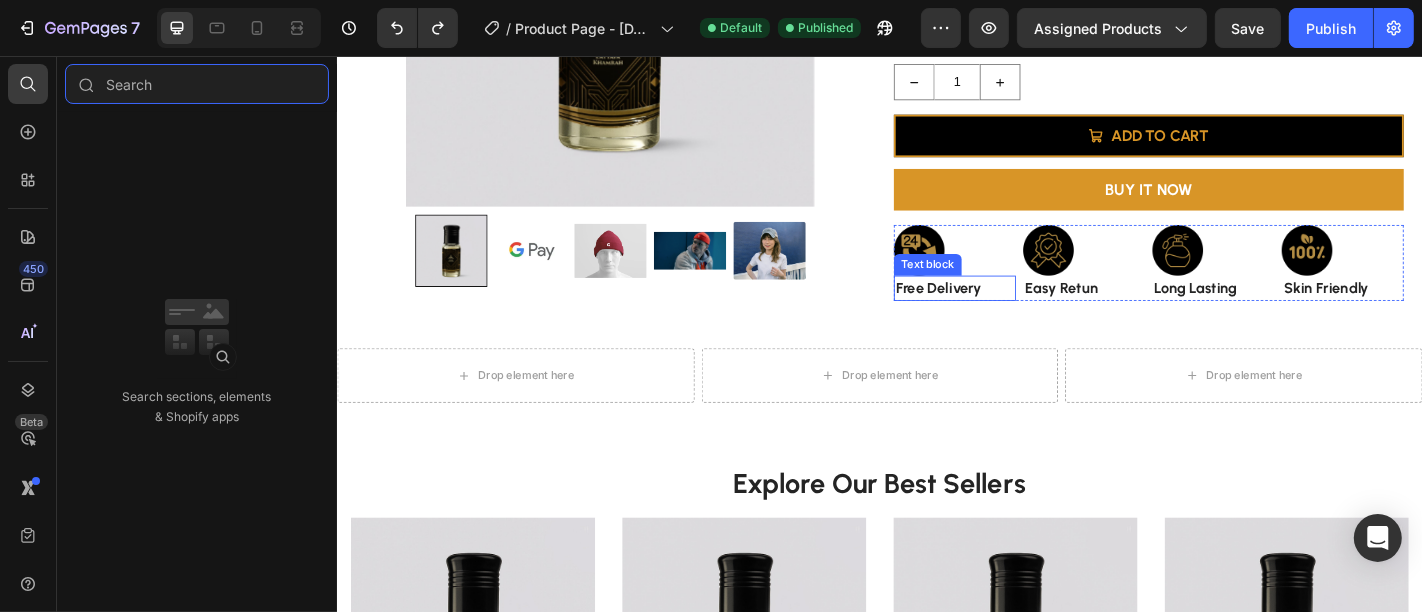 scroll, scrollTop: 383, scrollLeft: 0, axis: vertical 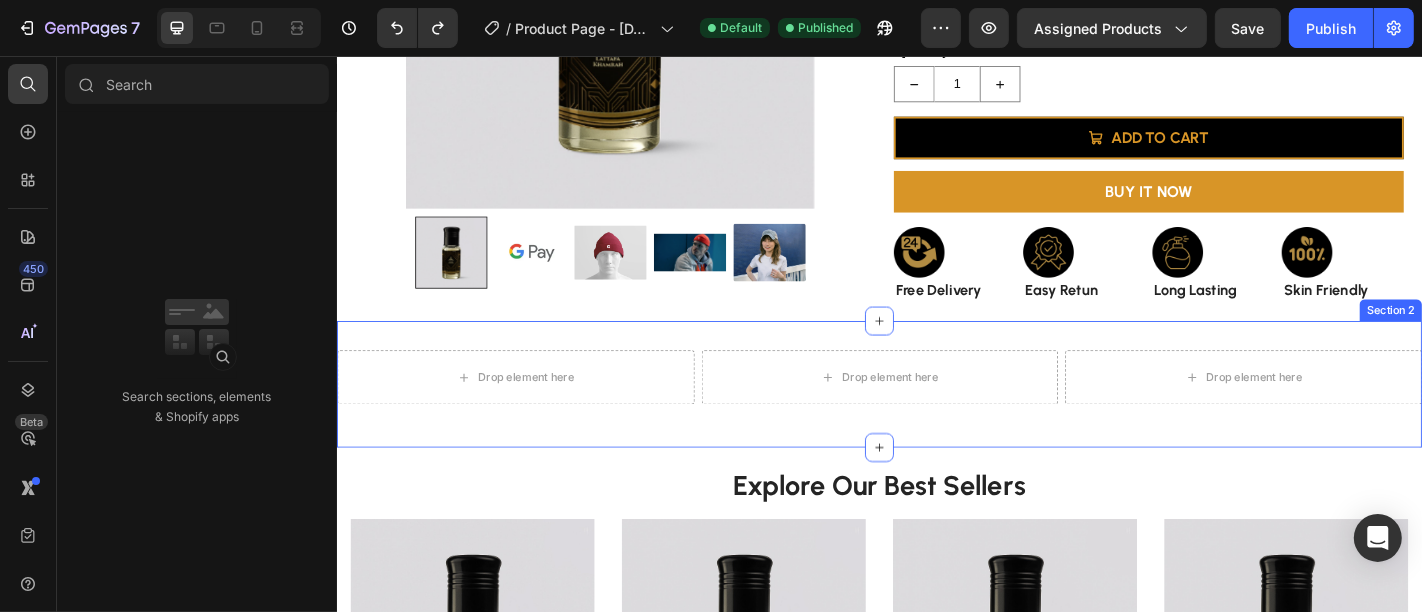 click on "Drop element here
Drop element here
Drop element here Row Section 2" at bounding box center [936, 419] 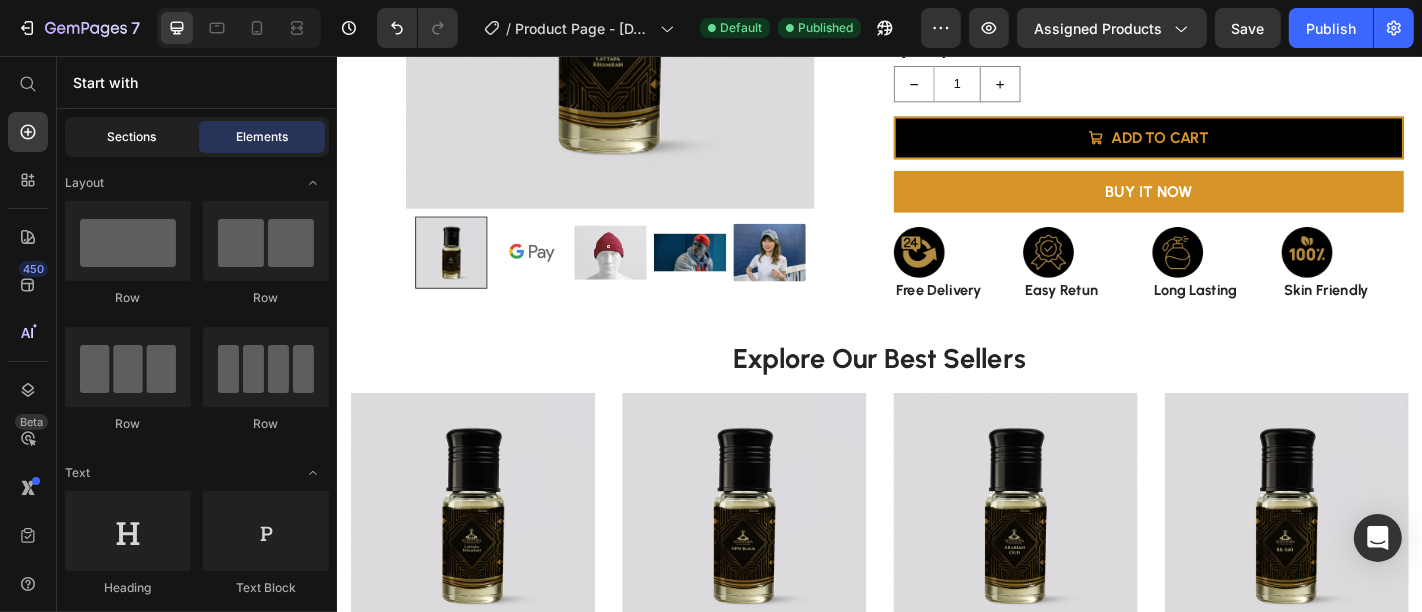 click on "Sections" 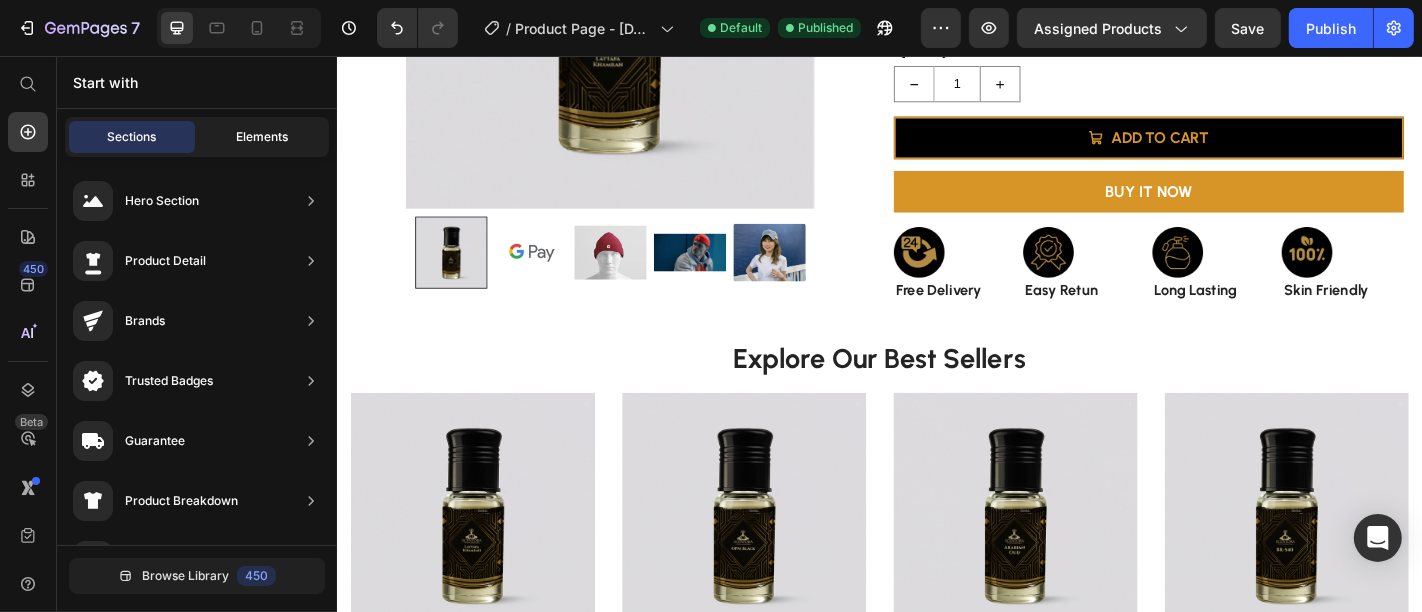 click on "Elements" at bounding box center (262, 137) 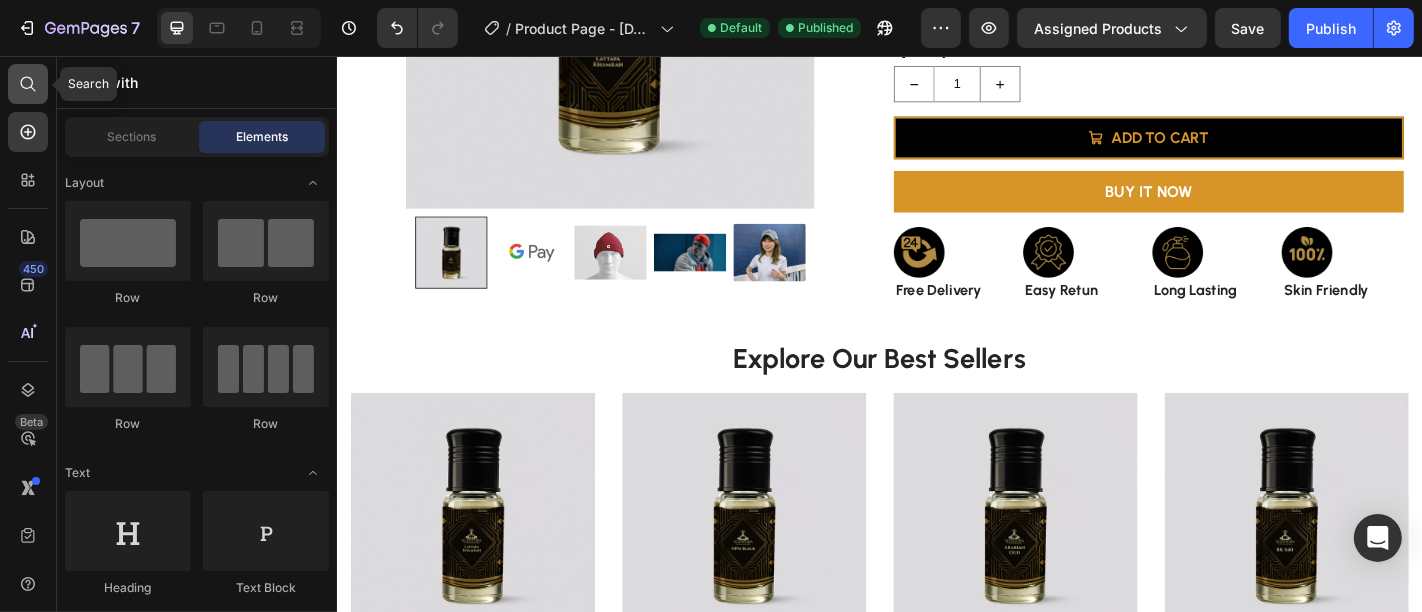 click 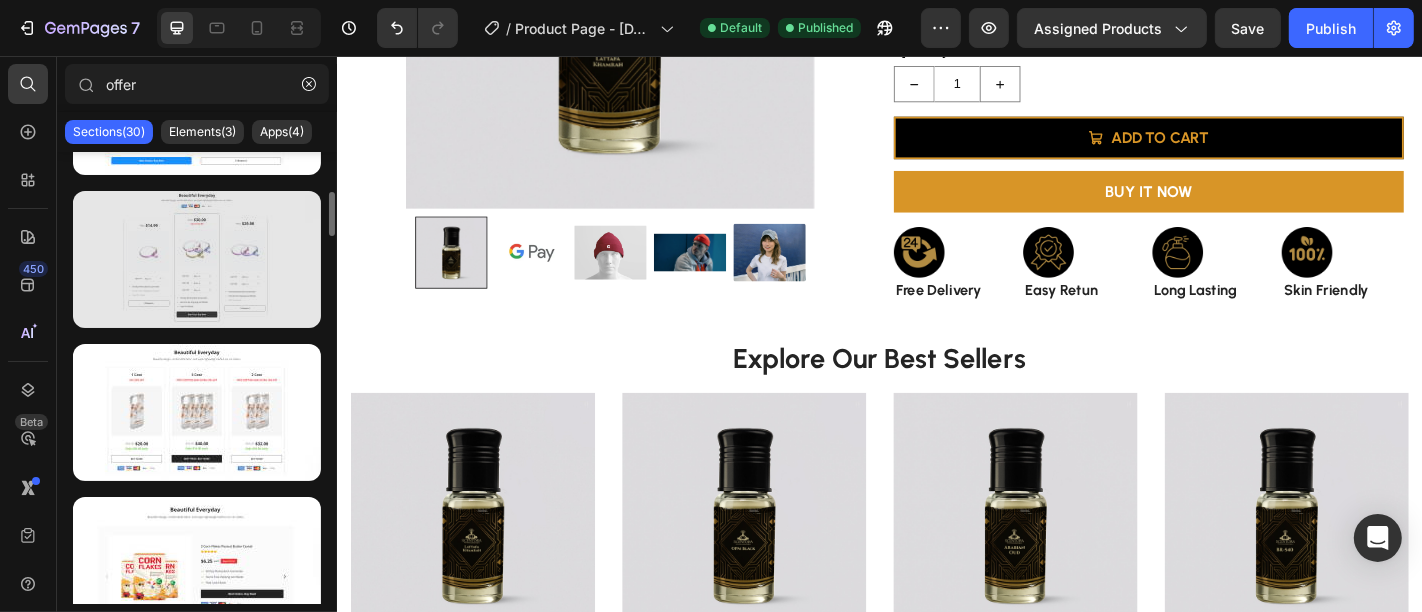 scroll, scrollTop: 248, scrollLeft: 0, axis: vertical 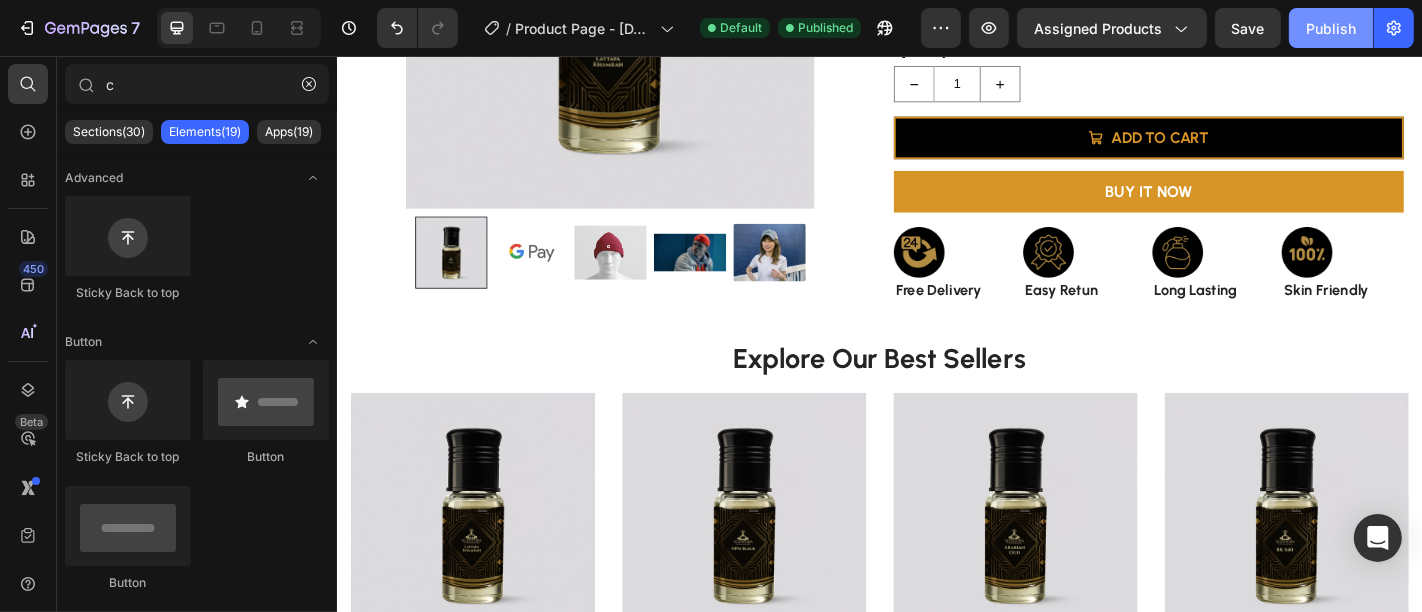 type on "c" 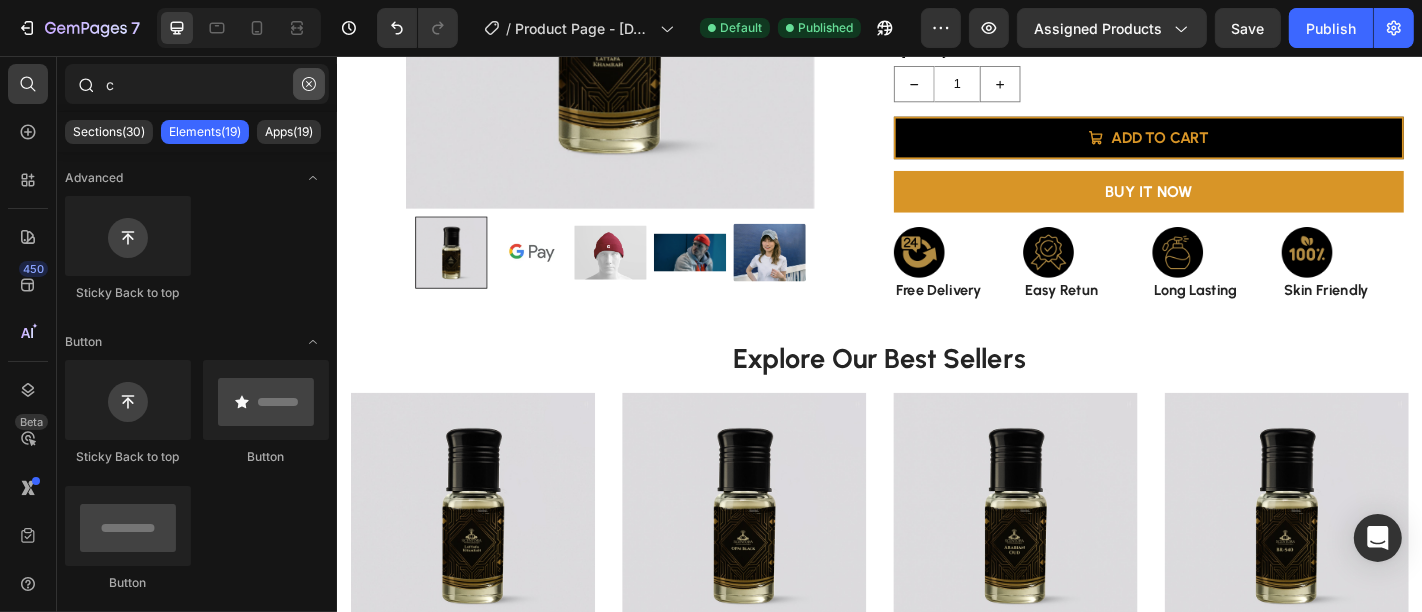 click 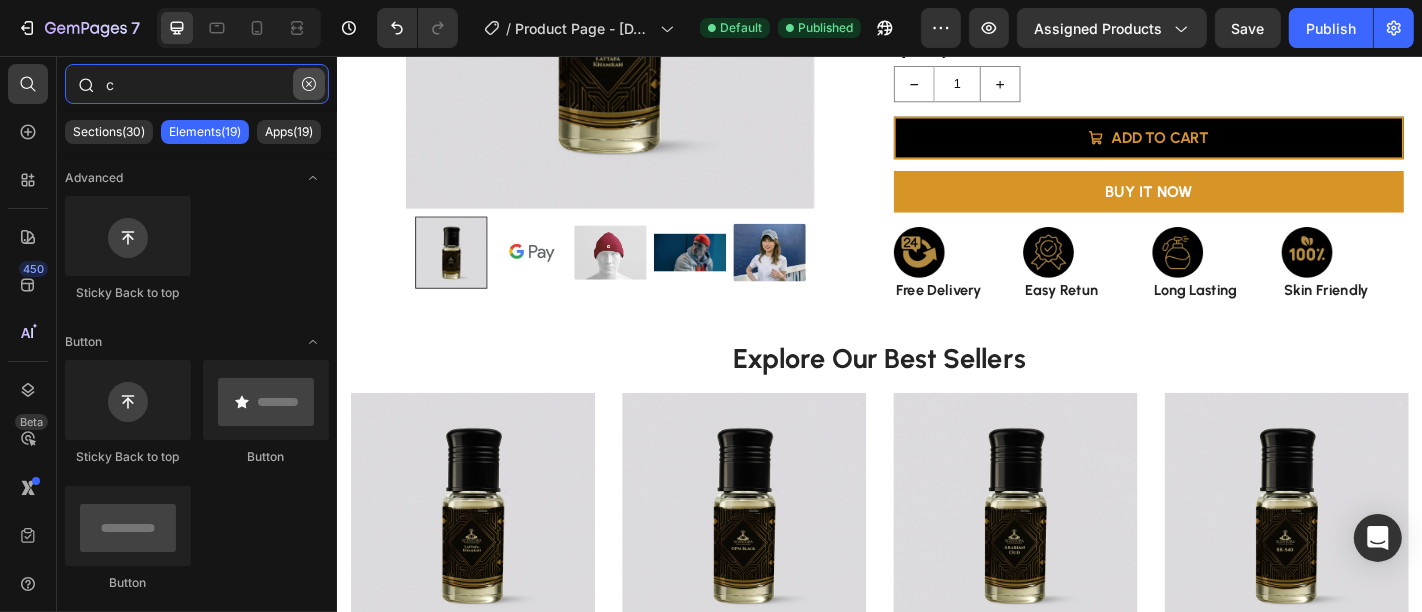 type 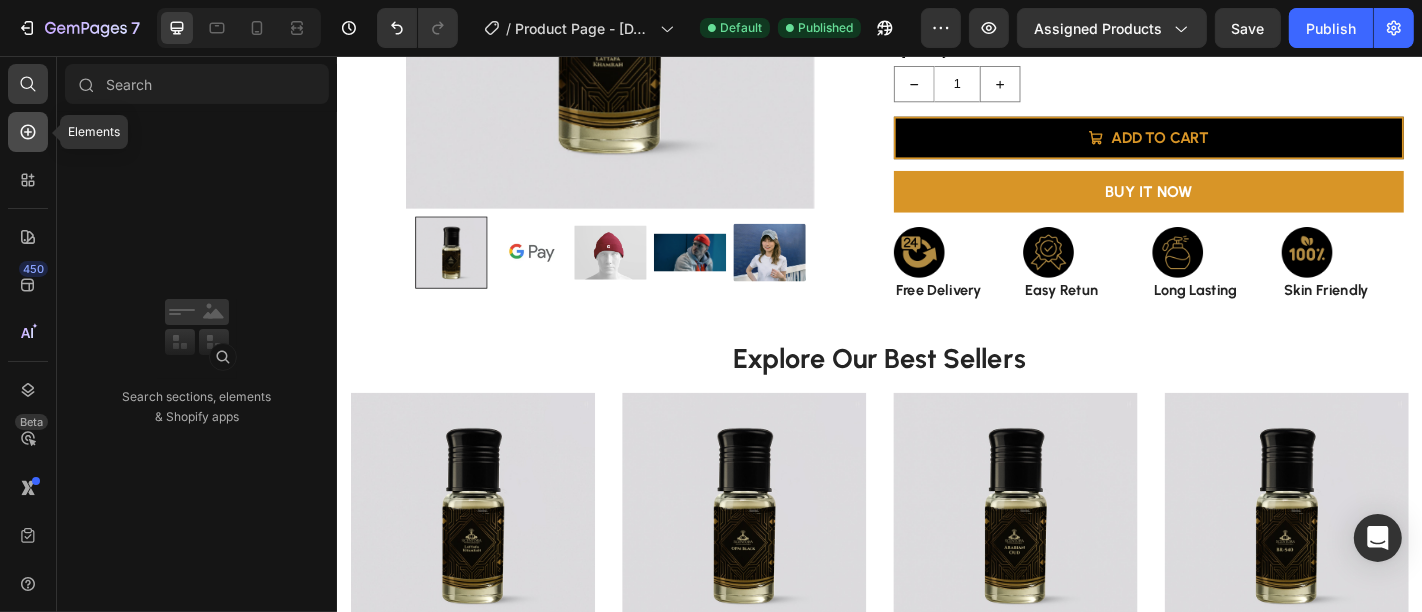click 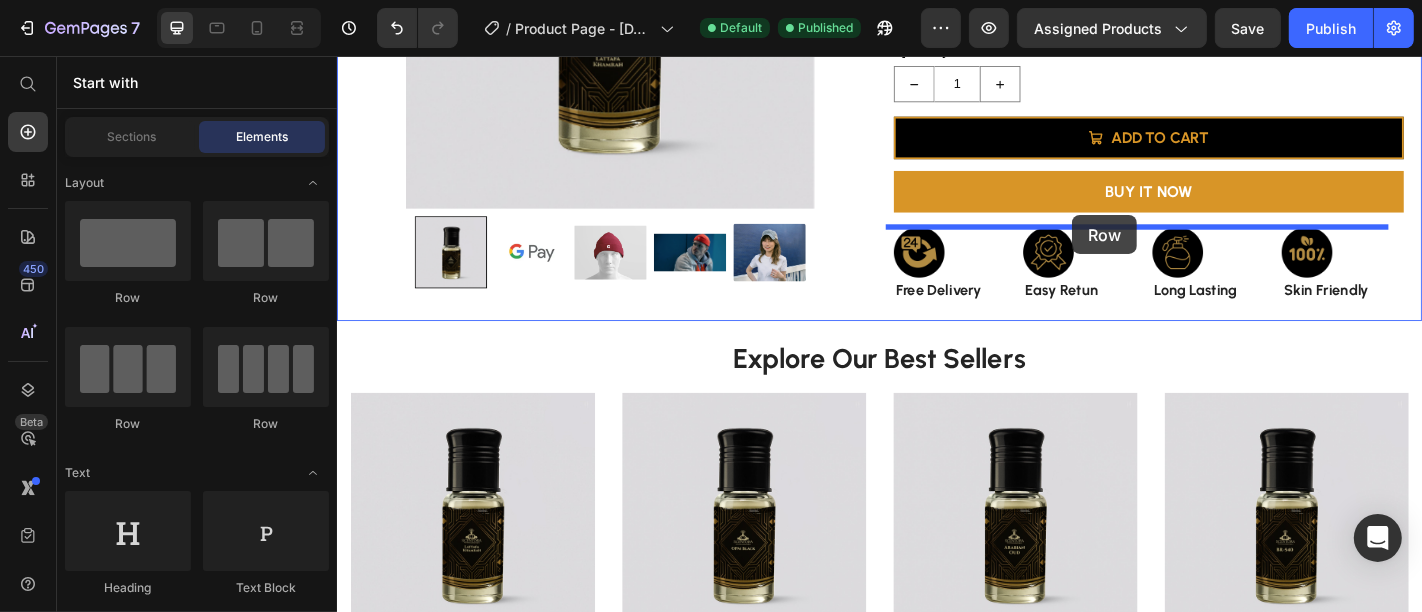 drag, startPoint x: 593, startPoint y: 308, endPoint x: 1149, endPoint y: 231, distance: 561.3065 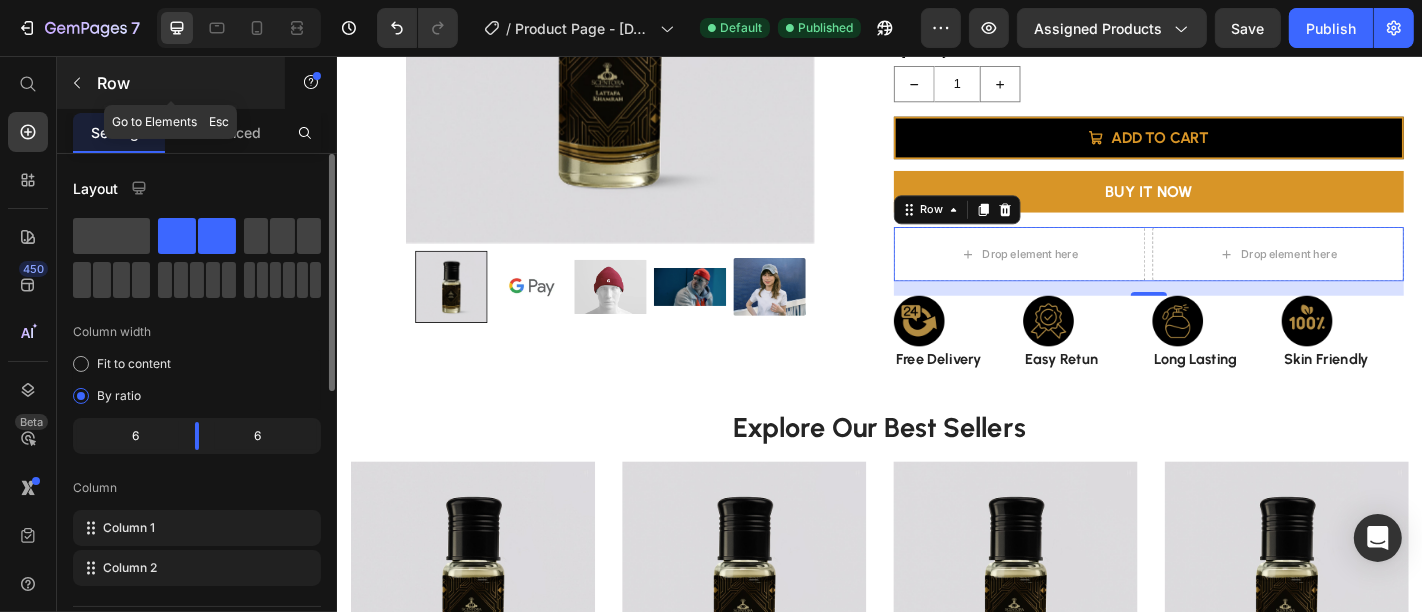 click at bounding box center [77, 83] 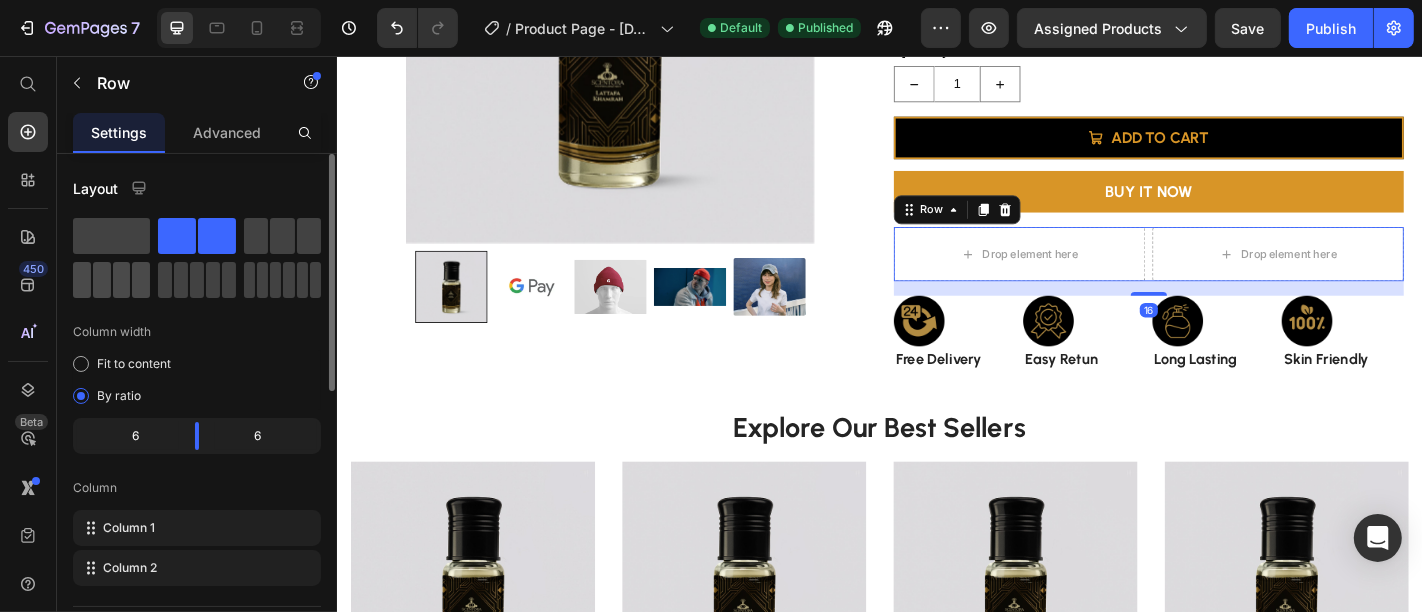 click 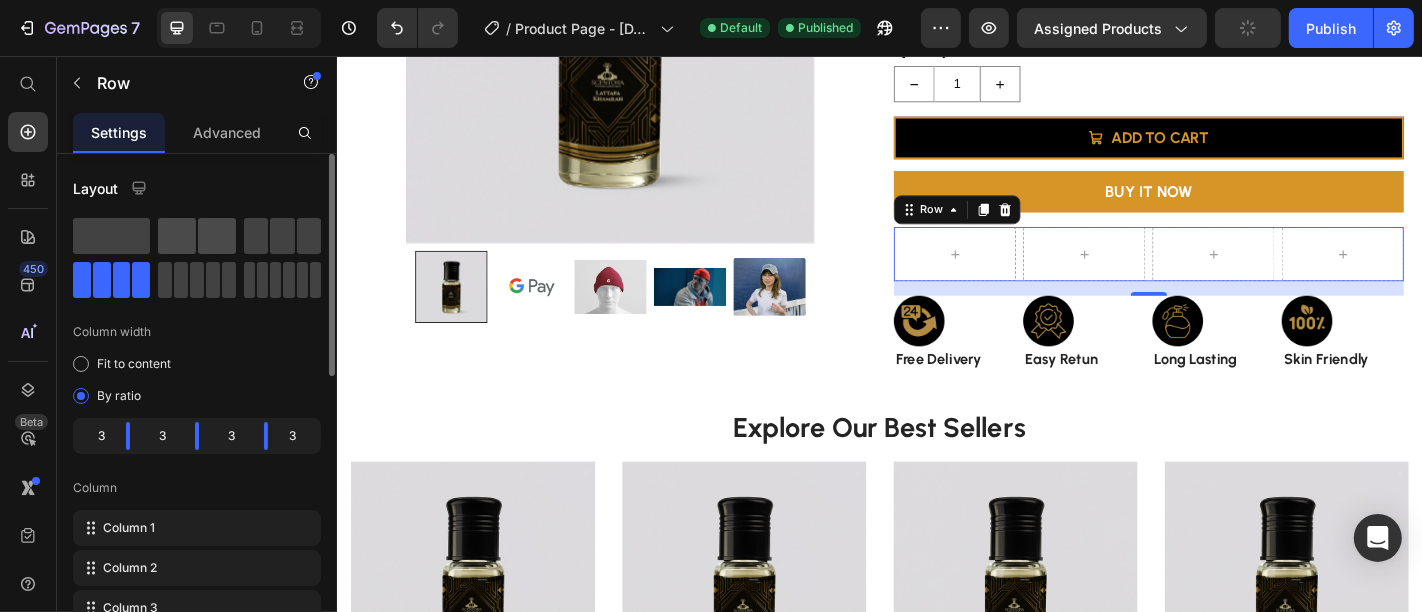 click 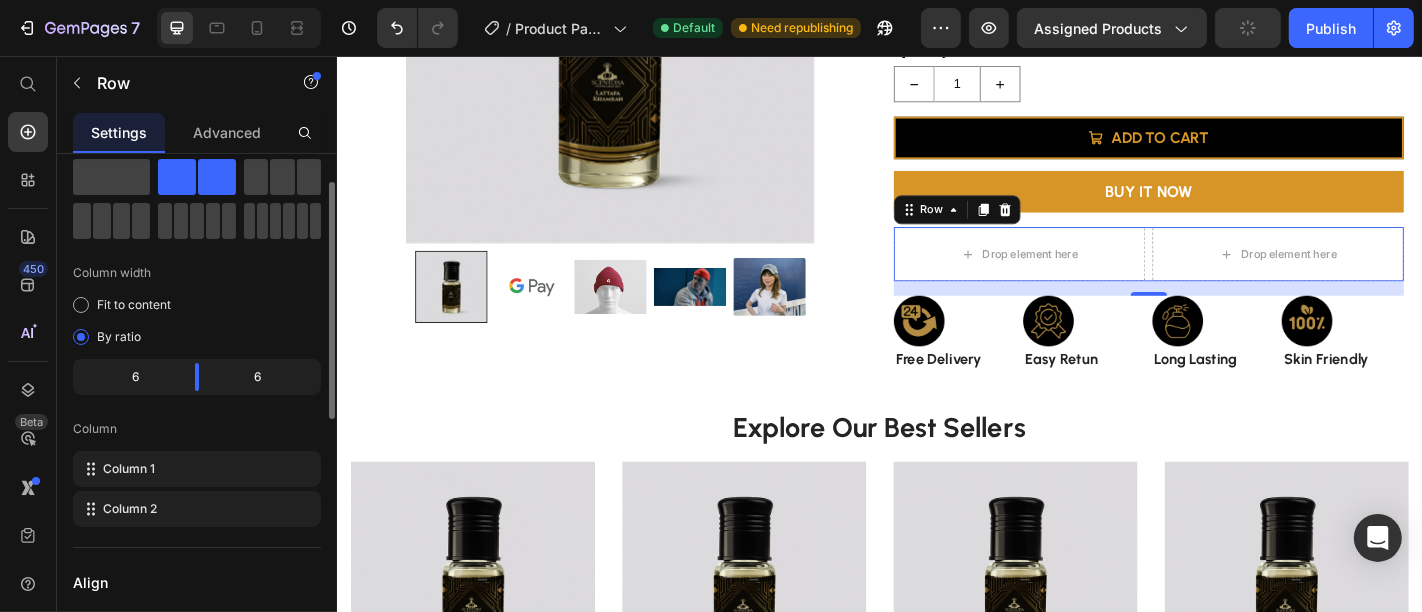 scroll, scrollTop: 60, scrollLeft: 0, axis: vertical 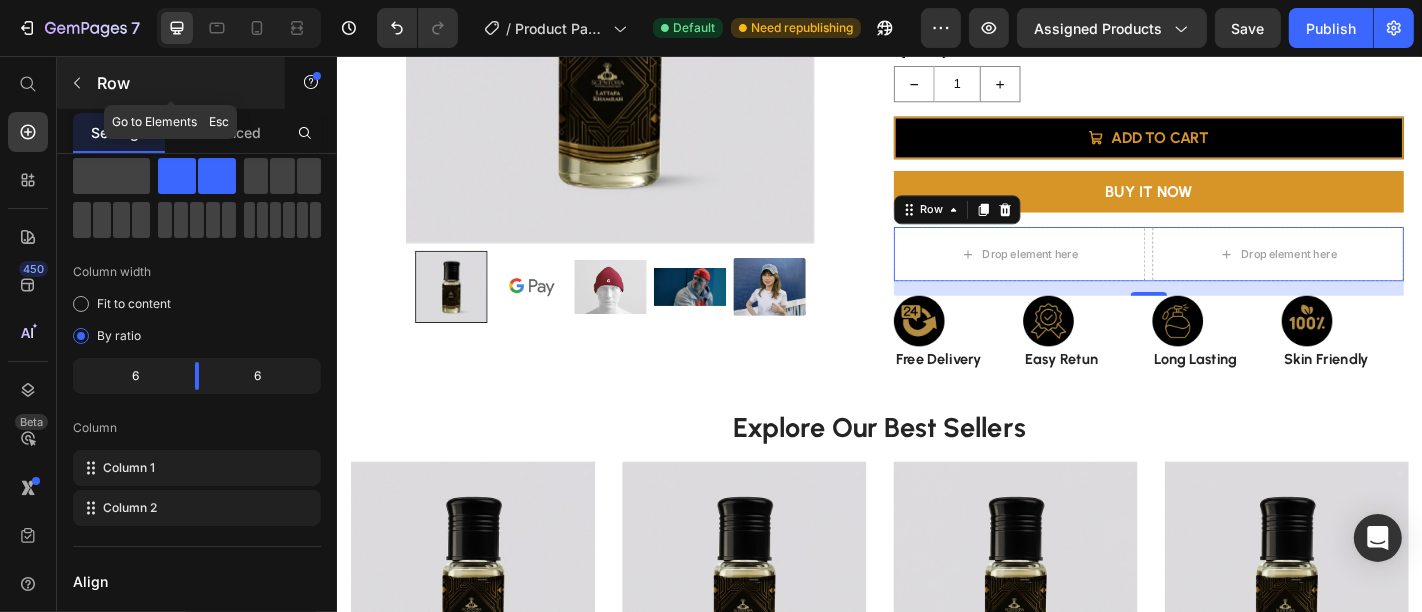 click at bounding box center [77, 83] 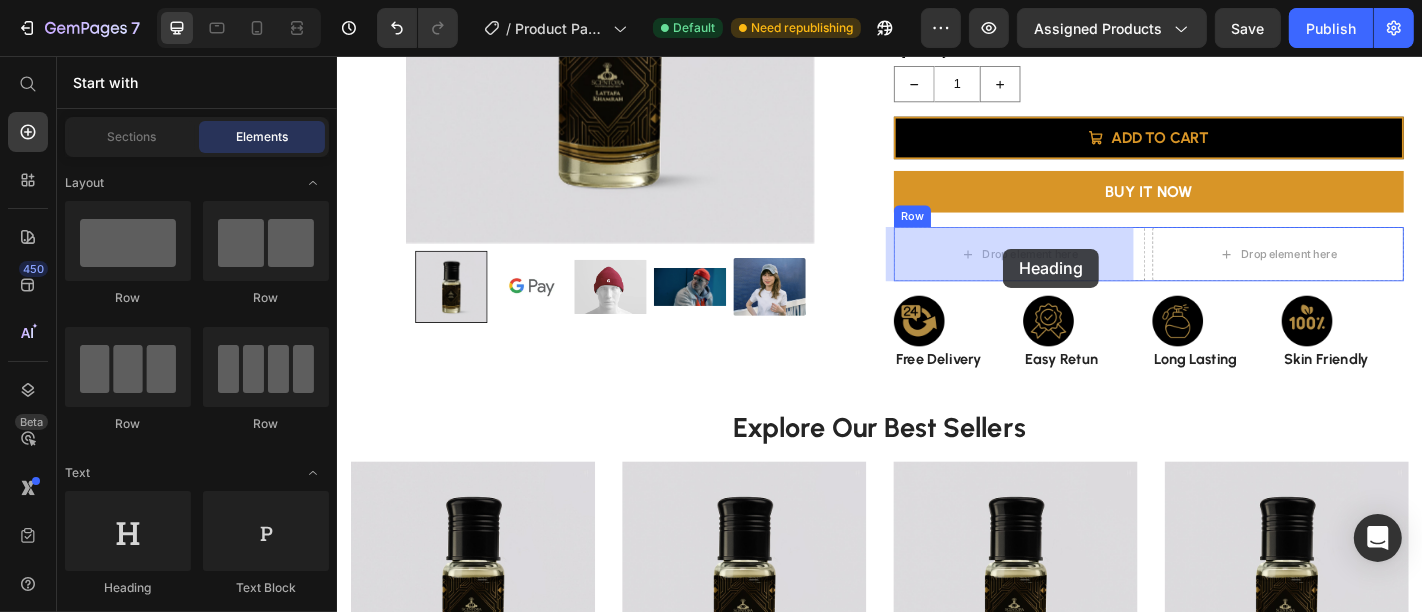 drag, startPoint x: 503, startPoint y: 621, endPoint x: 1073, endPoint y: 273, distance: 667.8353 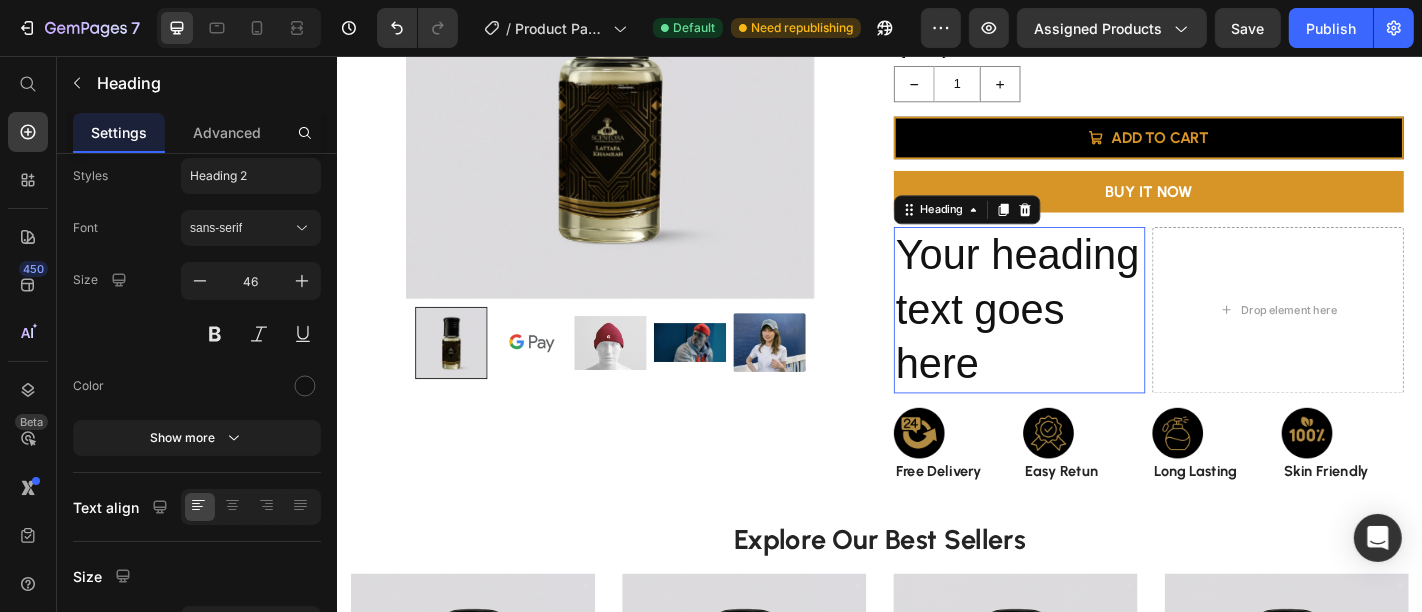 scroll, scrollTop: 0, scrollLeft: 0, axis: both 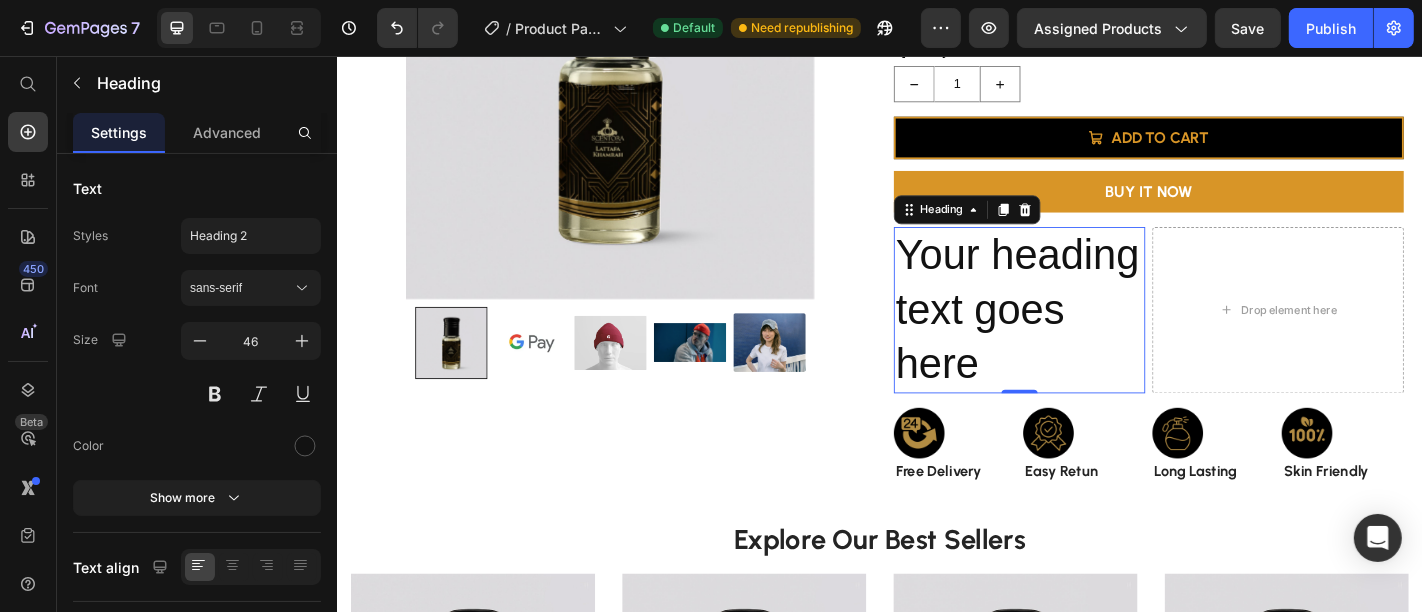 click on "Your heading text goes here" at bounding box center [1091, 336] 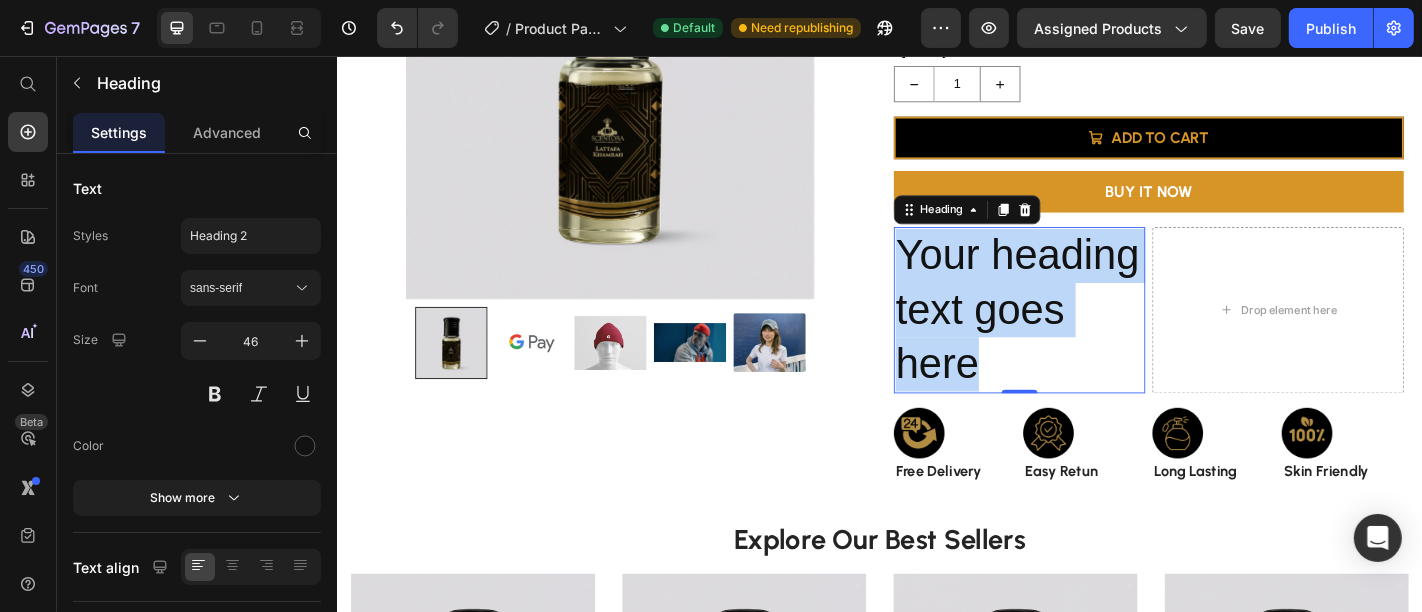 click on "Your heading text goes here" at bounding box center [1091, 336] 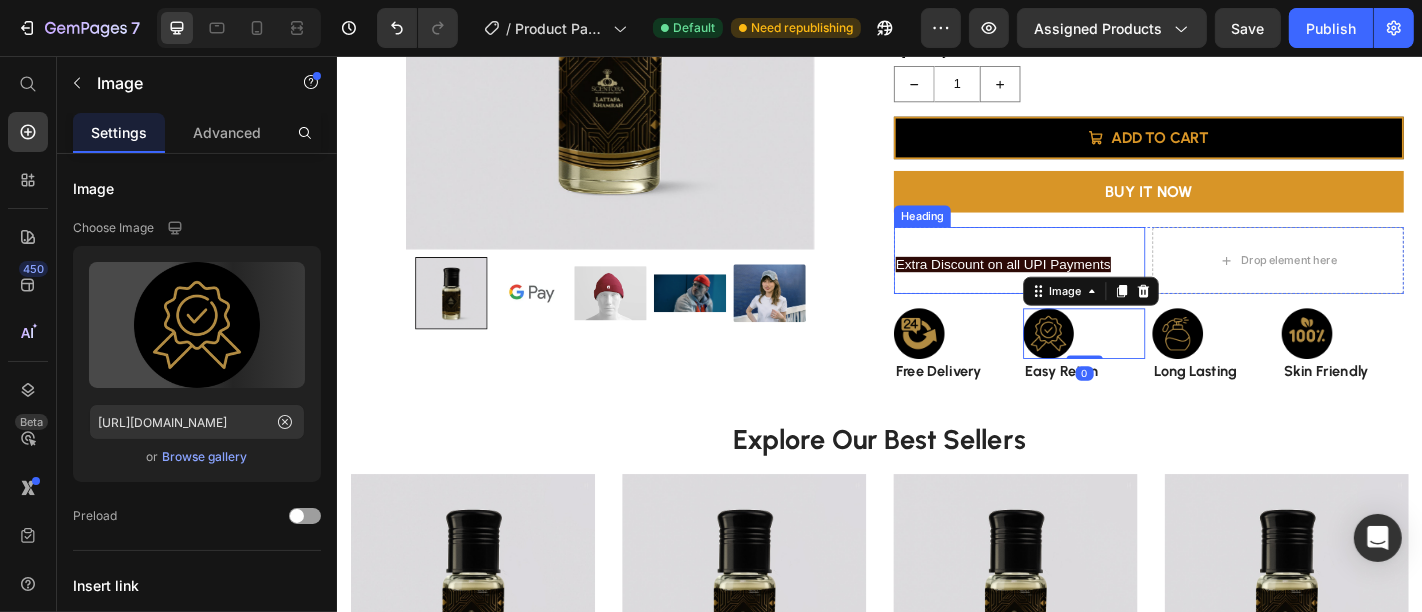 click on "⁠⁠⁠⁠⁠⁠⁠ Extra Discount on all UPI Payments" at bounding box center (1091, 282) 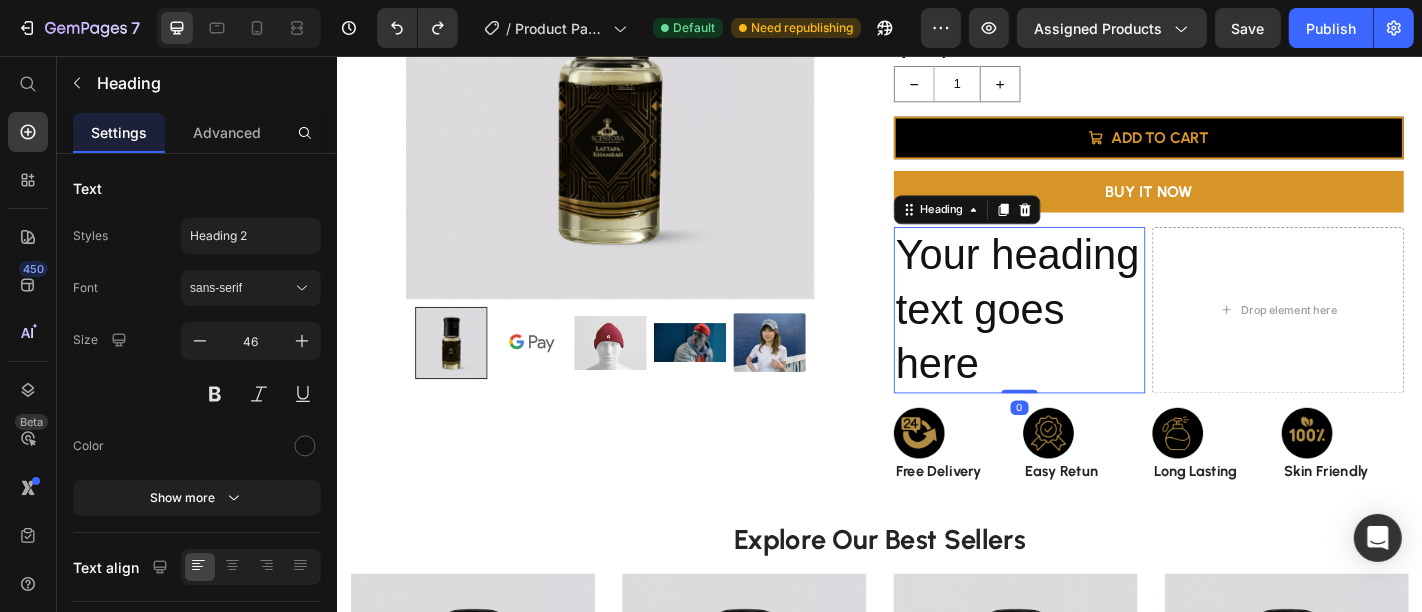 click on "Your heading text goes here" at bounding box center [1091, 336] 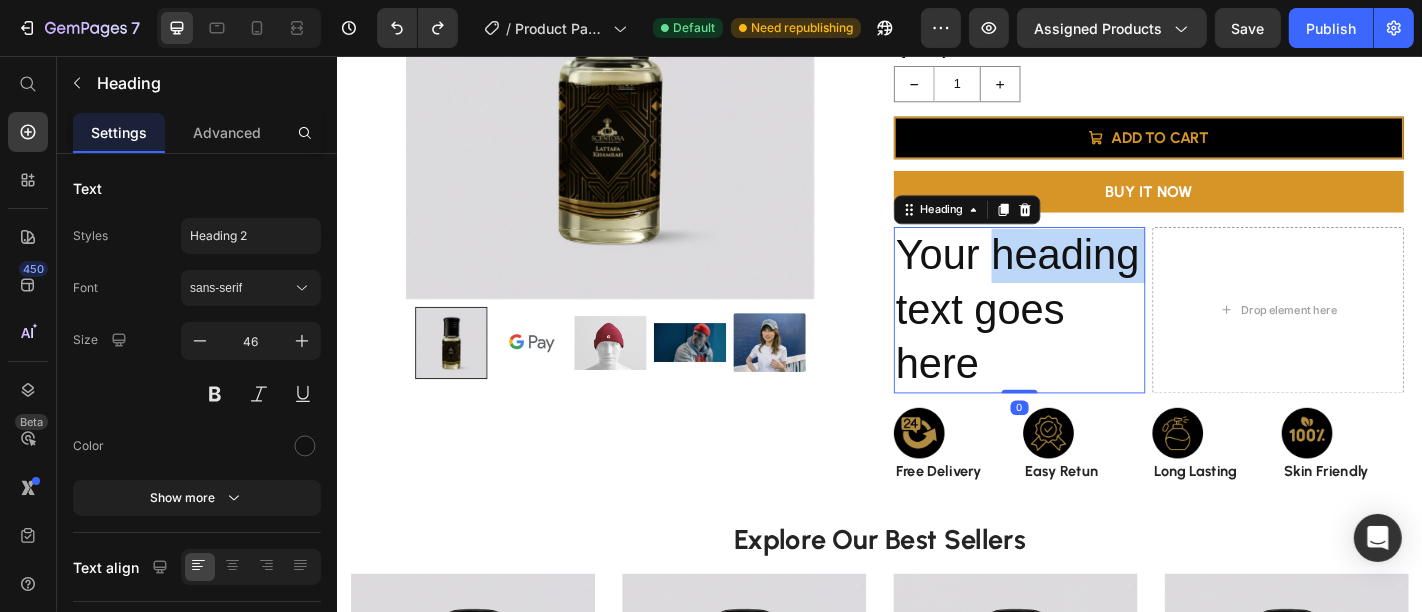 click on "Your heading text goes here" at bounding box center [1091, 336] 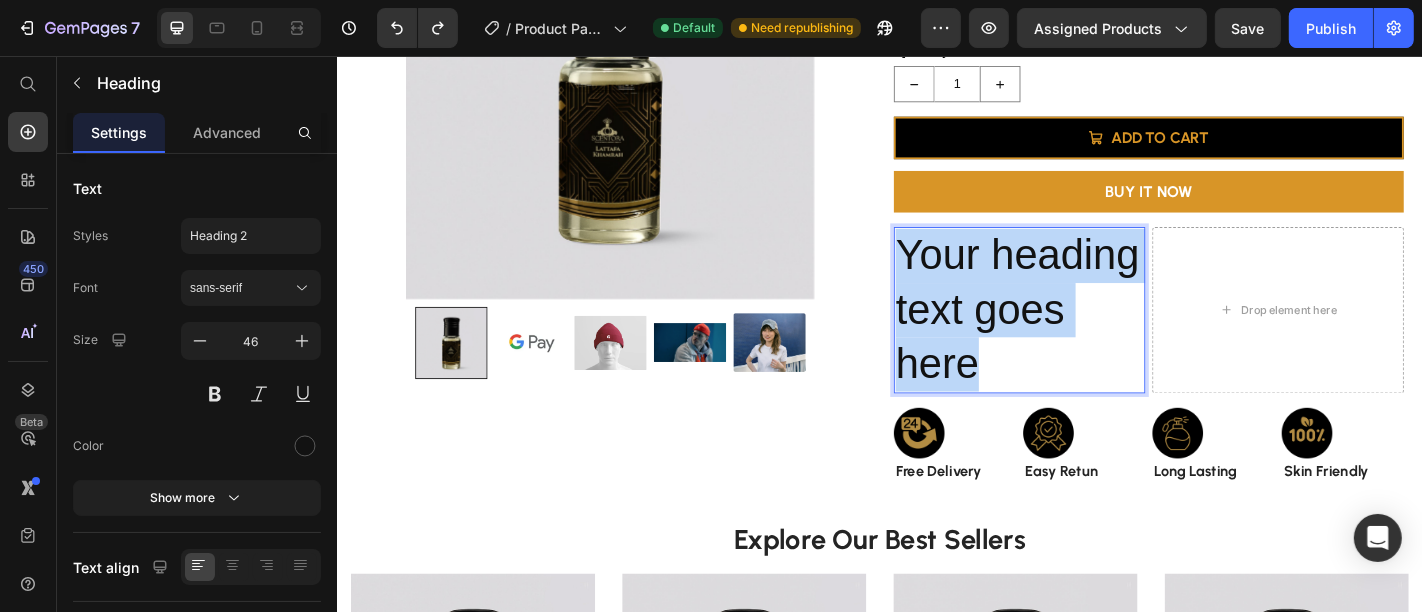 click on "Your heading text goes here" at bounding box center [1091, 336] 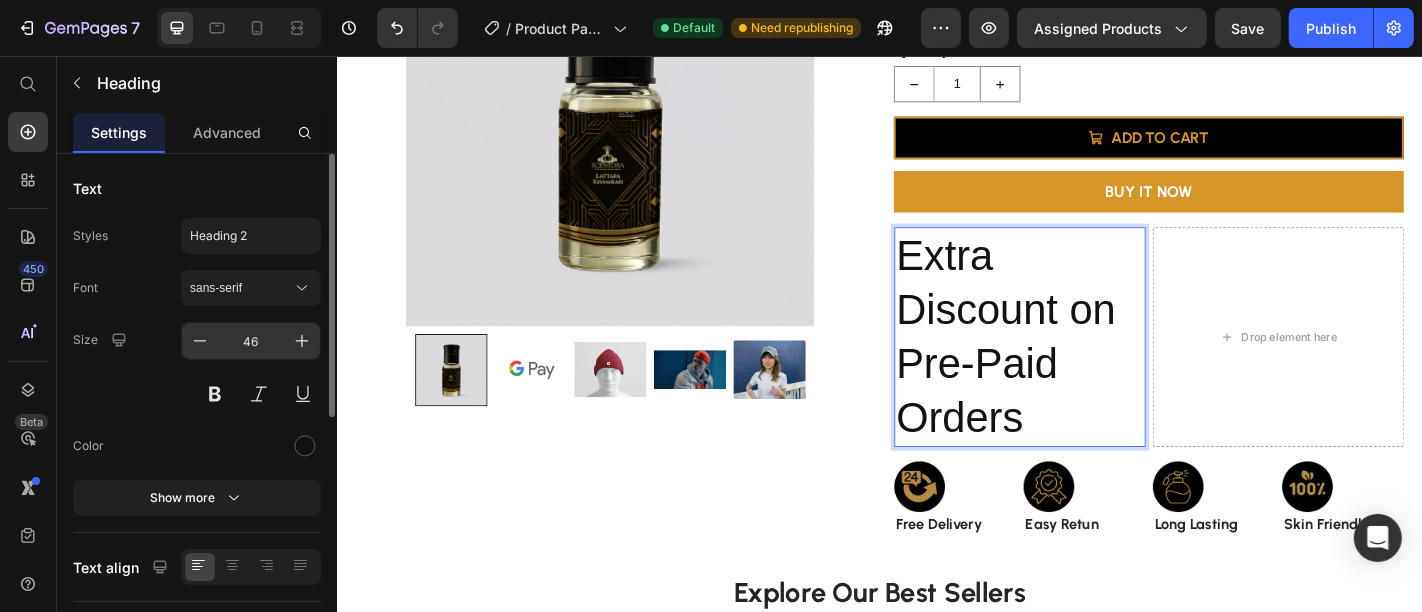 click on "46" at bounding box center (251, 341) 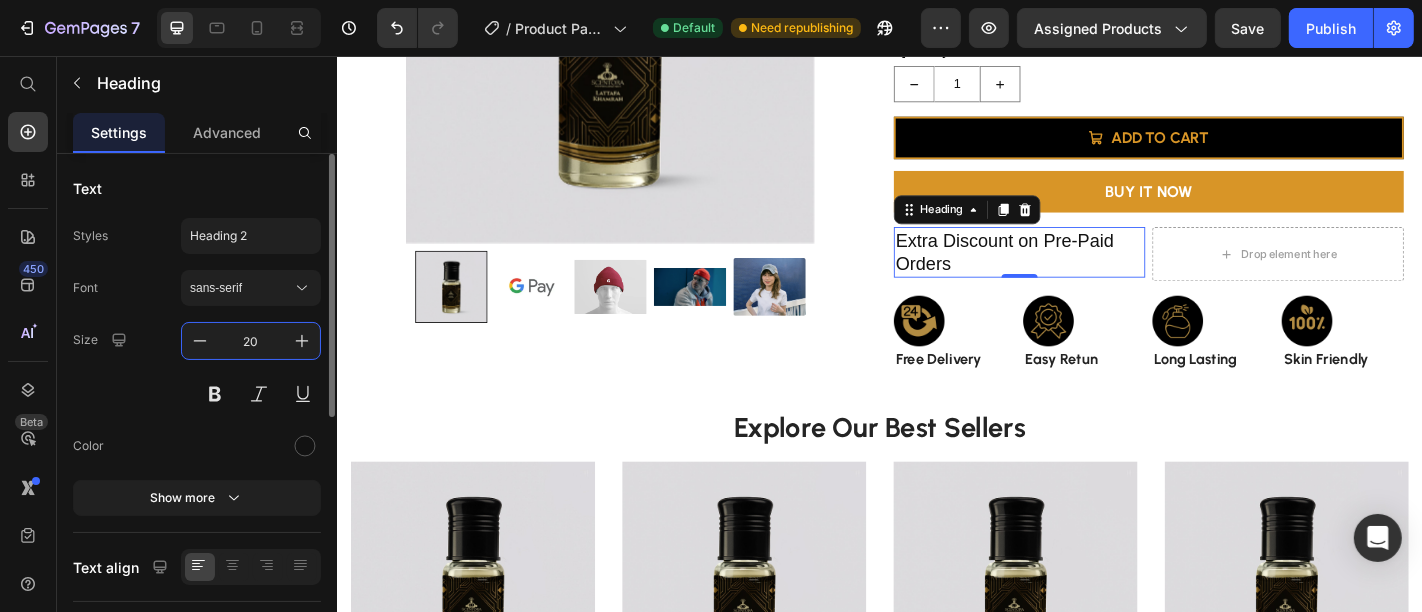 click on "20" at bounding box center [251, 341] 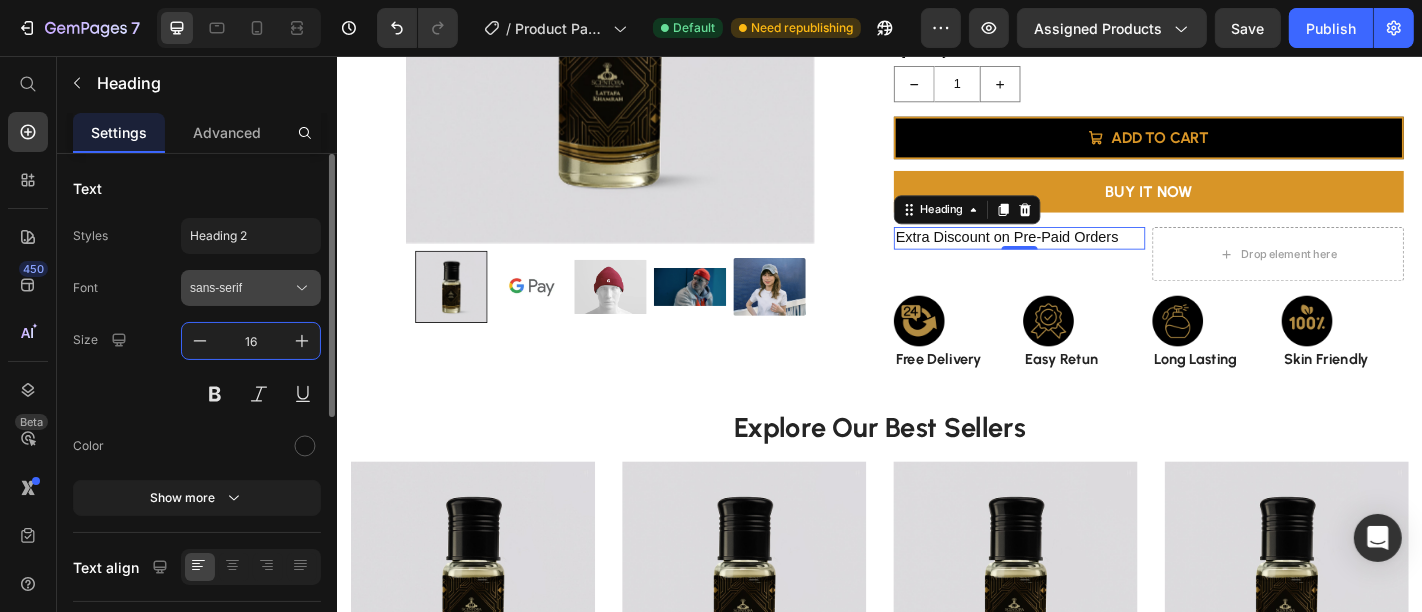 type on "16" 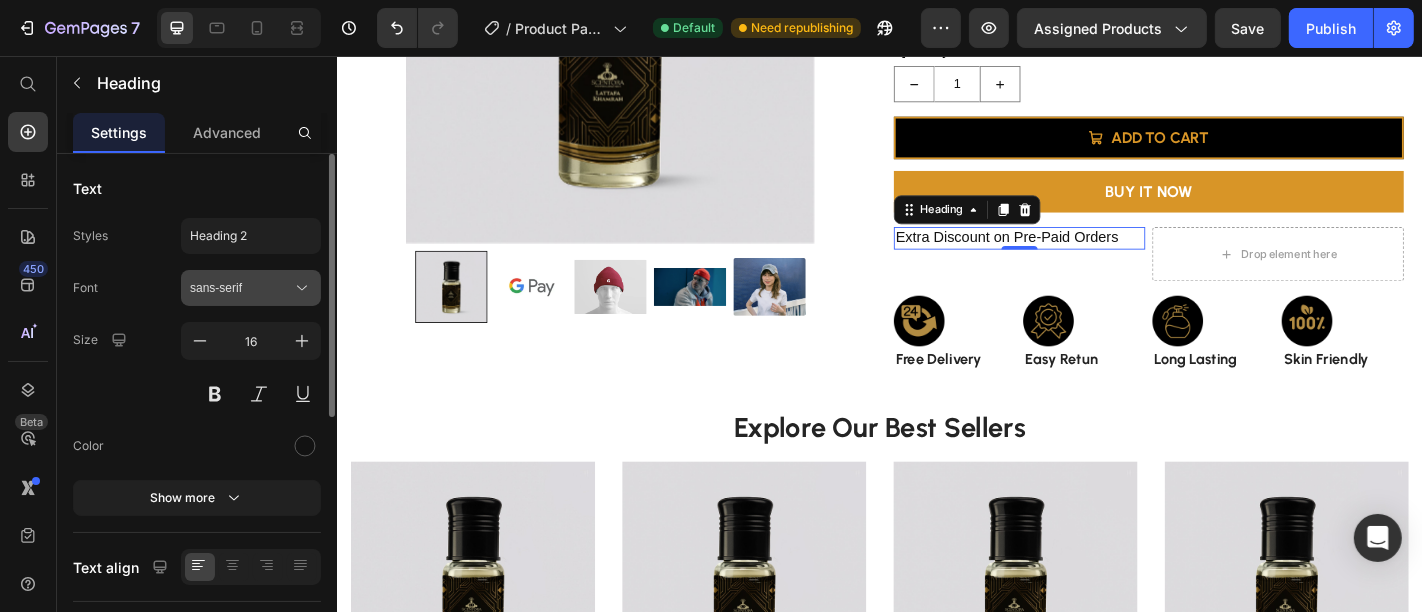 click on "sans-serif" at bounding box center (241, 288) 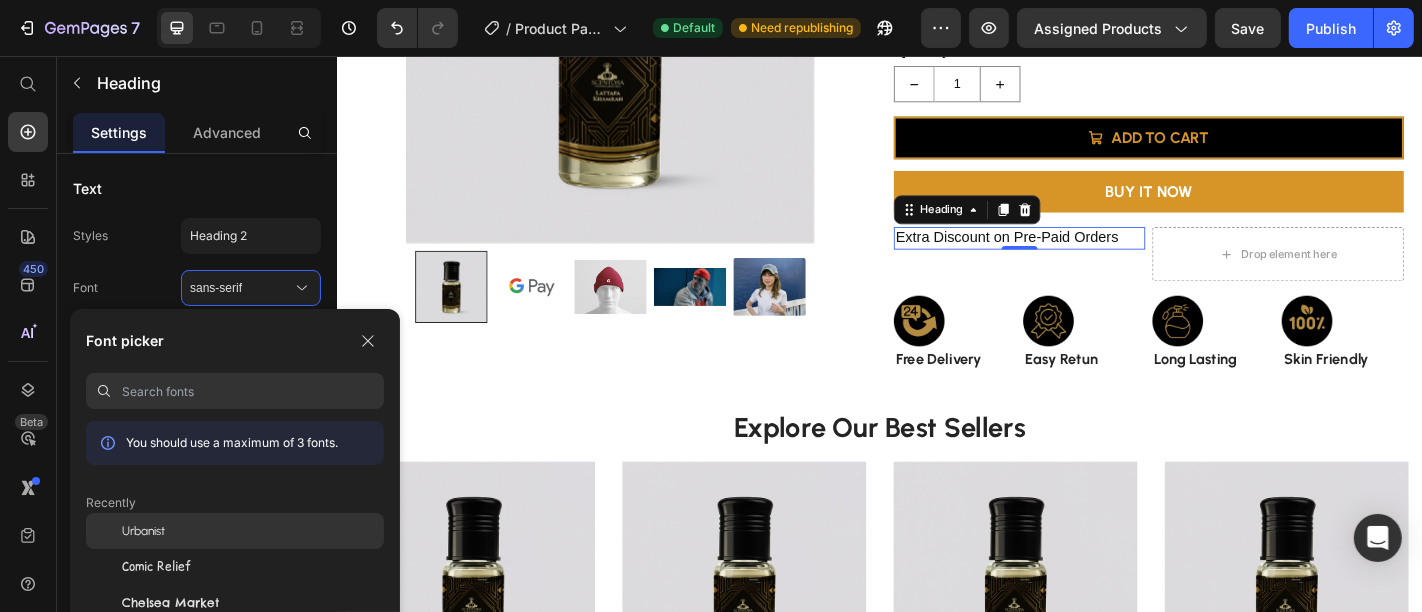 click on "Urbanist" 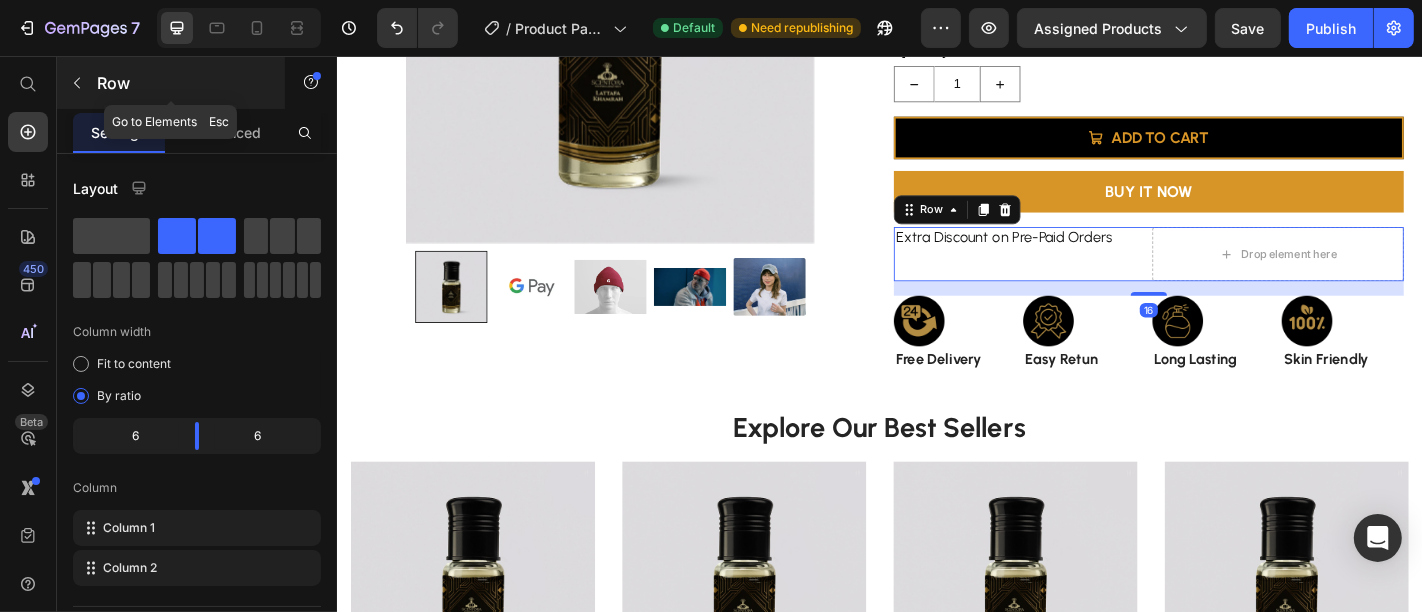 click at bounding box center (77, 83) 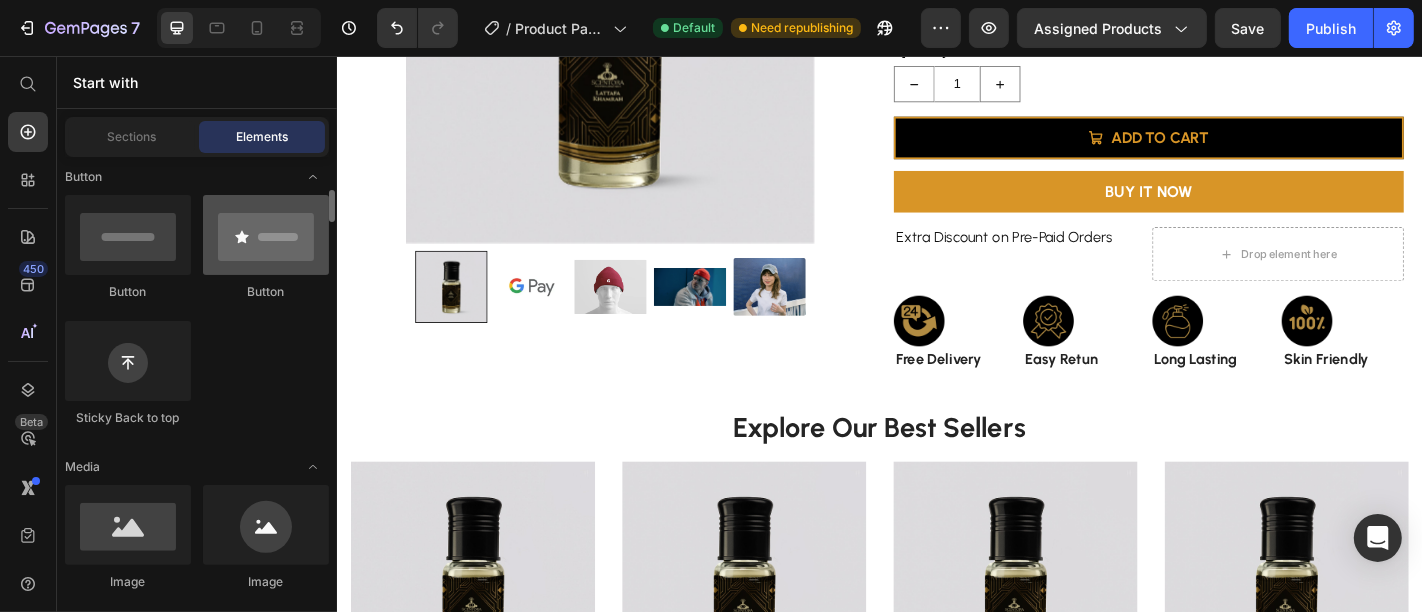 scroll, scrollTop: 557, scrollLeft: 0, axis: vertical 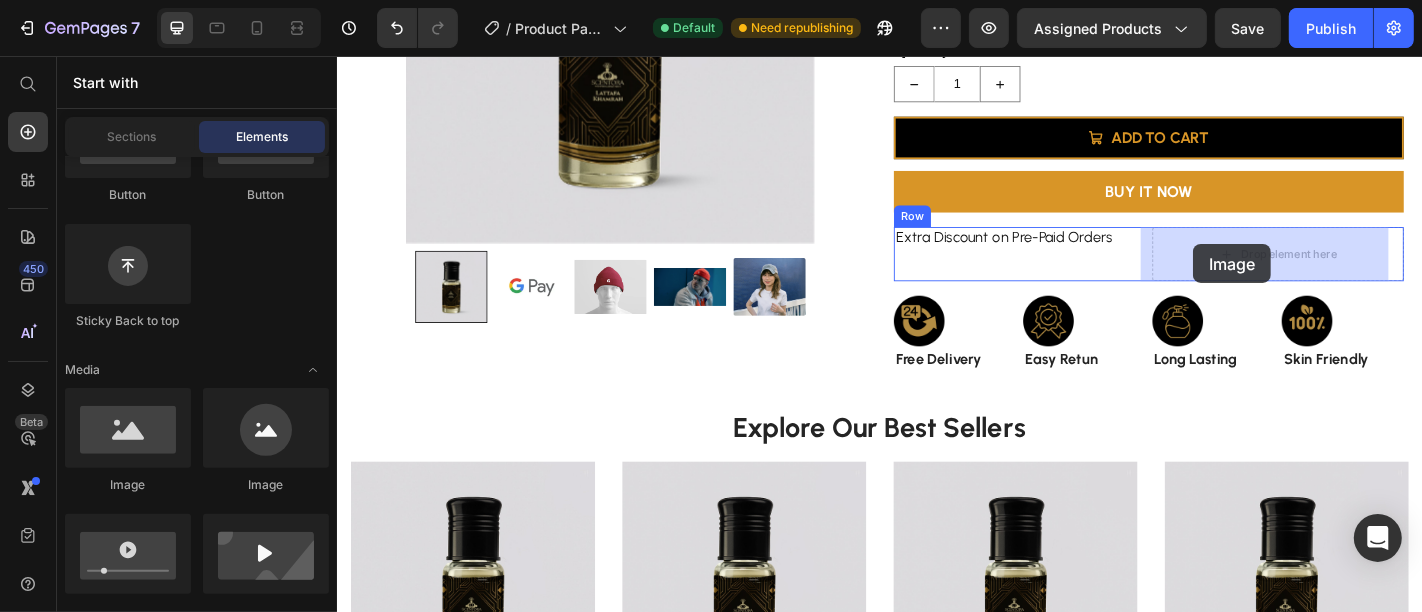 drag, startPoint x: 463, startPoint y: 496, endPoint x: 1283, endPoint y: 263, distance: 852.4606 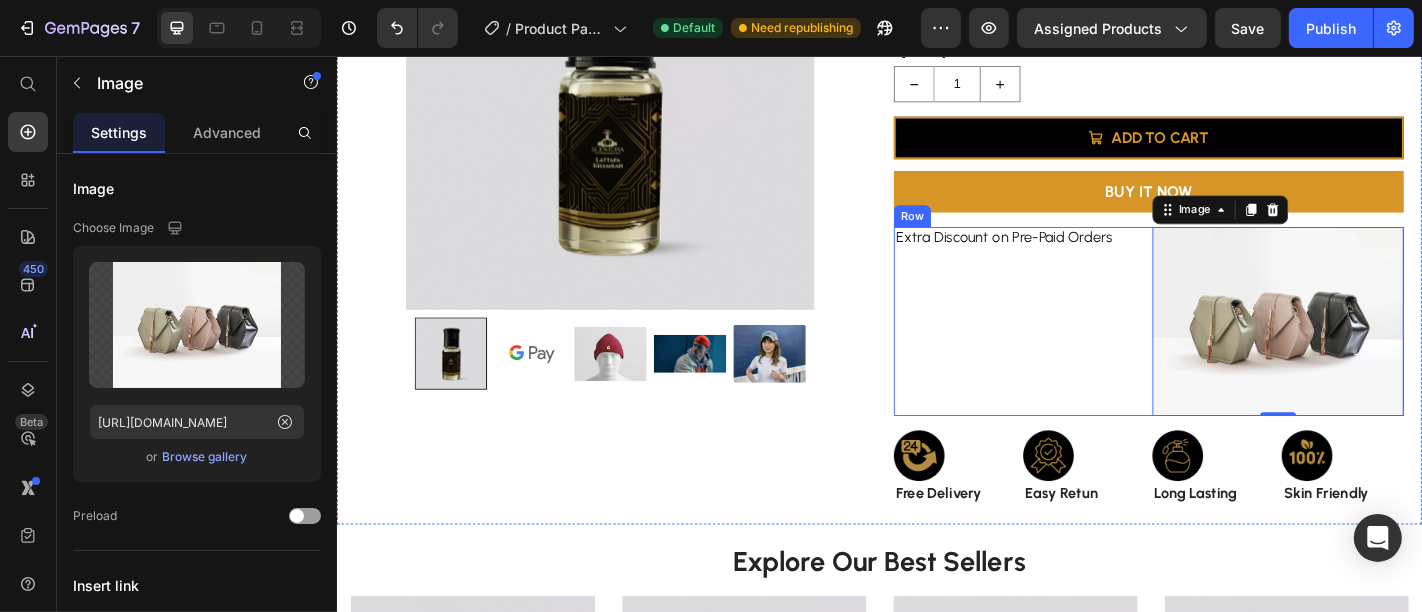 scroll, scrollTop: 0, scrollLeft: 0, axis: both 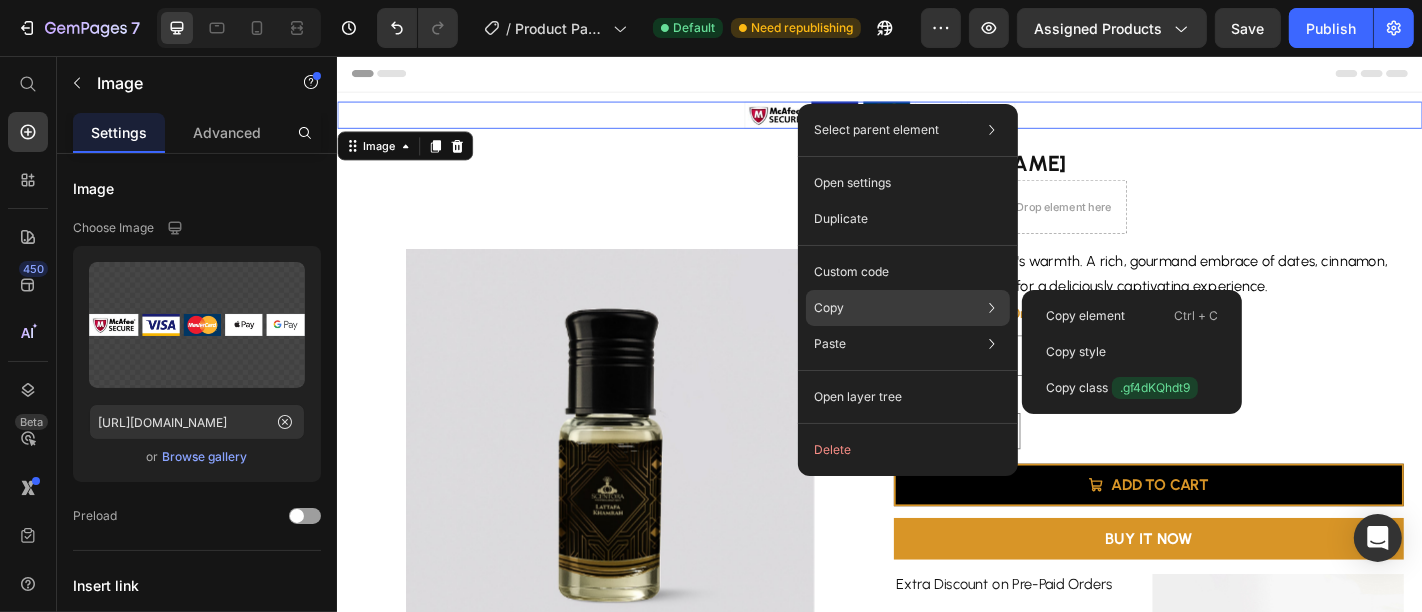 click on "Copy Copy element  Ctrl + C Copy style  Copy class  .gf4dKQhdt9" 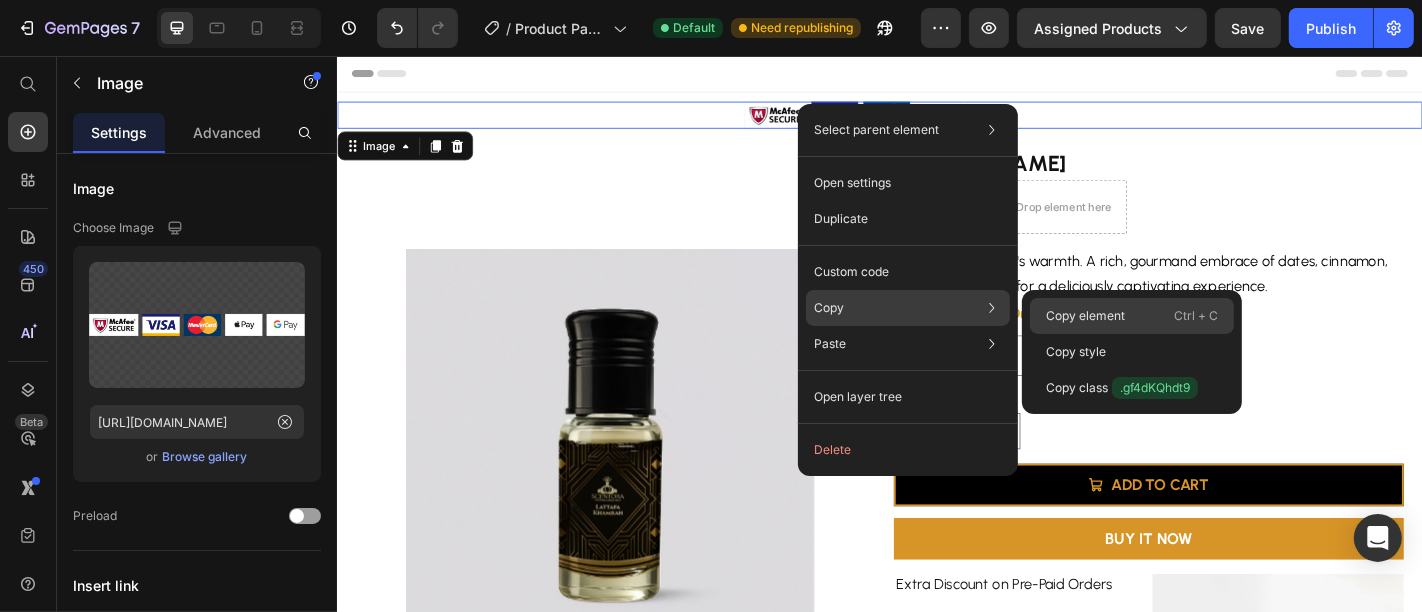 click on "Copy element  Ctrl + C" 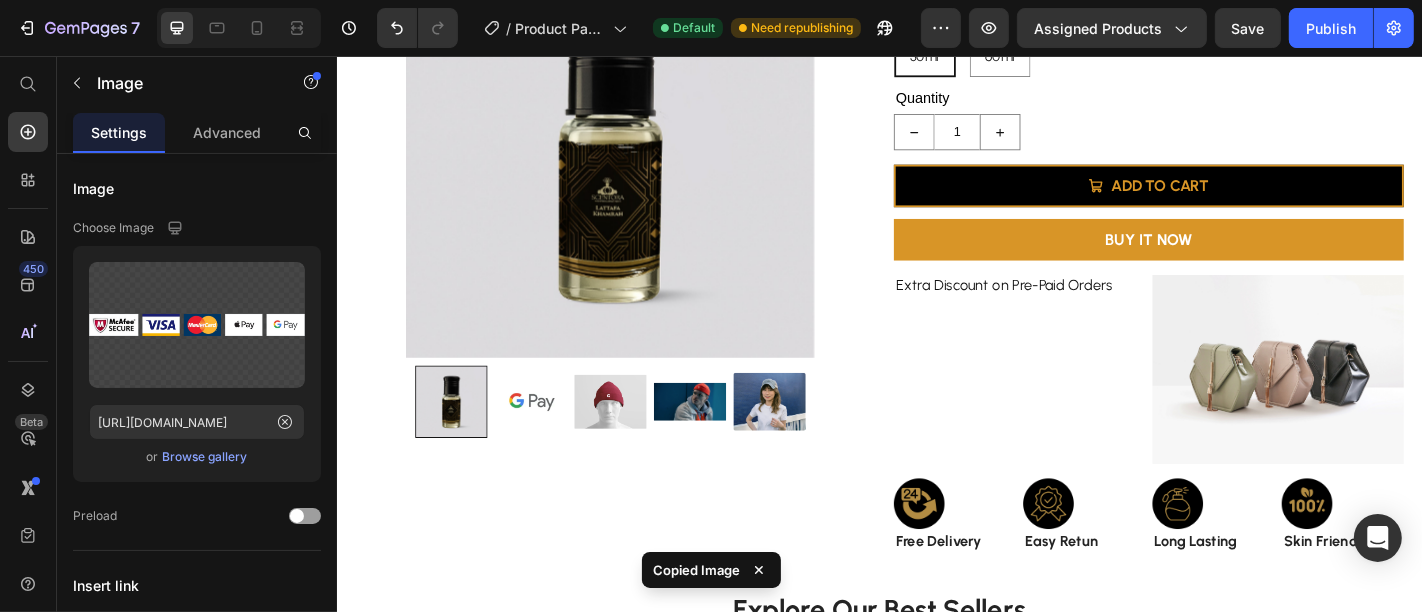 scroll, scrollTop: 331, scrollLeft: 0, axis: vertical 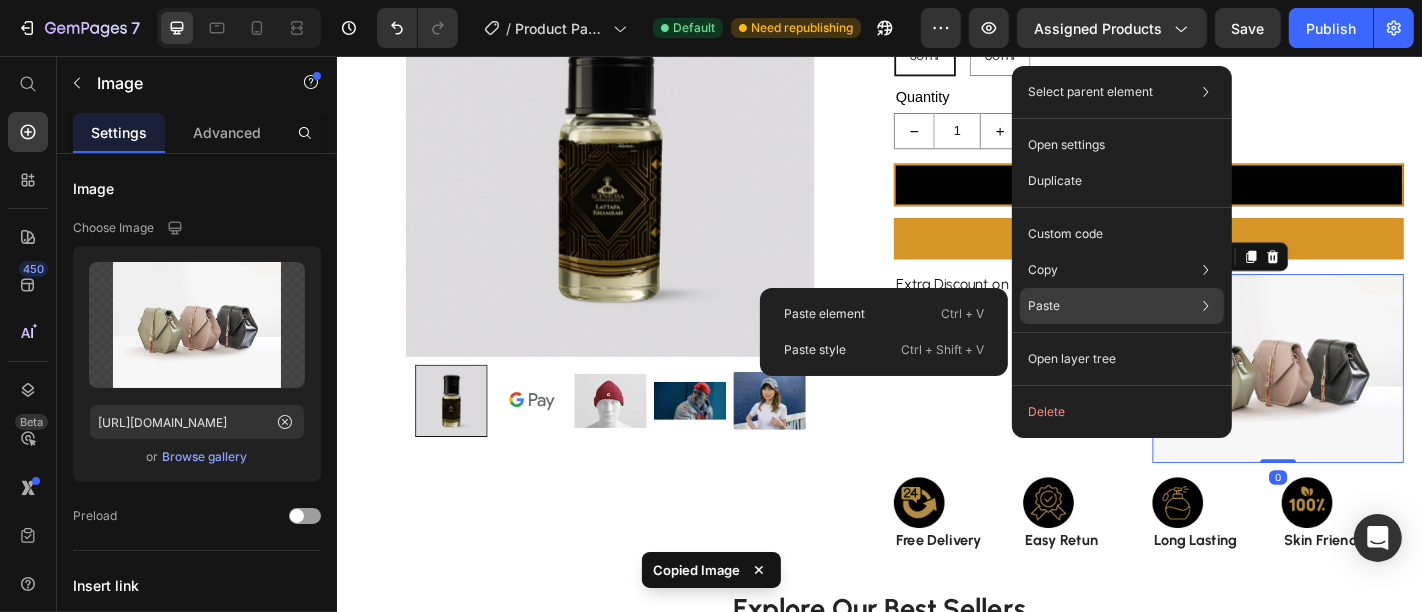 click on "Paste Paste element  Ctrl + V Paste style  Ctrl + Shift + V" 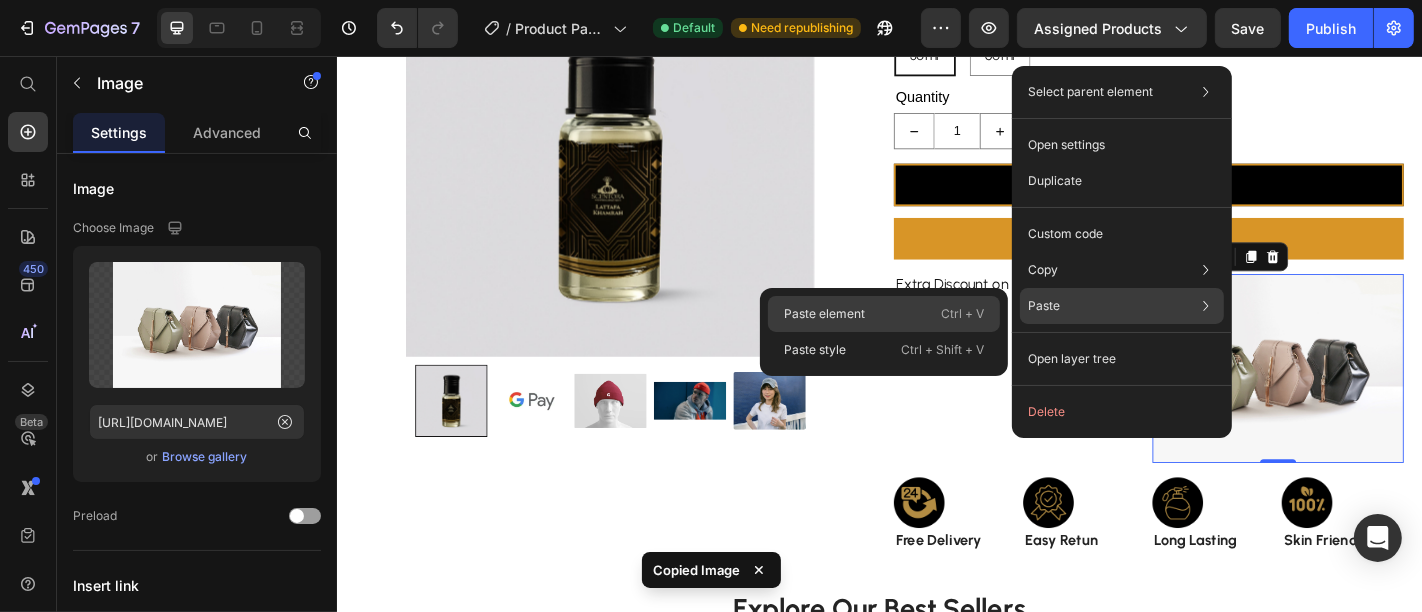 click on "Paste element  Ctrl + V" 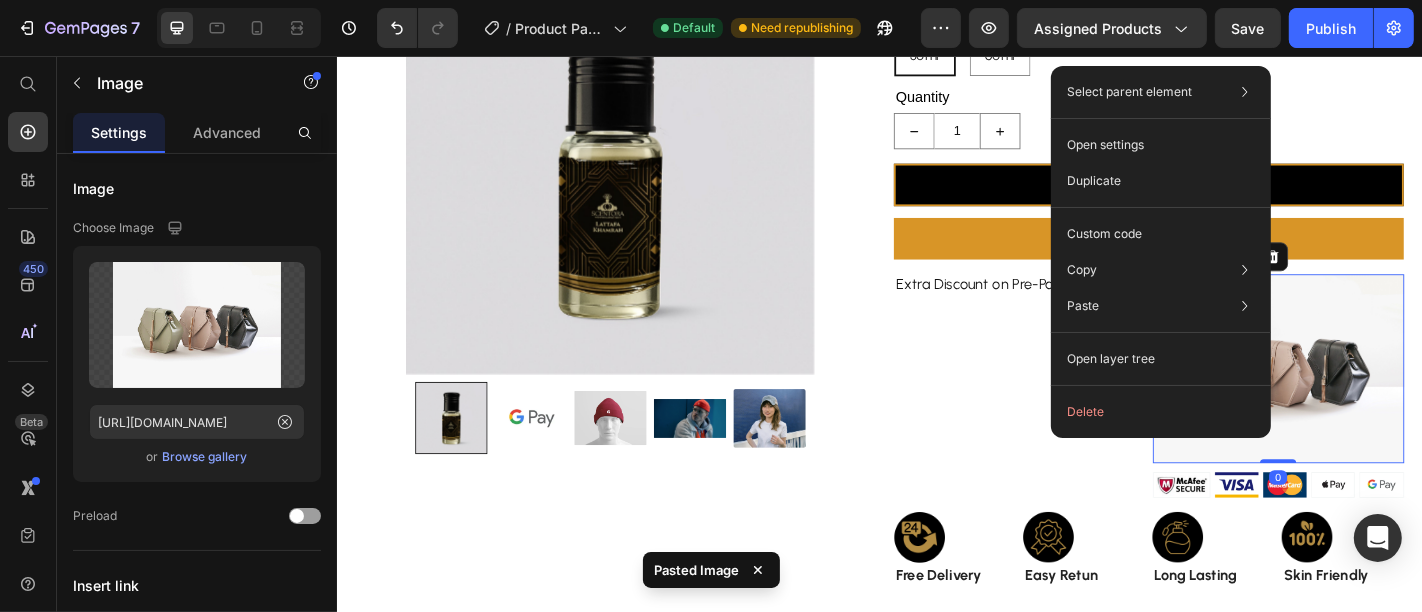 click on "Select parent element Row 1 col Product Row 2 cols Image Open settings Duplicate Custom code Copy Copy element  Ctrl + C Copy style  Copy class  .gDhraU21ny Paste Paste element  Ctrl + V Paste style  Ctrl + Shift + V Open layer tree  Delete" at bounding box center (1161, 252) 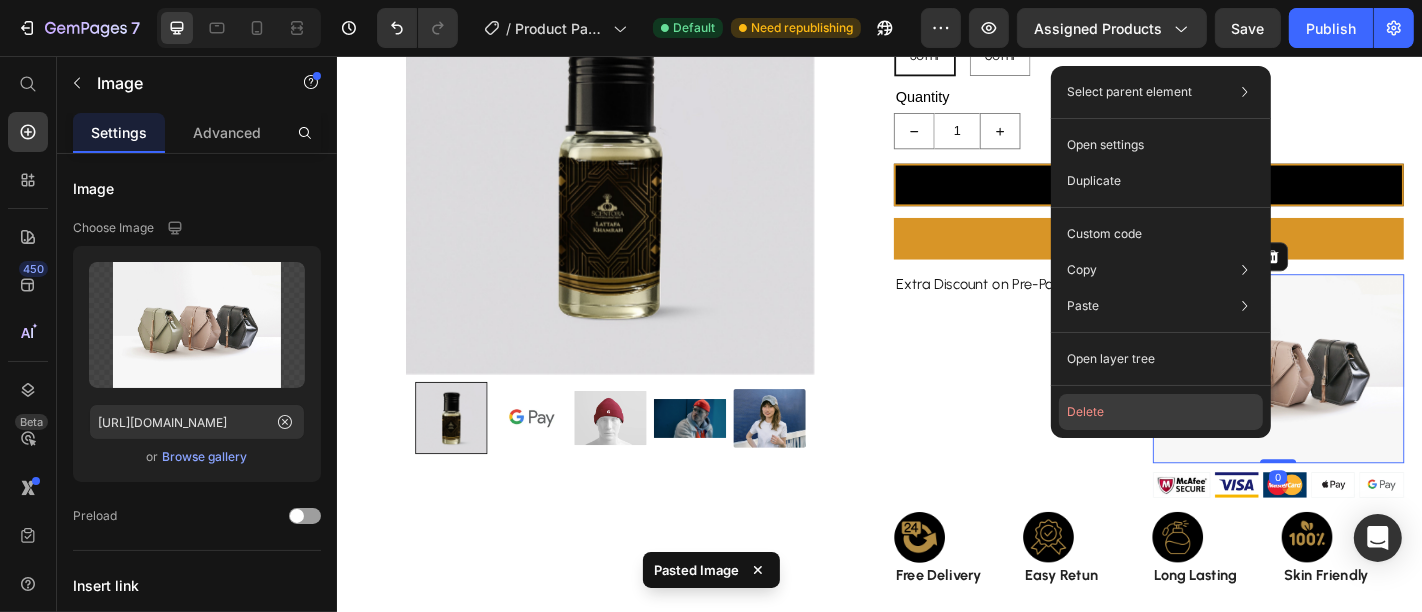 click on "Delete" 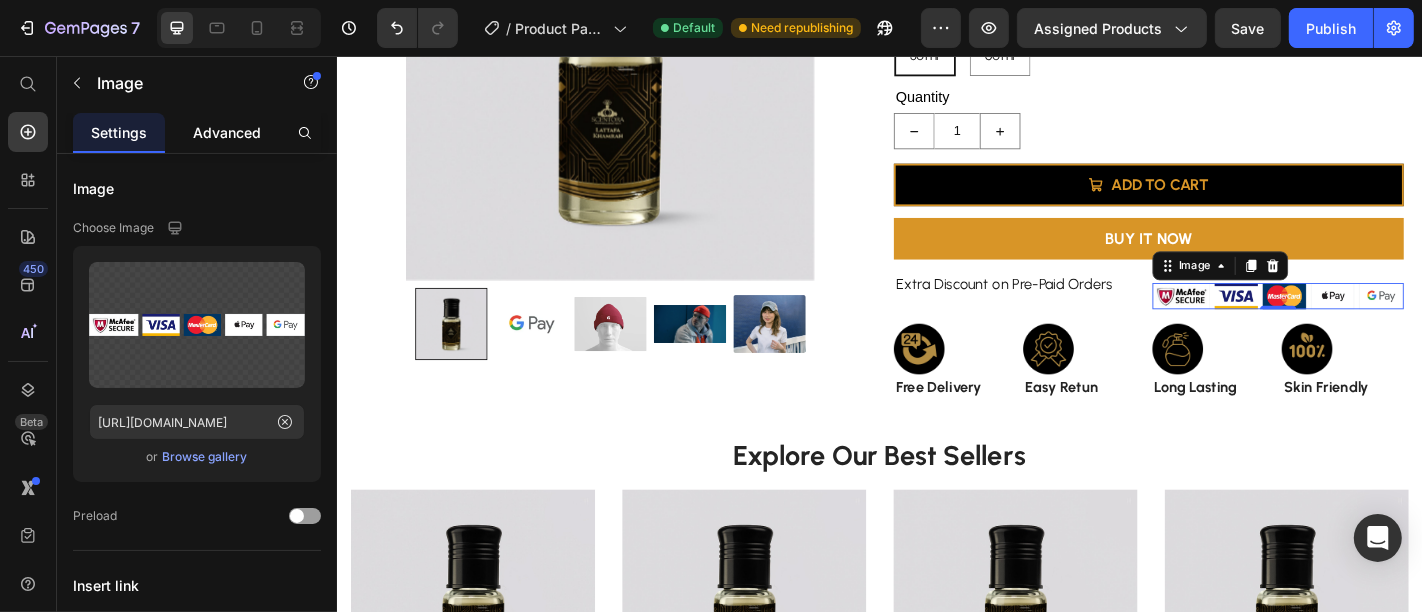 click on "Advanced" at bounding box center (227, 132) 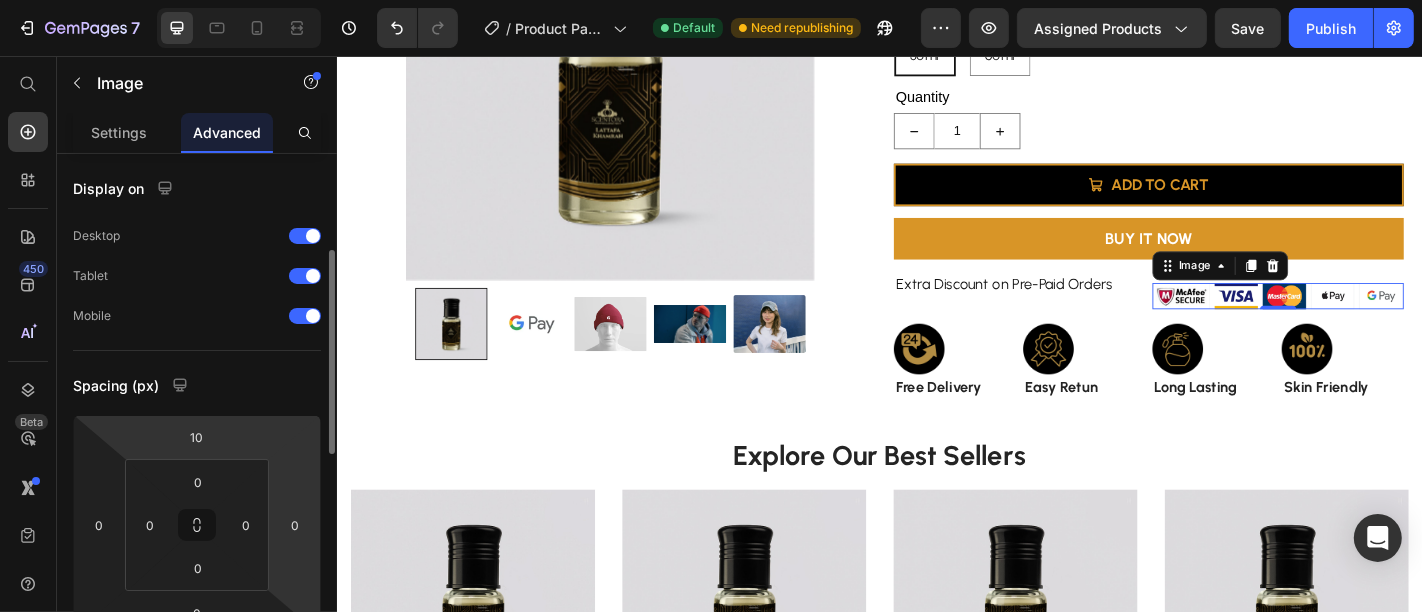 scroll, scrollTop: 73, scrollLeft: 0, axis: vertical 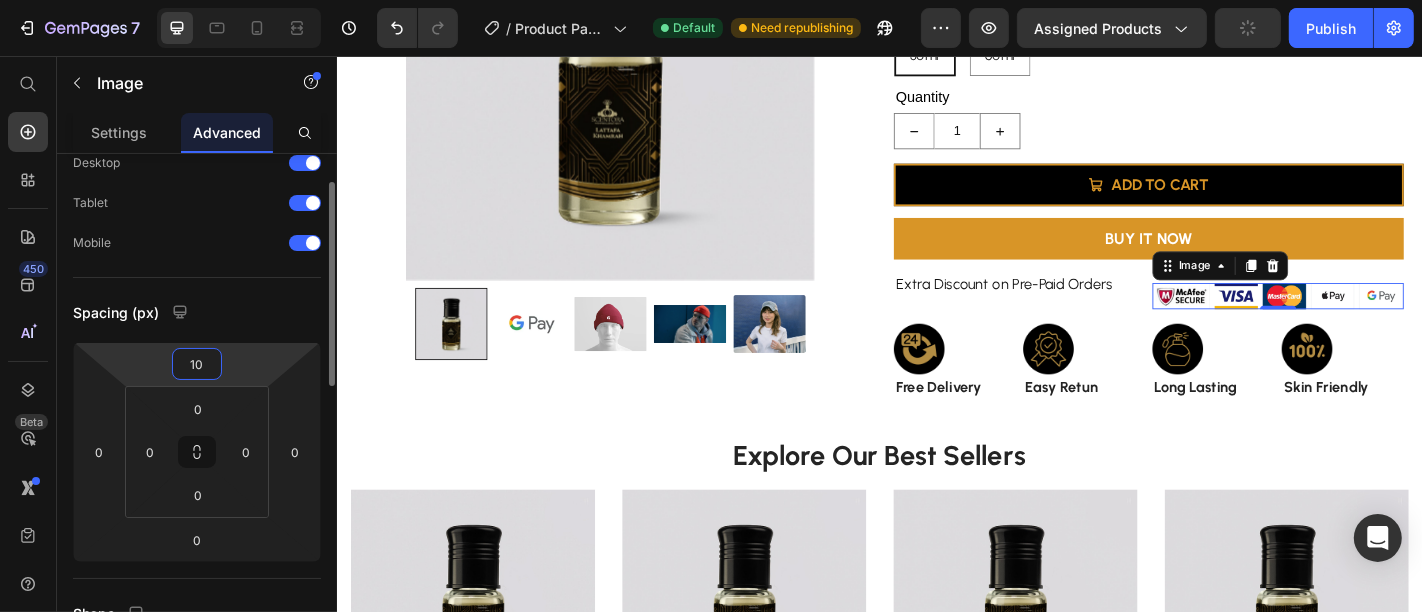 click on "10" at bounding box center [197, 364] 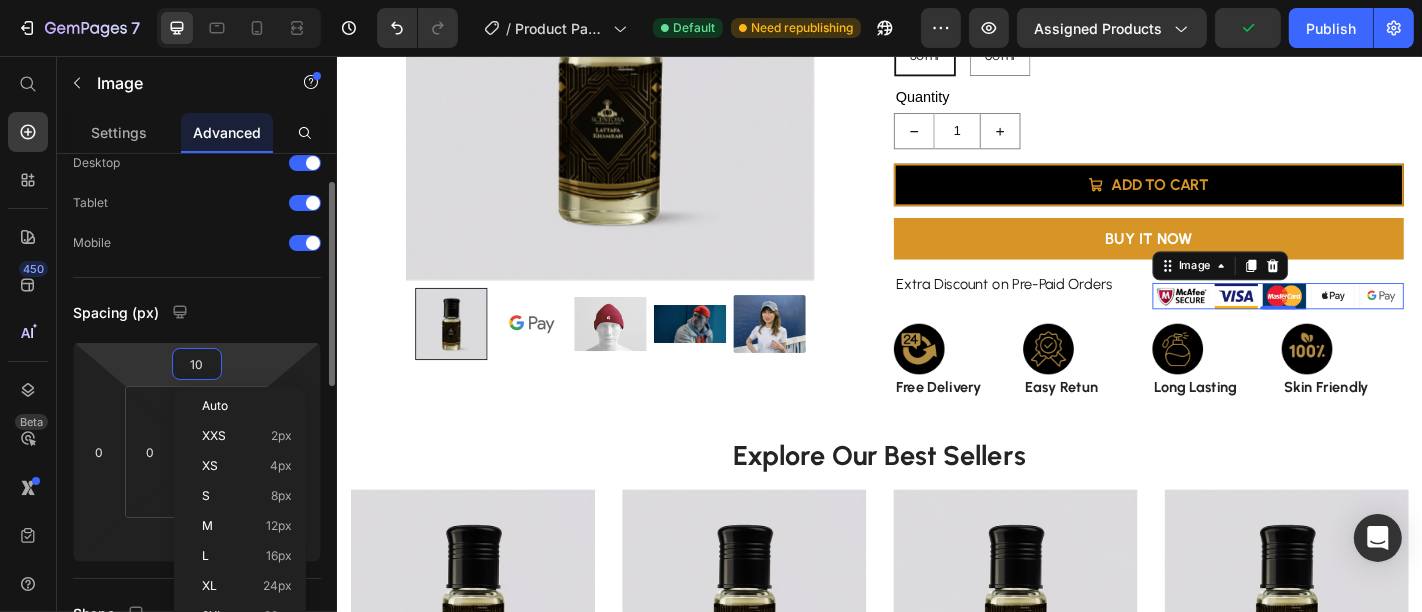 type 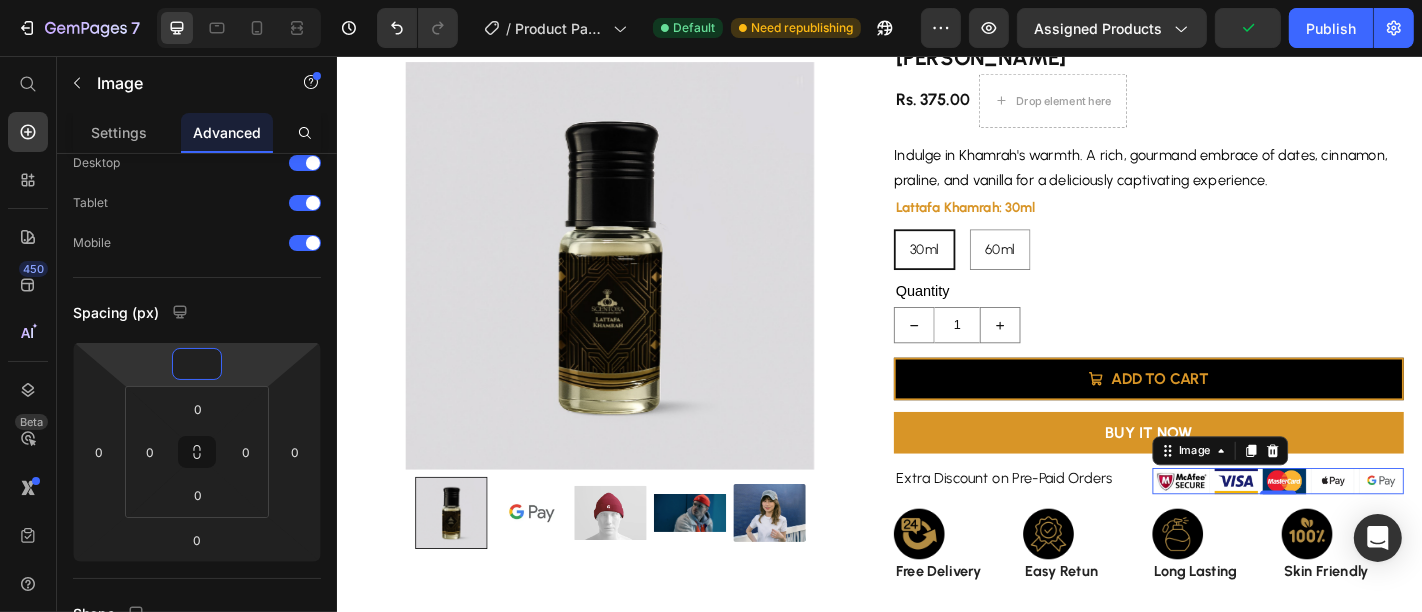scroll, scrollTop: 232, scrollLeft: 0, axis: vertical 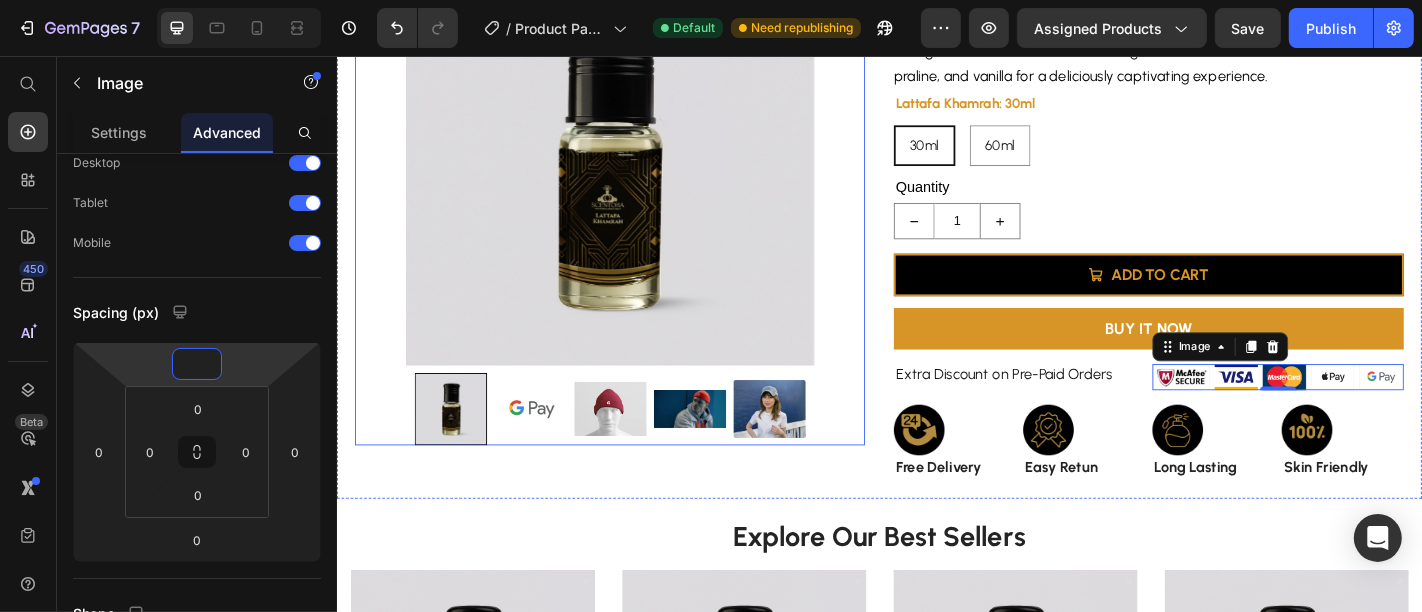 click at bounding box center (638, 216) 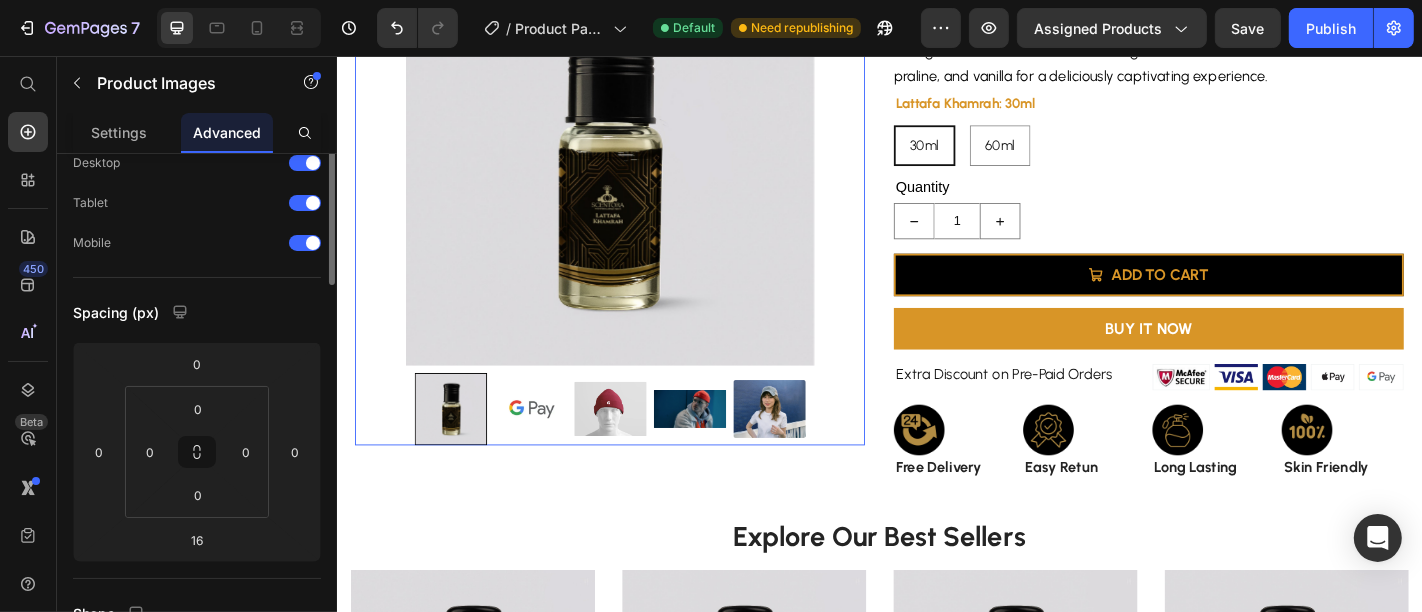 scroll, scrollTop: 0, scrollLeft: 0, axis: both 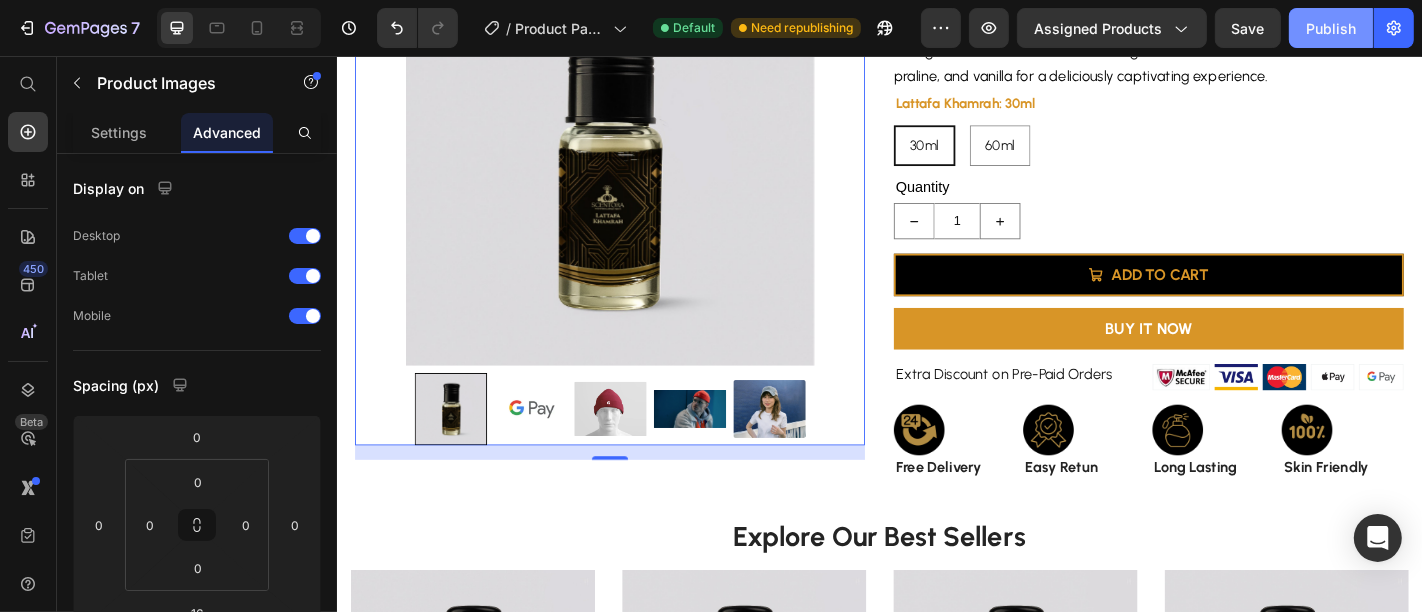 click on "Publish" at bounding box center (1331, 28) 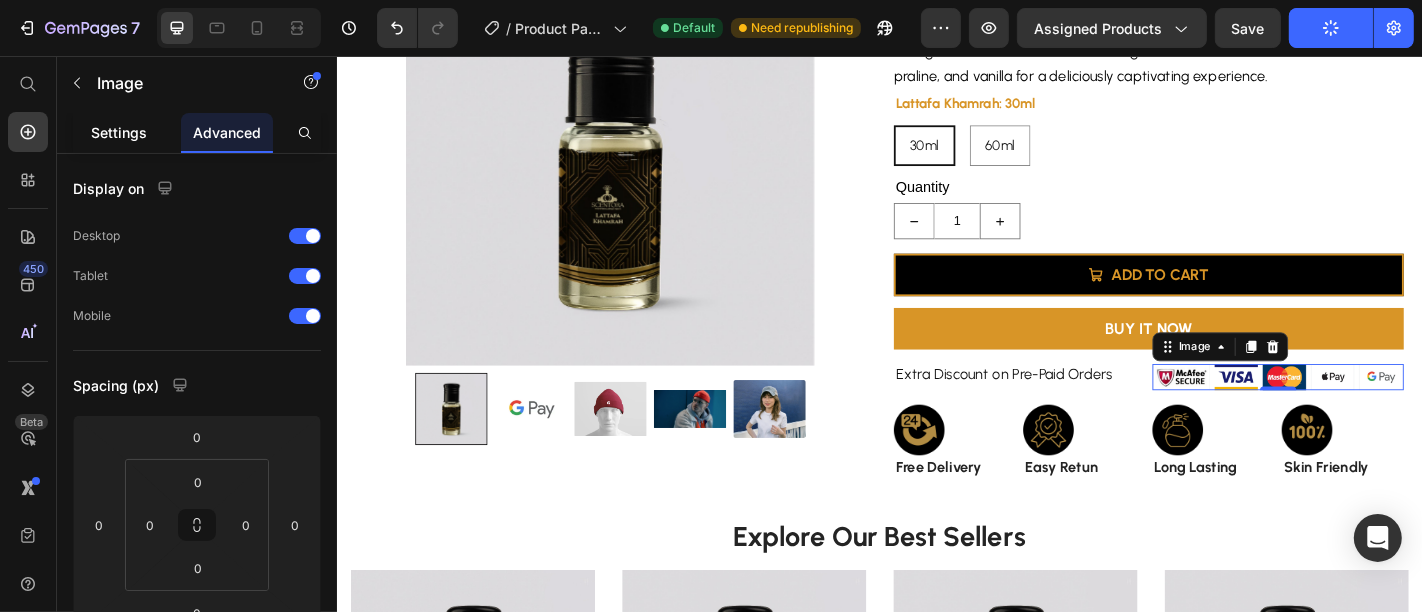 click on "Settings" 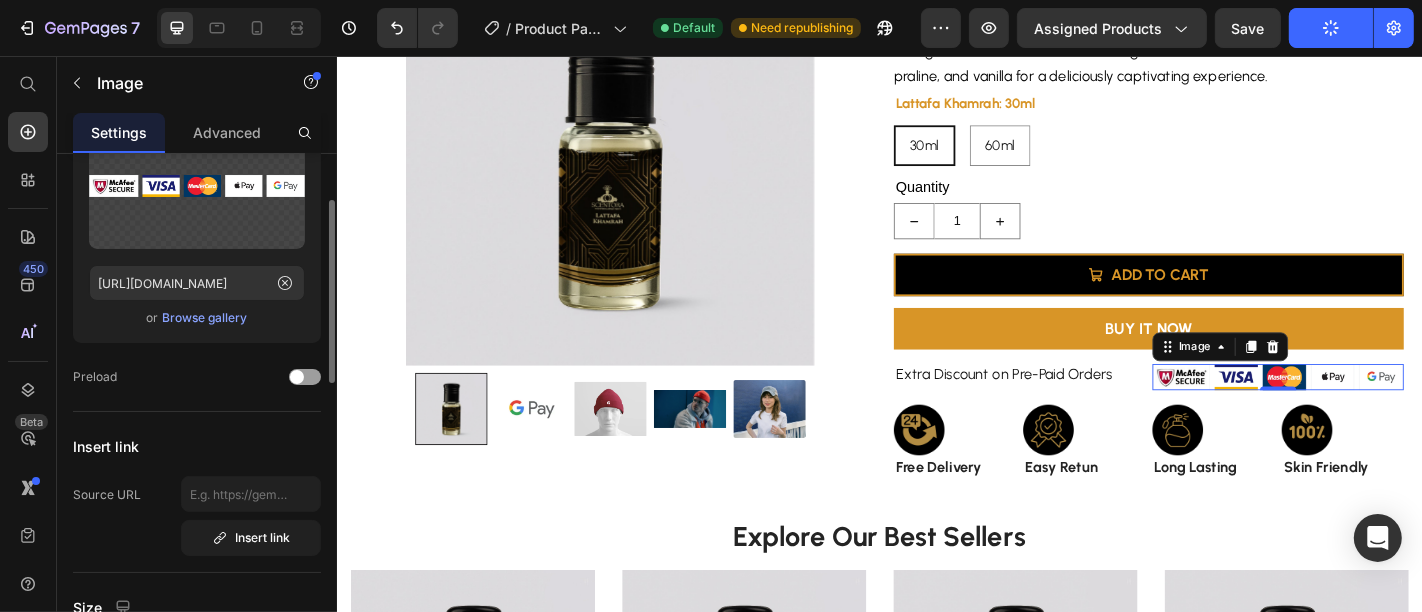 scroll, scrollTop: 137, scrollLeft: 0, axis: vertical 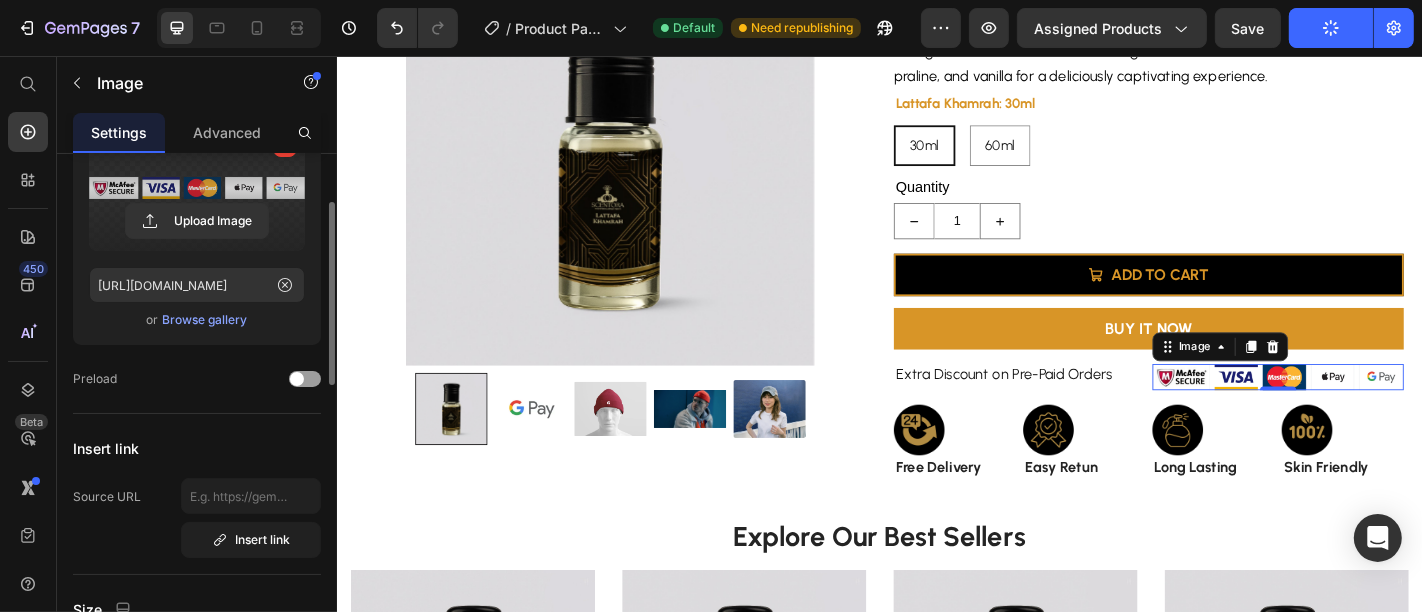 click at bounding box center (197, 188) 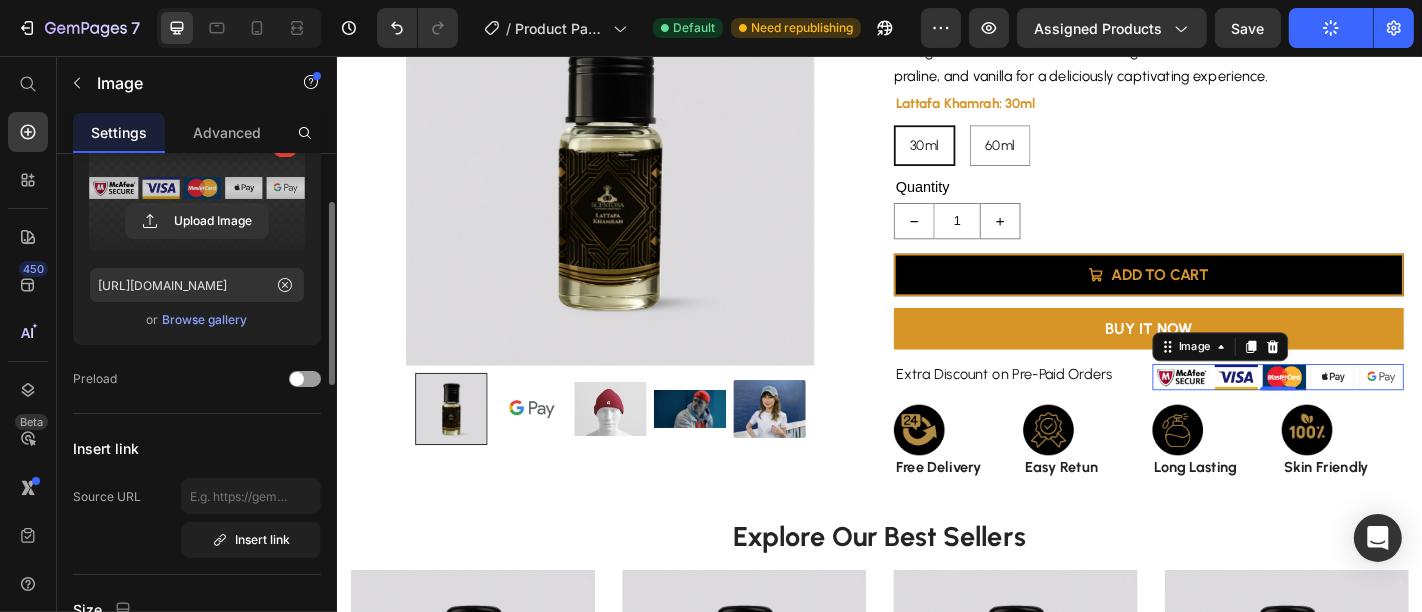 click 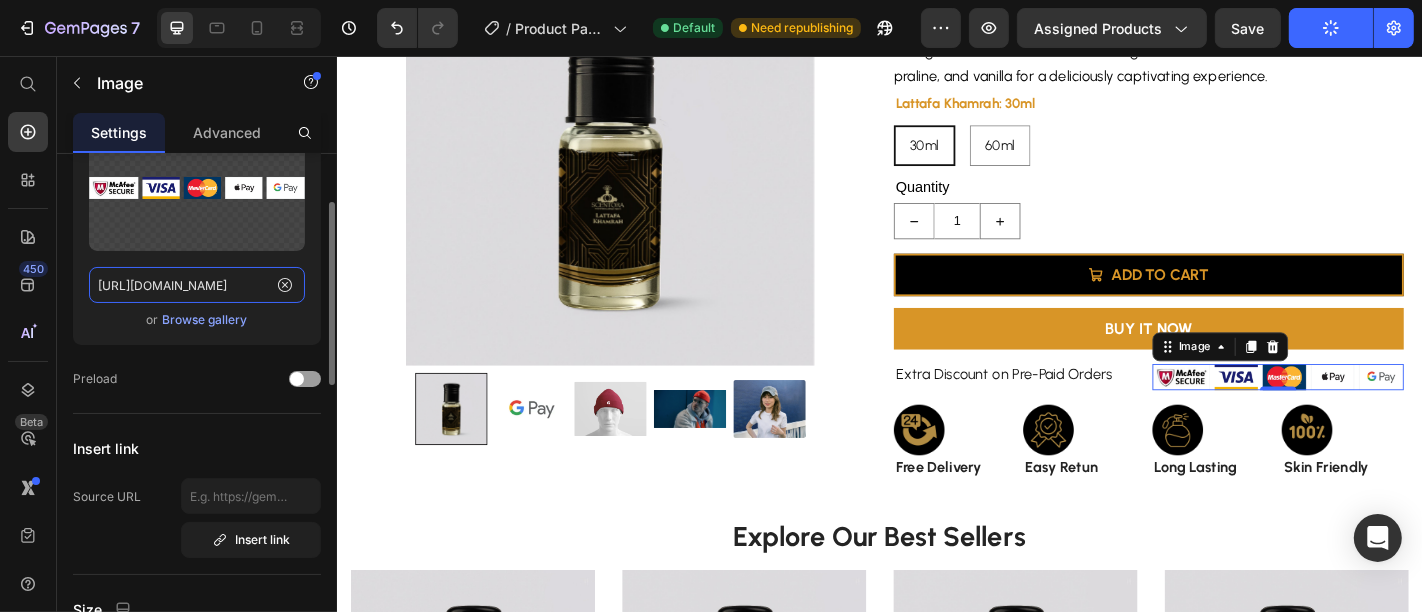 click on "https://ucarecdn.com/6294777a-ef00-4033-bc99-b335b5fac8c1/-/format/auto/-/preview/960x960/-/quality/lighter/payment.png" 